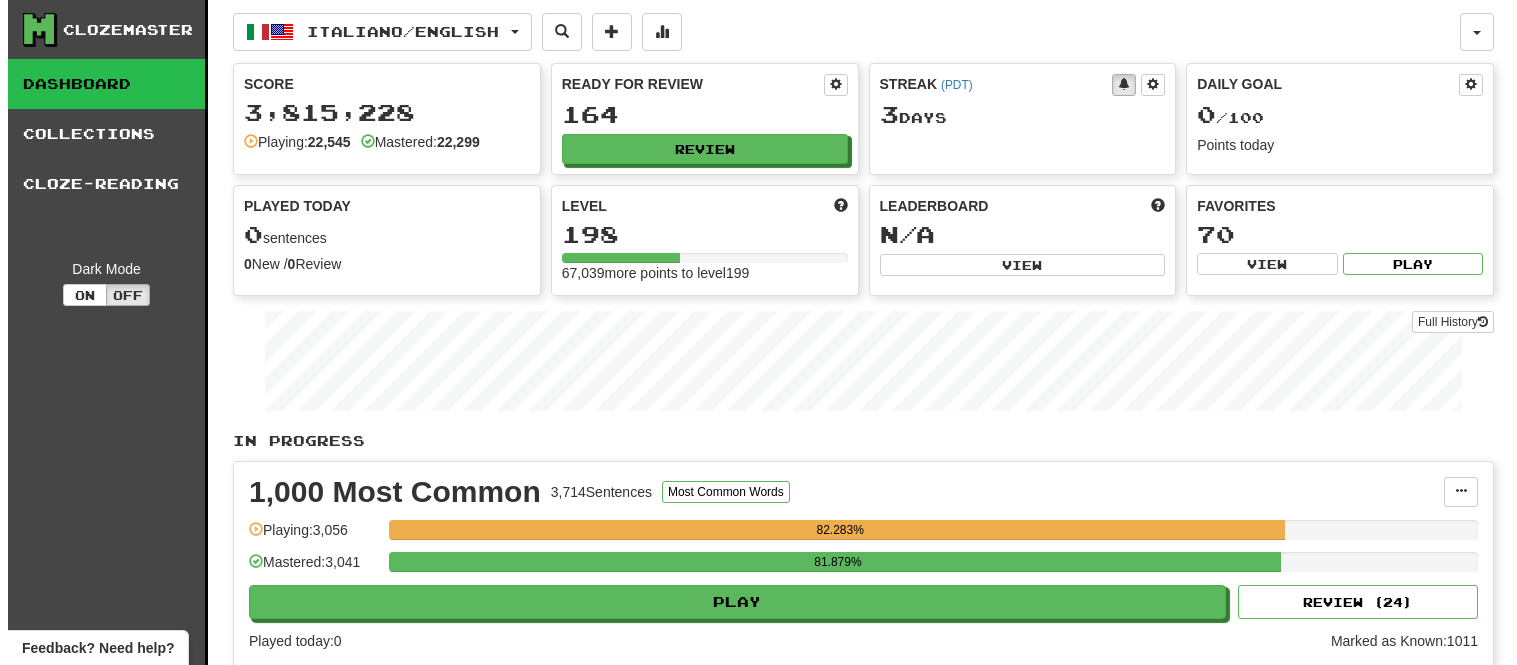 scroll, scrollTop: 0, scrollLeft: 0, axis: both 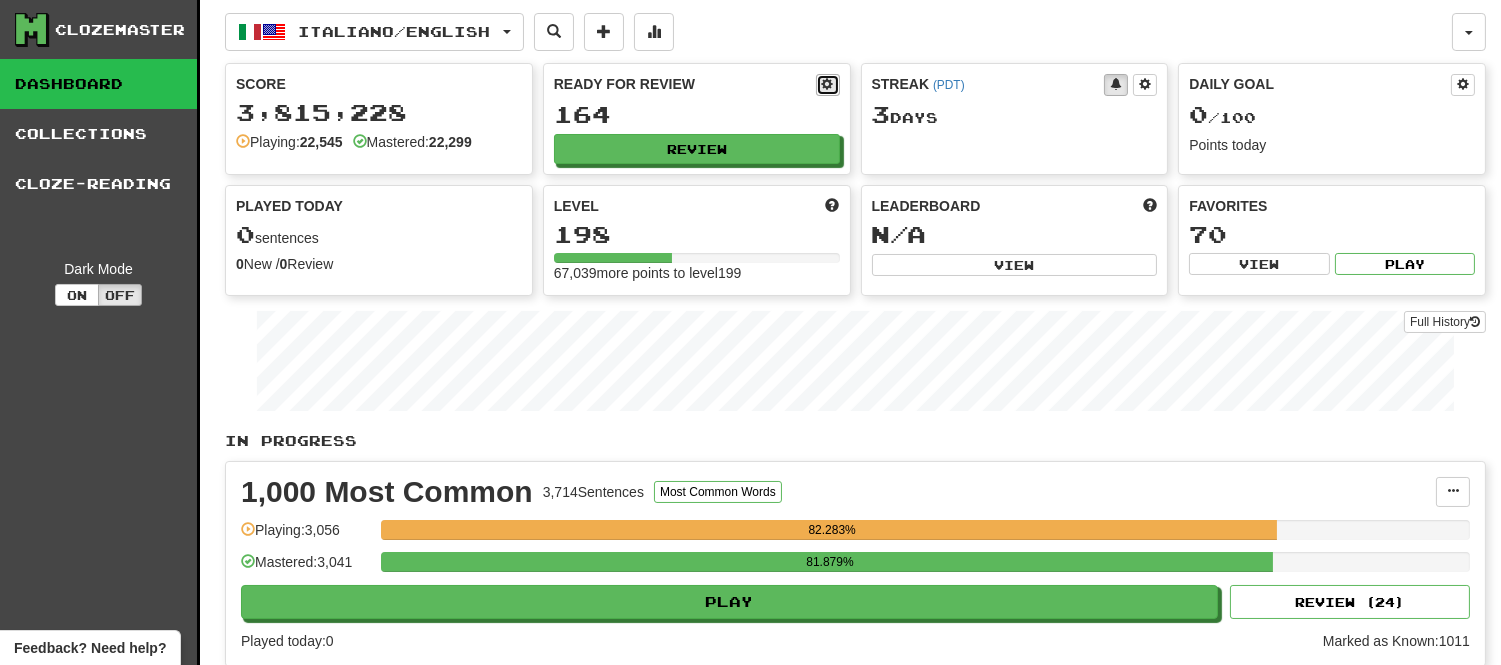 click at bounding box center [828, 85] 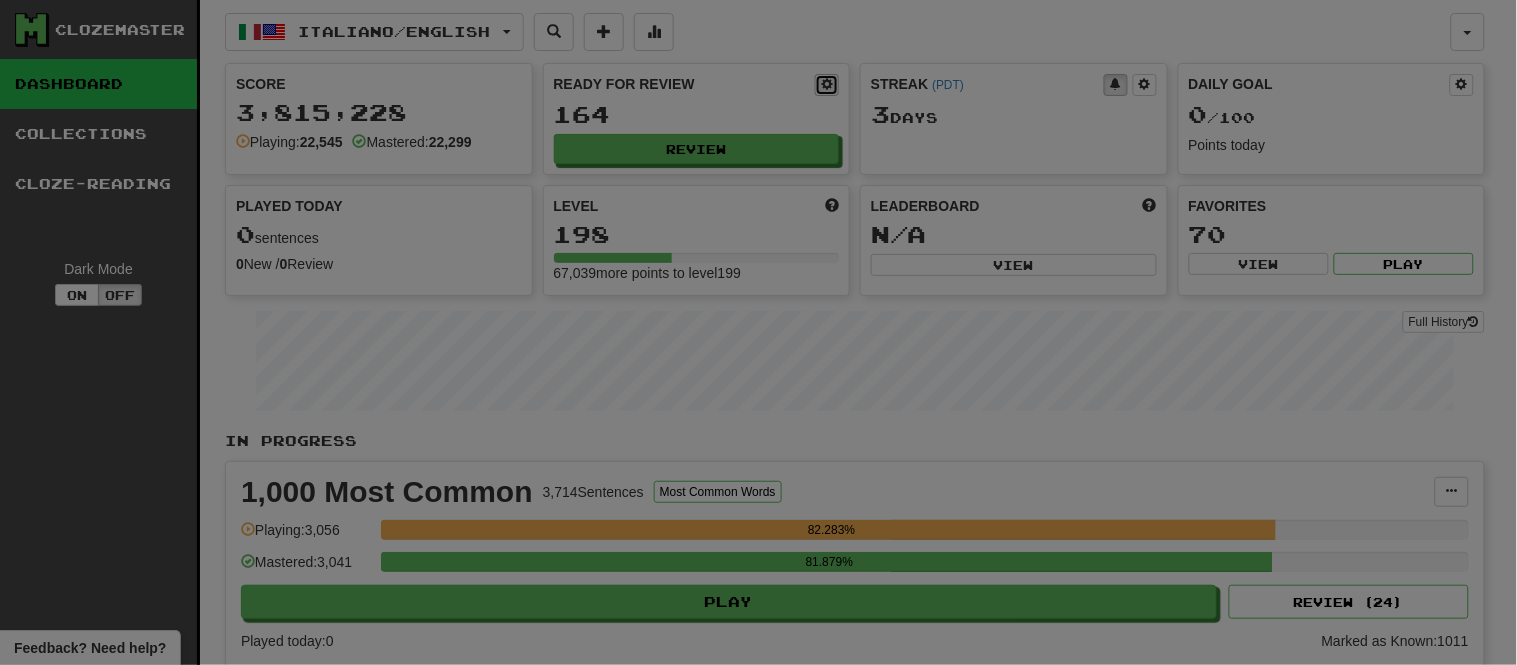 select on "*" 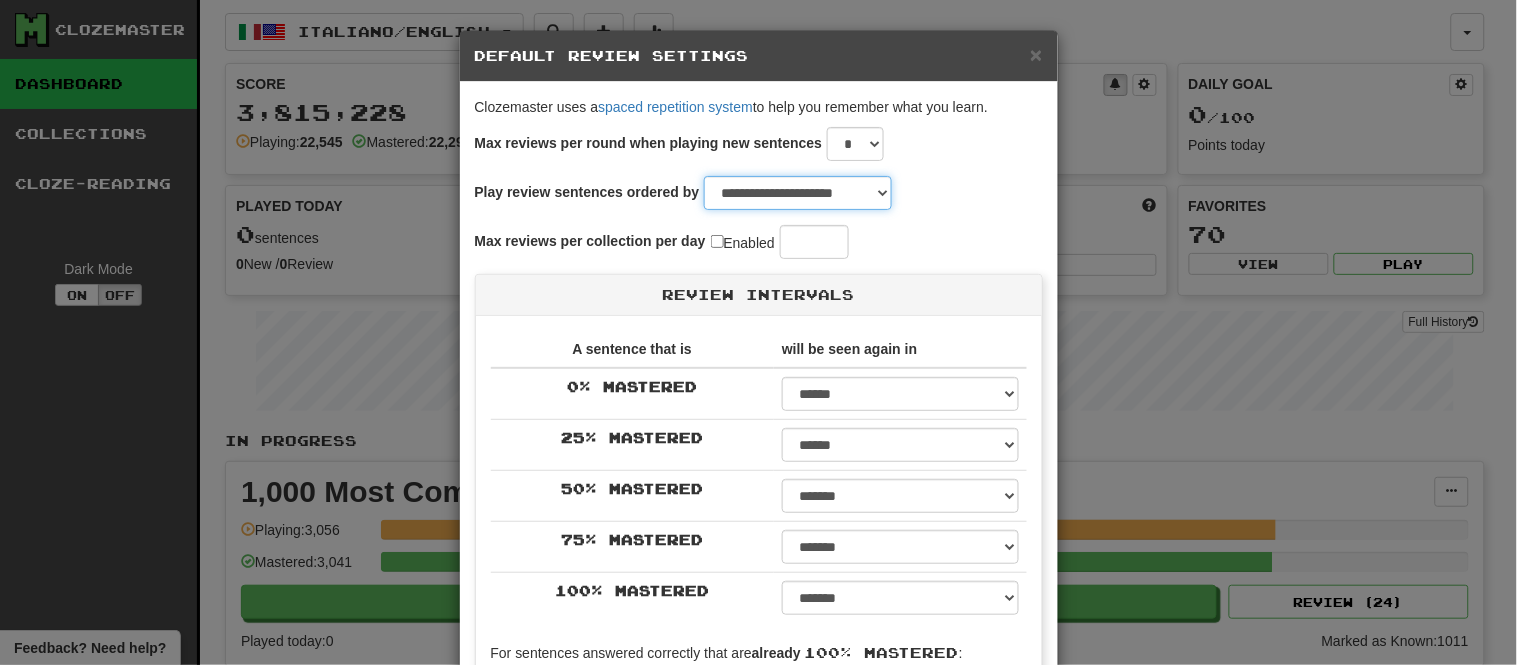 click on "**********" at bounding box center [798, 193] 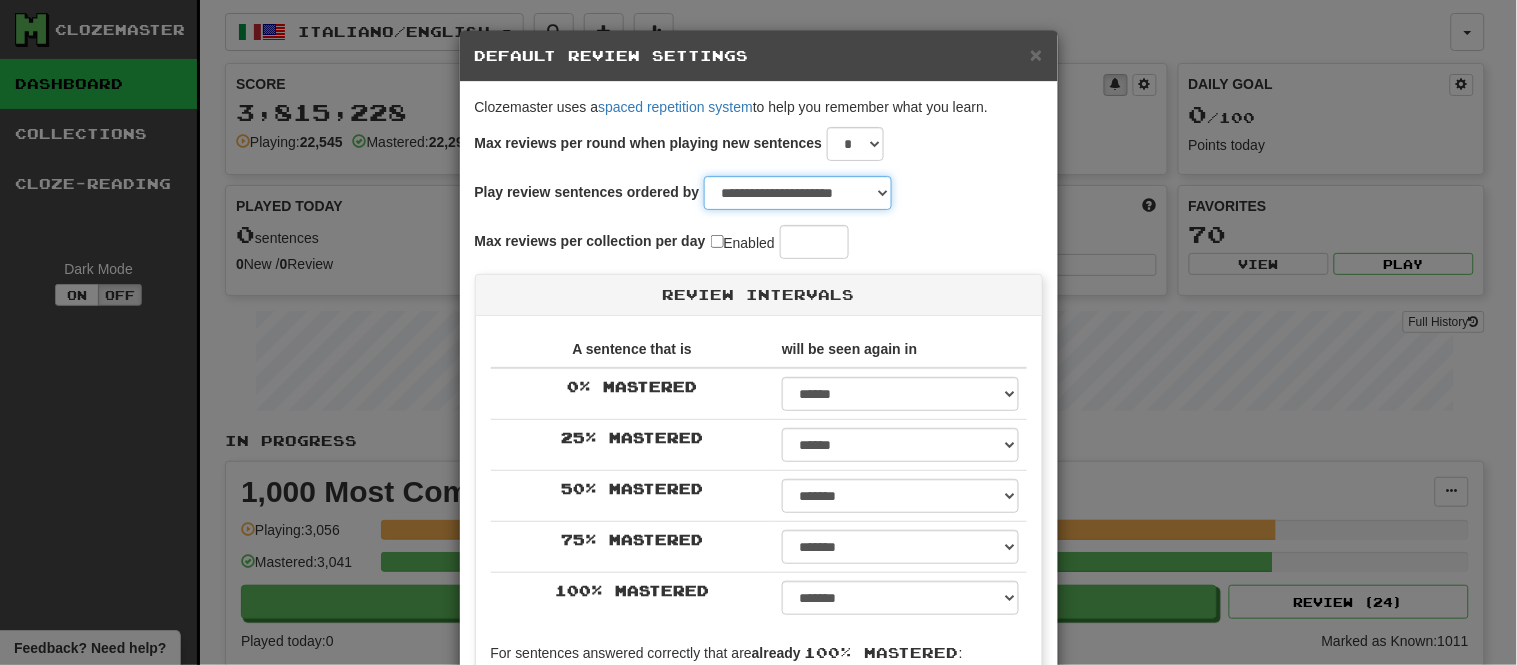 select on "*********" 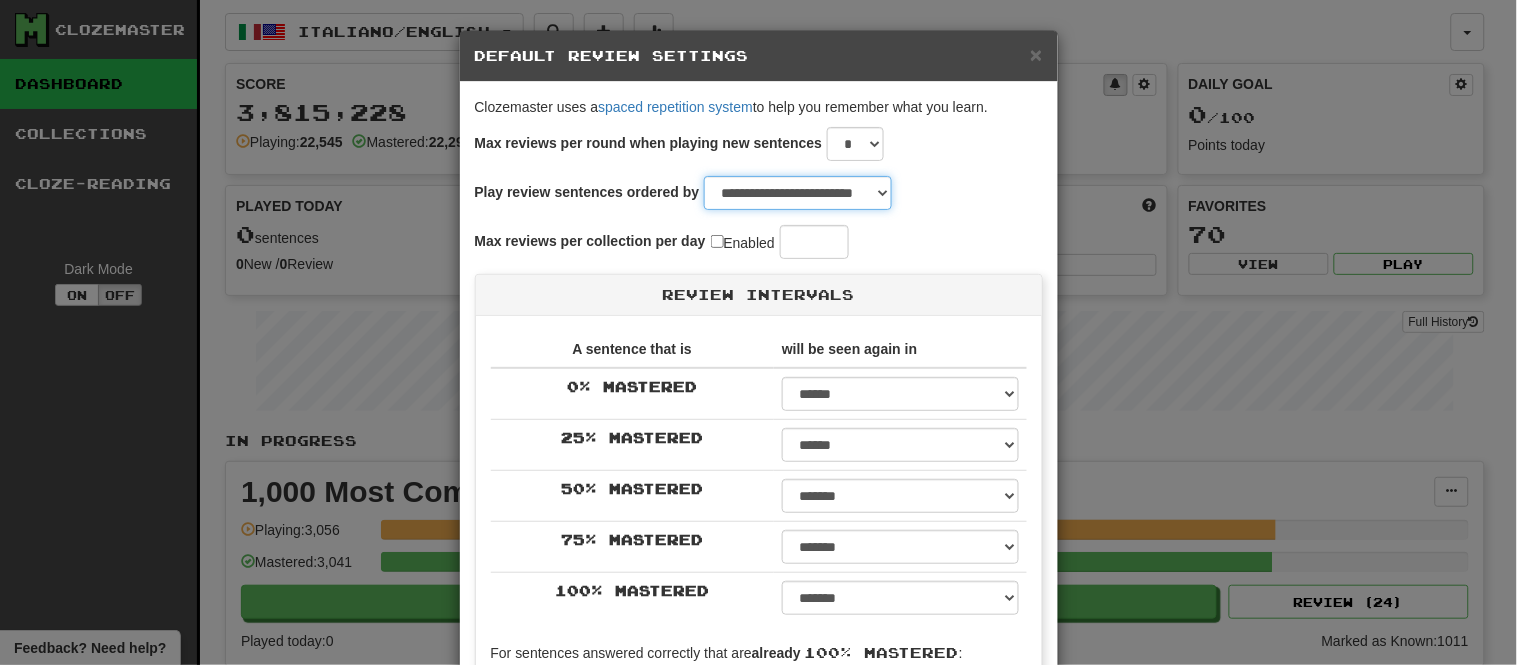 click on "**********" at bounding box center [798, 193] 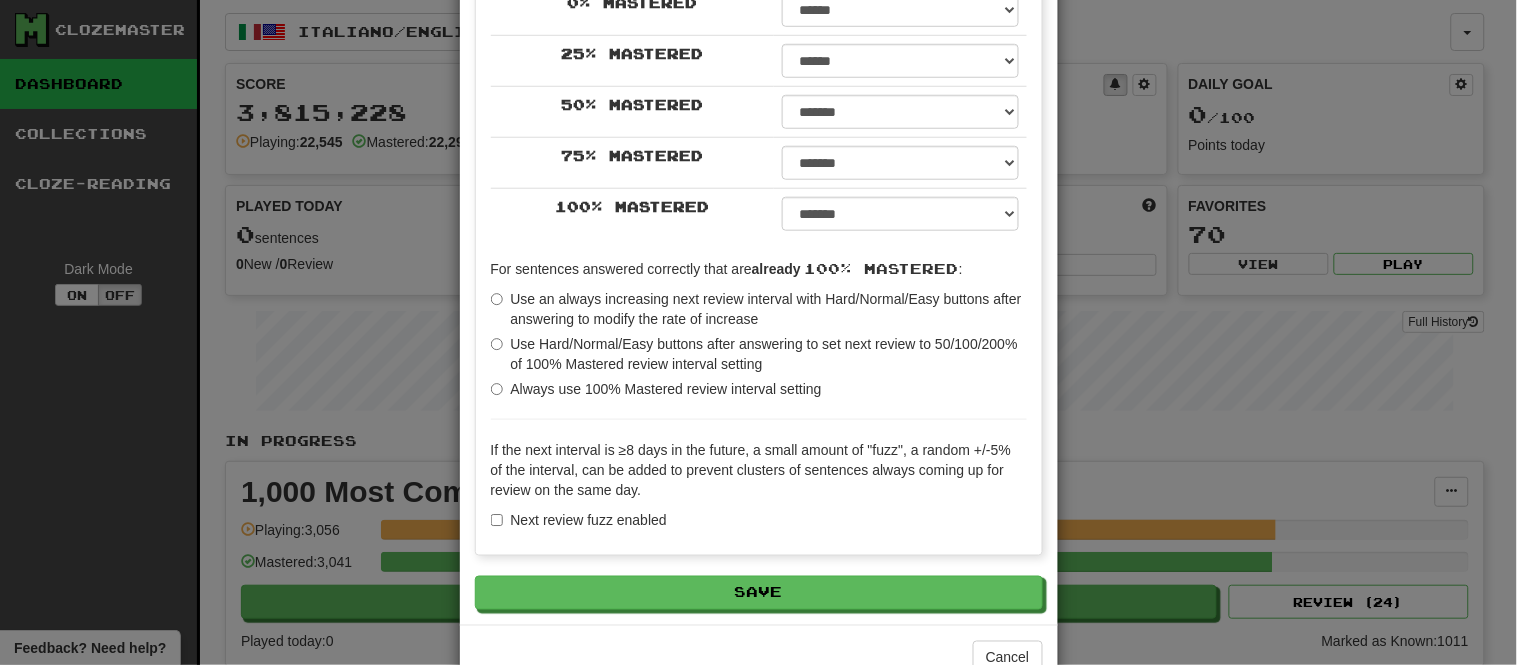 scroll, scrollTop: 441, scrollLeft: 0, axis: vertical 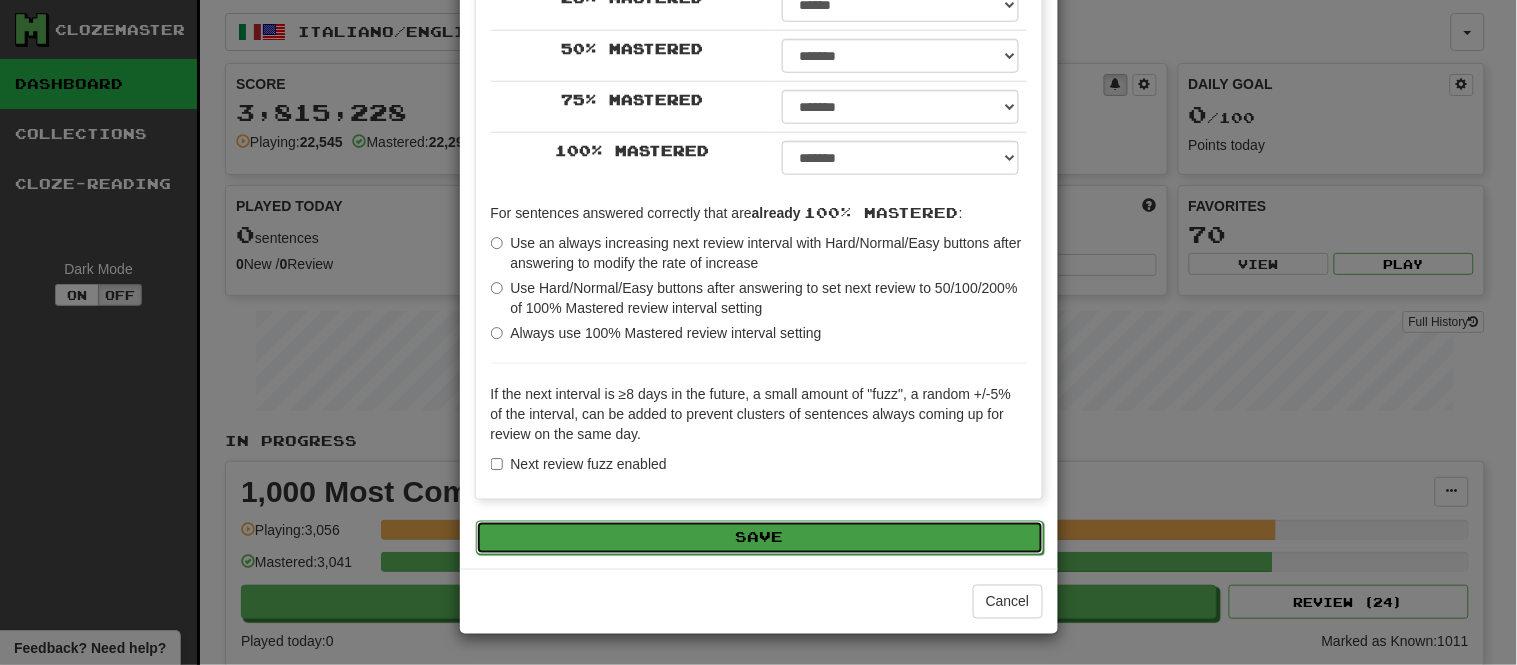 click on "Save" at bounding box center [760, 538] 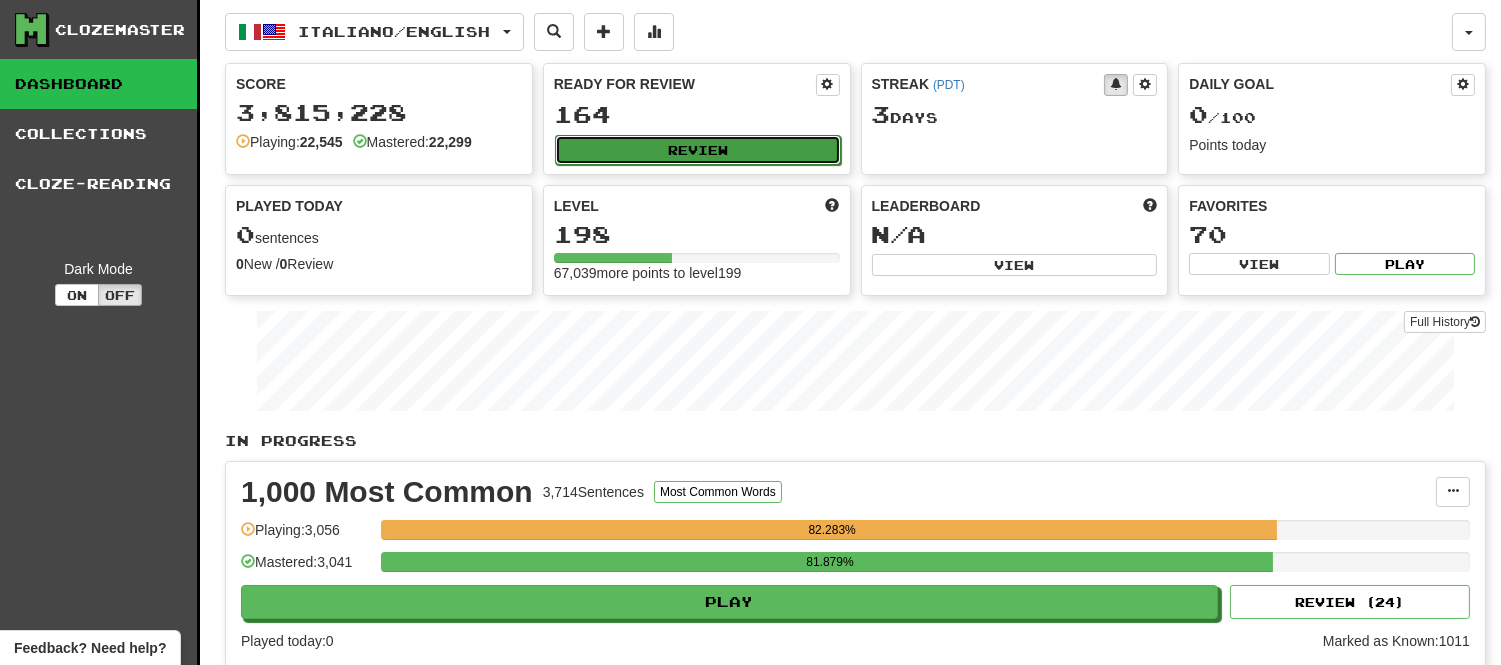 click on "Review" at bounding box center (698, 150) 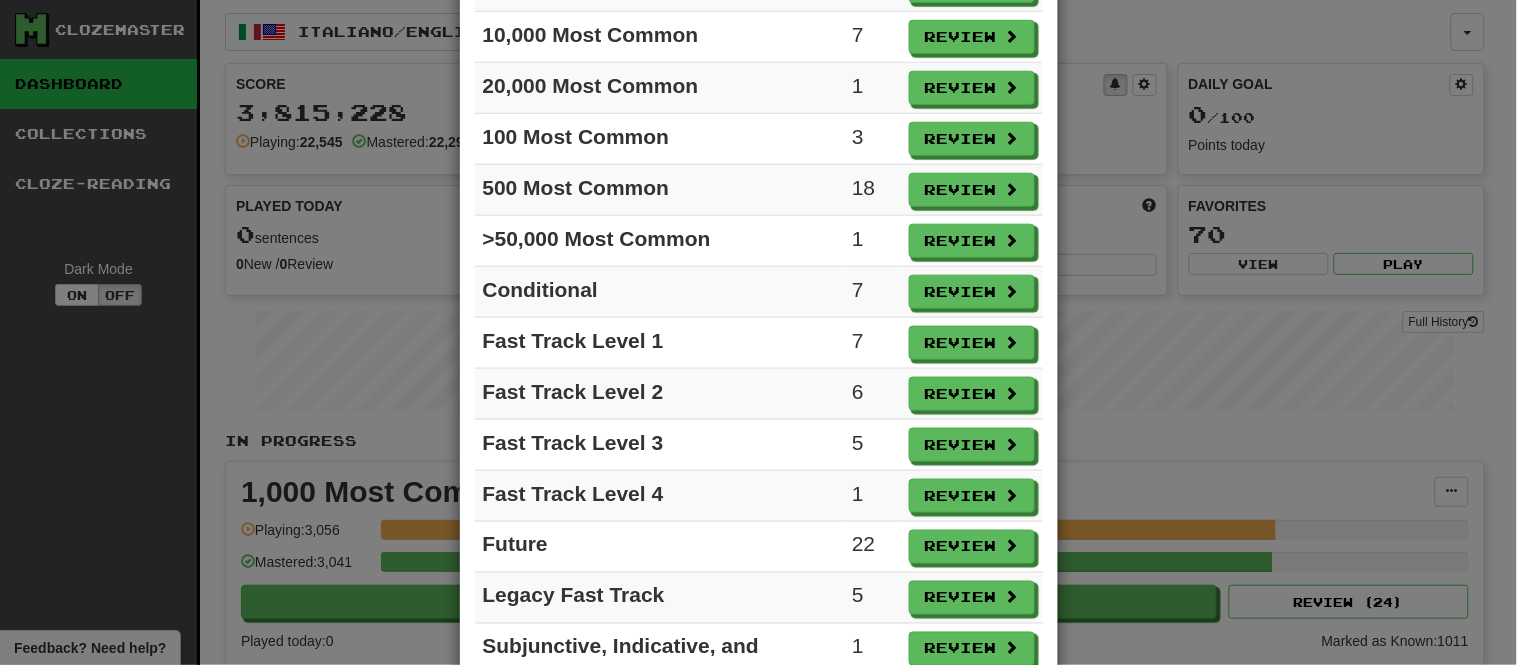 scroll, scrollTop: 436, scrollLeft: 0, axis: vertical 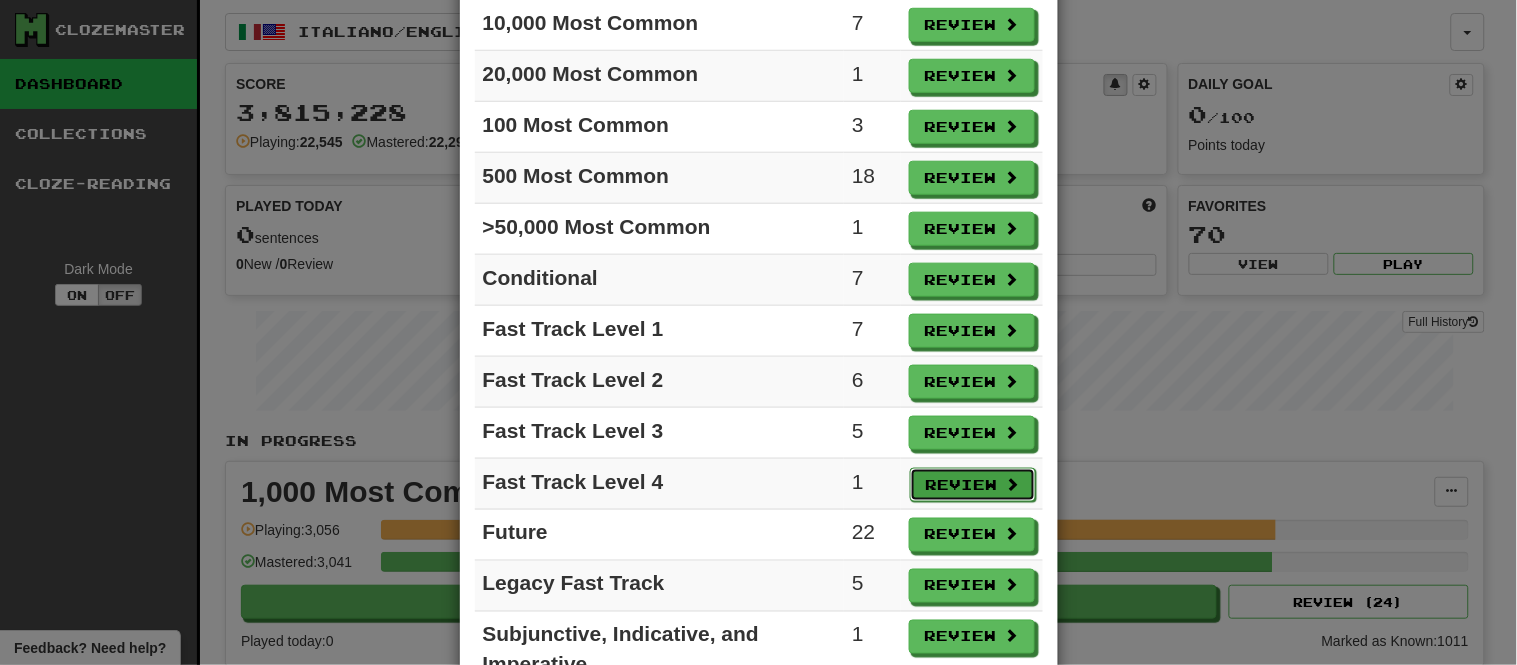 click on "Review" at bounding box center [973, 485] 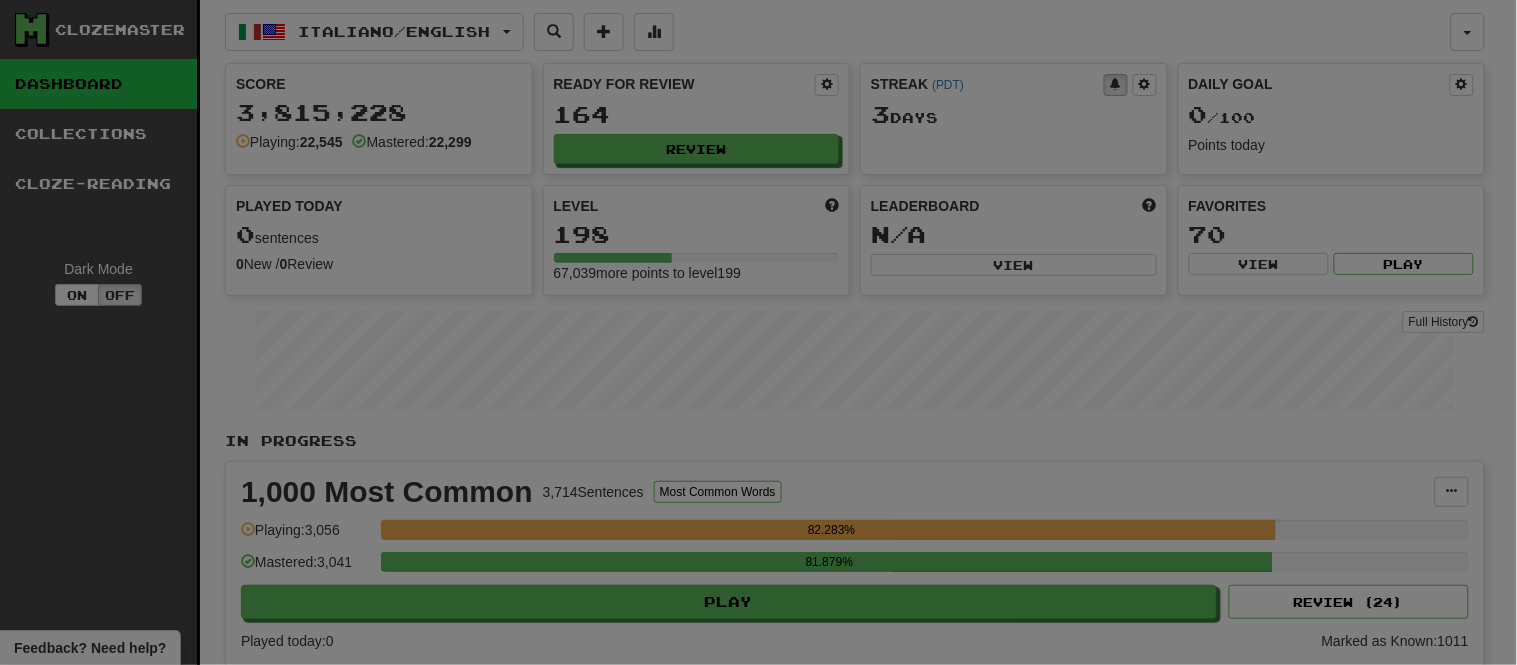 select on "**" 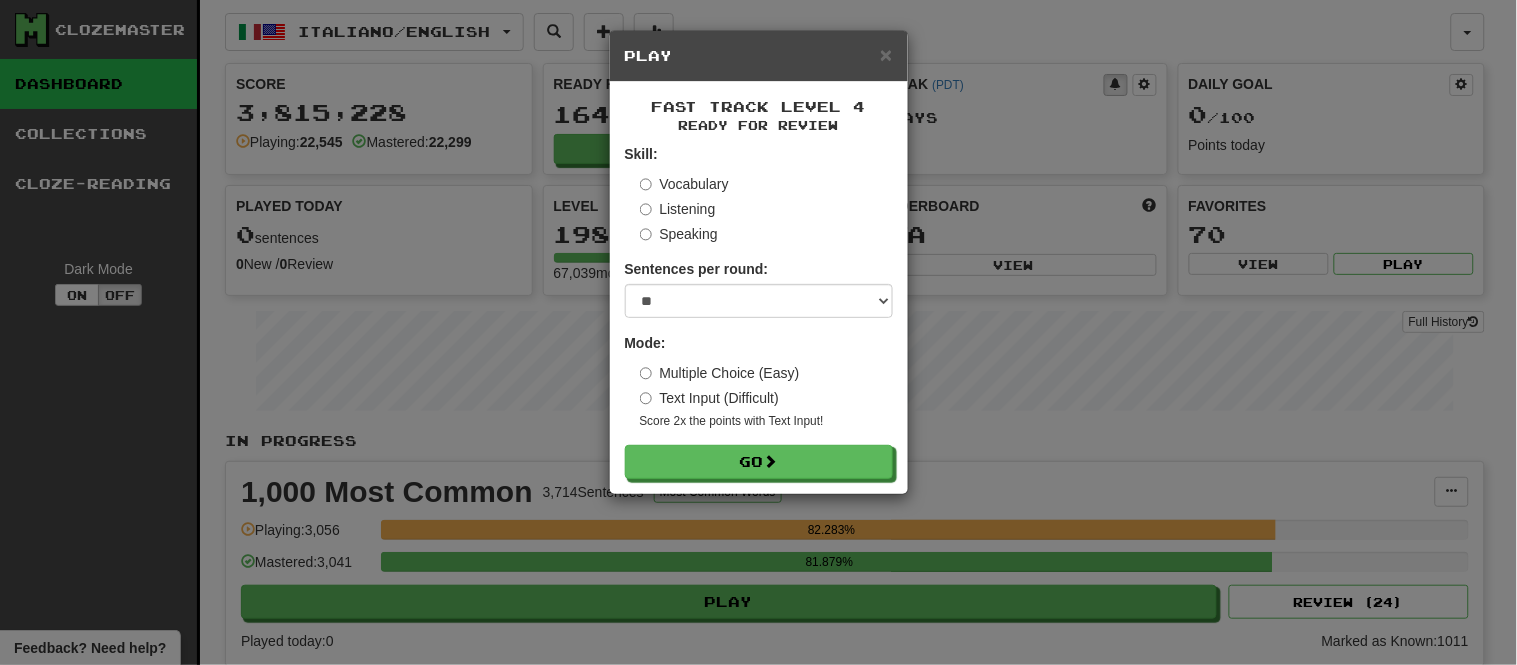 click on "Multiple Choice (Easy)" at bounding box center [720, 373] 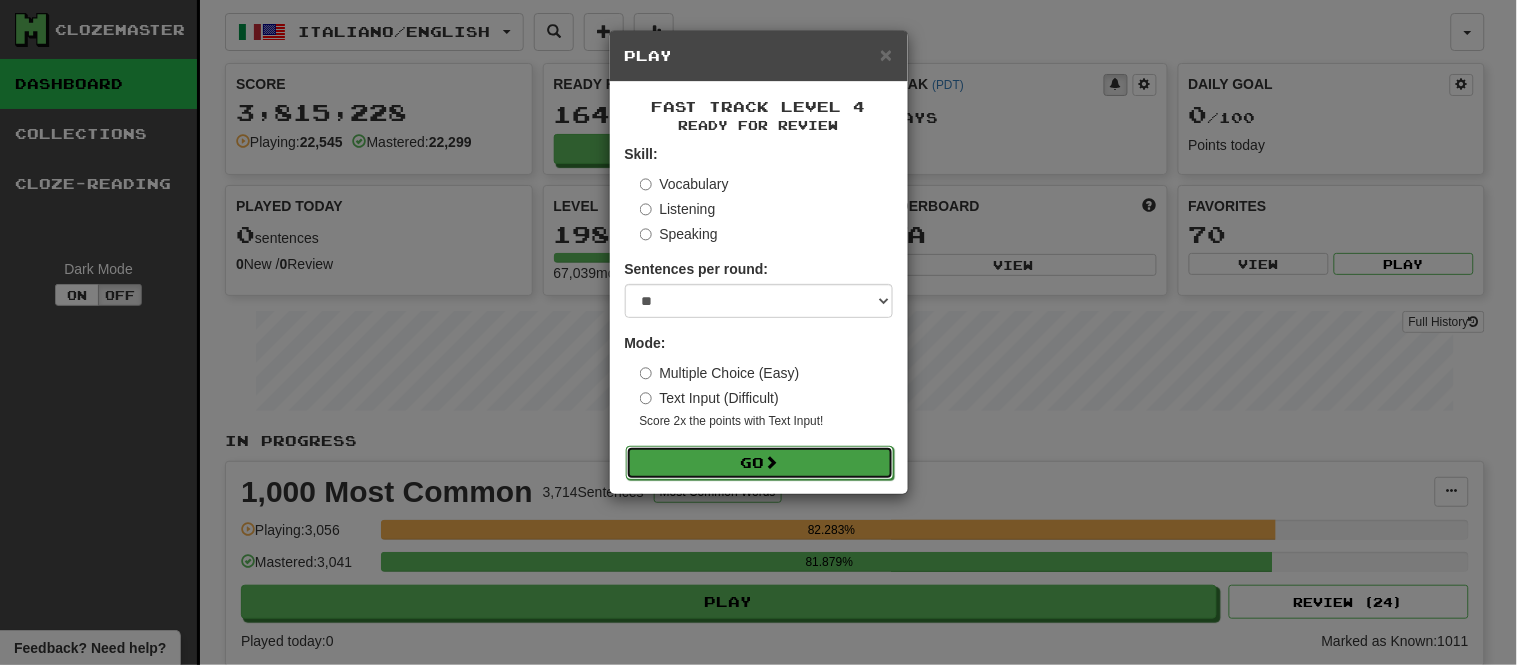 click at bounding box center (772, 462) 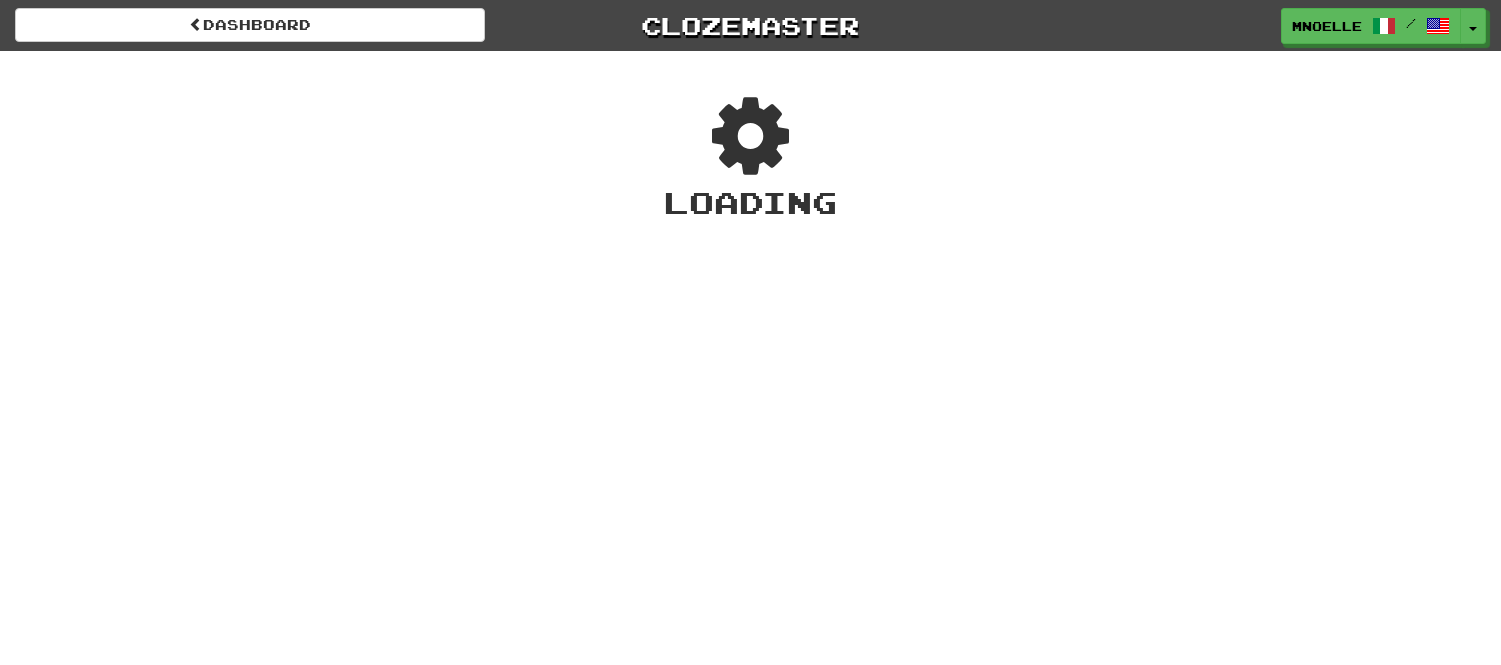 scroll, scrollTop: 0, scrollLeft: 0, axis: both 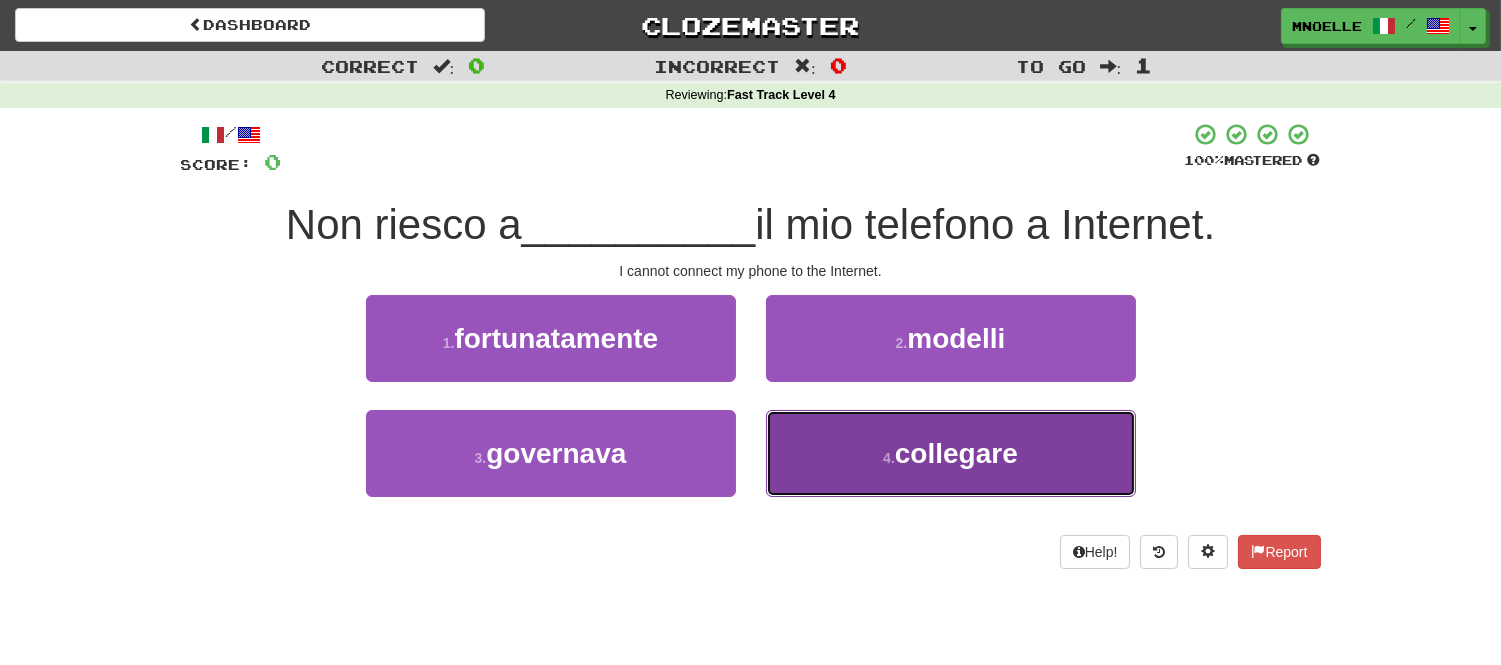 click on "4 .  collegare" at bounding box center [951, 453] 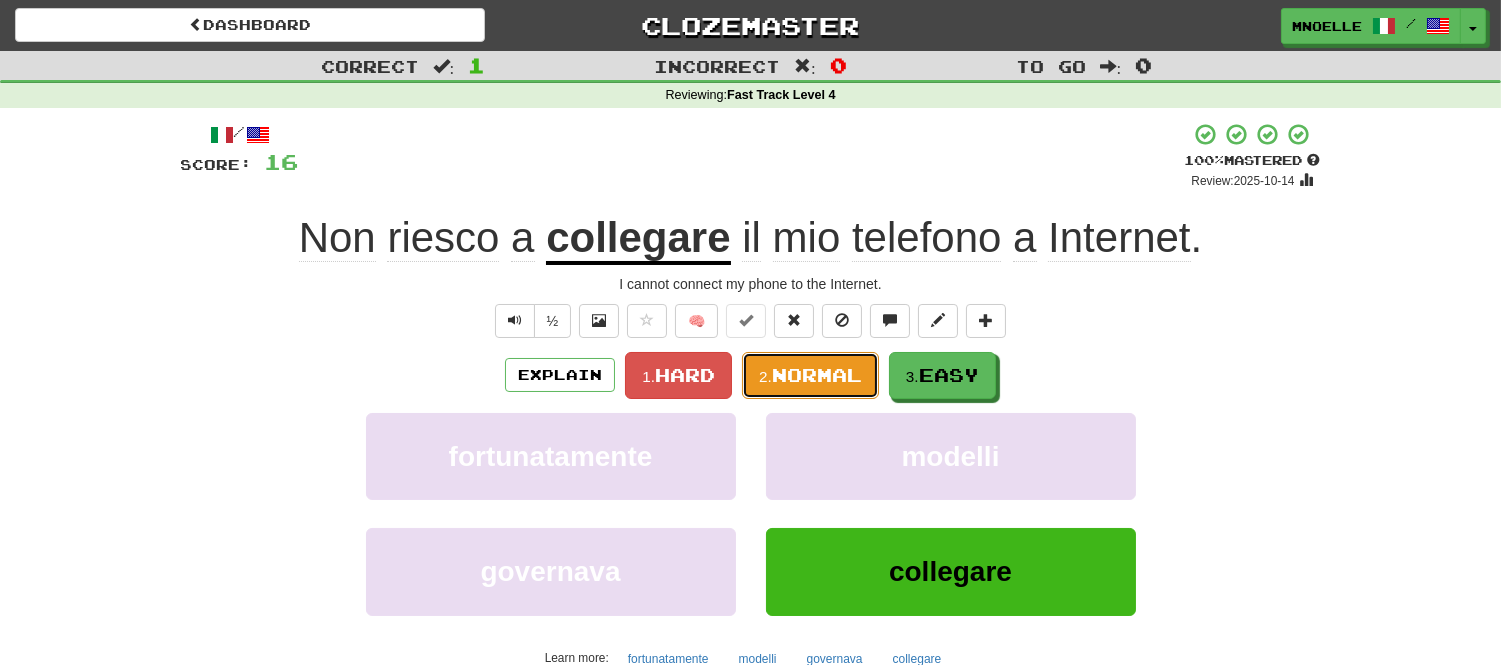 click on "Normal" at bounding box center [817, 375] 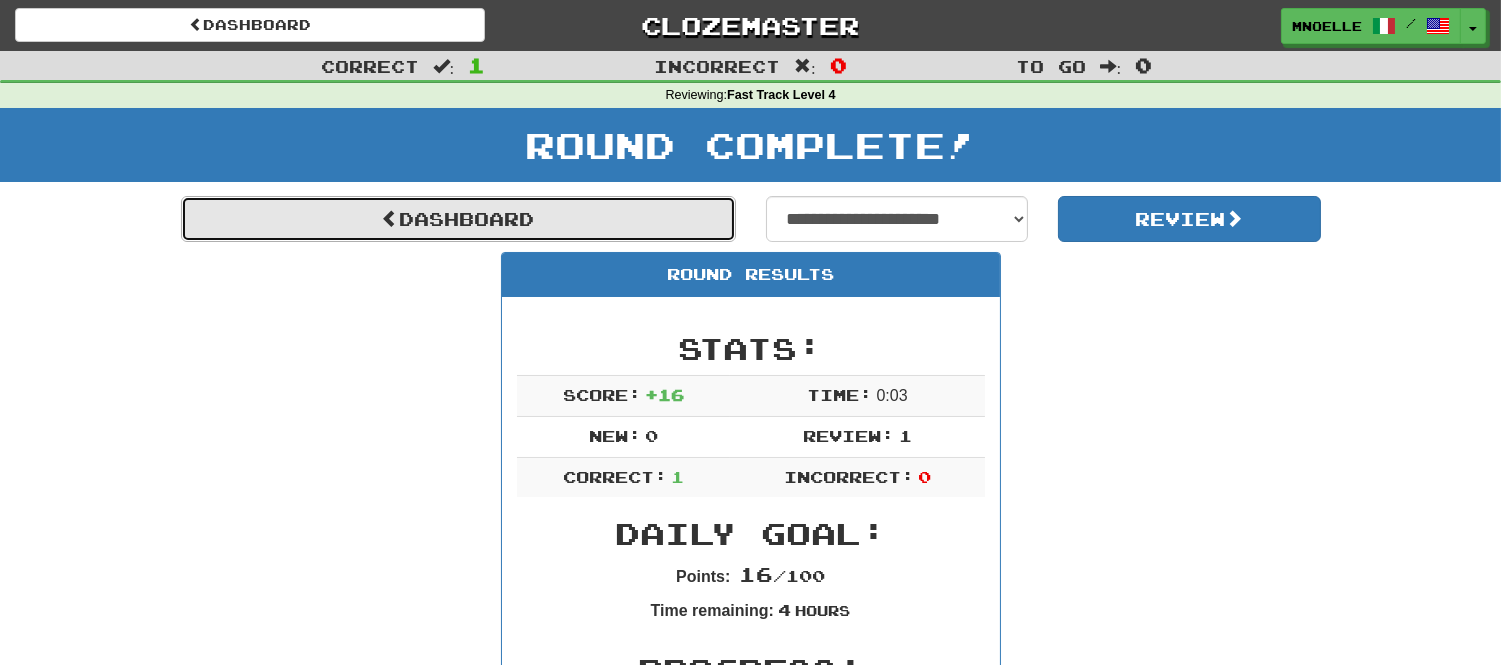 click on "Dashboard" at bounding box center [458, 219] 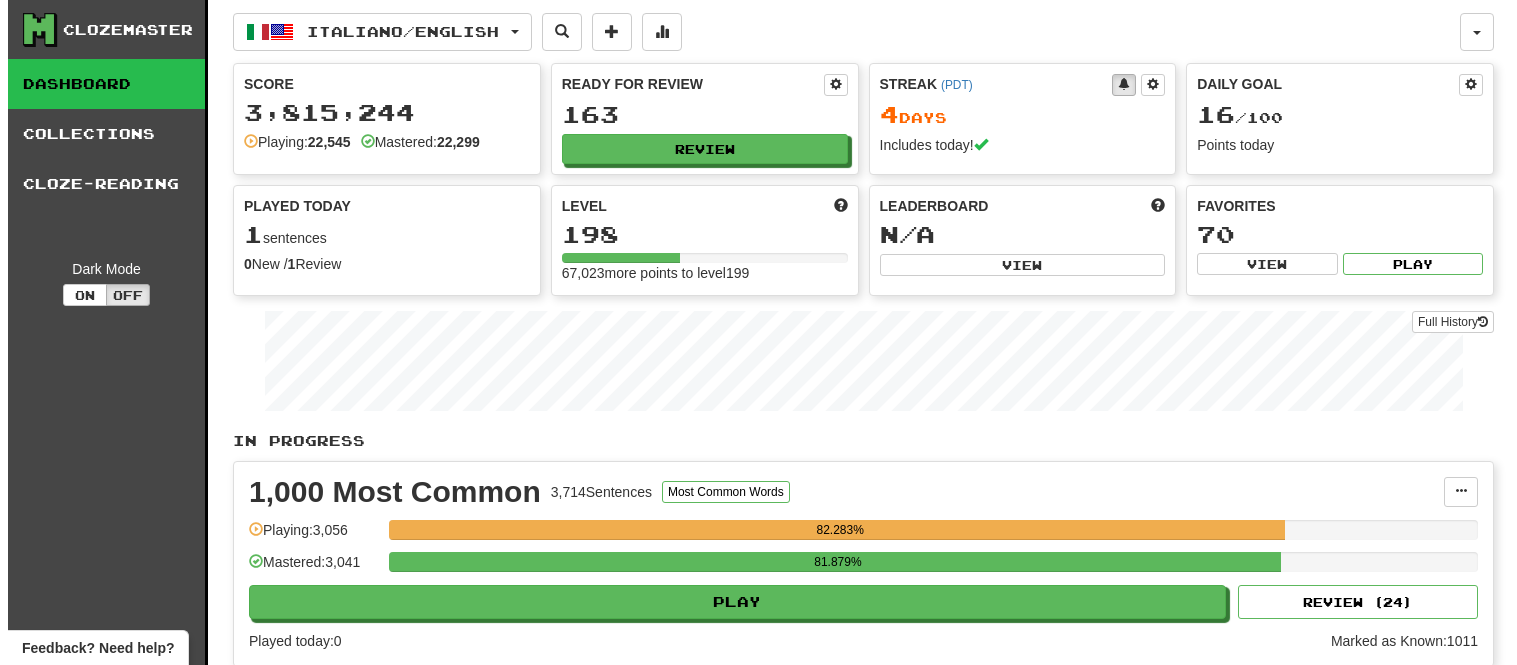 scroll, scrollTop: 0, scrollLeft: 0, axis: both 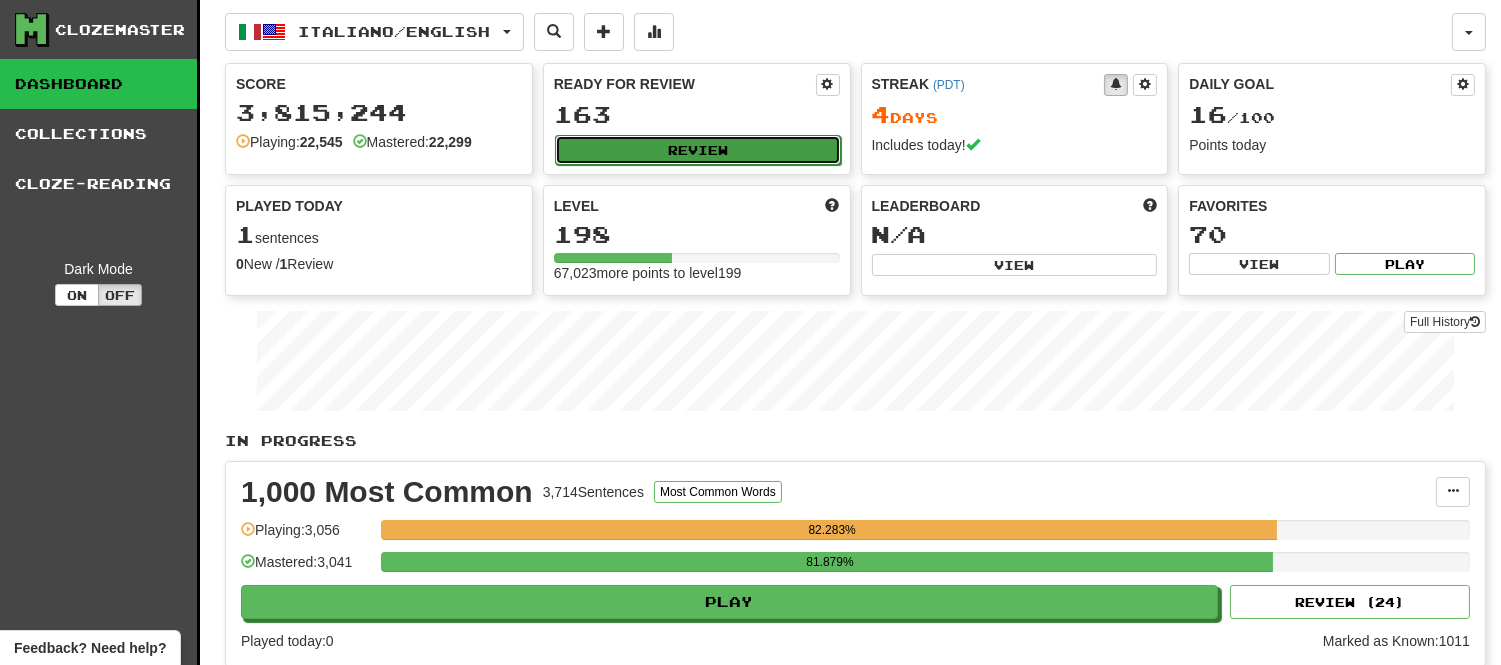 click on "Review" at bounding box center [698, 150] 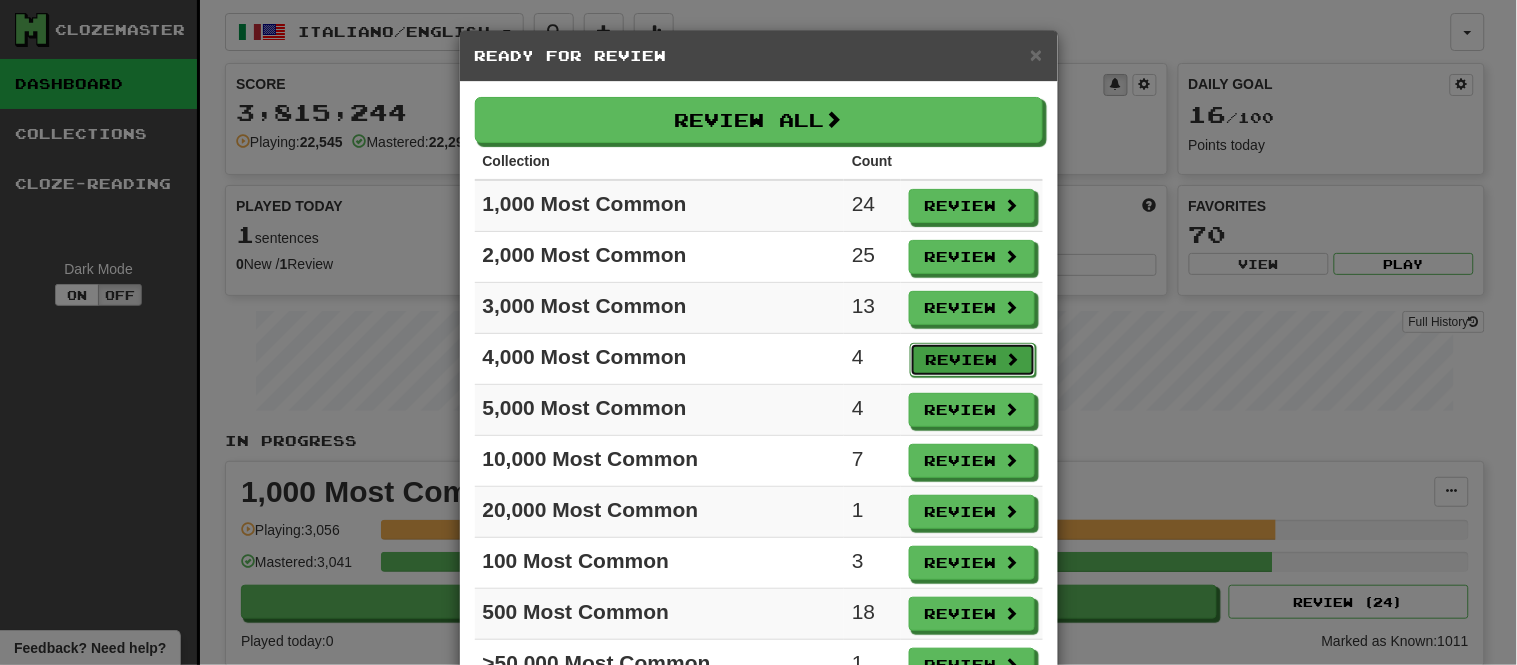 click on "Review" at bounding box center (973, 360) 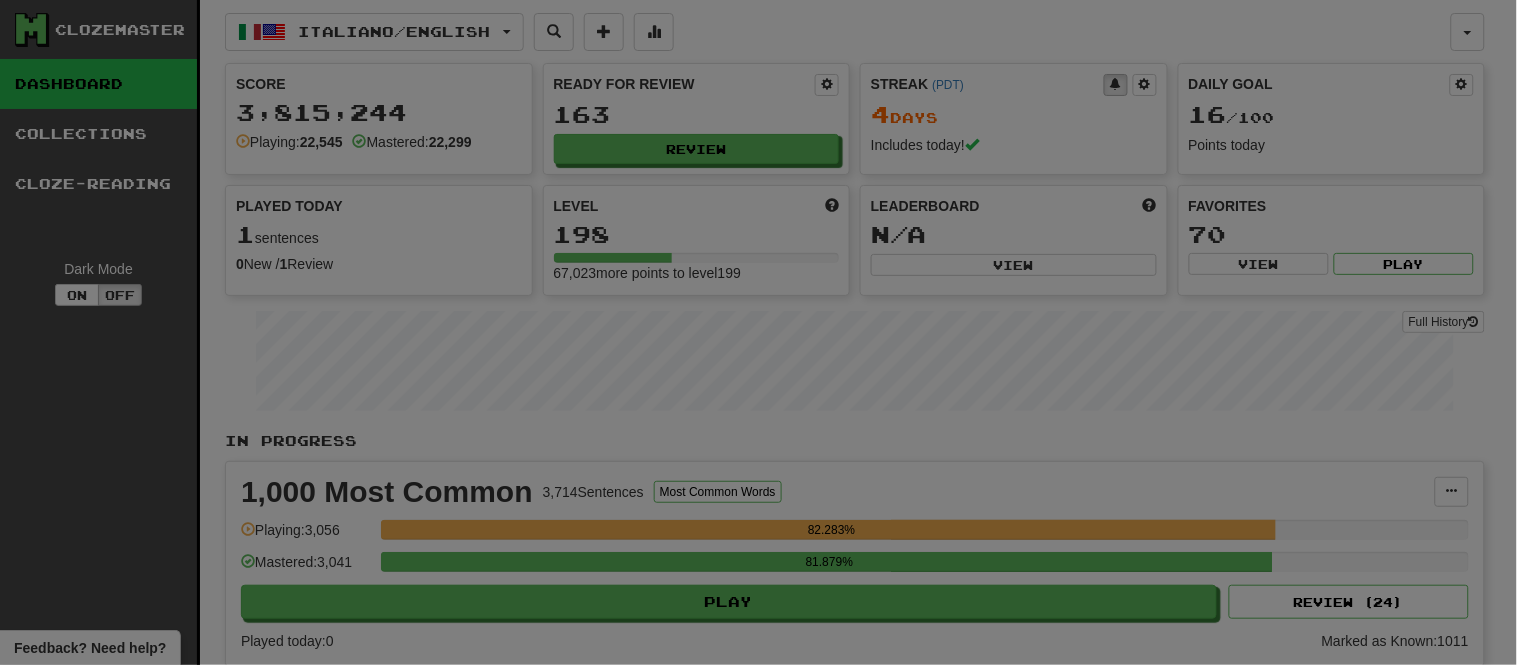 select on "**" 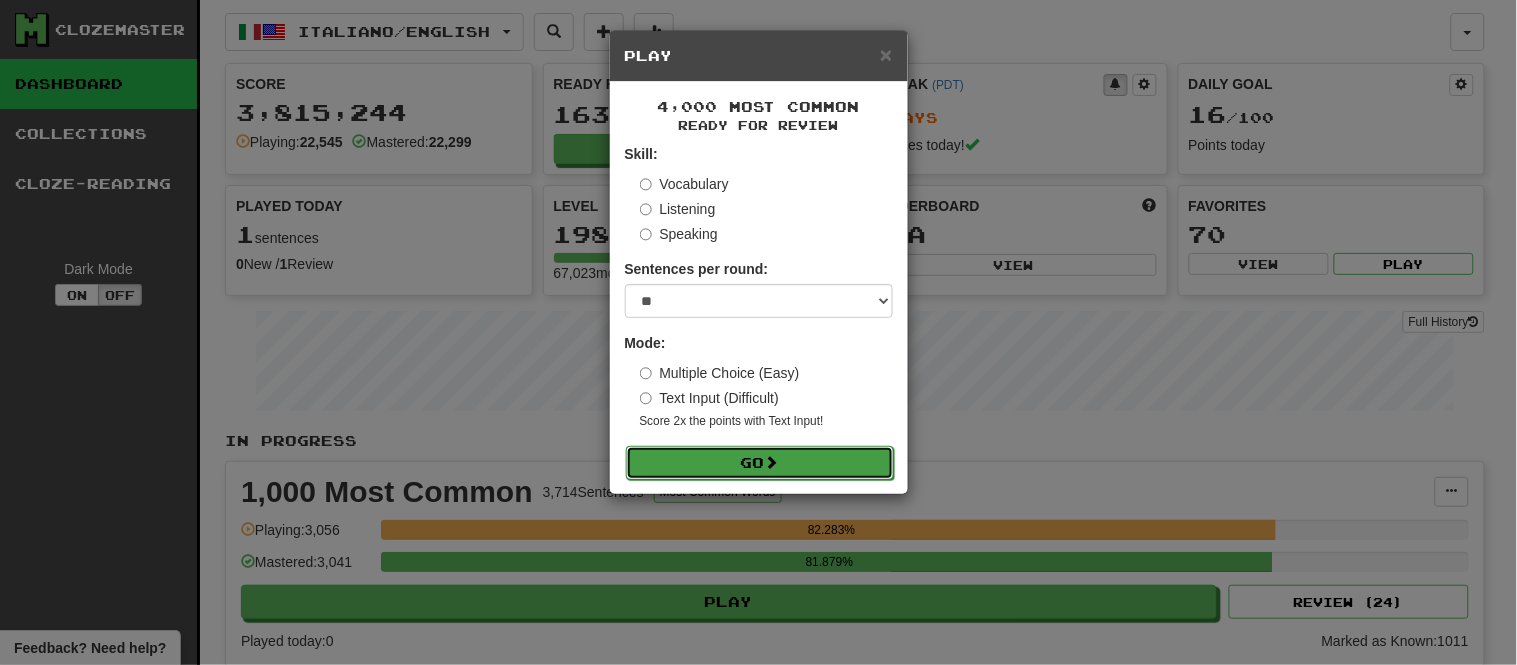 click on "Go" at bounding box center [760, 463] 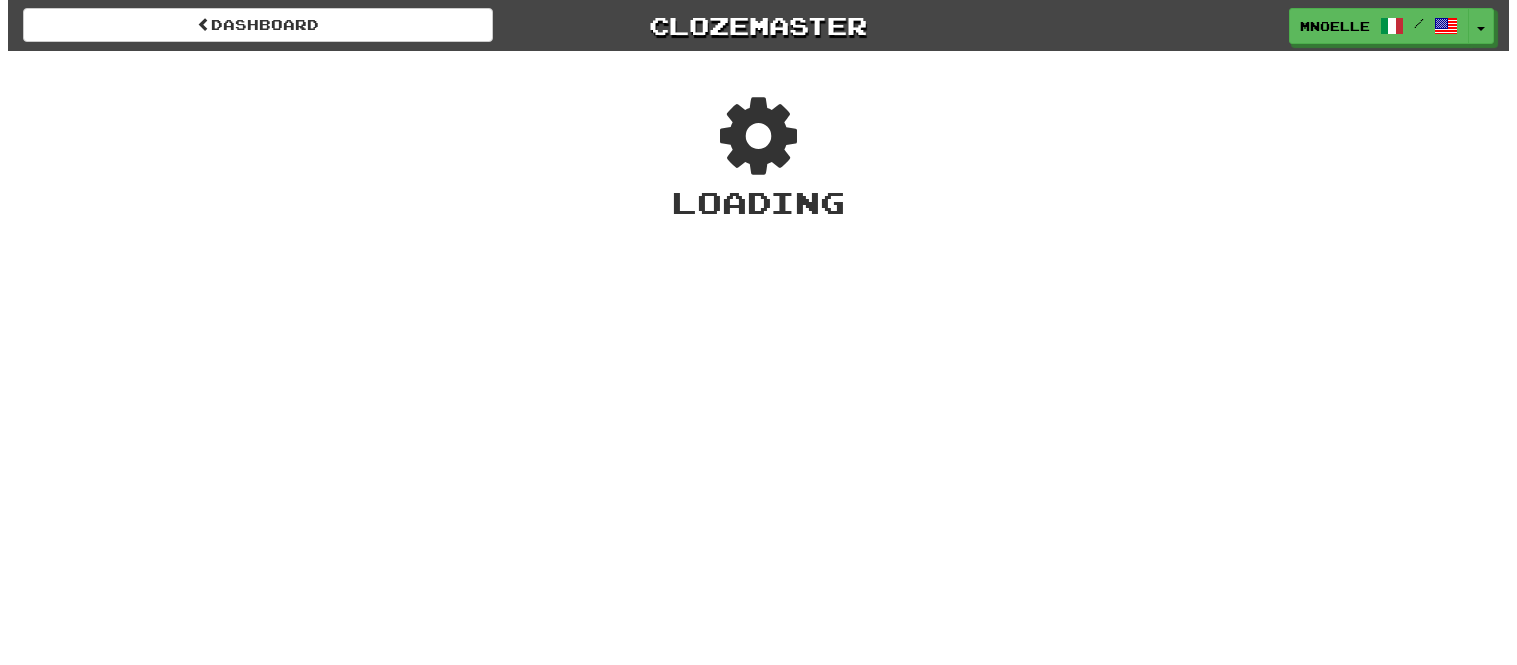 scroll, scrollTop: 0, scrollLeft: 0, axis: both 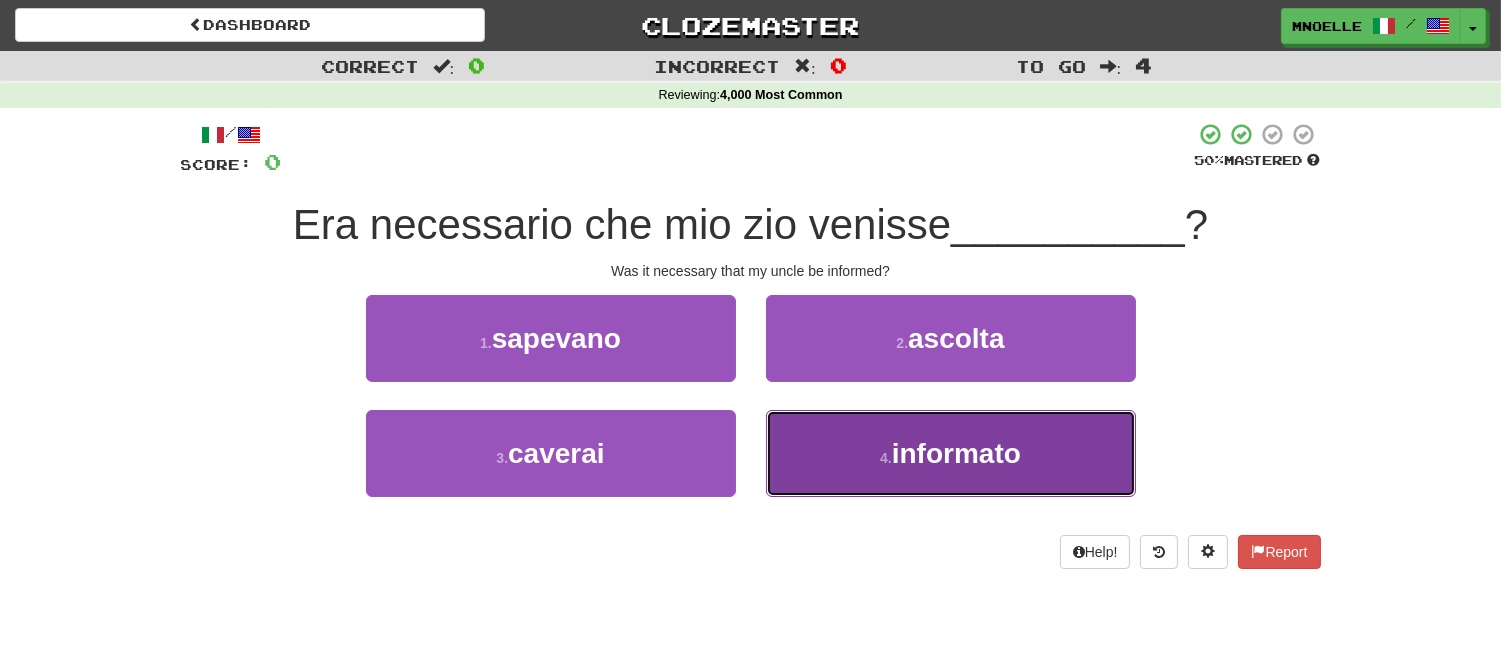 click on "informato" at bounding box center (956, 453) 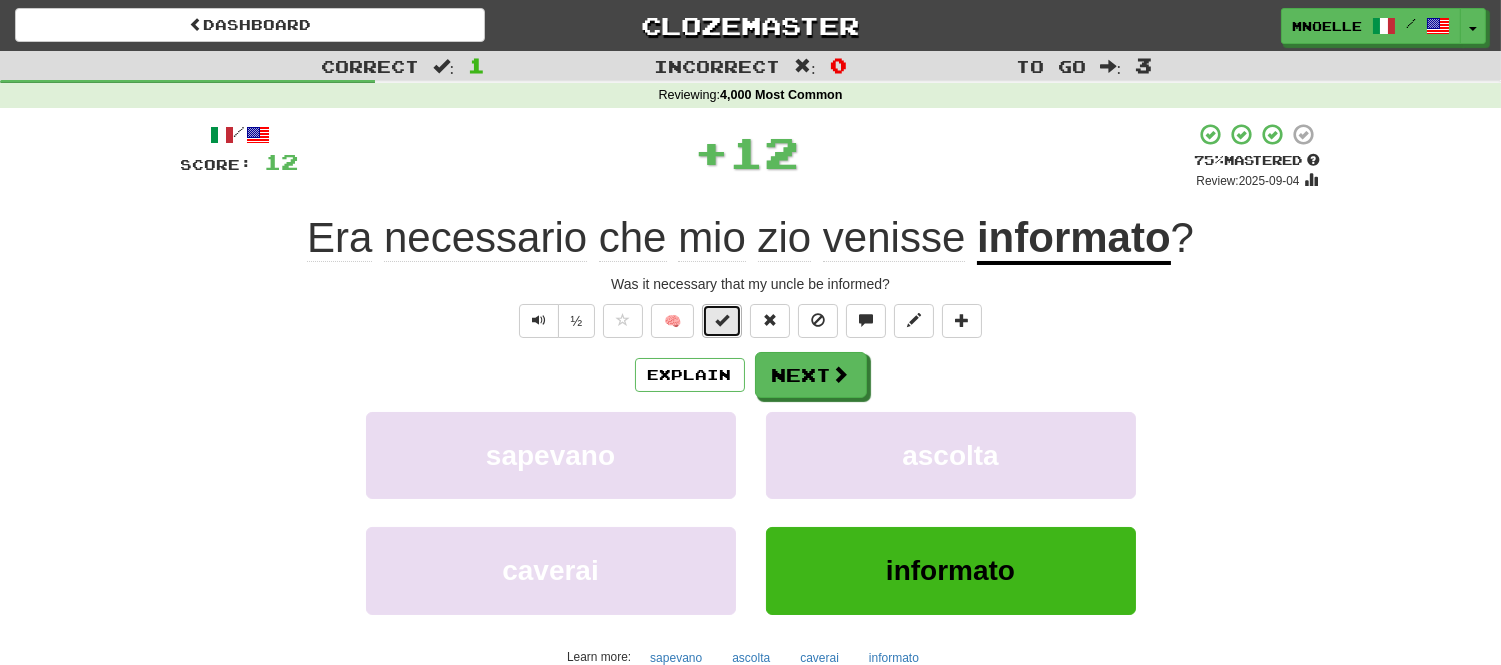 click at bounding box center [722, 321] 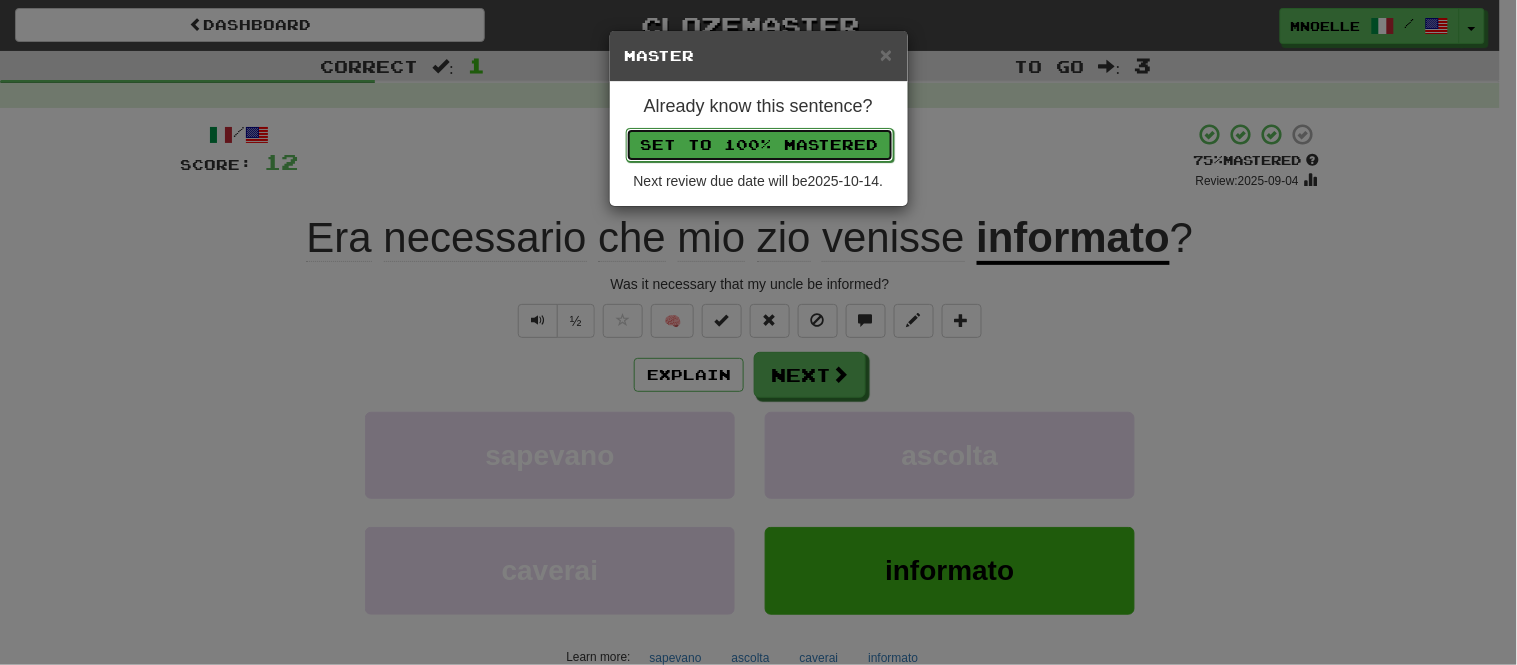 click on "Set to 100% Mastered" at bounding box center (760, 145) 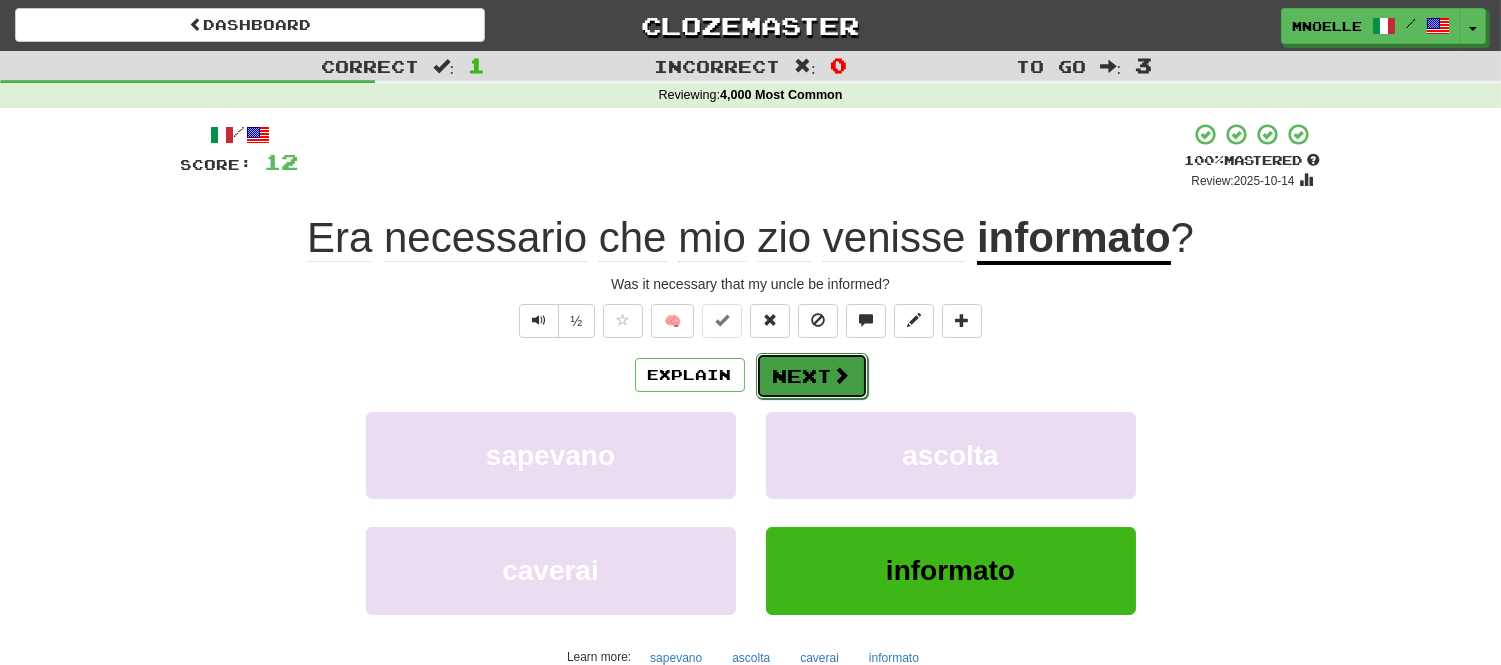 click on "Next" at bounding box center [812, 376] 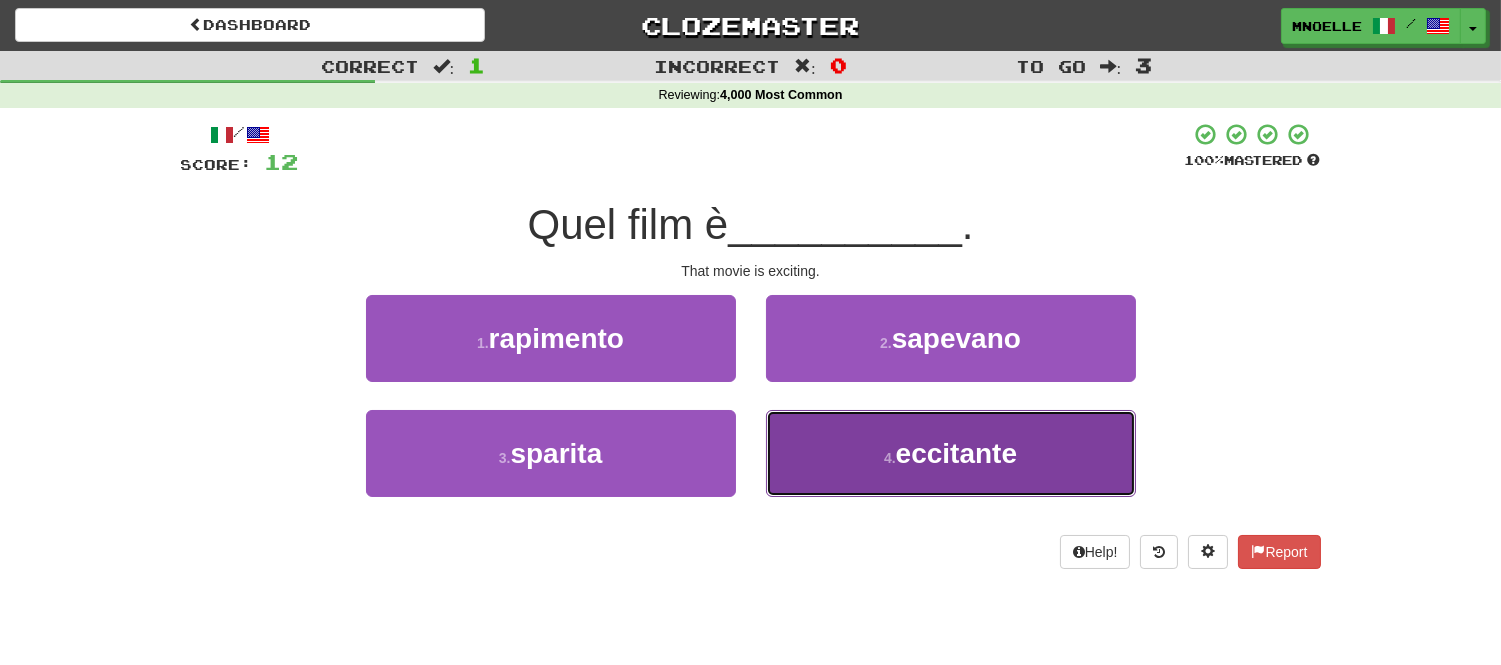 click on "4 .  eccitante" at bounding box center (951, 453) 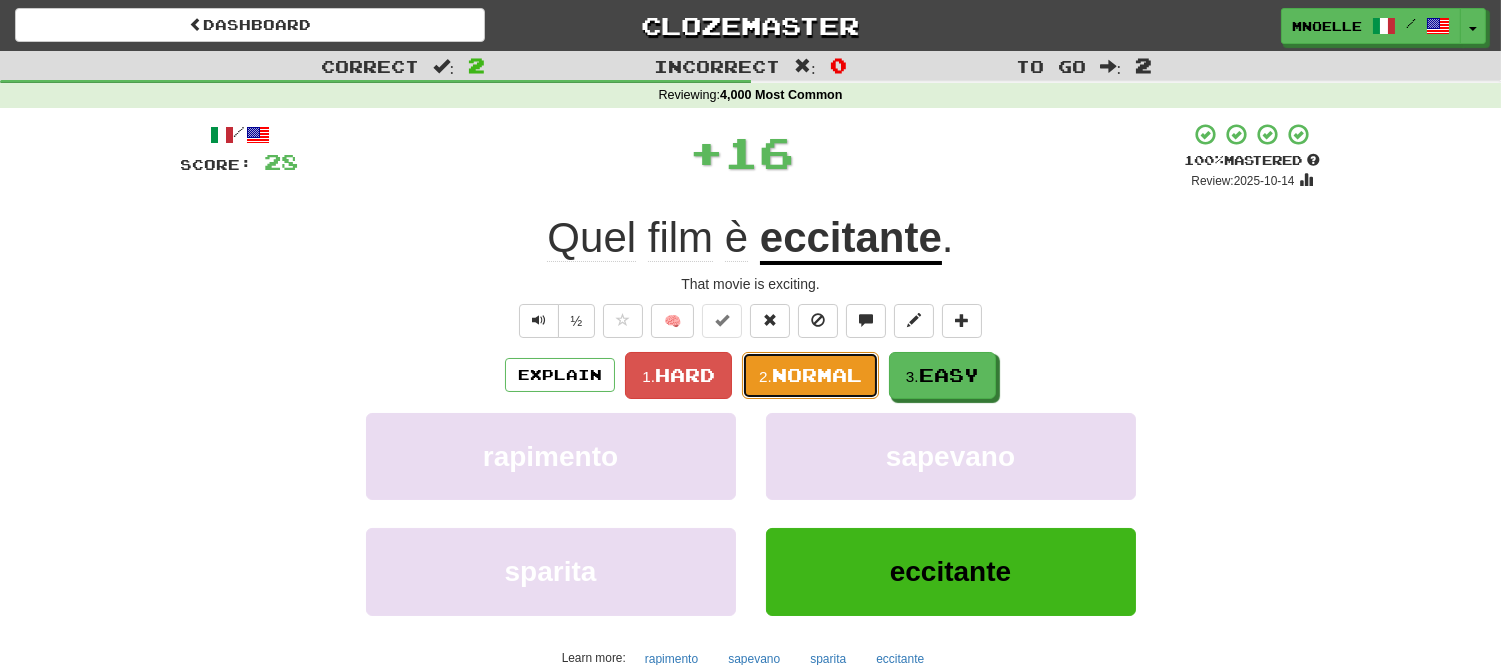 click on "Normal" at bounding box center (817, 375) 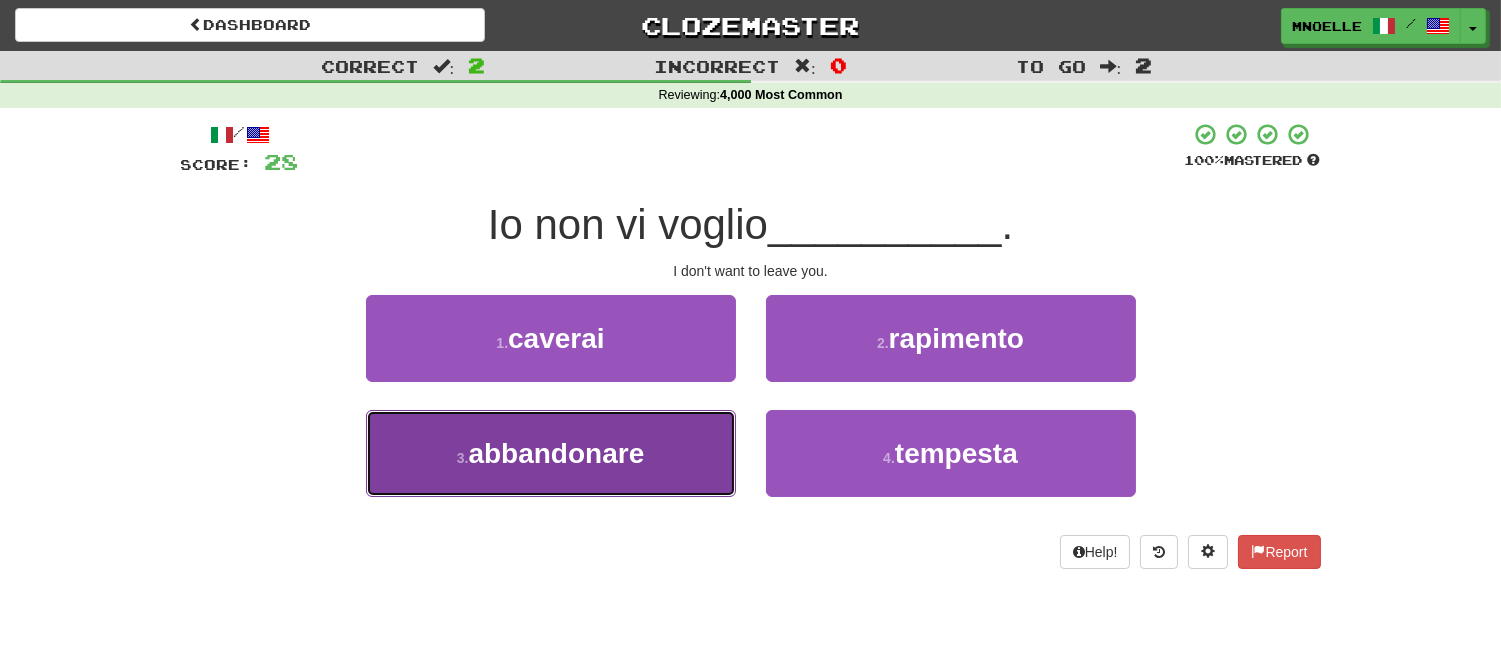click on "3 .  abbandonare" at bounding box center [551, 453] 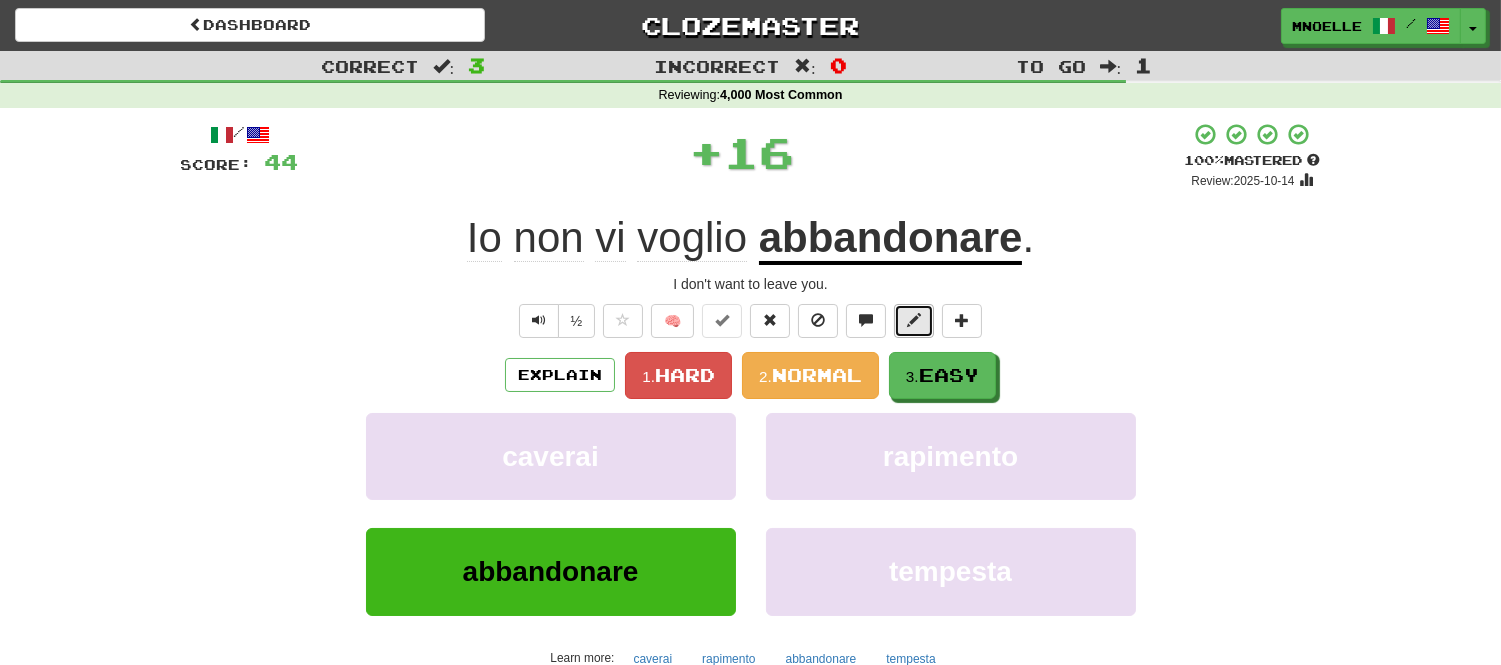 click at bounding box center (914, 321) 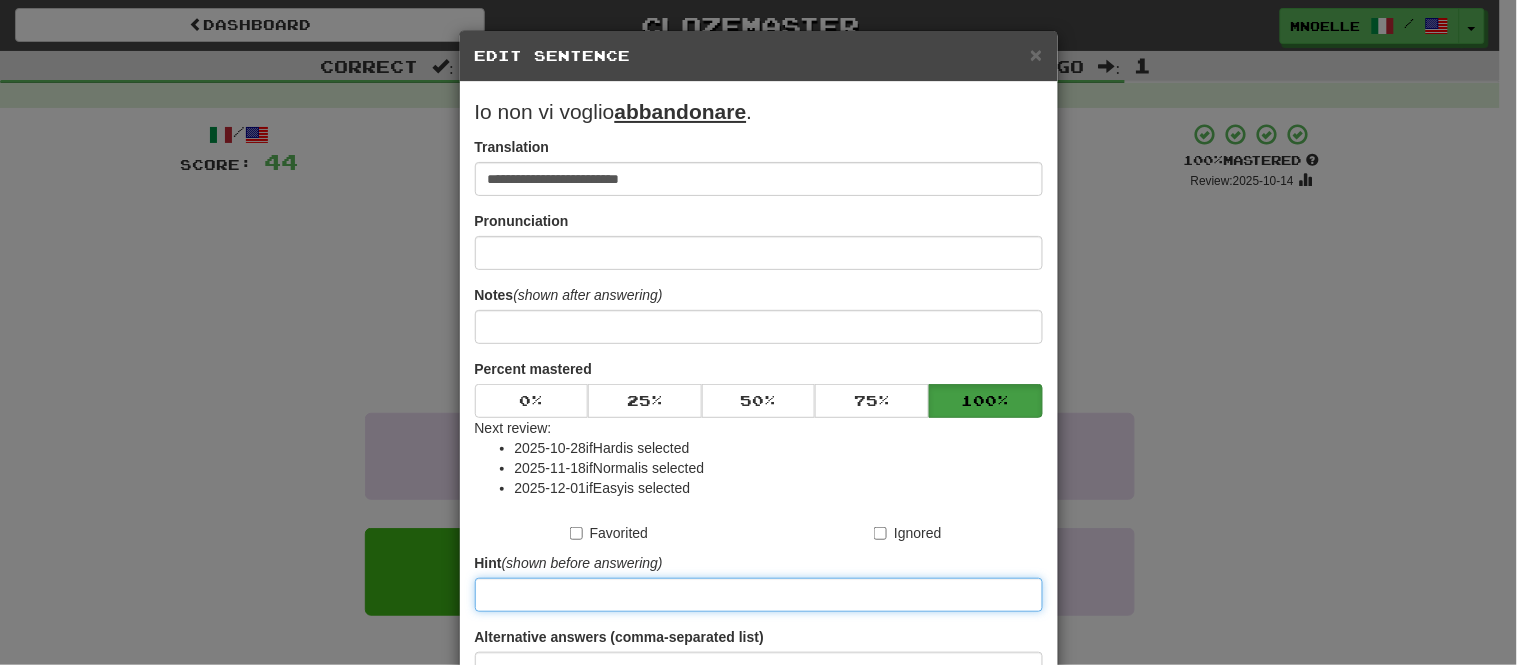 click at bounding box center [759, 595] 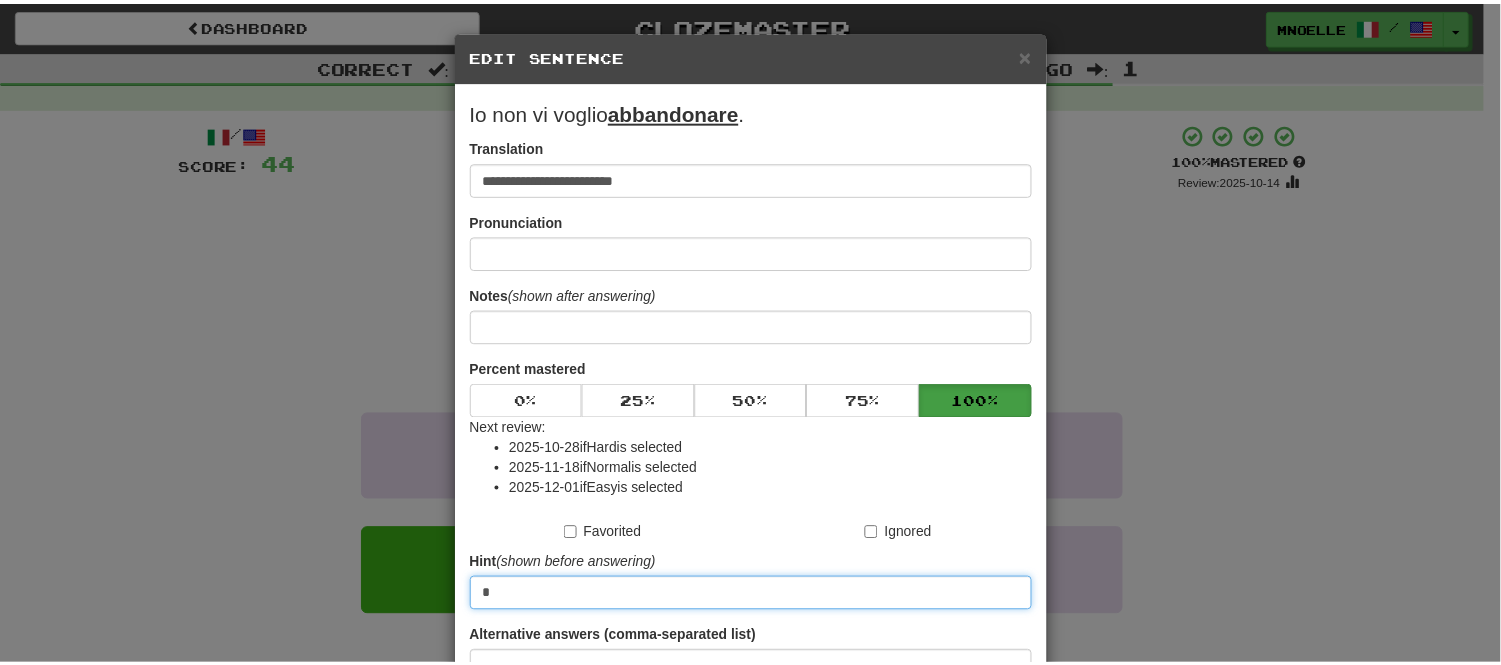 scroll, scrollTop: 193, scrollLeft: 0, axis: vertical 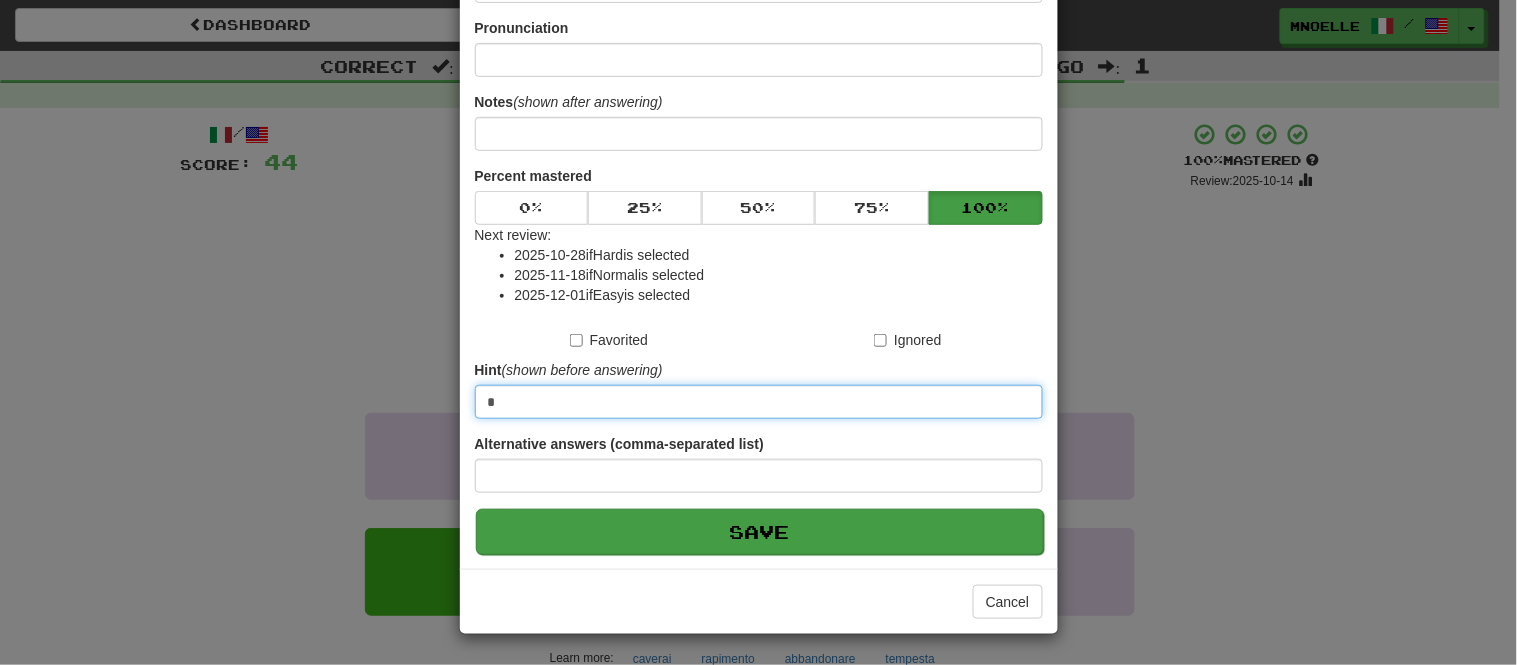 type on "*" 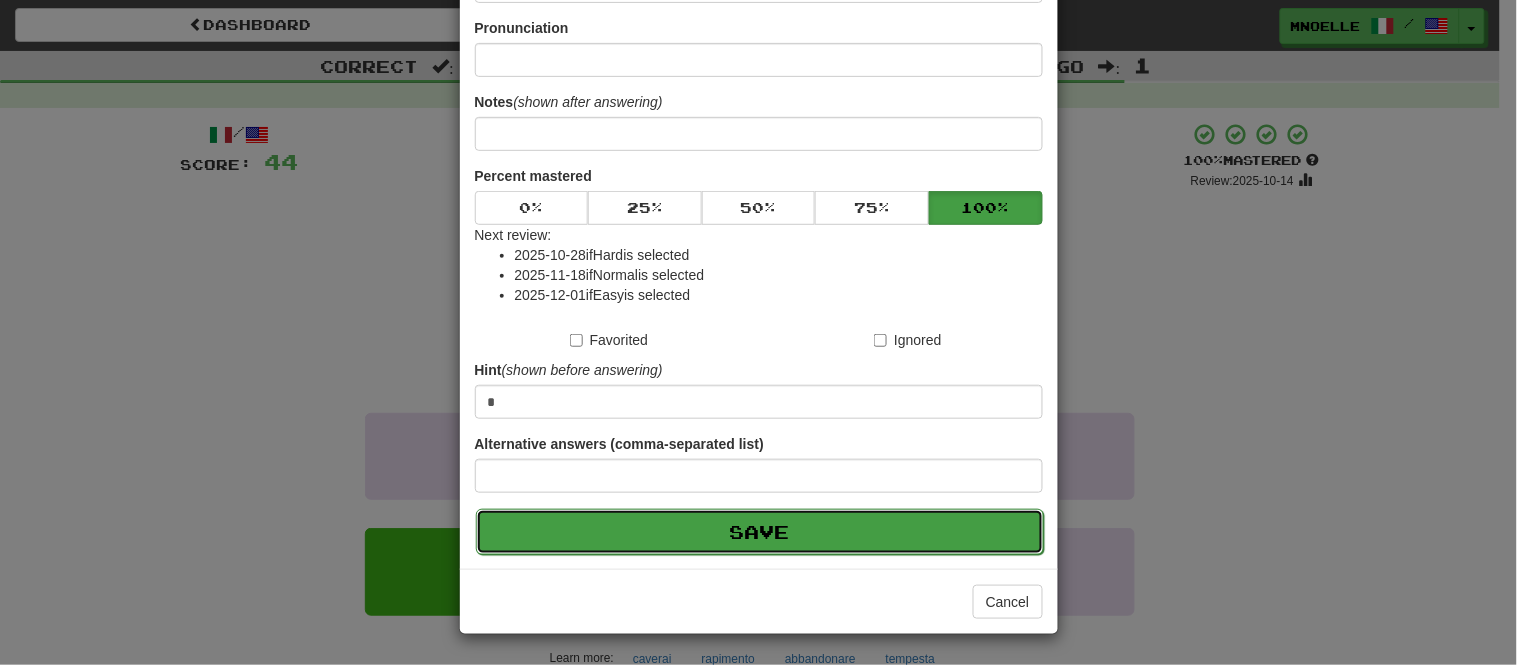 click on "Save" at bounding box center (760, 532) 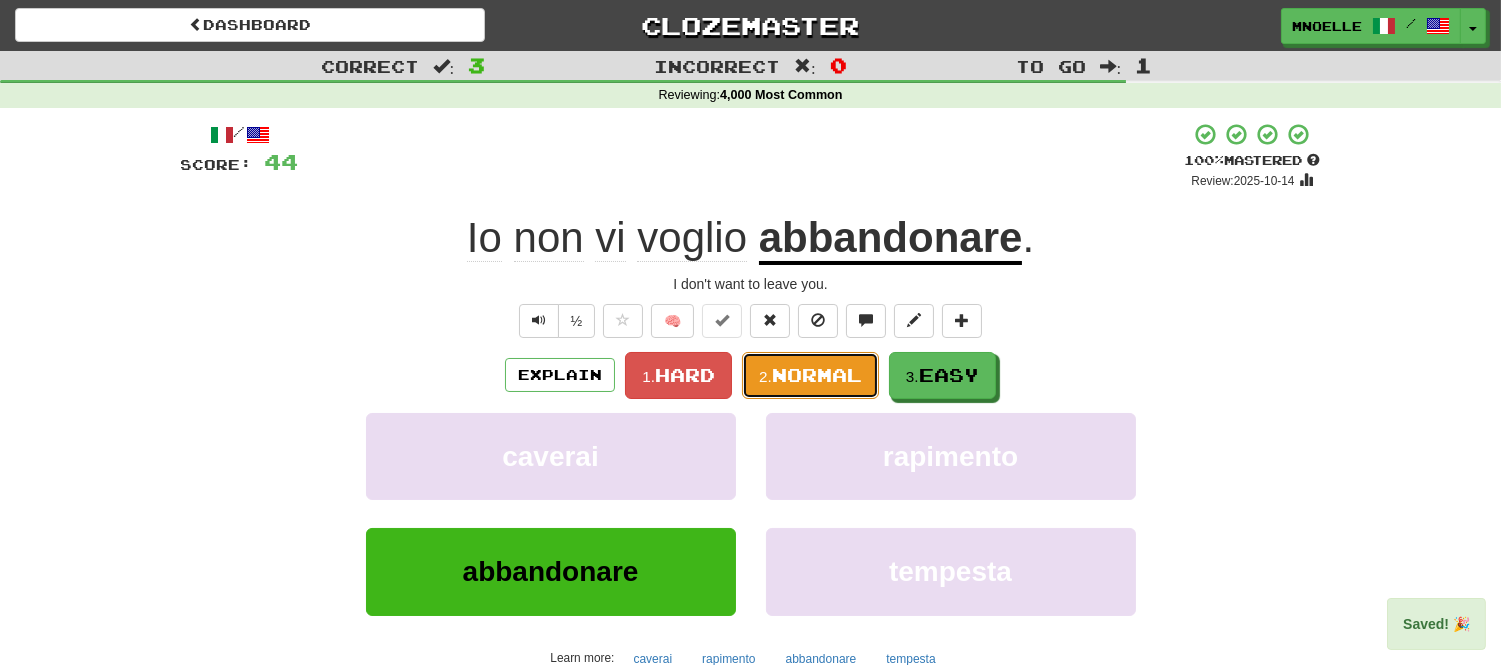 click on "Normal" at bounding box center (817, 375) 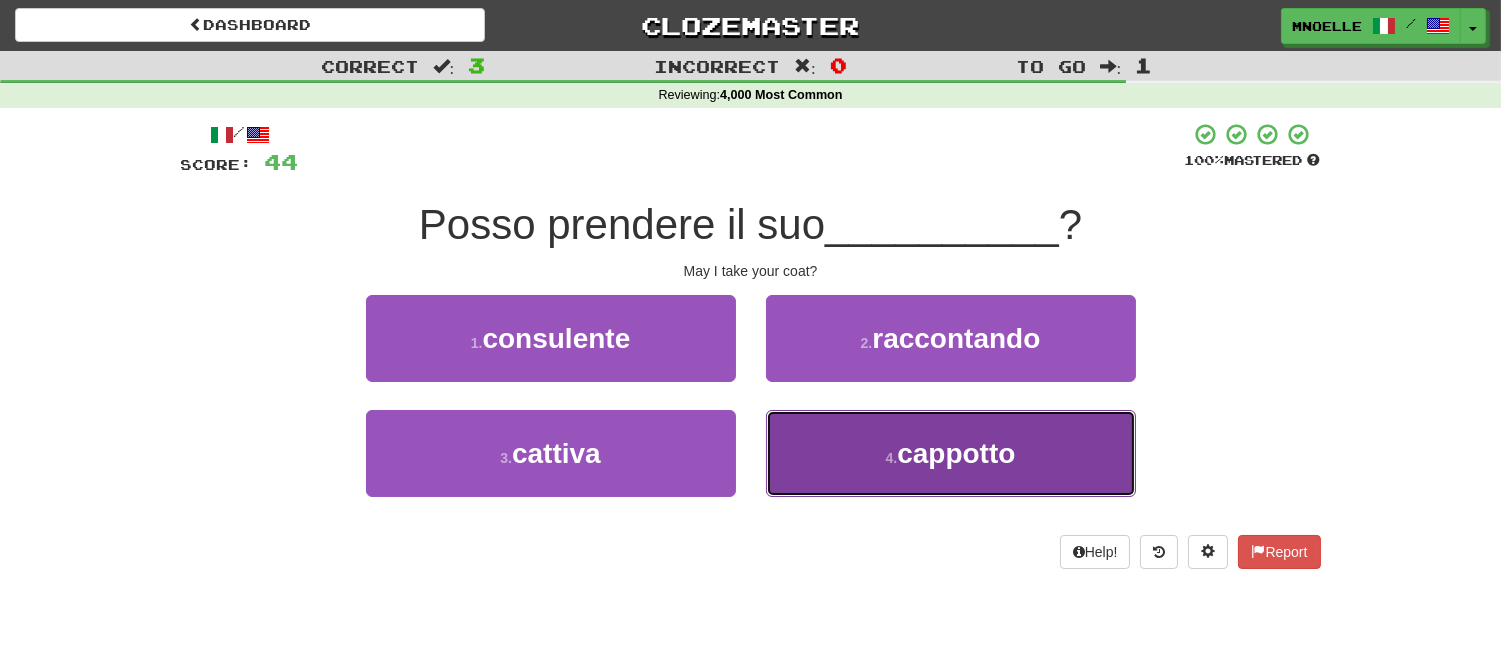click on "4 .  cappotto" at bounding box center [951, 453] 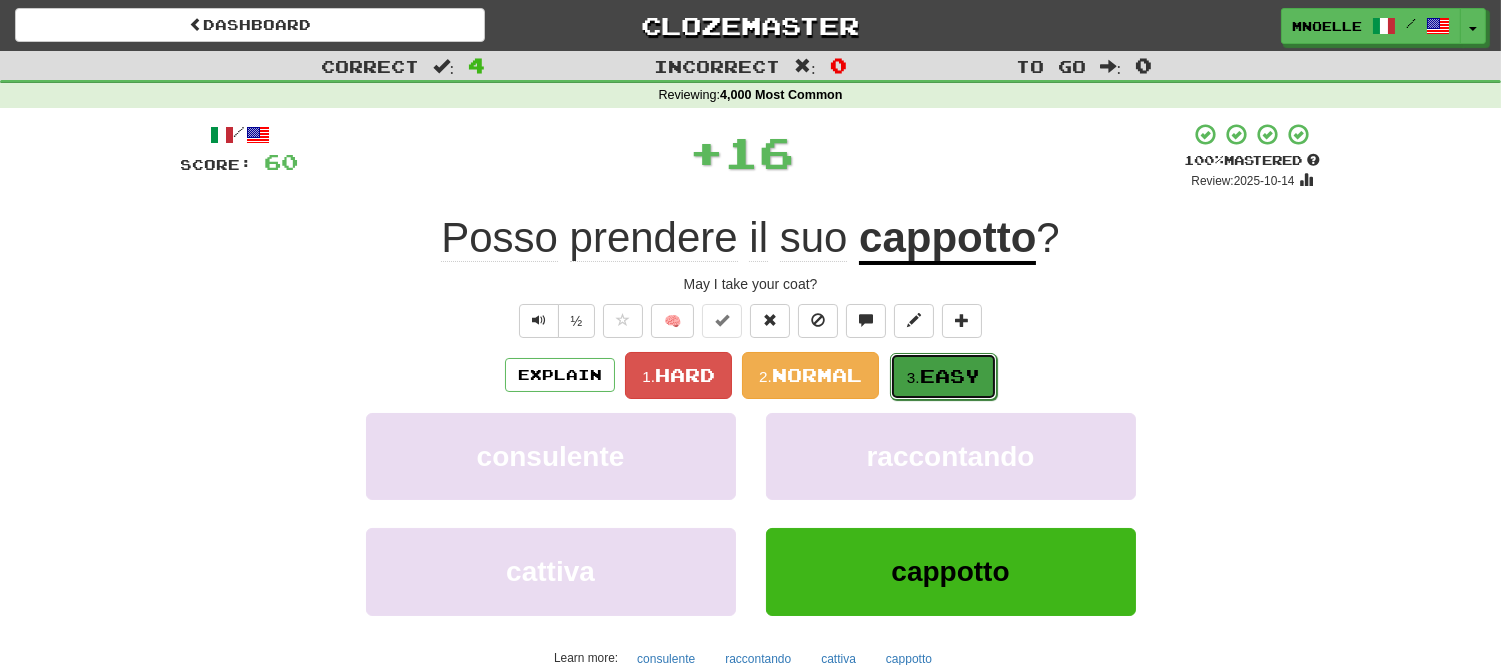click on "3.  Easy" at bounding box center [943, 376] 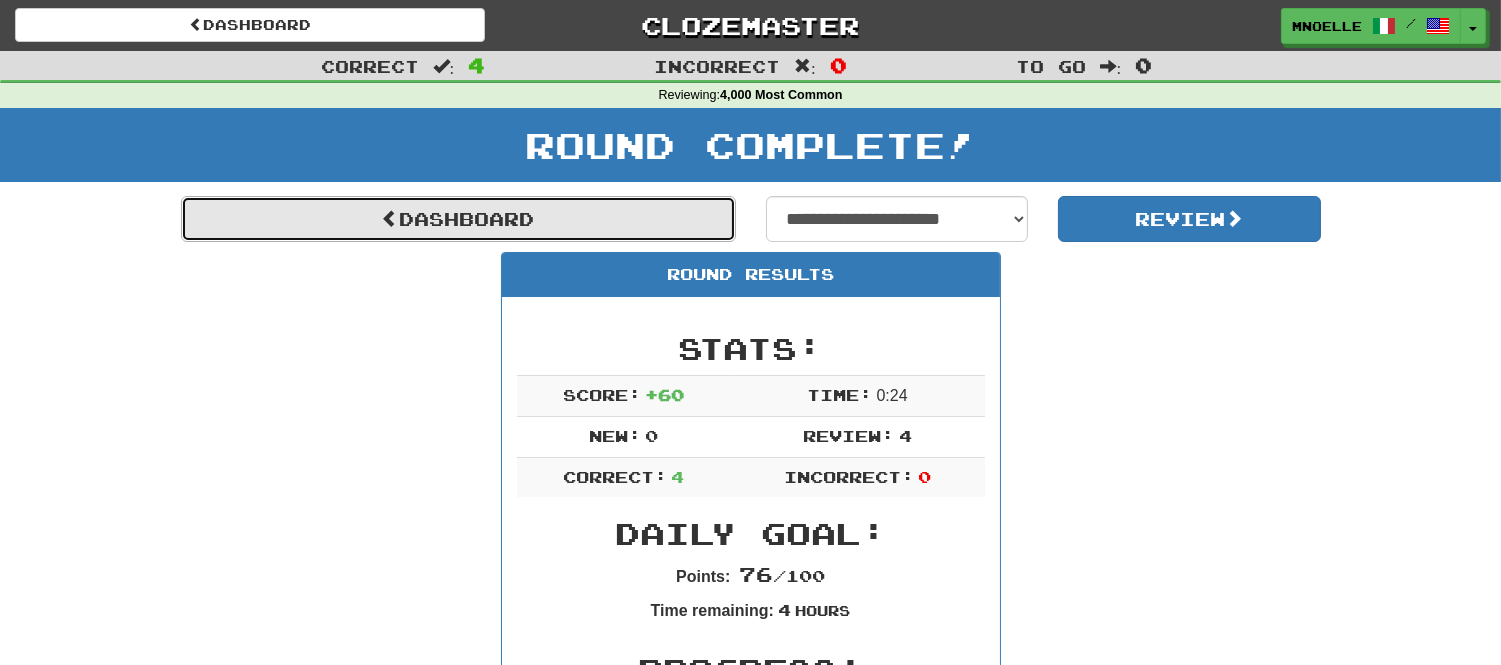 click on "Dashboard" at bounding box center (458, 219) 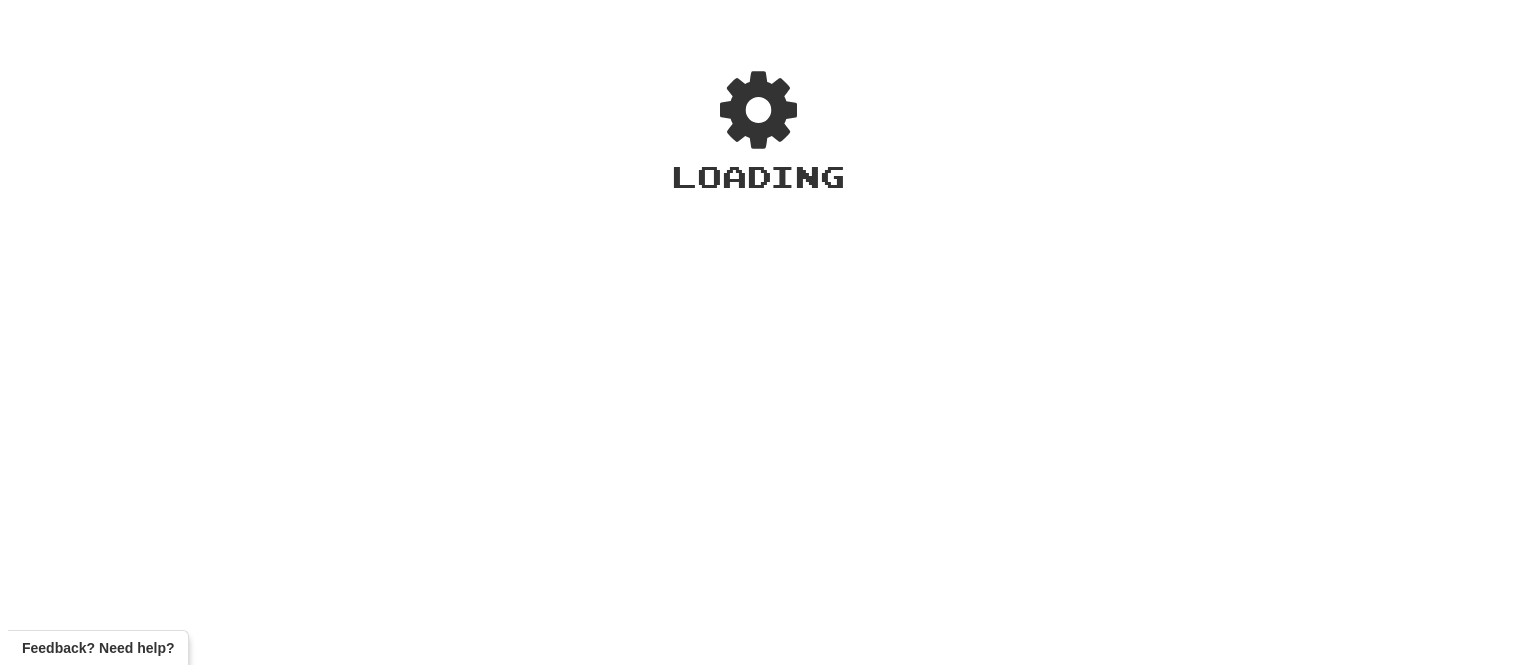 scroll, scrollTop: 0, scrollLeft: 0, axis: both 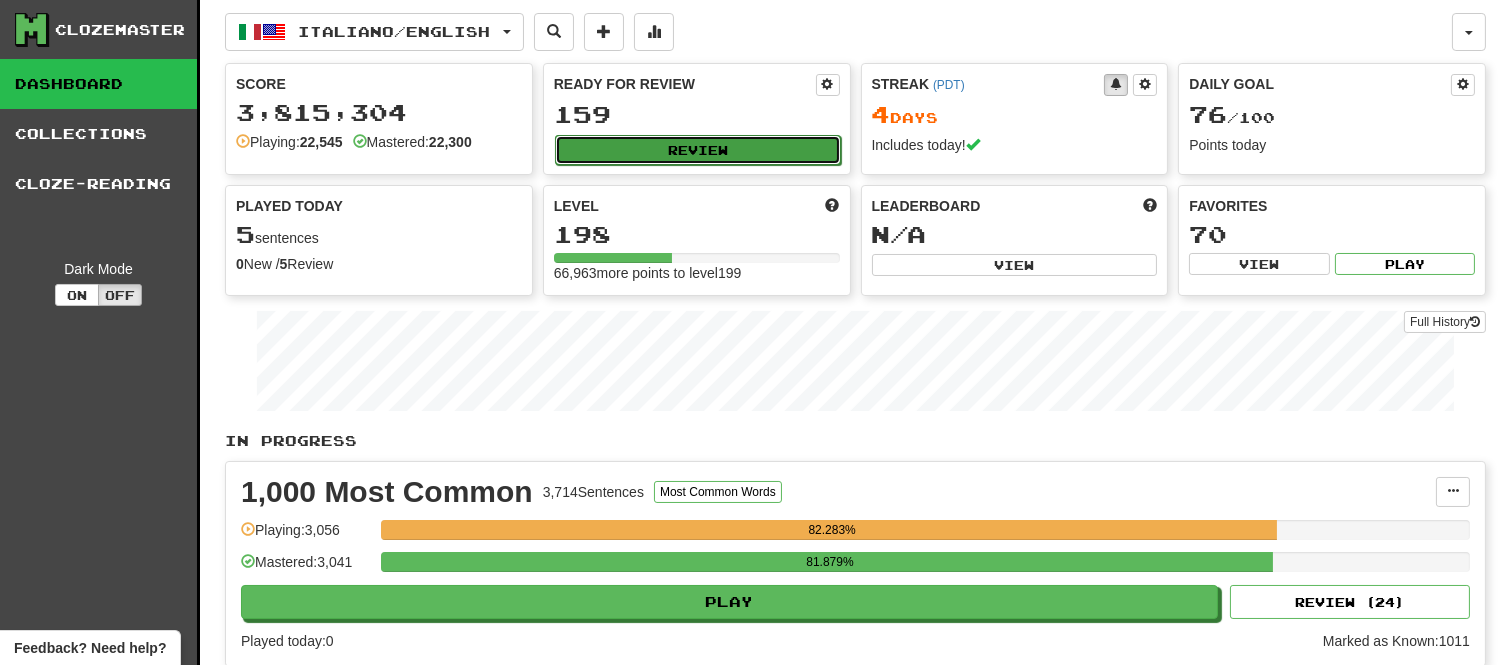click on "Review" at bounding box center (698, 150) 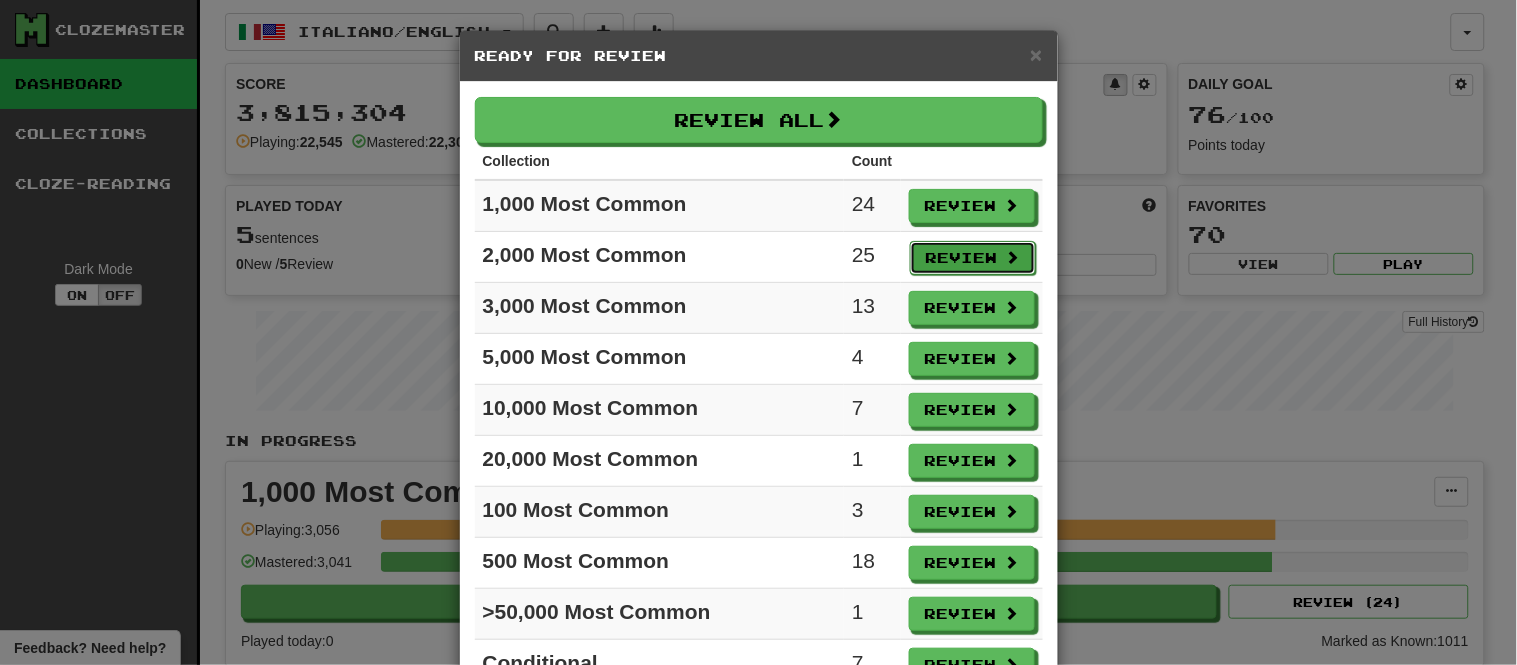click on "Review" at bounding box center [973, 258] 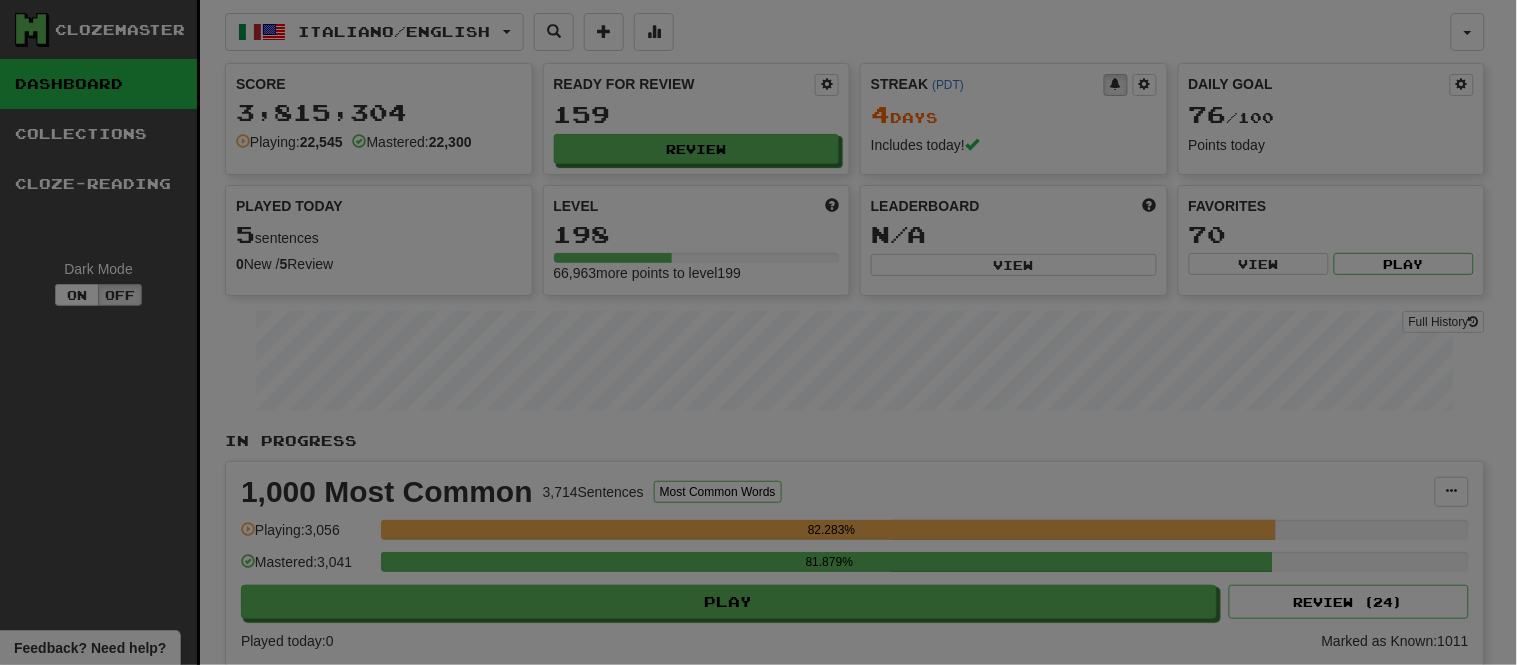 select on "**" 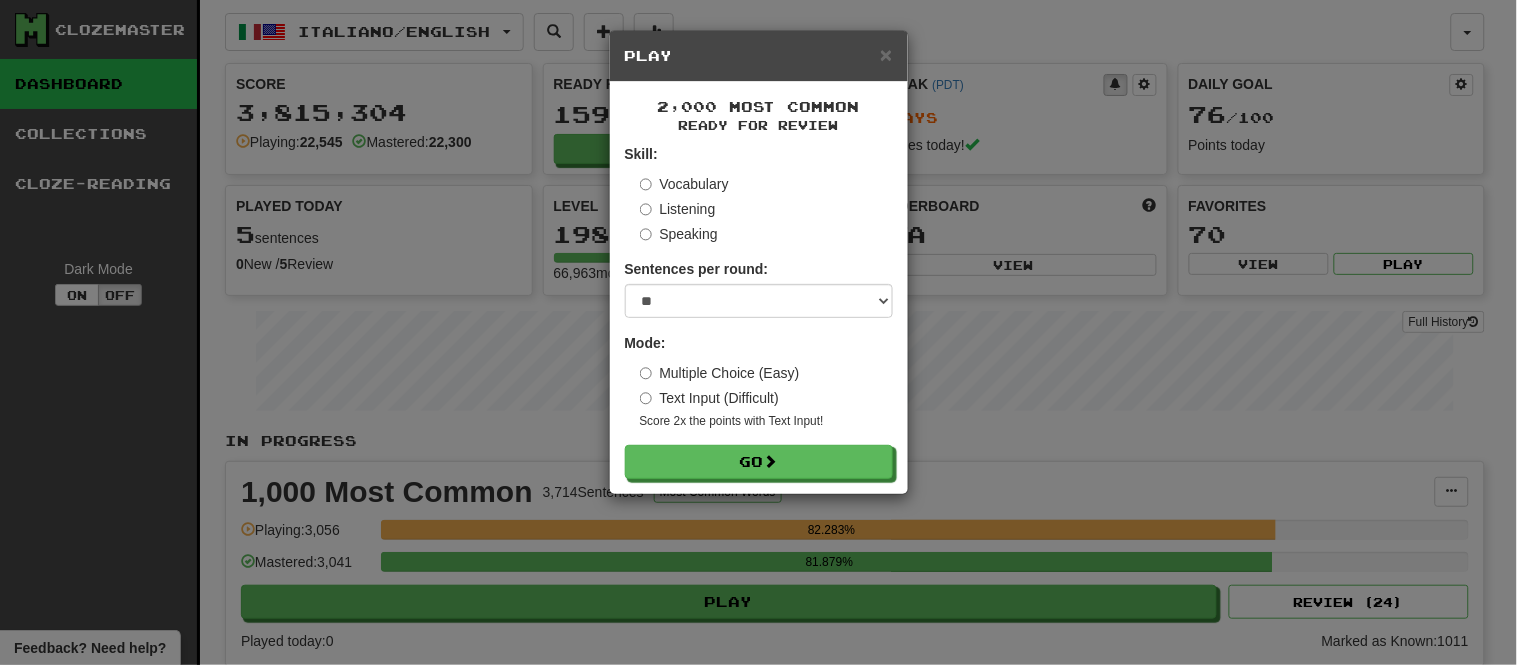click on "Text Input (Difficult)" at bounding box center [710, 398] 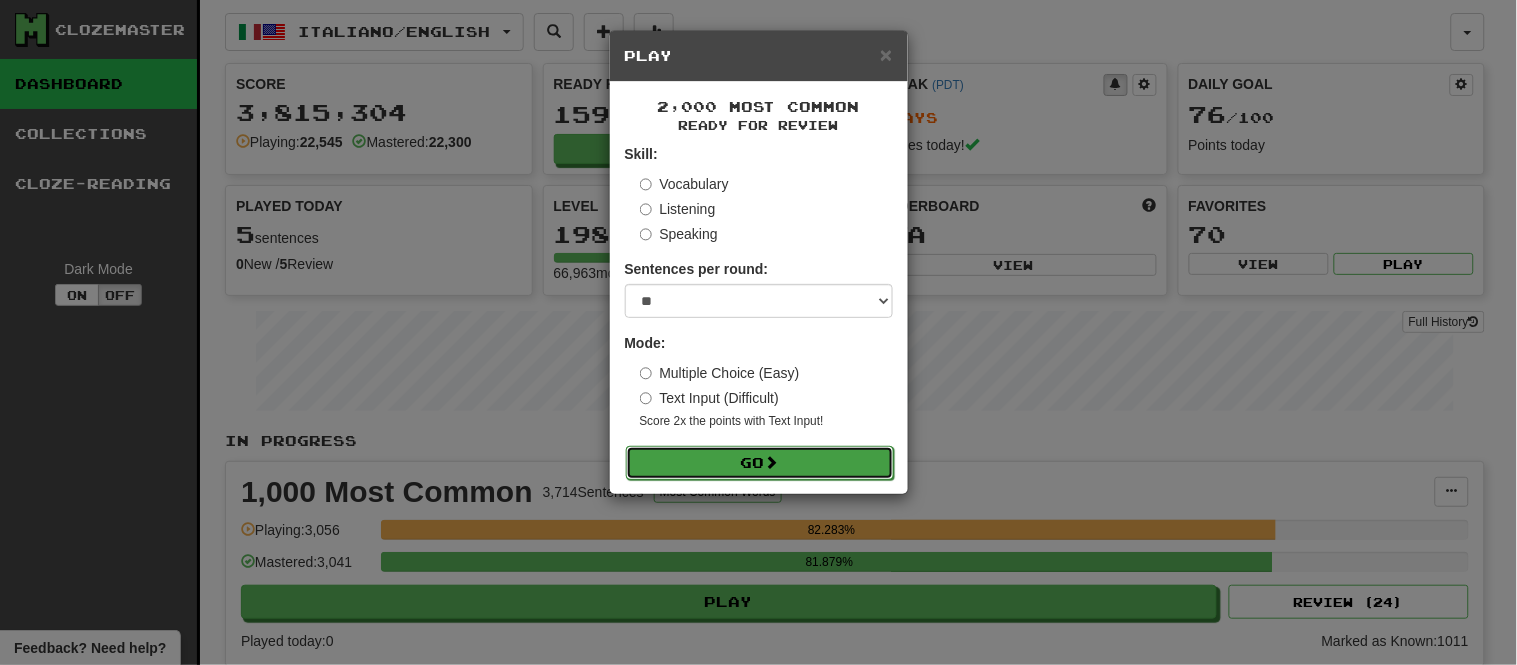 click on "Go" at bounding box center (760, 463) 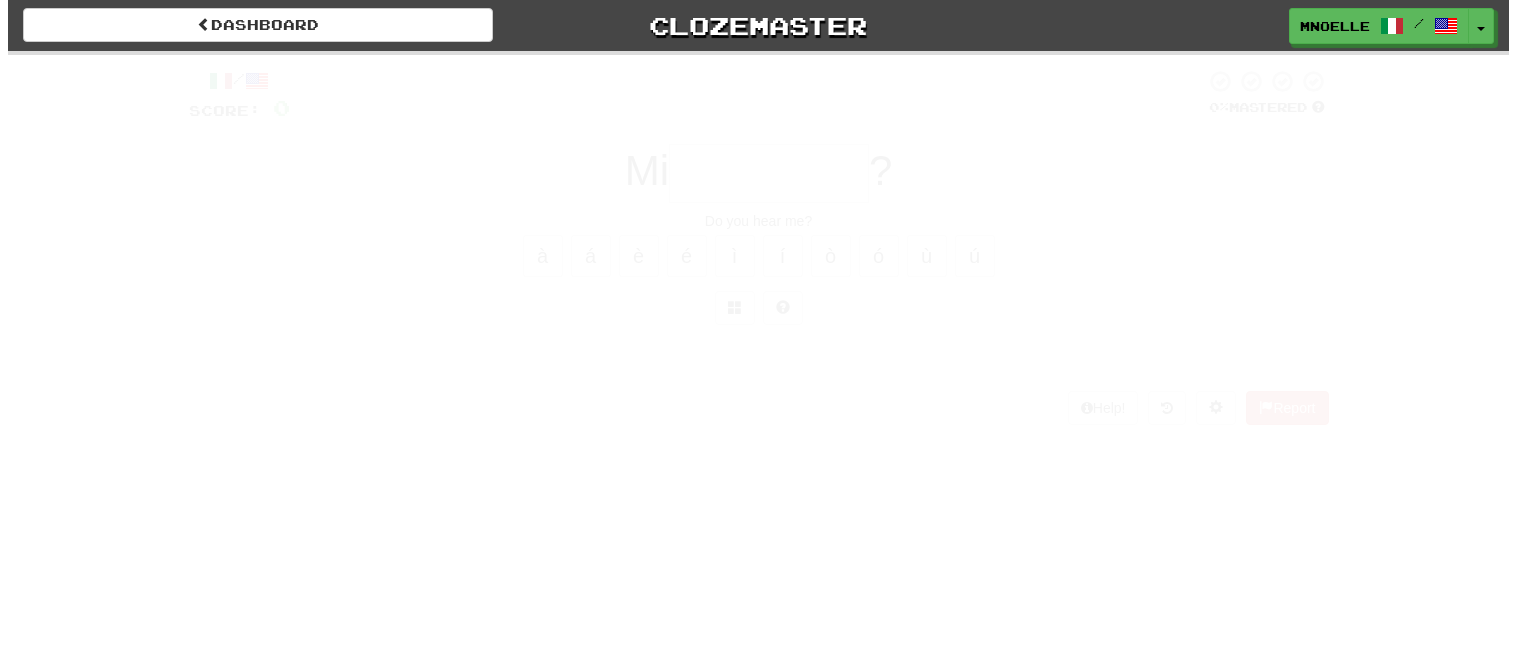scroll, scrollTop: 0, scrollLeft: 0, axis: both 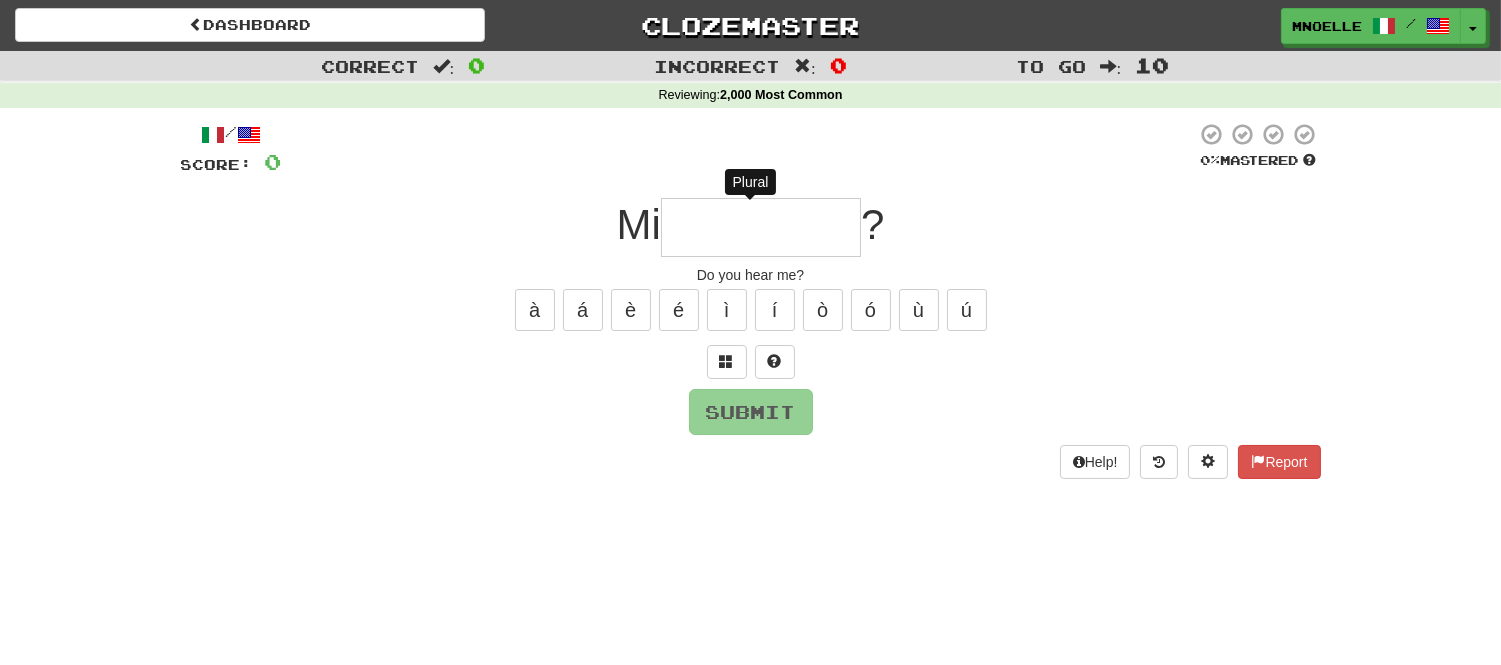 click at bounding box center [761, 227] 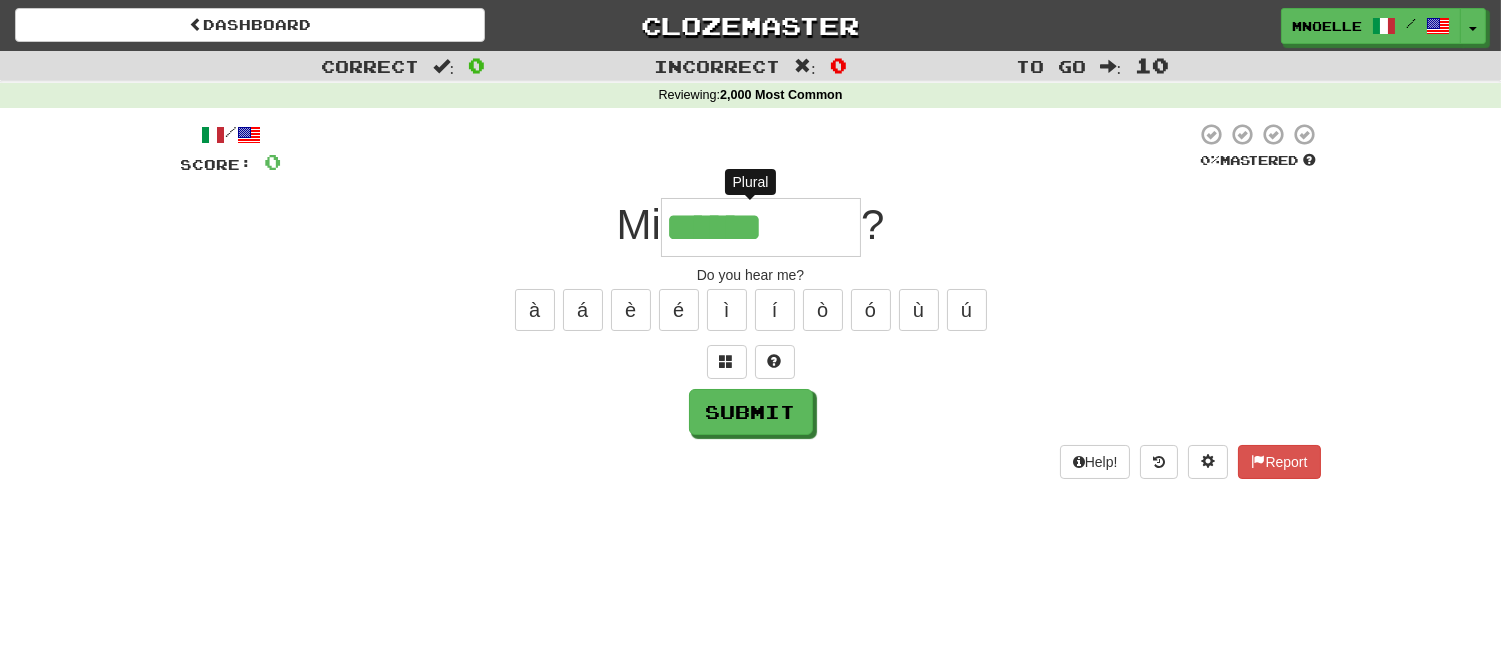 type on "*******" 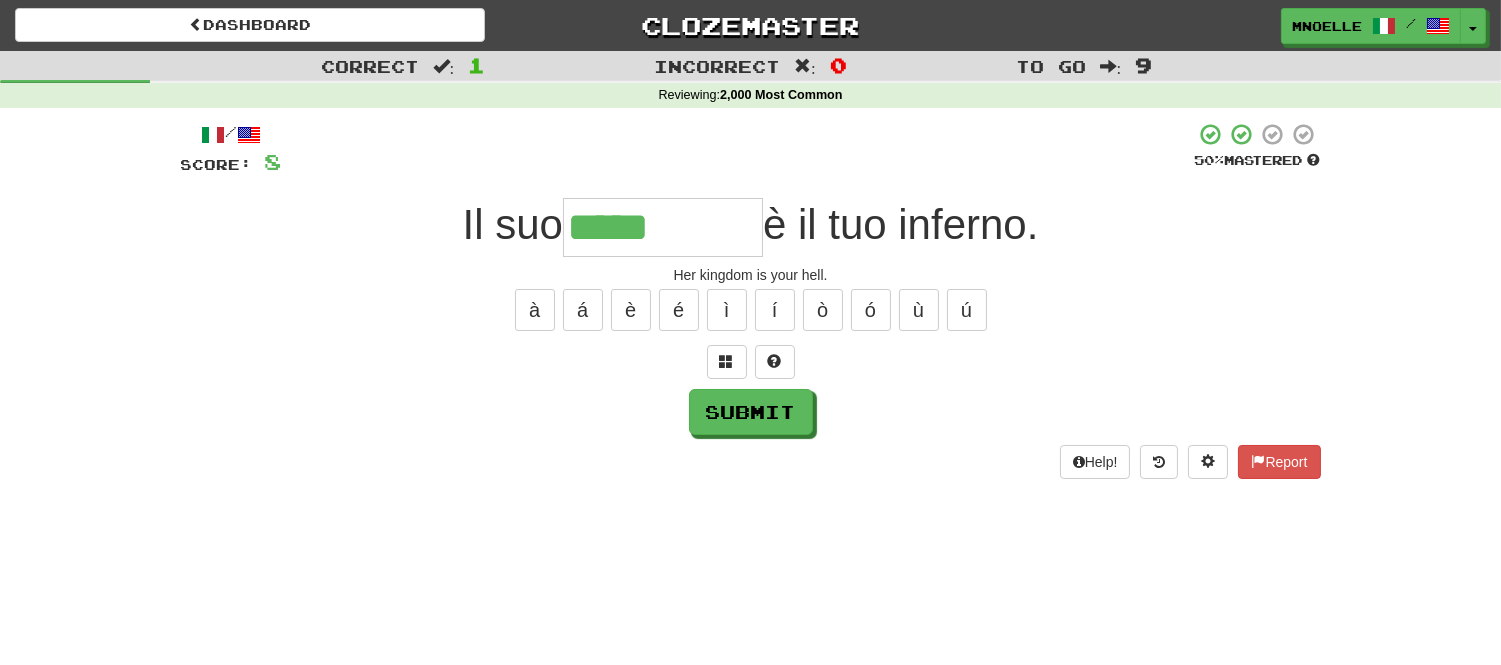 type on "*****" 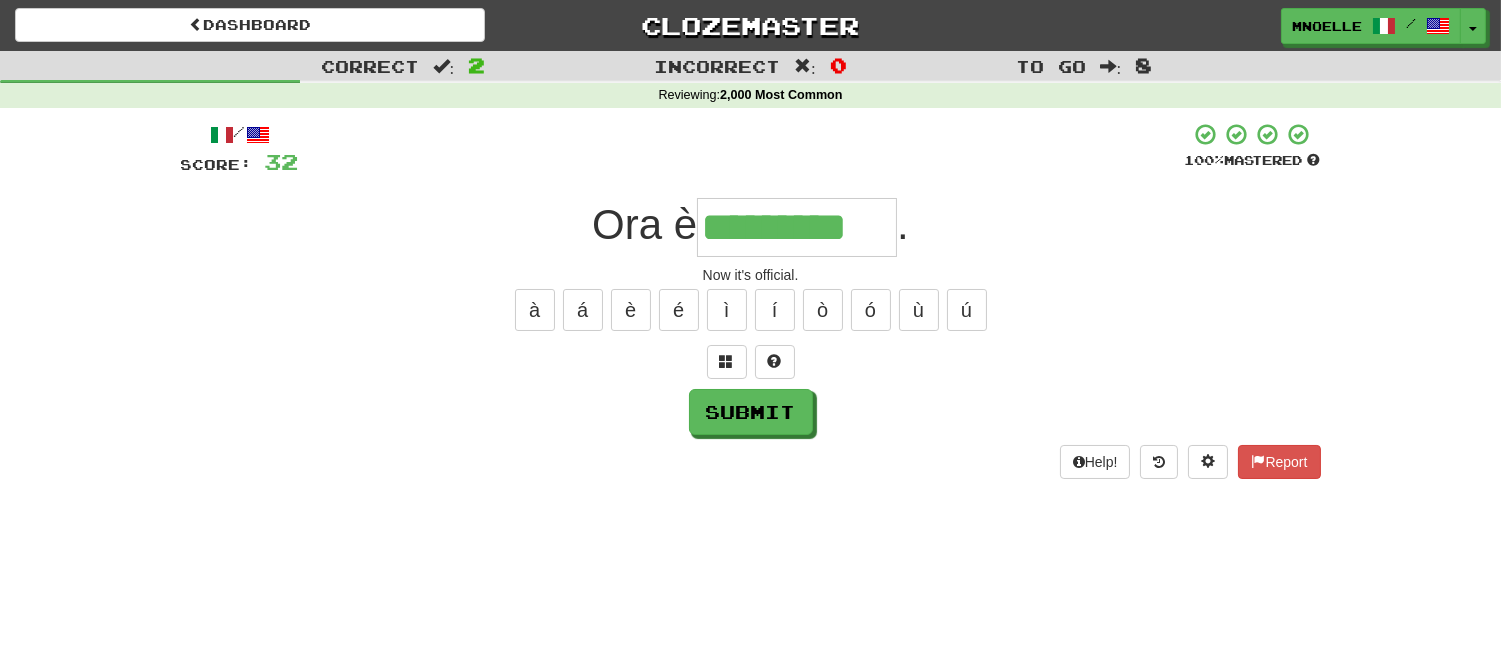 type on "*********" 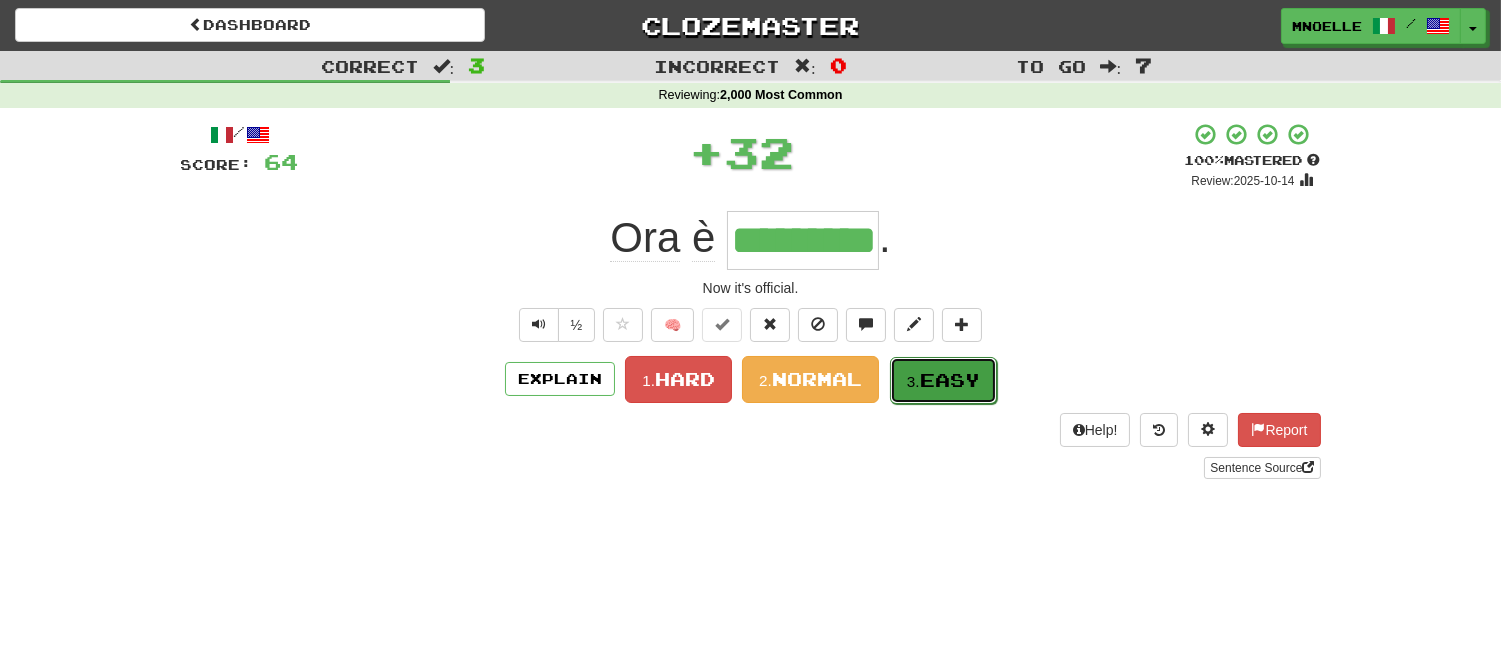click on "3.  Easy" at bounding box center [943, 380] 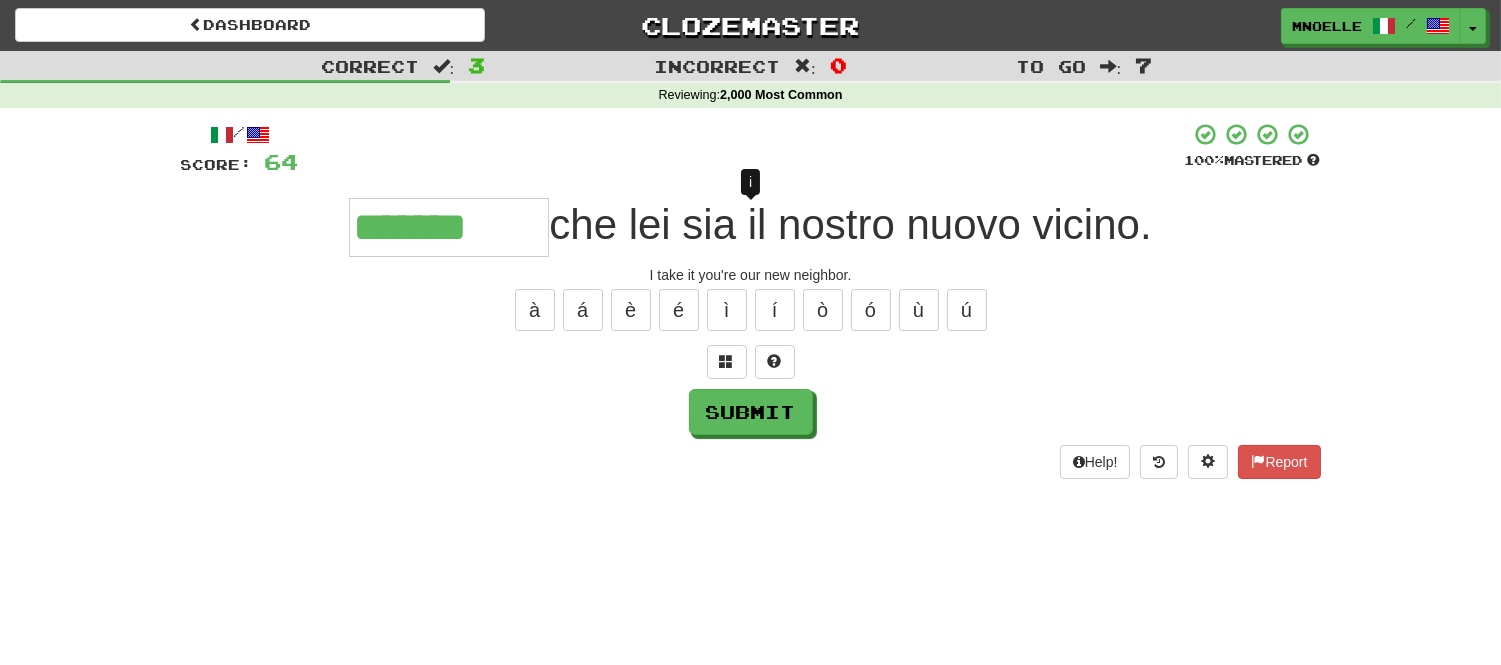 type on "********" 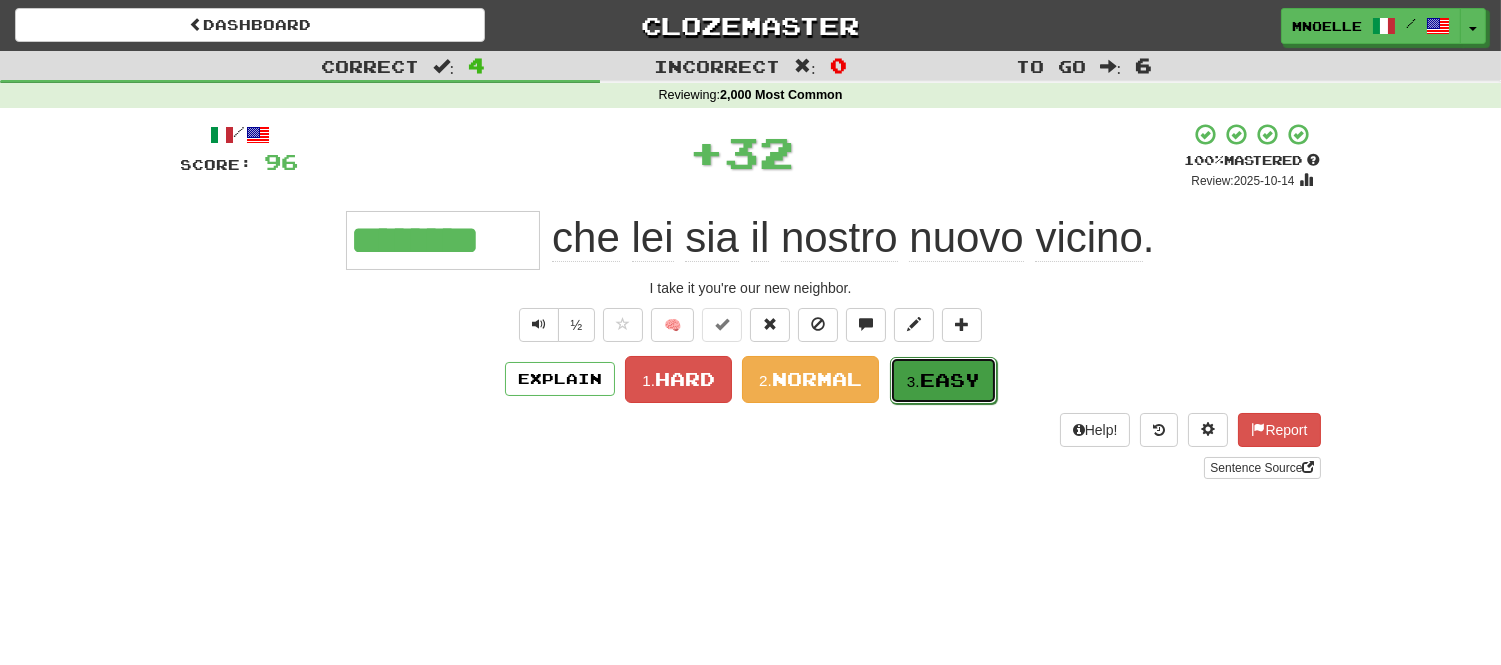 click on "Easy" at bounding box center (950, 380) 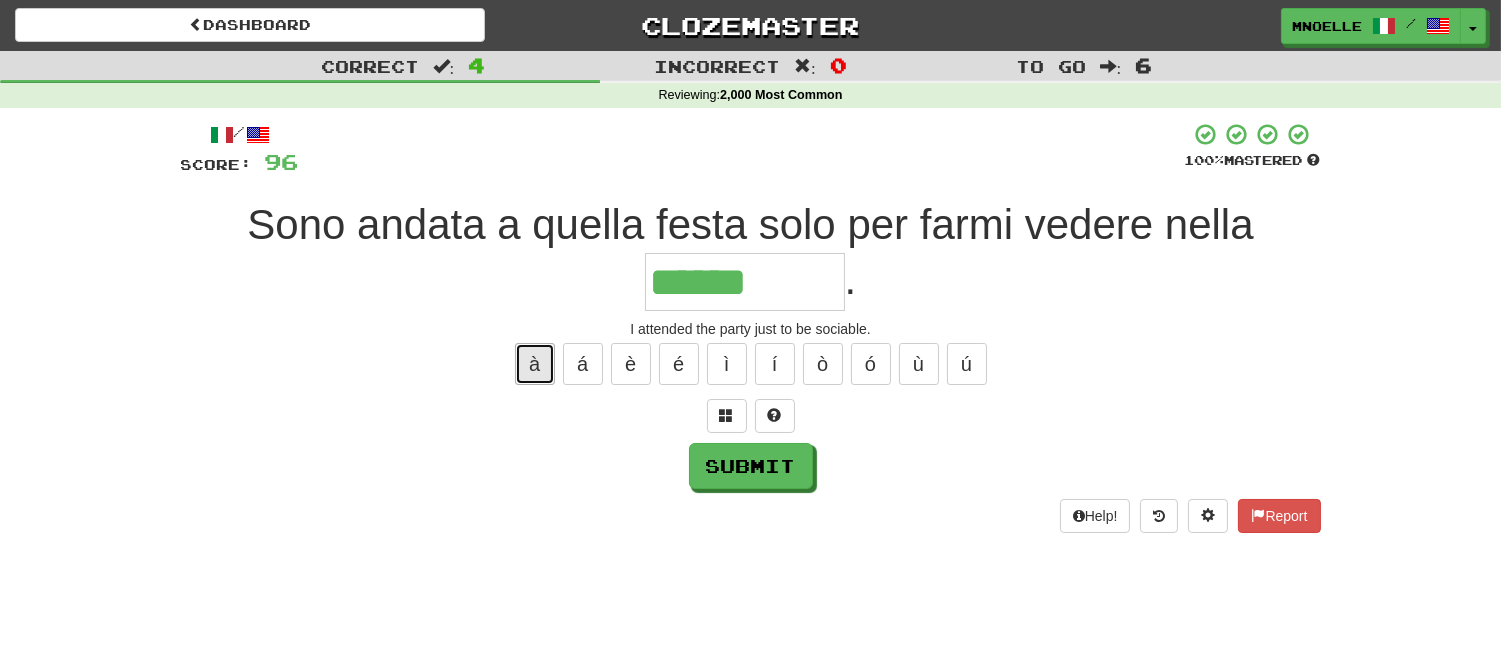 click on "à" at bounding box center [535, 364] 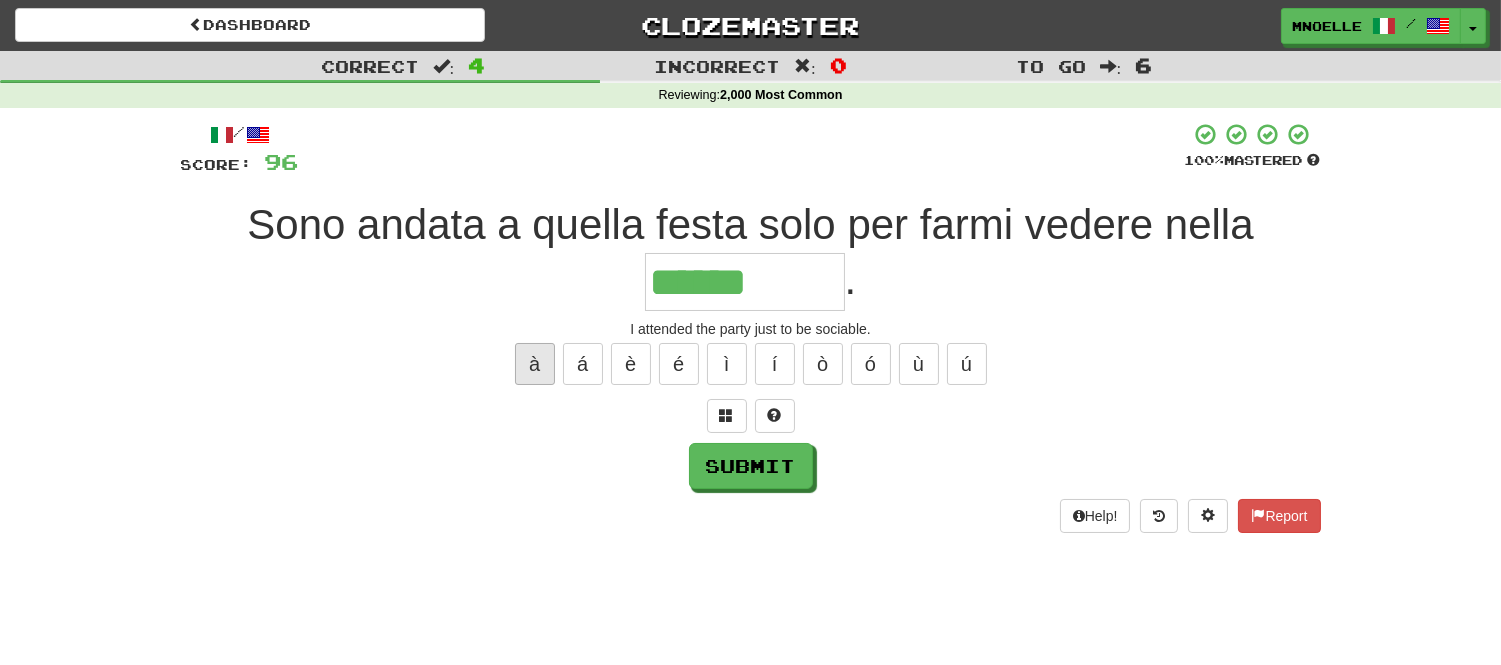 type on "*******" 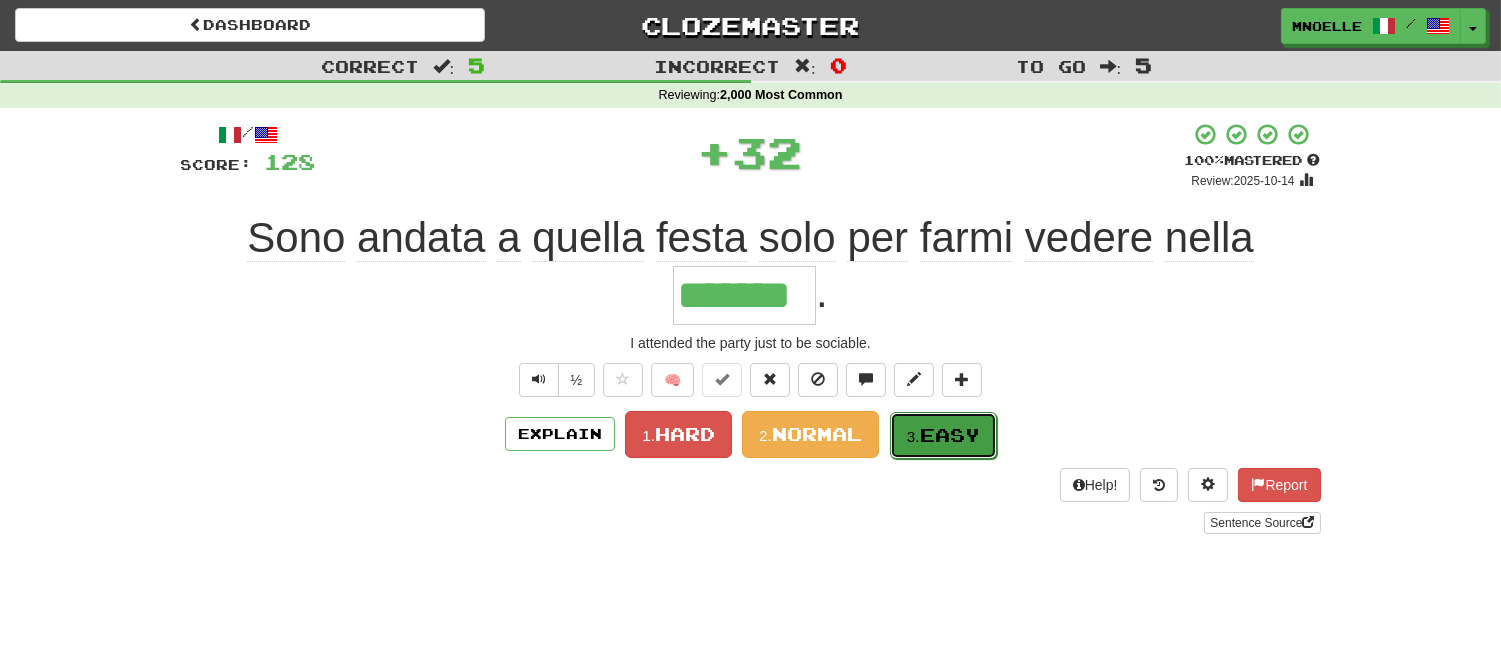 click on "Easy" at bounding box center (950, 435) 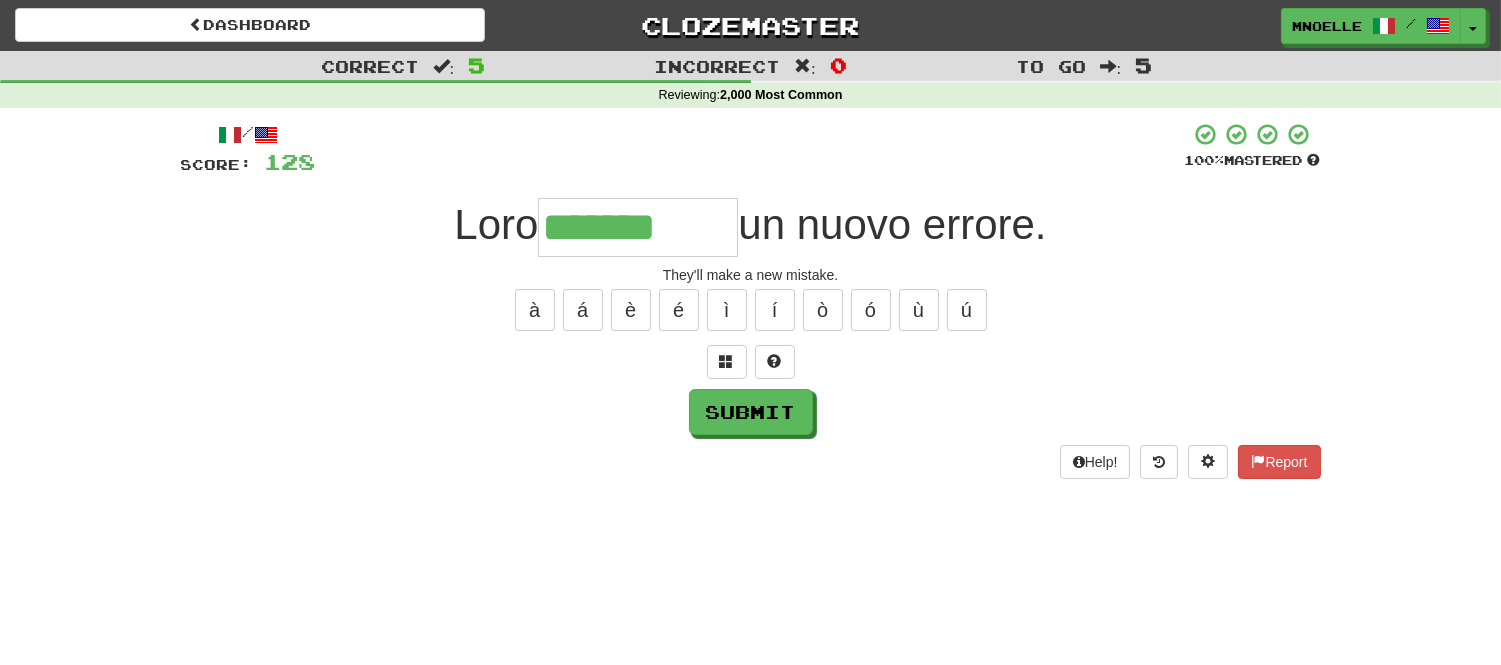 type on "*******" 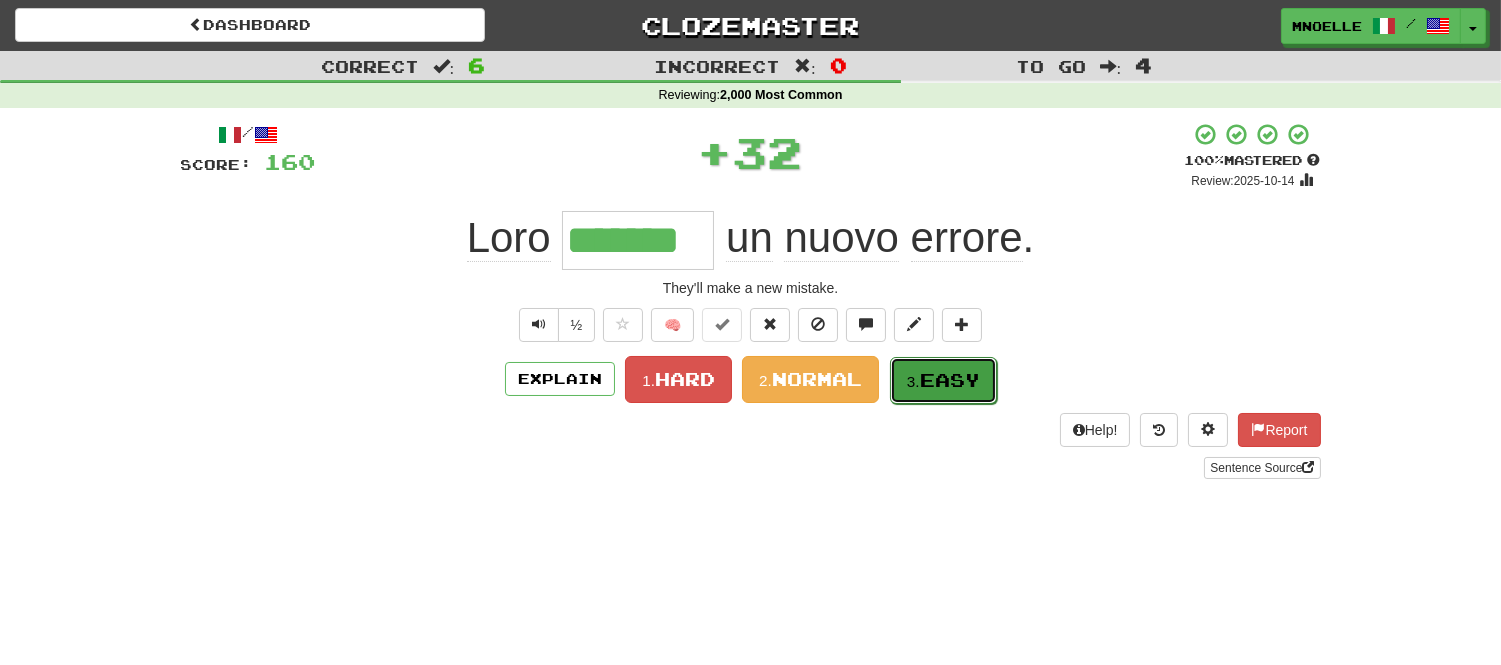 click on "3.  Easy" at bounding box center (943, 380) 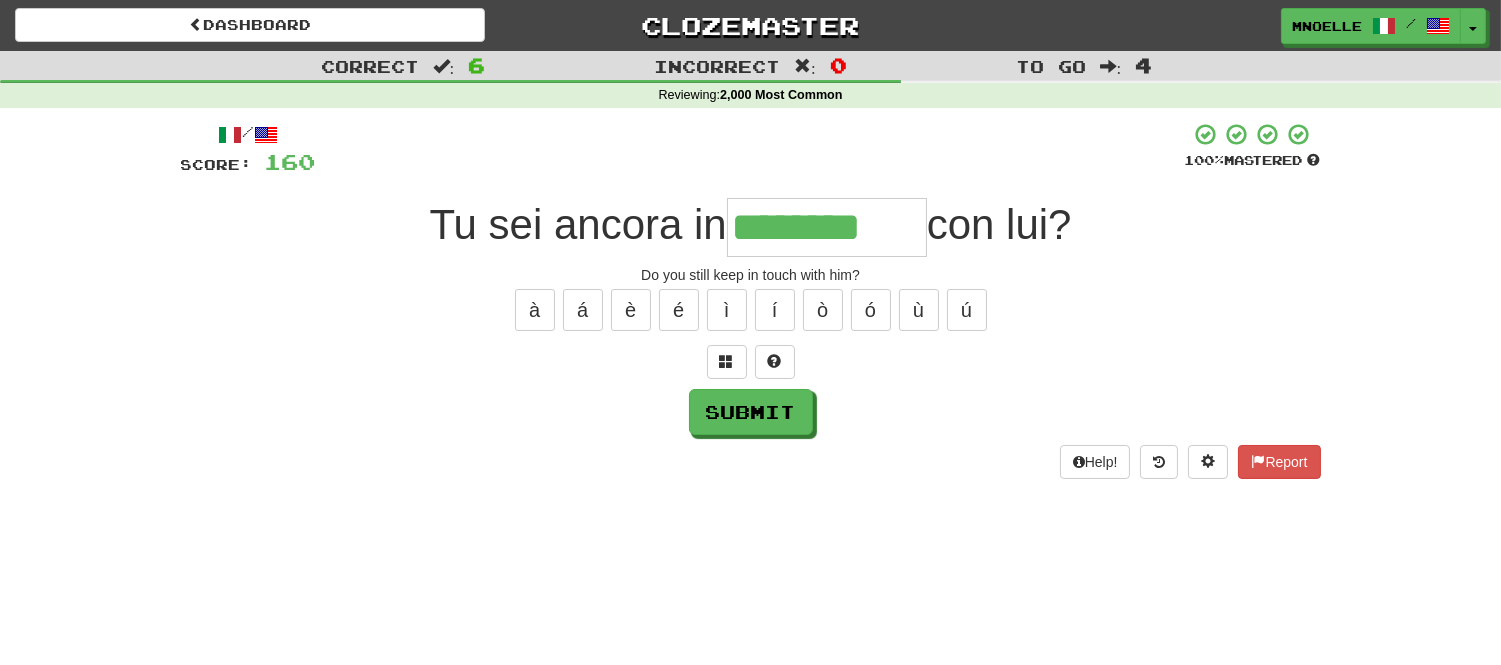 type on "********" 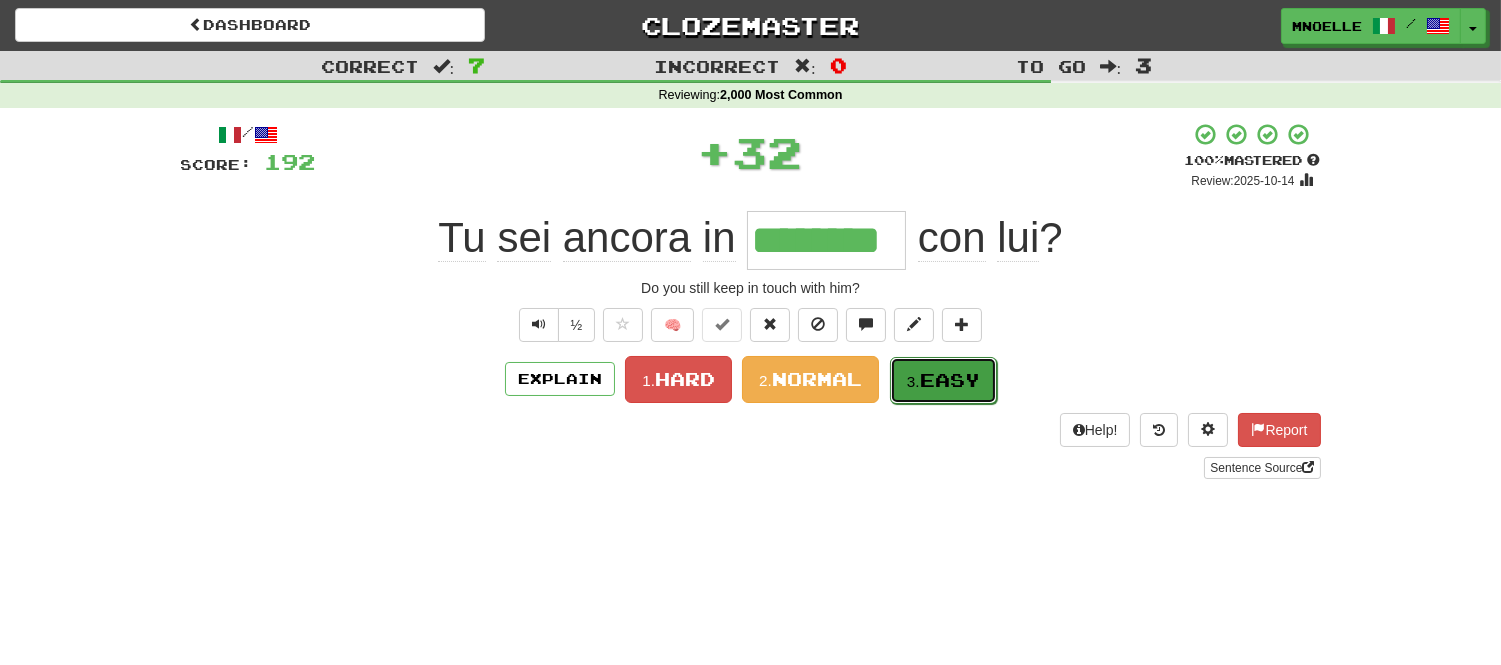 click on "Easy" at bounding box center [950, 380] 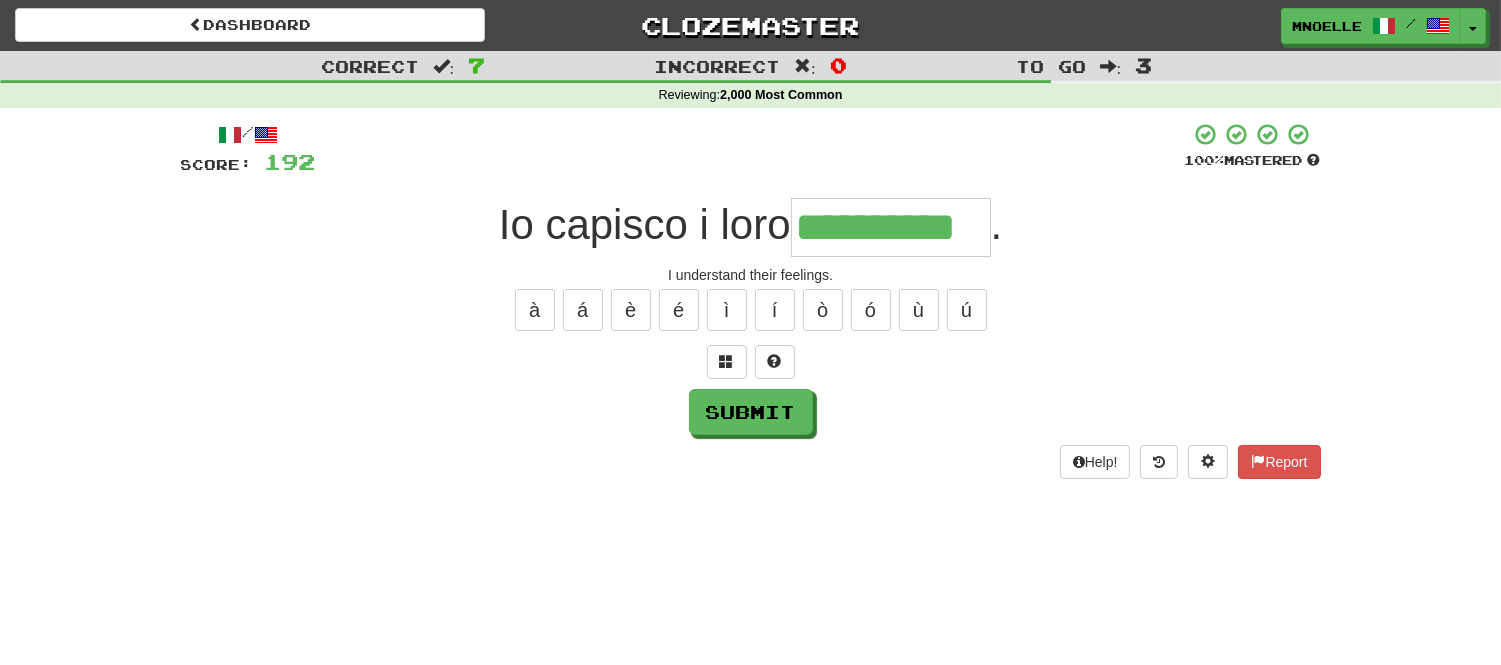 type on "**********" 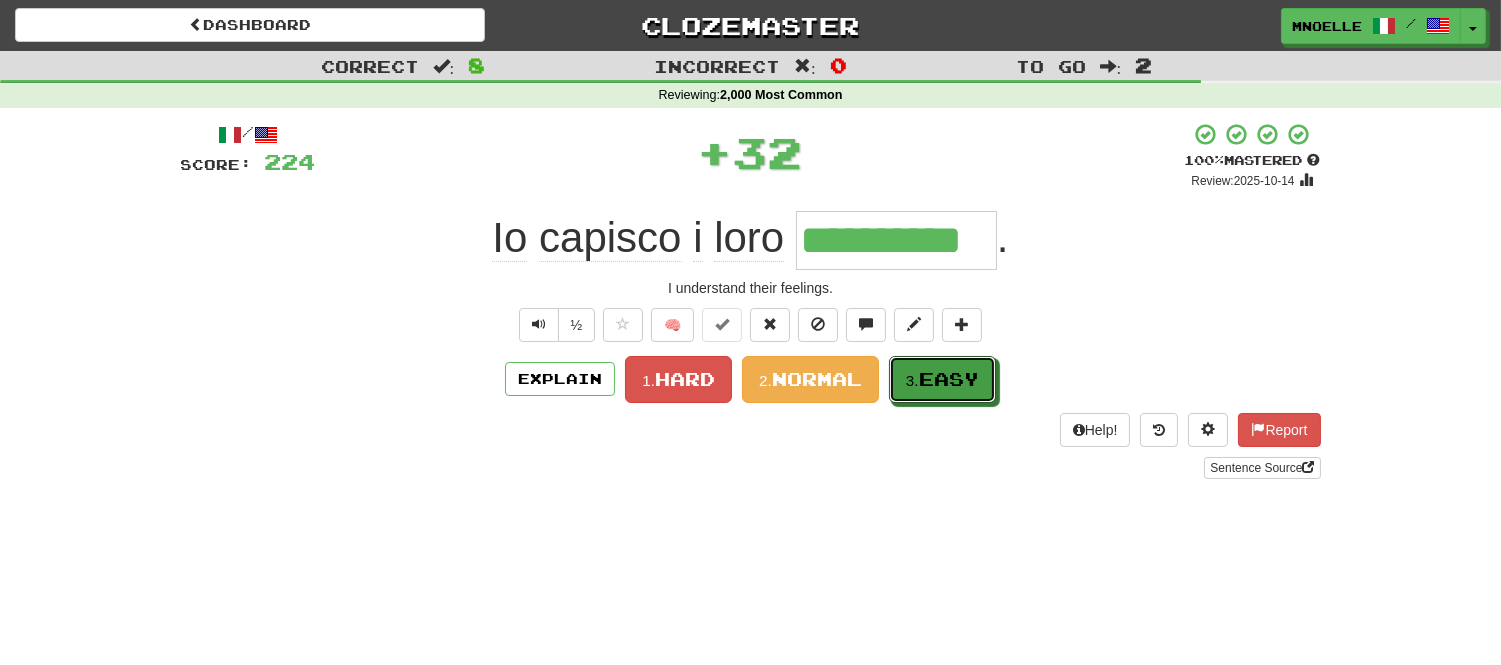 click on "Easy" at bounding box center (949, 379) 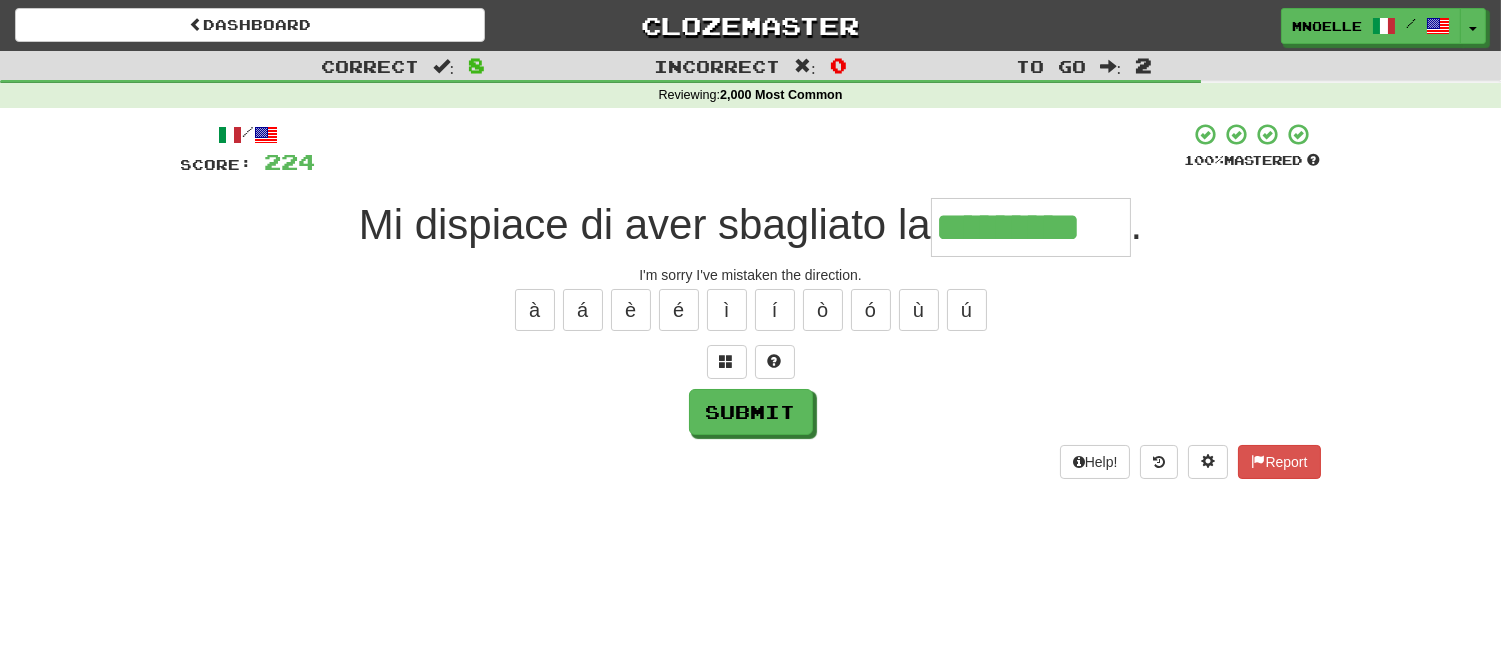 type on "*********" 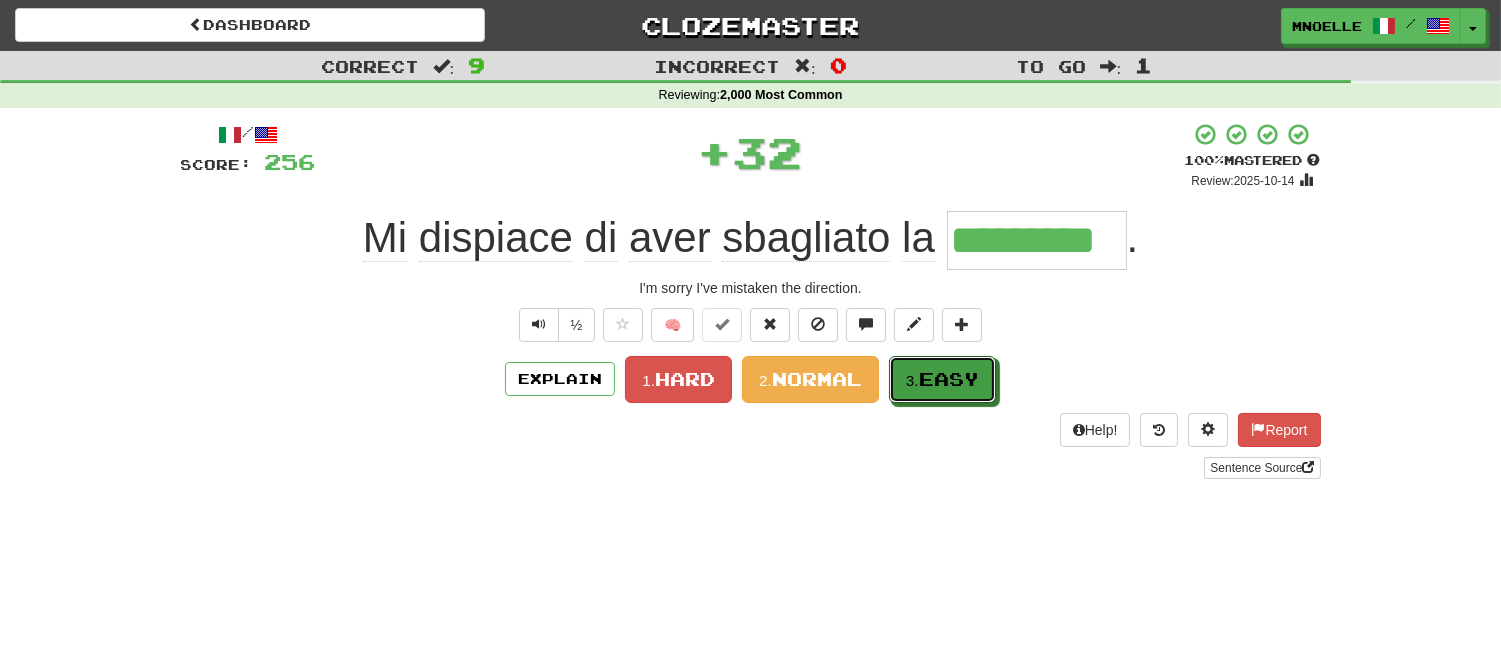click on "Easy" at bounding box center (949, 379) 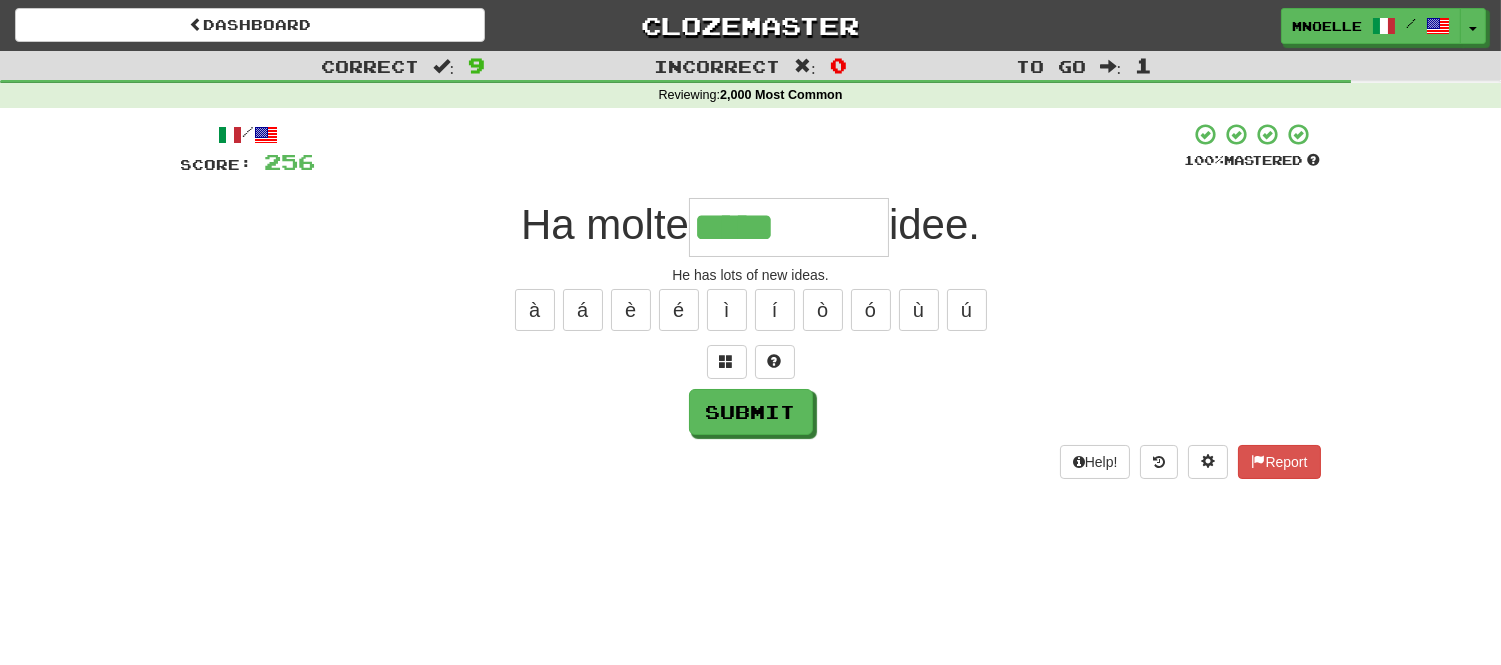 type on "*****" 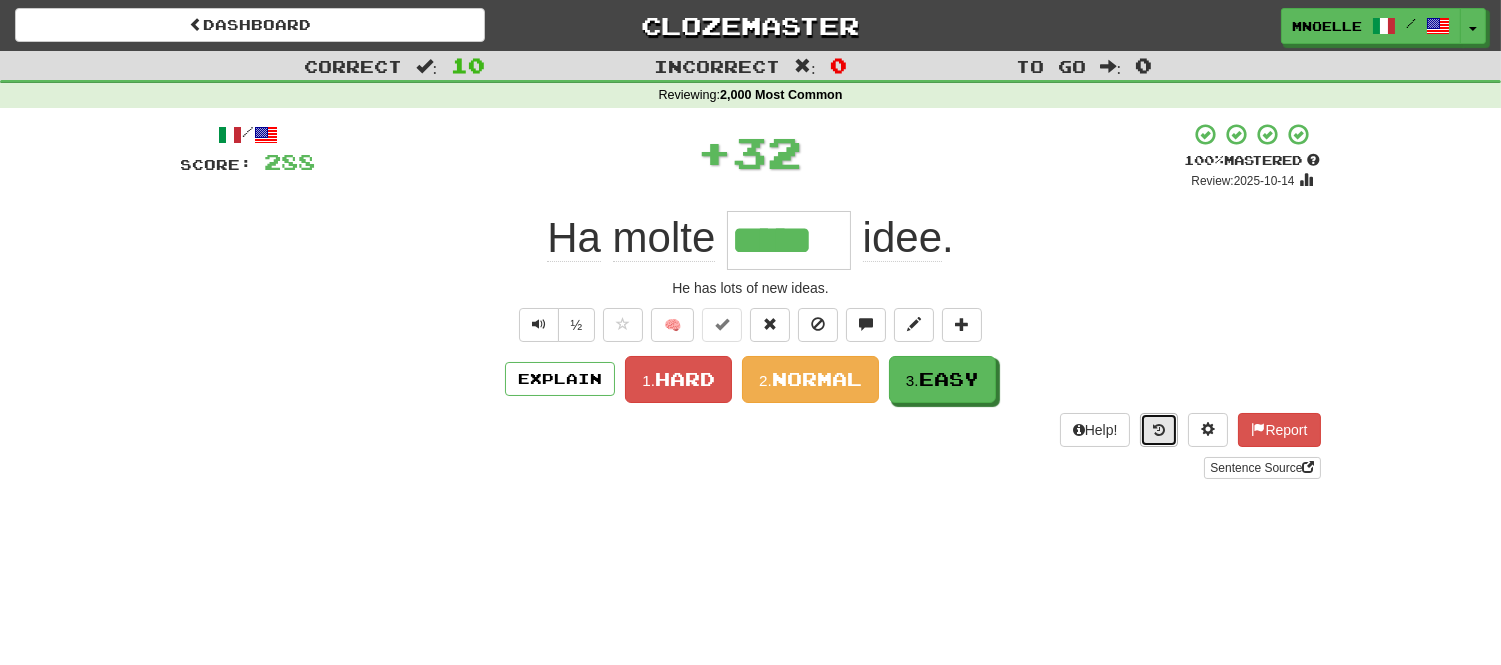 click at bounding box center (1159, 430) 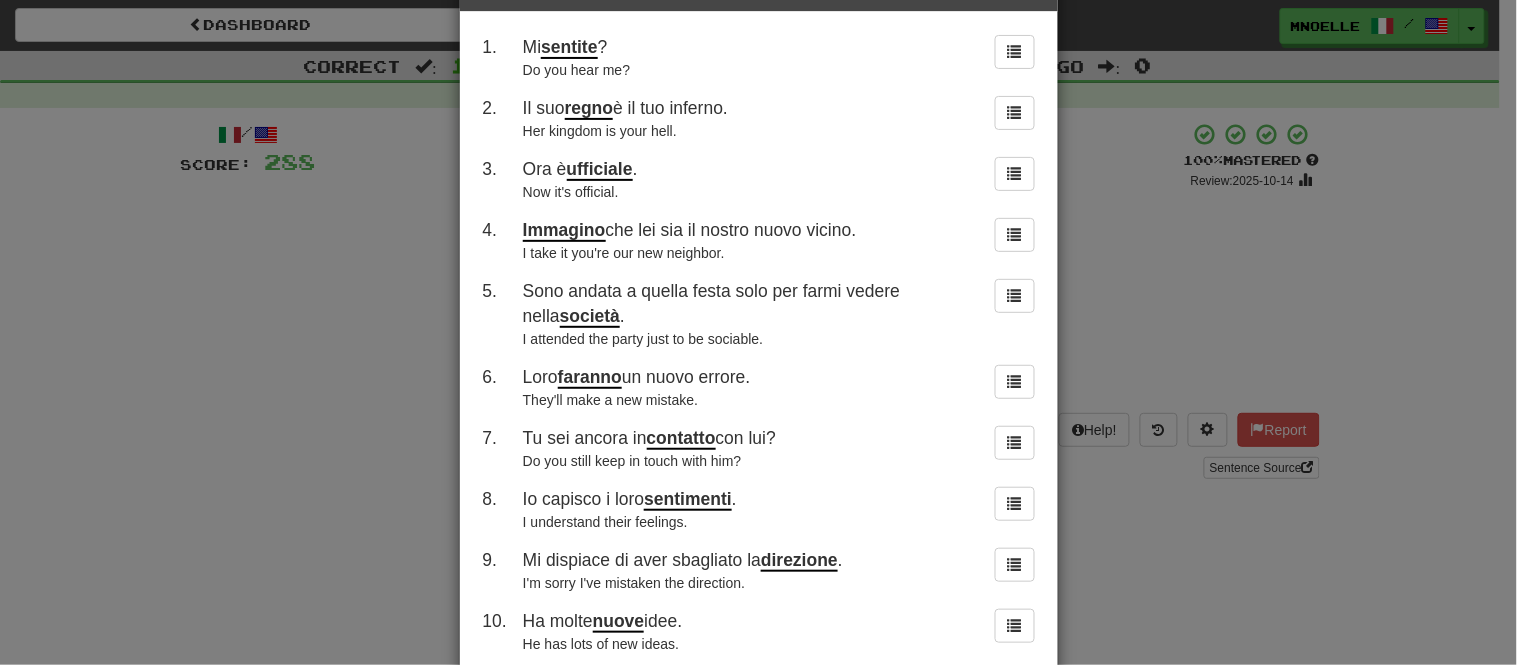 scroll, scrollTop: 197, scrollLeft: 0, axis: vertical 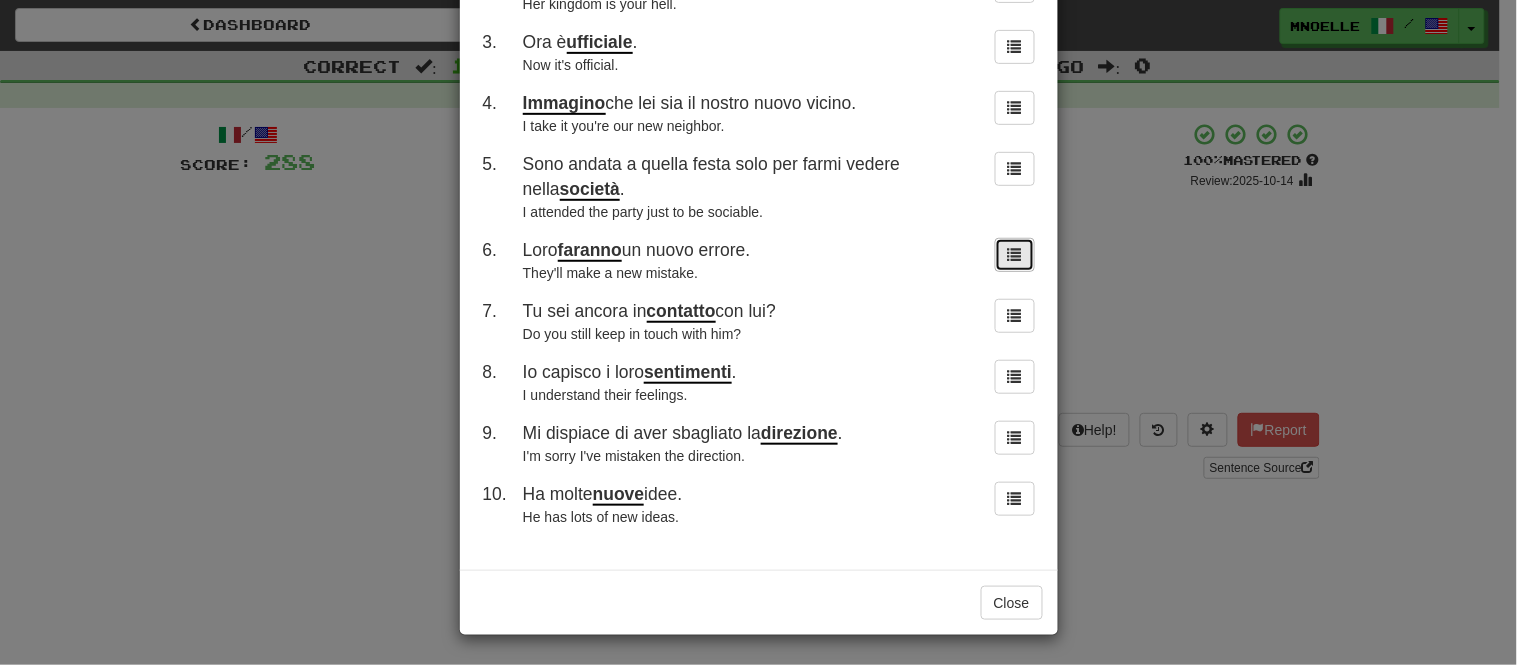 click at bounding box center [1015, 255] 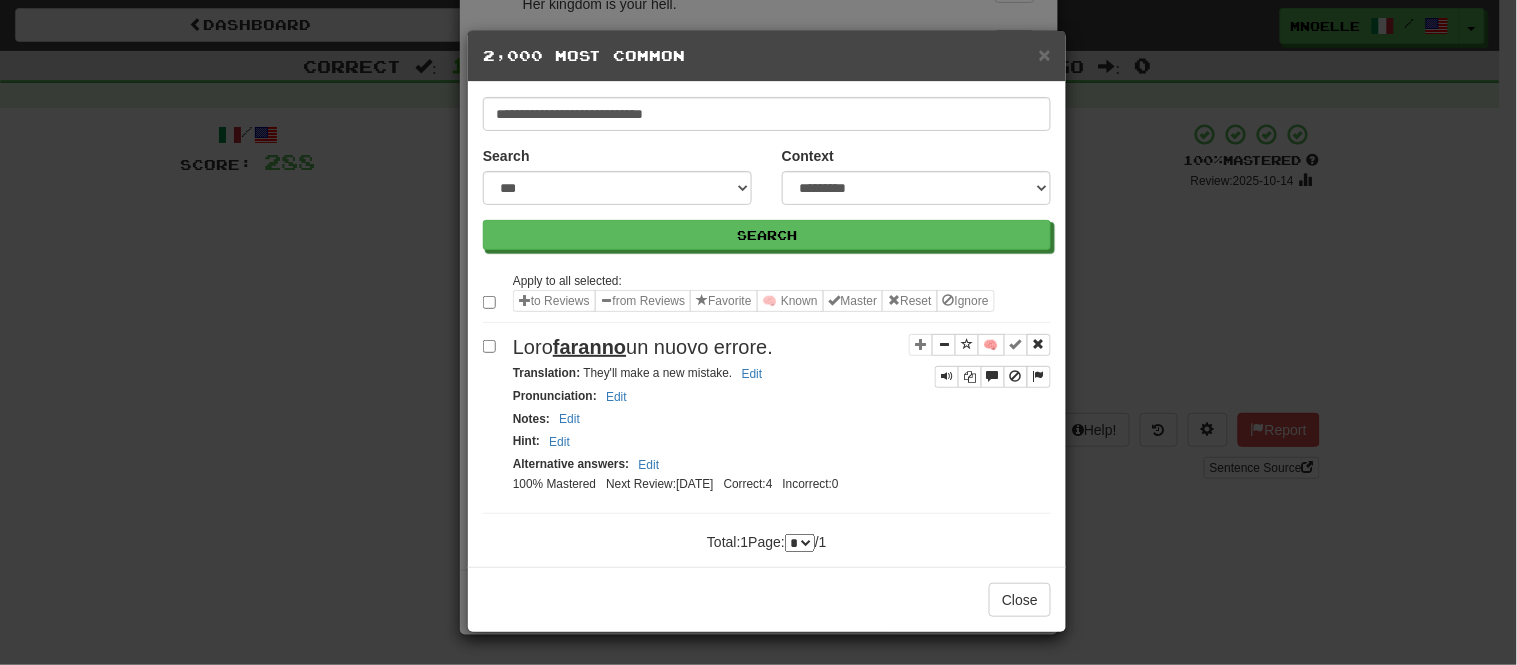 scroll, scrollTop: 0, scrollLeft: 0, axis: both 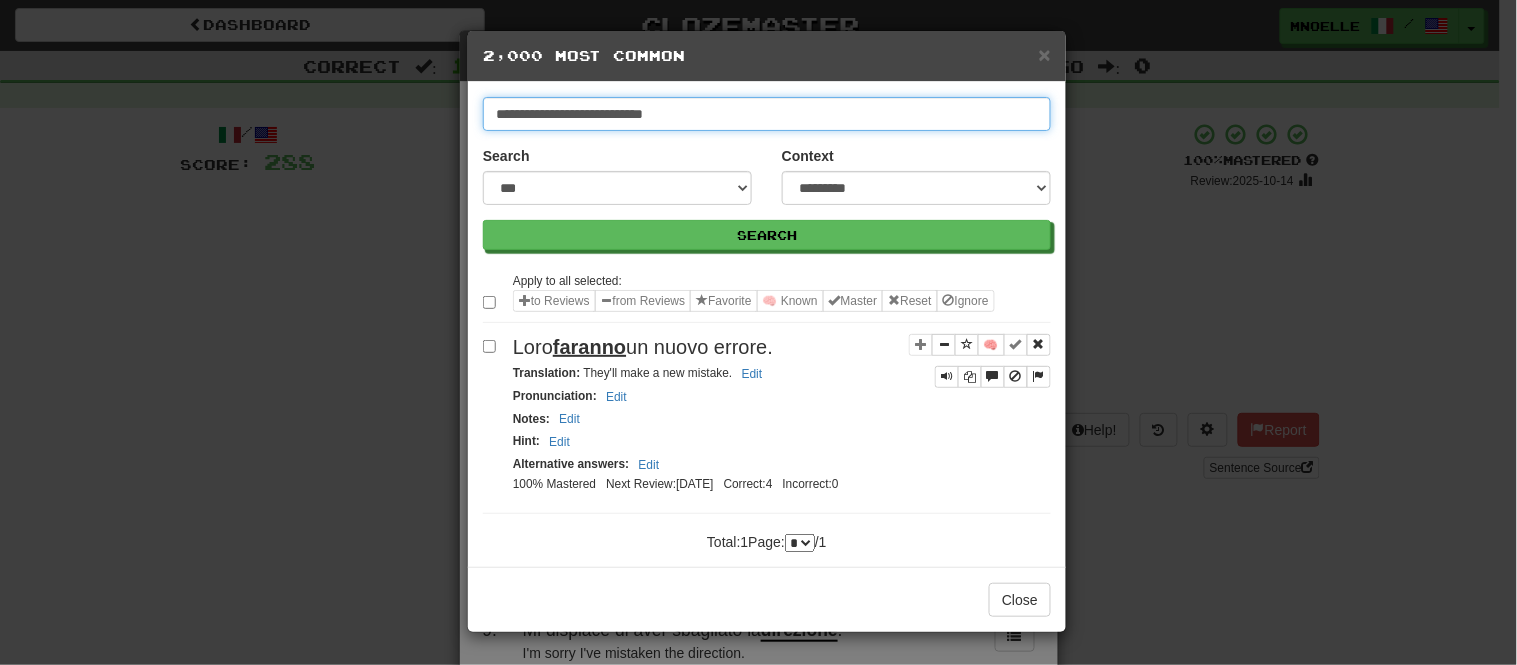 click on "**********" at bounding box center (767, 114) 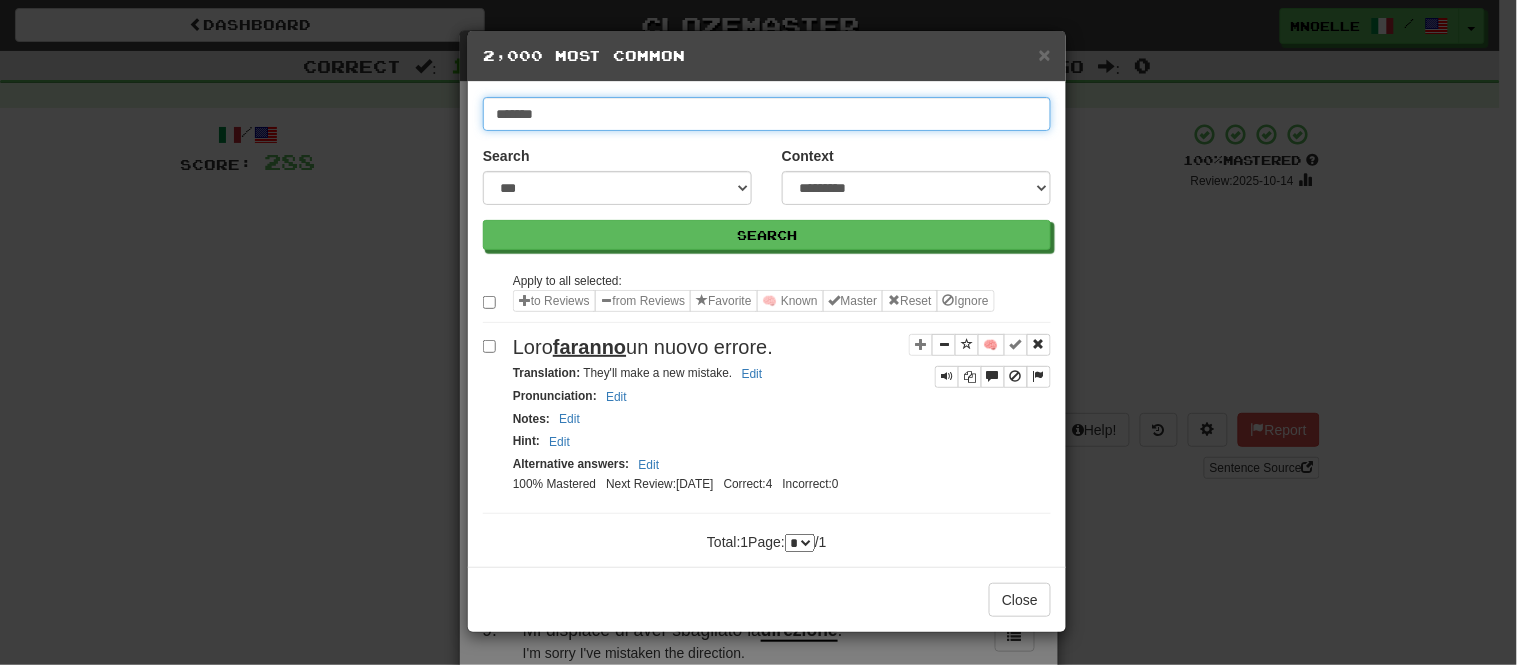 type on "*******" 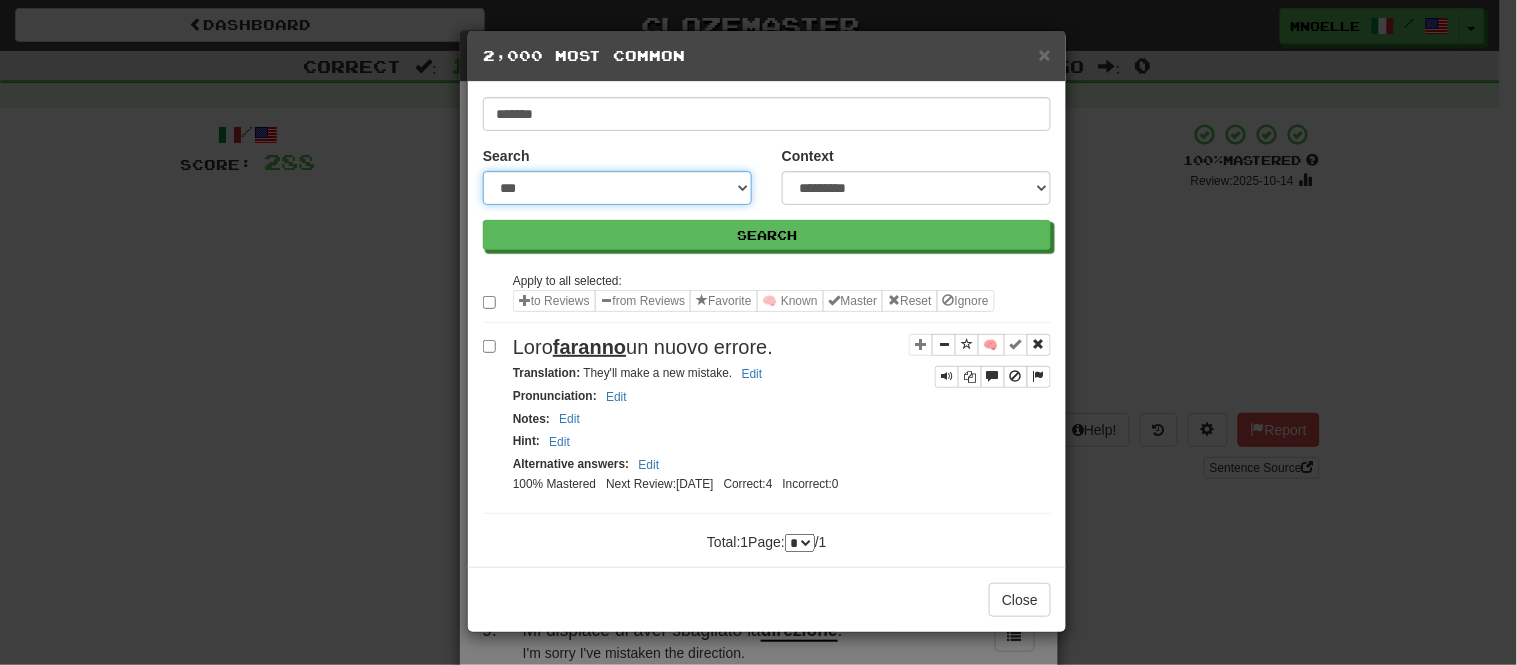 click on "**********" at bounding box center [617, 188] 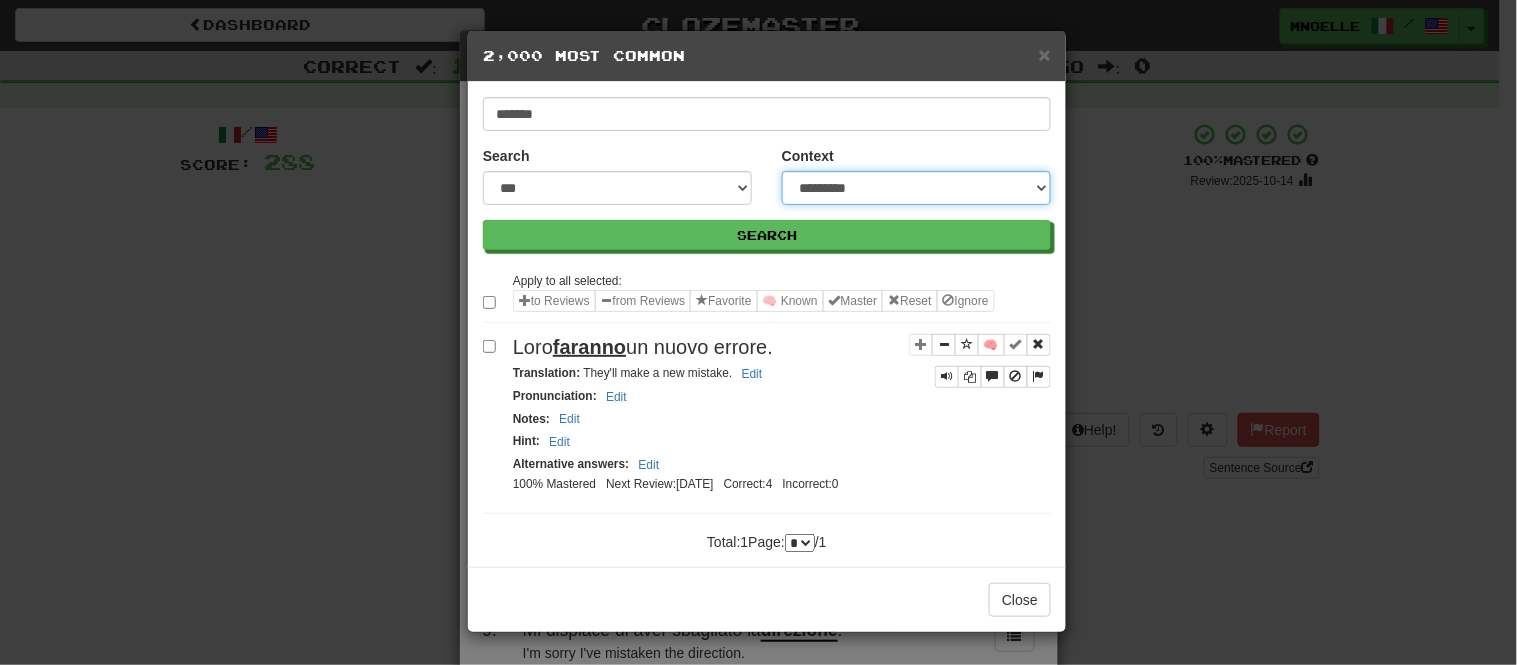 click on "**********" at bounding box center [916, 188] 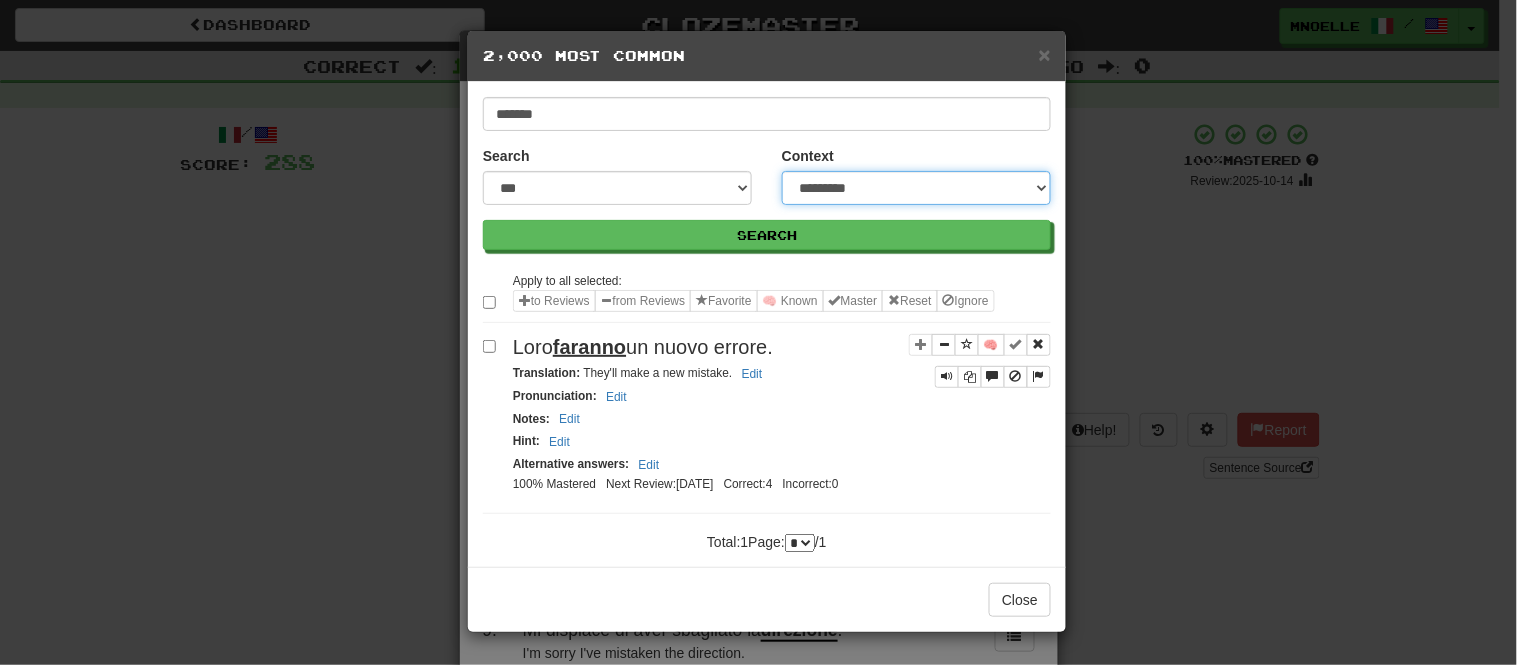 select on "*****" 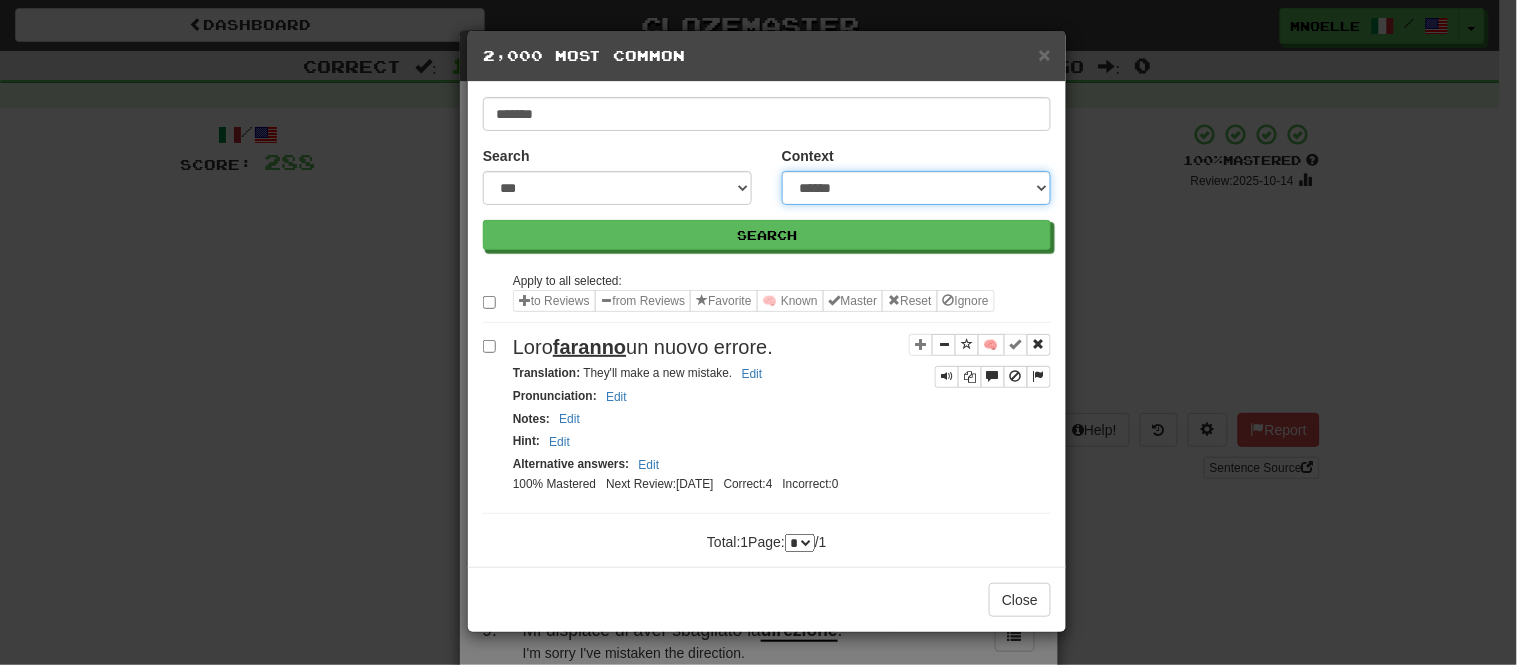 click on "**********" at bounding box center [916, 188] 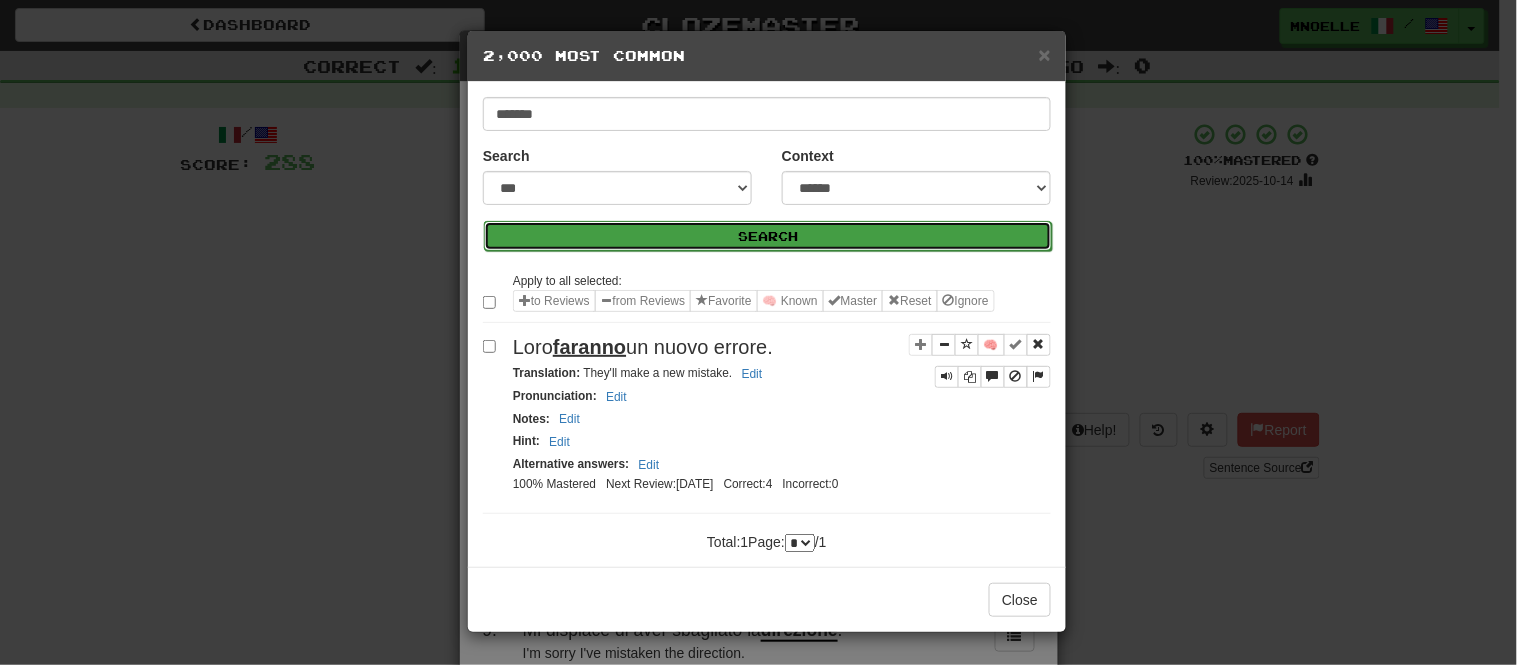 click on "Search" at bounding box center (768, 236) 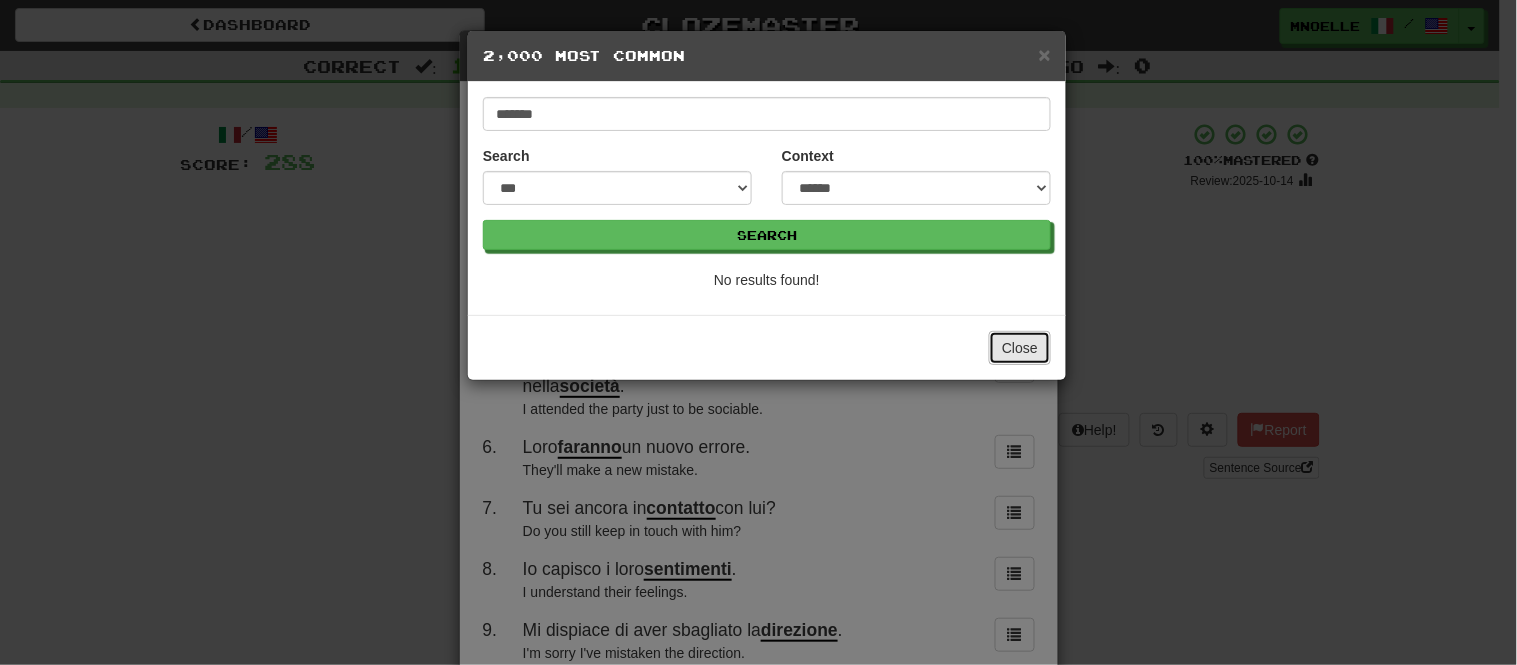 click on "Close" at bounding box center (1020, 348) 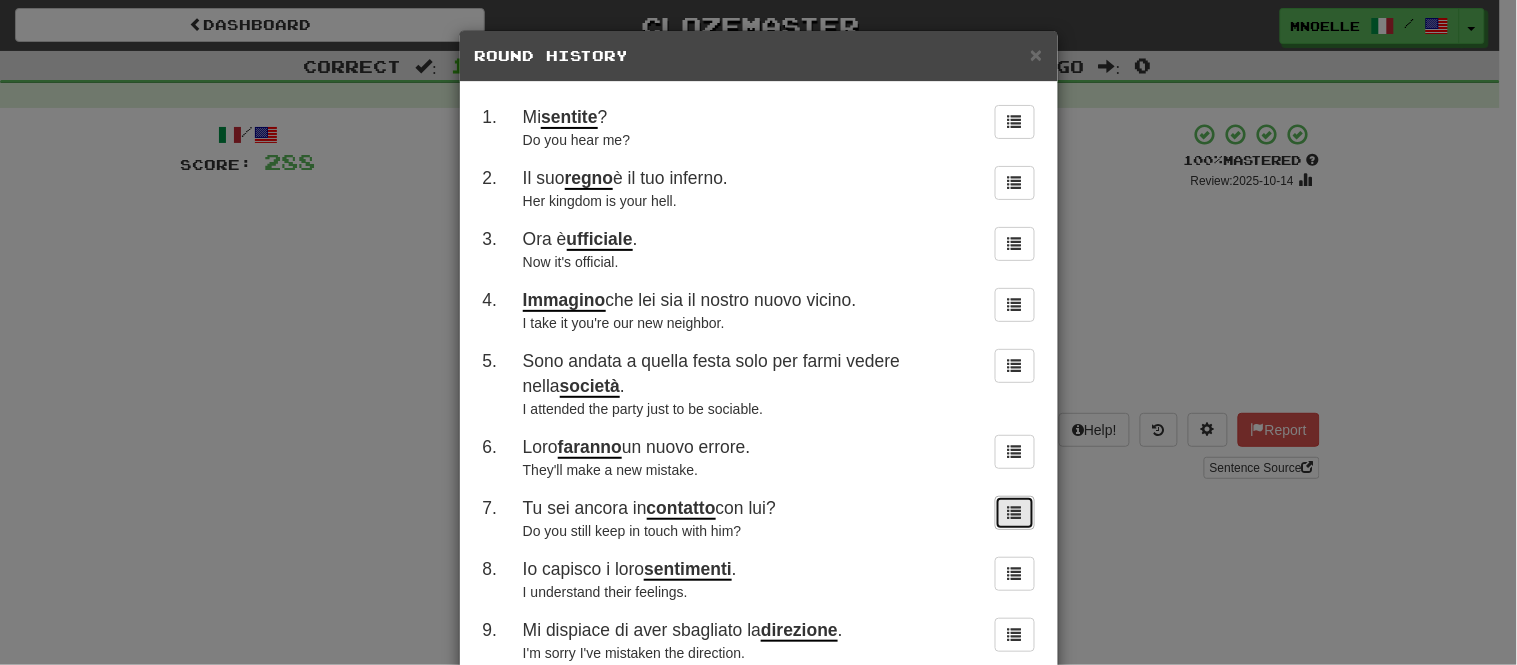 click at bounding box center [1015, 512] 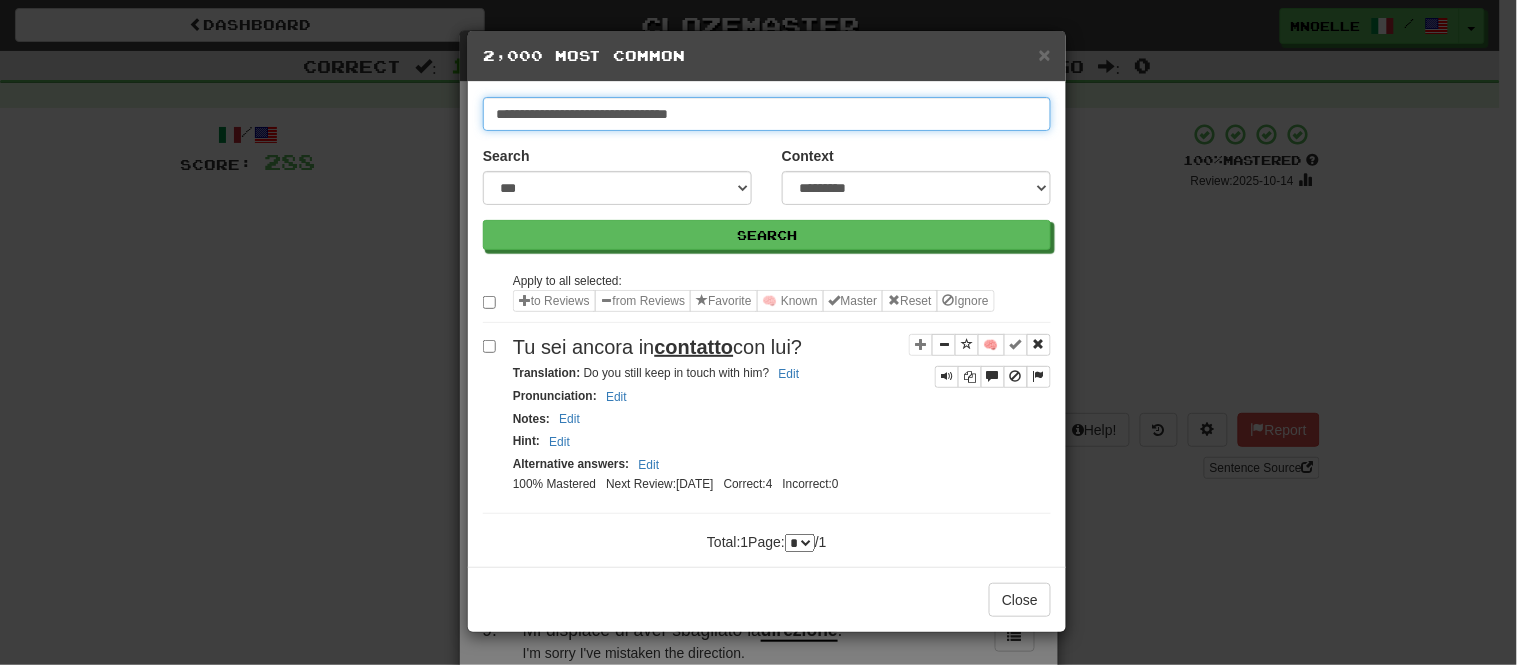 click on "**********" at bounding box center [767, 114] 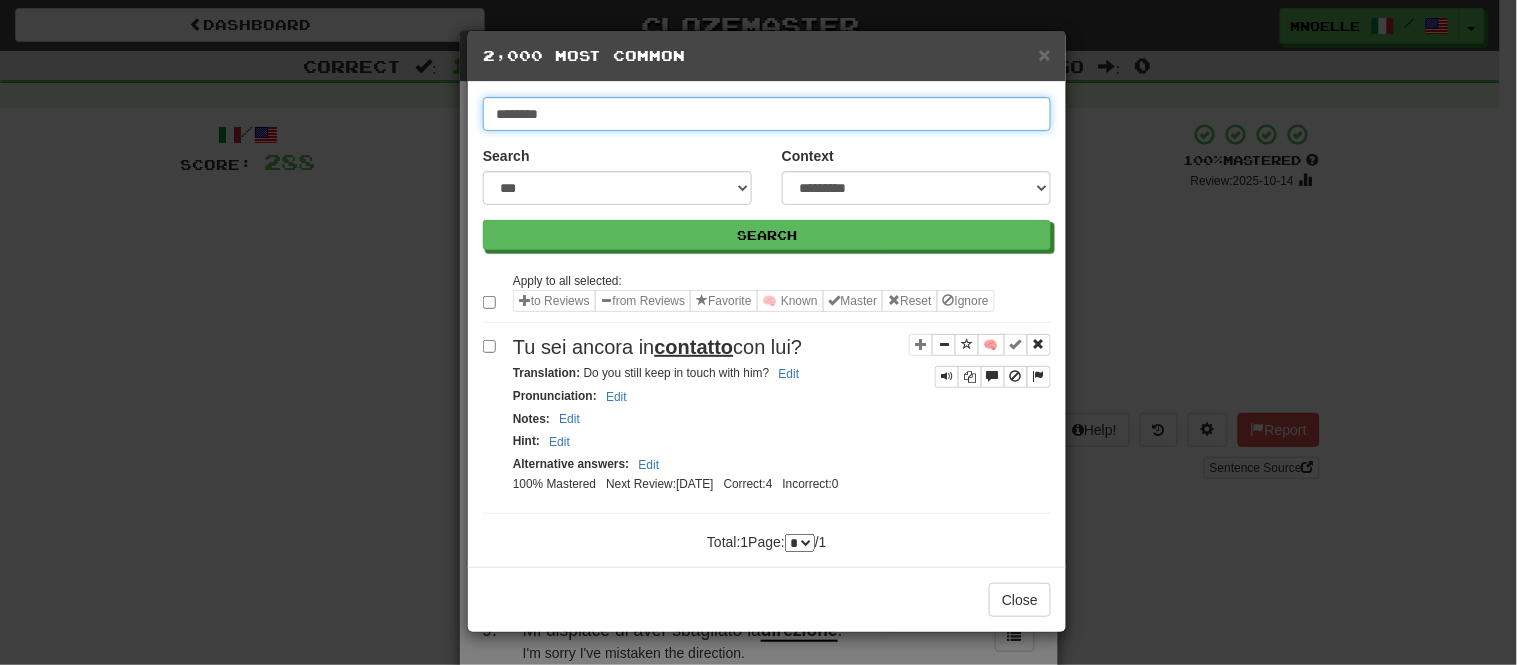 type on "********" 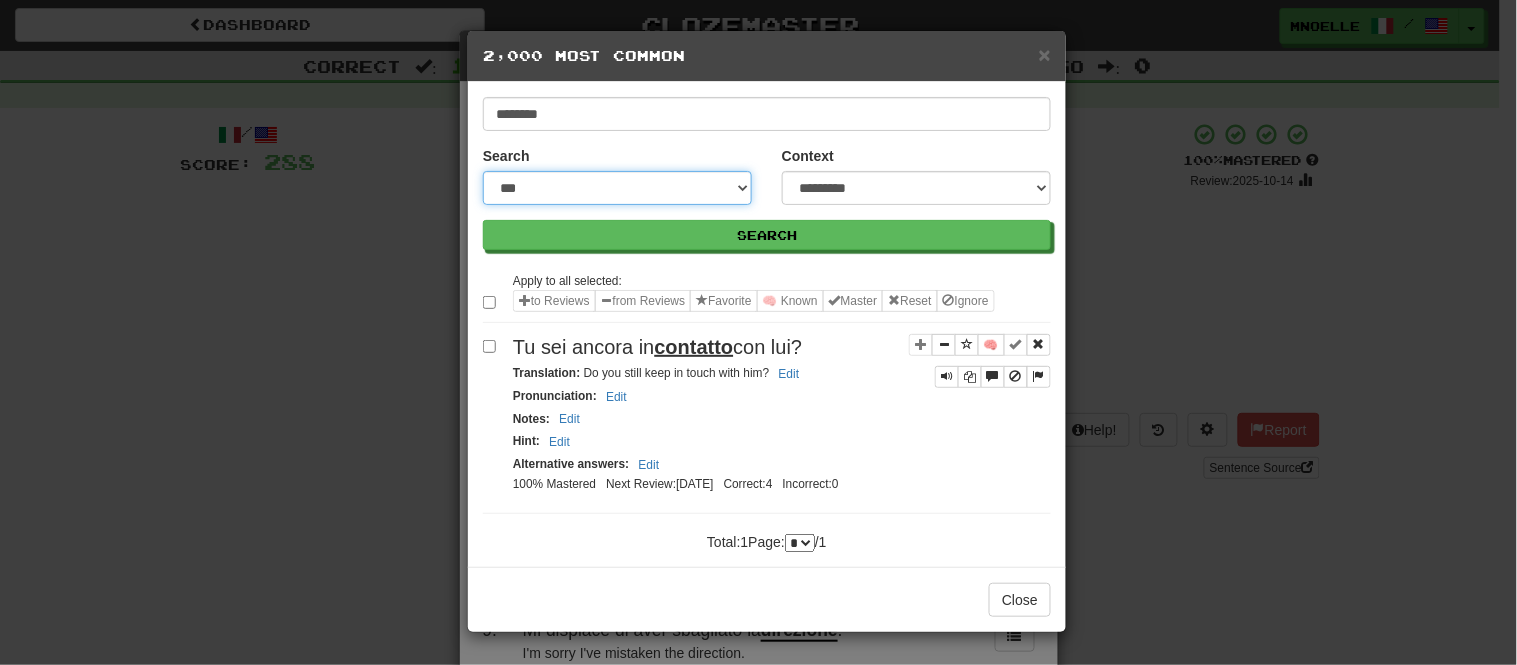 click on "**********" at bounding box center (617, 188) 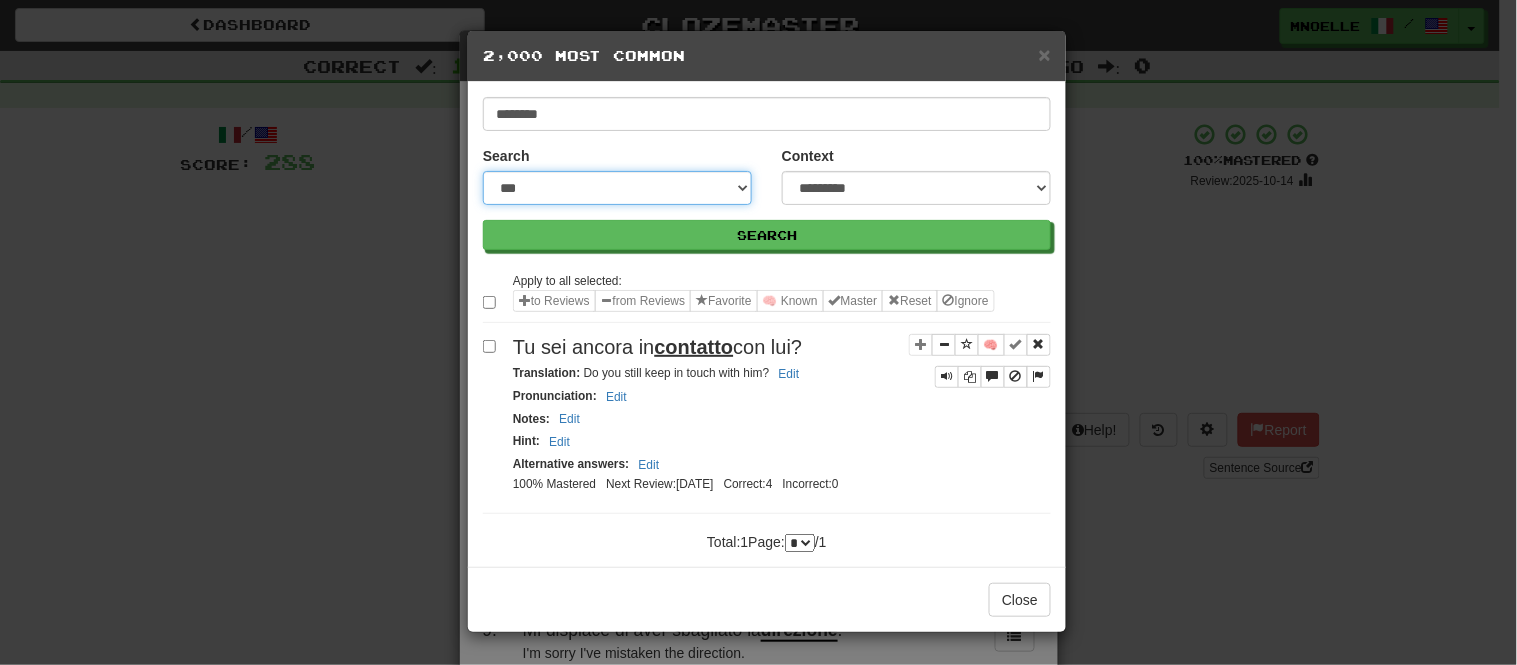 select on "***" 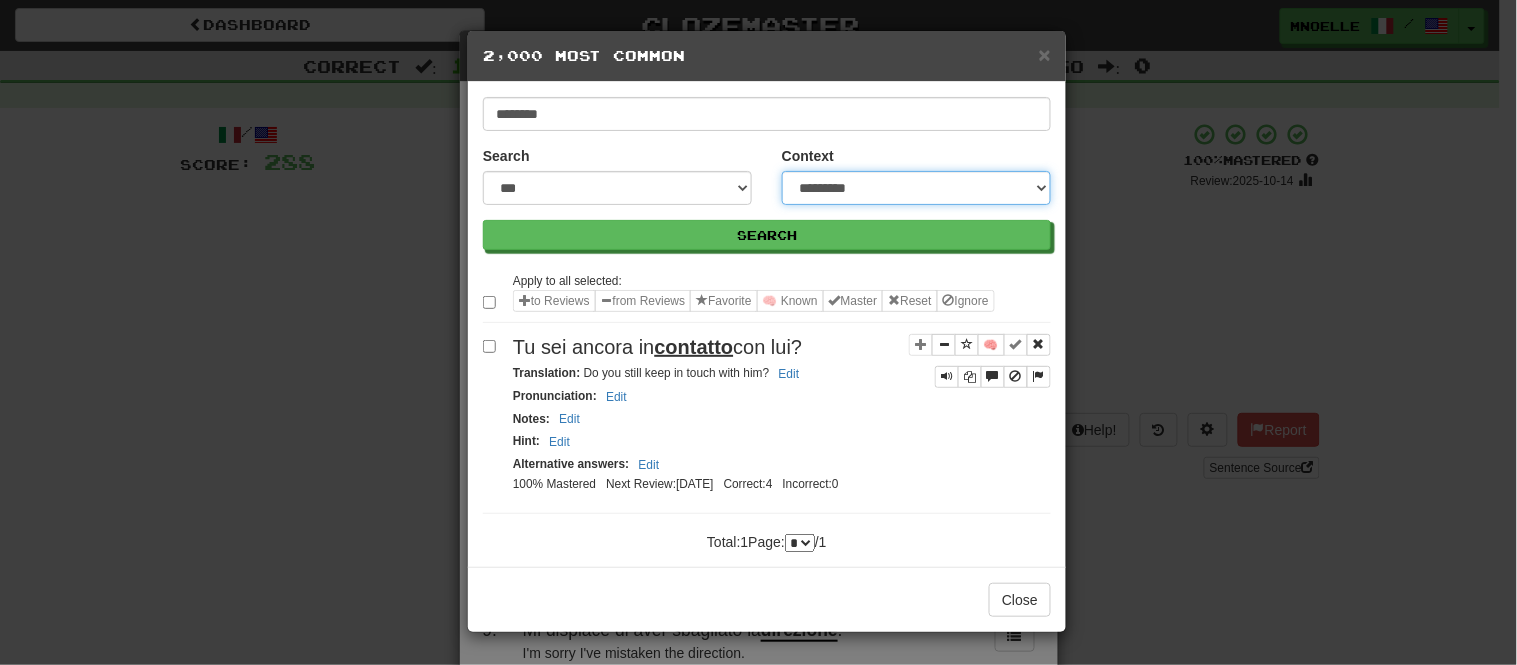 click on "**********" at bounding box center [916, 188] 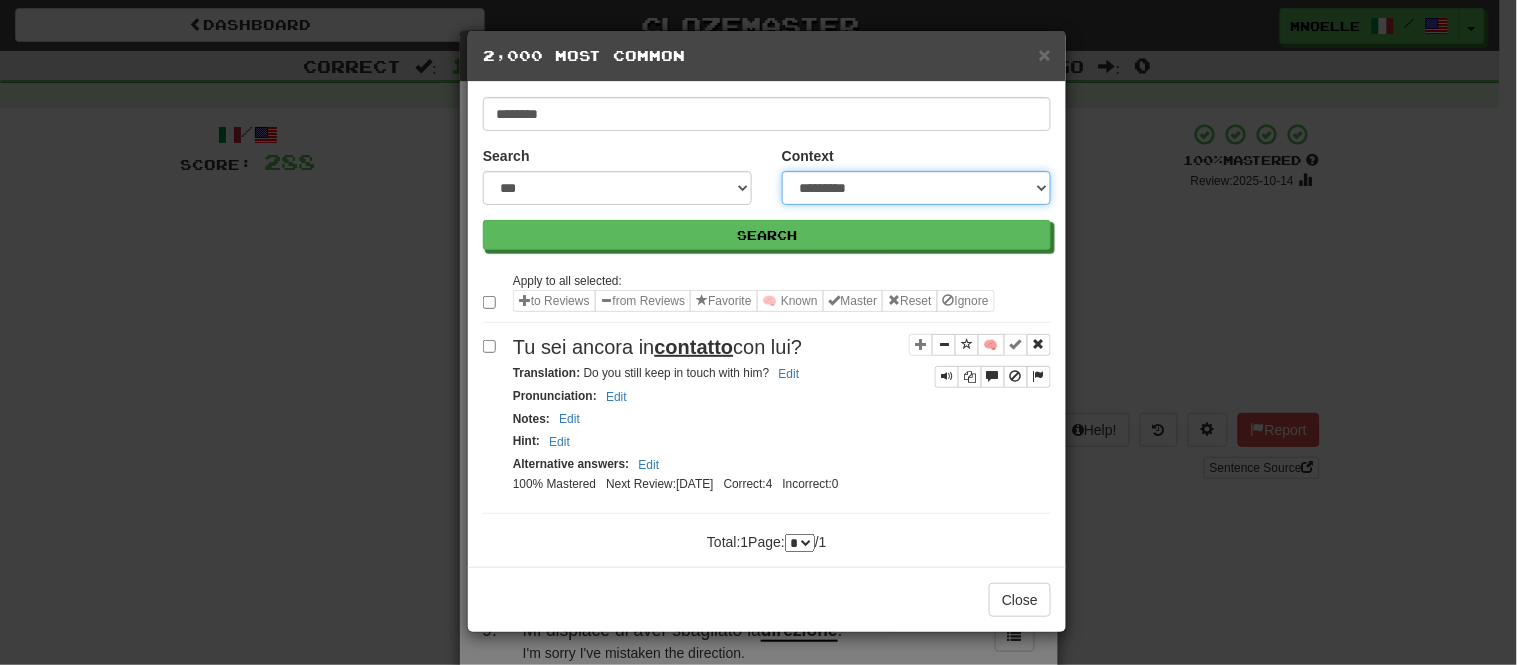 select on "*****" 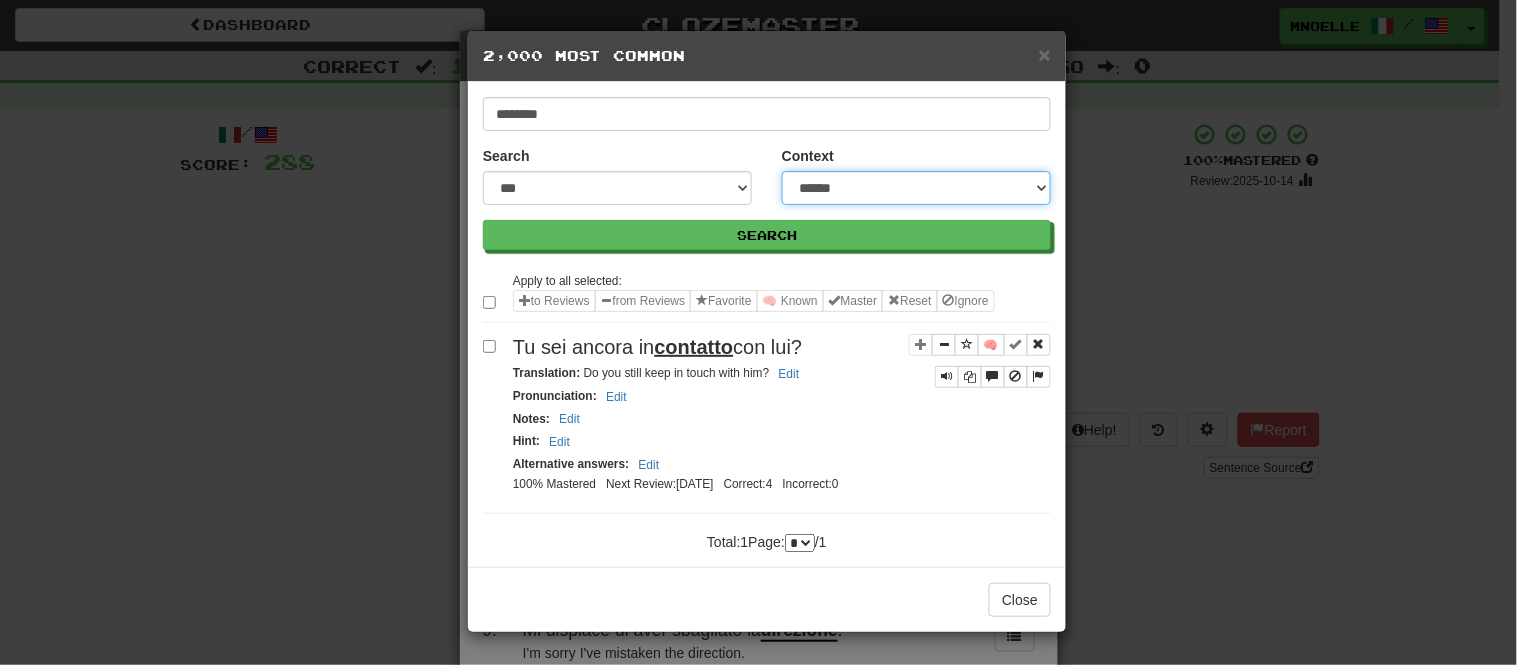 click on "**********" at bounding box center [916, 188] 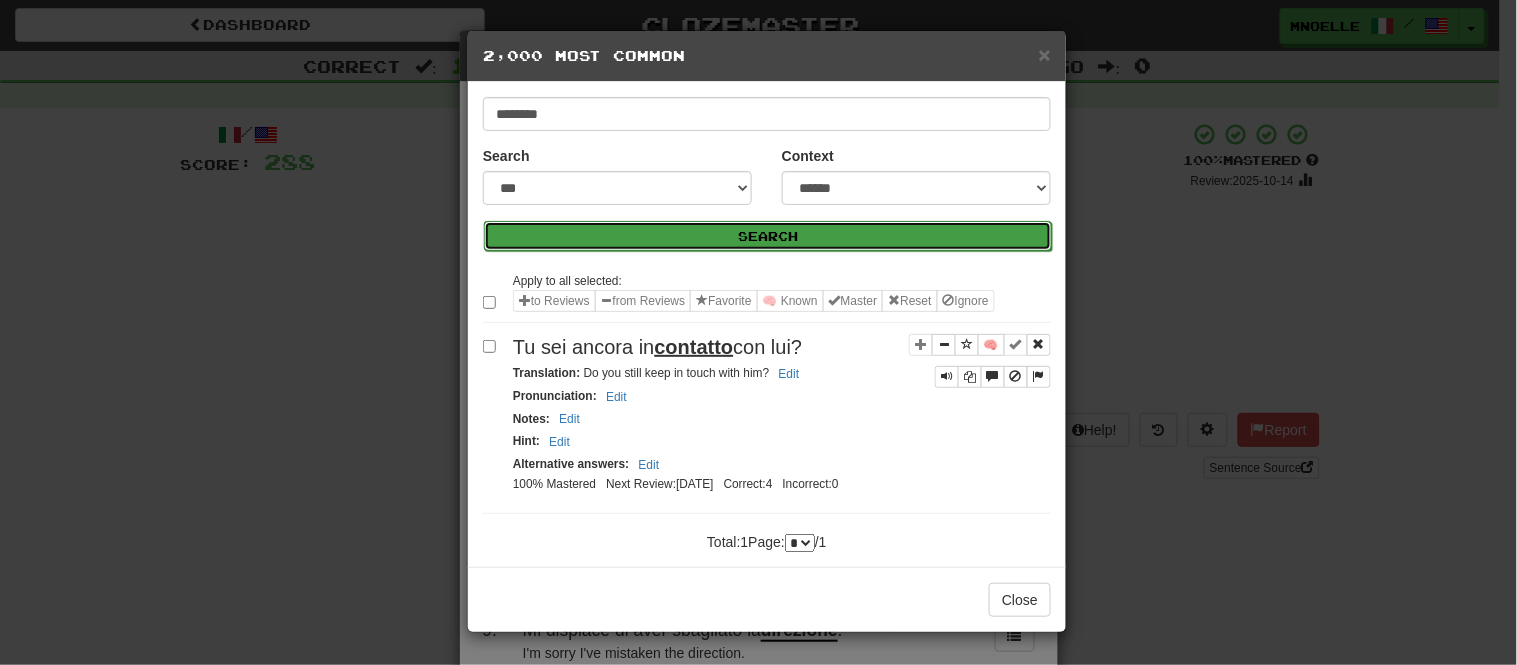 click on "Search" at bounding box center (768, 236) 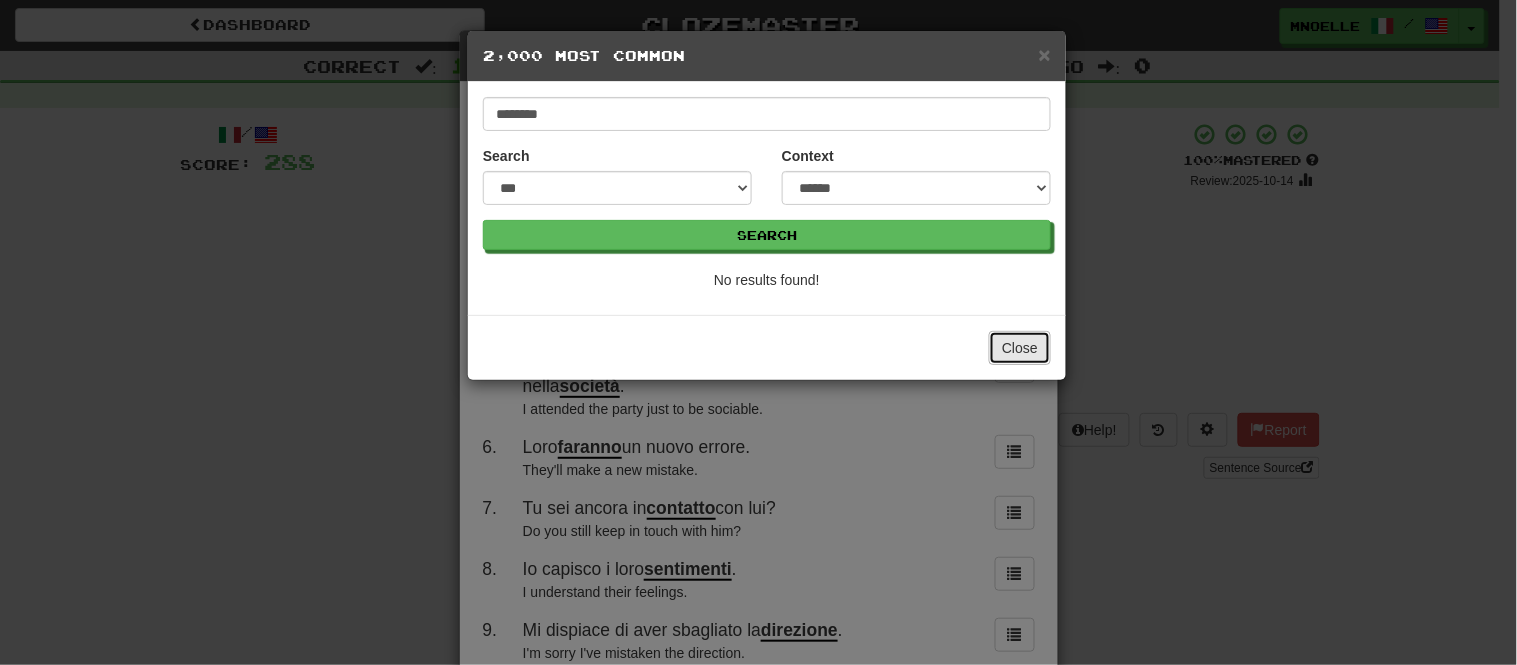 click on "Close" at bounding box center (1020, 348) 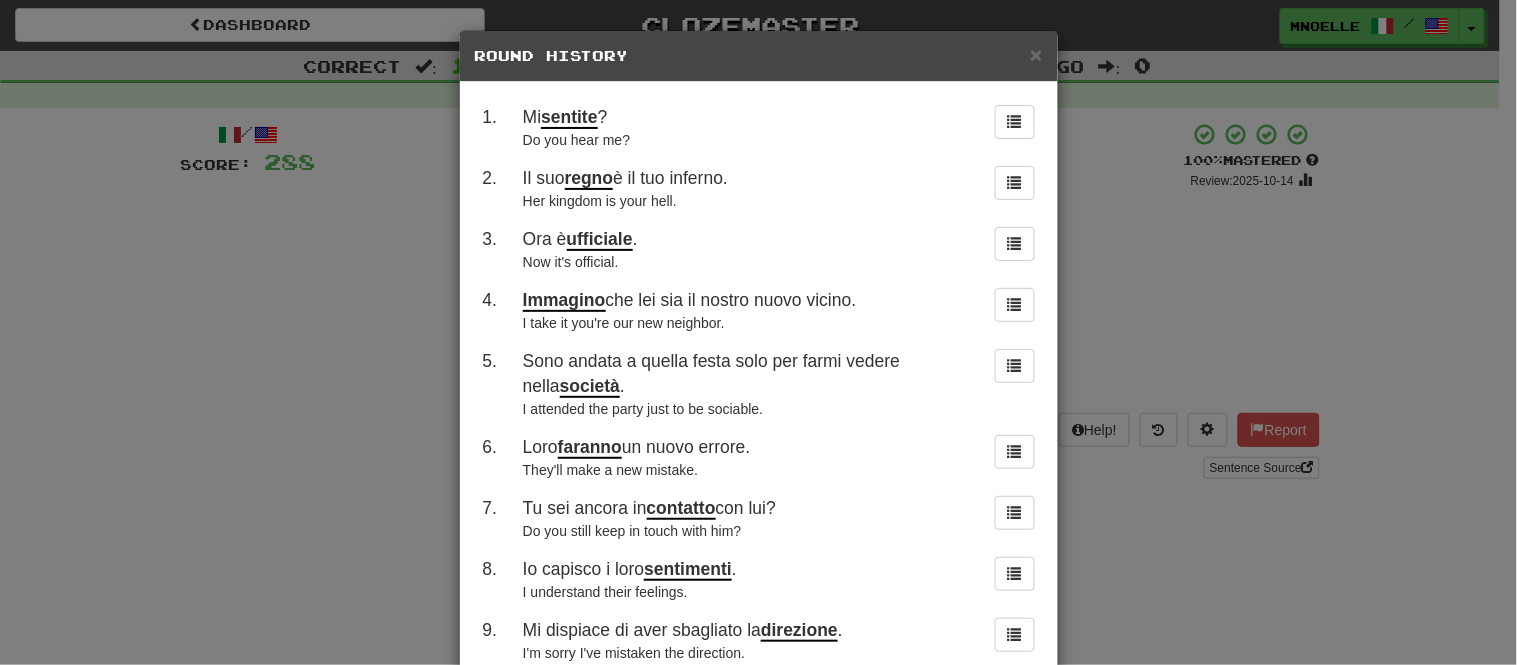 scroll, scrollTop: 197, scrollLeft: 0, axis: vertical 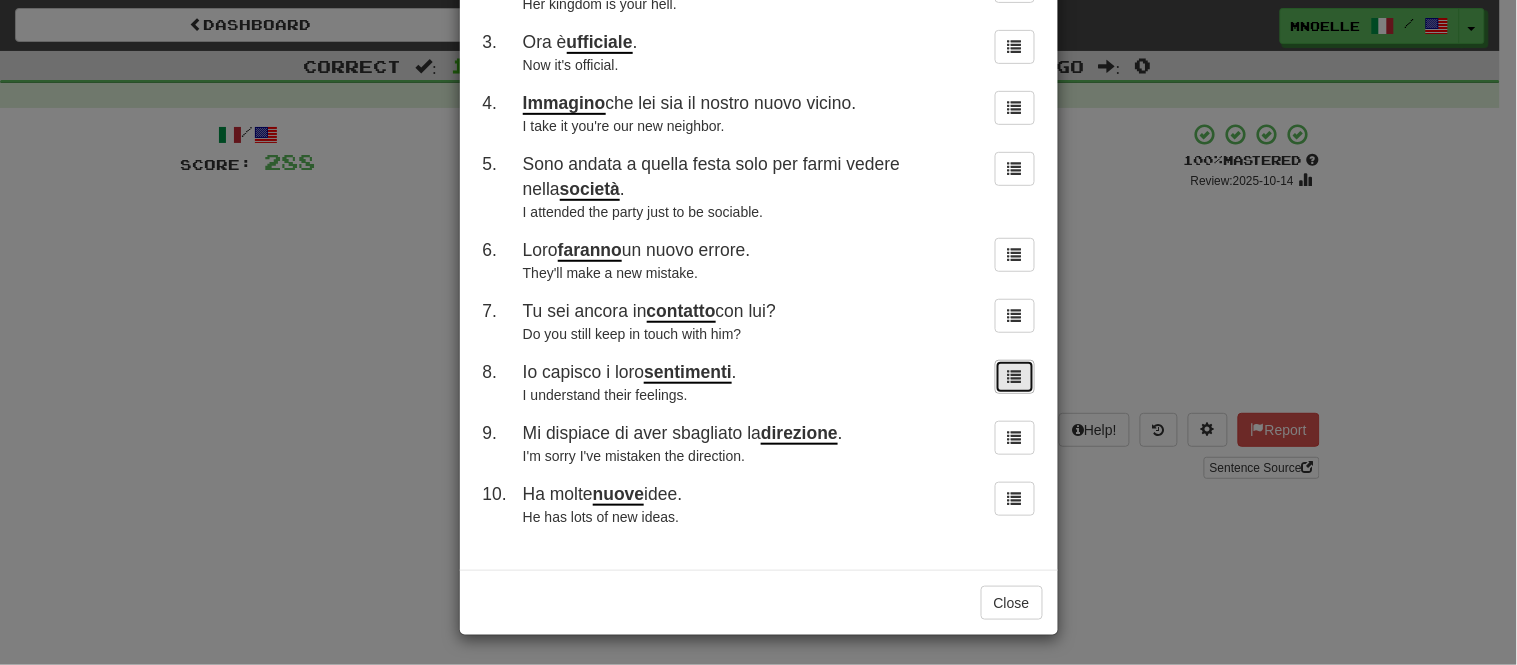click at bounding box center [1015, 376] 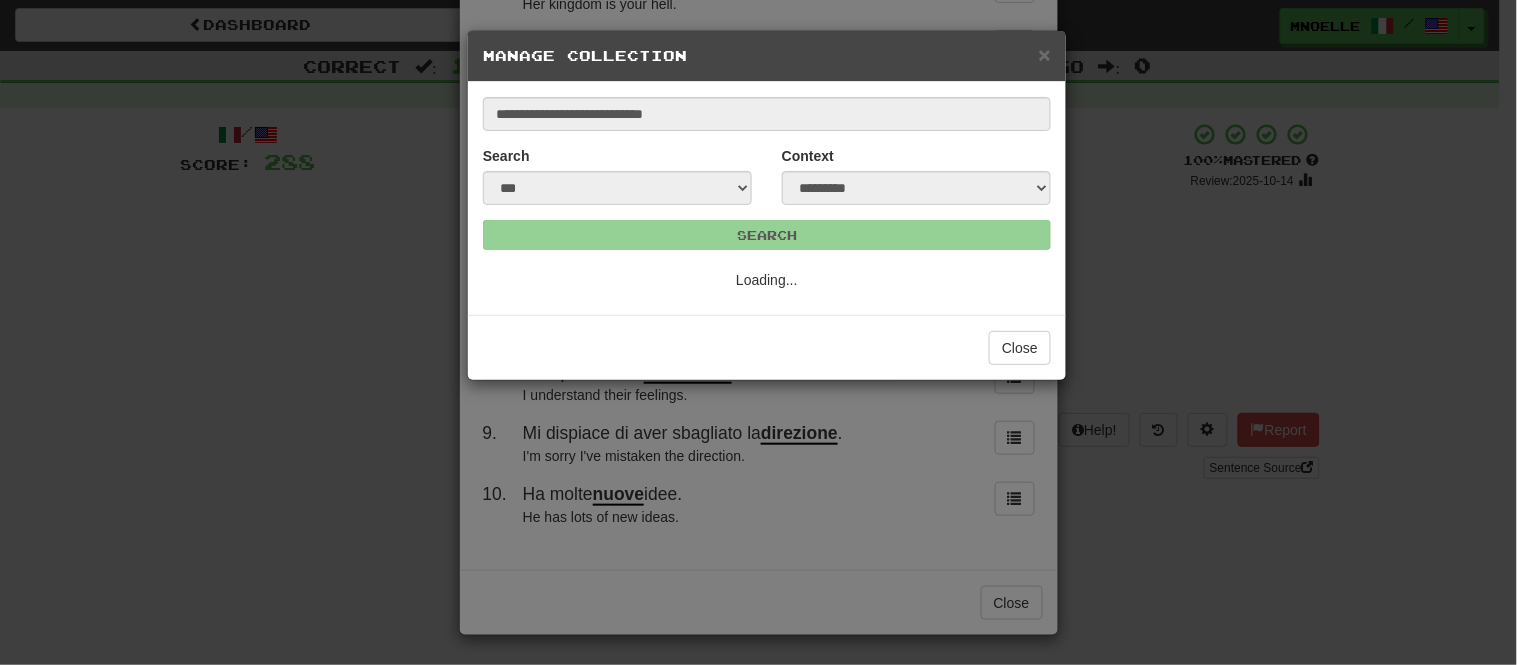 scroll, scrollTop: 0, scrollLeft: 0, axis: both 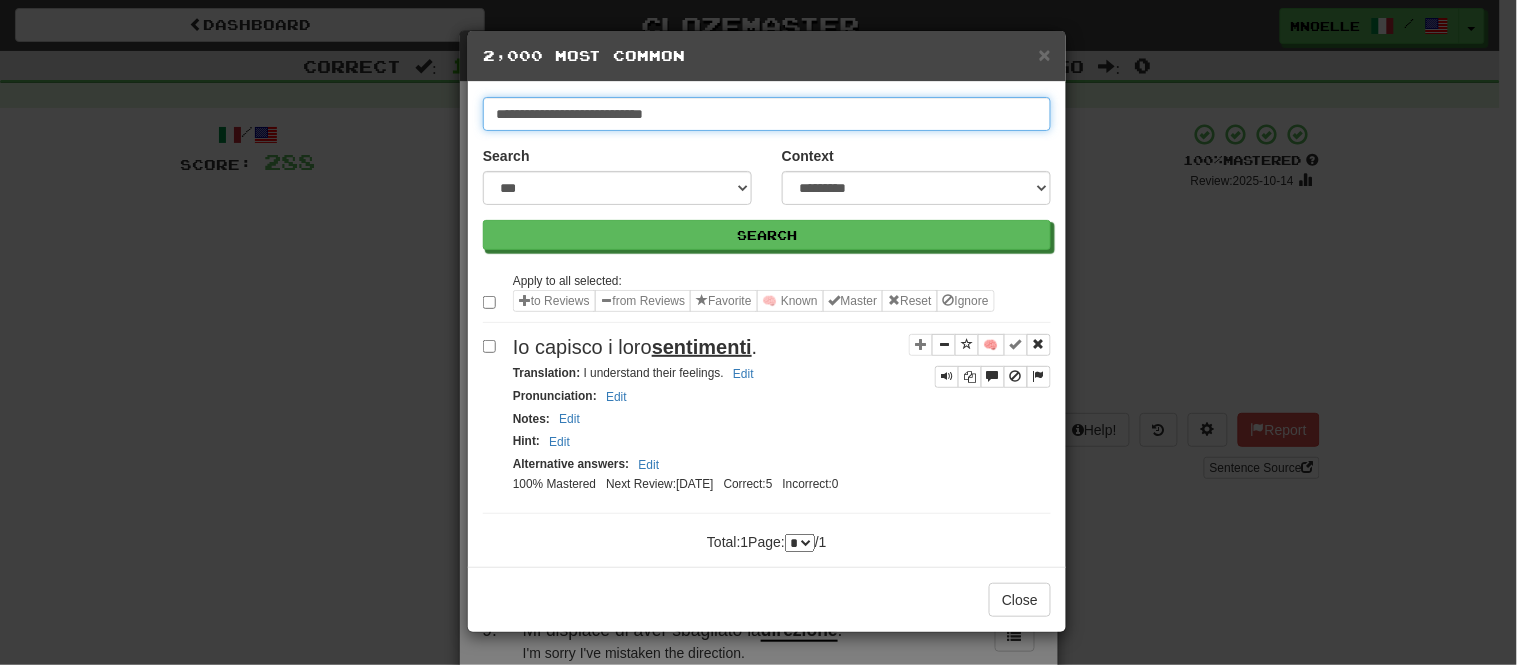 click on "**********" at bounding box center (767, 114) 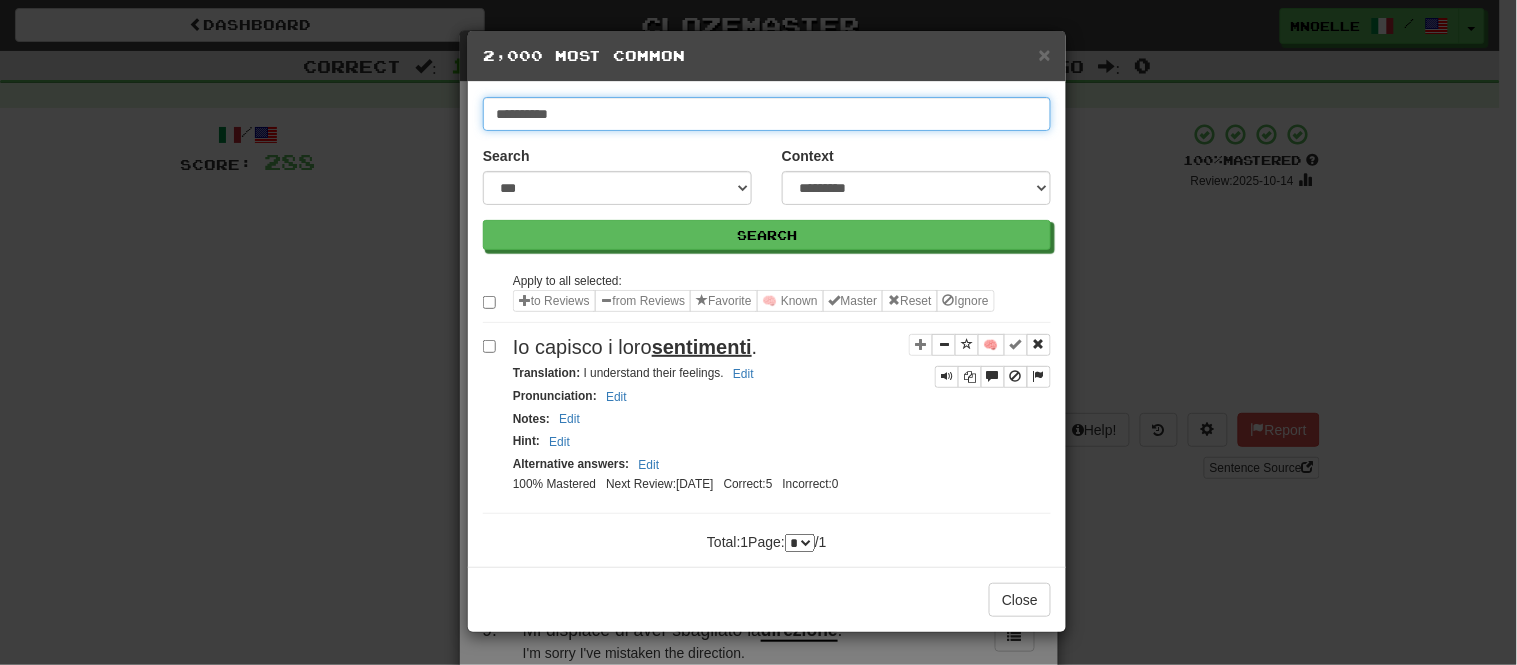 type on "**********" 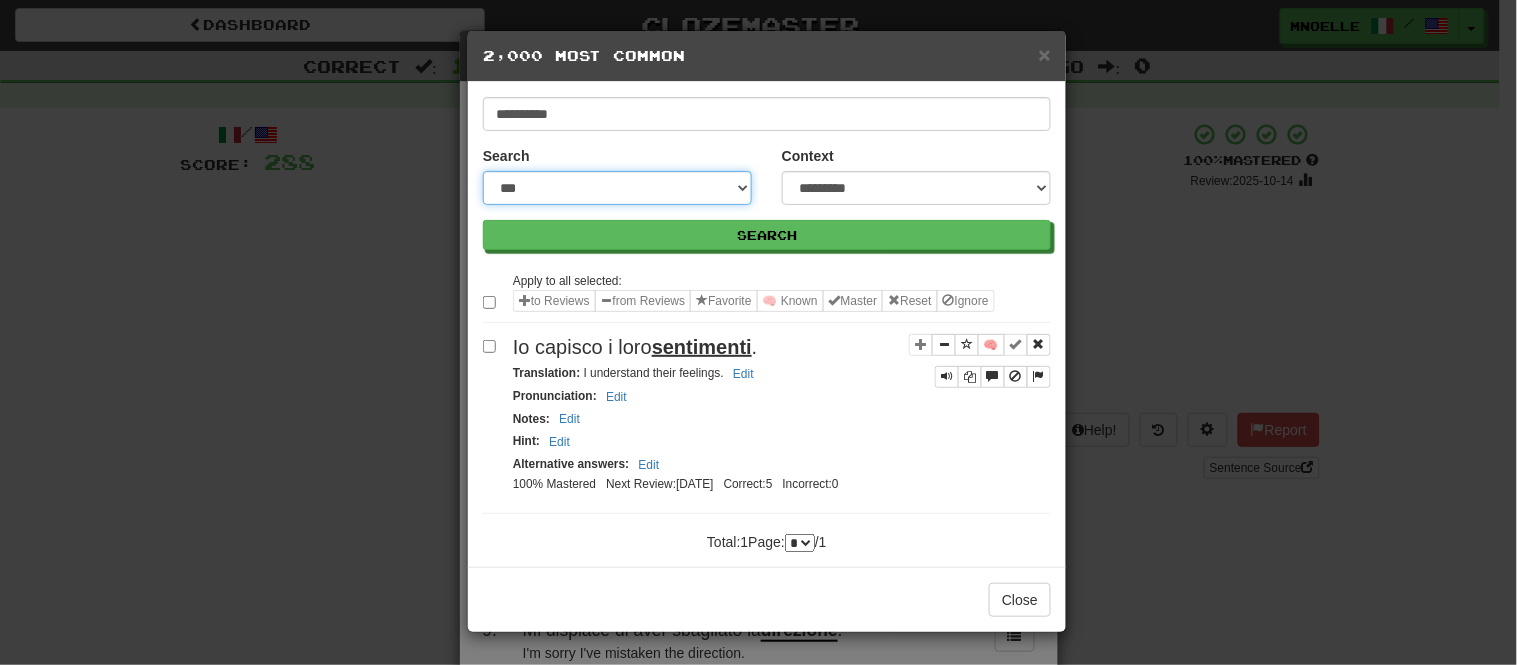 click on "**********" at bounding box center (617, 188) 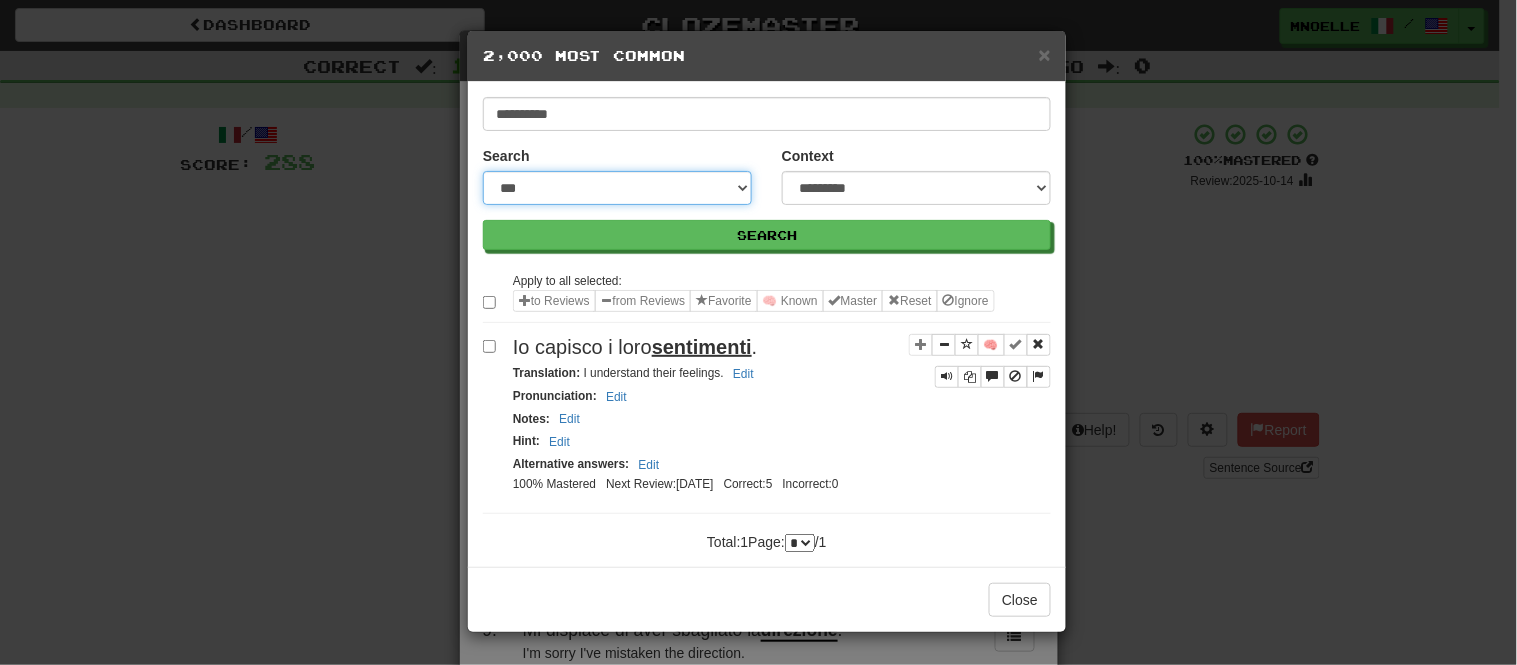 select on "***" 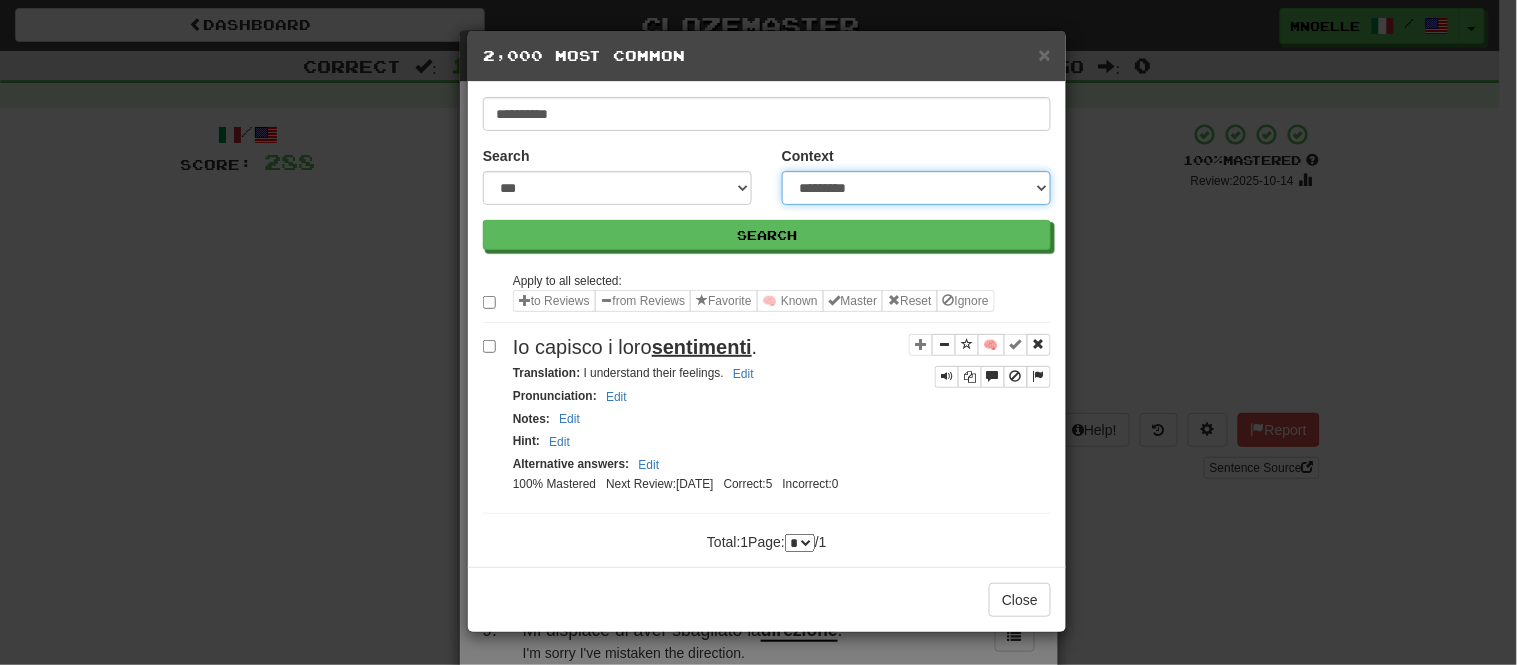 click on "**********" at bounding box center (916, 188) 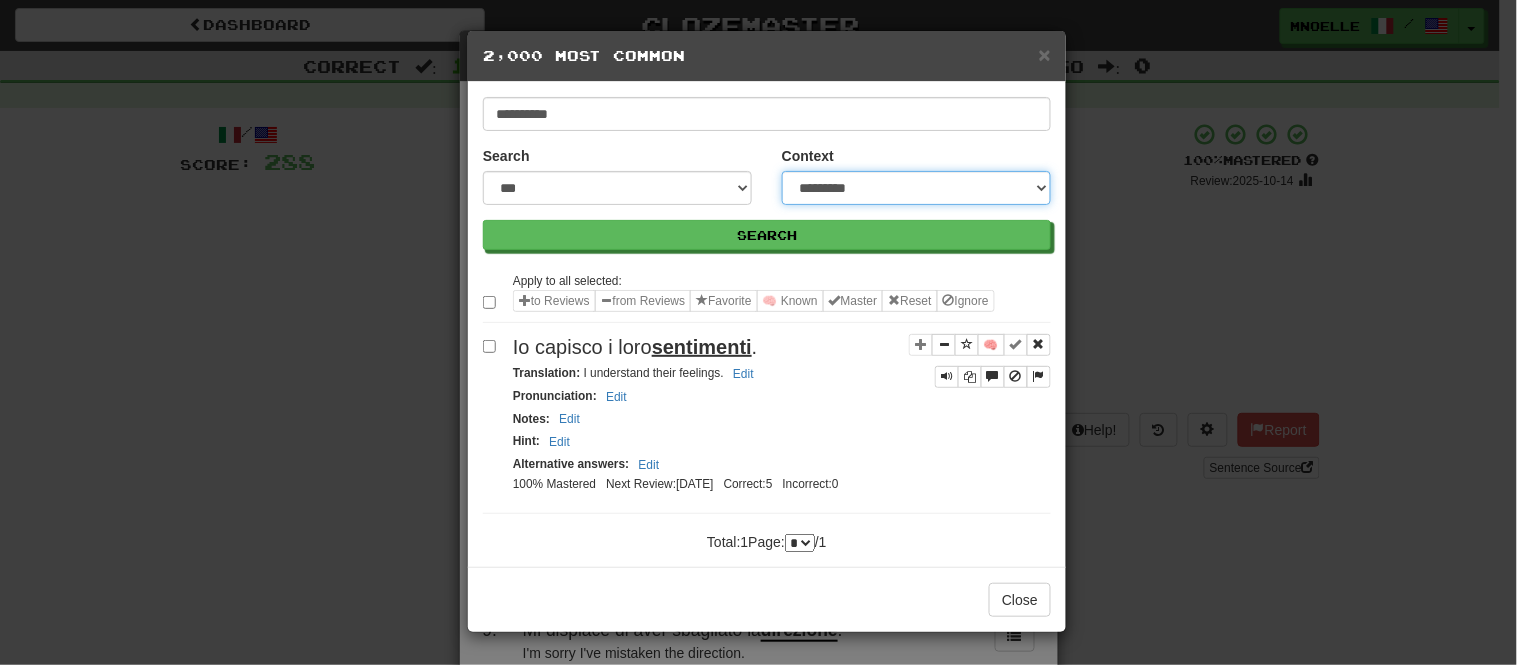 select on "*****" 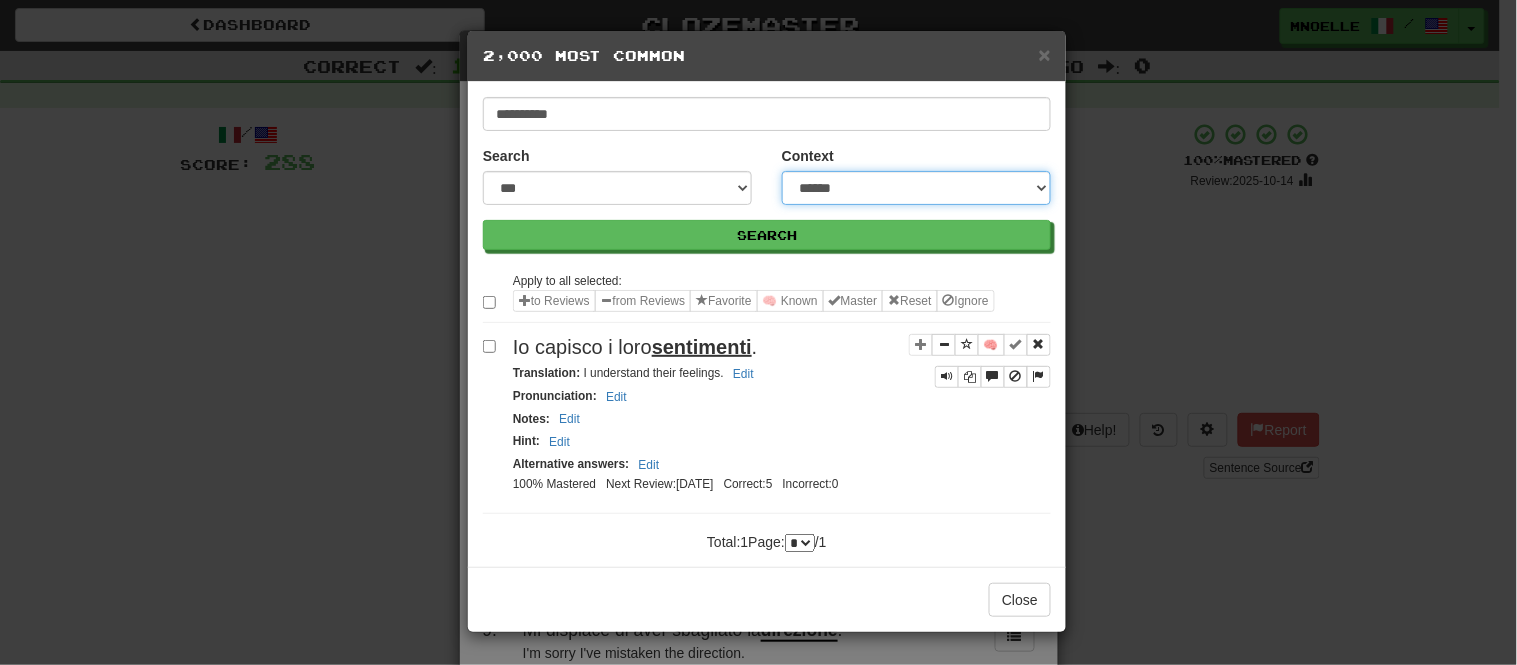 click on "**********" at bounding box center [916, 188] 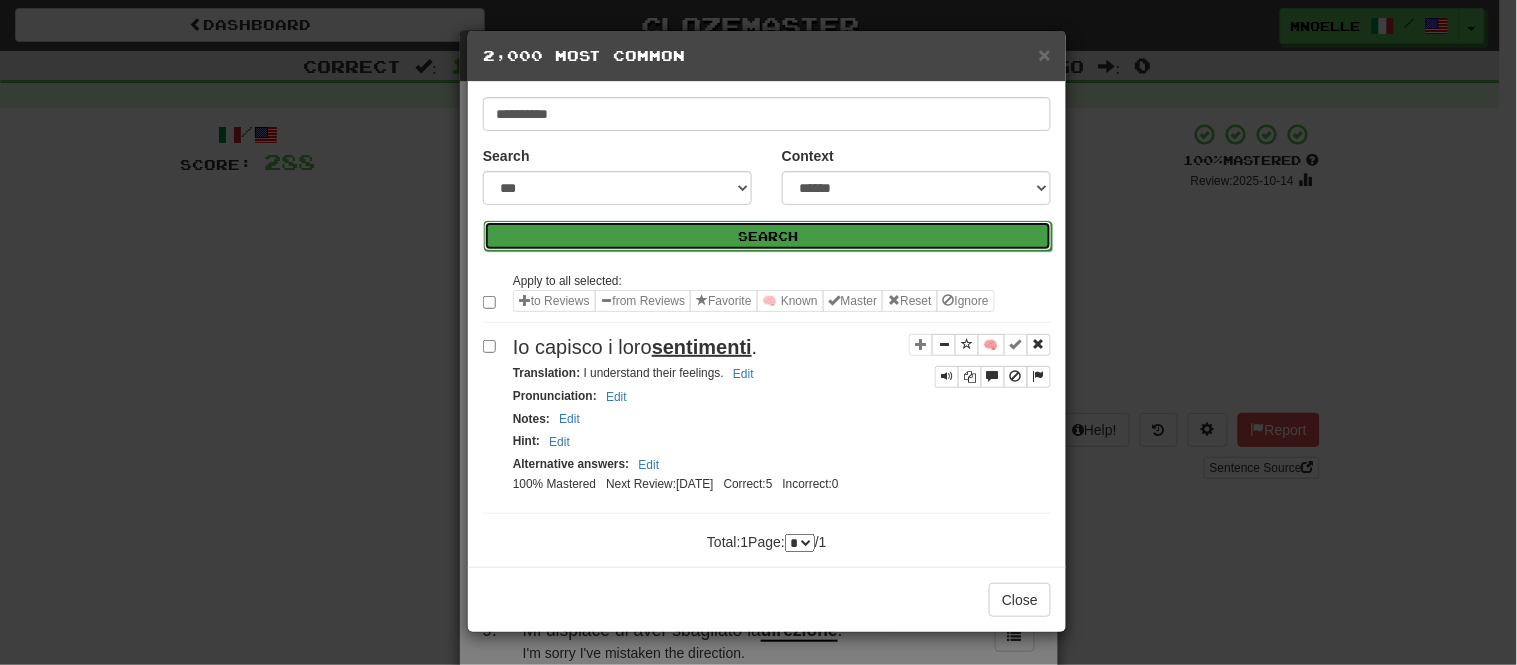 click on "Search" at bounding box center (768, 236) 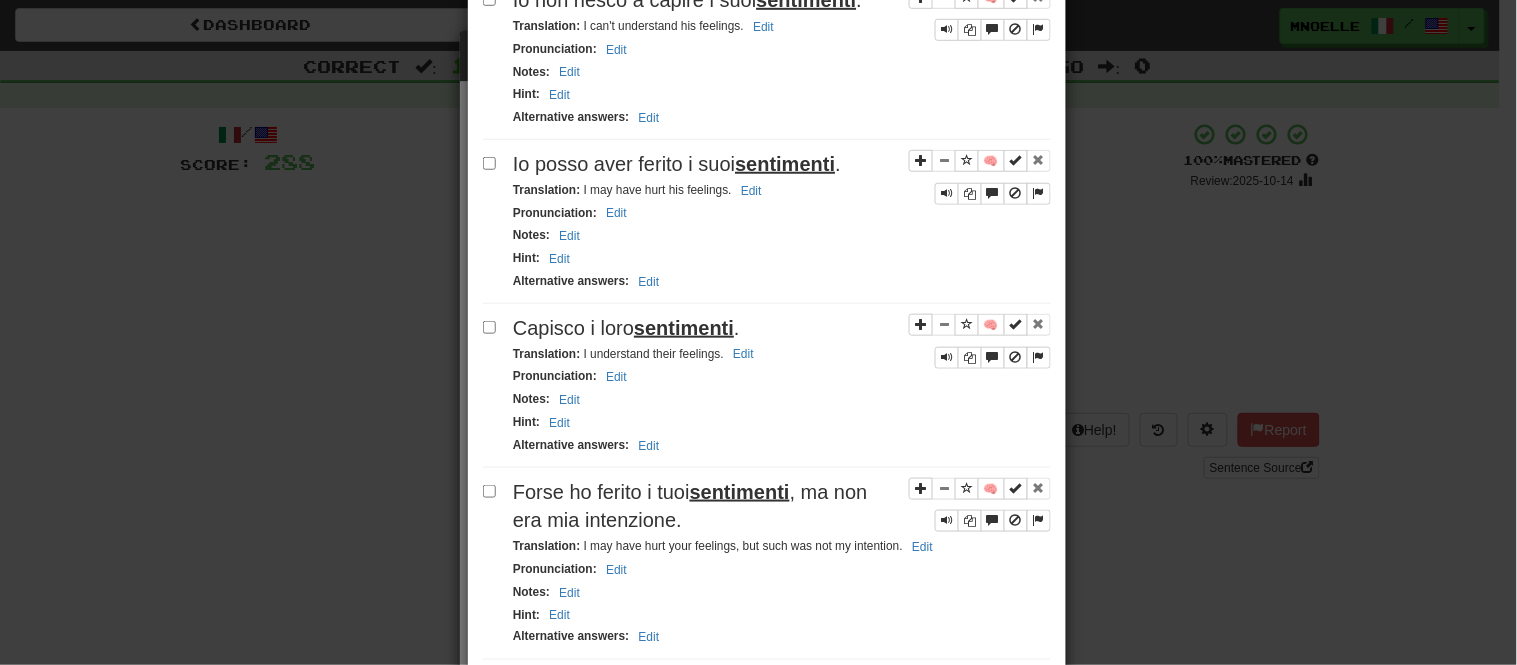 scroll, scrollTop: 361, scrollLeft: 0, axis: vertical 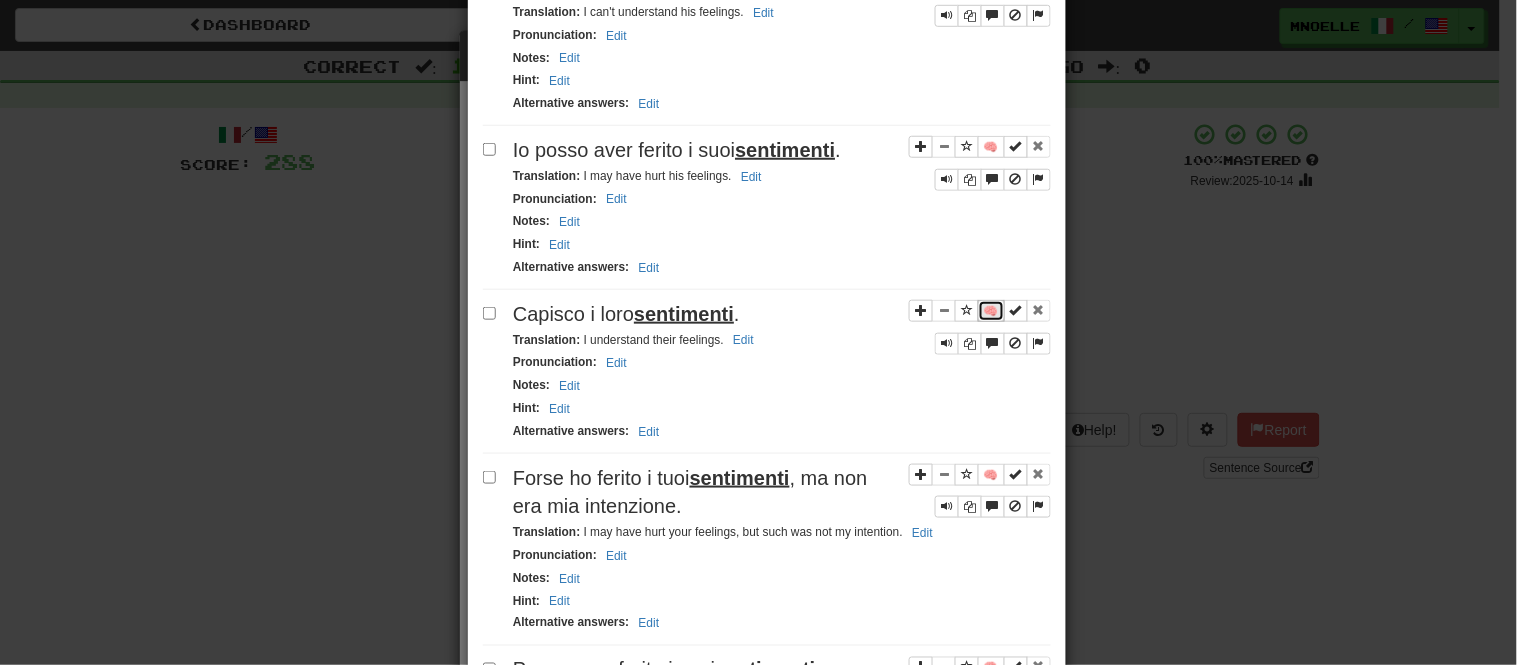 click on "🧠" at bounding box center (991, 311) 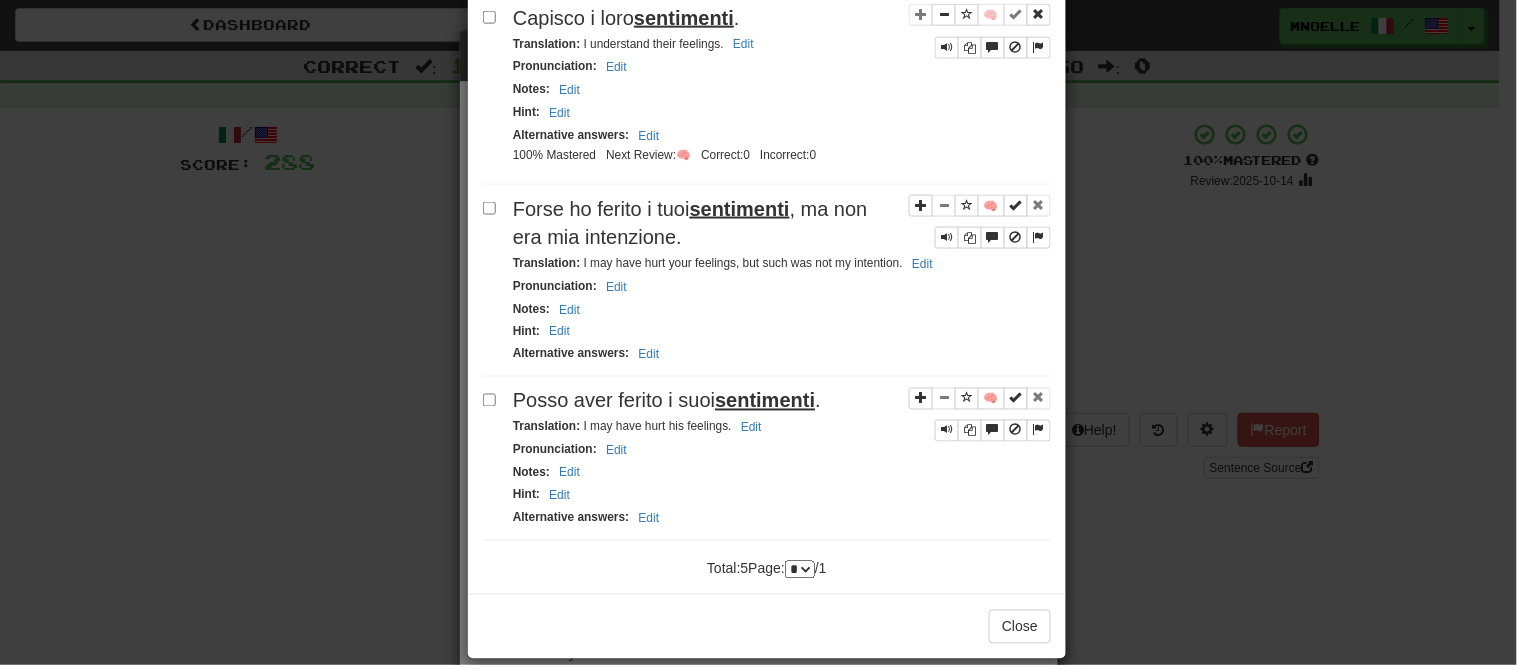 scroll, scrollTop: 665, scrollLeft: 0, axis: vertical 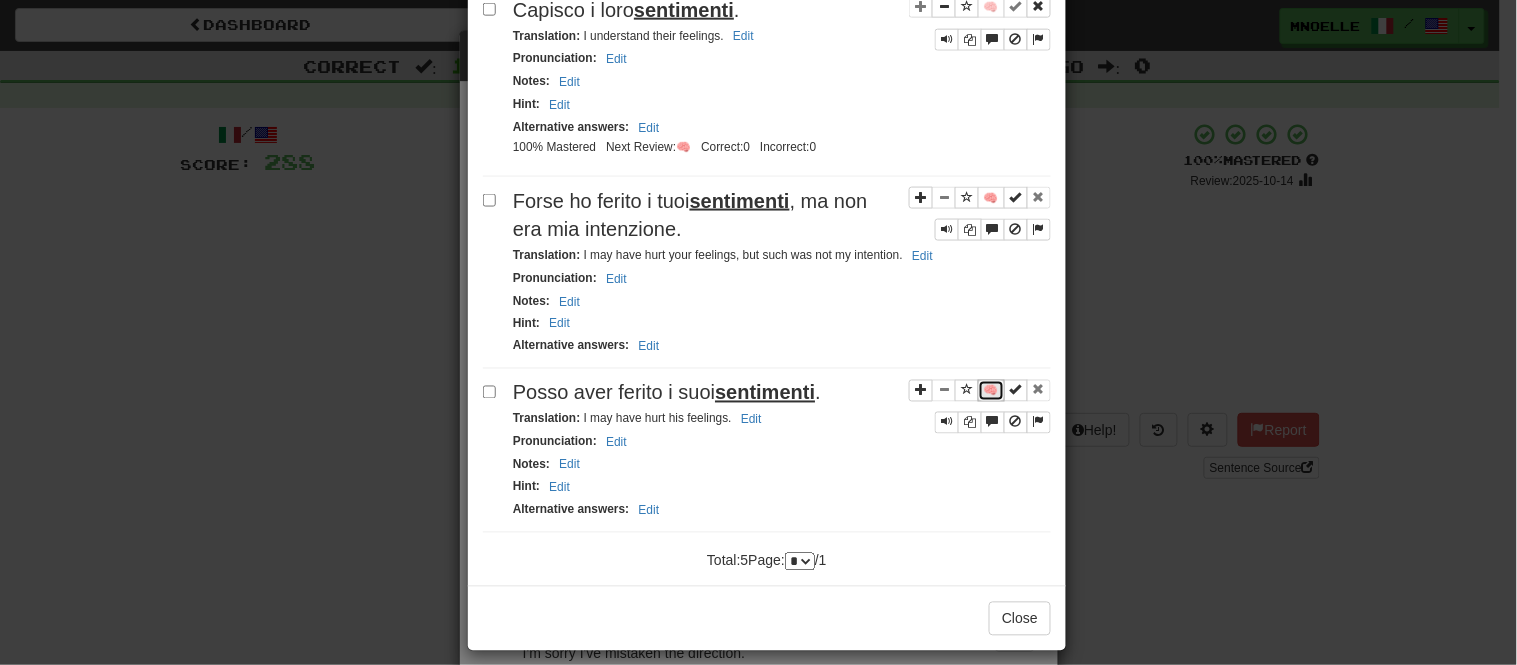 click on "🧠" at bounding box center [991, 391] 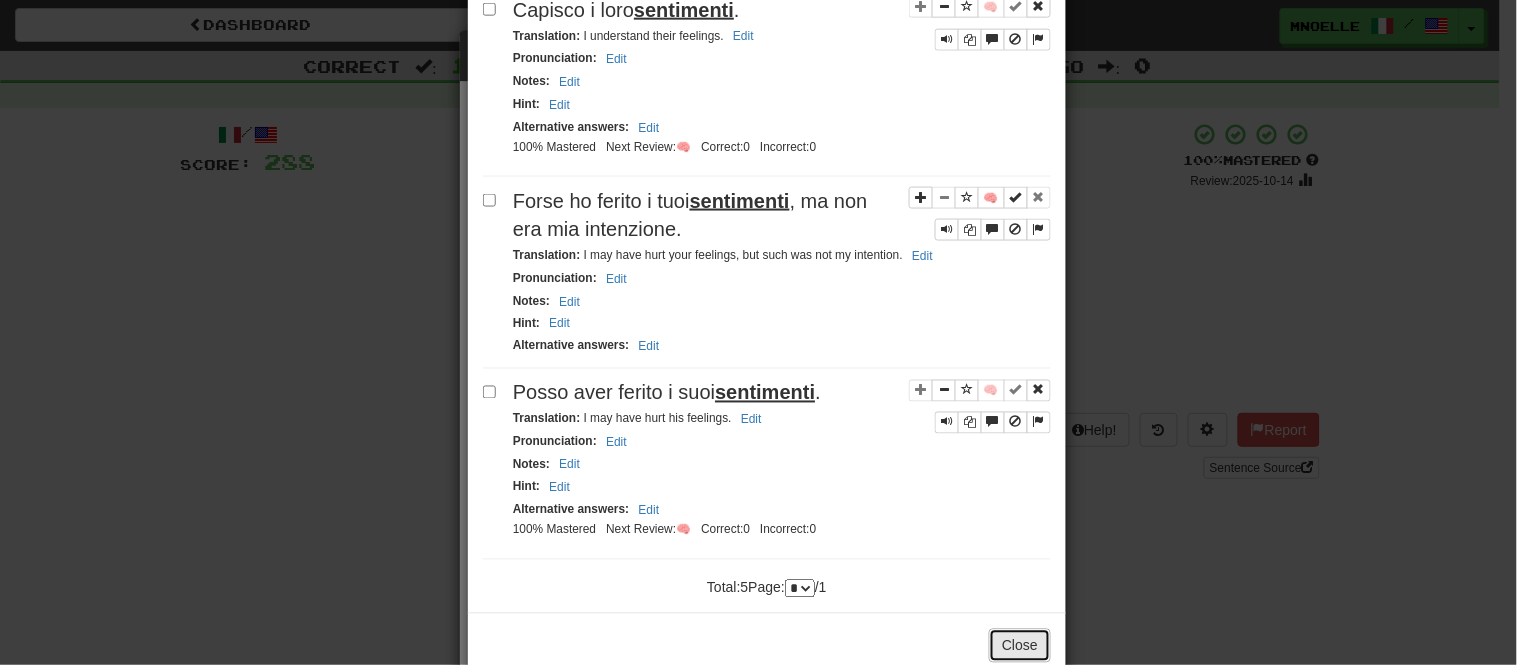 click on "Close" at bounding box center [1020, 646] 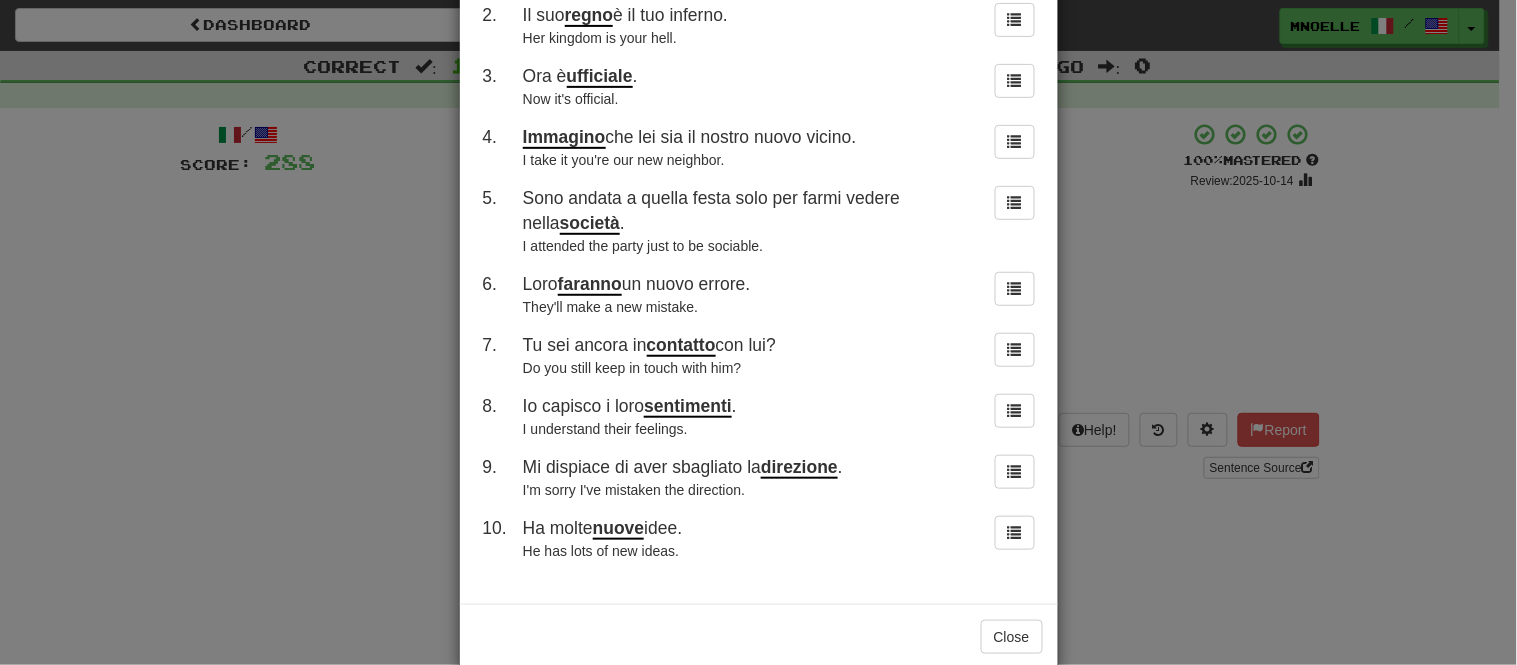 scroll, scrollTop: 197, scrollLeft: 0, axis: vertical 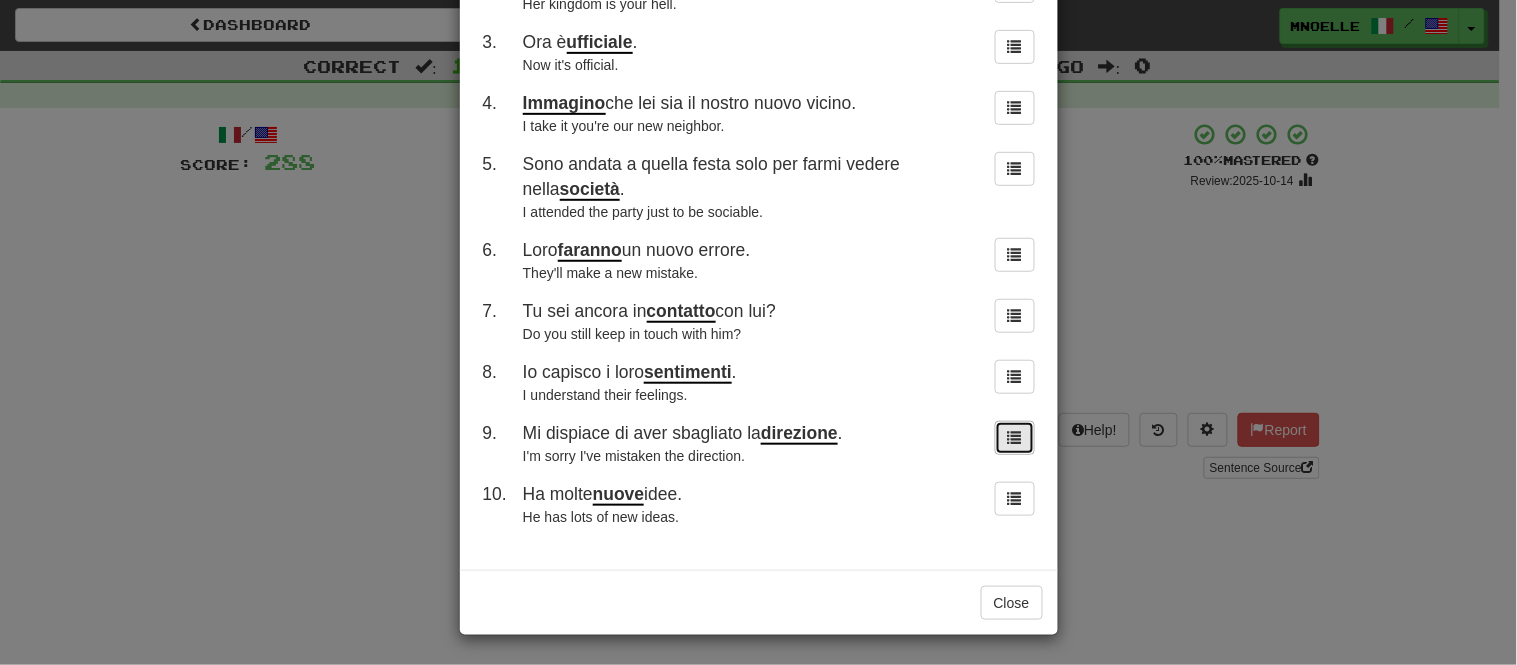 click at bounding box center [1015, 438] 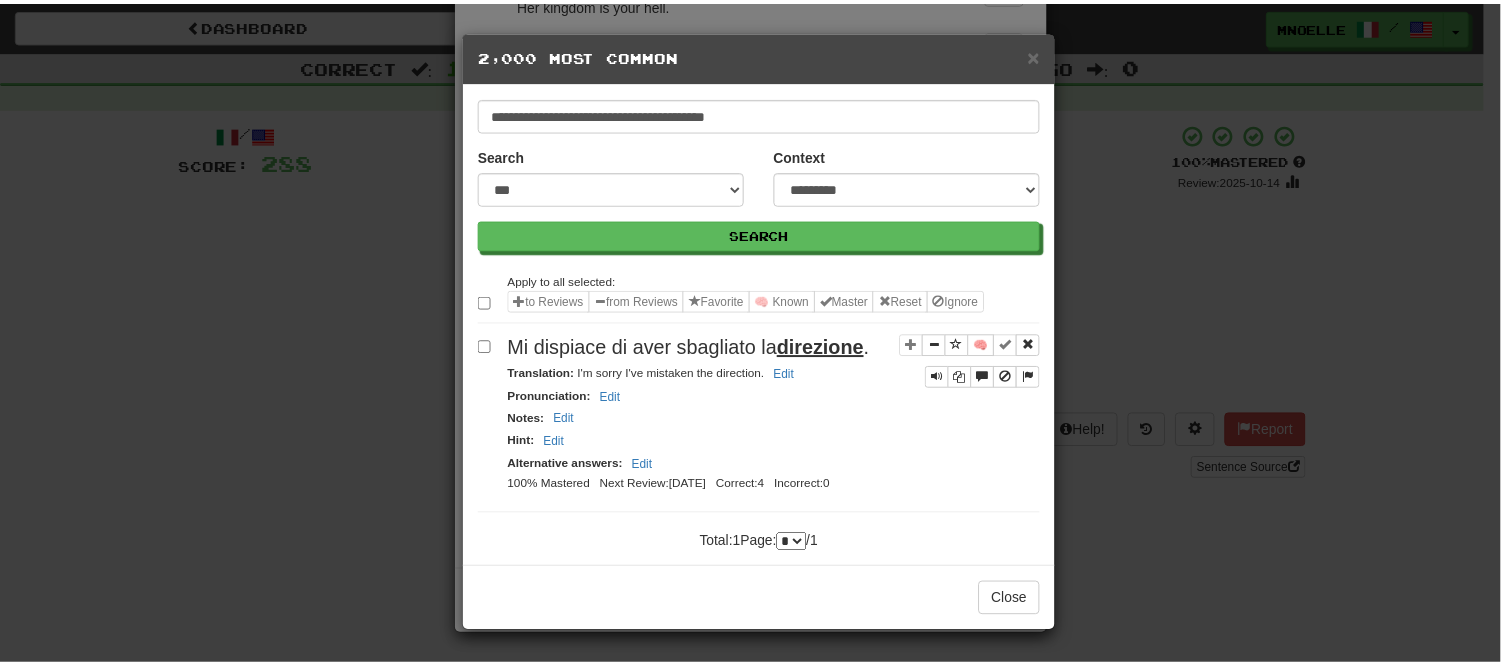 scroll, scrollTop: 0, scrollLeft: 0, axis: both 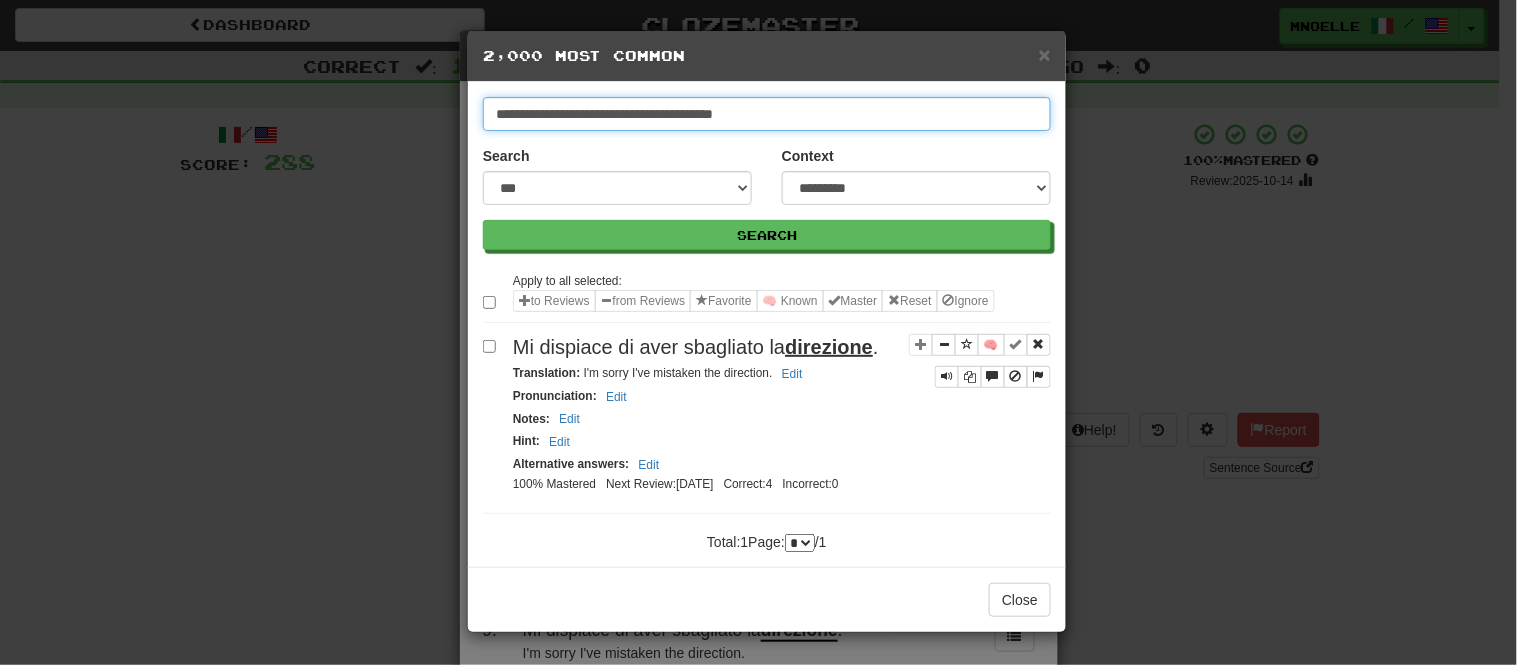 click on "**********" at bounding box center (767, 114) 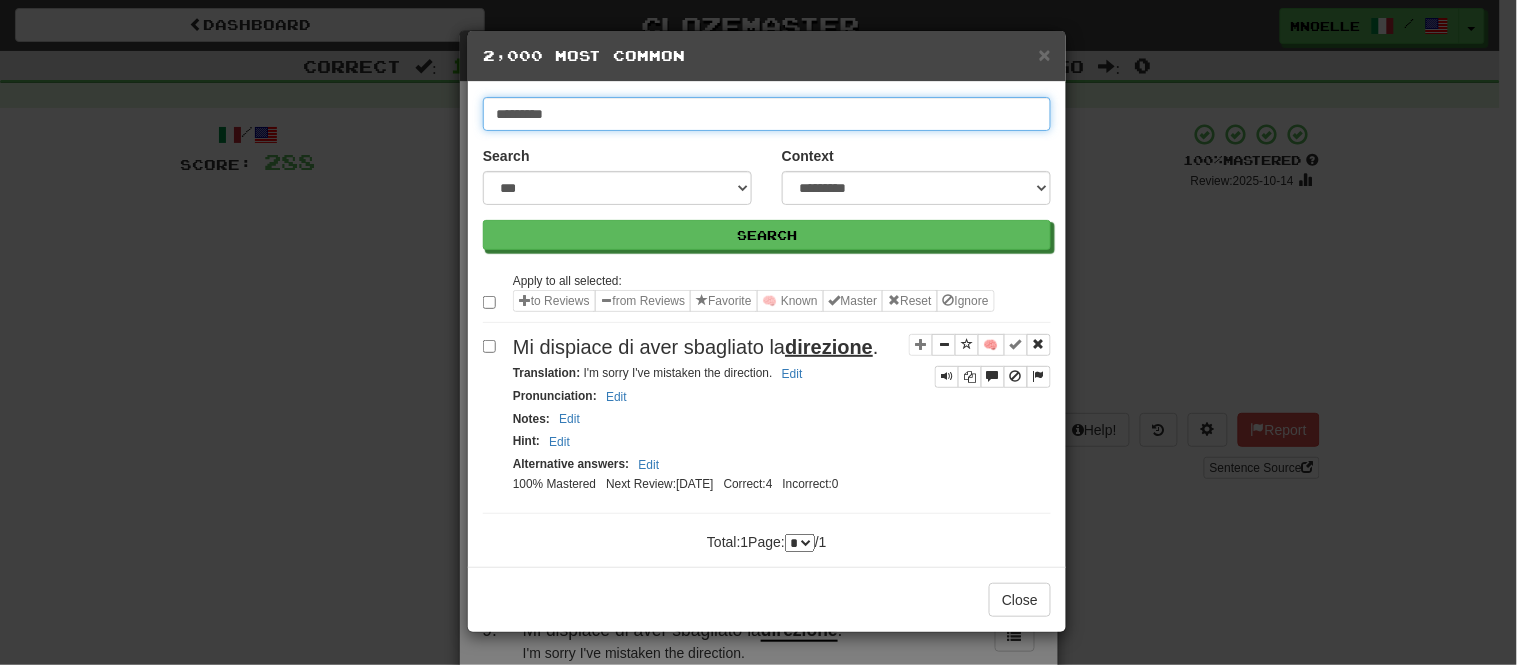 type on "*********" 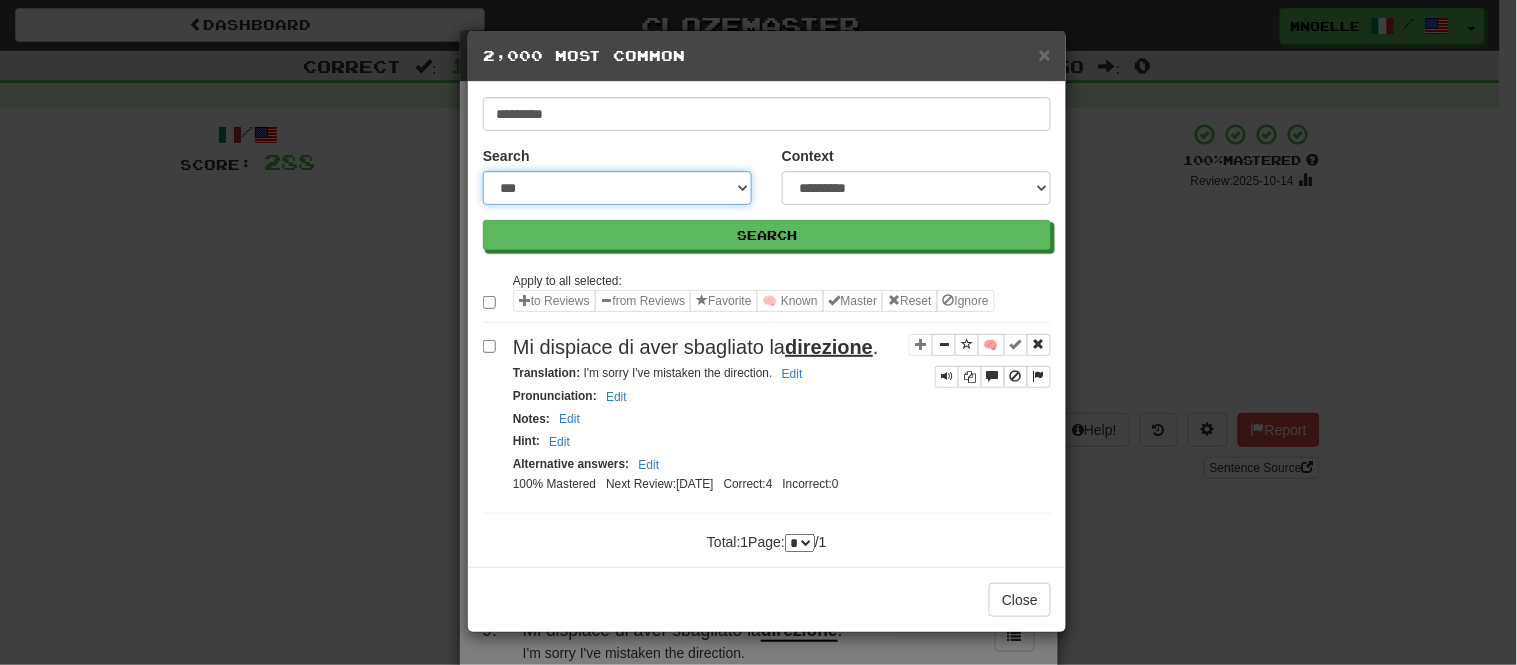 click on "**********" at bounding box center (617, 188) 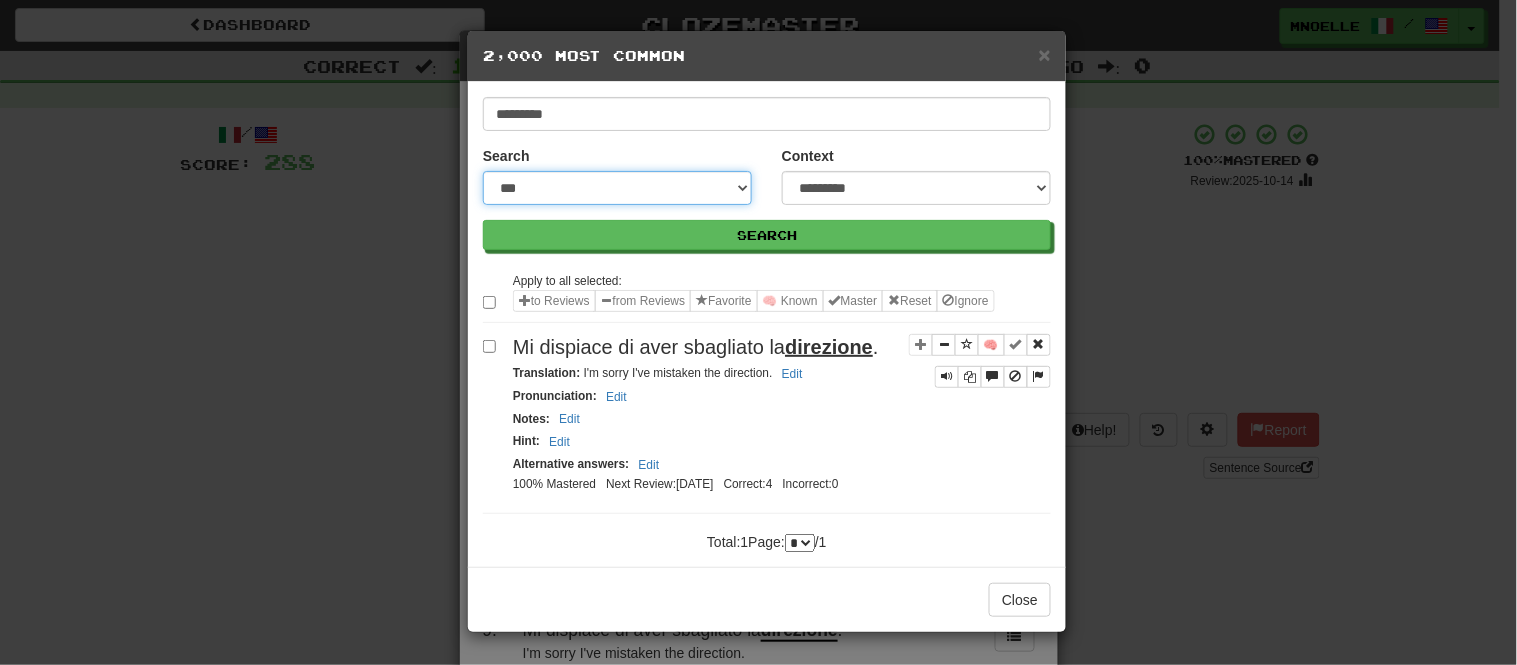 select on "***" 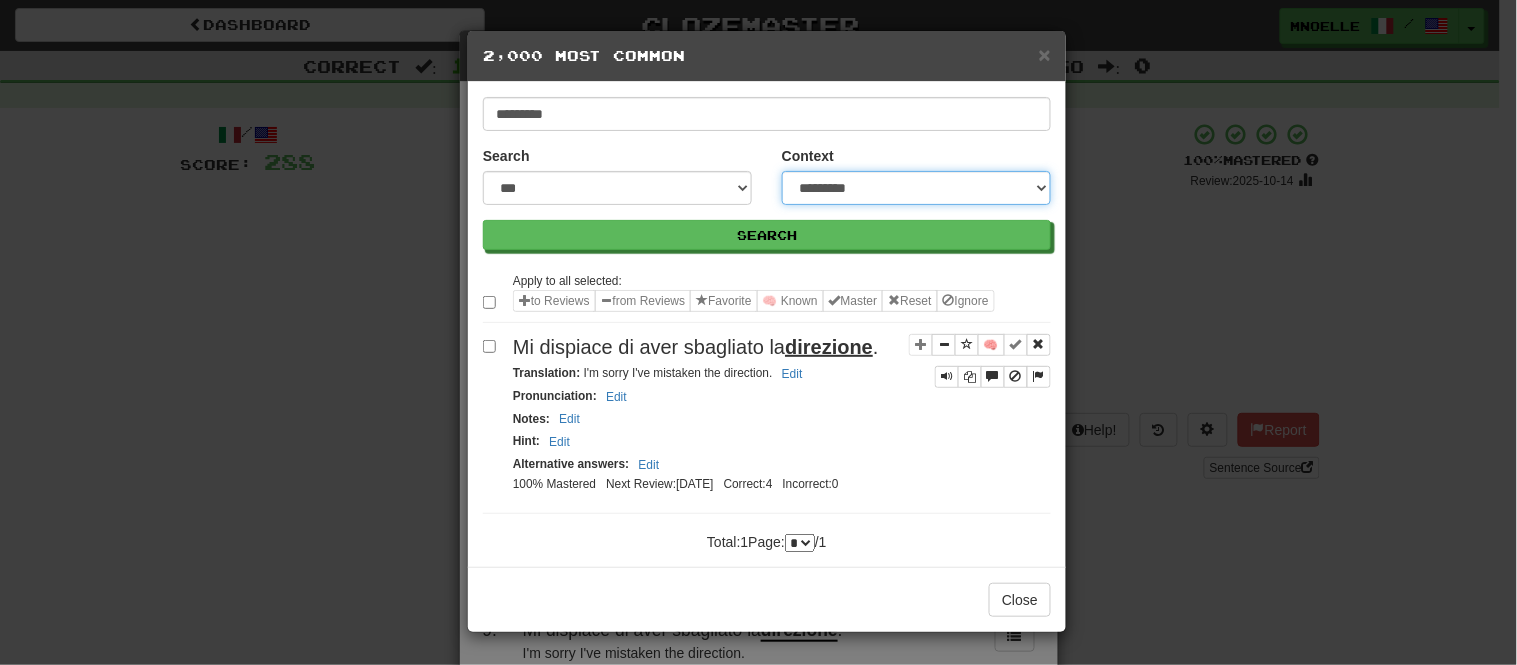 click on "**********" at bounding box center (916, 188) 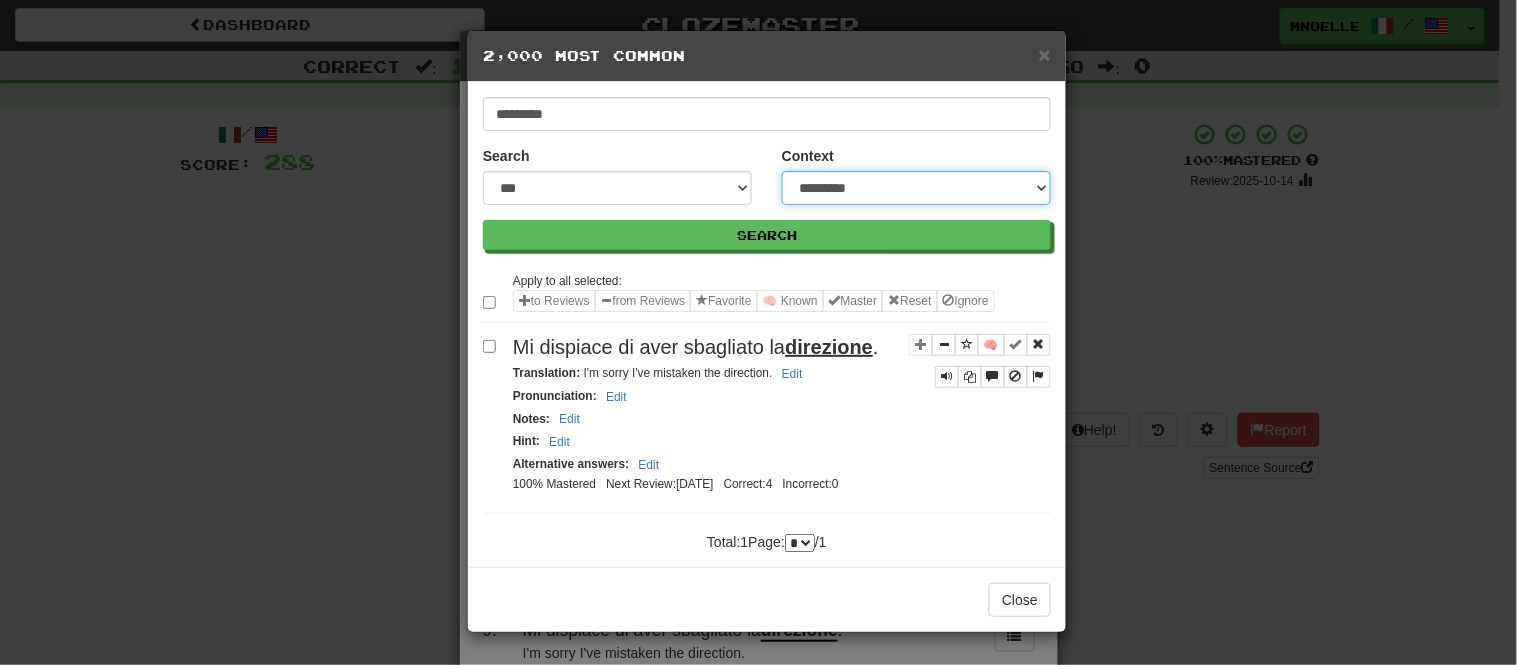 select on "*****" 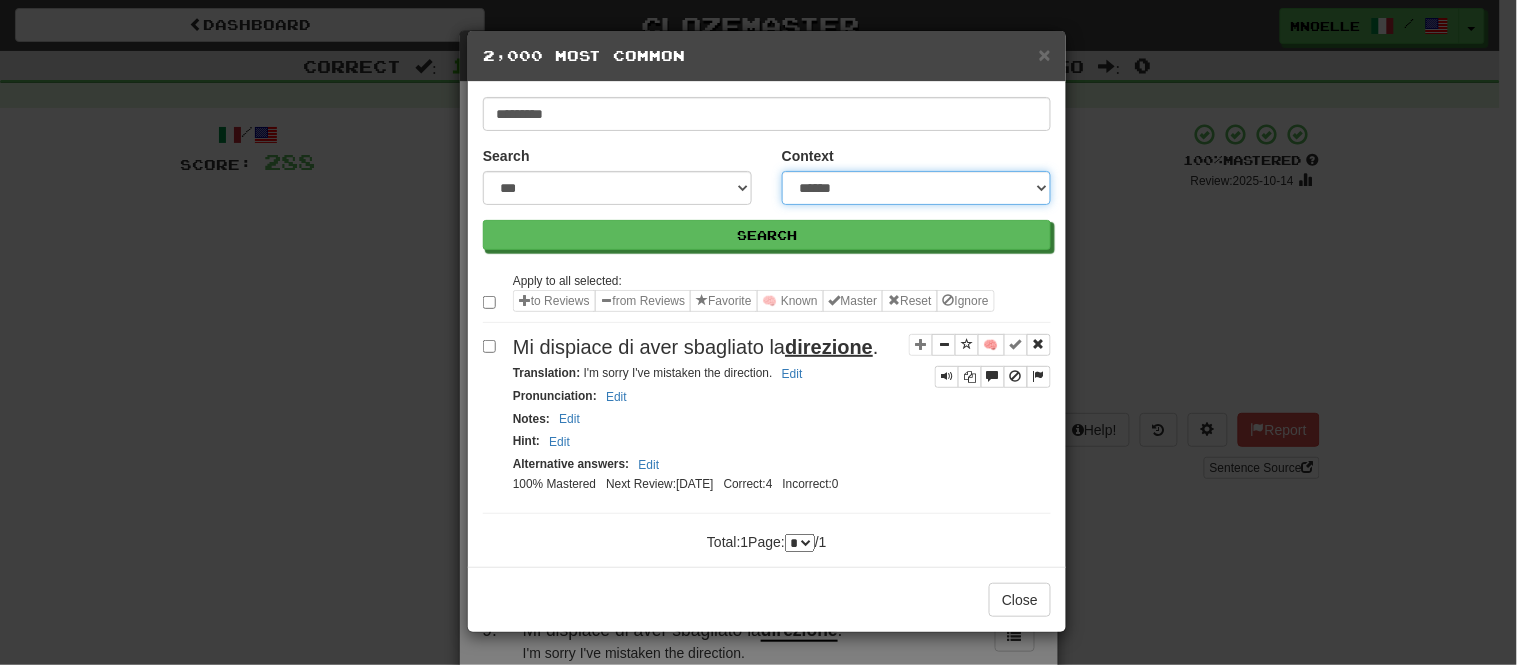 click on "**********" at bounding box center [916, 188] 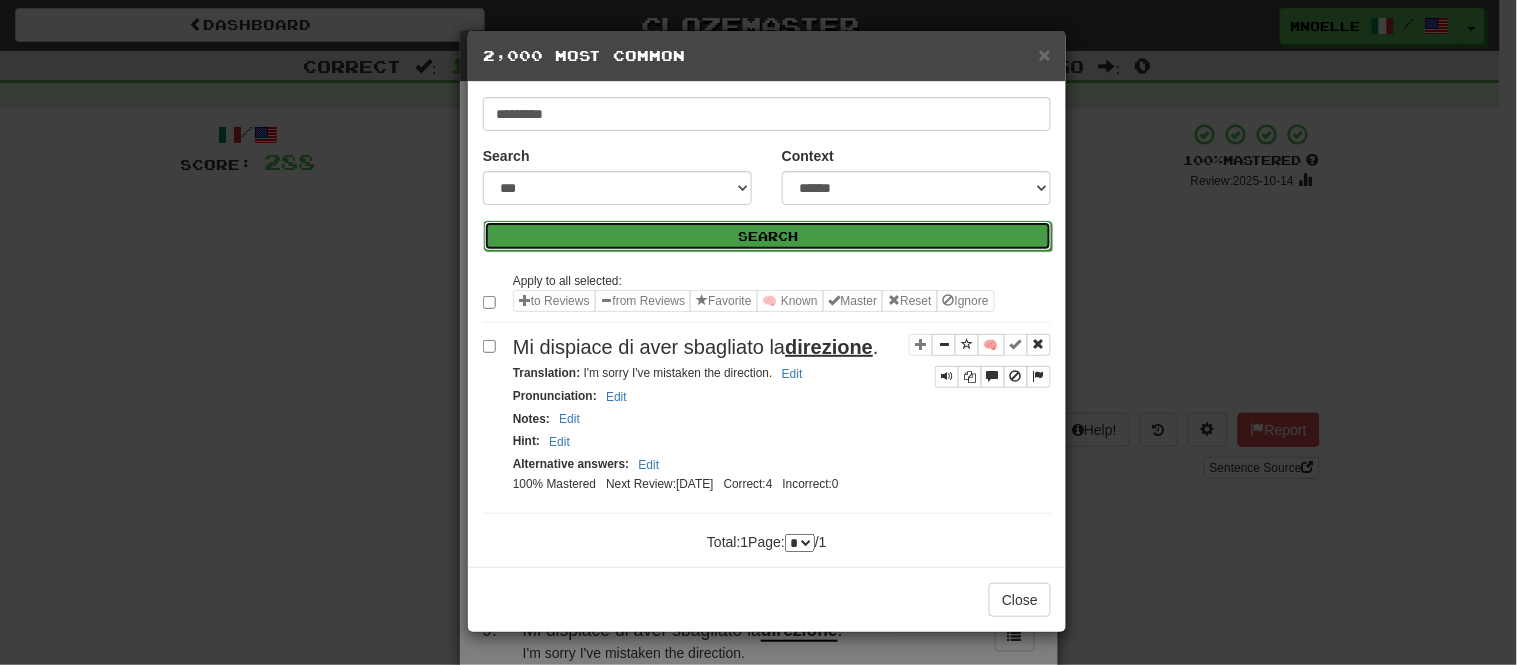 click on "Search" at bounding box center (768, 236) 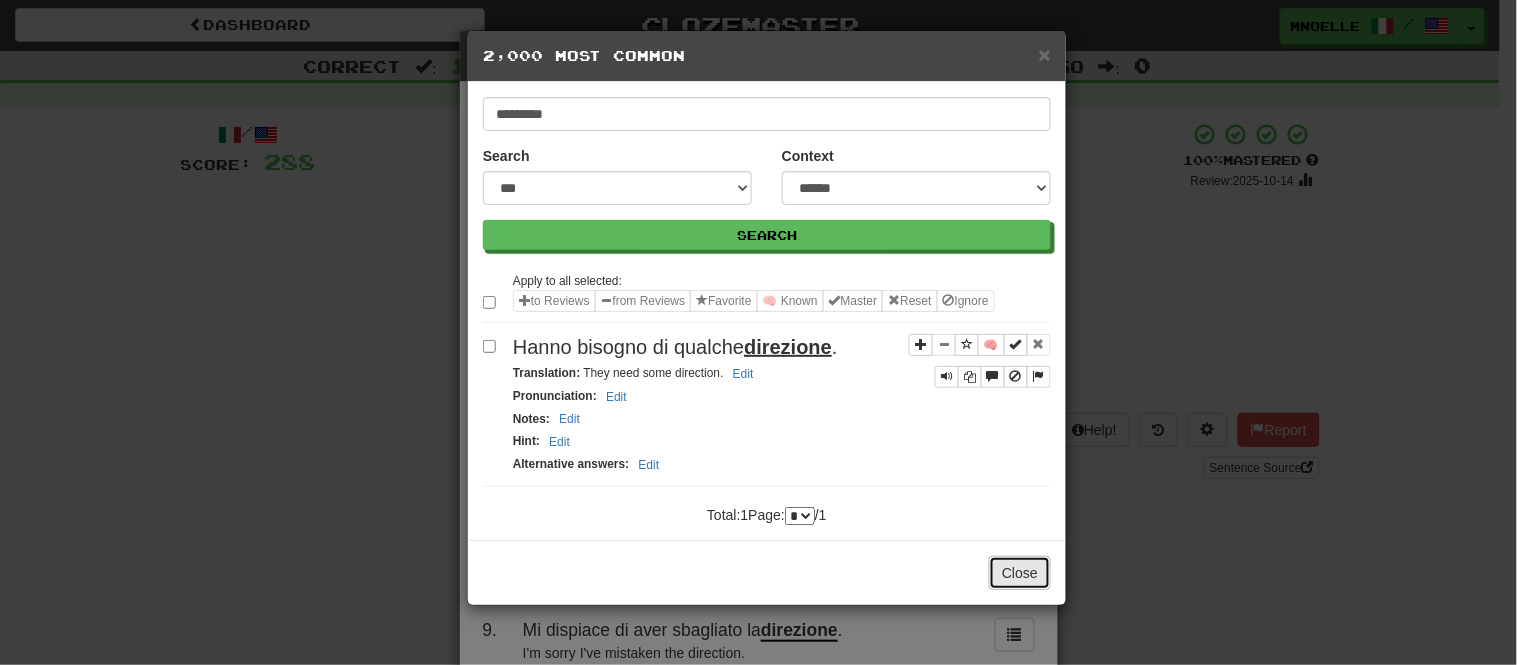 click on "Close" at bounding box center [1020, 573] 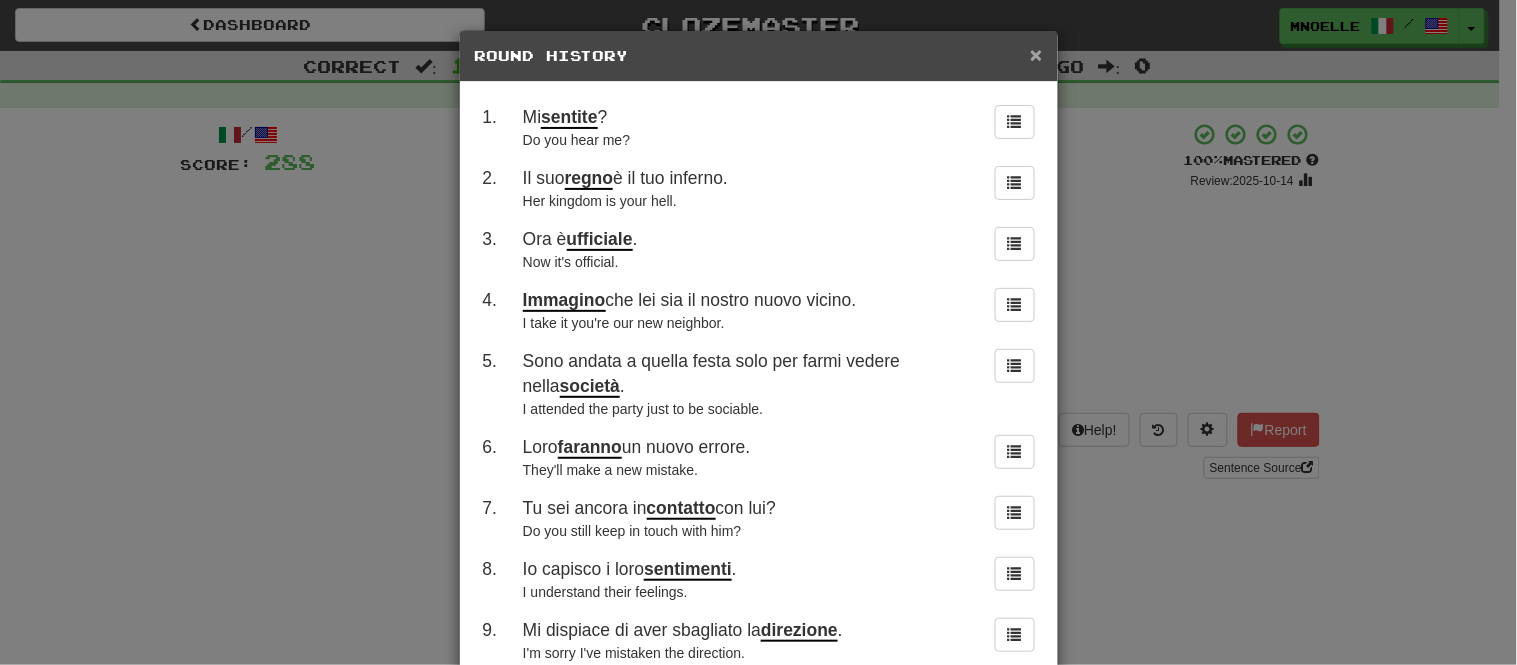 click on "×" at bounding box center [1036, 54] 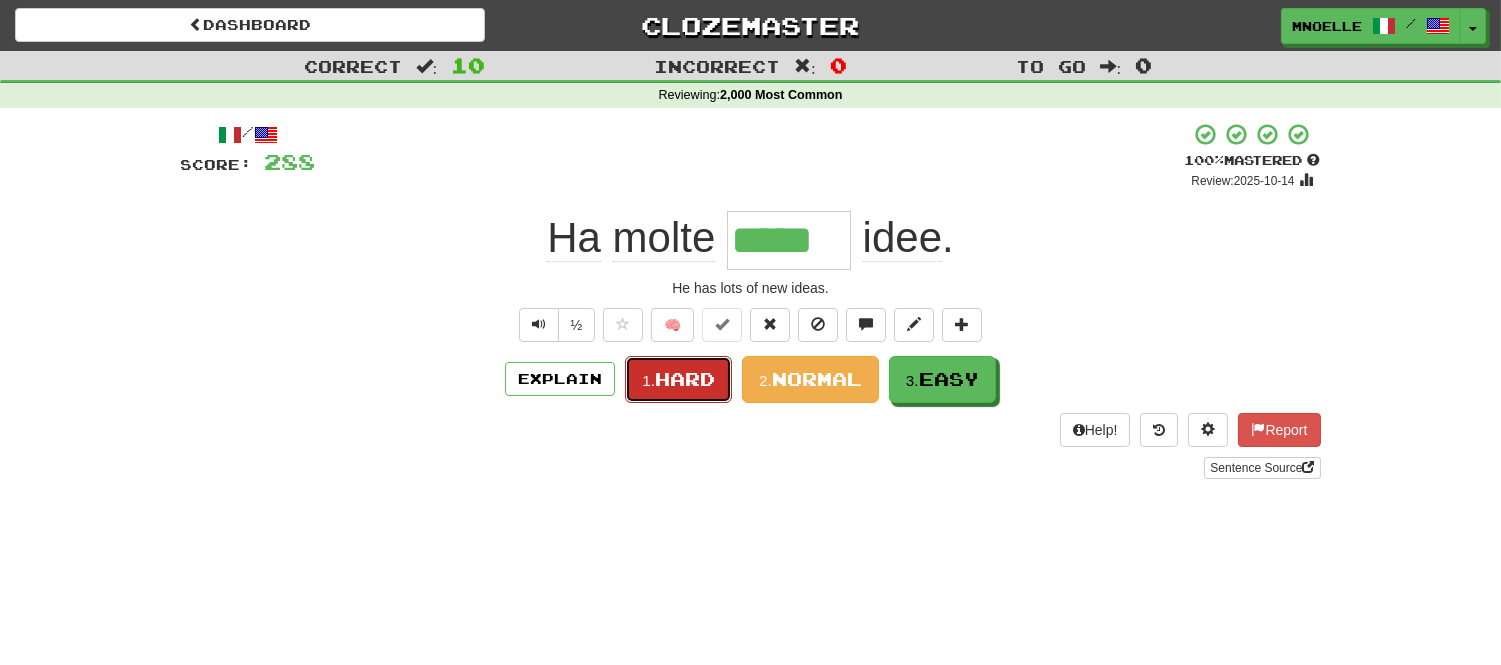 click on "Hard" at bounding box center (685, 379) 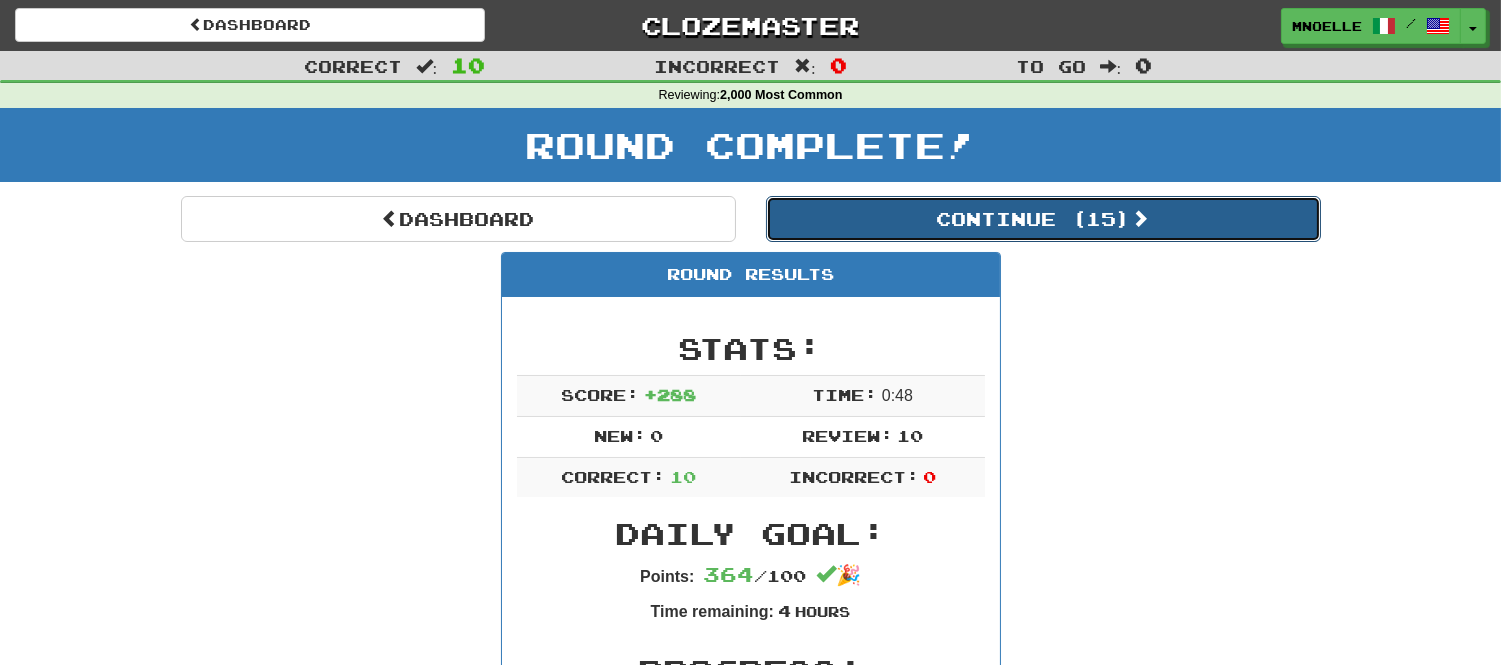 click on "Continue ( 15 )" at bounding box center [1043, 219] 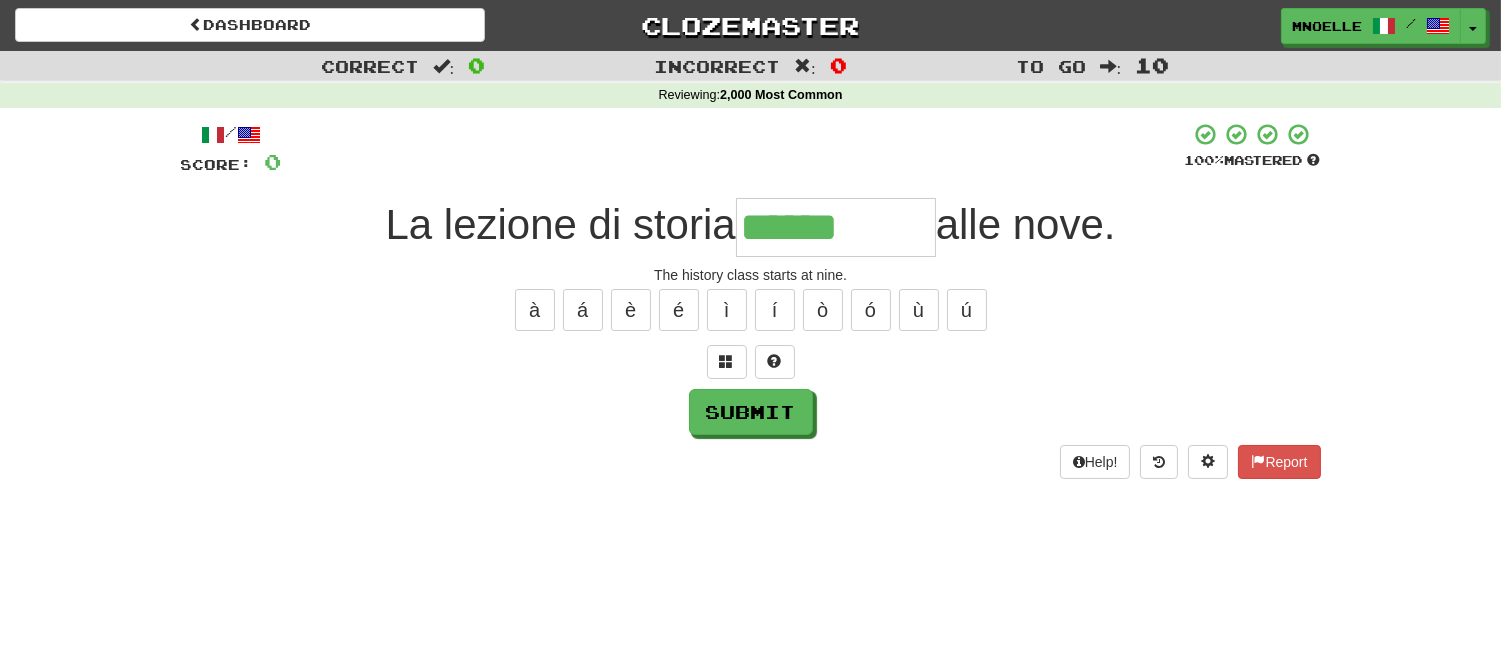 type on "********" 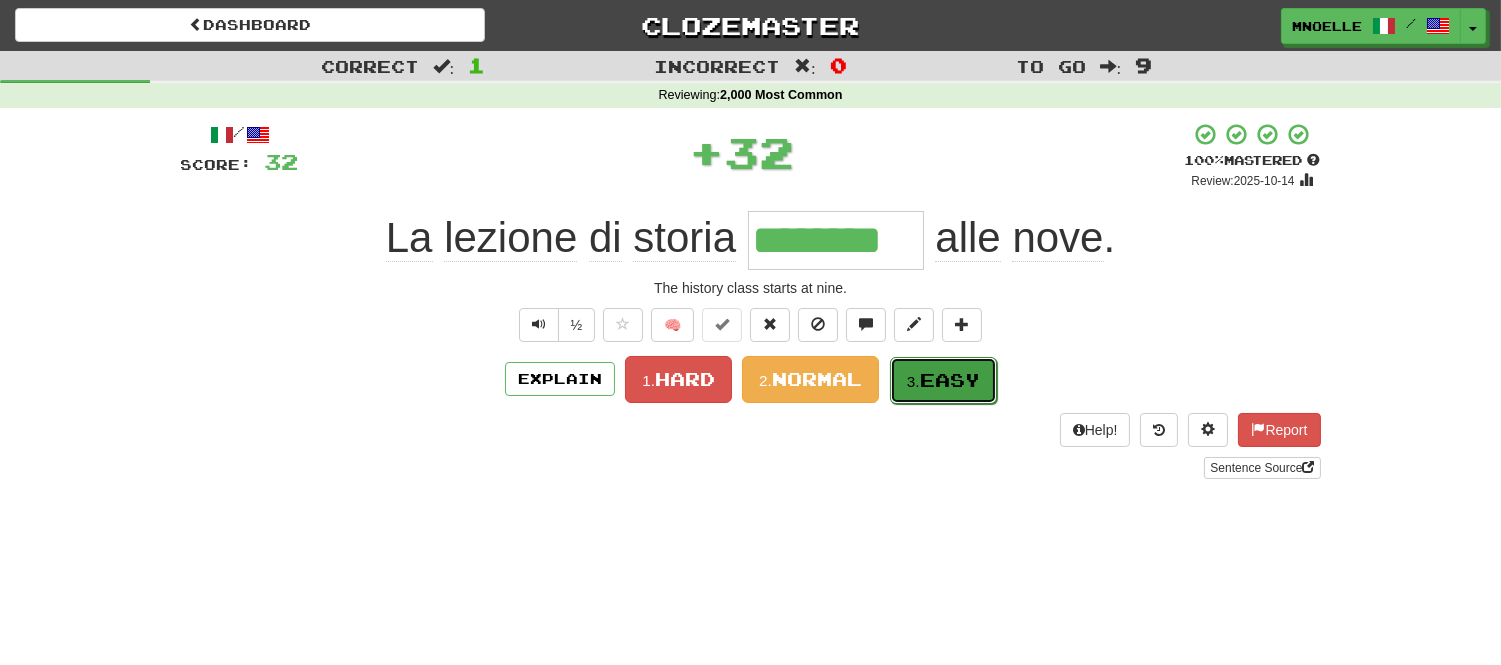 click on "3.  Easy" at bounding box center (943, 380) 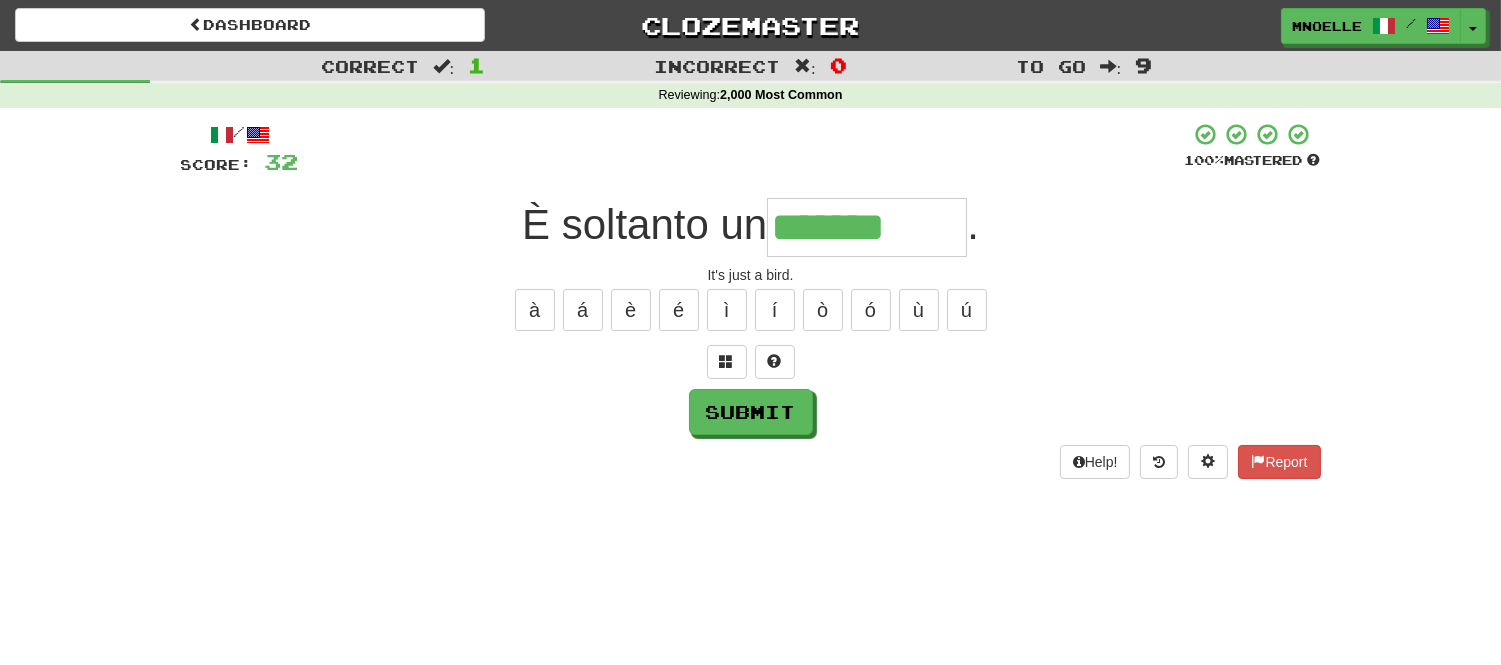 type on "*******" 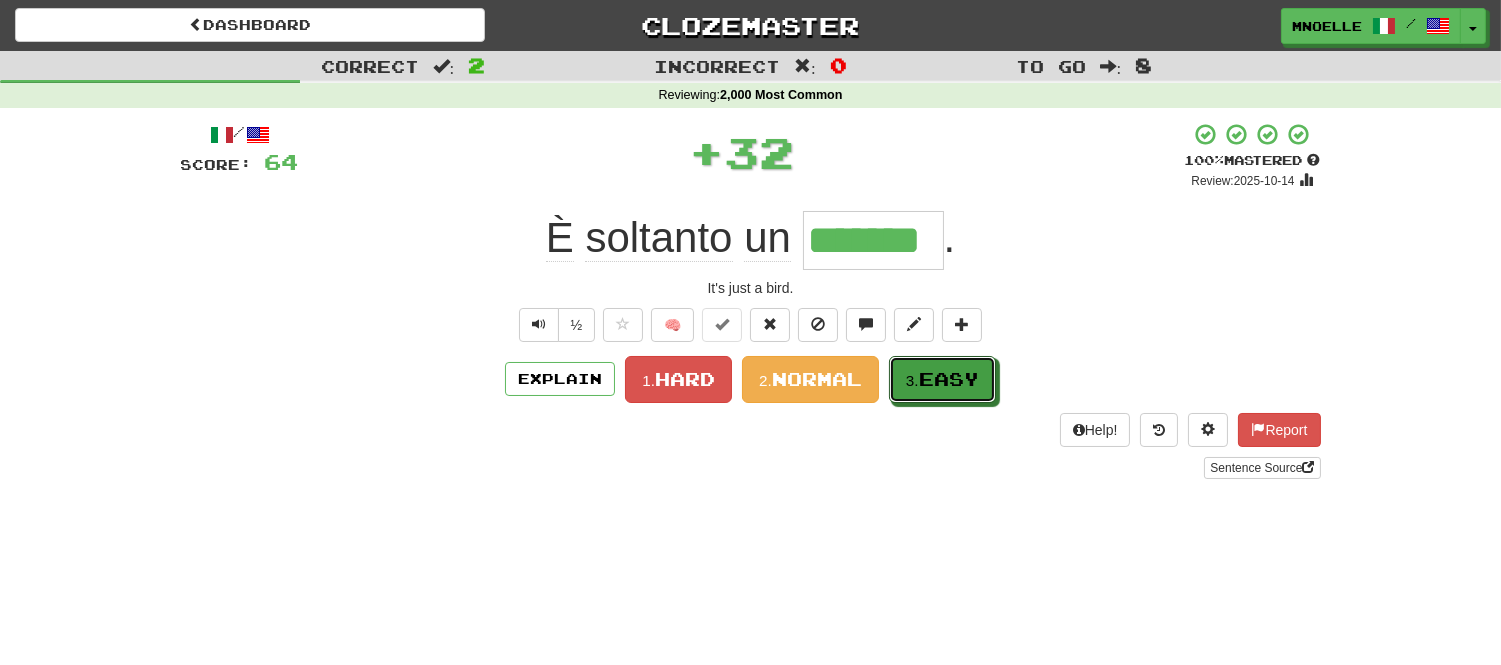click on "3.  Easy" at bounding box center [942, 379] 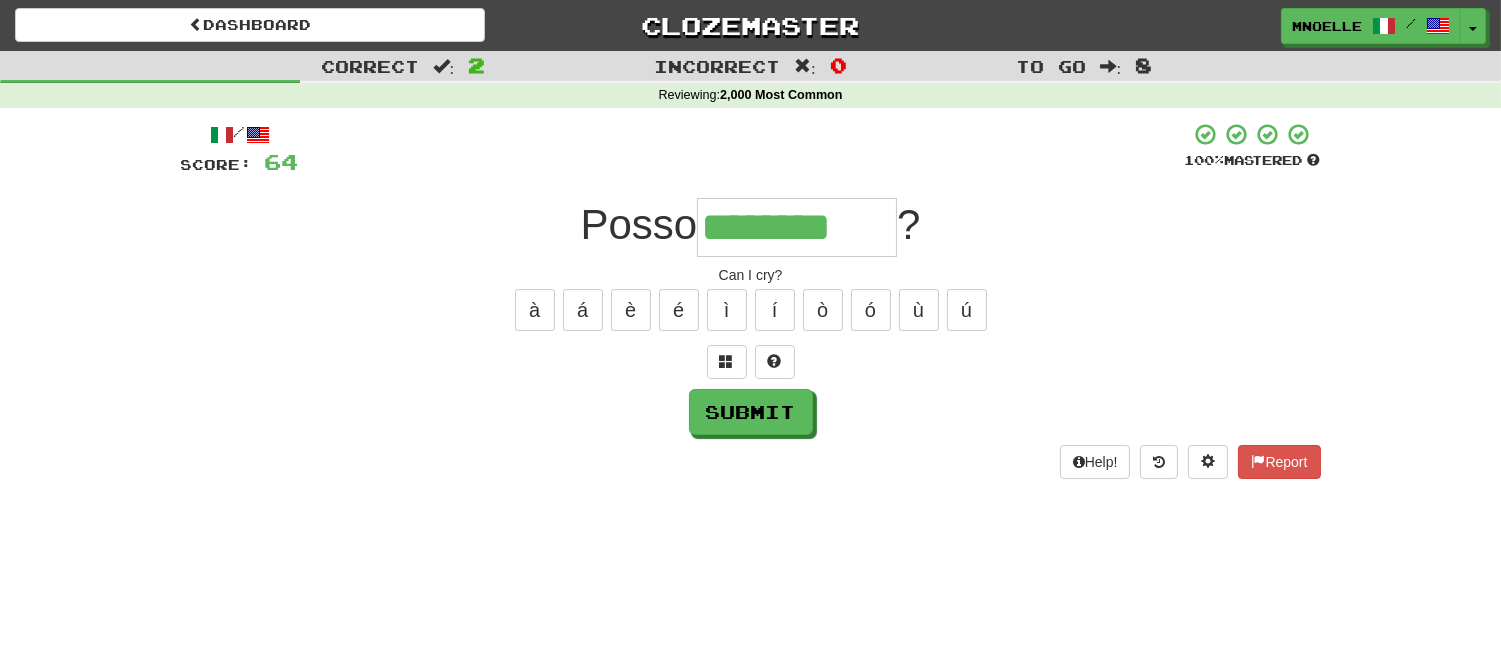 type on "********" 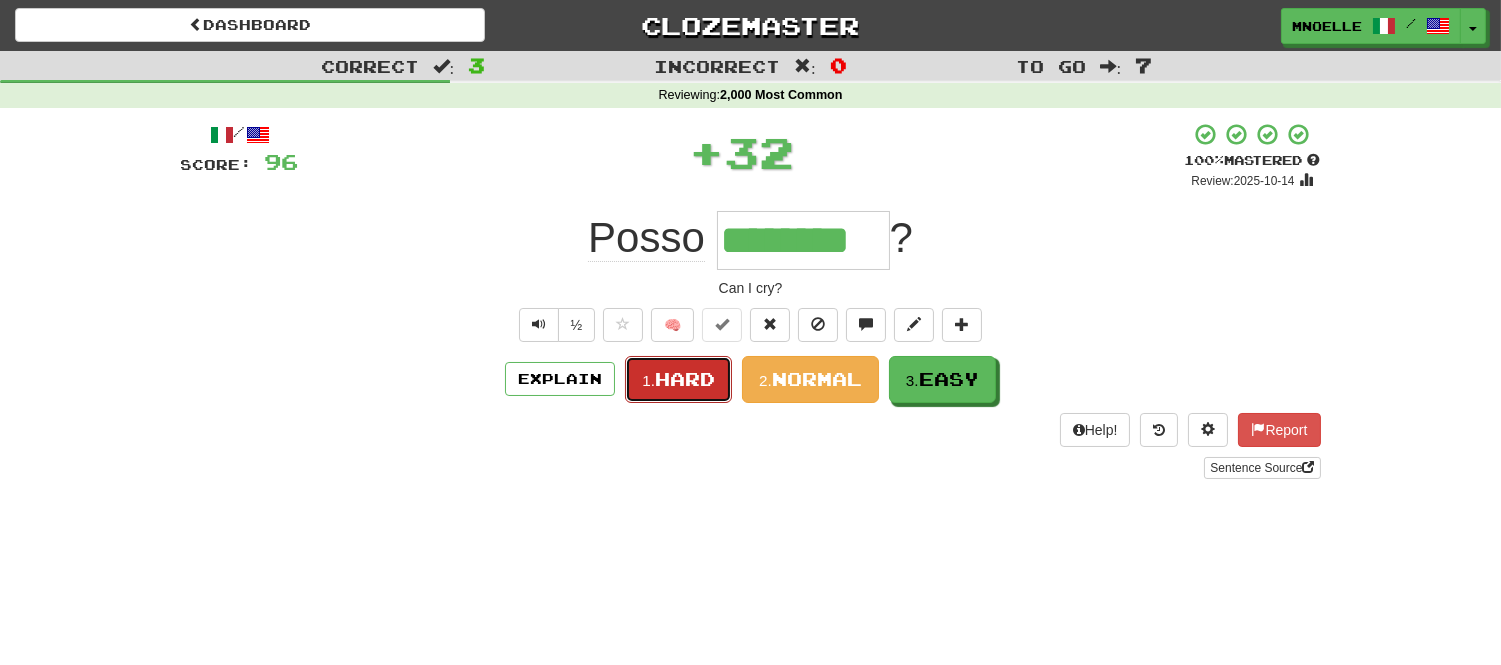 click on "Hard" at bounding box center (685, 379) 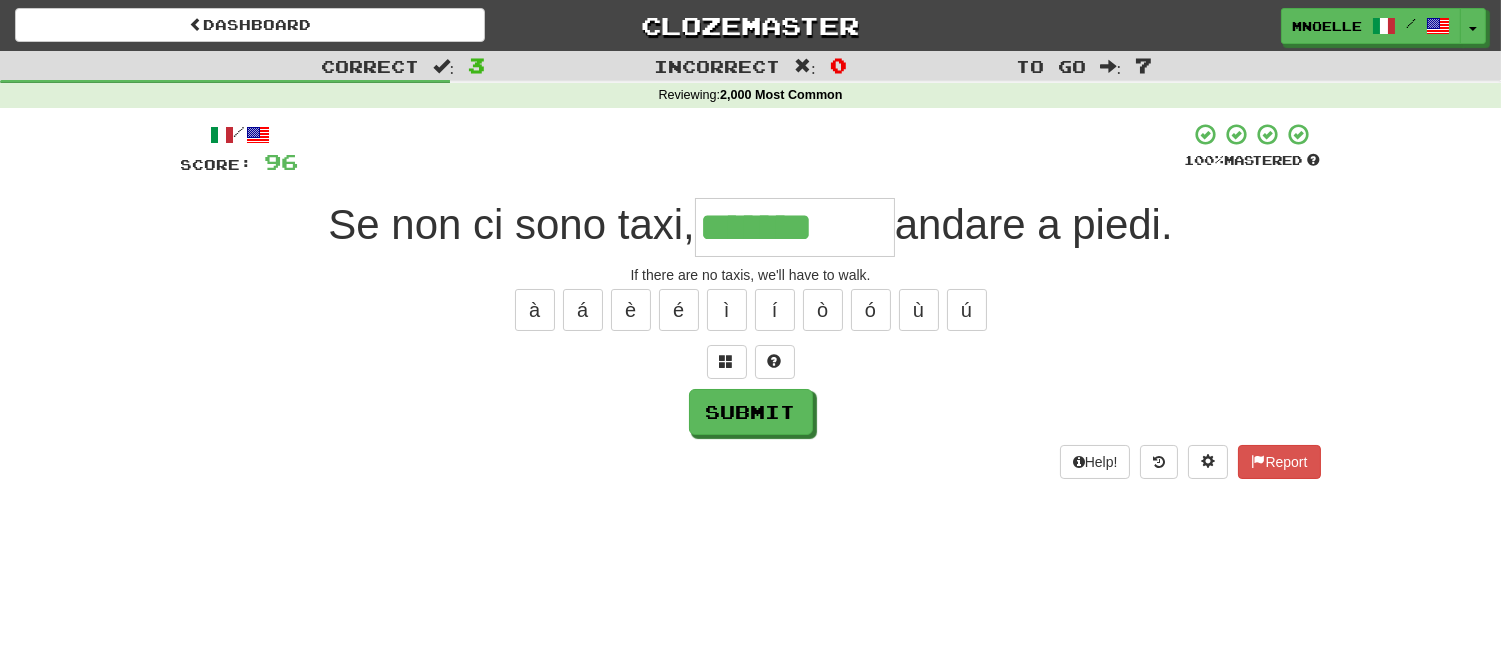 type on "*******" 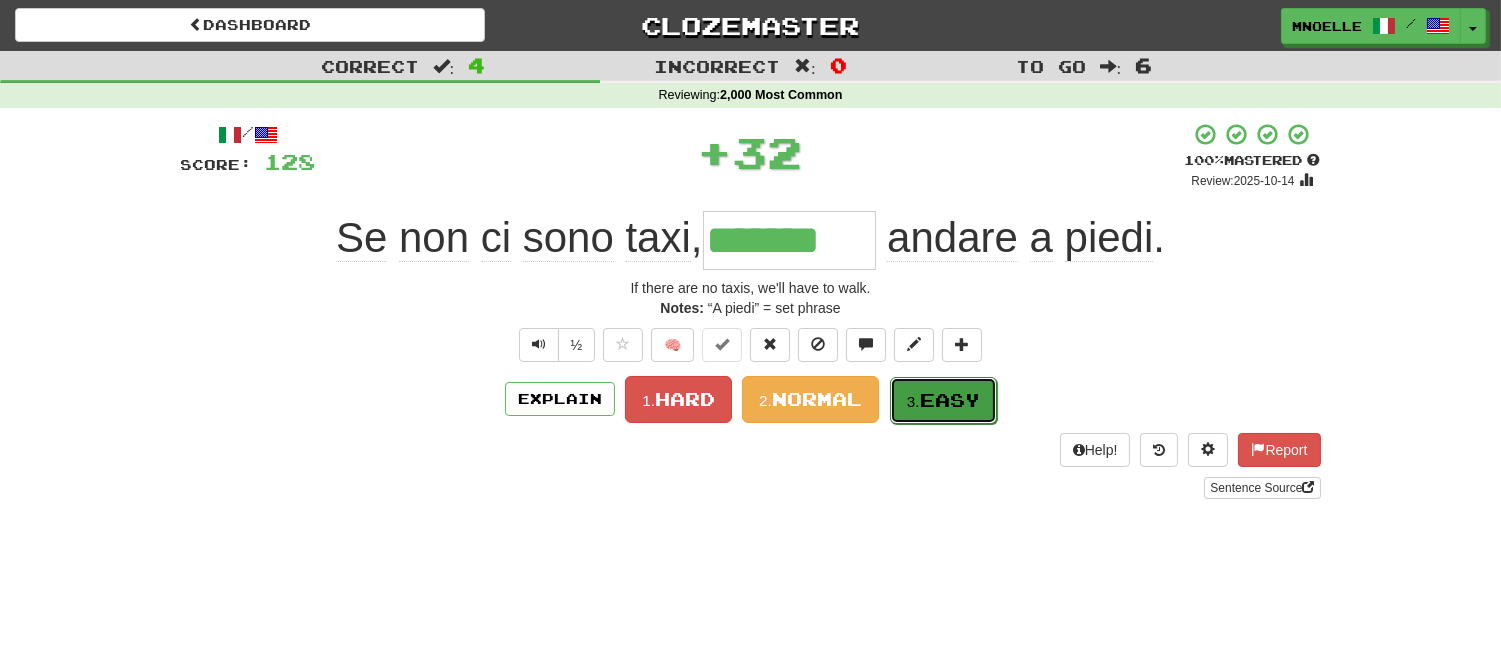click on "Easy" at bounding box center (950, 400) 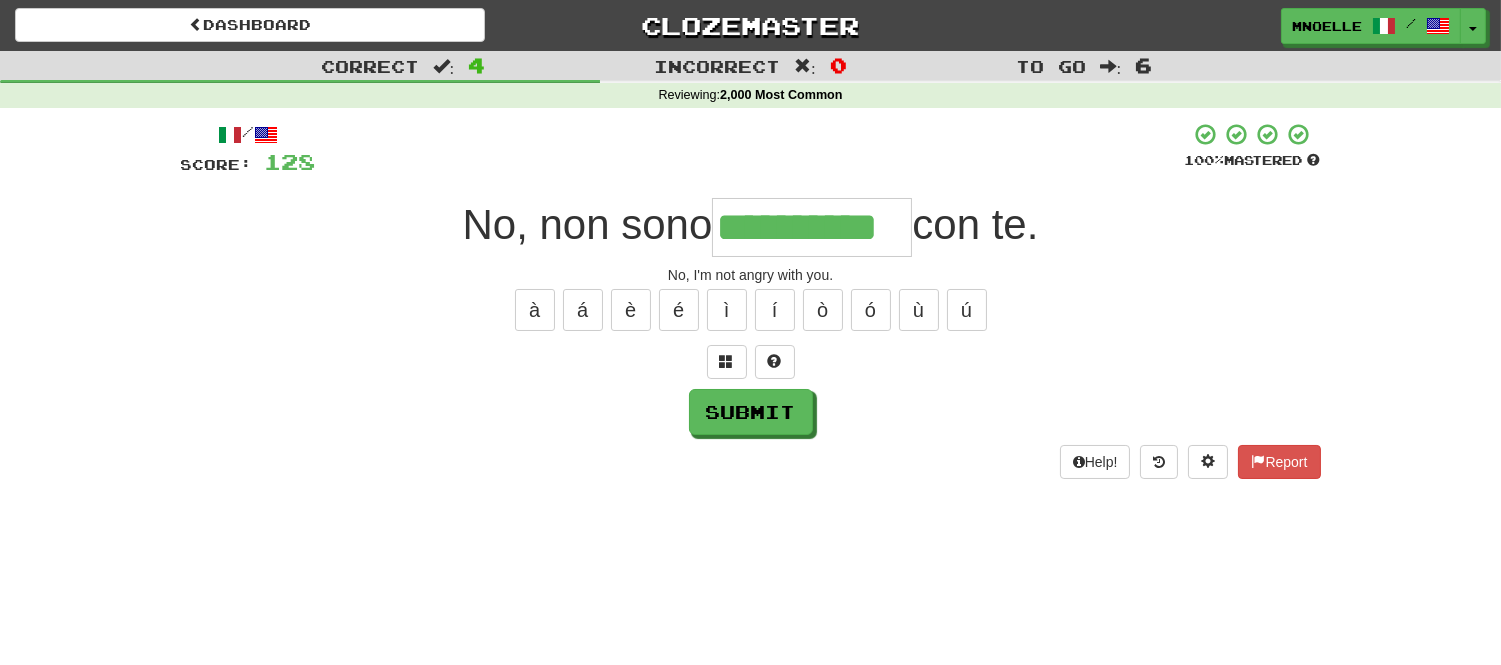 type on "**********" 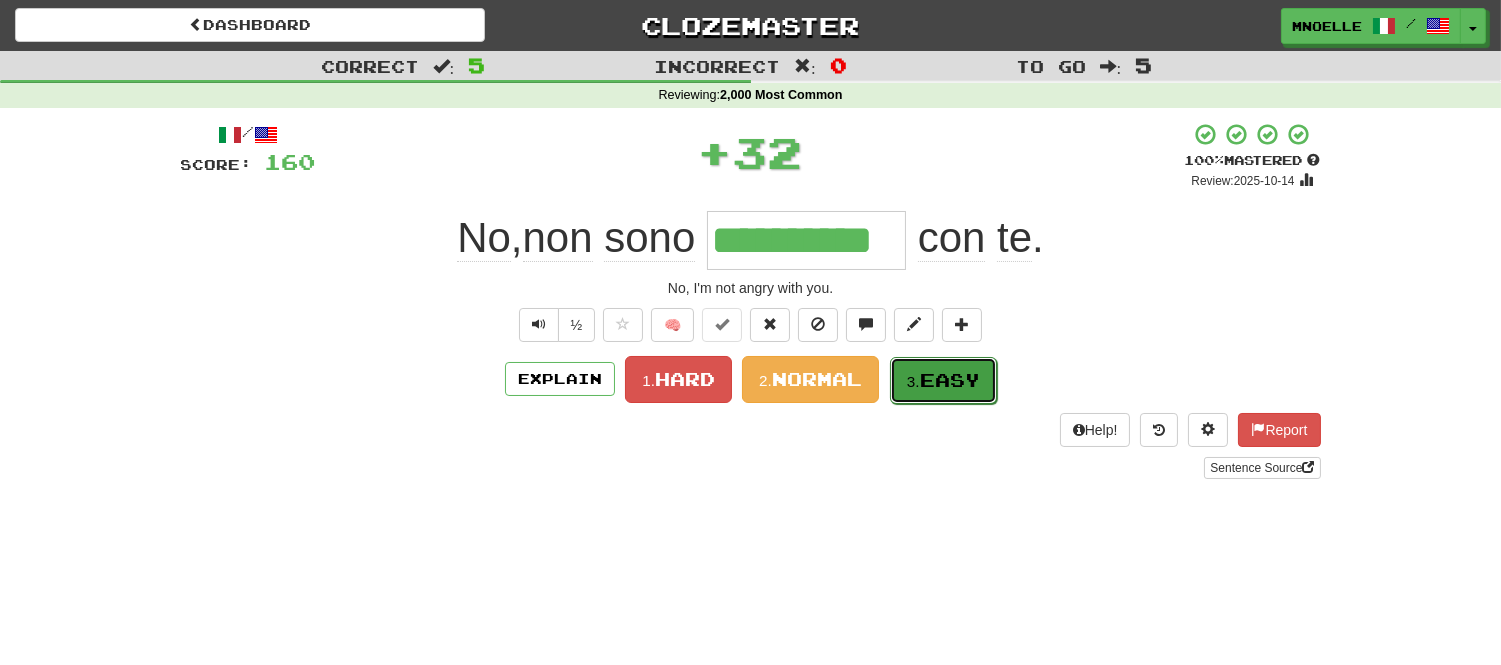click on "Easy" at bounding box center (950, 380) 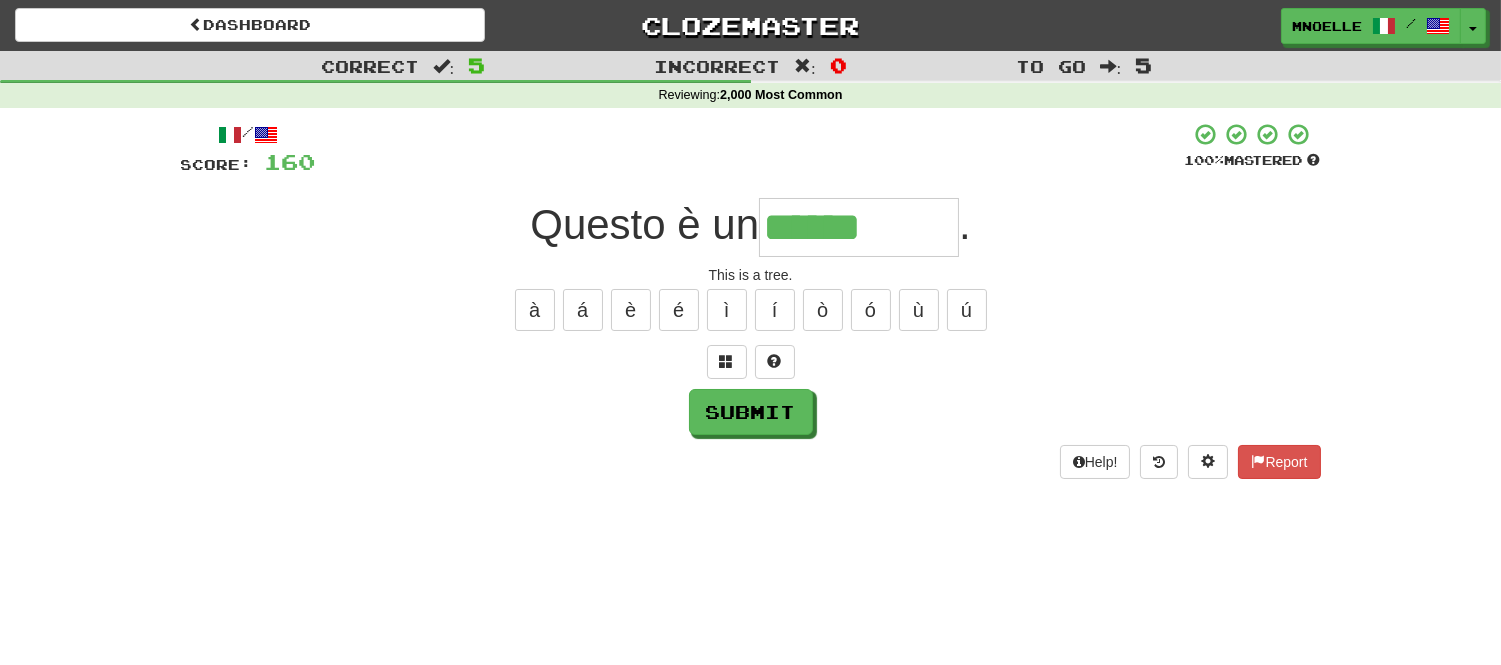 type on "******" 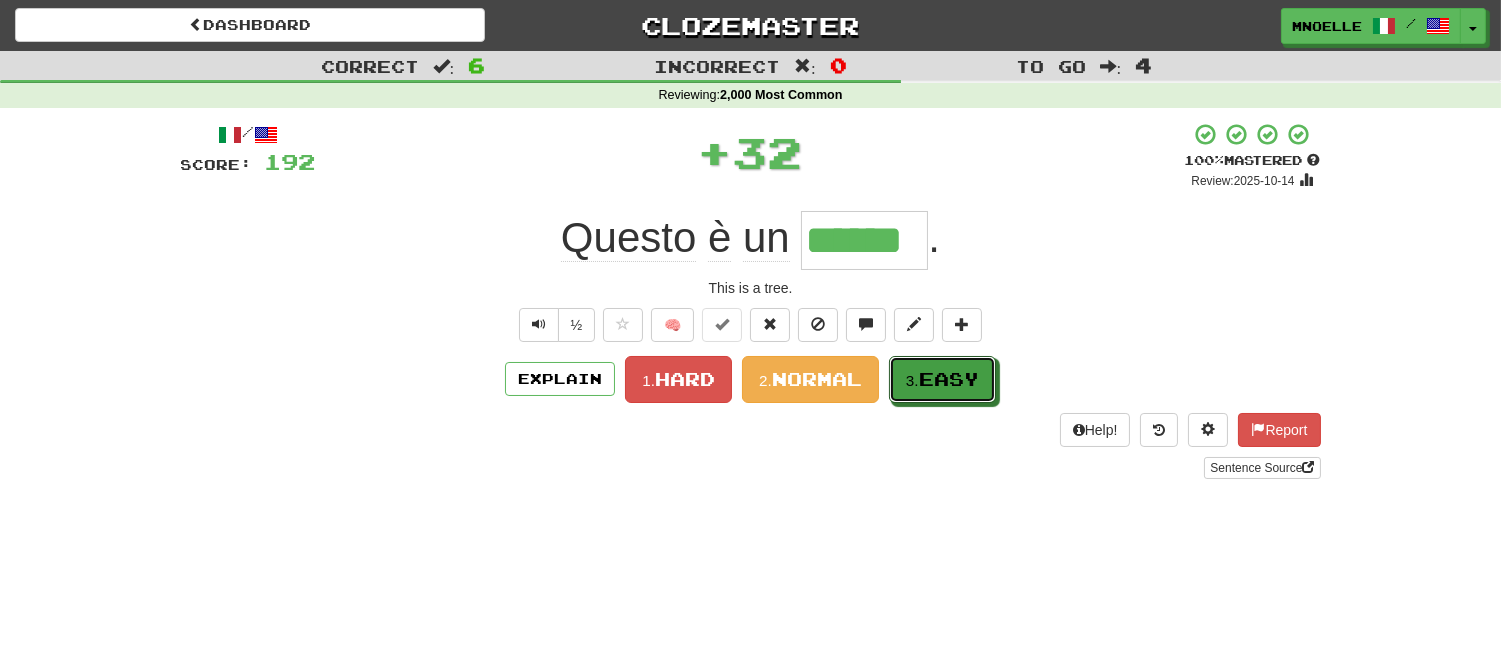 click on "Easy" at bounding box center (949, 379) 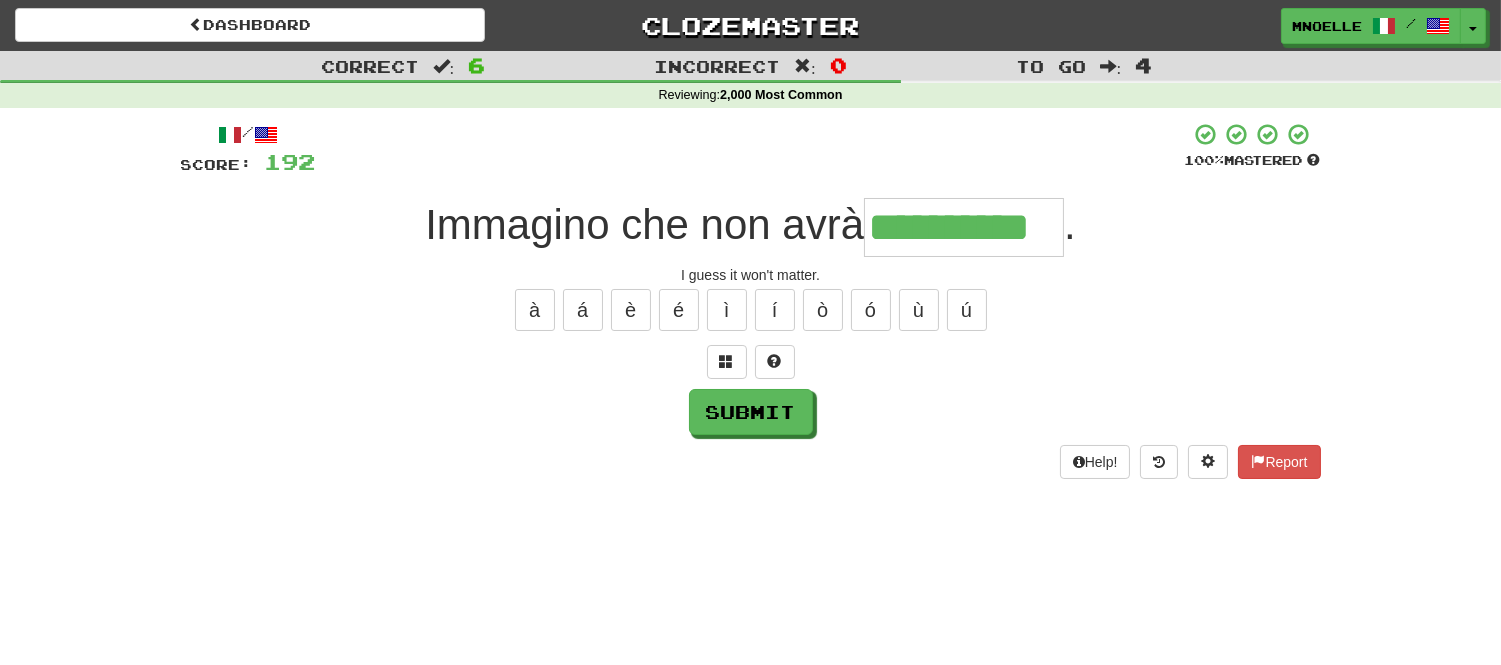 scroll, scrollTop: 0, scrollLeft: 15, axis: horizontal 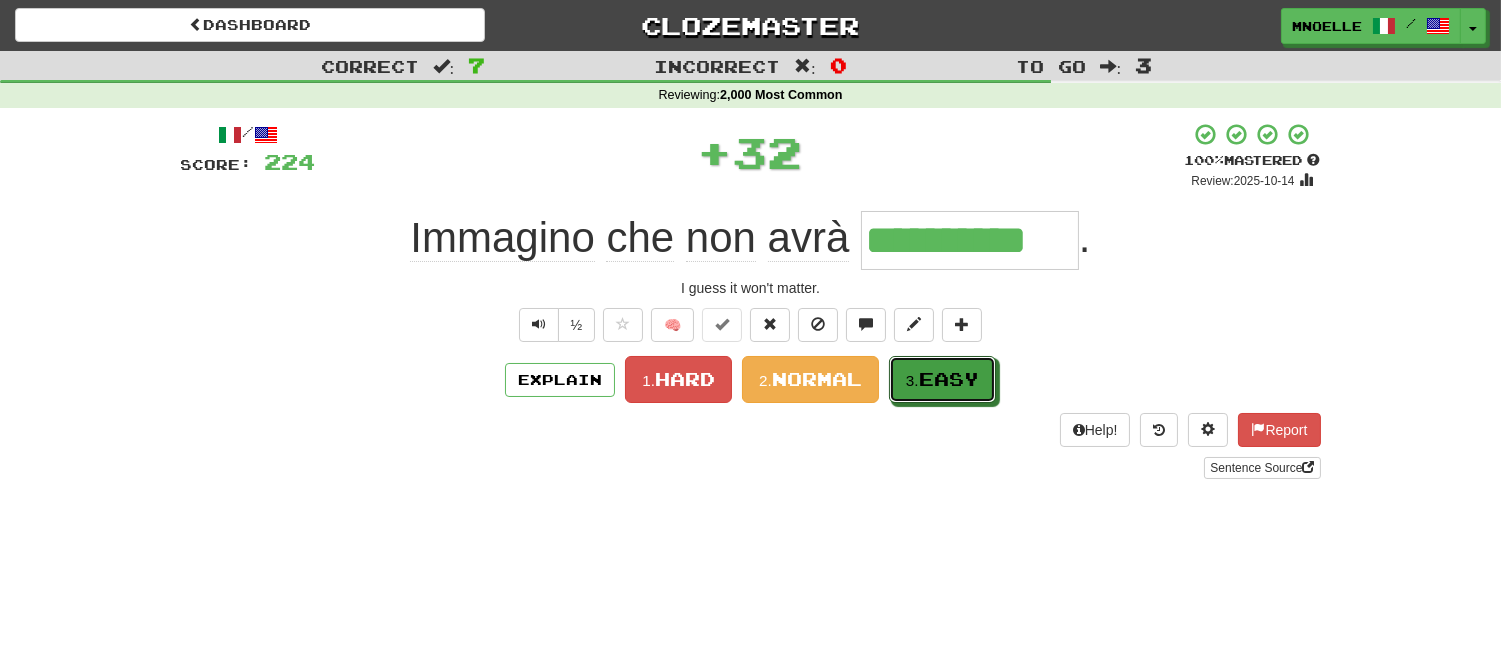 click on "Easy" at bounding box center [949, 379] 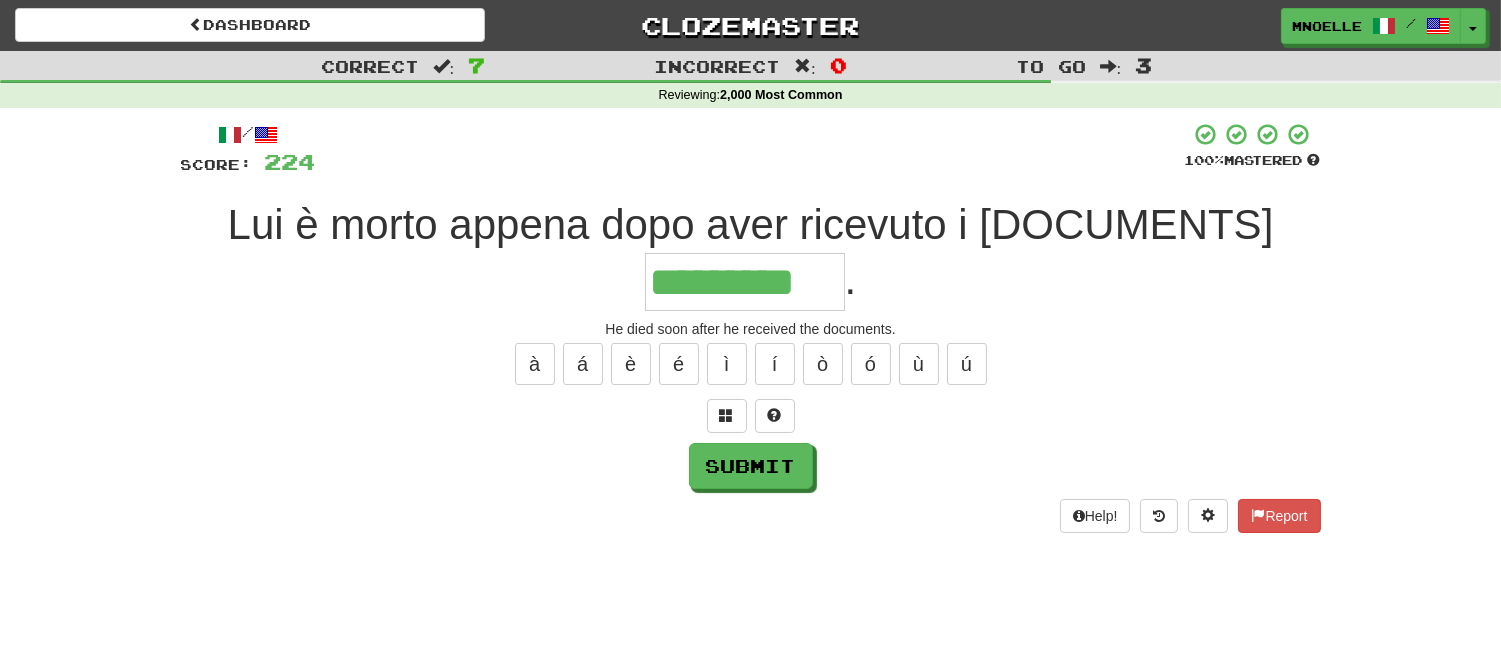 scroll, scrollTop: 0, scrollLeft: 1, axis: horizontal 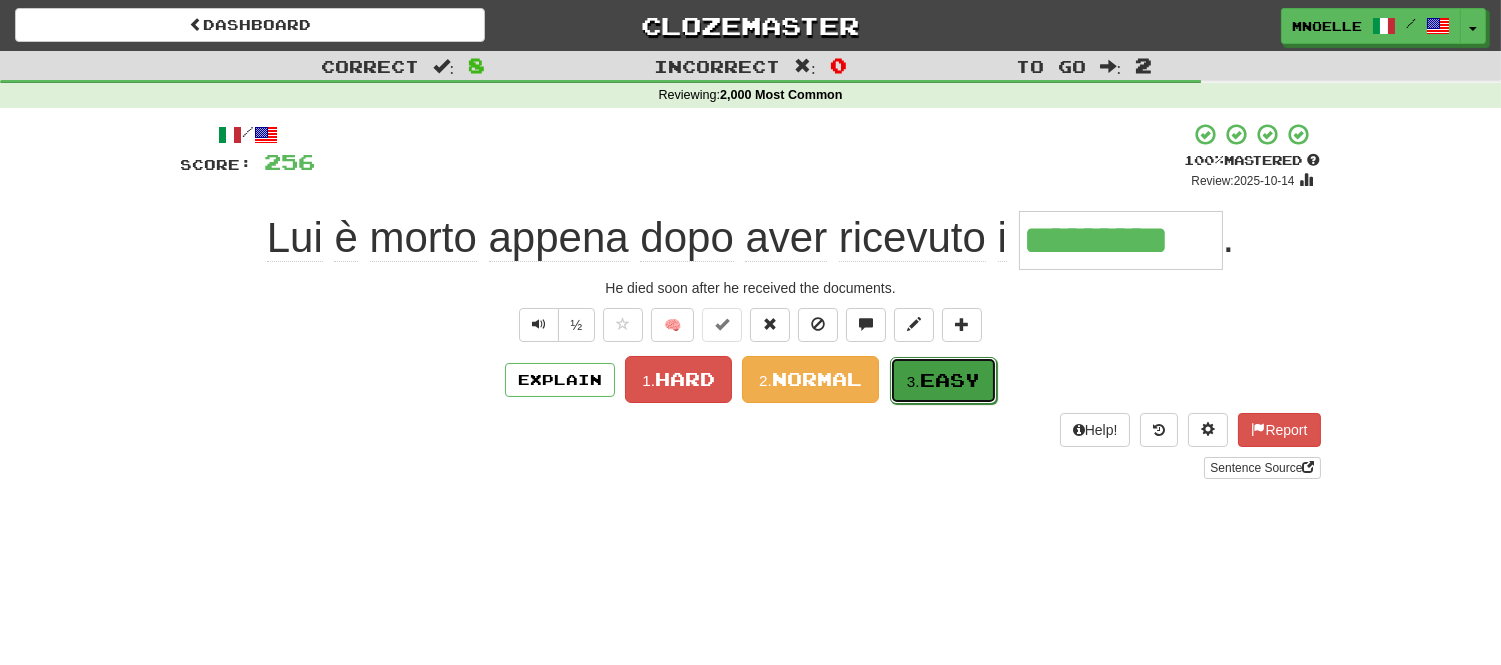 click on "Easy" at bounding box center [950, 380] 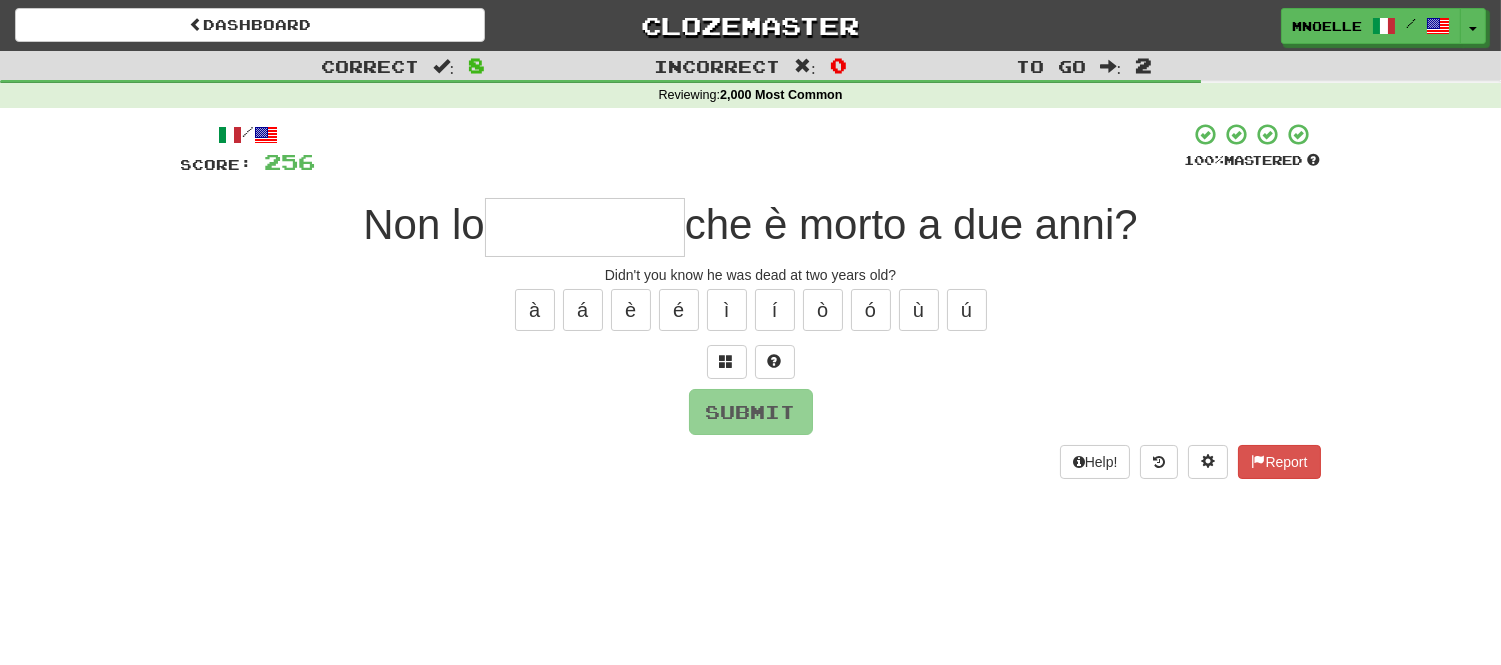 type on "*" 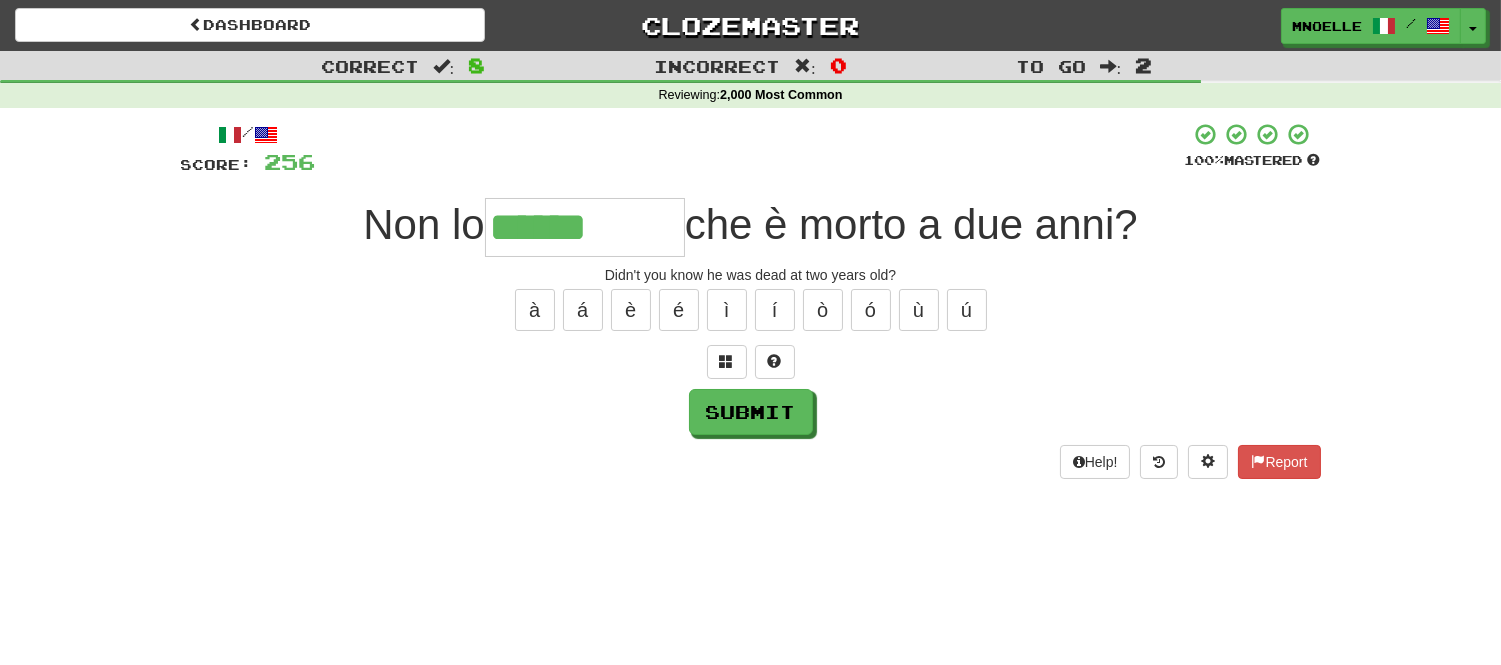 type on "******" 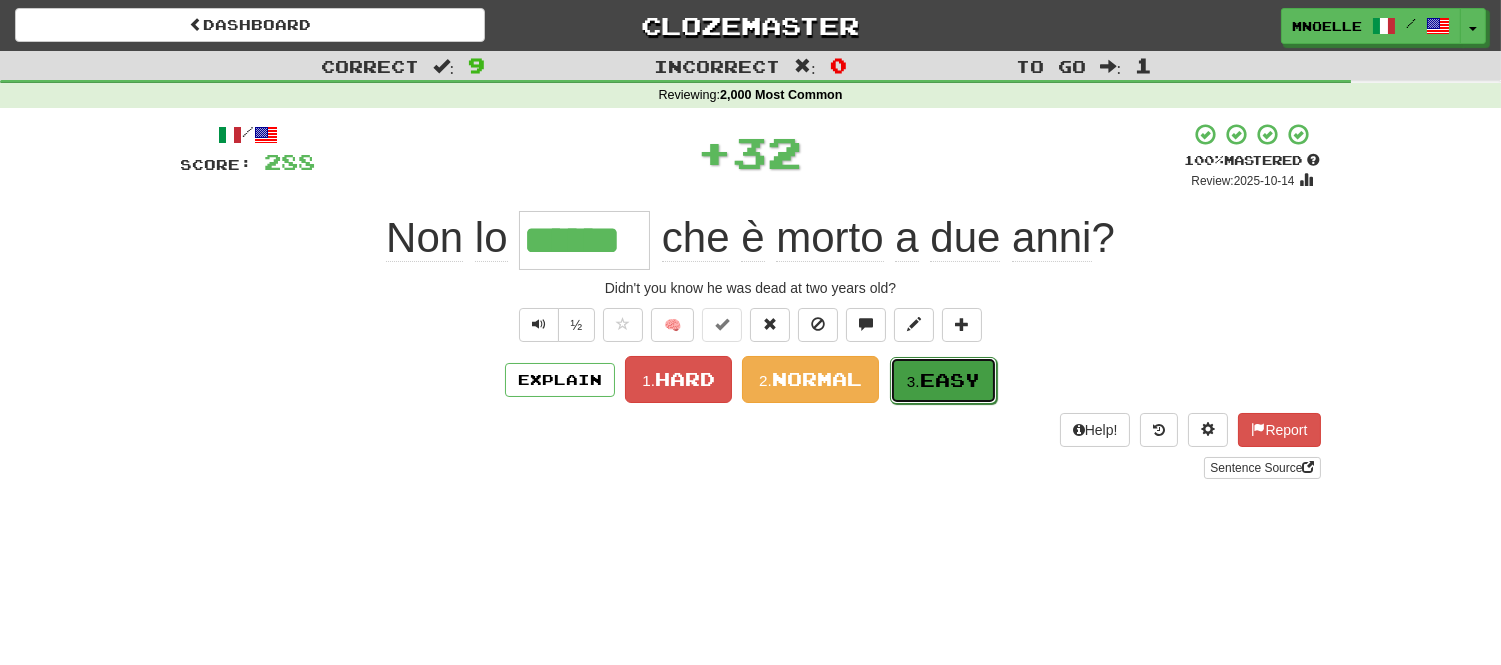 click on "Easy" at bounding box center [950, 380] 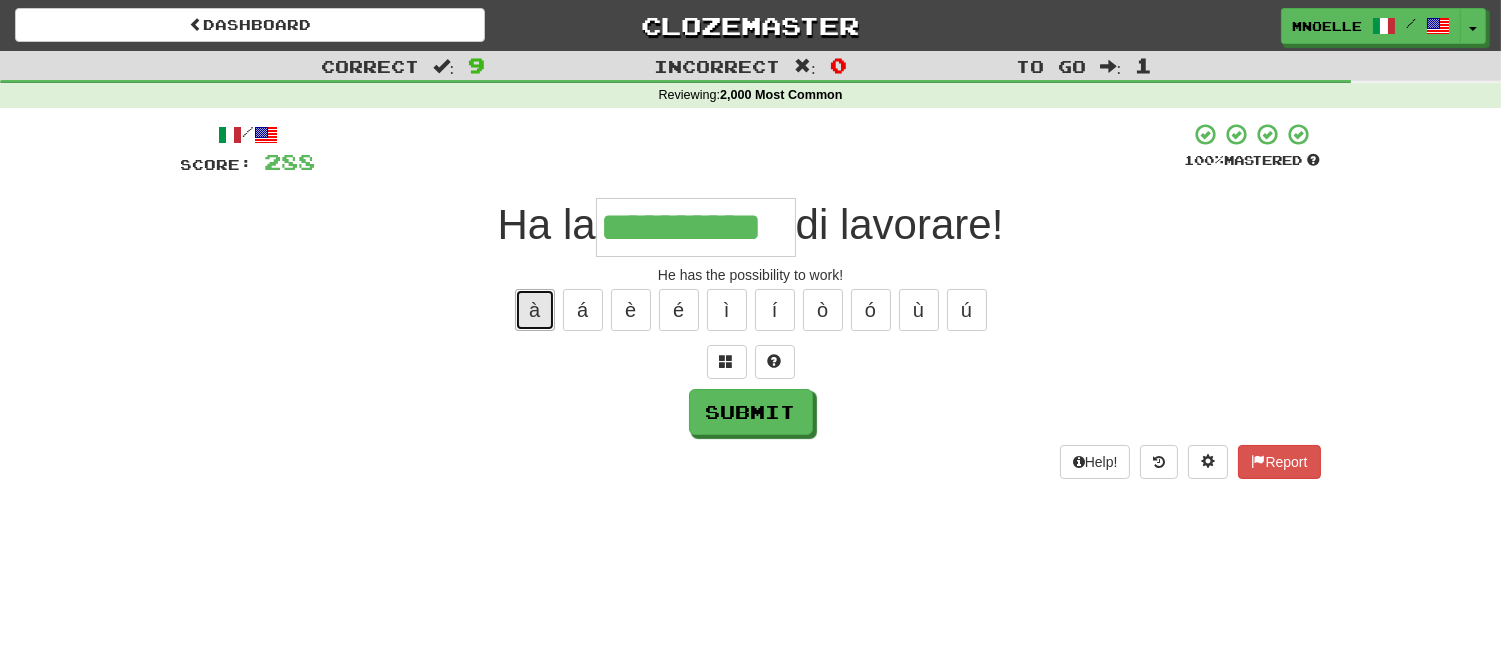 click on "à" at bounding box center [535, 310] 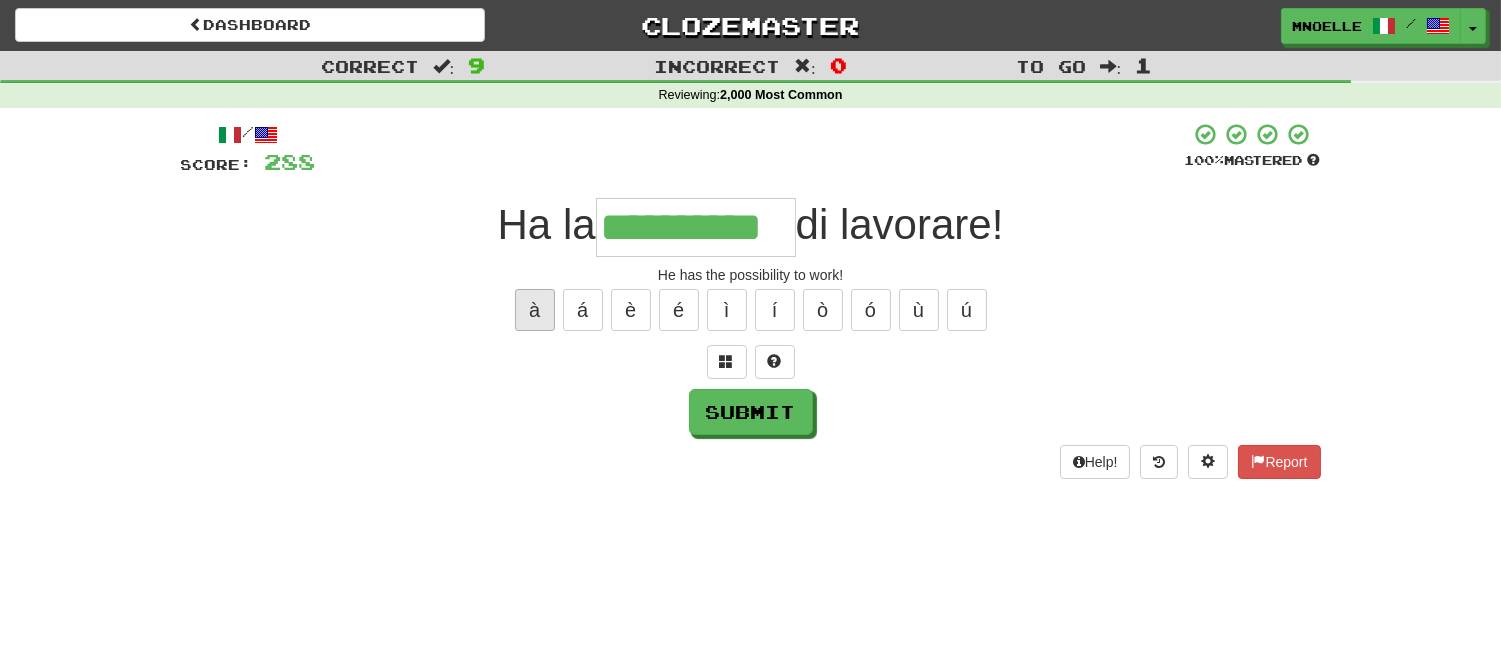 type on "**********" 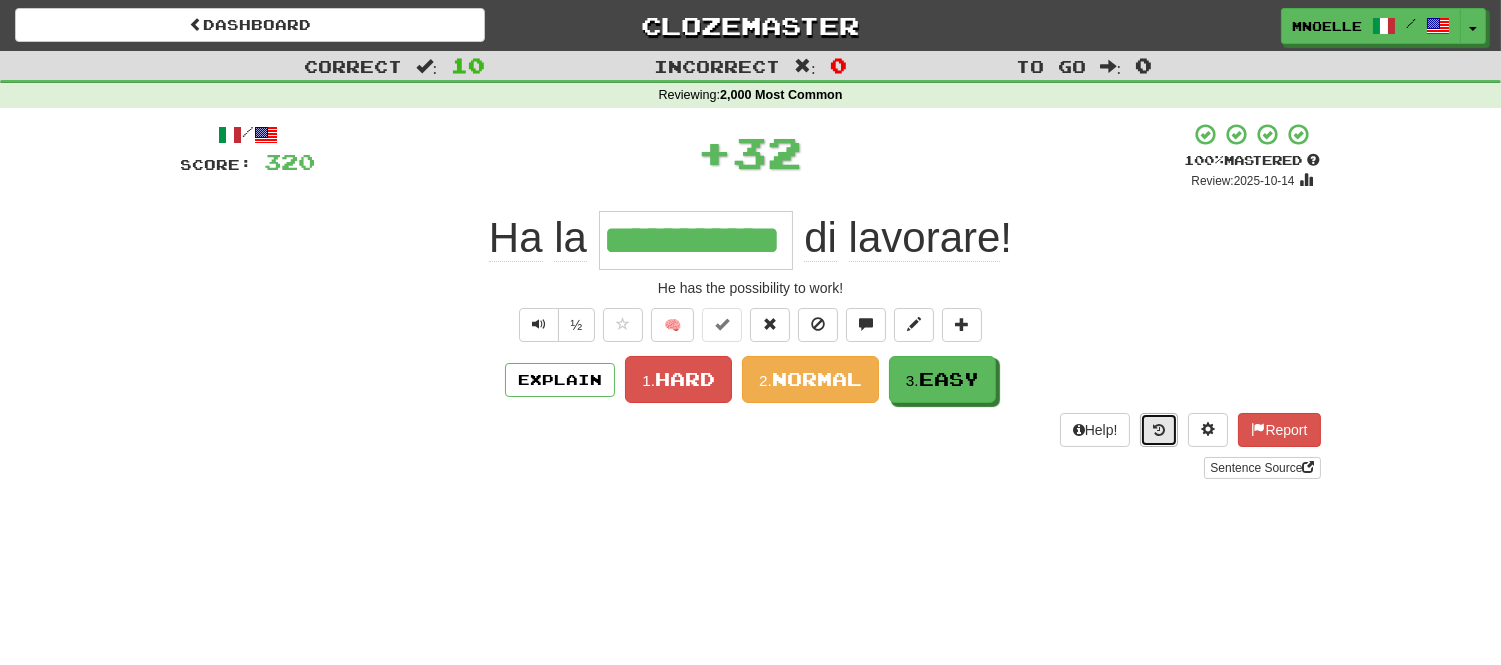 click at bounding box center (1159, 430) 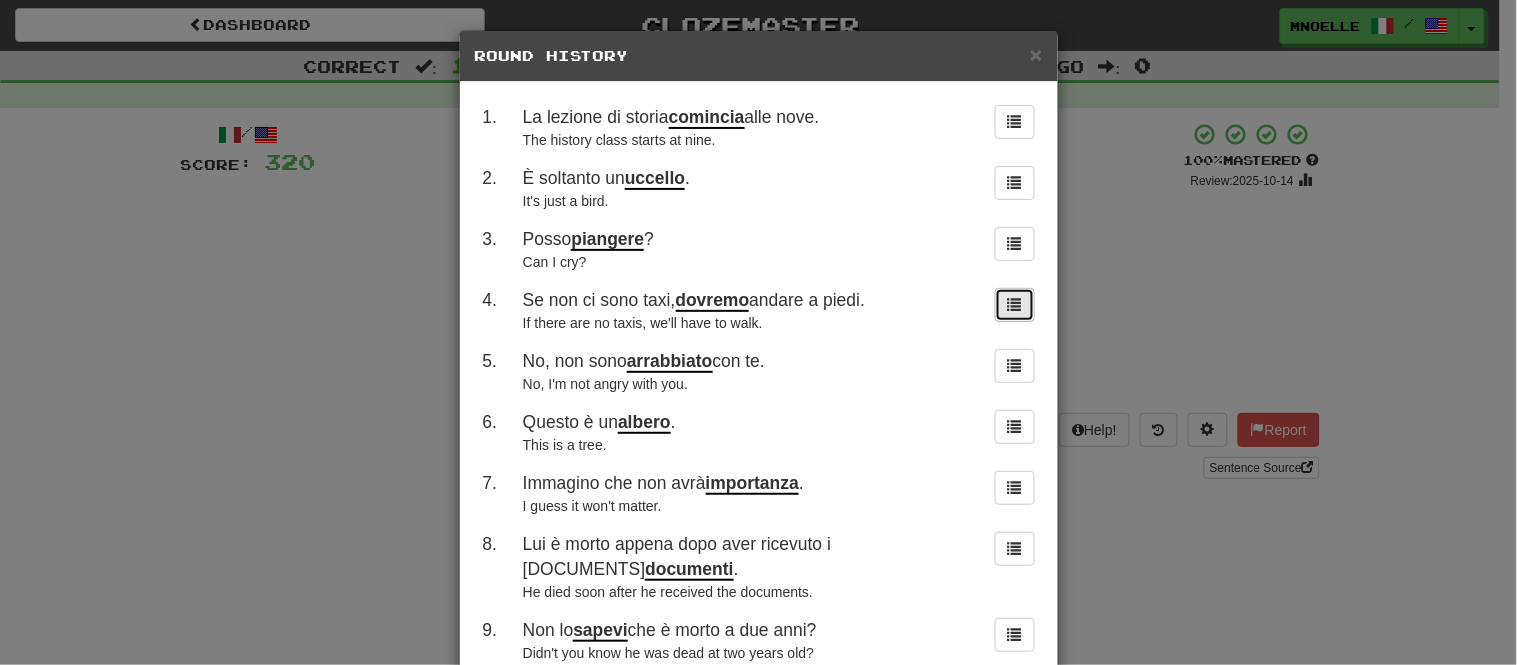 click at bounding box center (1015, 304) 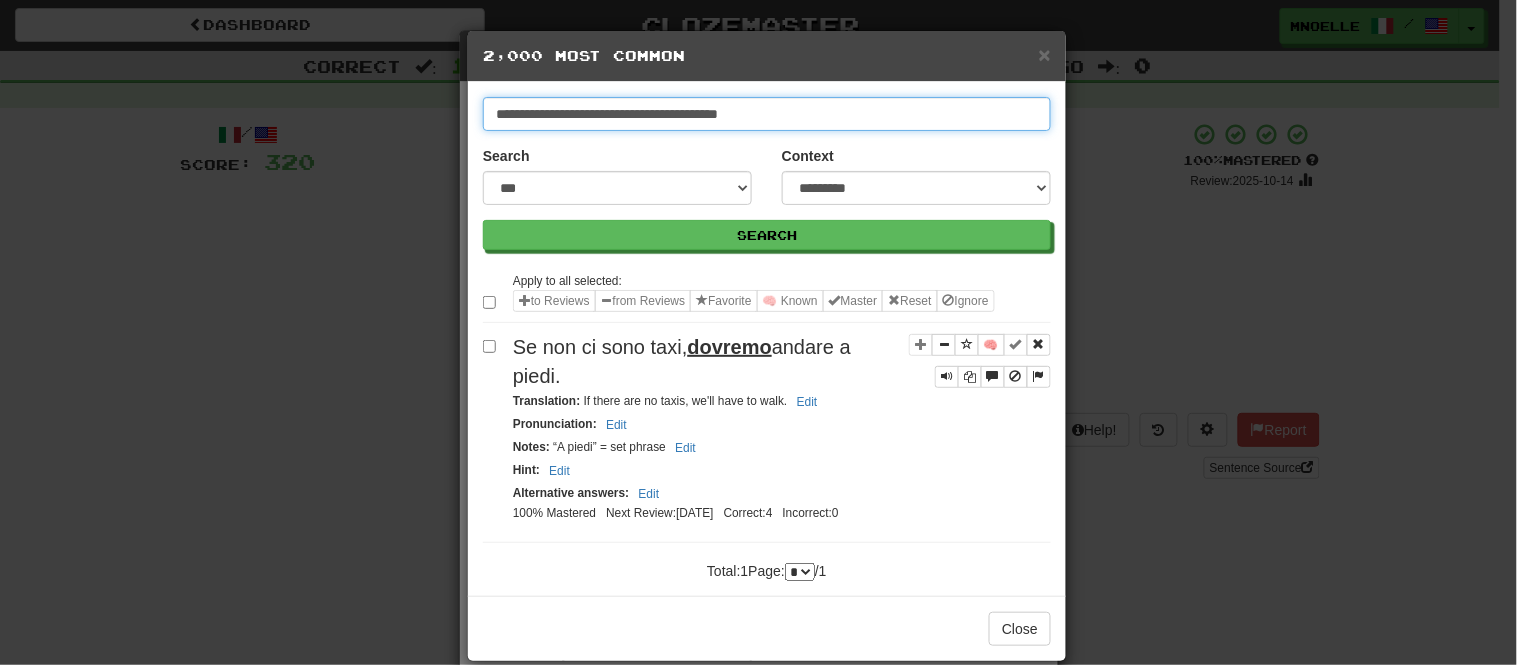 click on "**********" at bounding box center (767, 114) 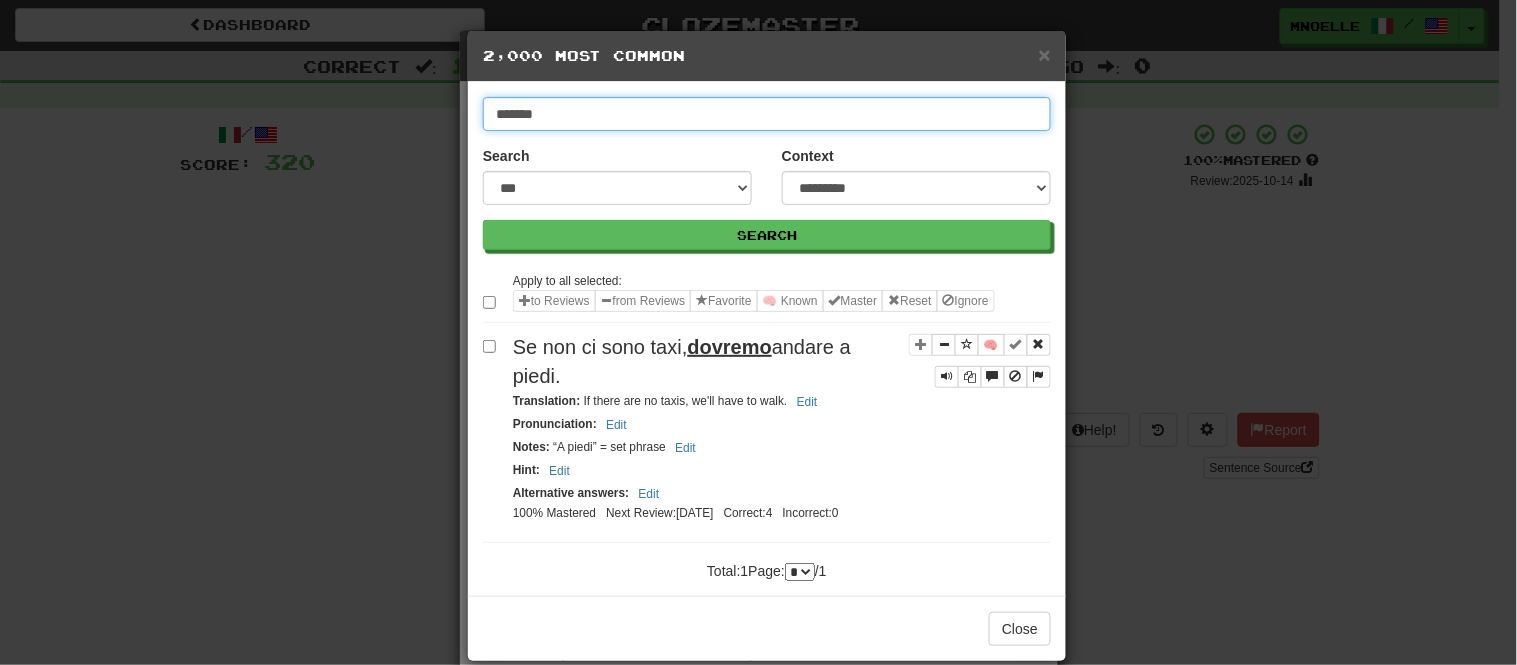 type on "*******" 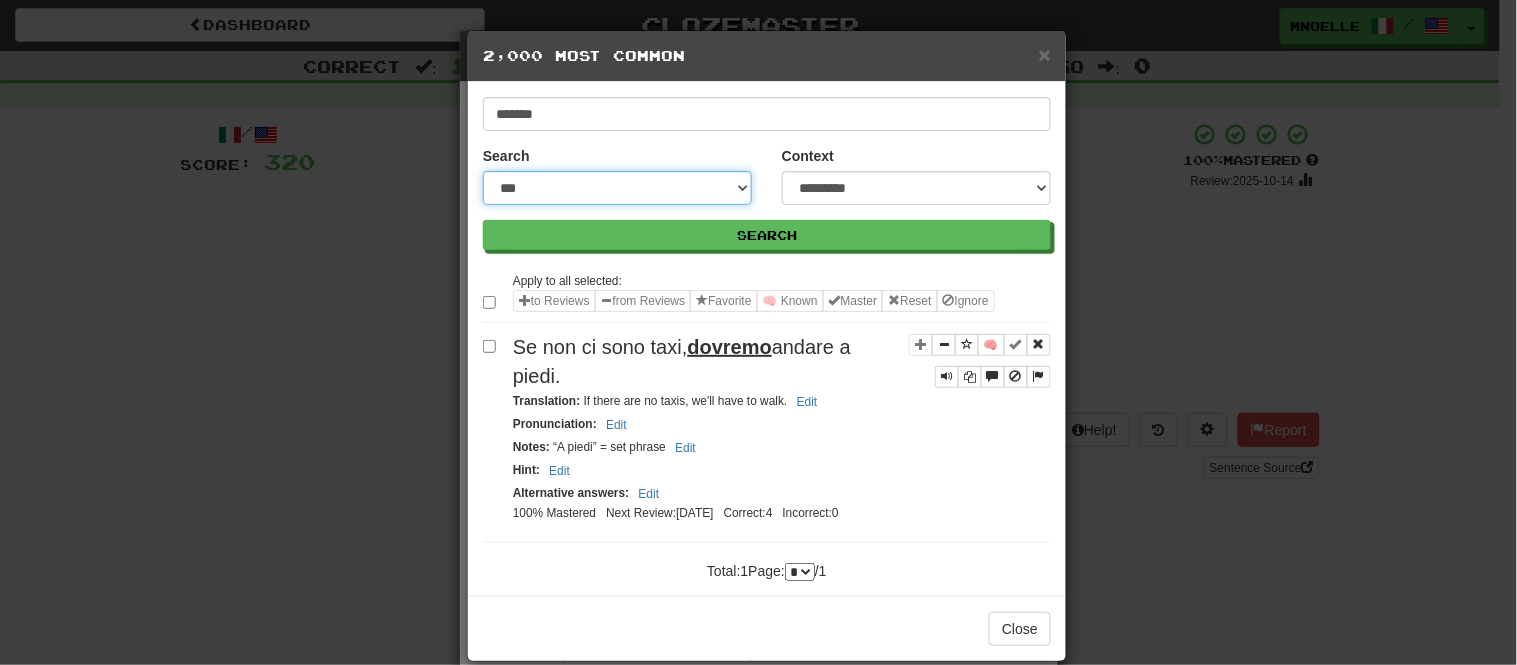 click on "**********" at bounding box center [617, 188] 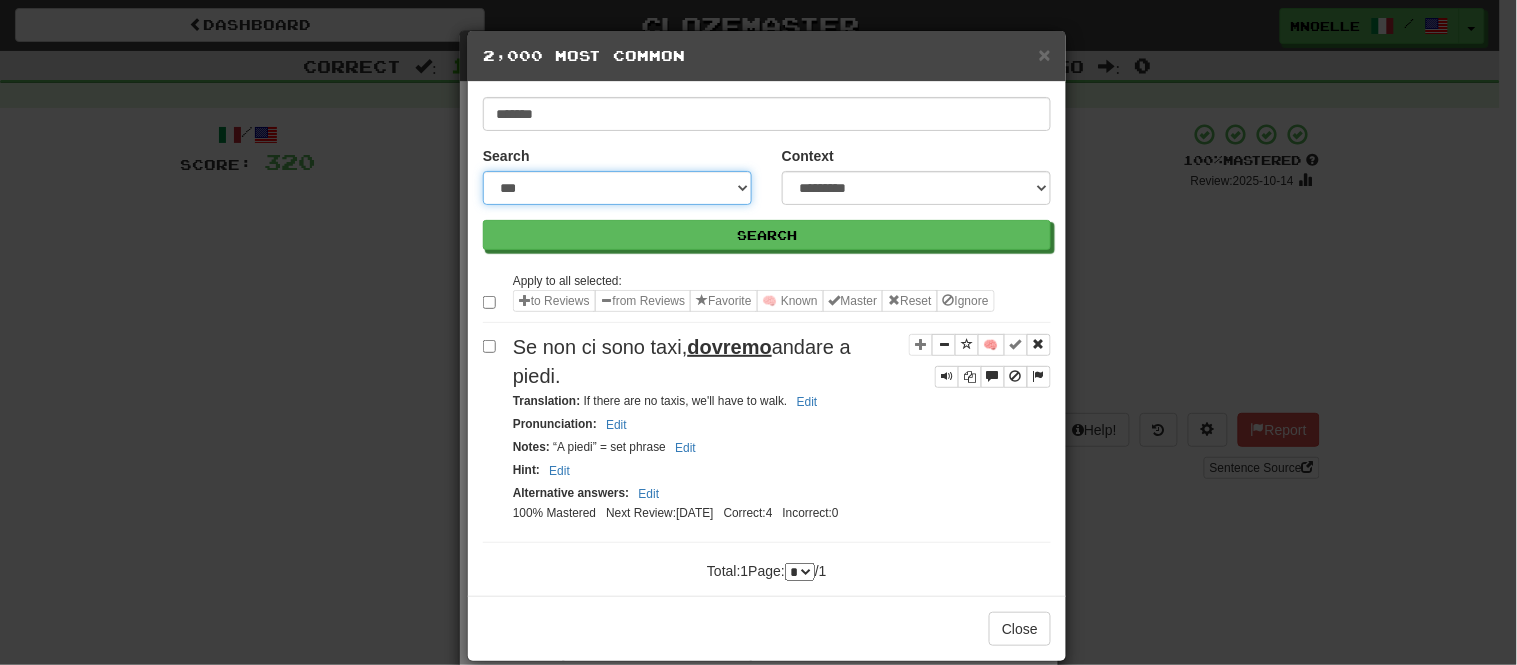 select on "***" 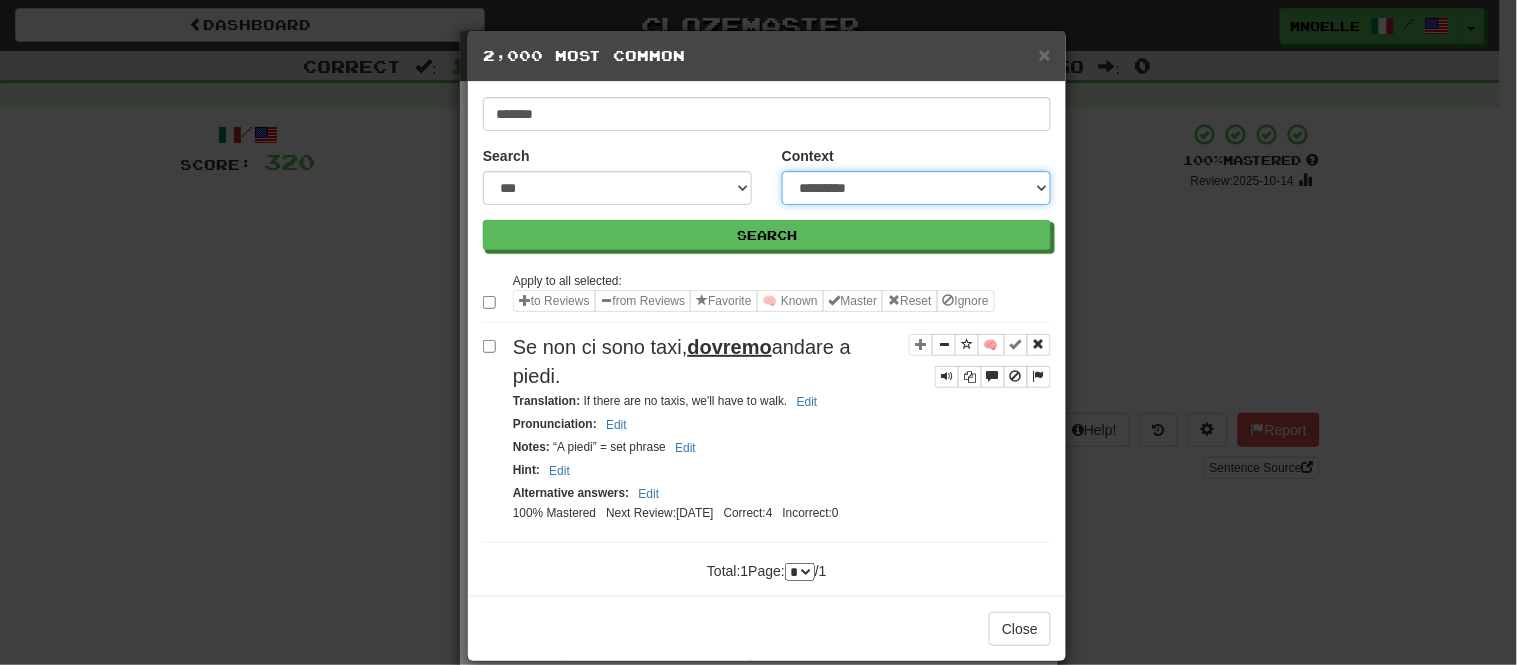 click on "**********" at bounding box center [916, 188] 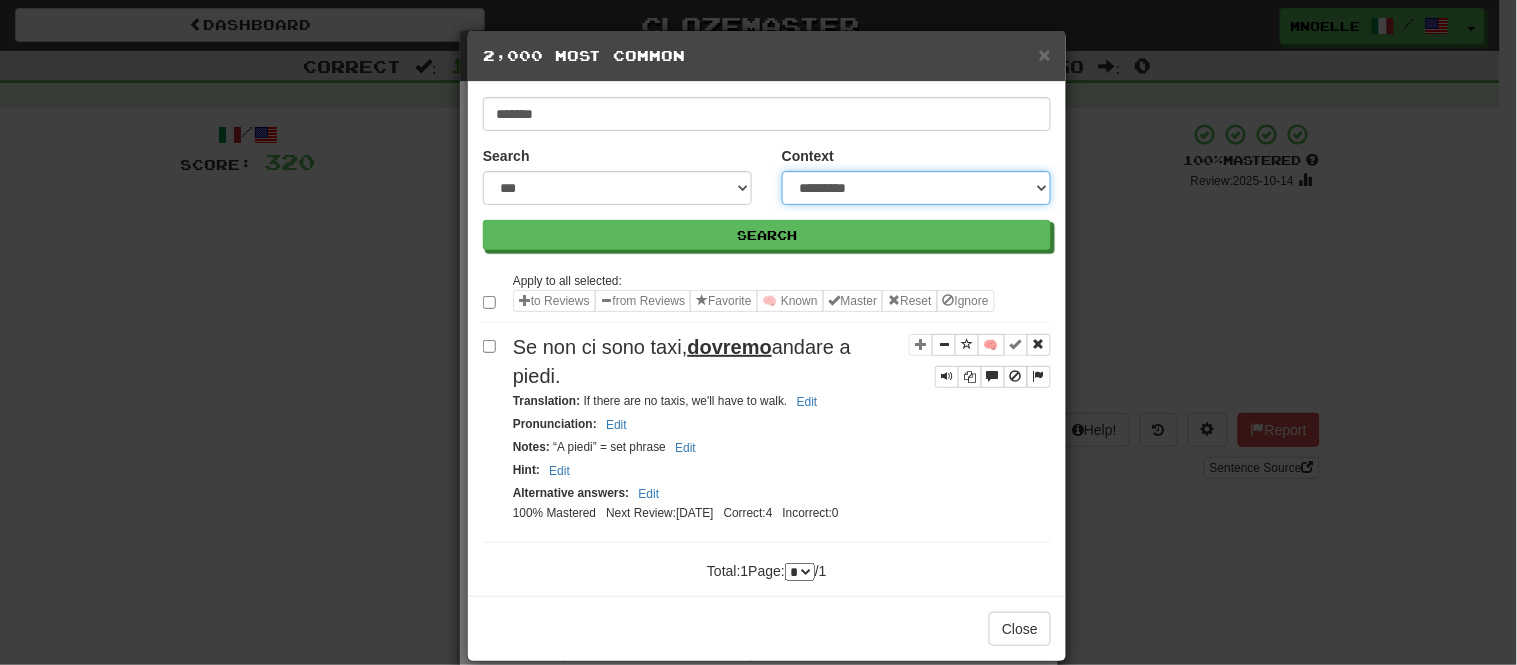 select on "*****" 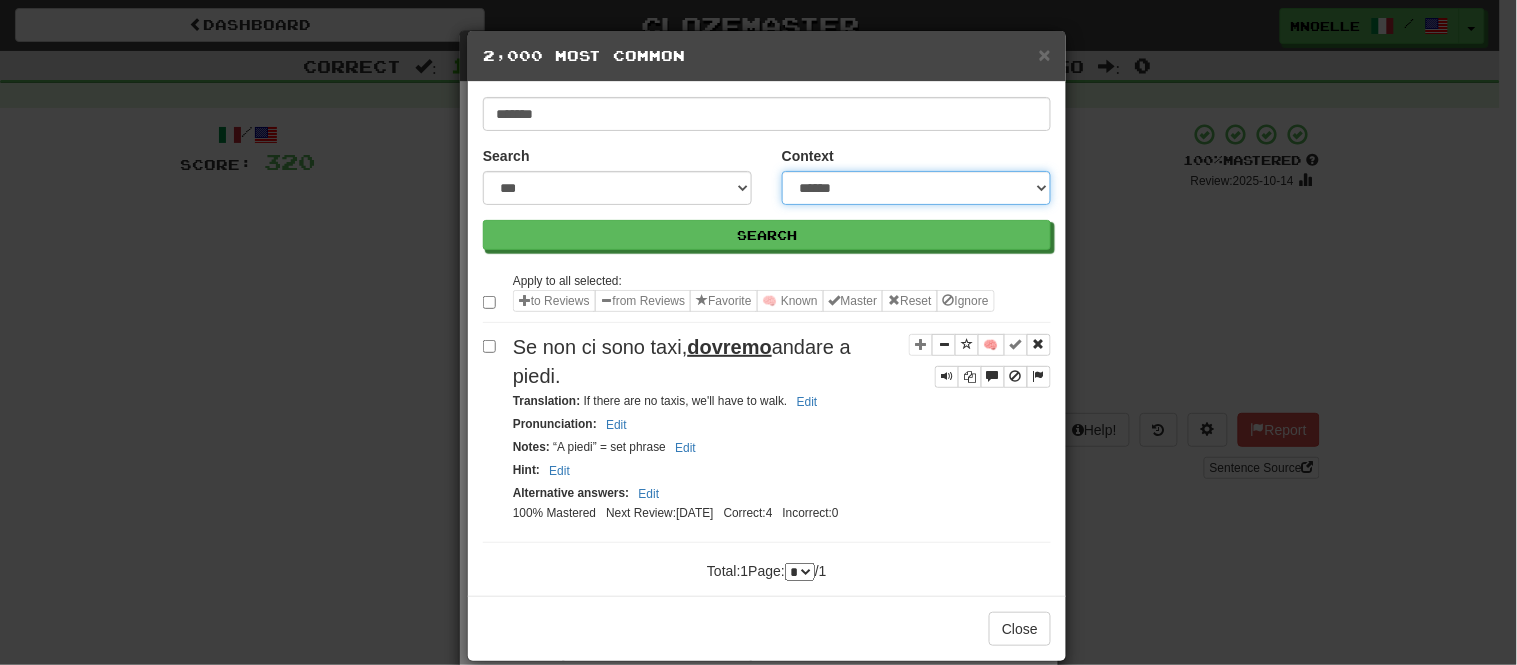 click on "**********" at bounding box center [916, 188] 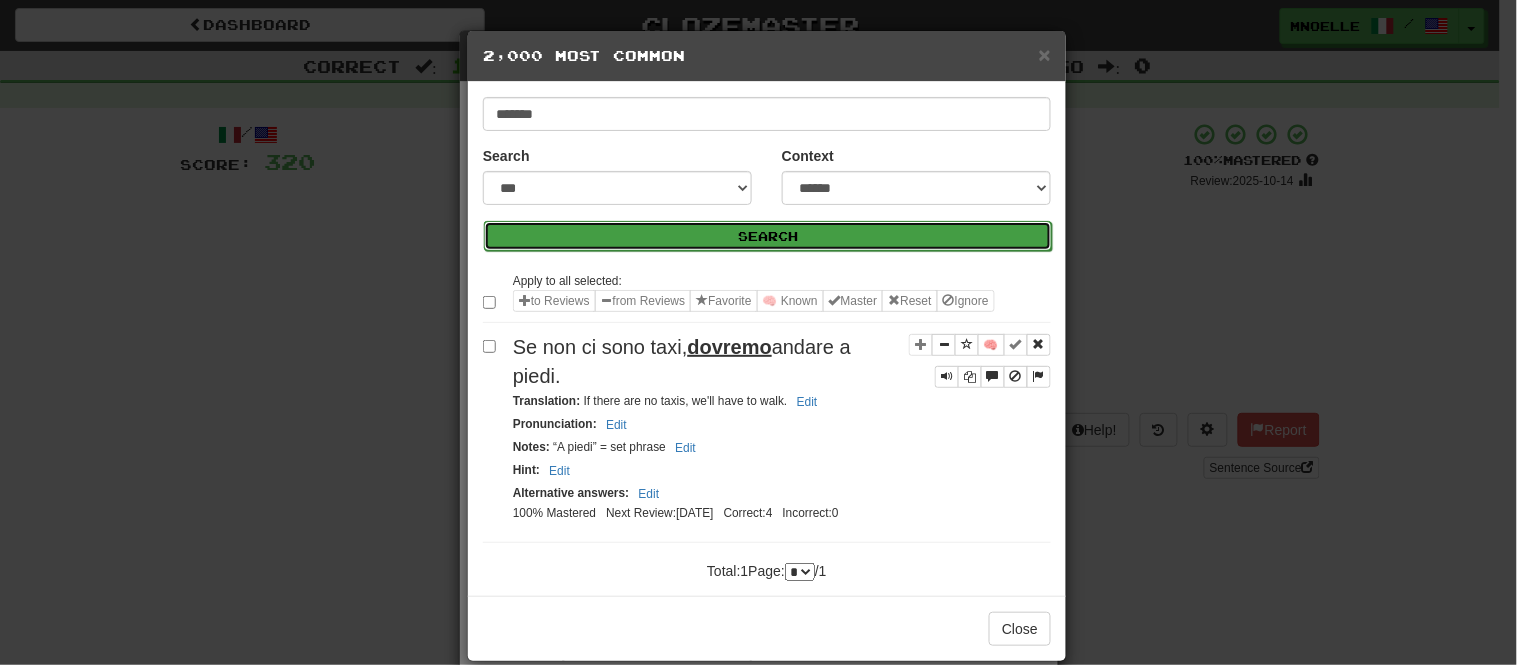 click on "Search" at bounding box center [768, 236] 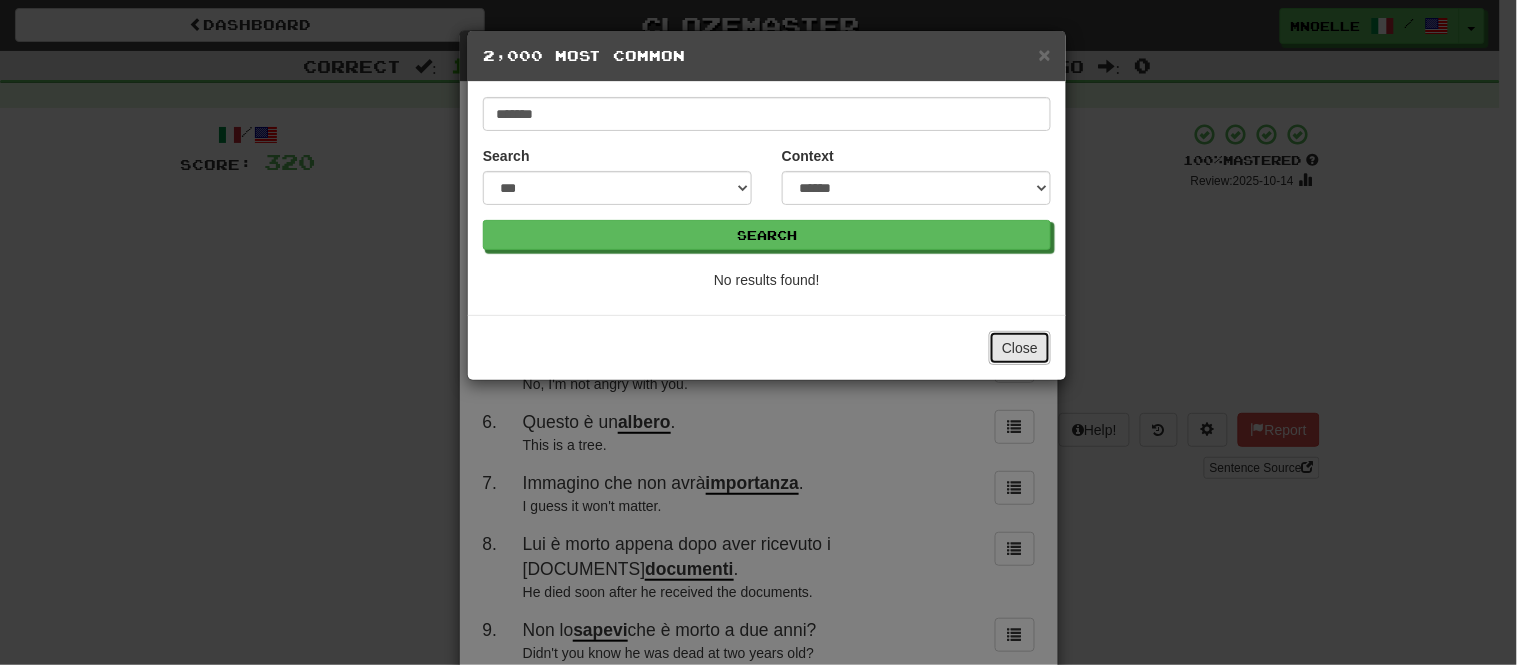 click on "Close" at bounding box center [1020, 348] 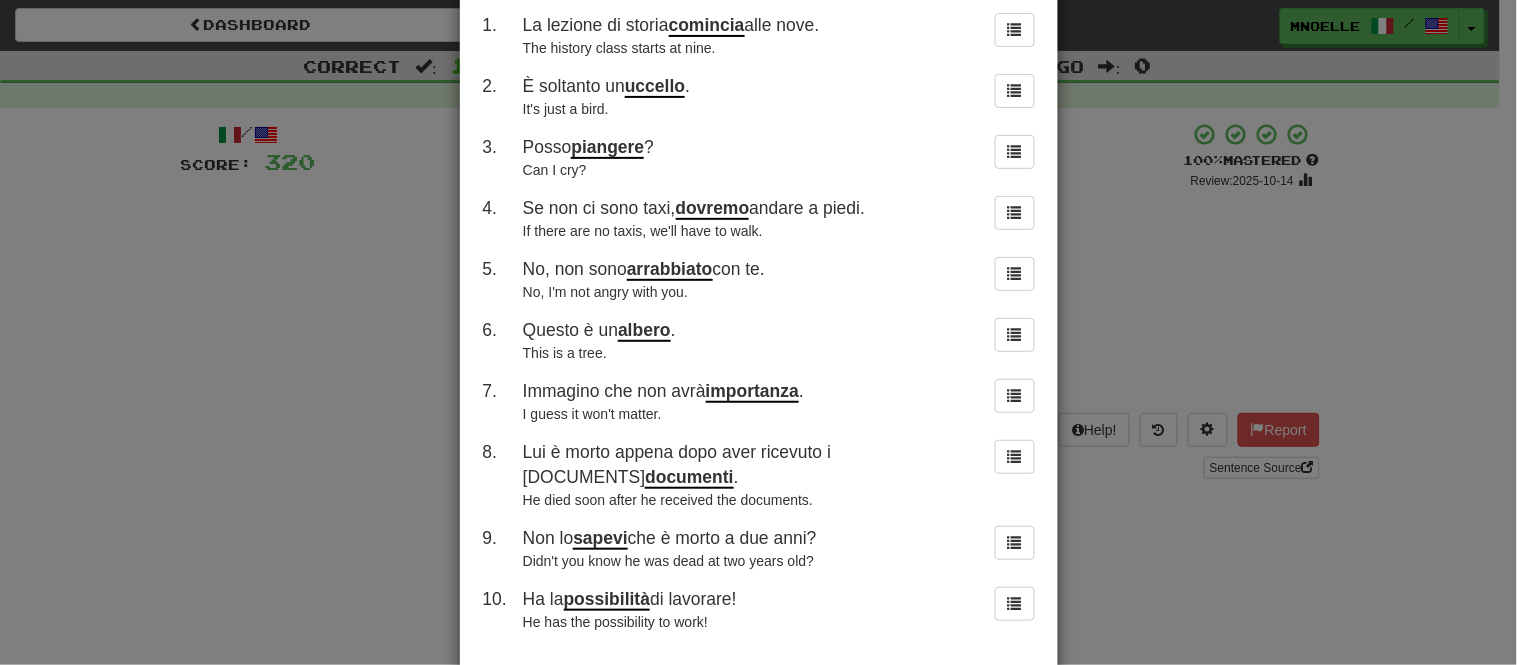 scroll, scrollTop: 172, scrollLeft: 0, axis: vertical 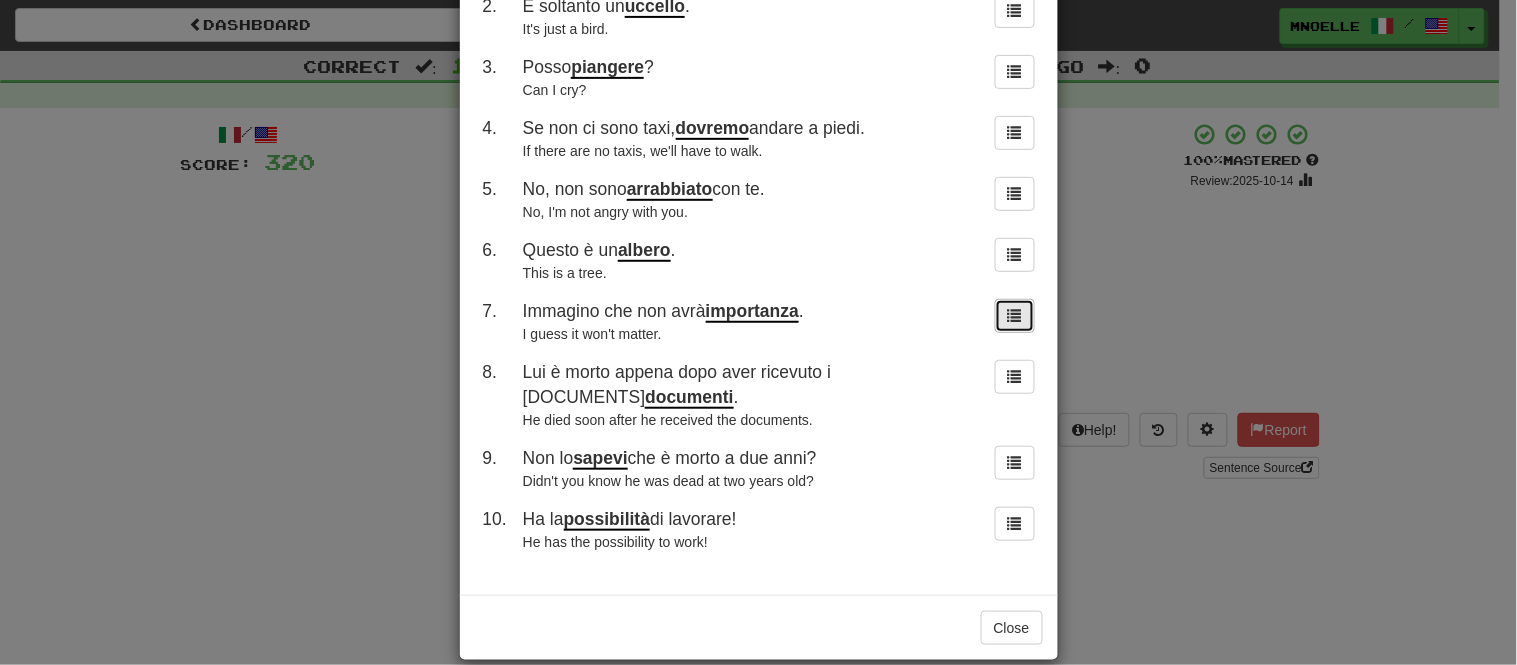 click at bounding box center [1015, 316] 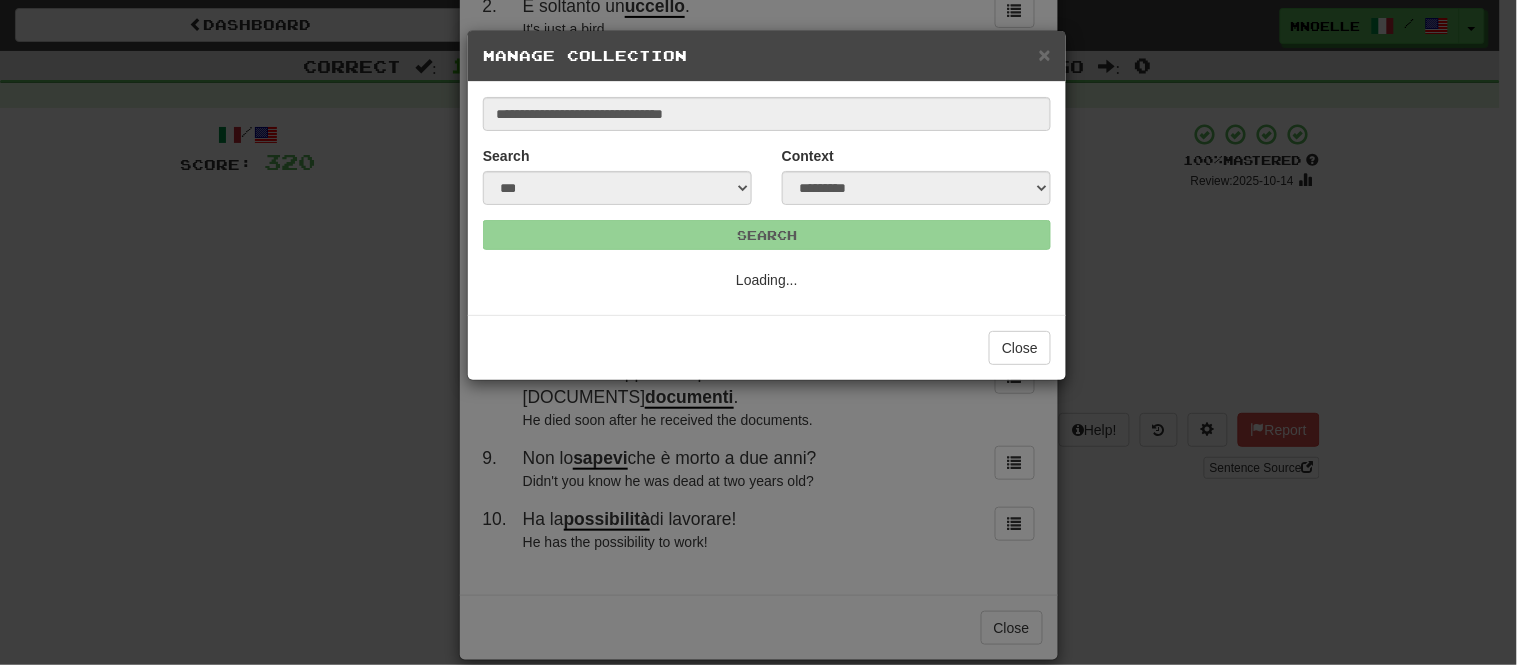 scroll, scrollTop: 0, scrollLeft: 0, axis: both 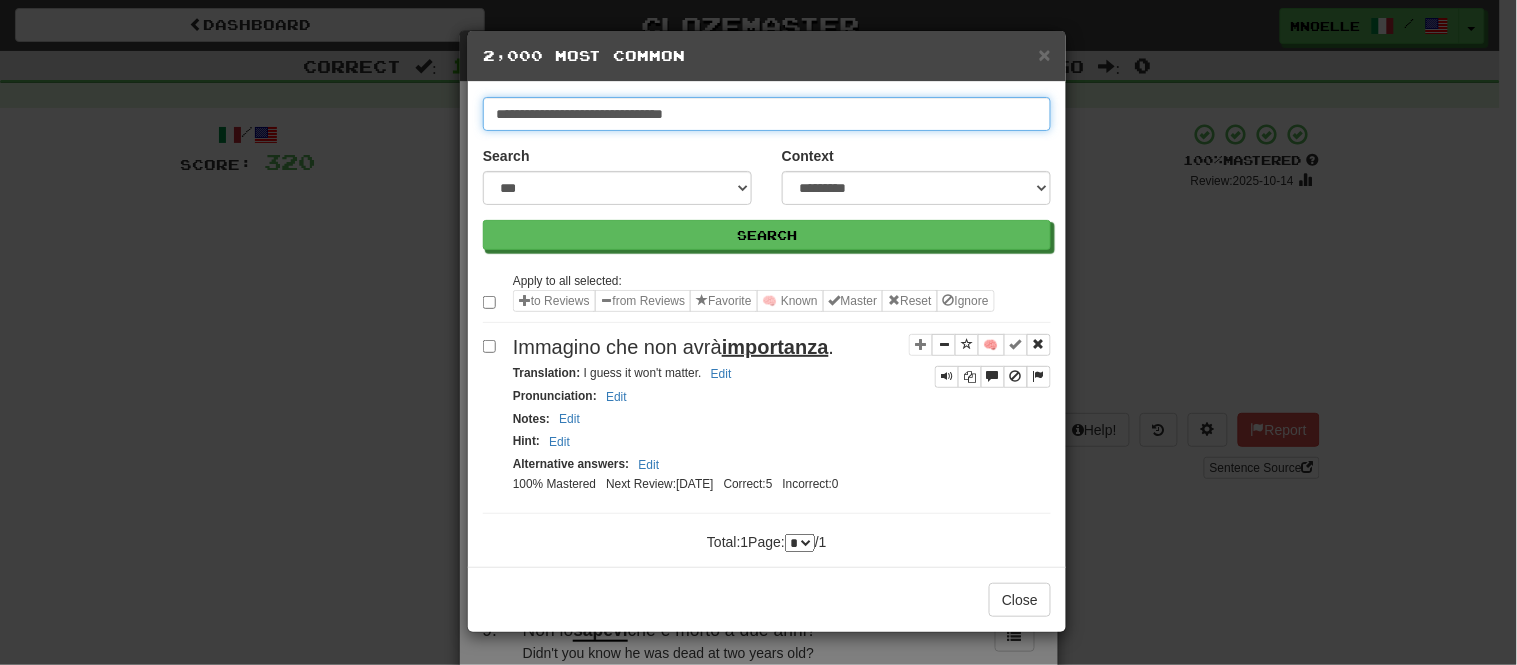click on "**********" at bounding box center (767, 114) 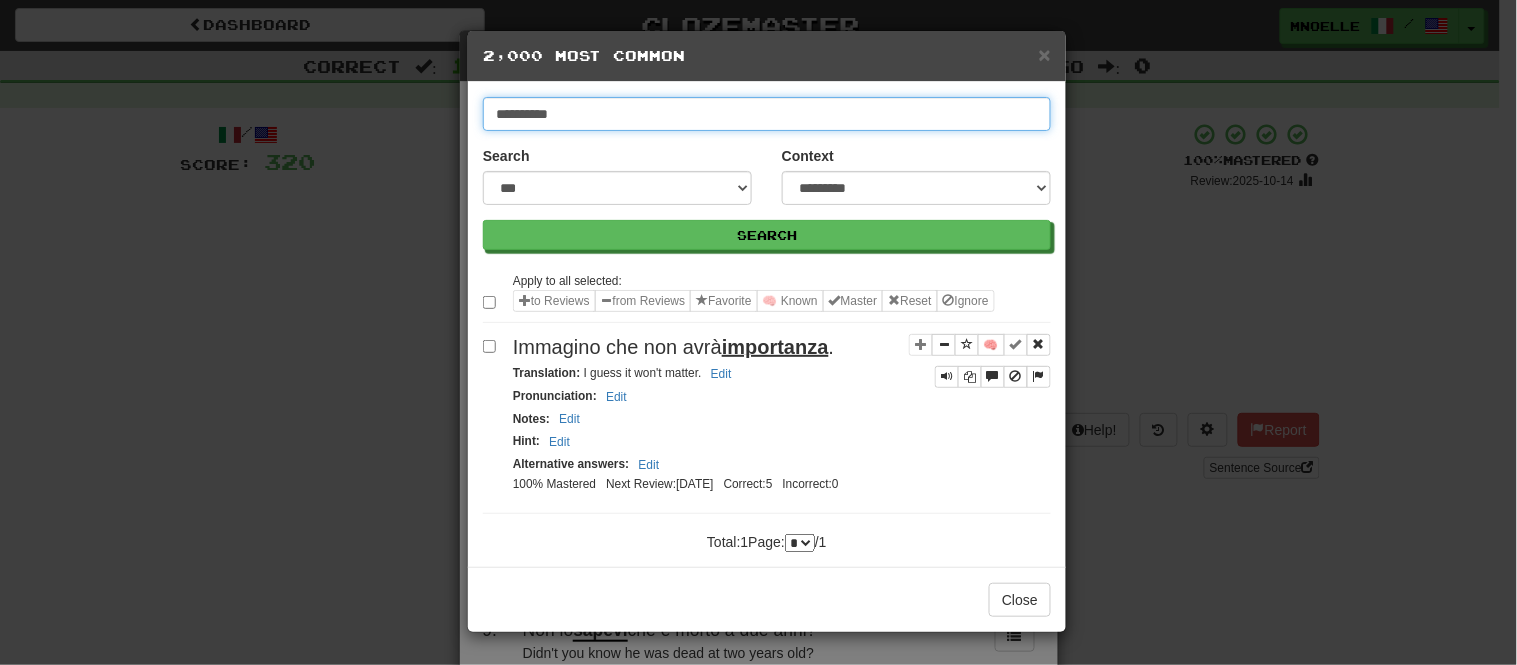 type on "**********" 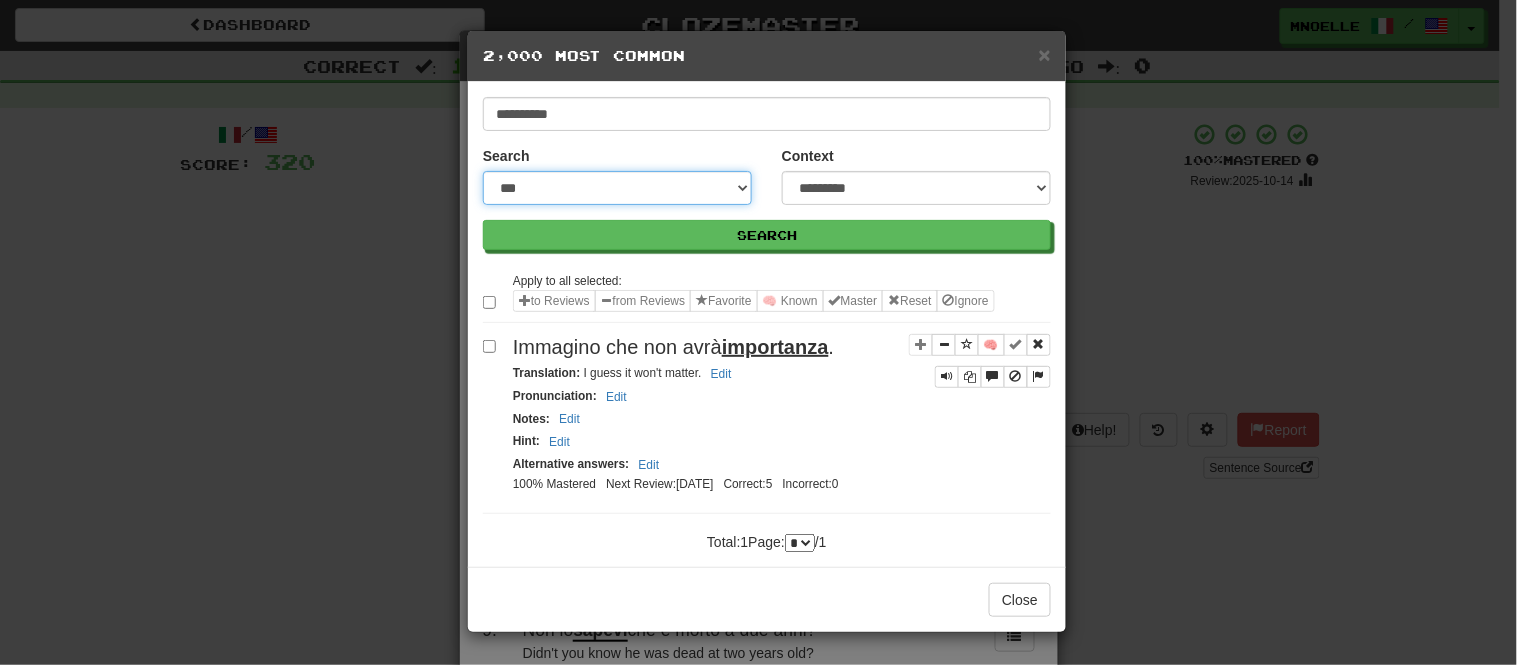 click on "**********" at bounding box center (617, 188) 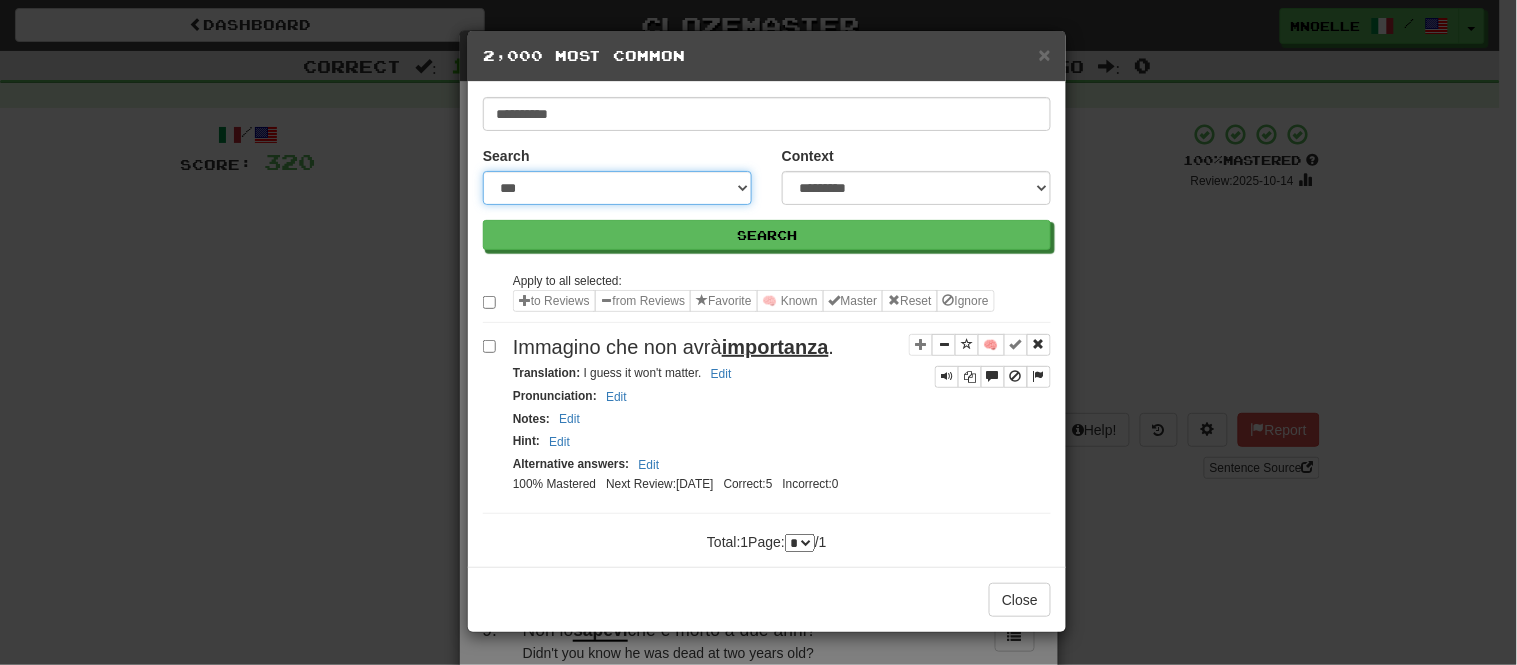 select on "***" 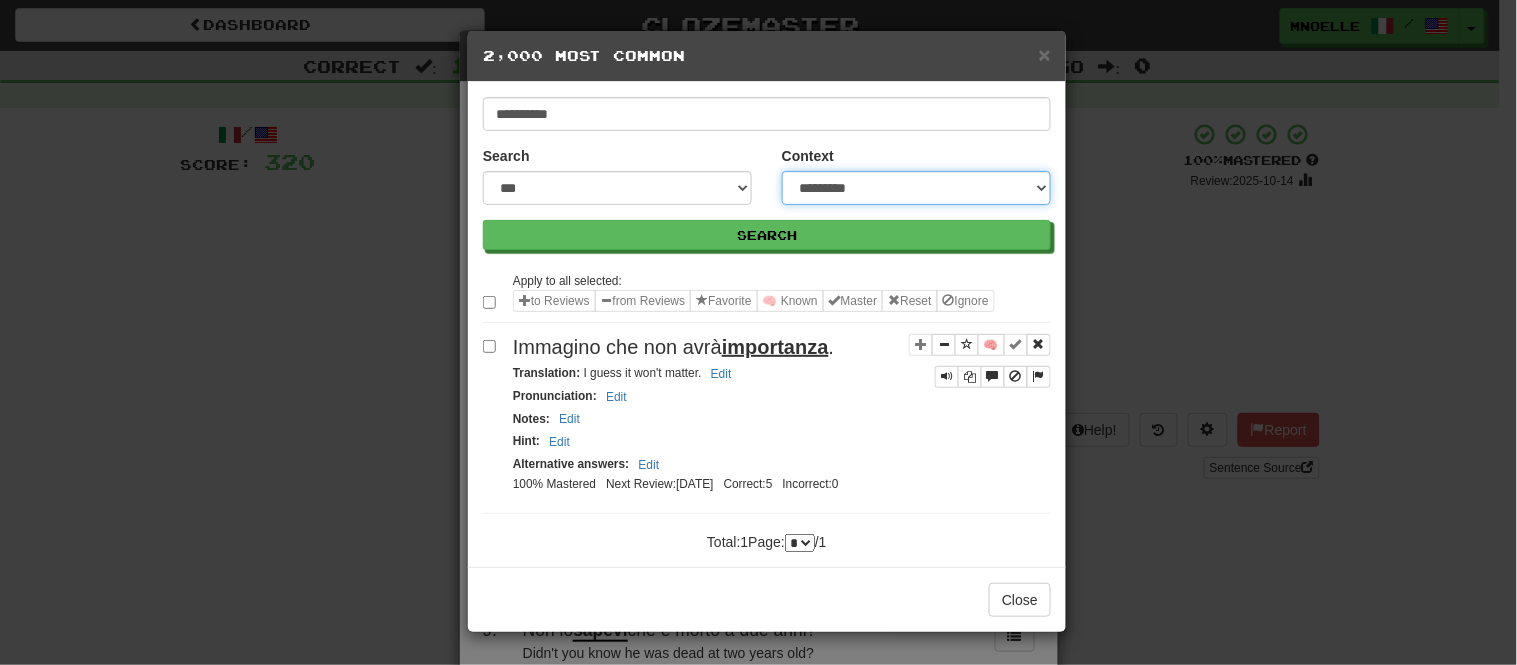 click on "**********" at bounding box center [916, 188] 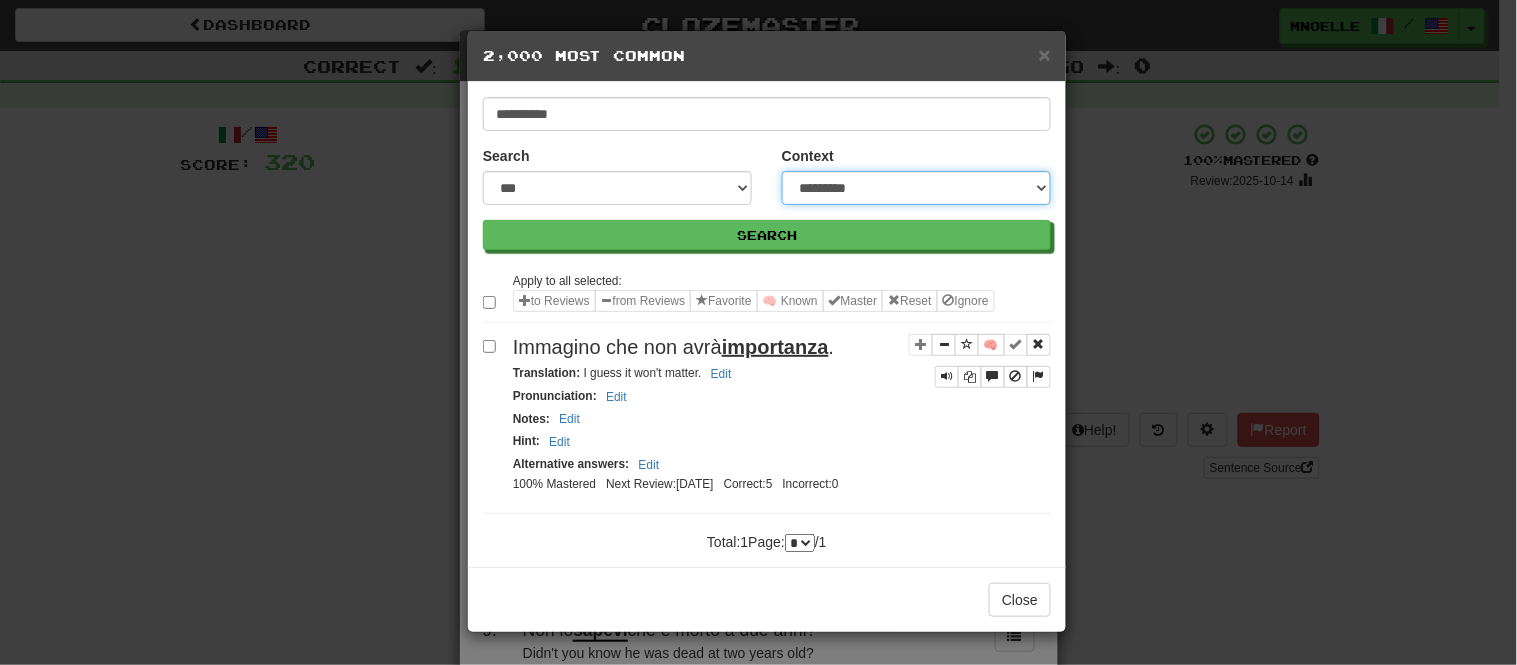 select on "*****" 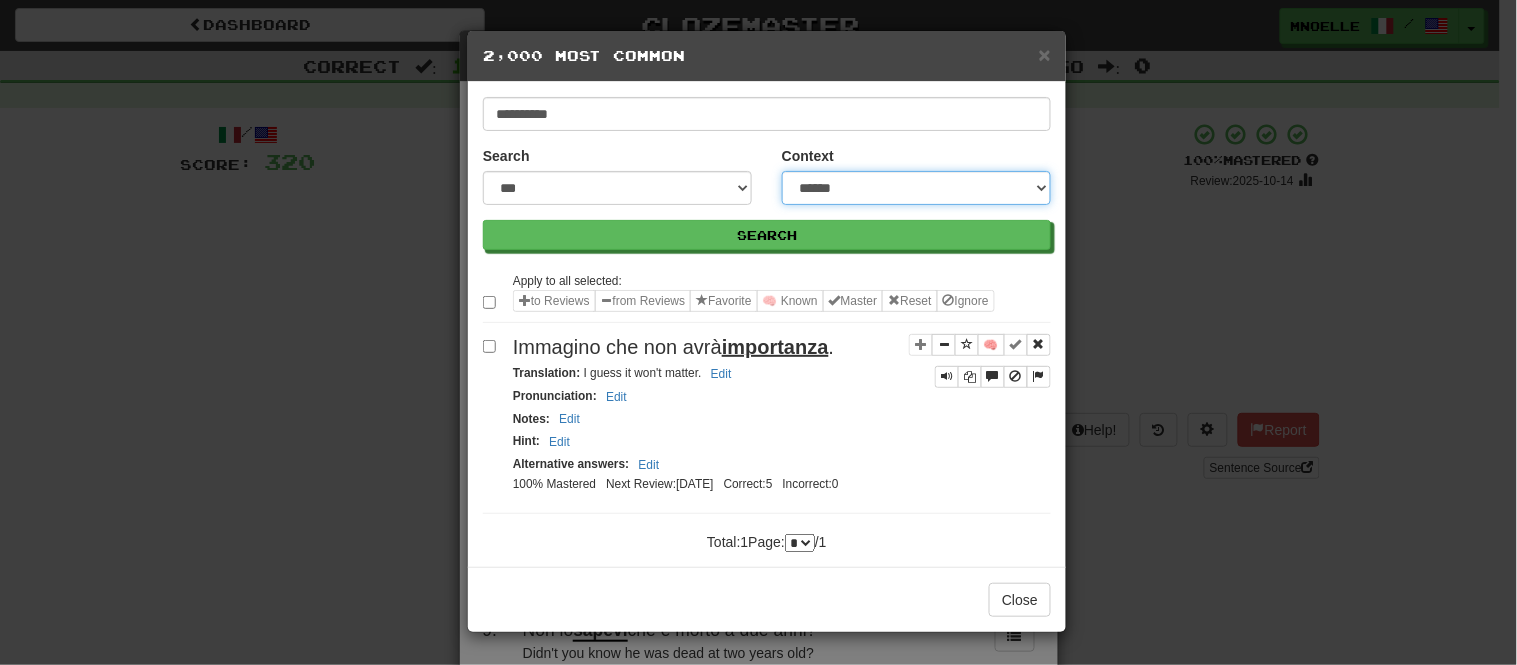 click on "**********" at bounding box center [916, 188] 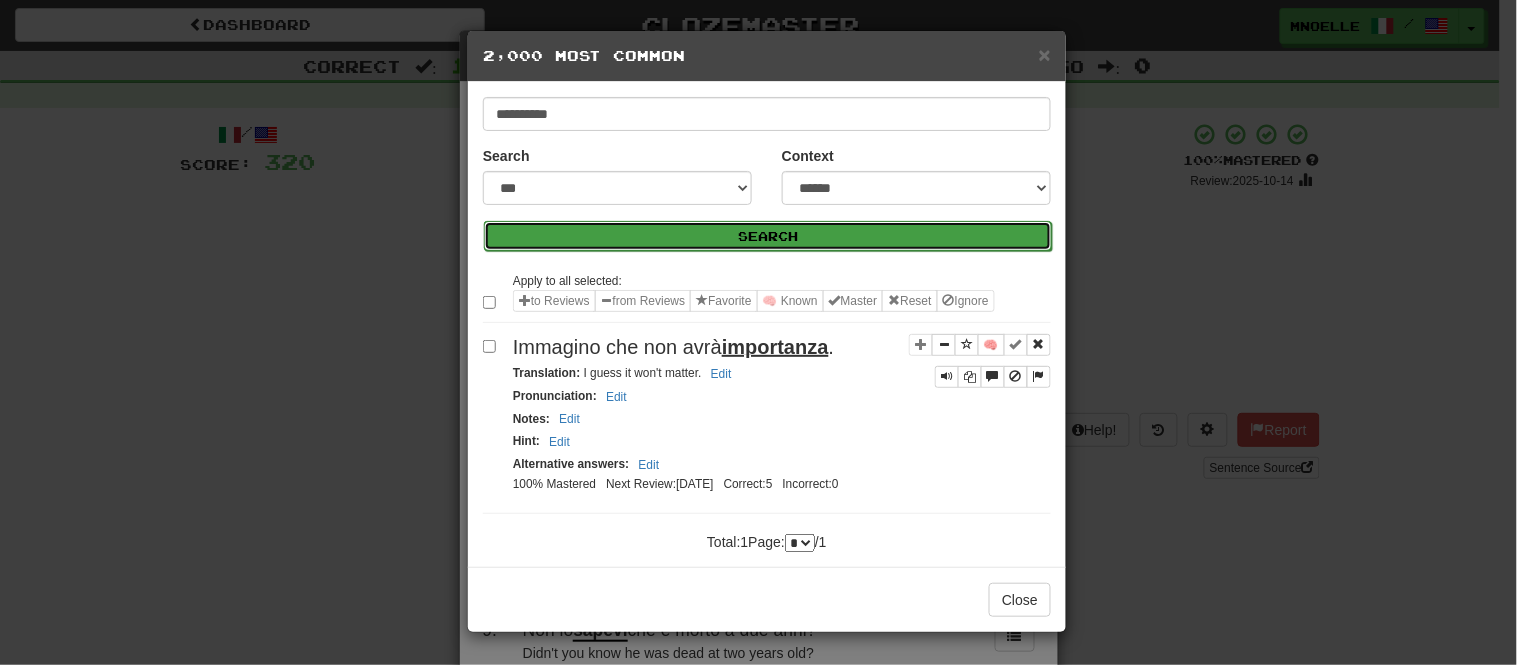 click on "Search" at bounding box center [768, 236] 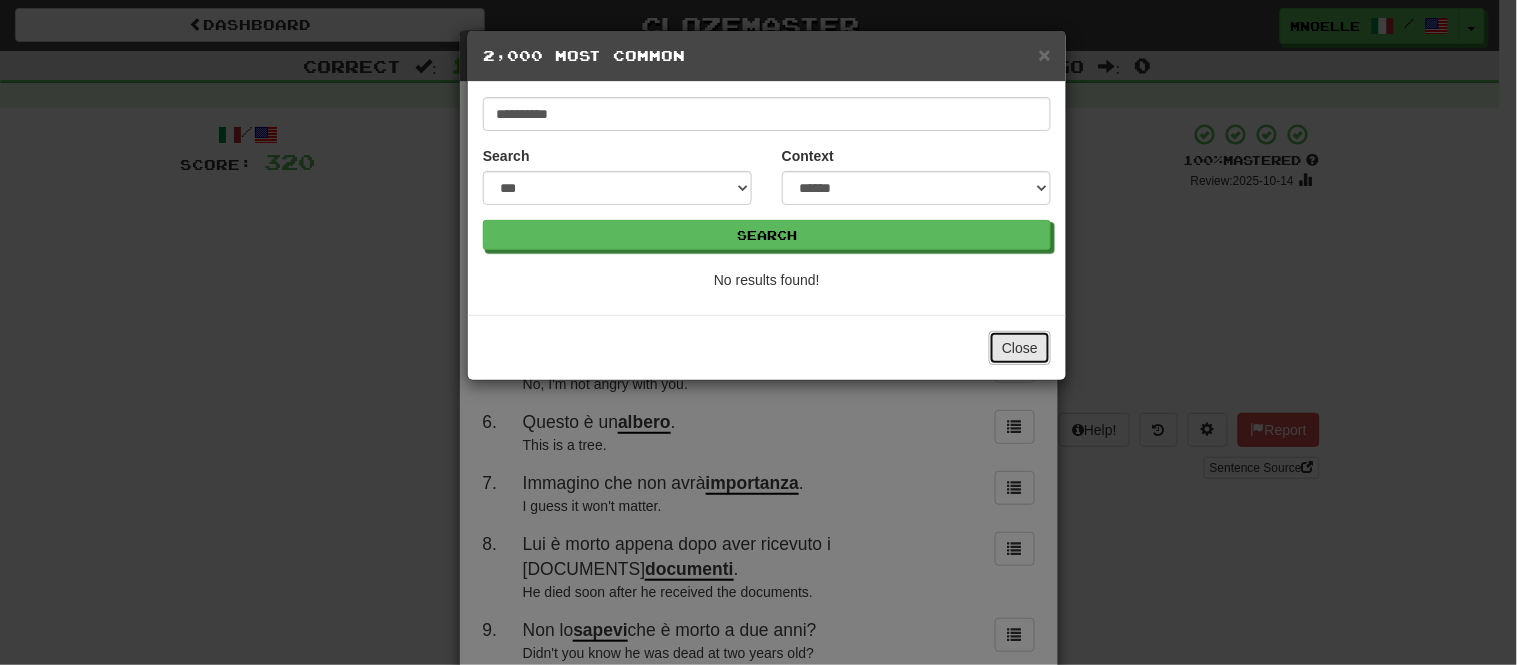 click on "Close" at bounding box center [1020, 348] 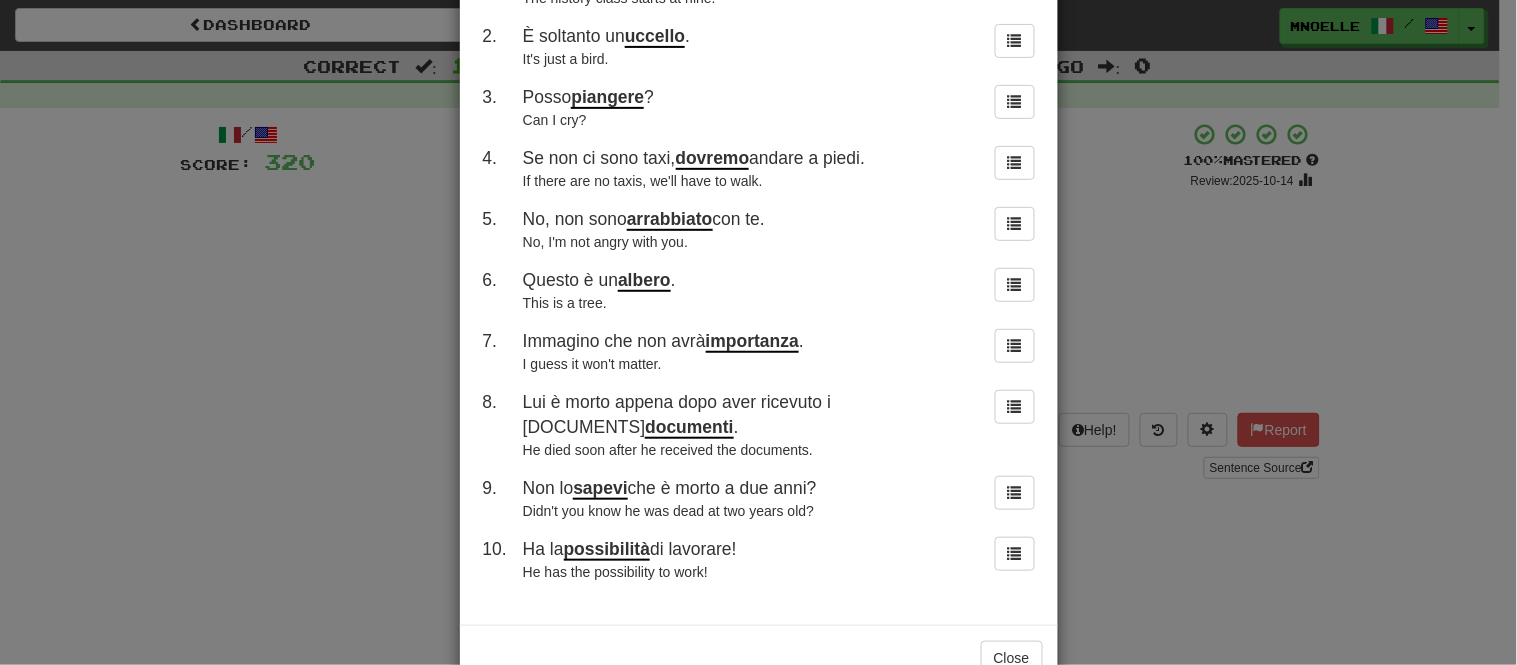 scroll, scrollTop: 172, scrollLeft: 0, axis: vertical 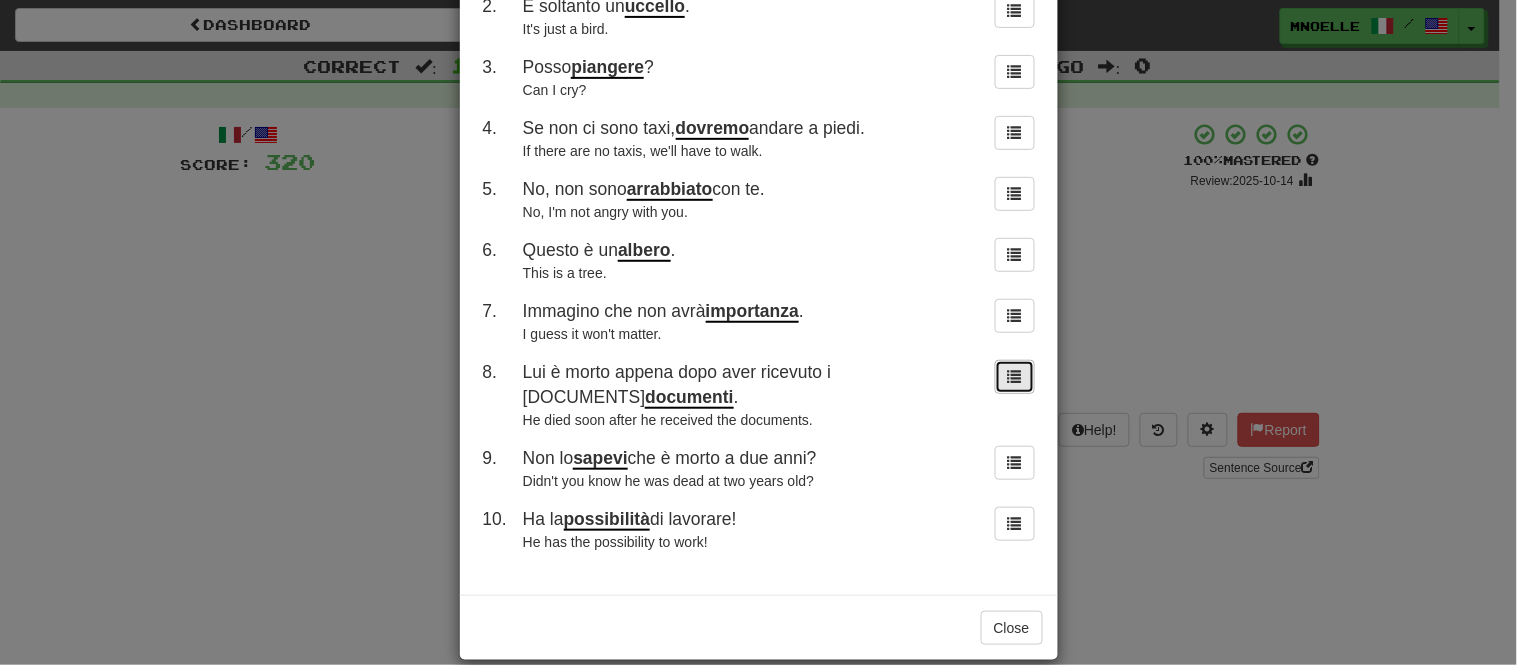 click at bounding box center [1015, 377] 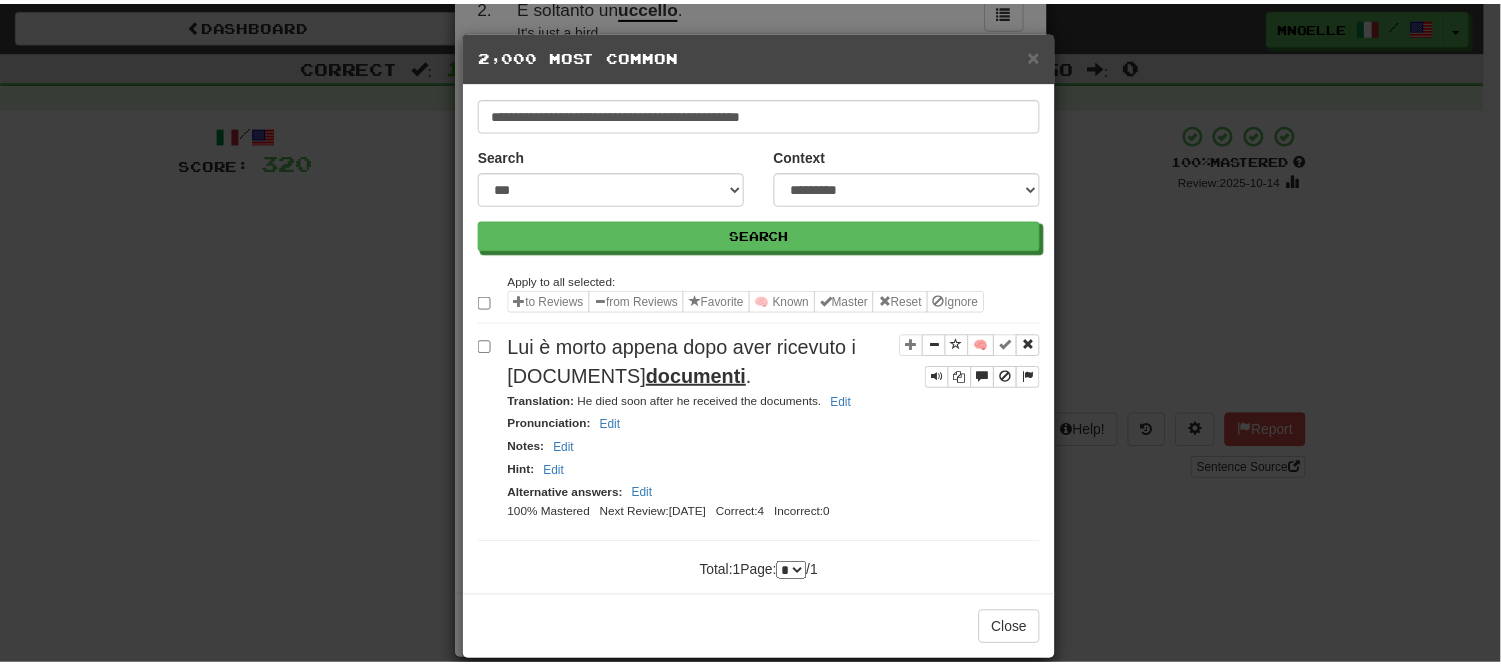 scroll, scrollTop: 0, scrollLeft: 0, axis: both 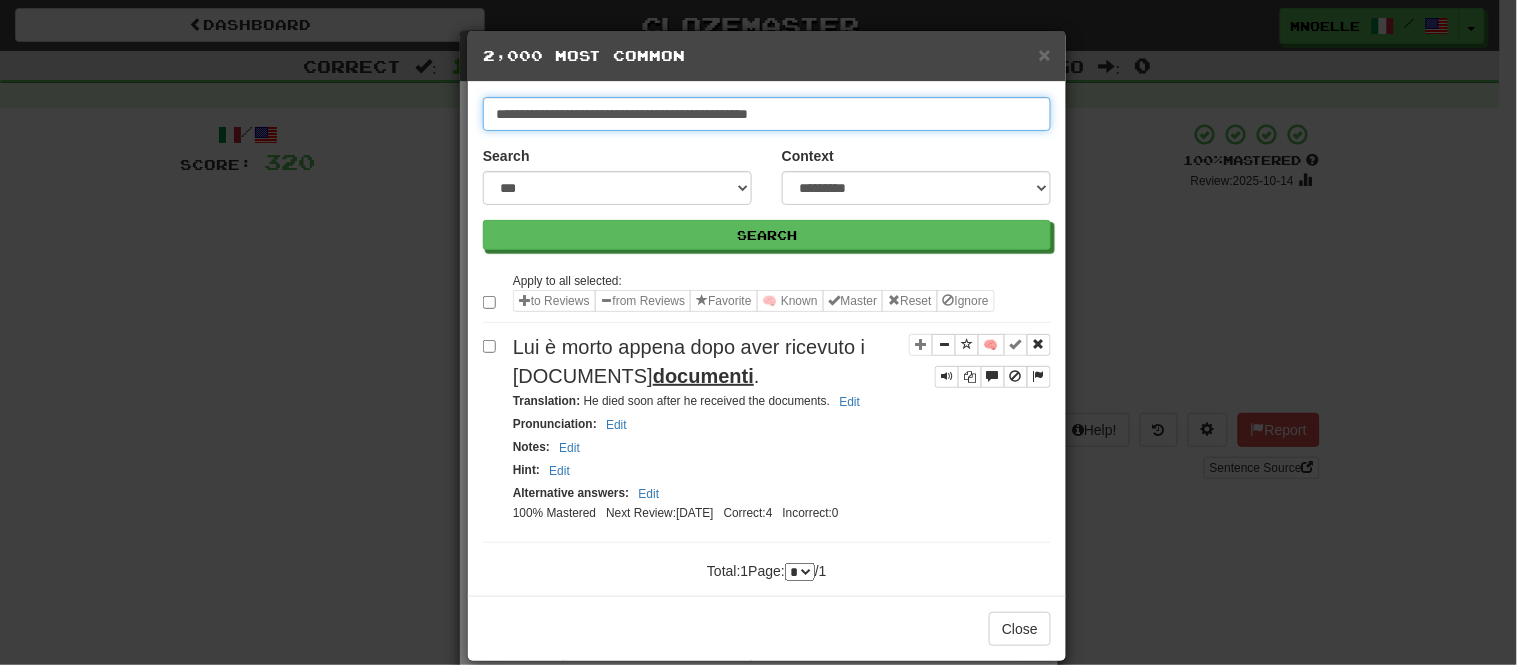 click on "**********" at bounding box center (767, 114) 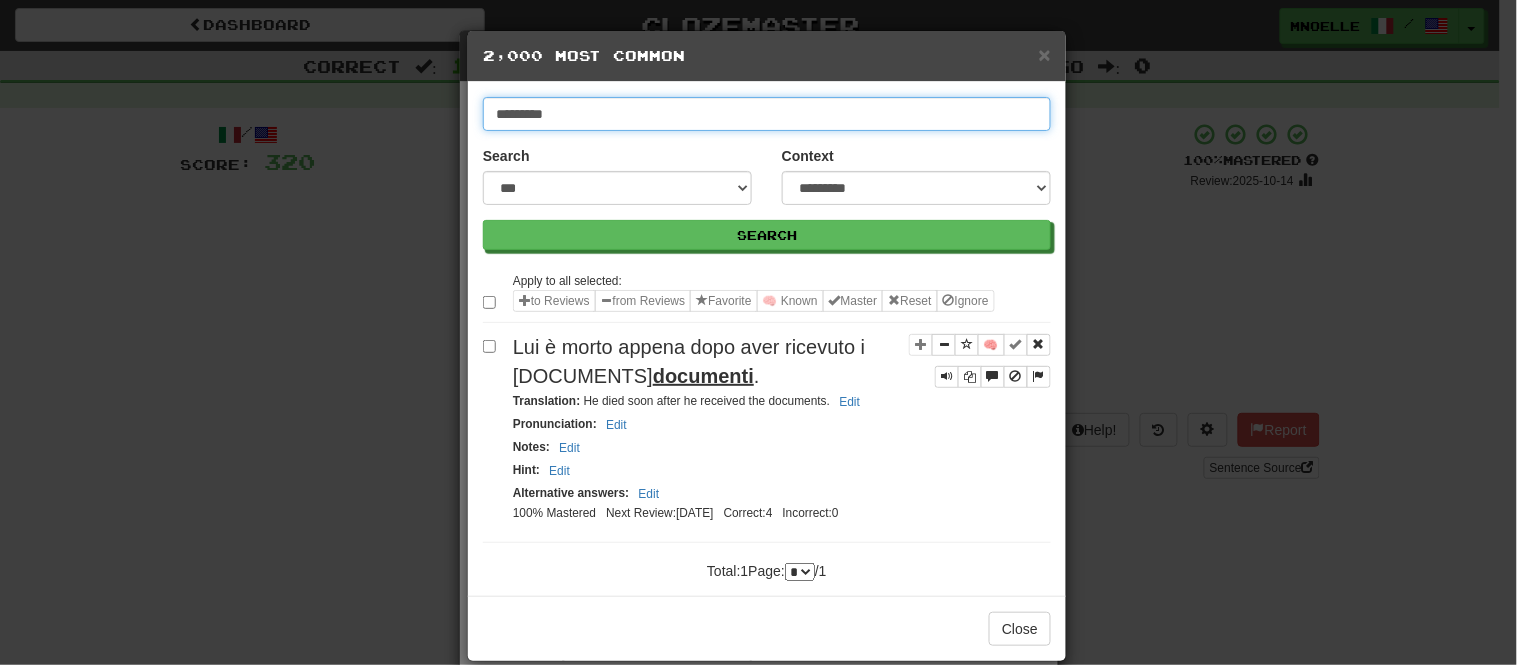 type on "*********" 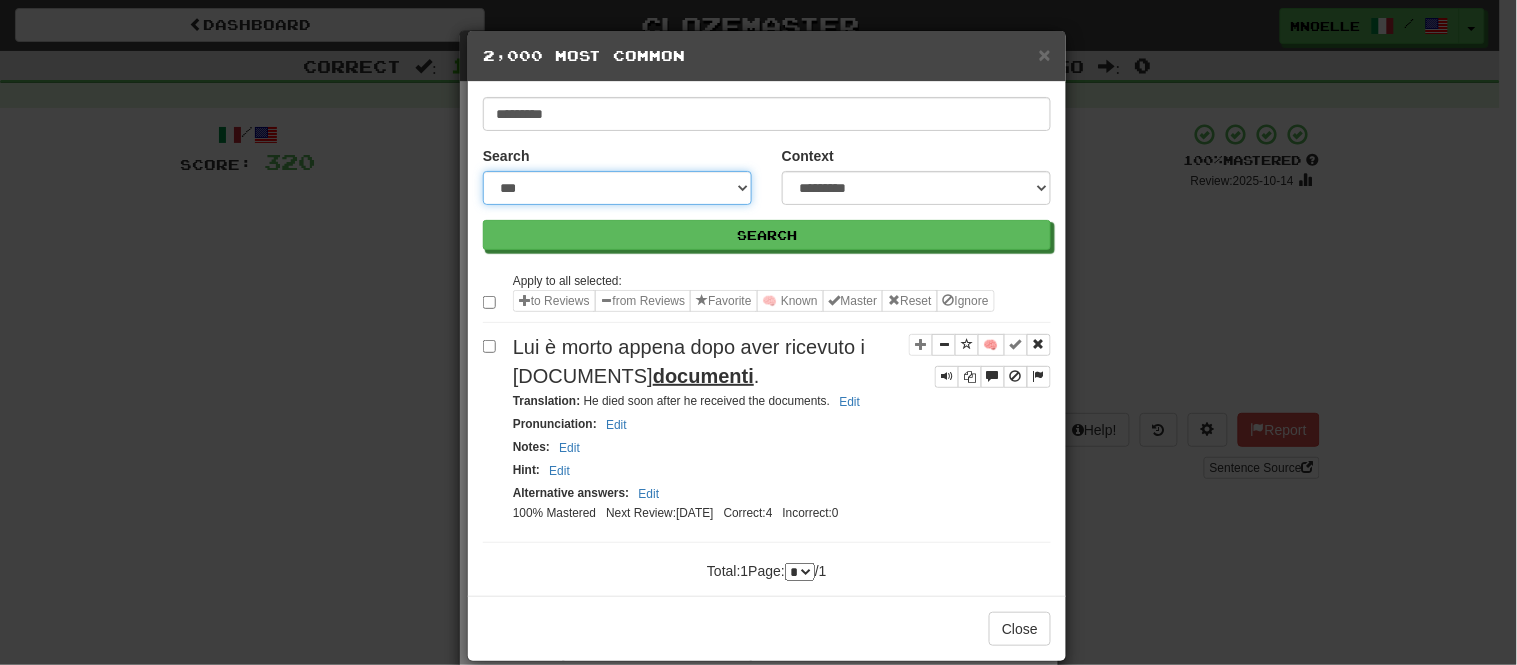 click on "**********" at bounding box center [617, 188] 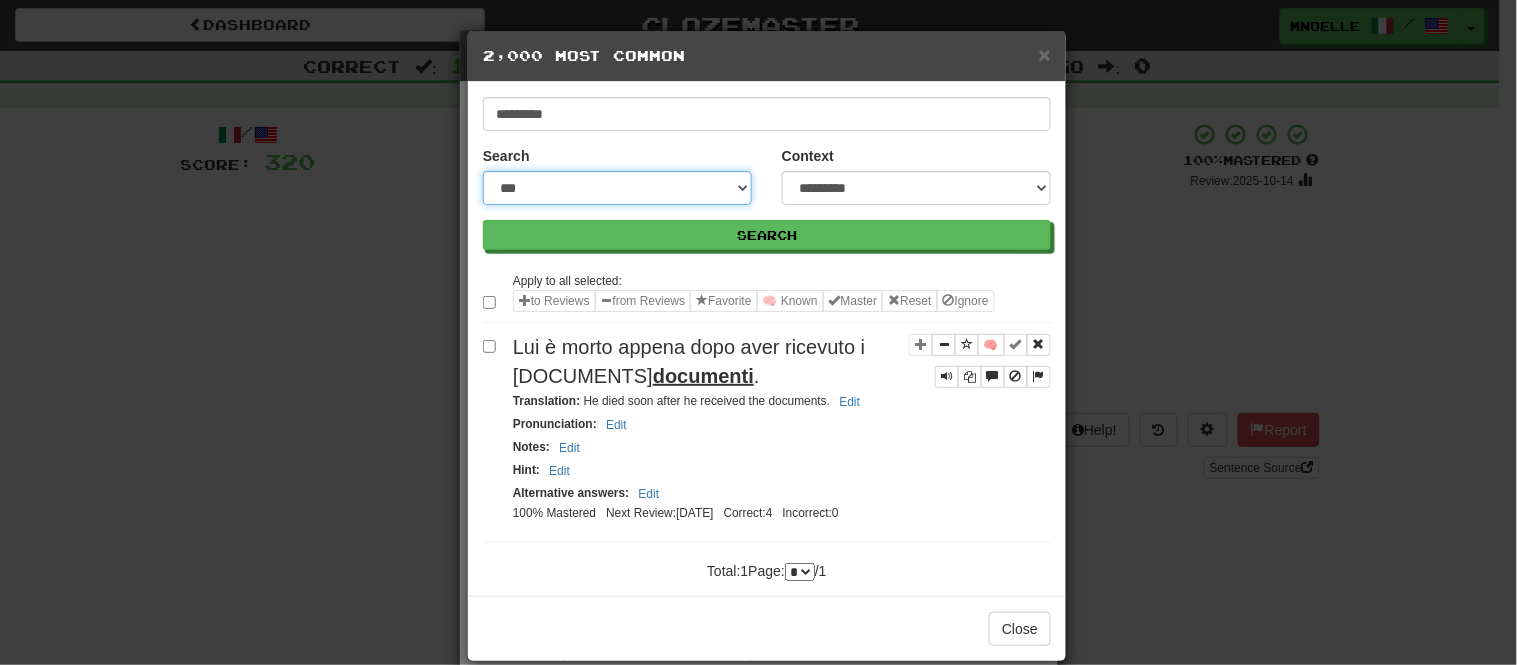 select on "***" 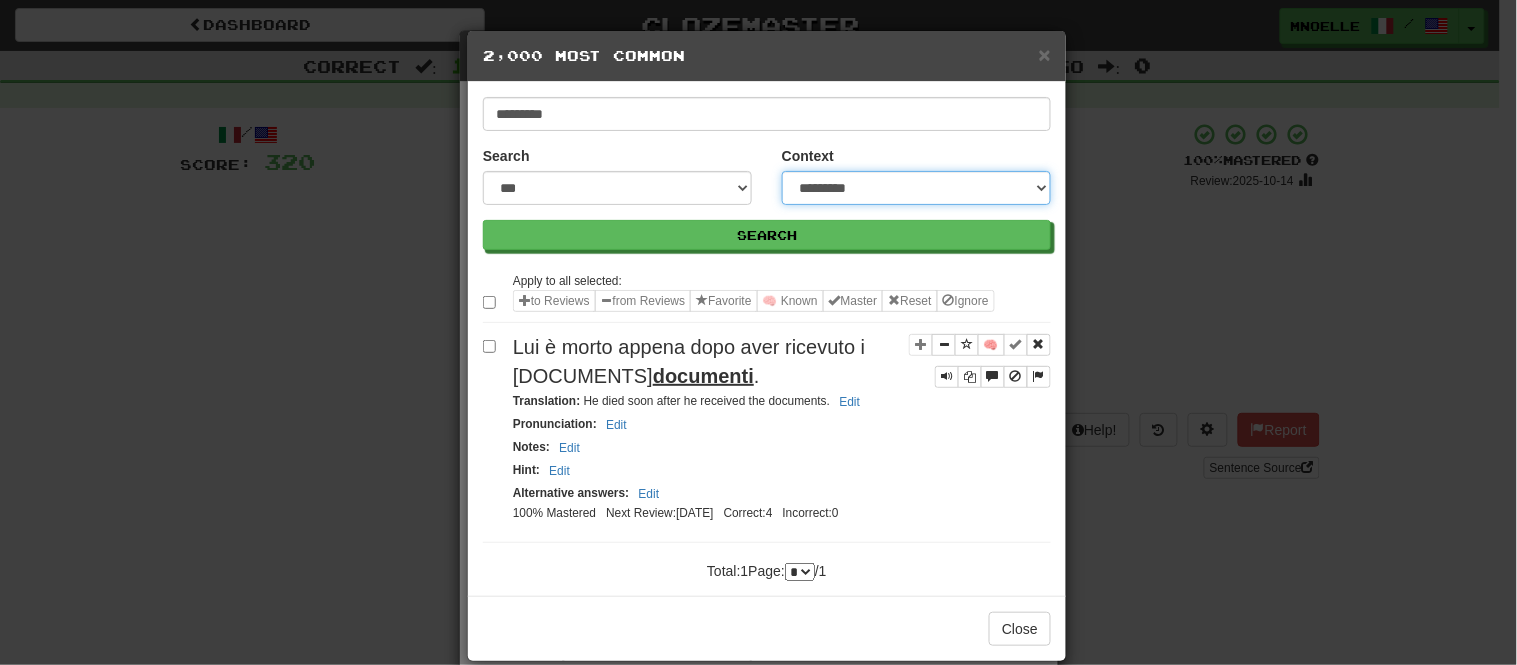 click on "**********" at bounding box center (916, 188) 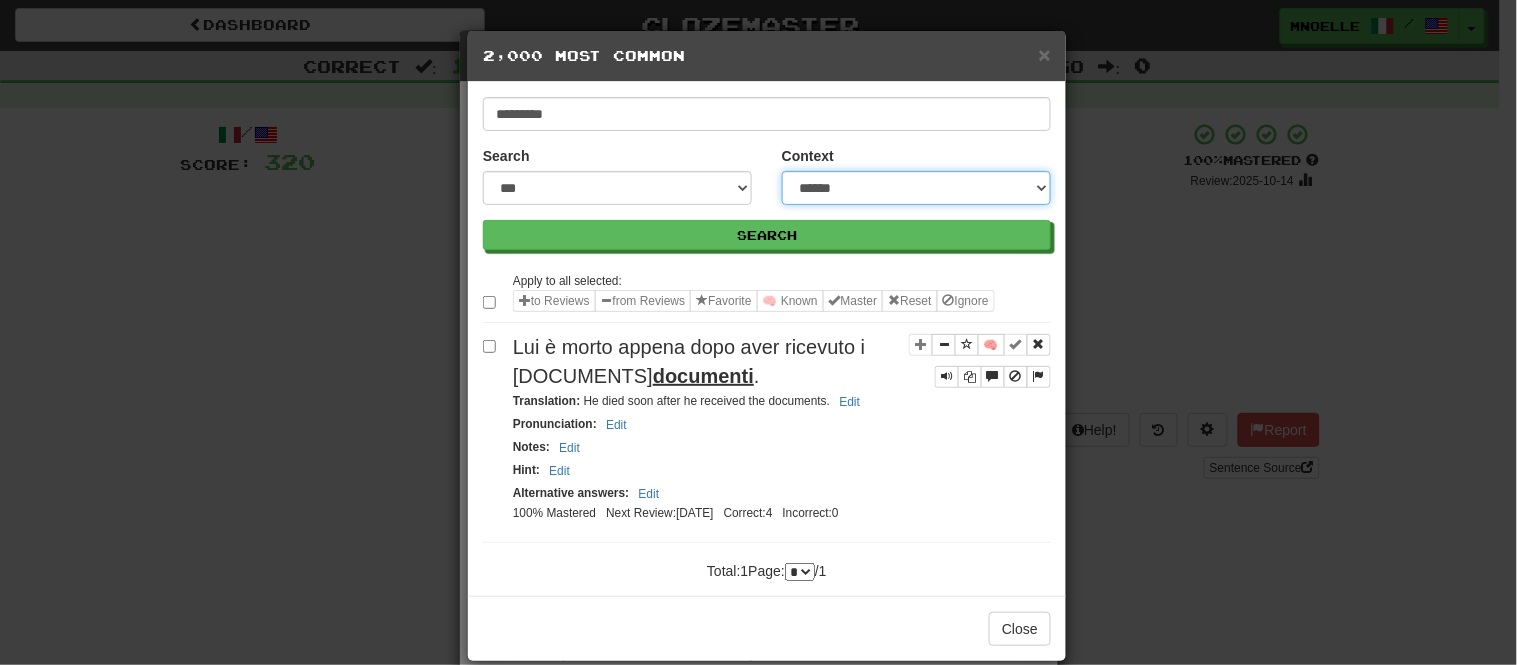 click on "**********" at bounding box center [916, 188] 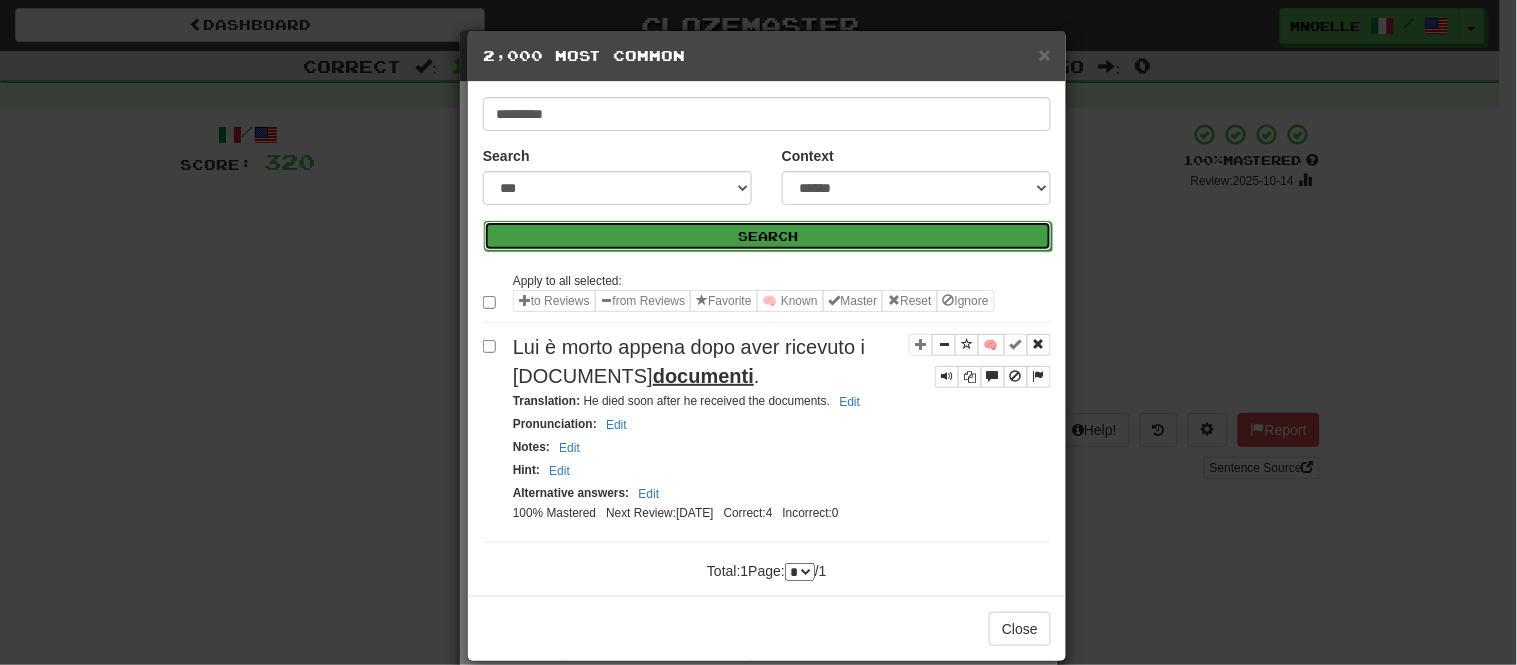 click on "Search" at bounding box center (768, 236) 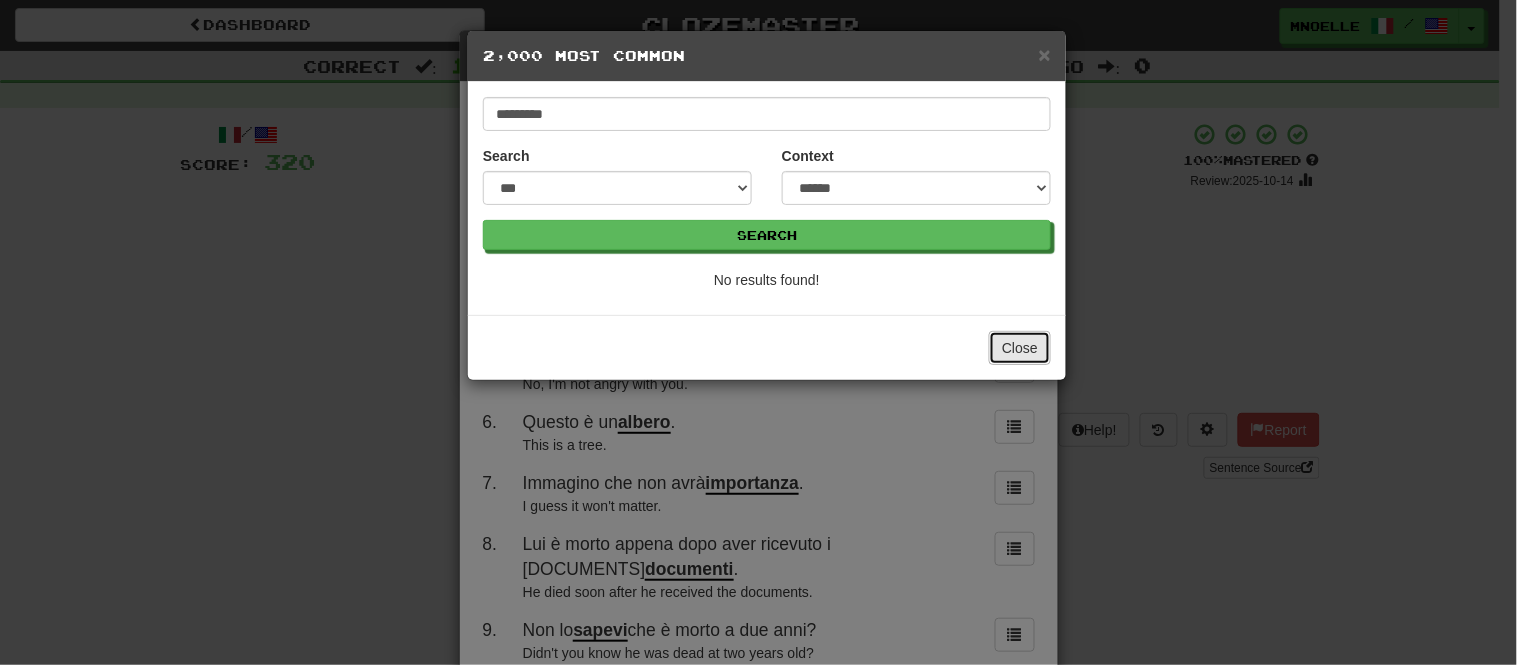 click on "Close" at bounding box center (1020, 348) 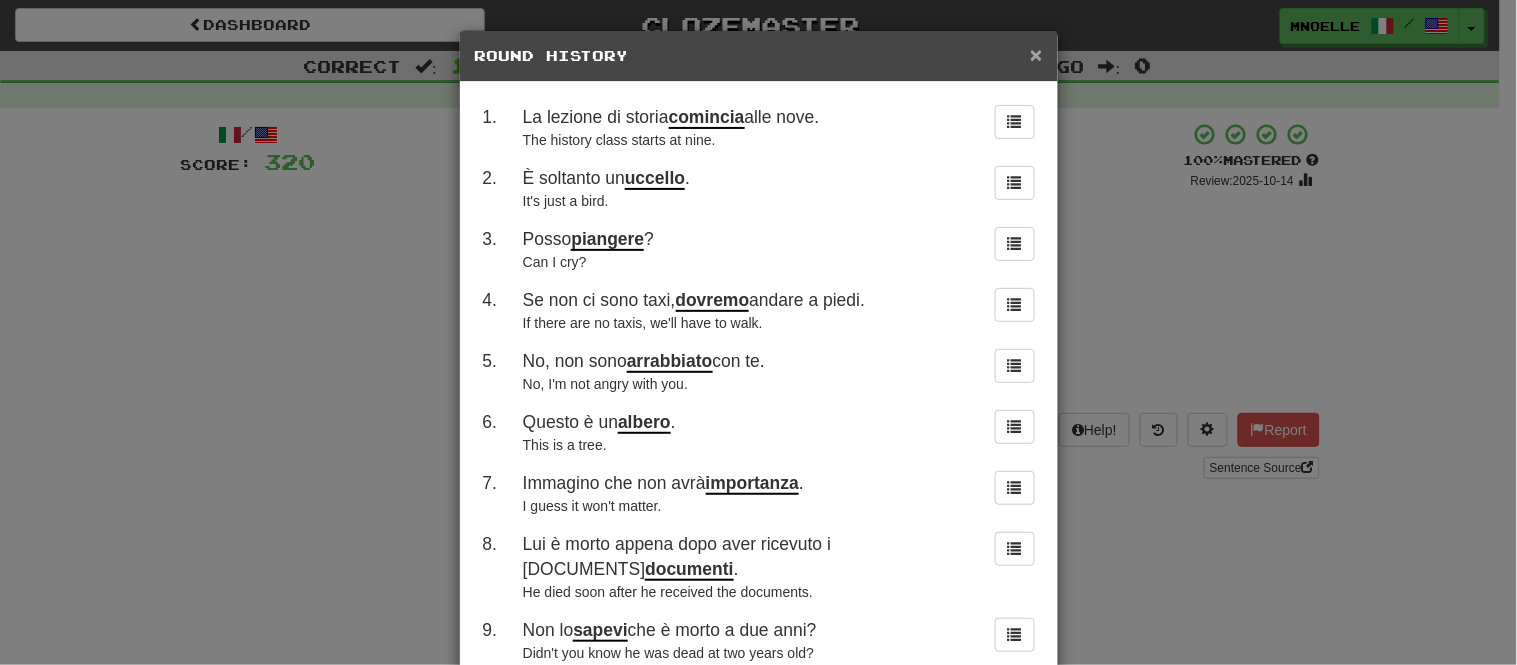 click on "×" at bounding box center [1036, 54] 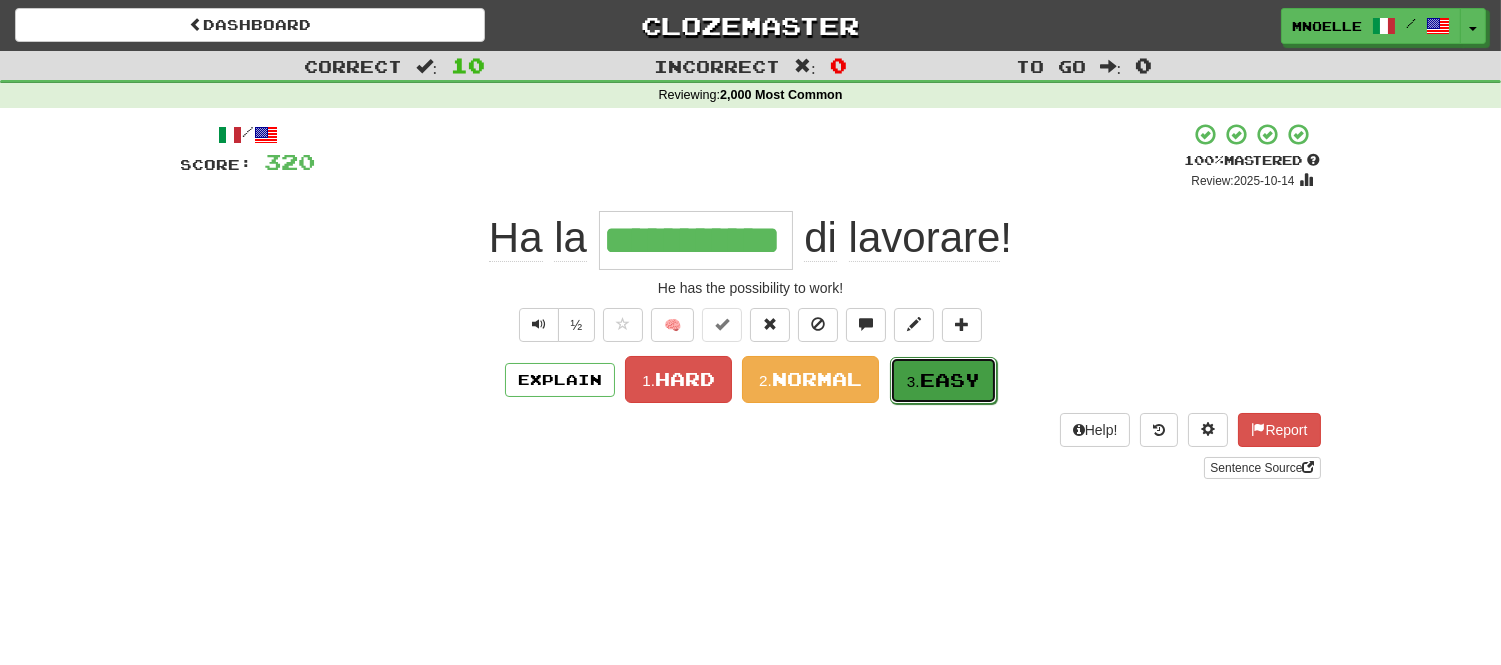 click on "Easy" at bounding box center [950, 380] 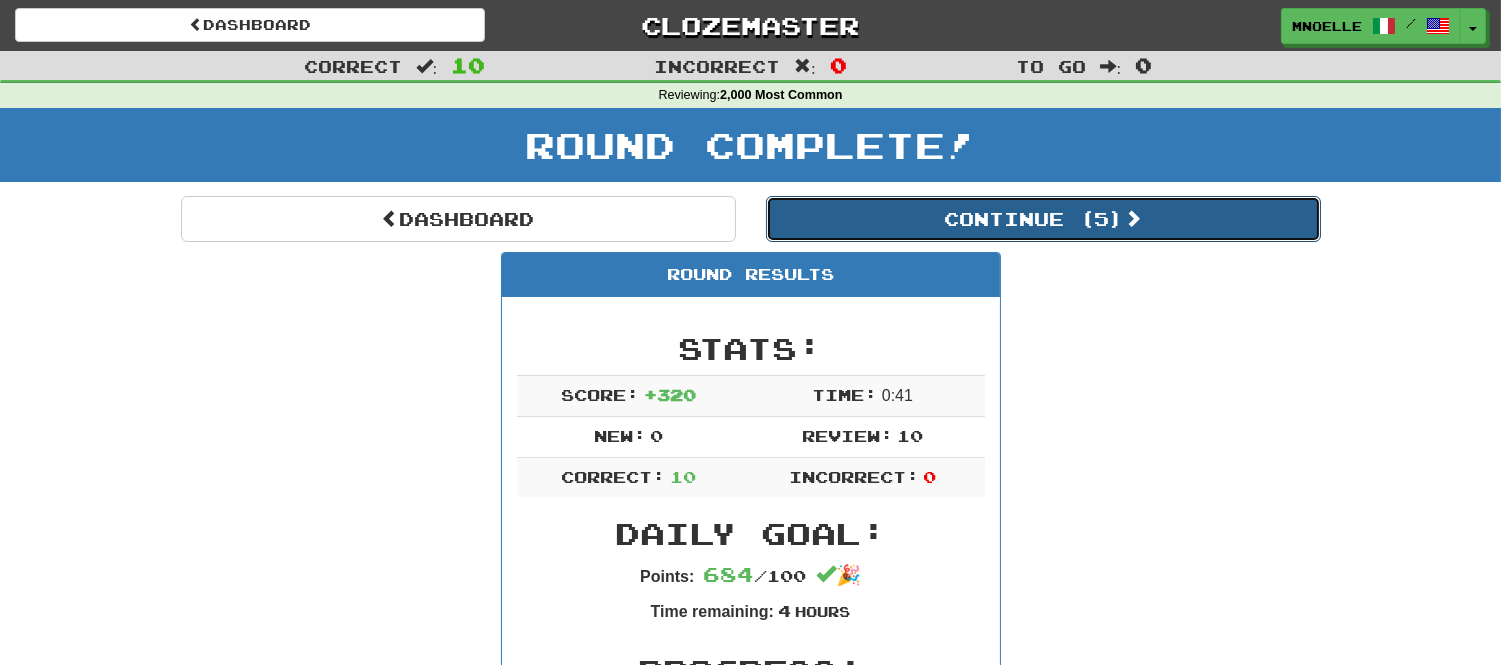click on "Continue ( 5 )" at bounding box center (1043, 219) 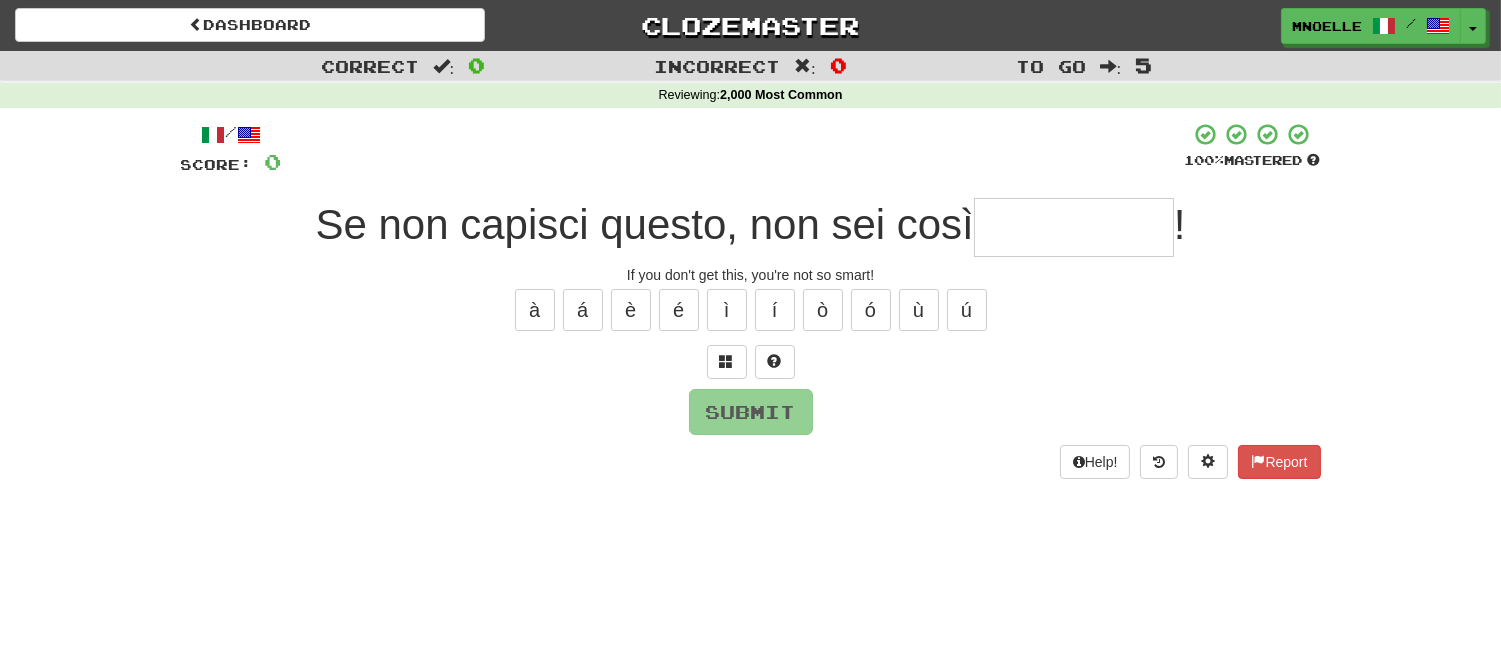 click at bounding box center [1074, 227] 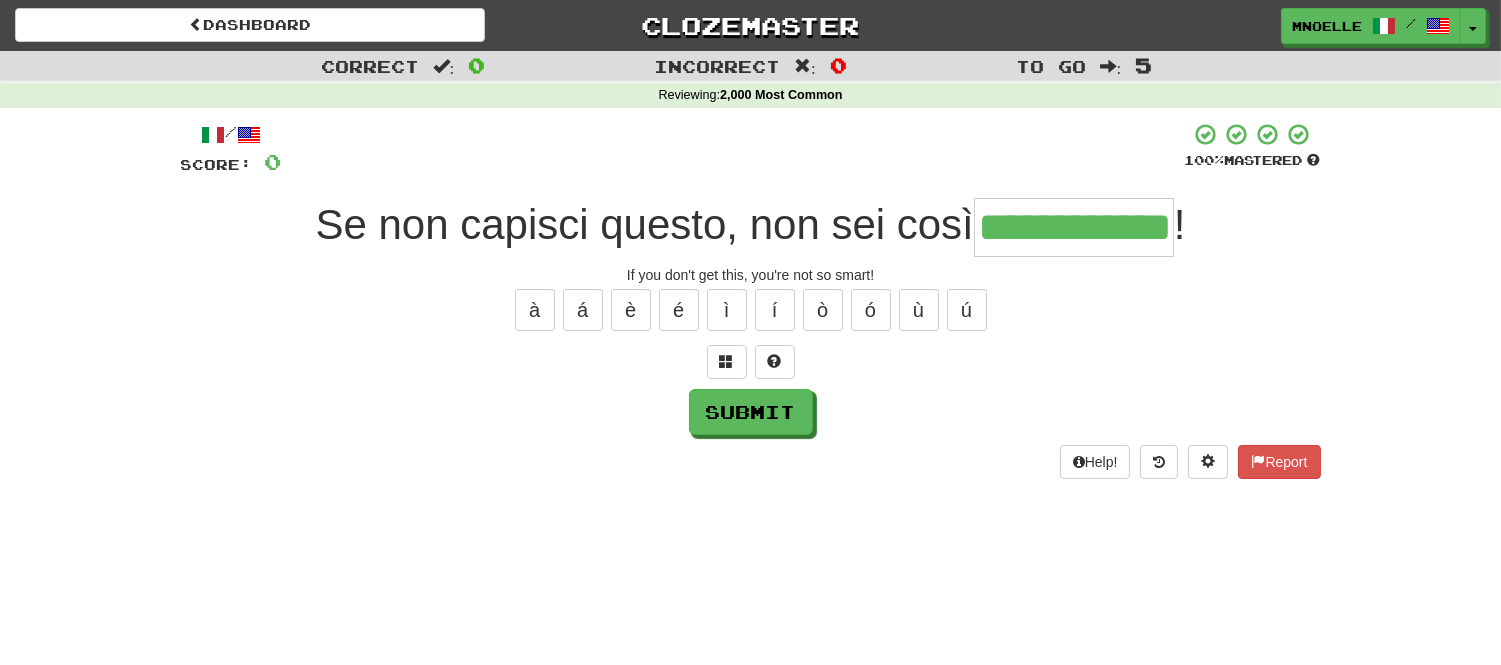 scroll, scrollTop: 0, scrollLeft: 8, axis: horizontal 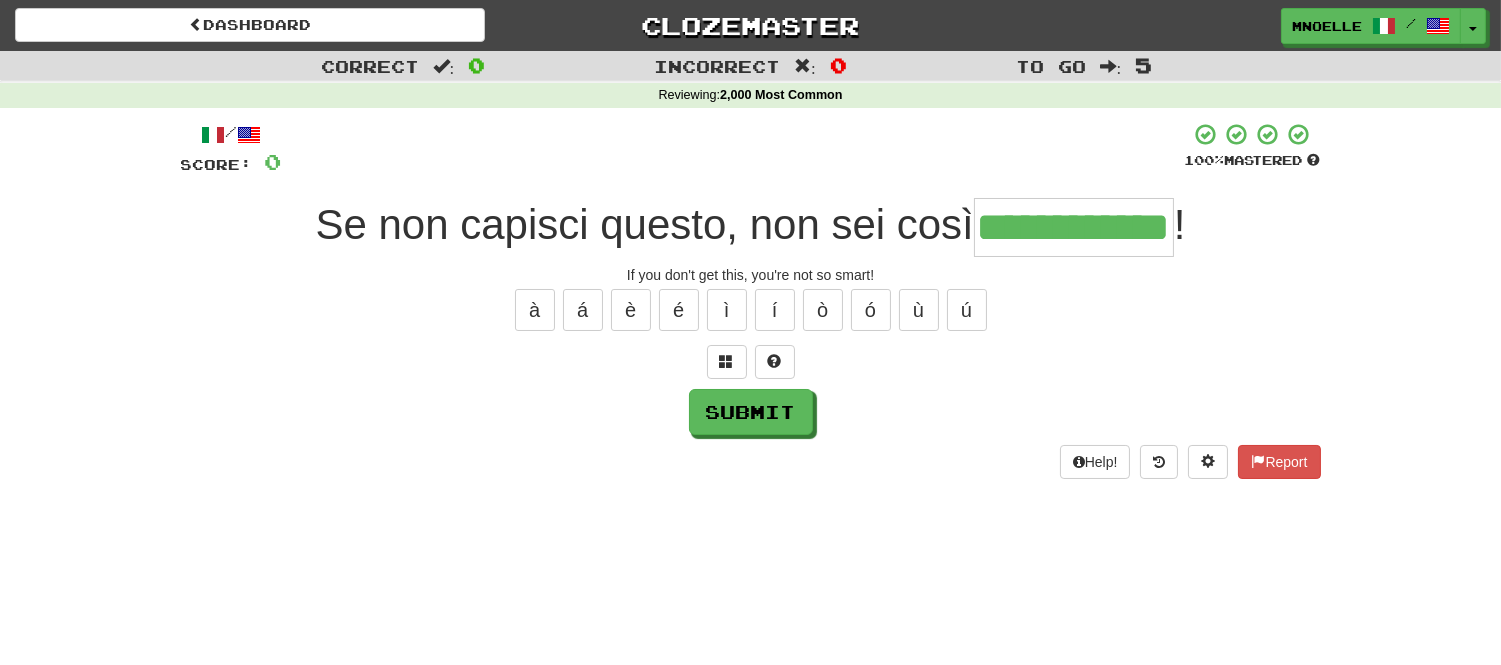 type on "**********" 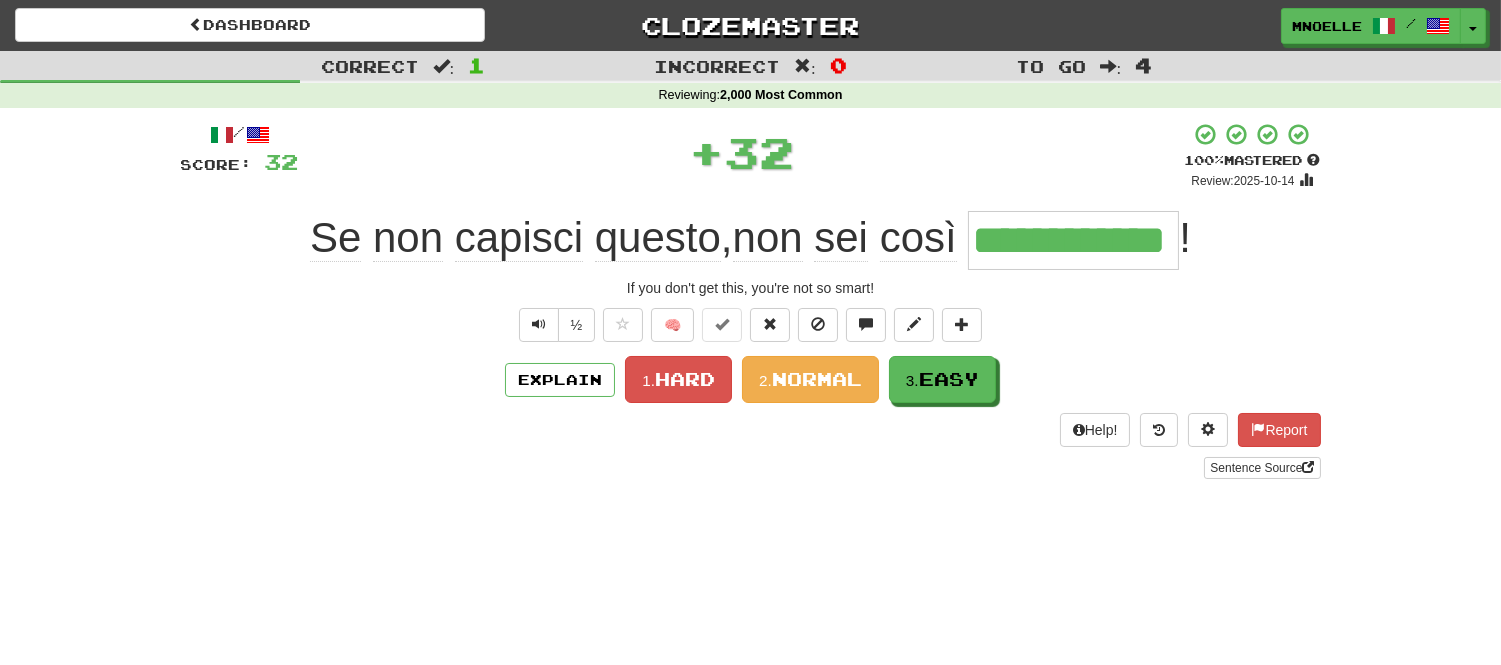 scroll, scrollTop: 0, scrollLeft: 0, axis: both 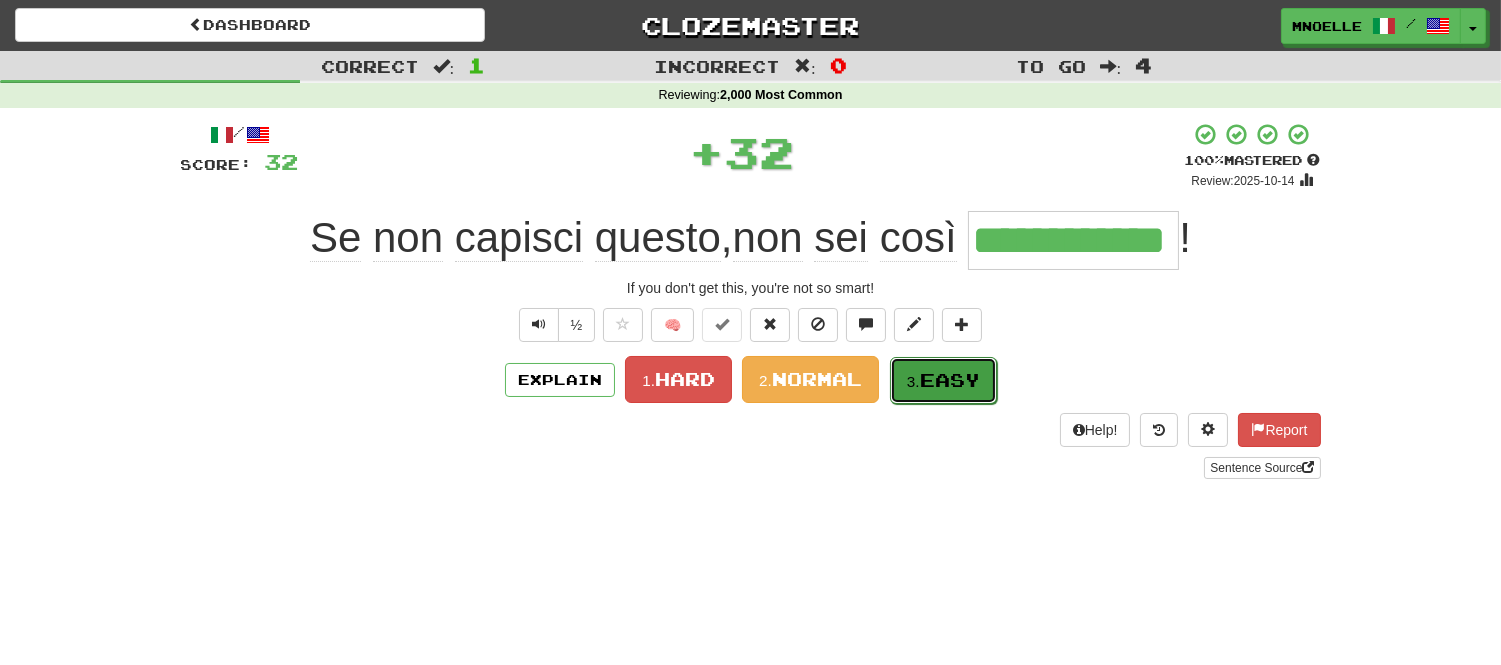 click on "Easy" at bounding box center [950, 380] 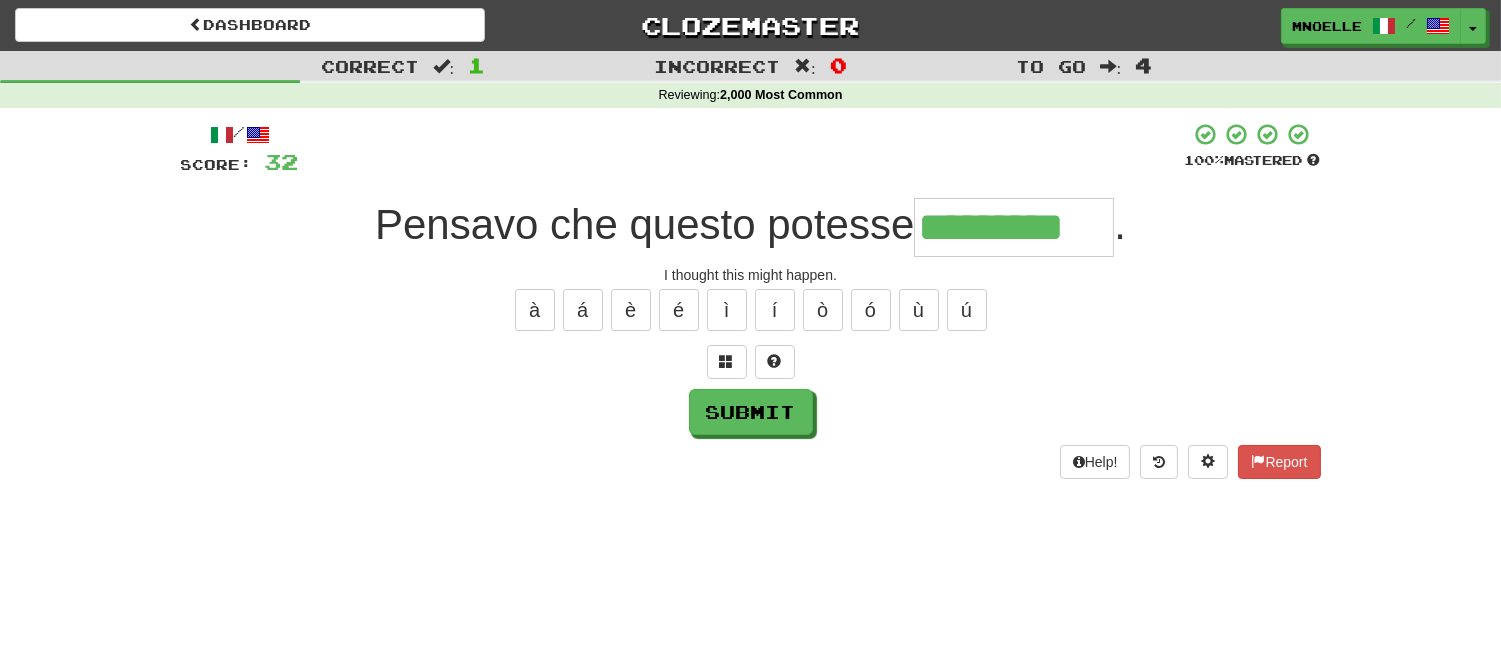 scroll, scrollTop: 0, scrollLeft: 1, axis: horizontal 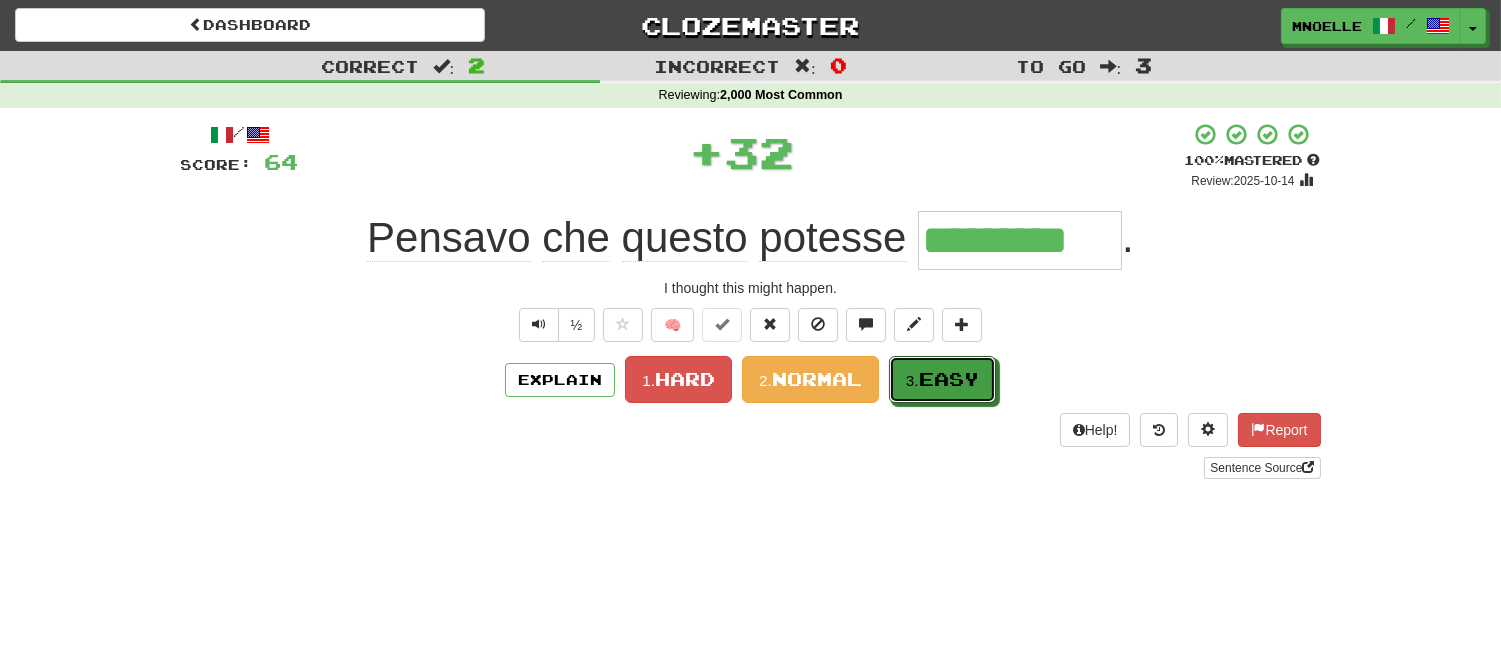 click on "Easy" at bounding box center [949, 379] 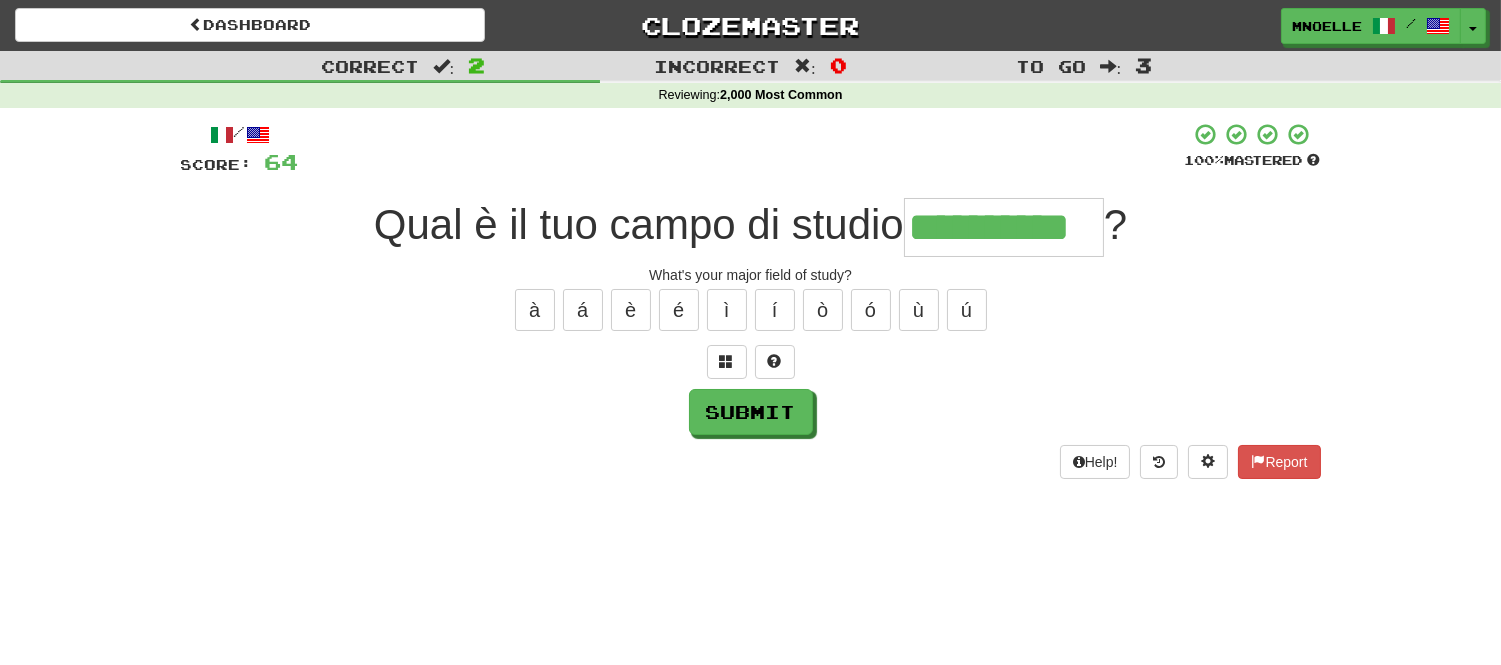 type on "**********" 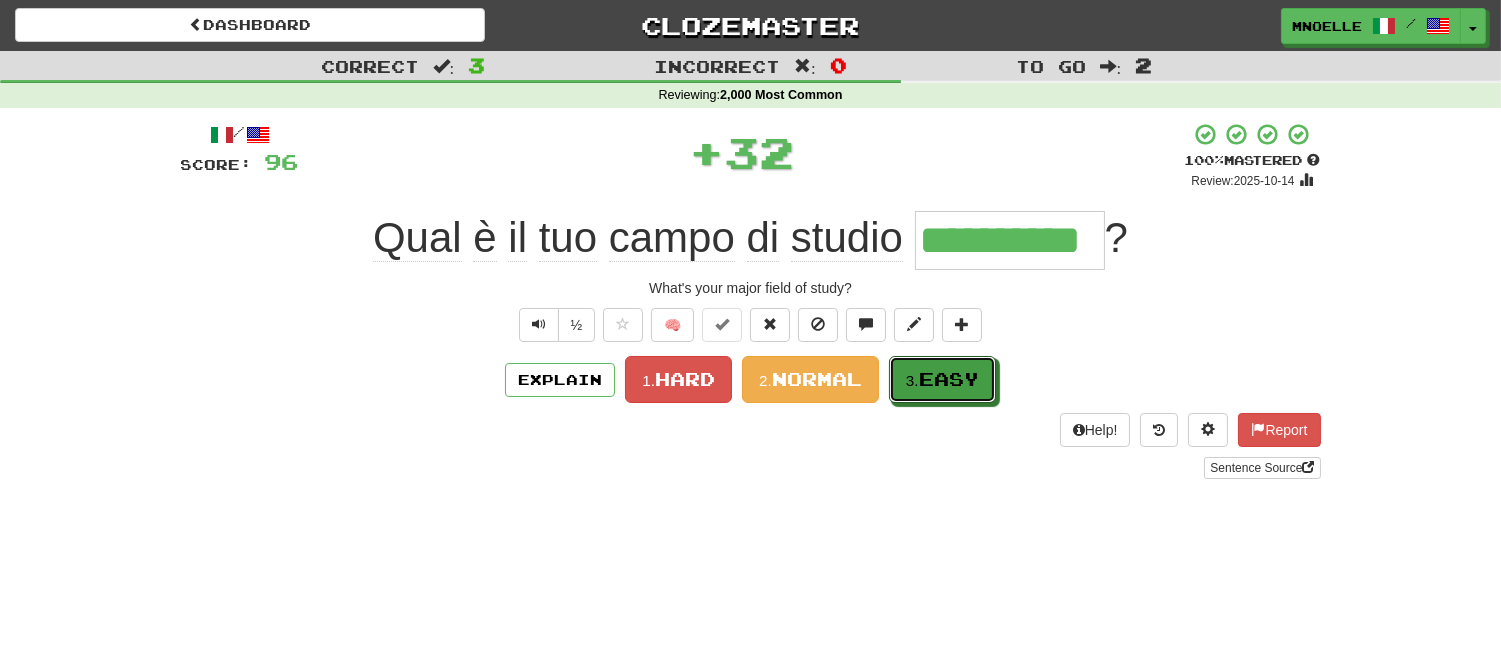 click on "Easy" at bounding box center [949, 379] 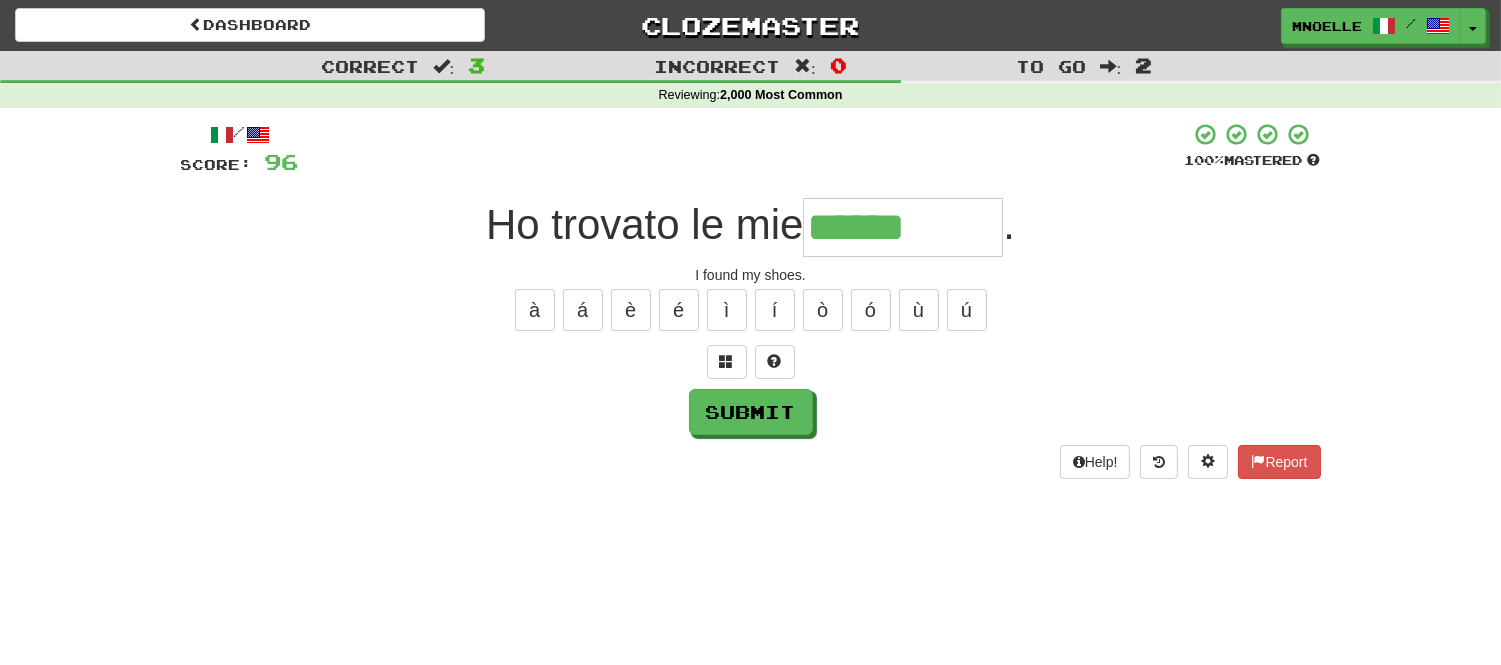 type on "******" 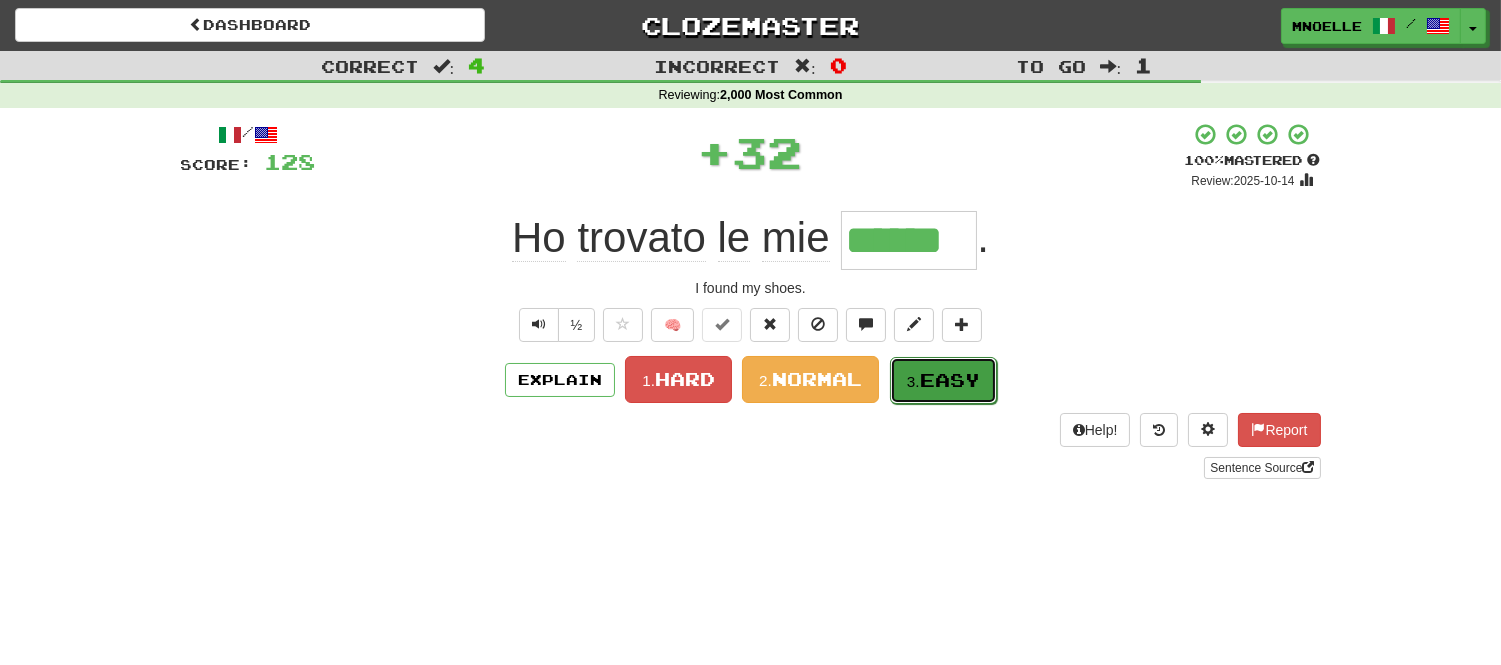 click on "Easy" at bounding box center (950, 380) 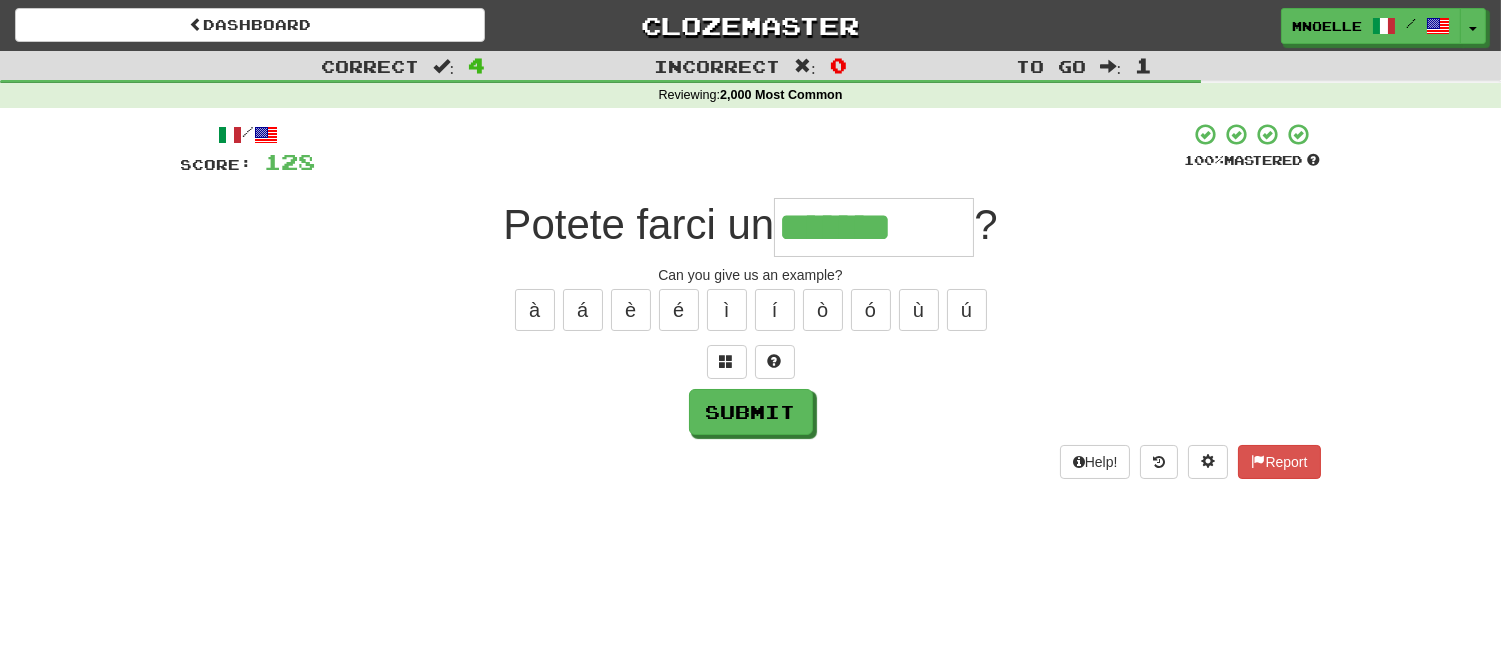 type on "*******" 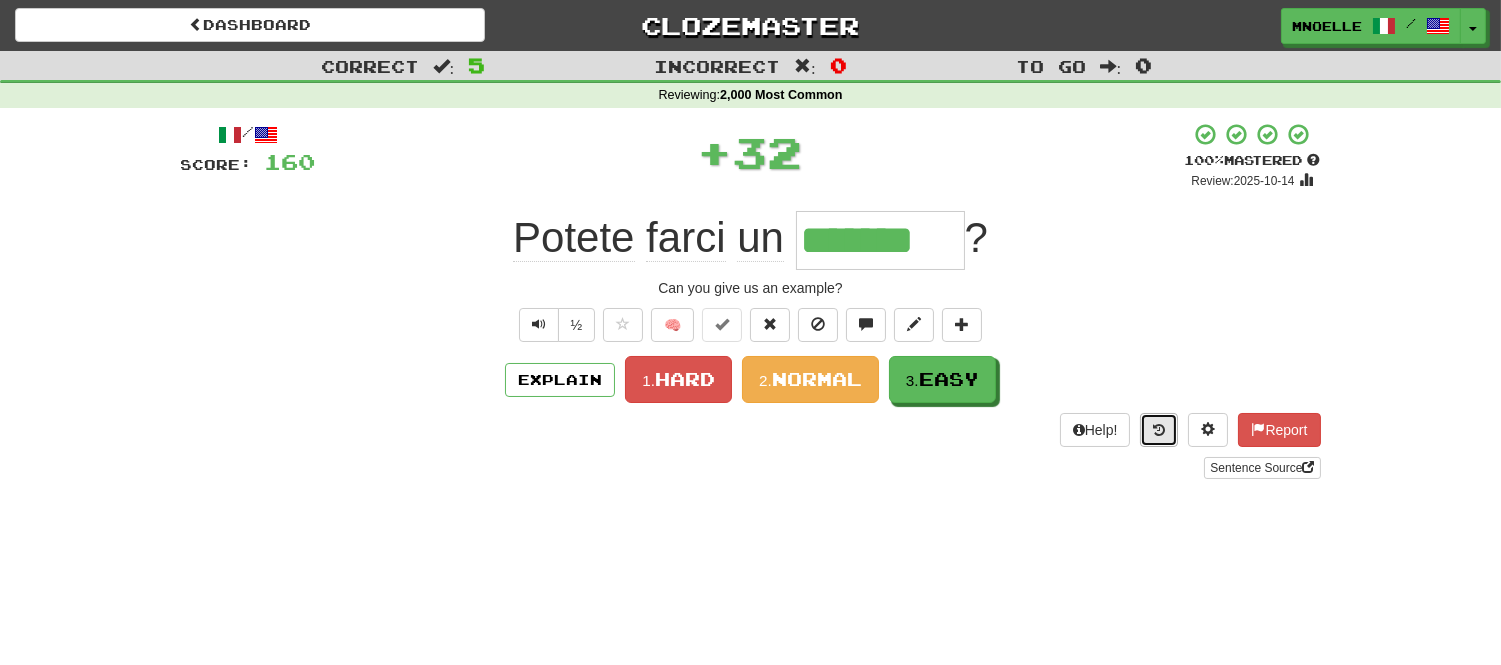 click at bounding box center [1159, 430] 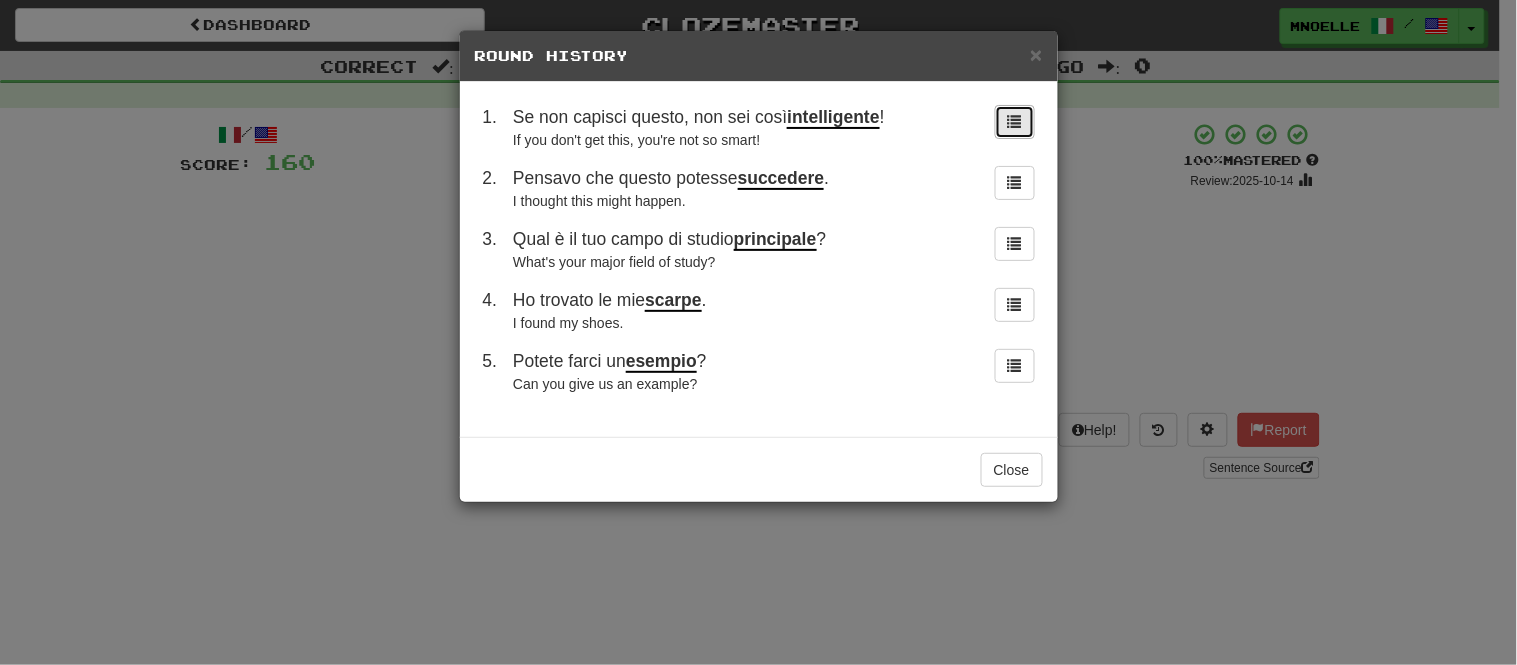 click at bounding box center [1015, 121] 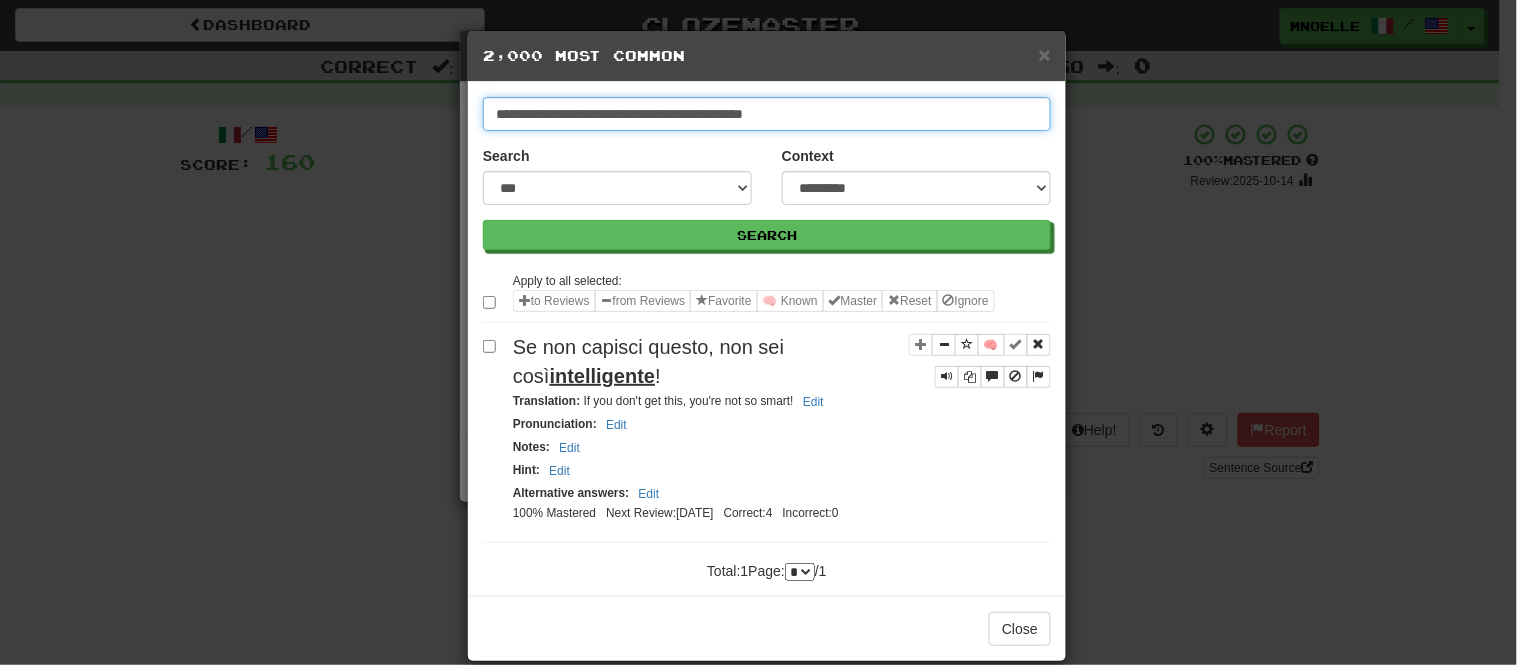 click on "**********" at bounding box center [767, 114] 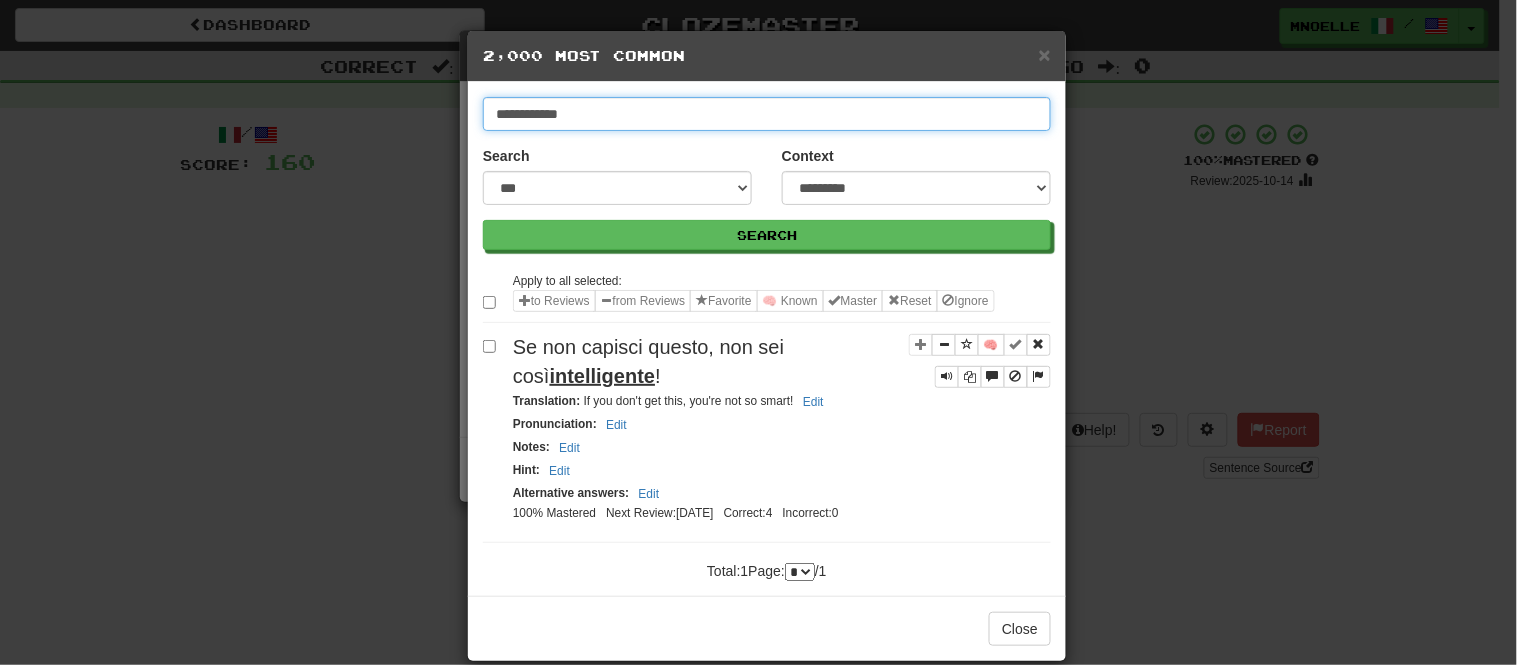 type on "**********" 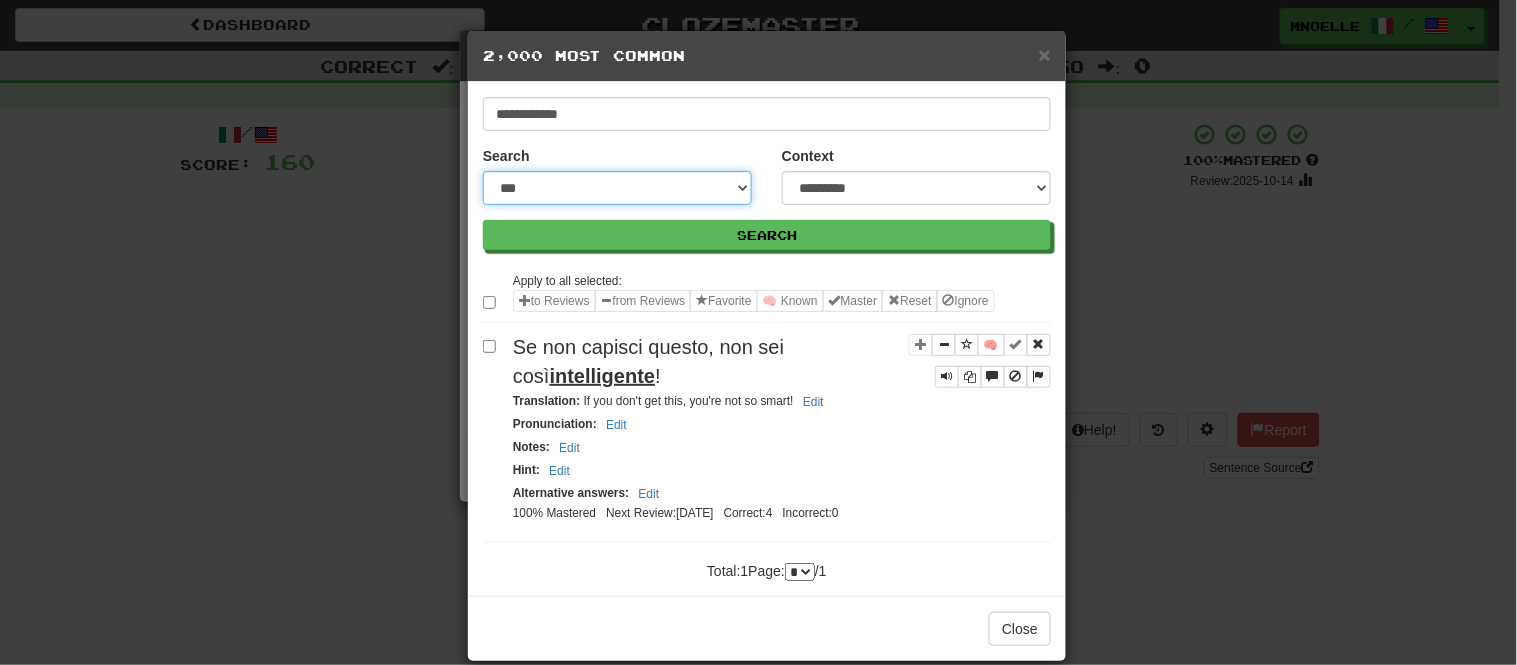 click on "**********" at bounding box center [617, 188] 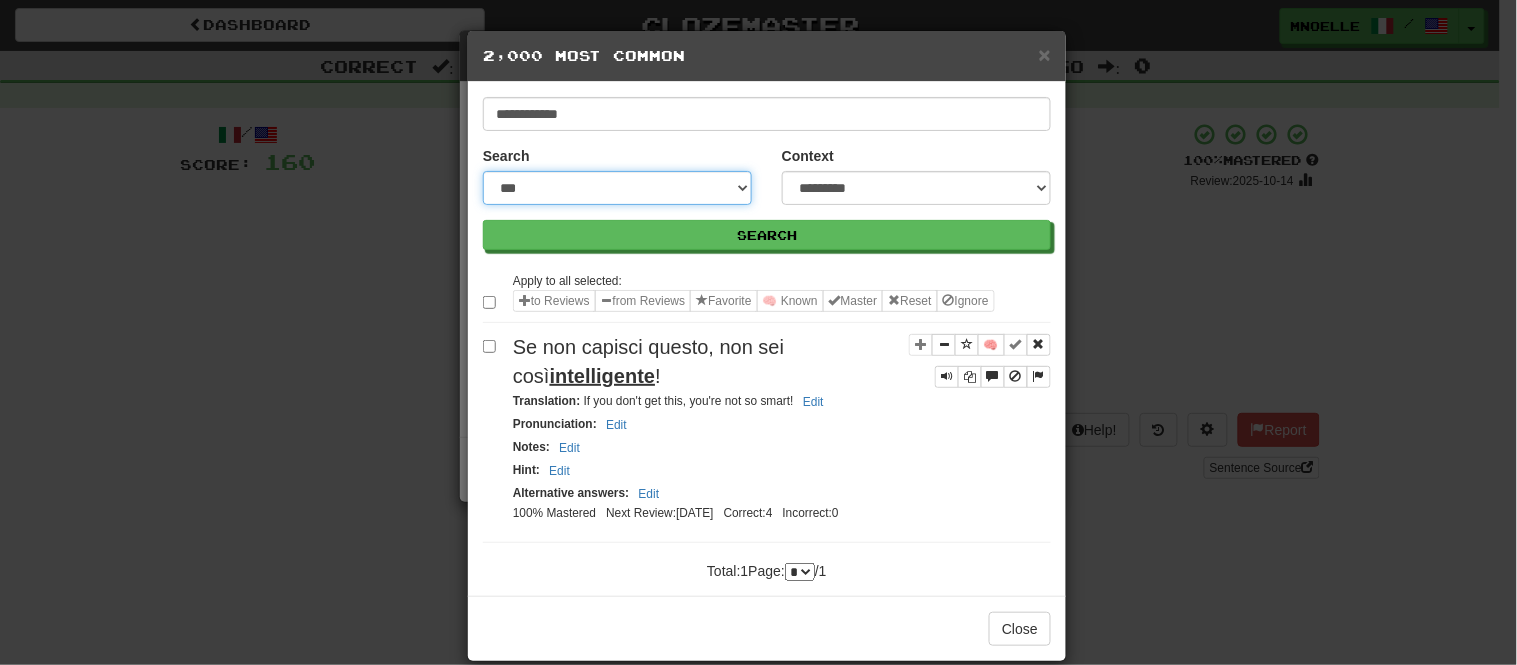 select on "***" 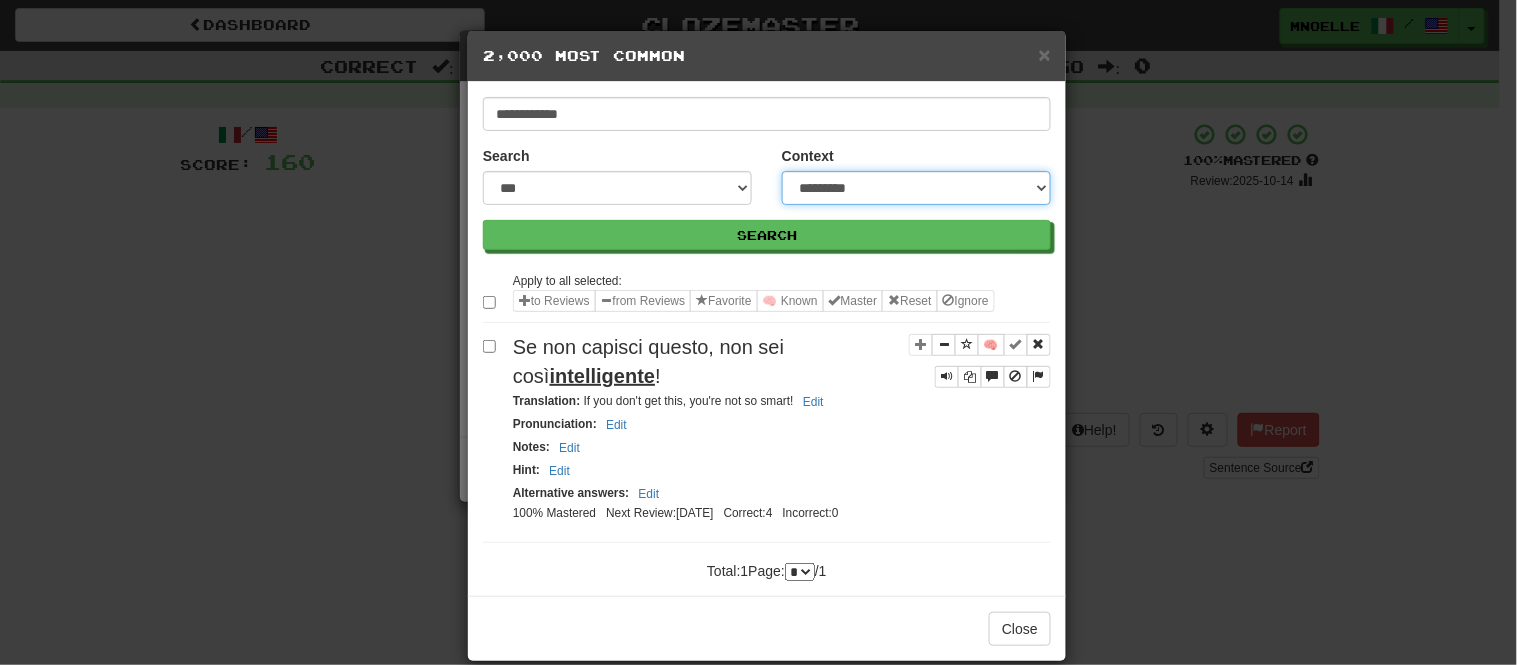click on "**********" at bounding box center (916, 188) 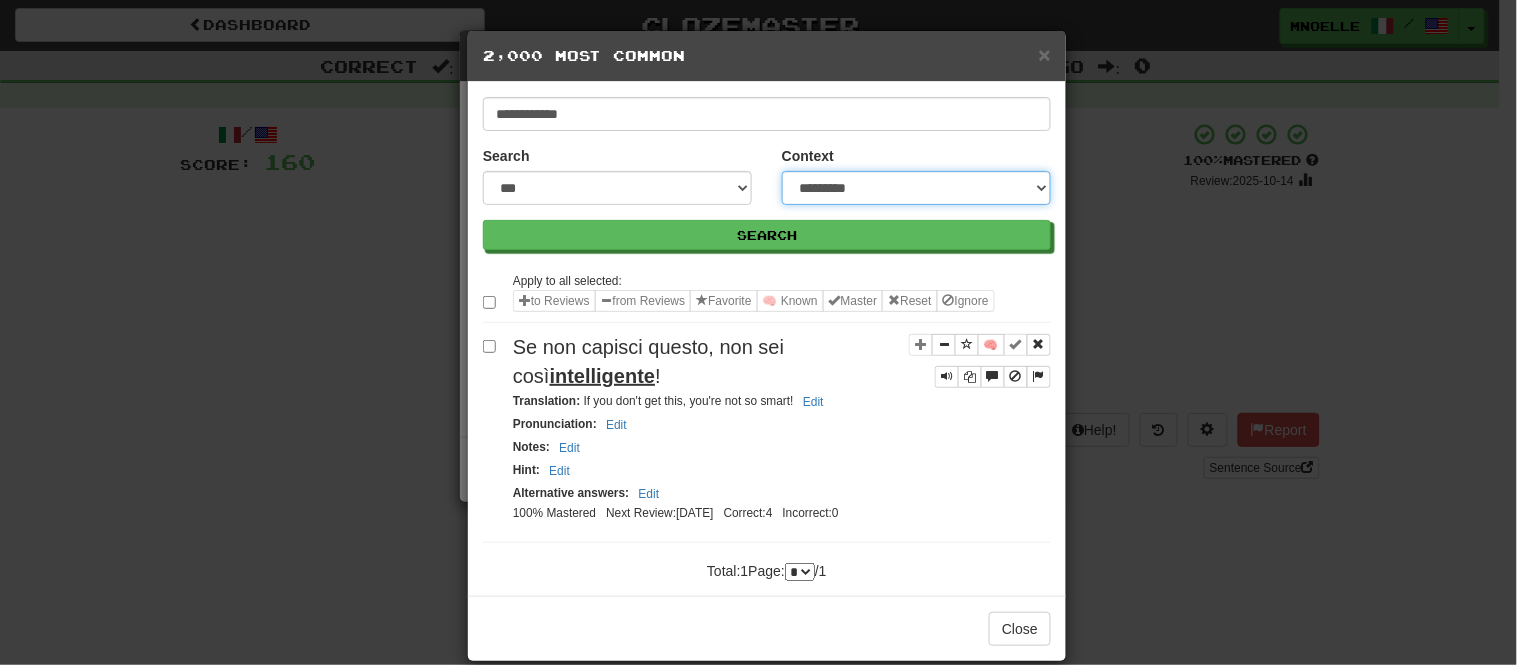 select on "*****" 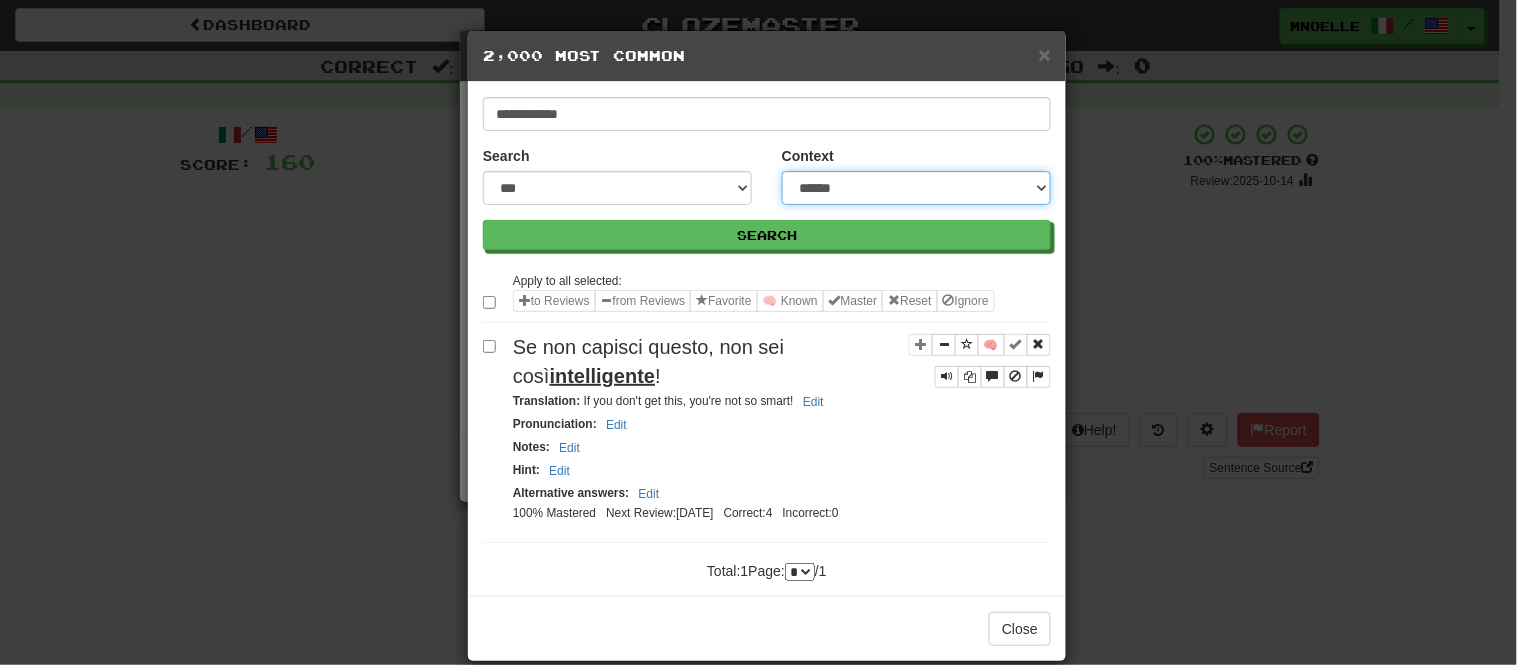 click on "**********" at bounding box center (916, 188) 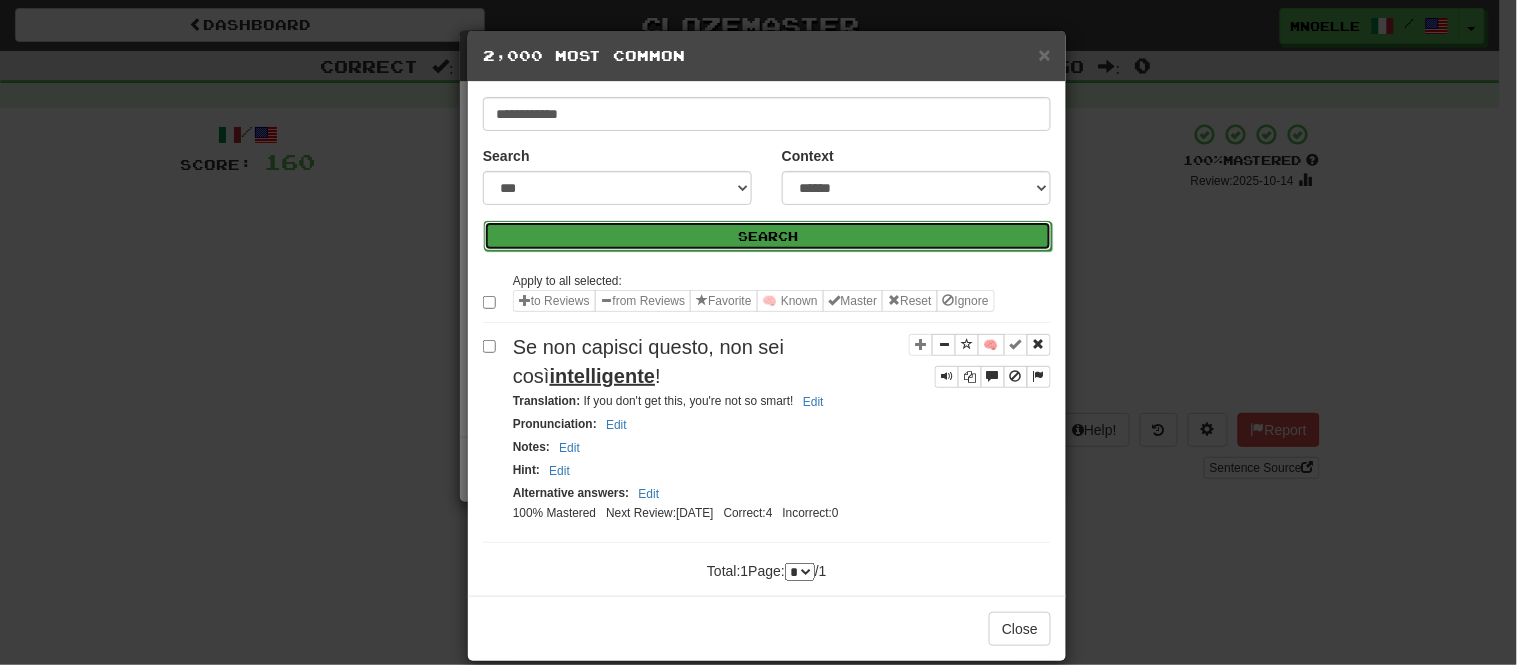 click on "Search" at bounding box center (768, 236) 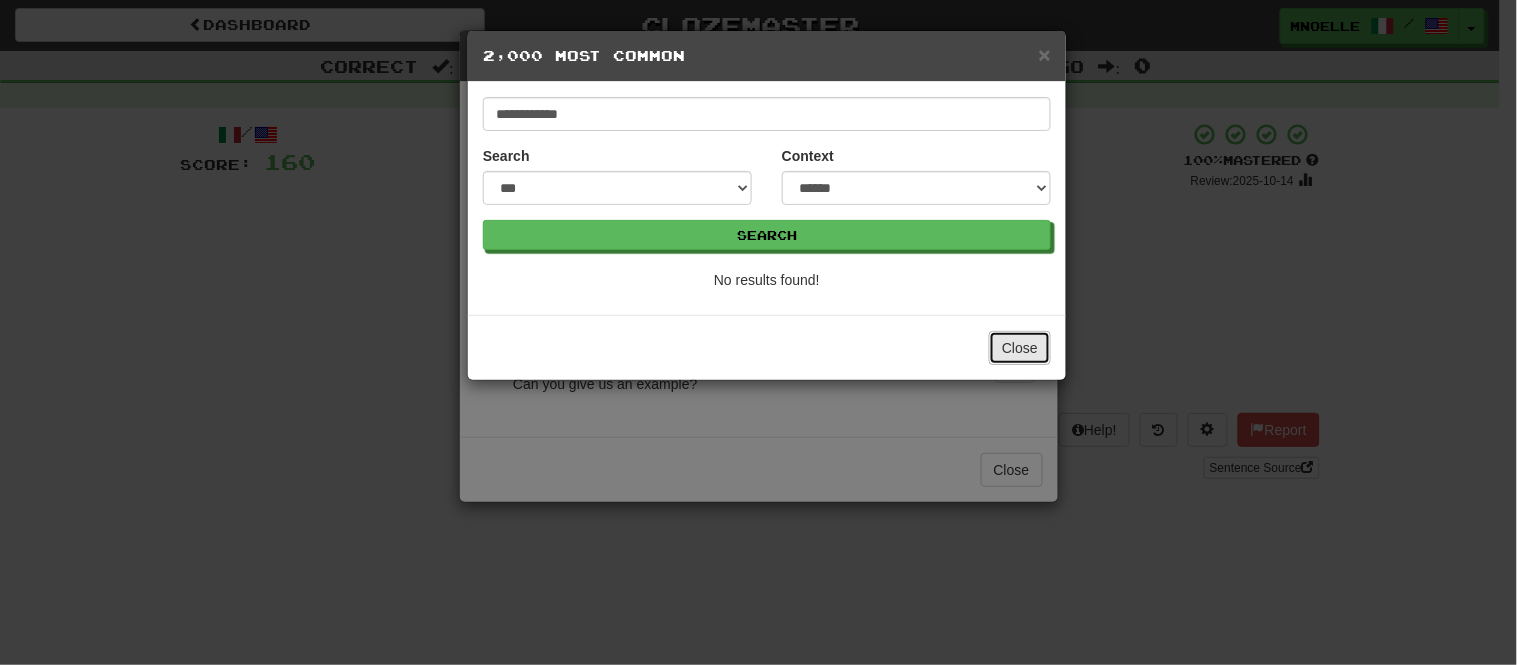 click on "Close" at bounding box center [1020, 348] 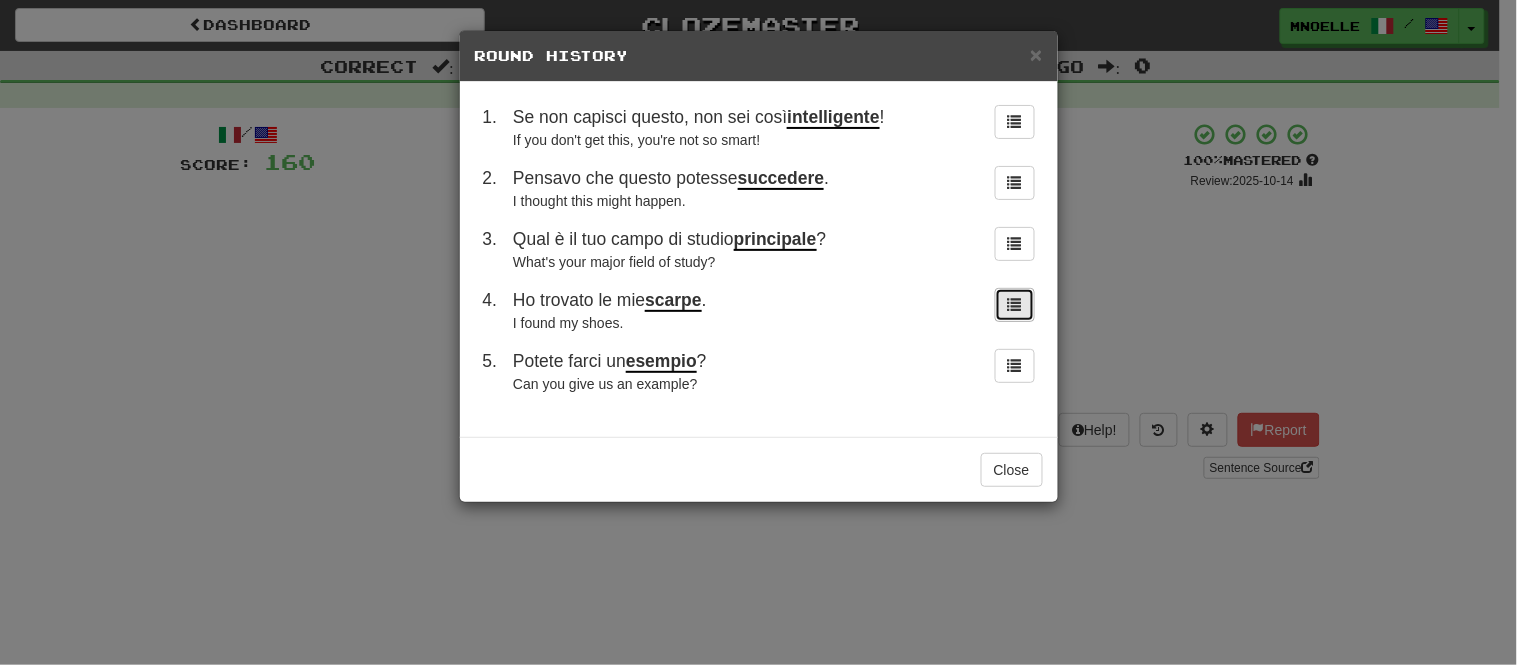click at bounding box center (1015, 304) 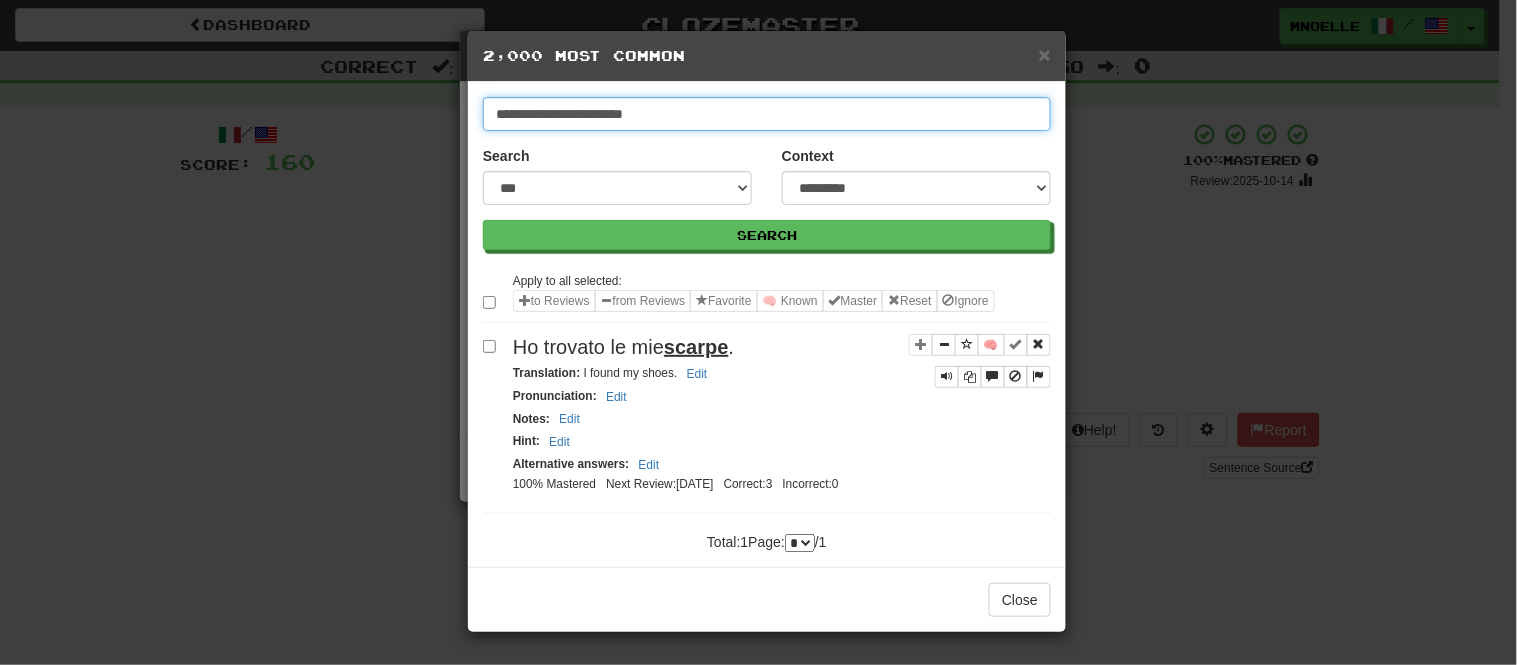 click on "**********" at bounding box center [767, 114] 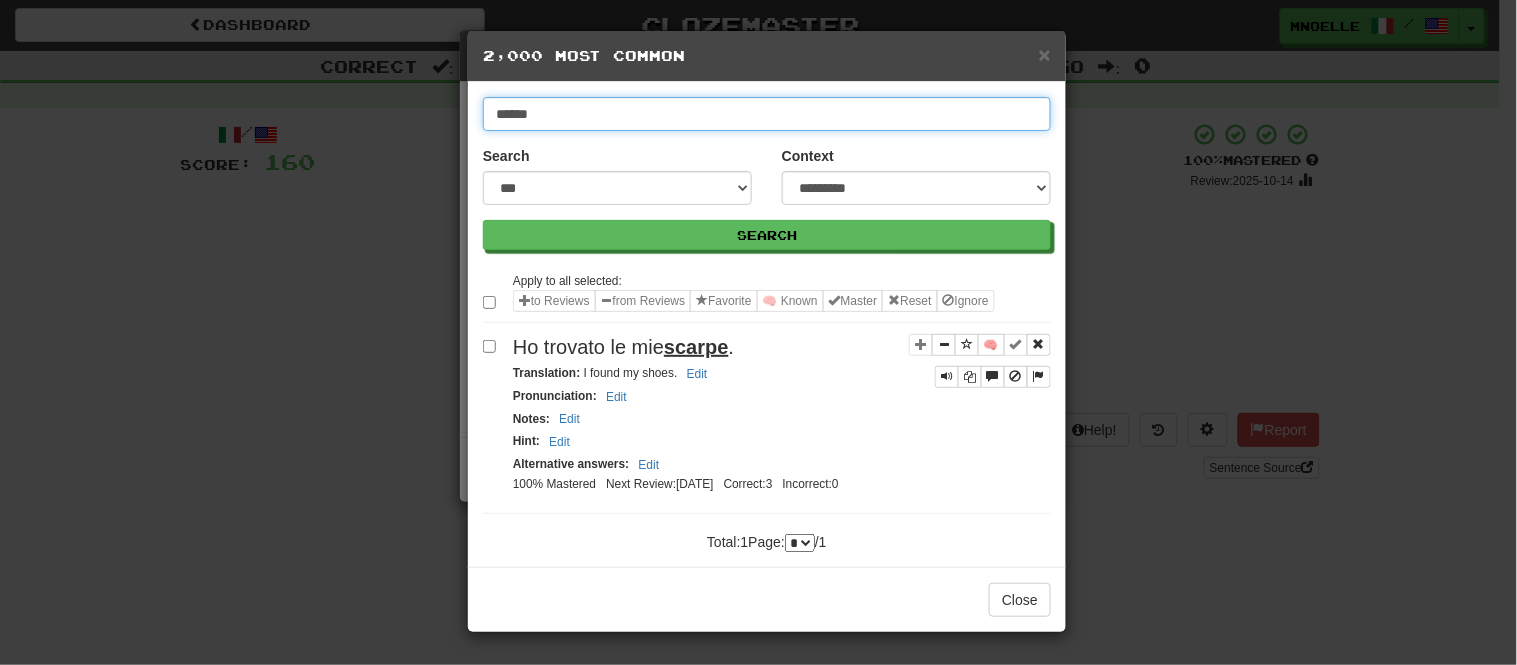 type on "******" 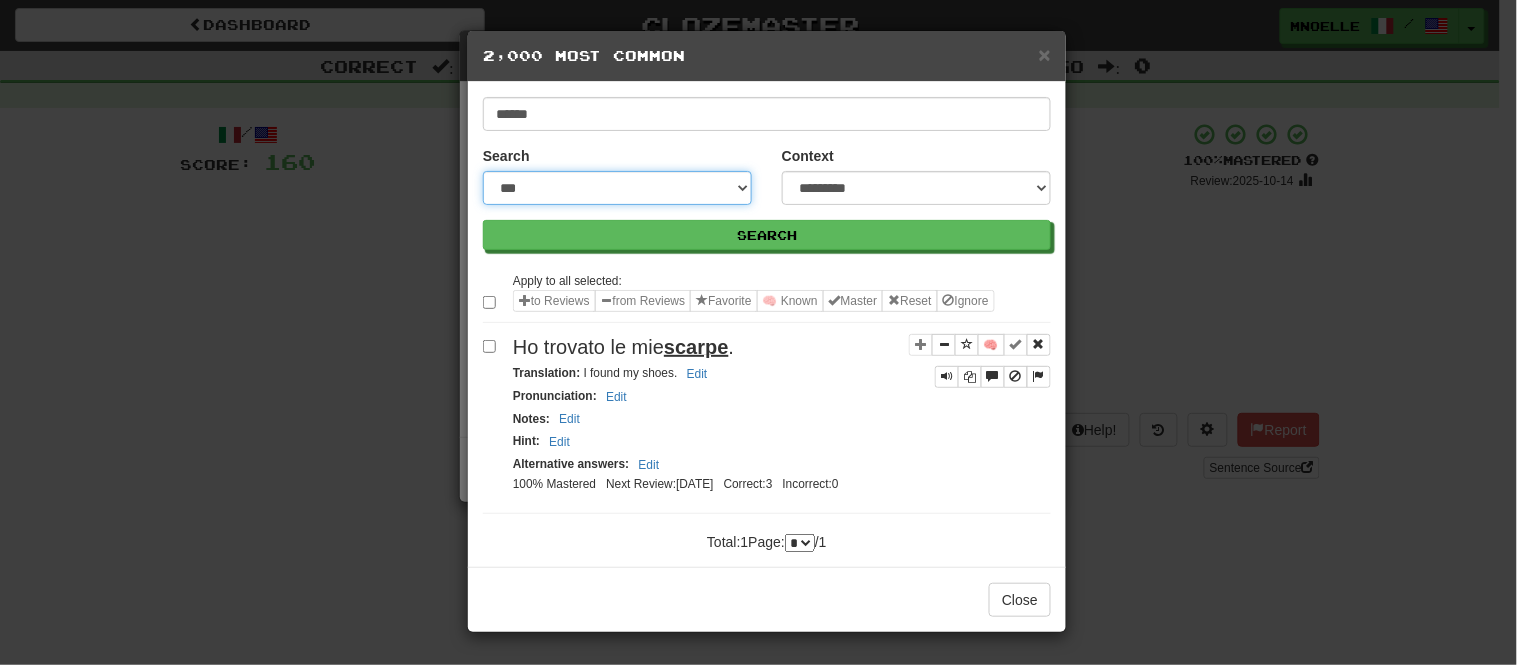click on "**********" at bounding box center (617, 188) 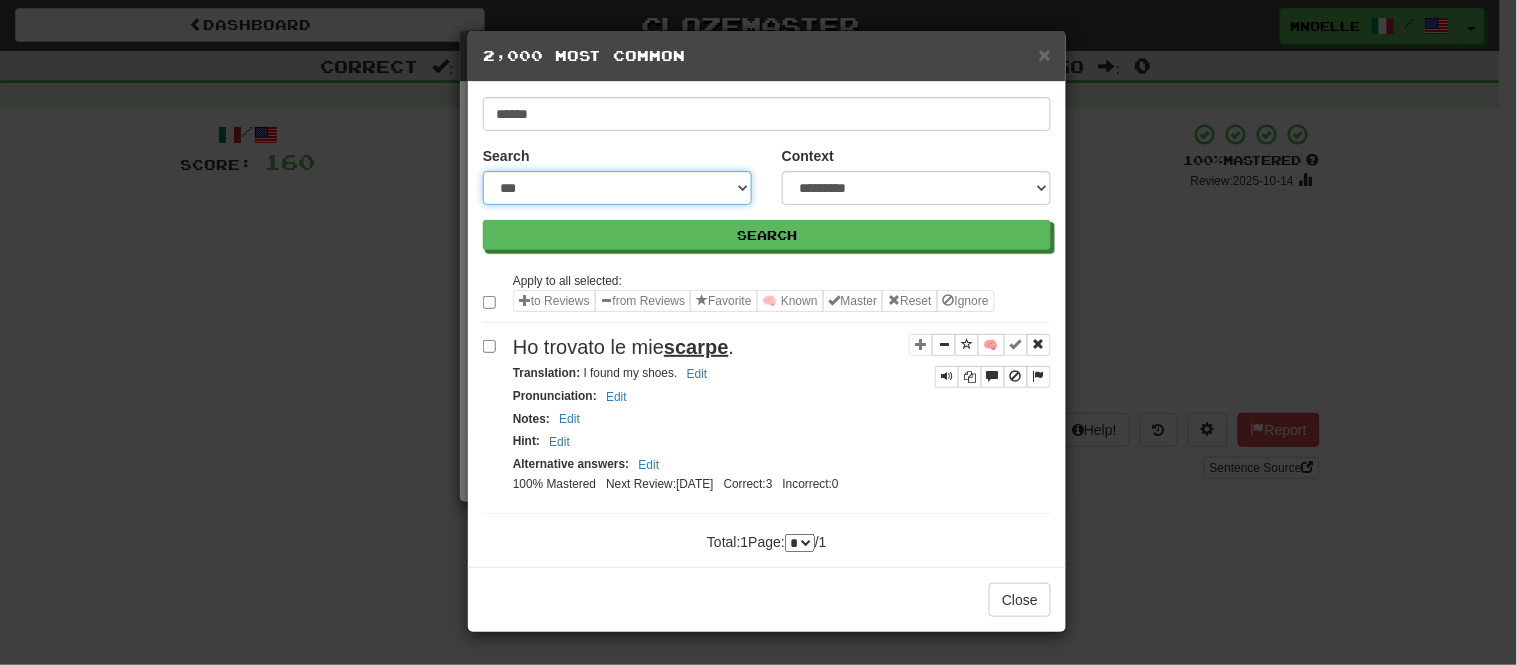 select on "***" 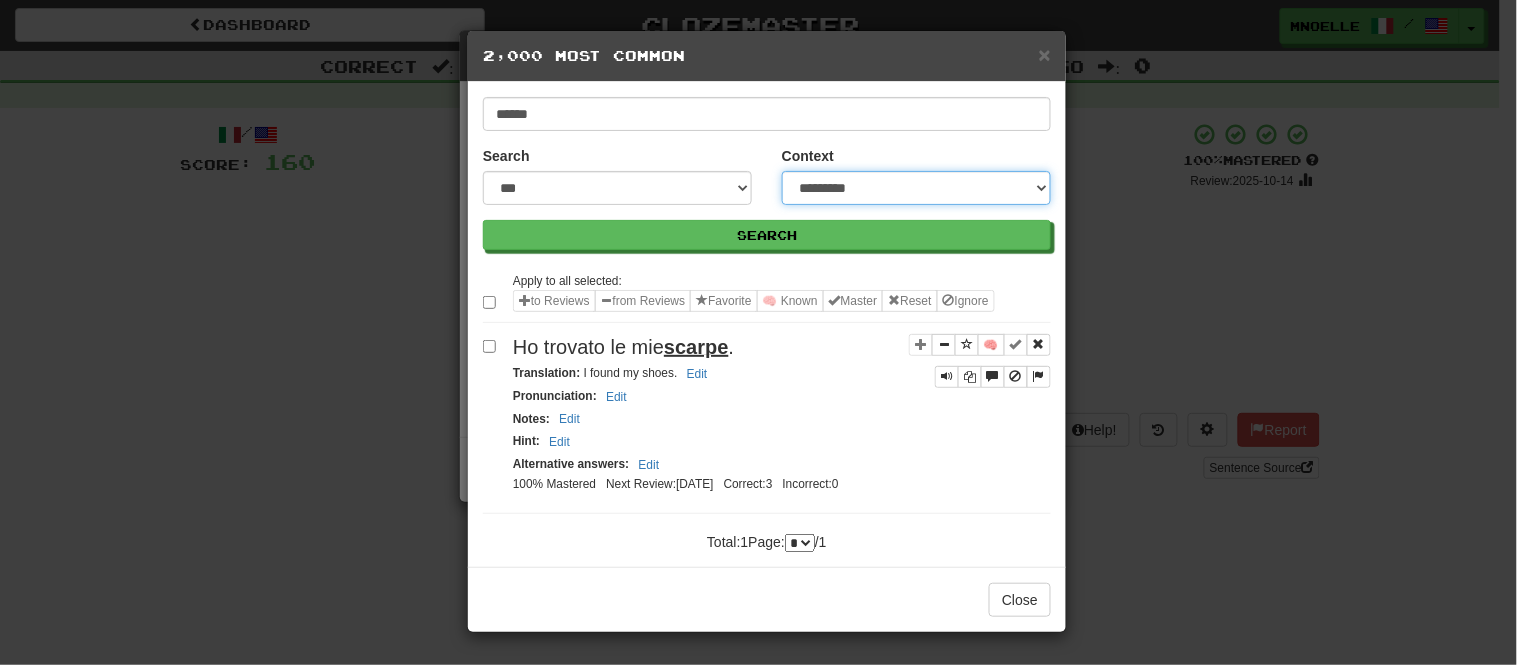 click on "**********" at bounding box center [916, 188] 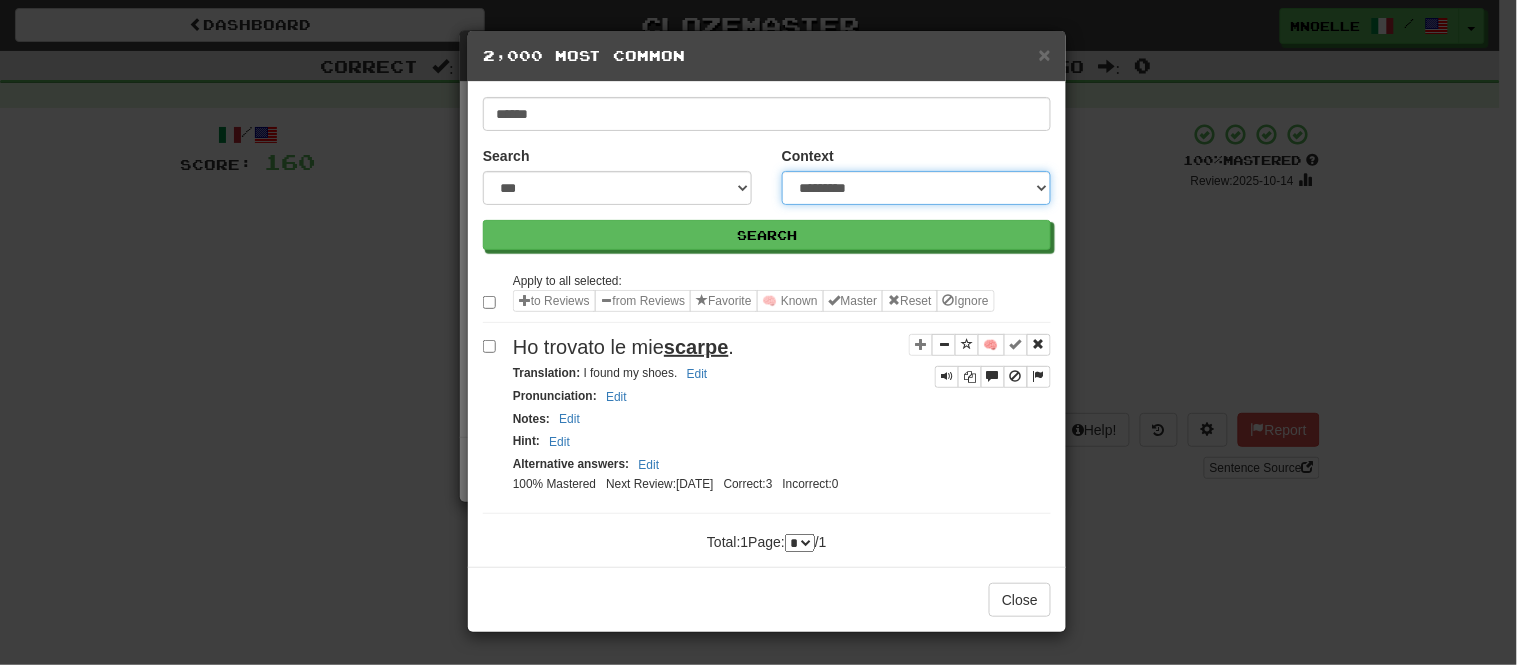 select on "*****" 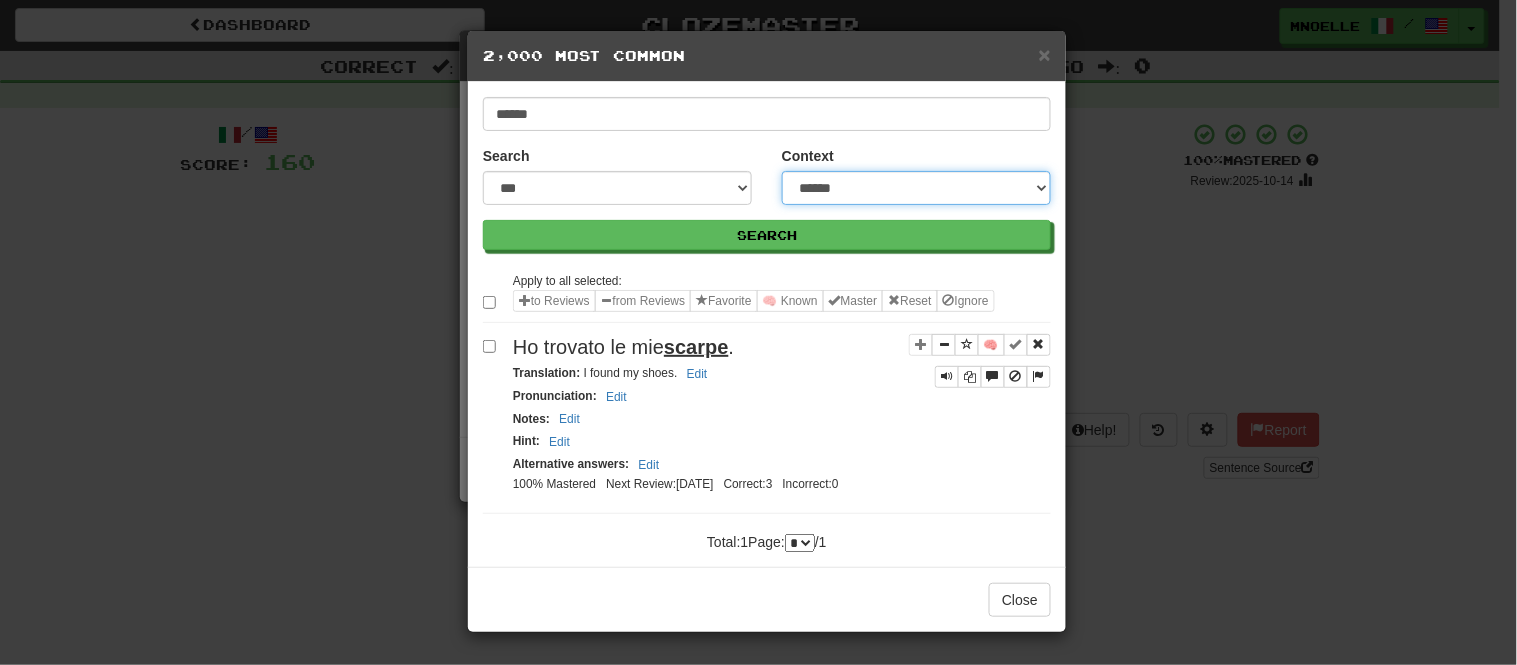click on "**********" at bounding box center [916, 188] 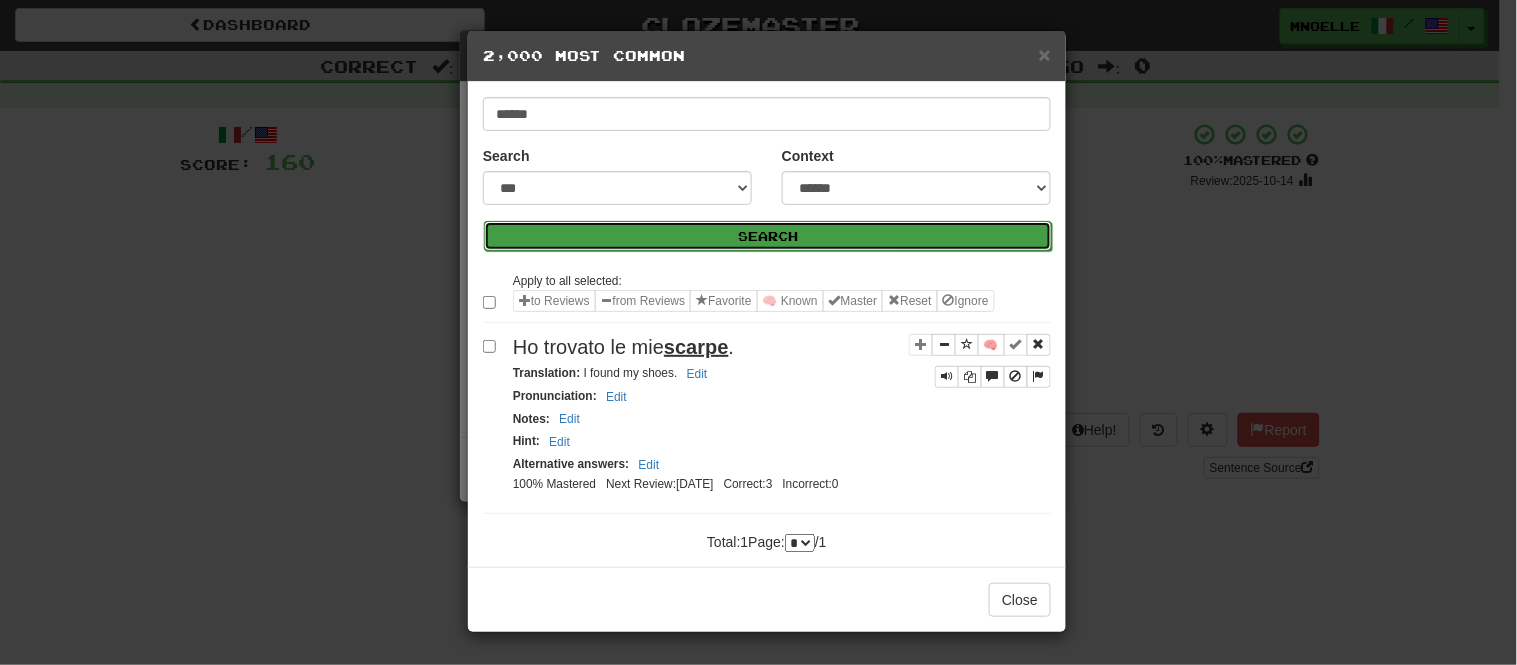 click on "Search" at bounding box center (768, 236) 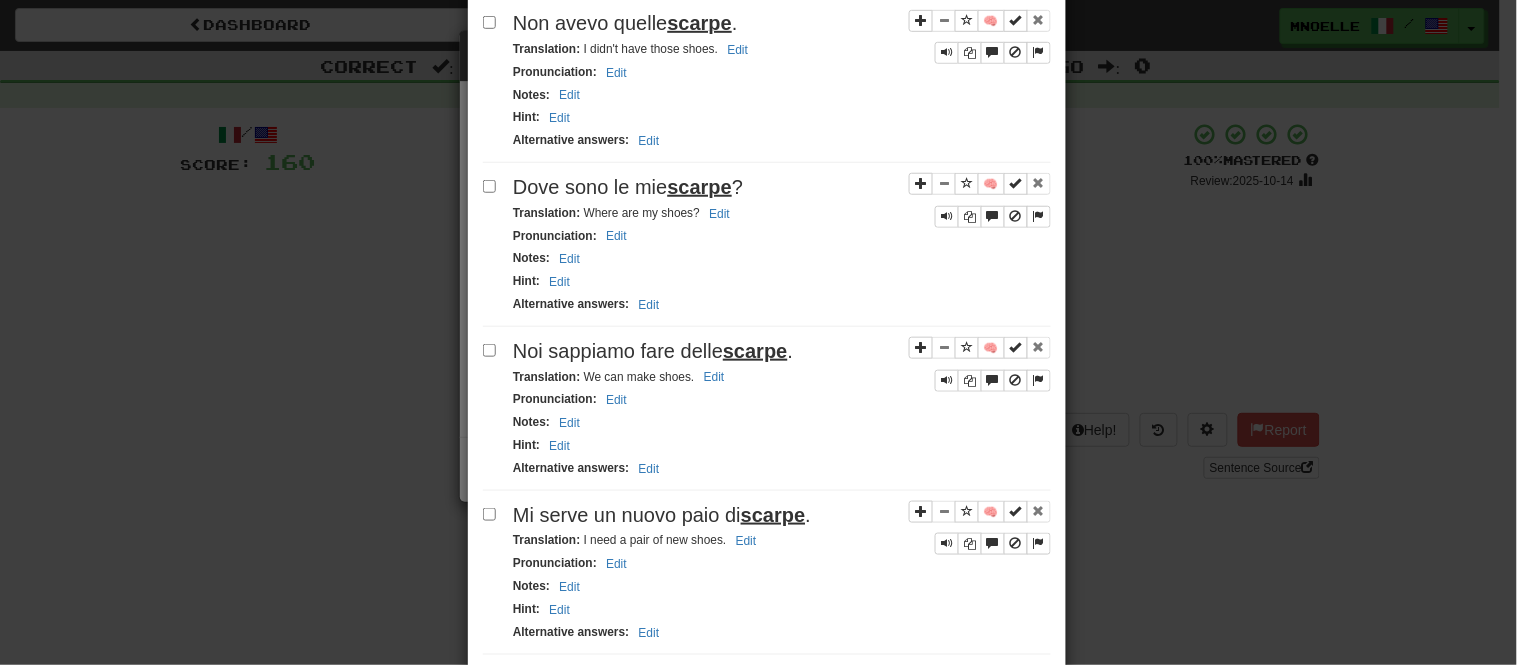 scroll, scrollTop: 326, scrollLeft: 0, axis: vertical 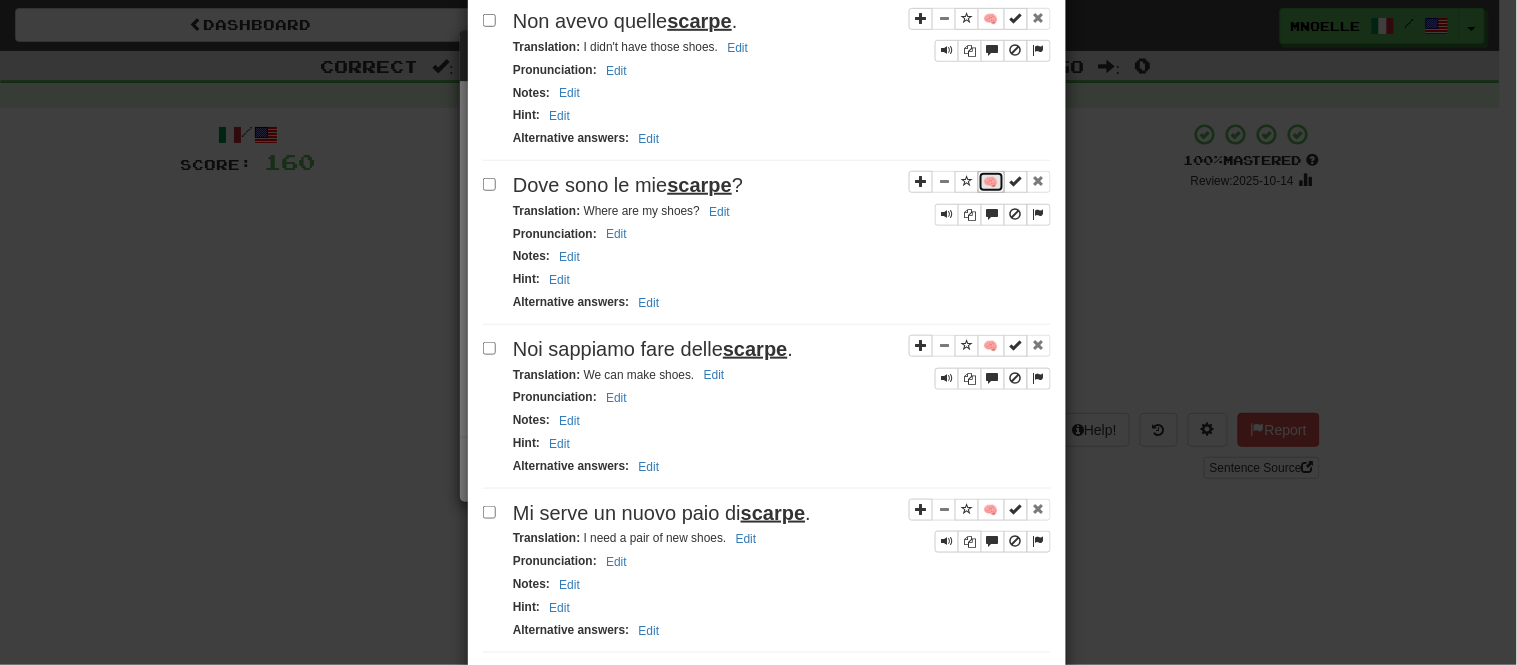 click on "🧠" at bounding box center (991, 182) 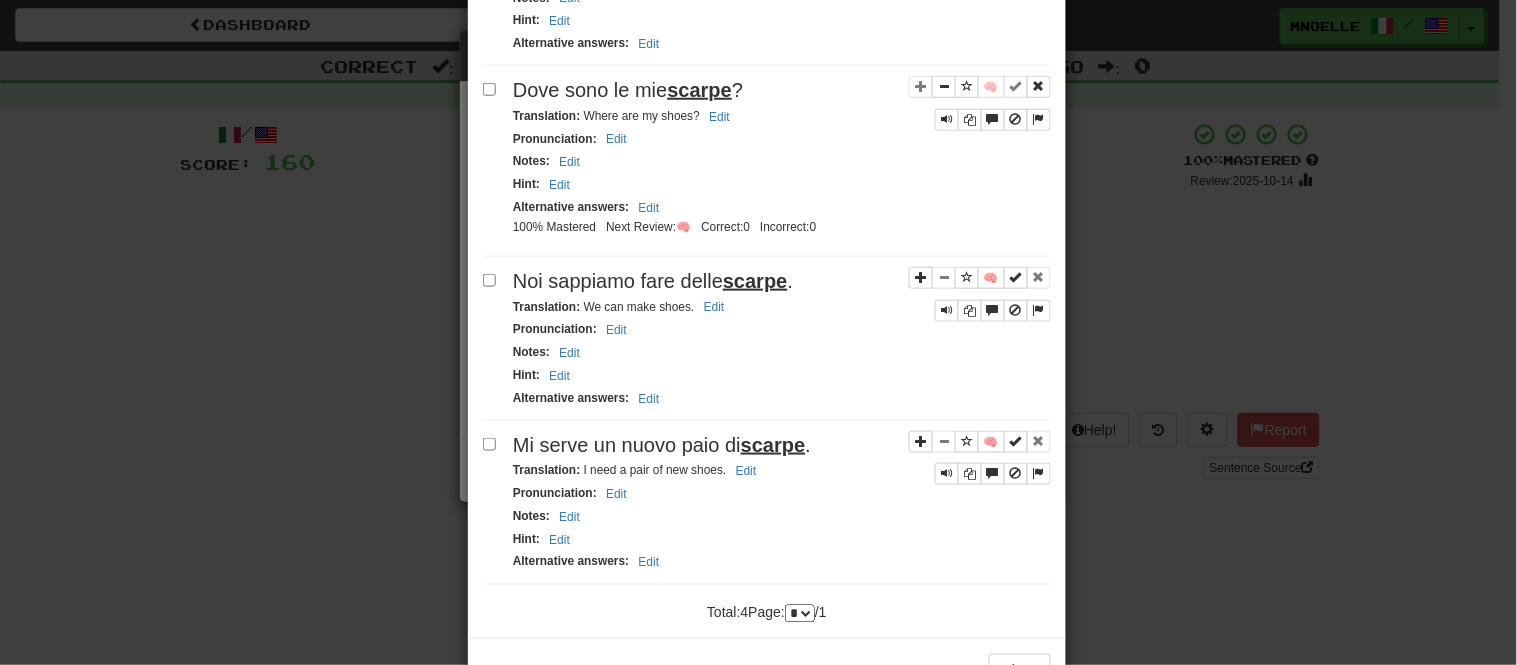 scroll, scrollTop: 476, scrollLeft: 0, axis: vertical 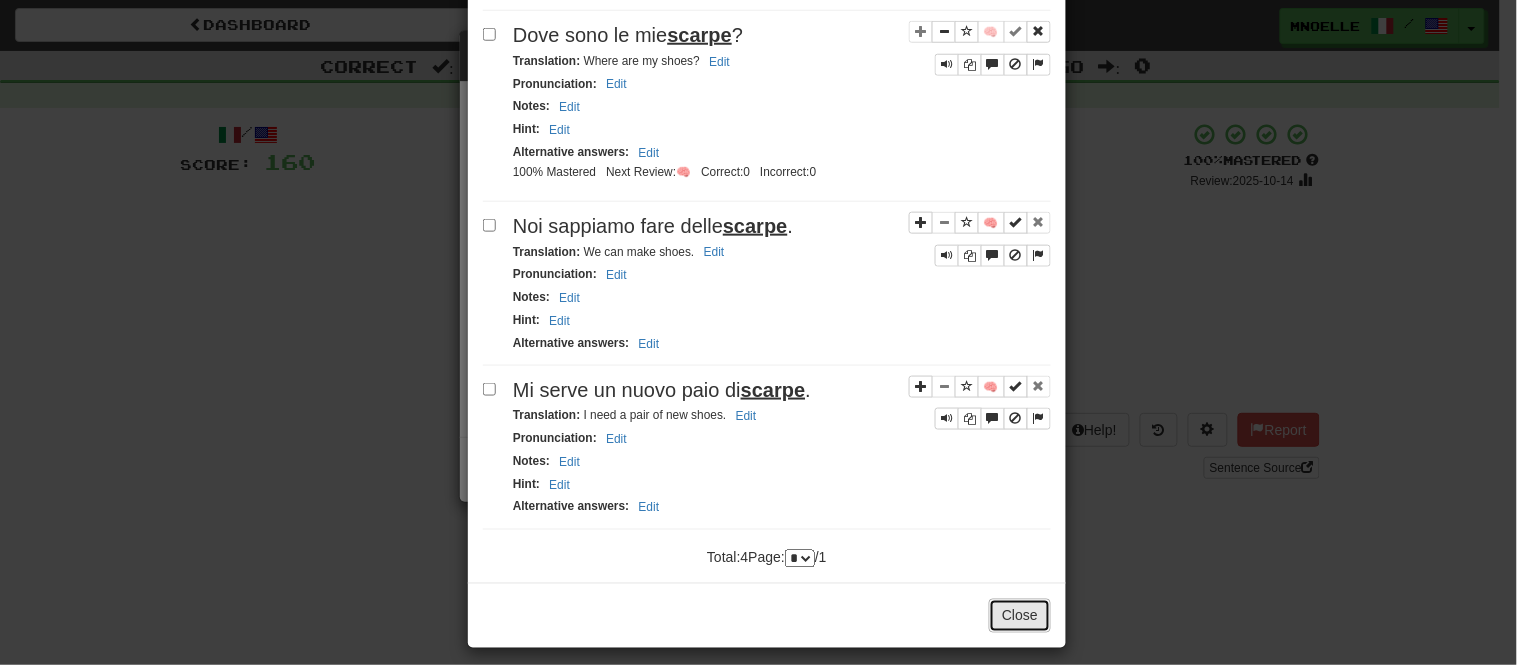 click on "Close" at bounding box center (1020, 616) 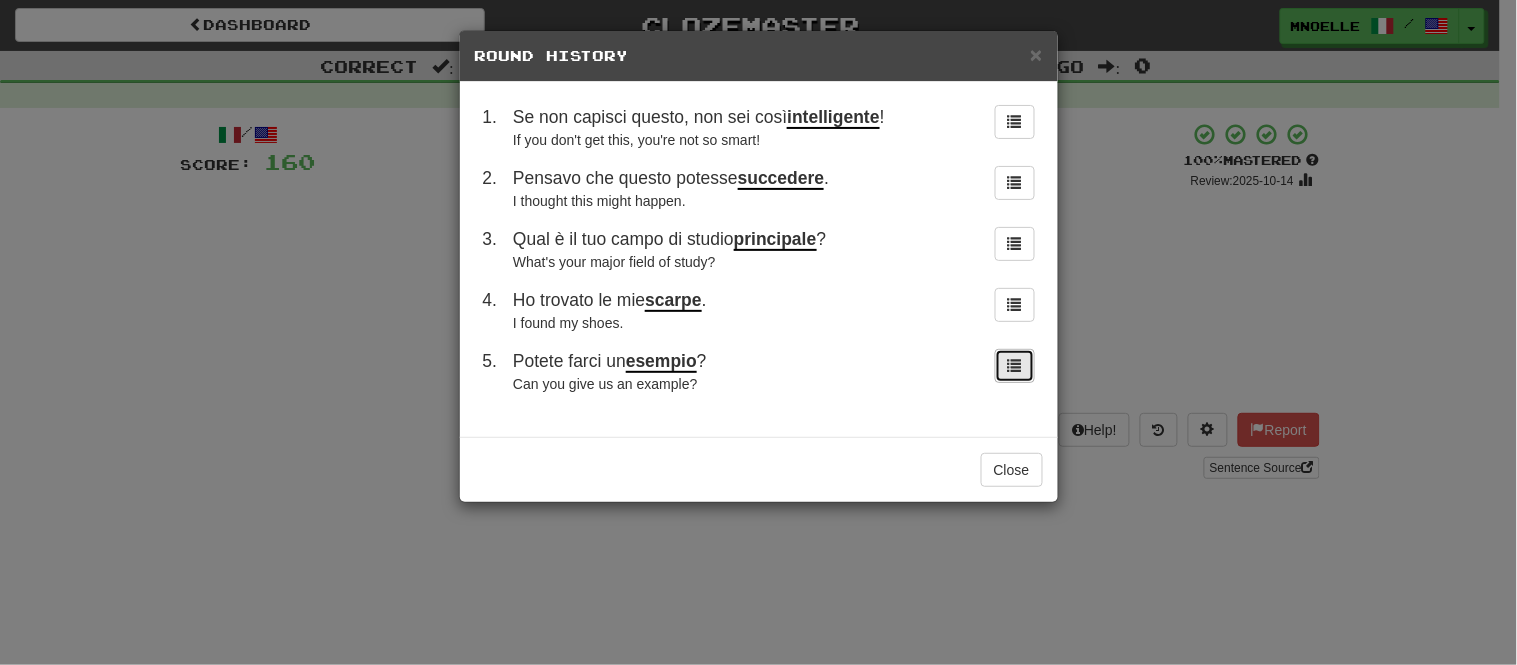 click at bounding box center (1015, 365) 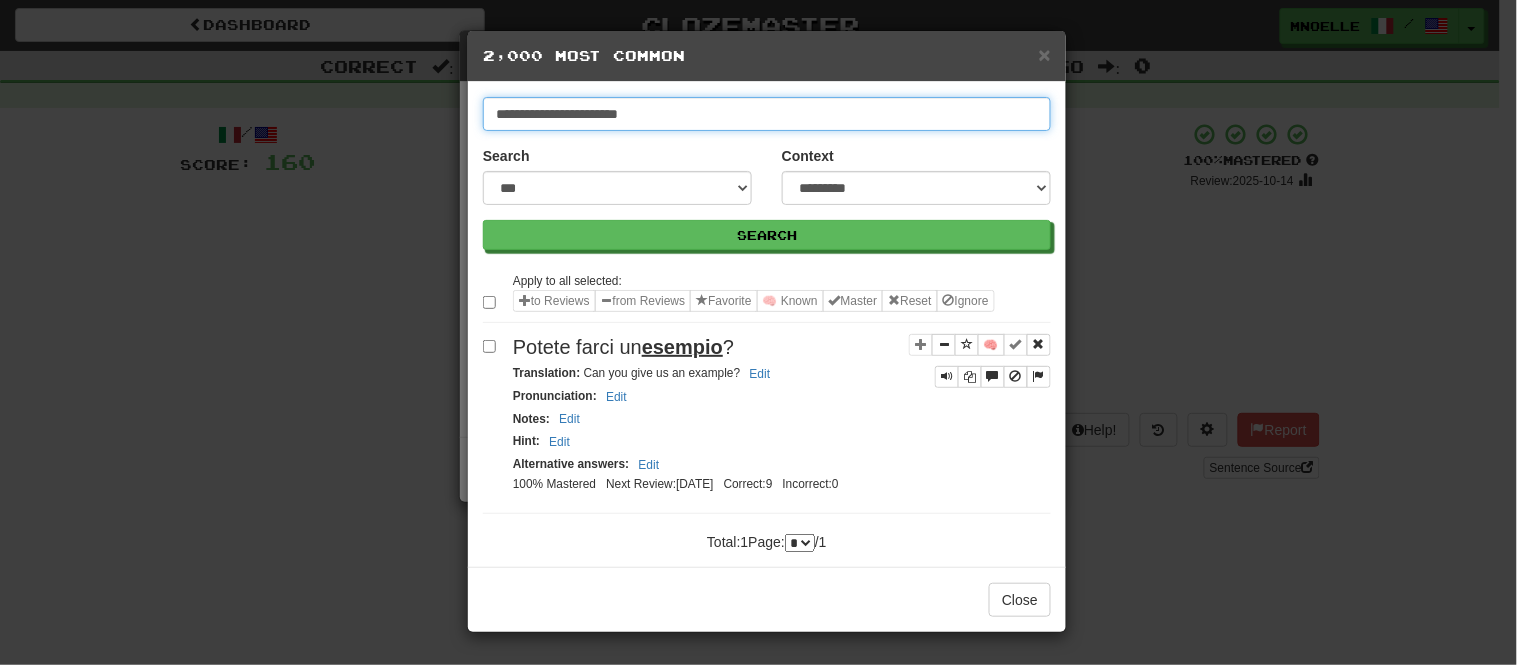 click on "**********" at bounding box center (767, 114) 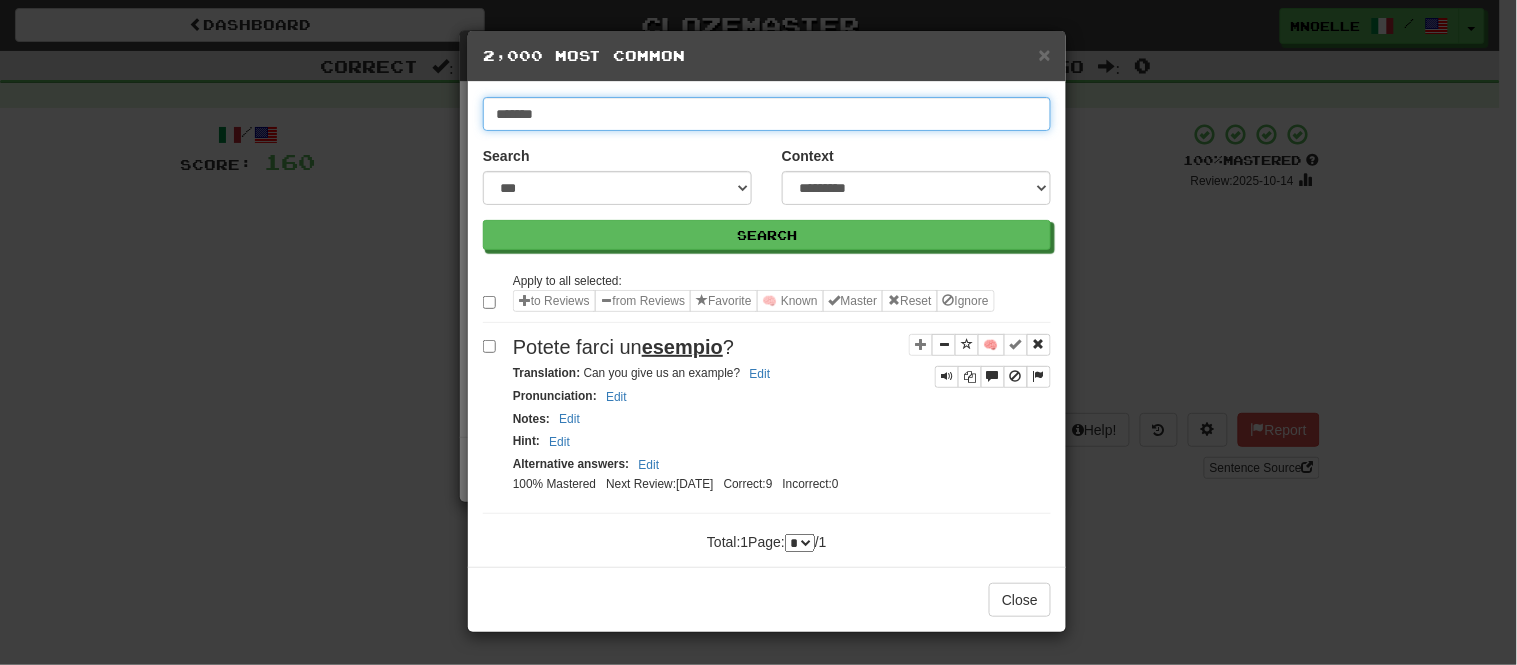 type on "*******" 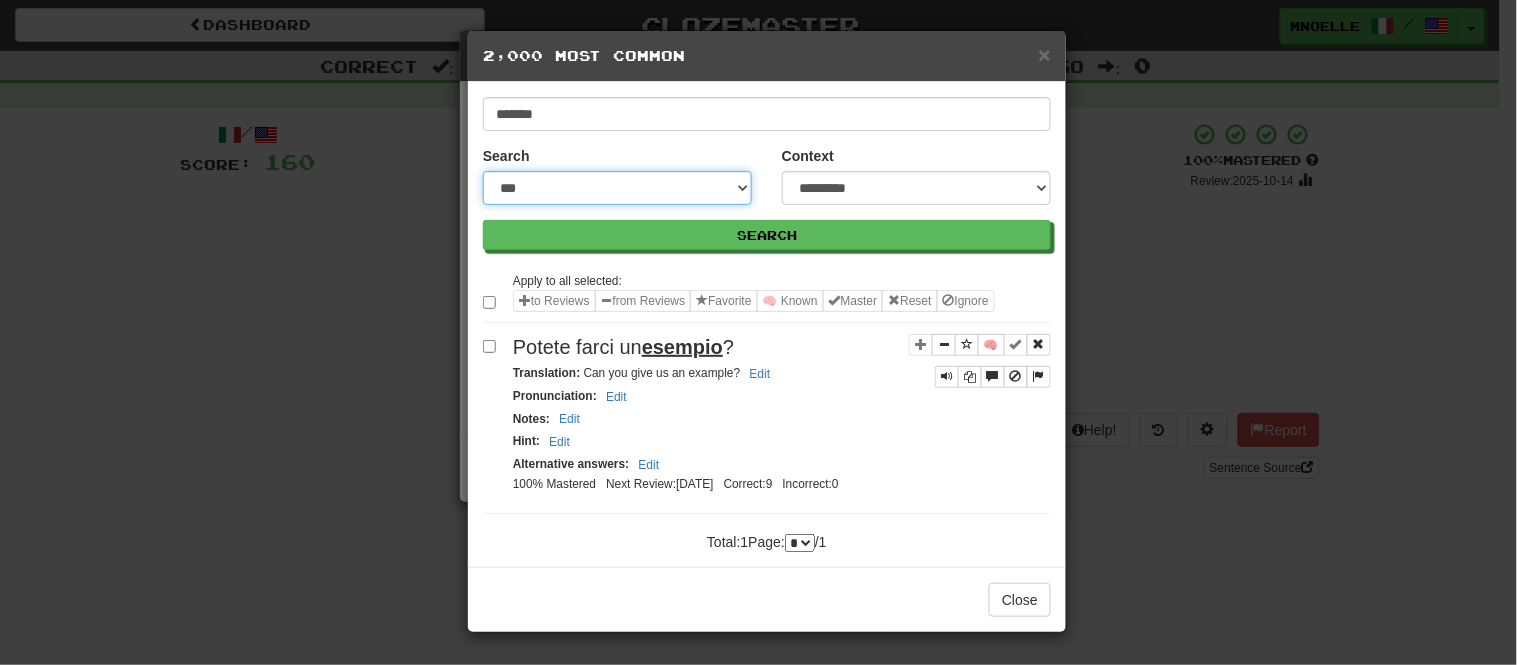 click on "**********" at bounding box center [617, 188] 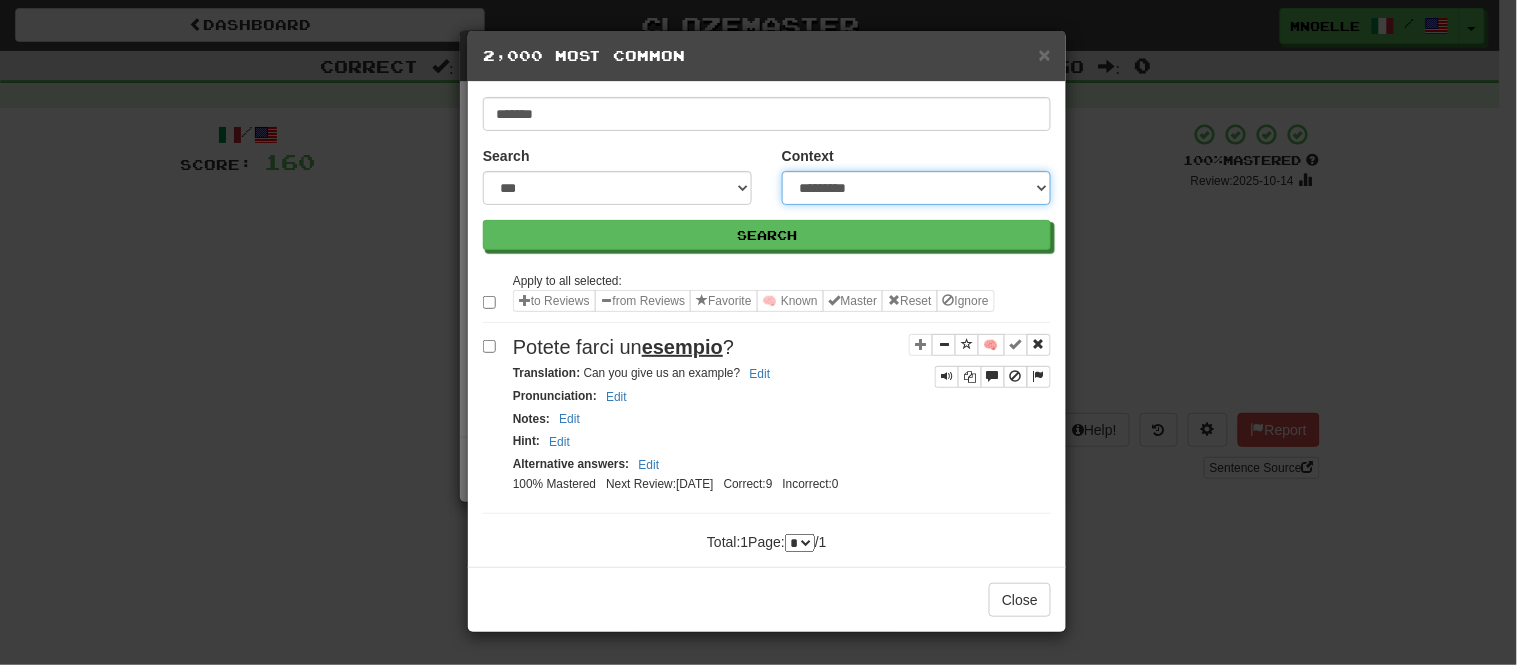 click on "**********" at bounding box center (916, 188) 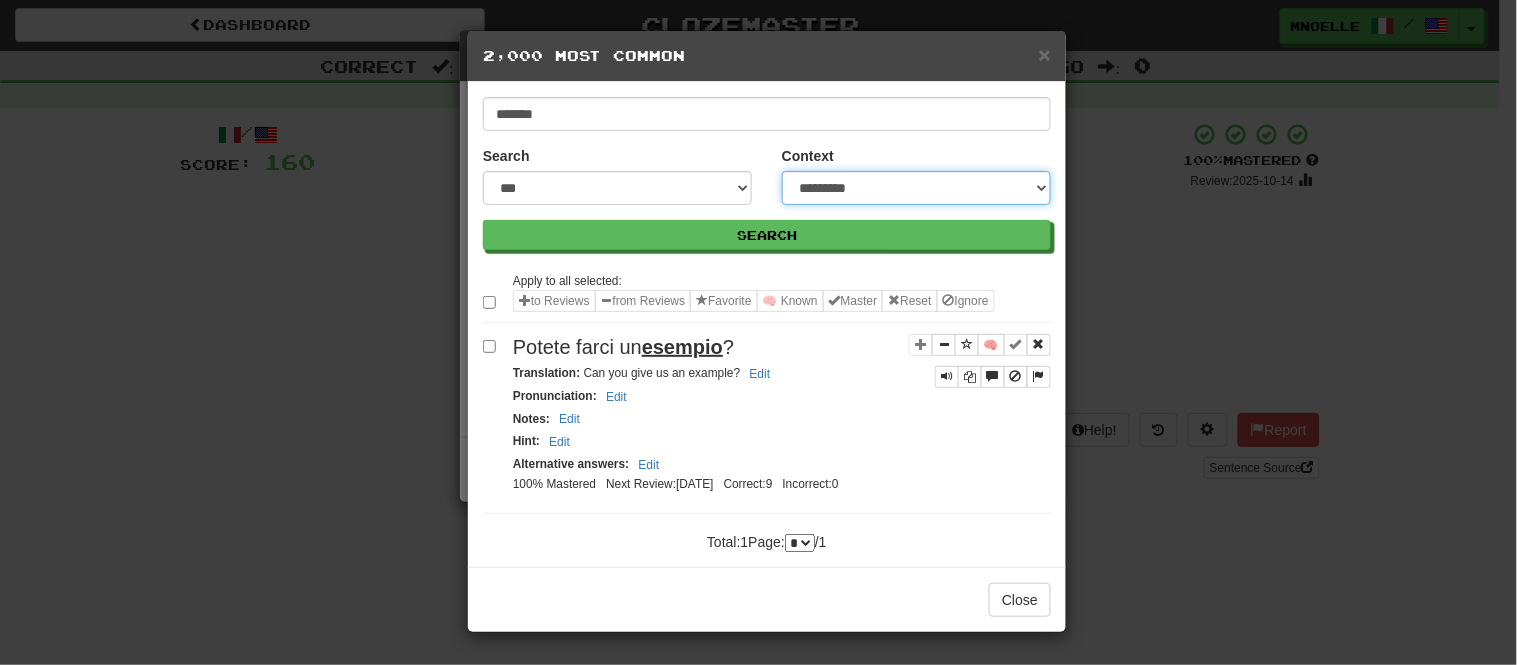 select on "*****" 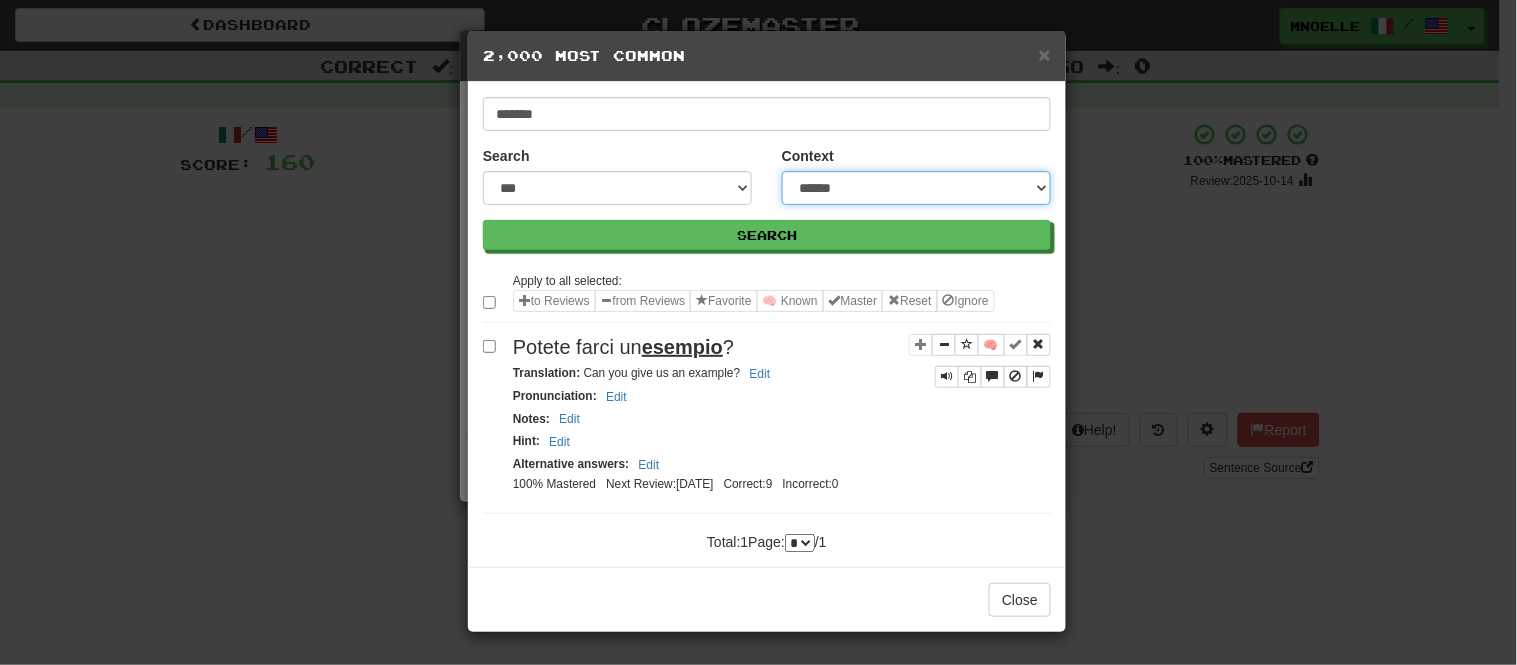 click on "**********" at bounding box center (916, 188) 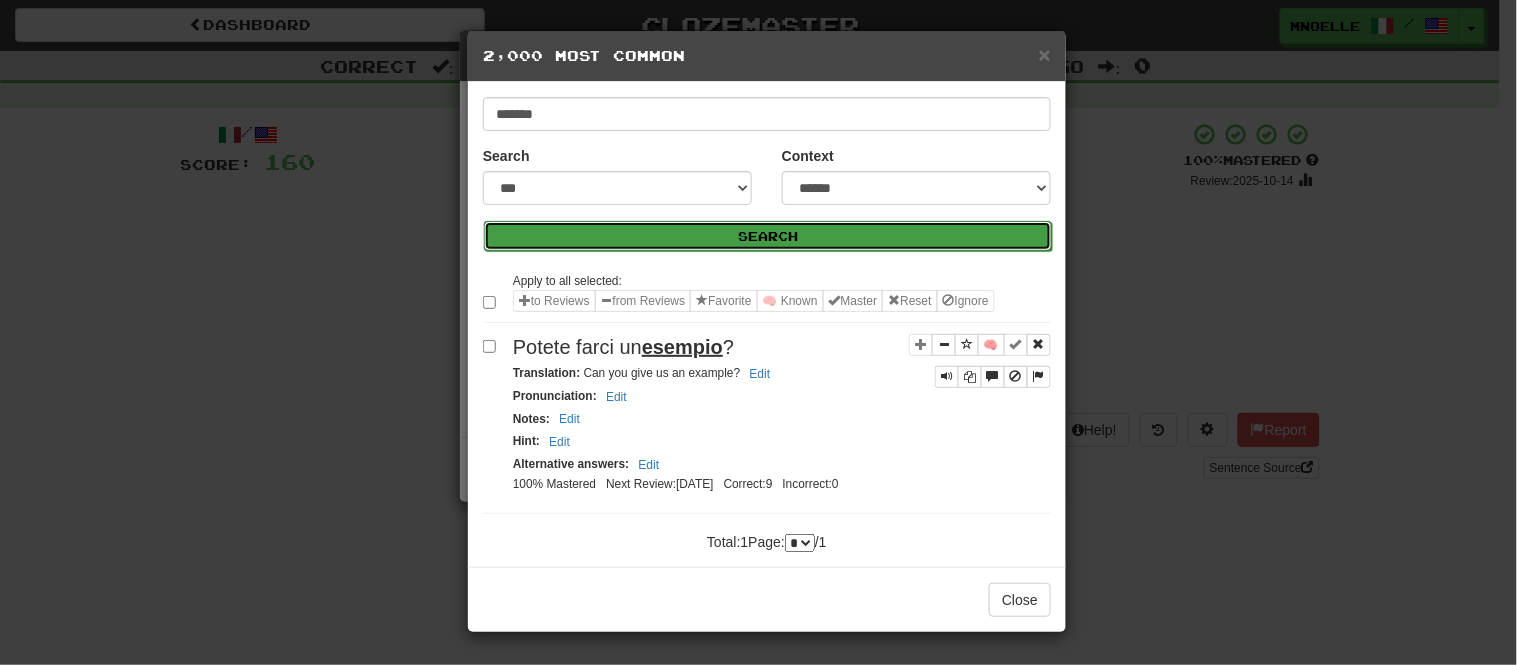 click on "Search" at bounding box center [768, 236] 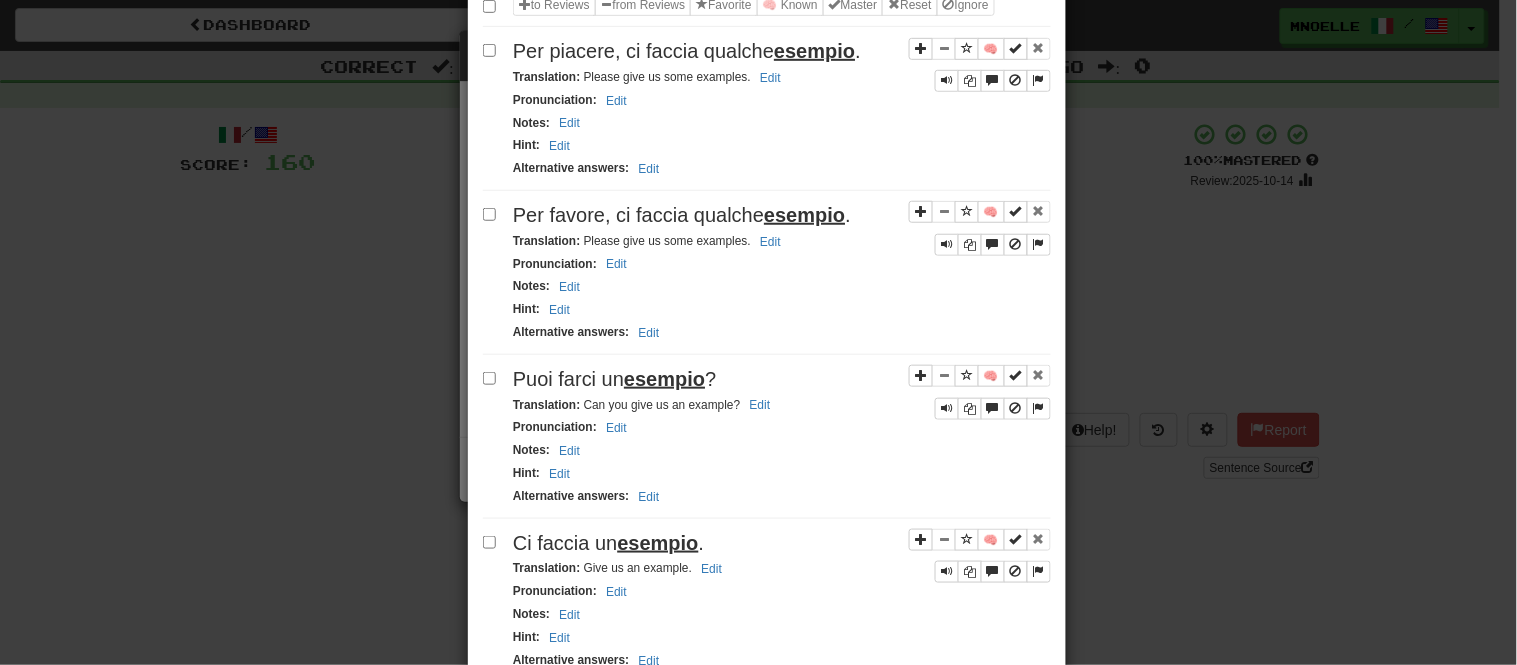 scroll, scrollTop: 295, scrollLeft: 0, axis: vertical 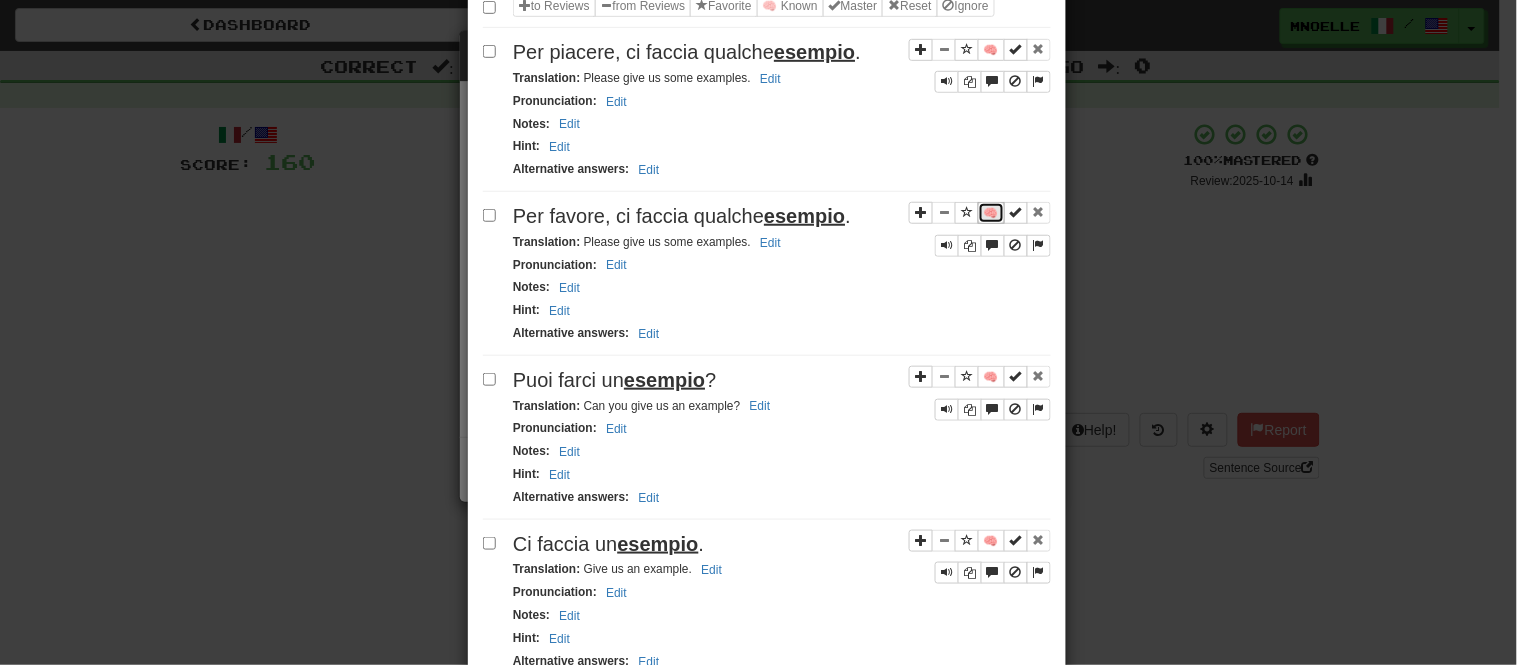 click on "🧠" at bounding box center [991, 213] 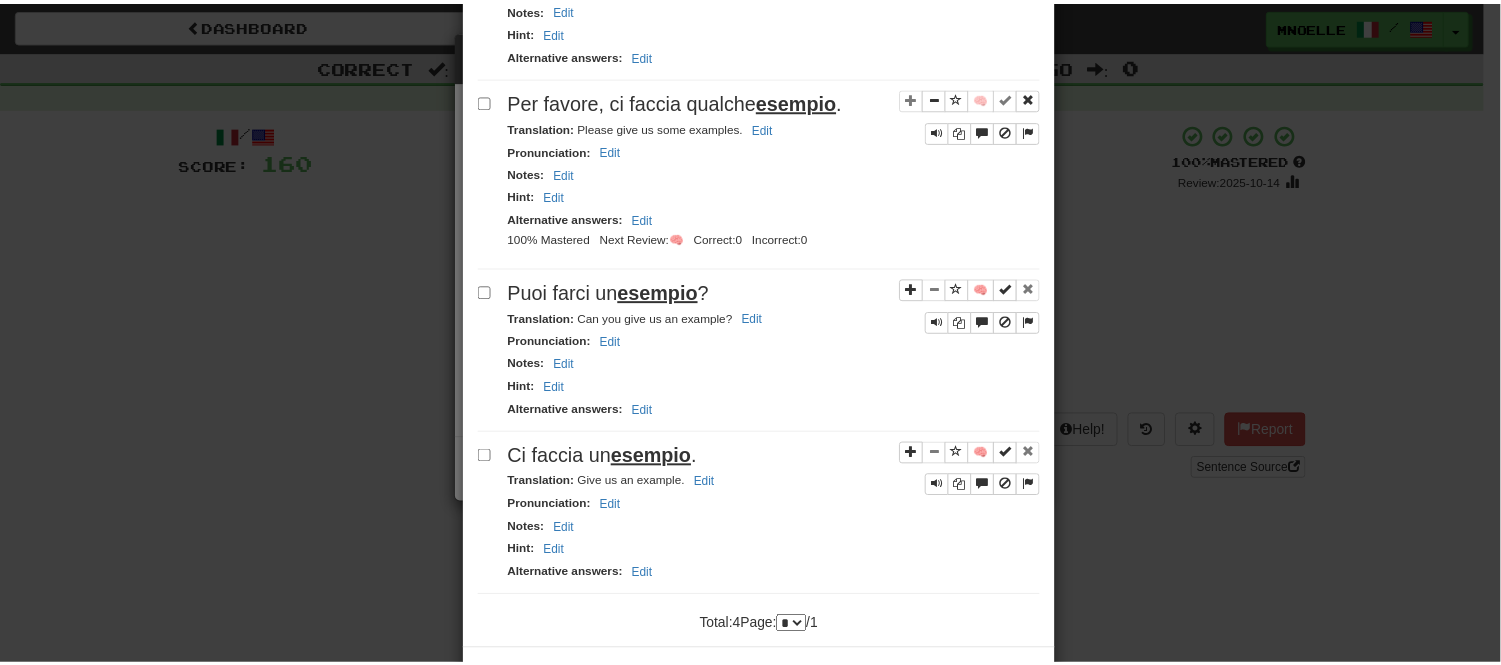 scroll, scrollTop: 476, scrollLeft: 0, axis: vertical 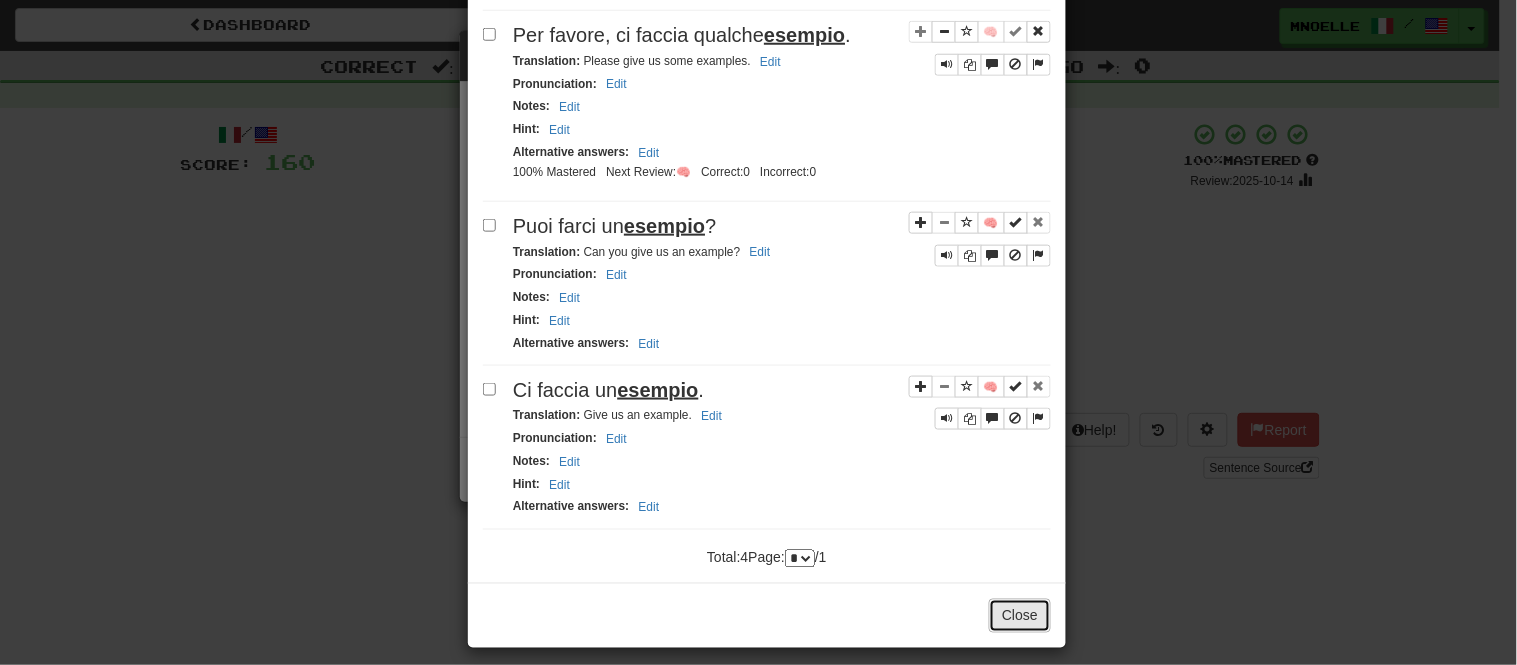 click on "Close" at bounding box center [1020, 616] 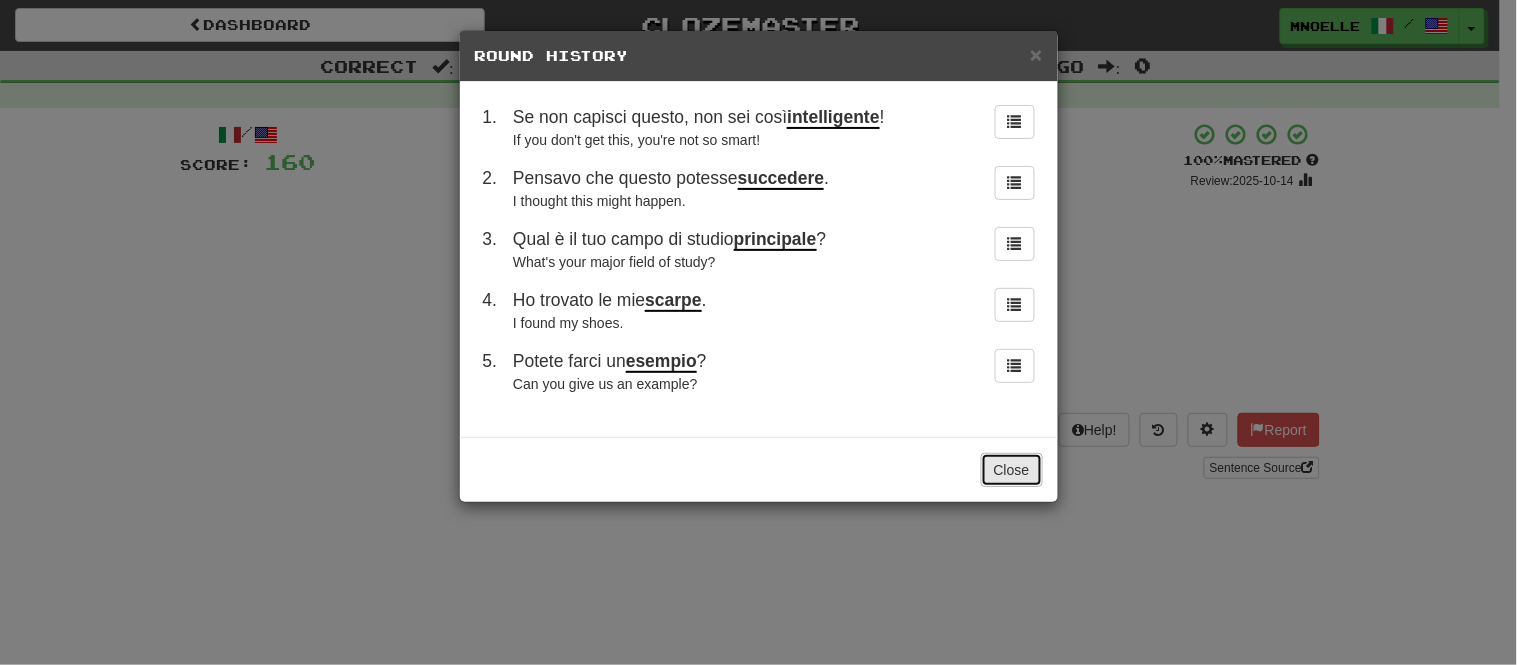 click on "Close" at bounding box center (1012, 470) 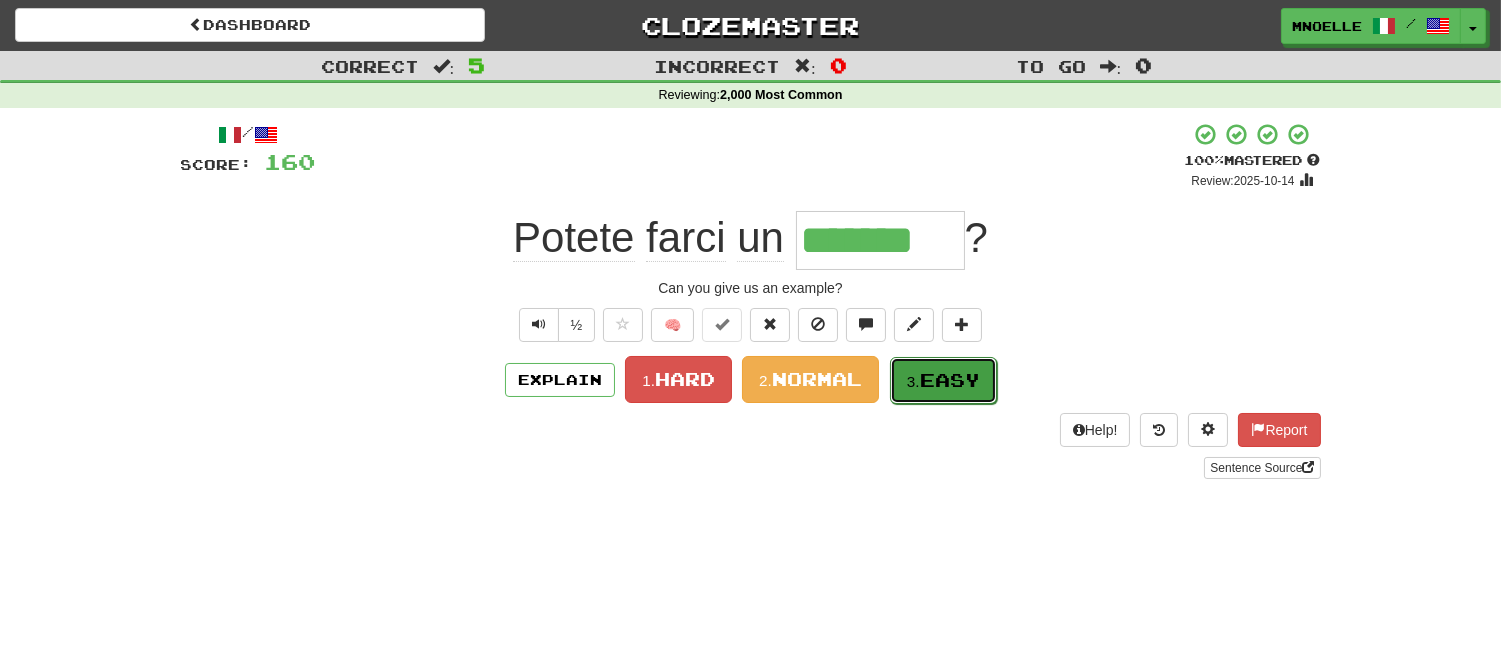 click on "Easy" at bounding box center [950, 380] 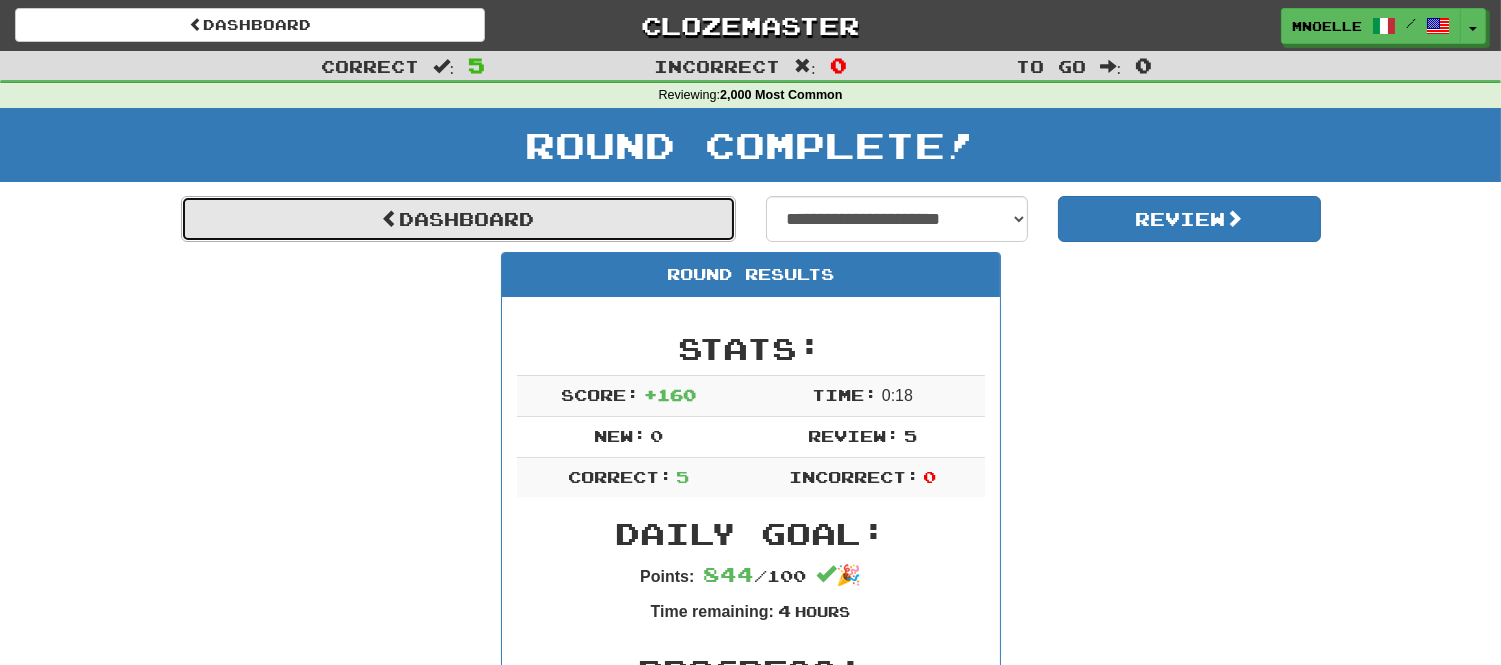 click on "Dashboard" at bounding box center [458, 219] 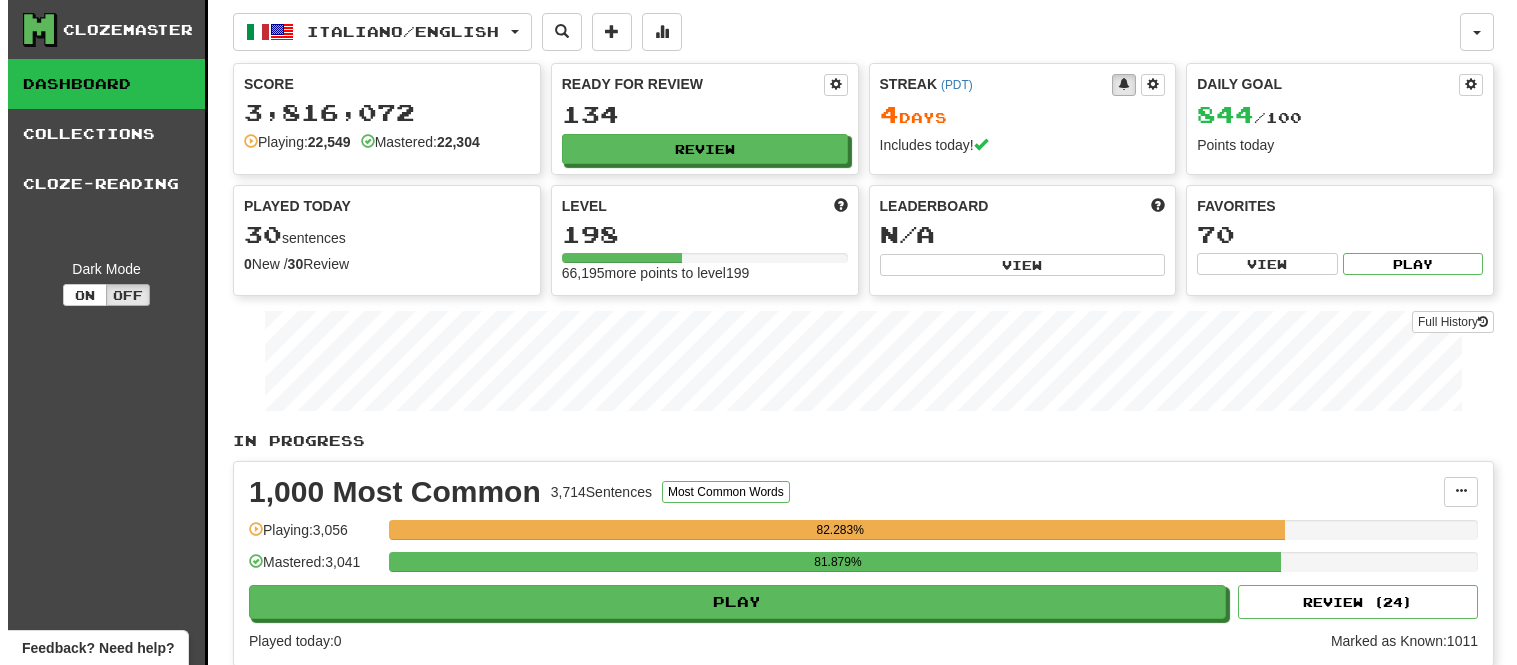 scroll, scrollTop: 0, scrollLeft: 0, axis: both 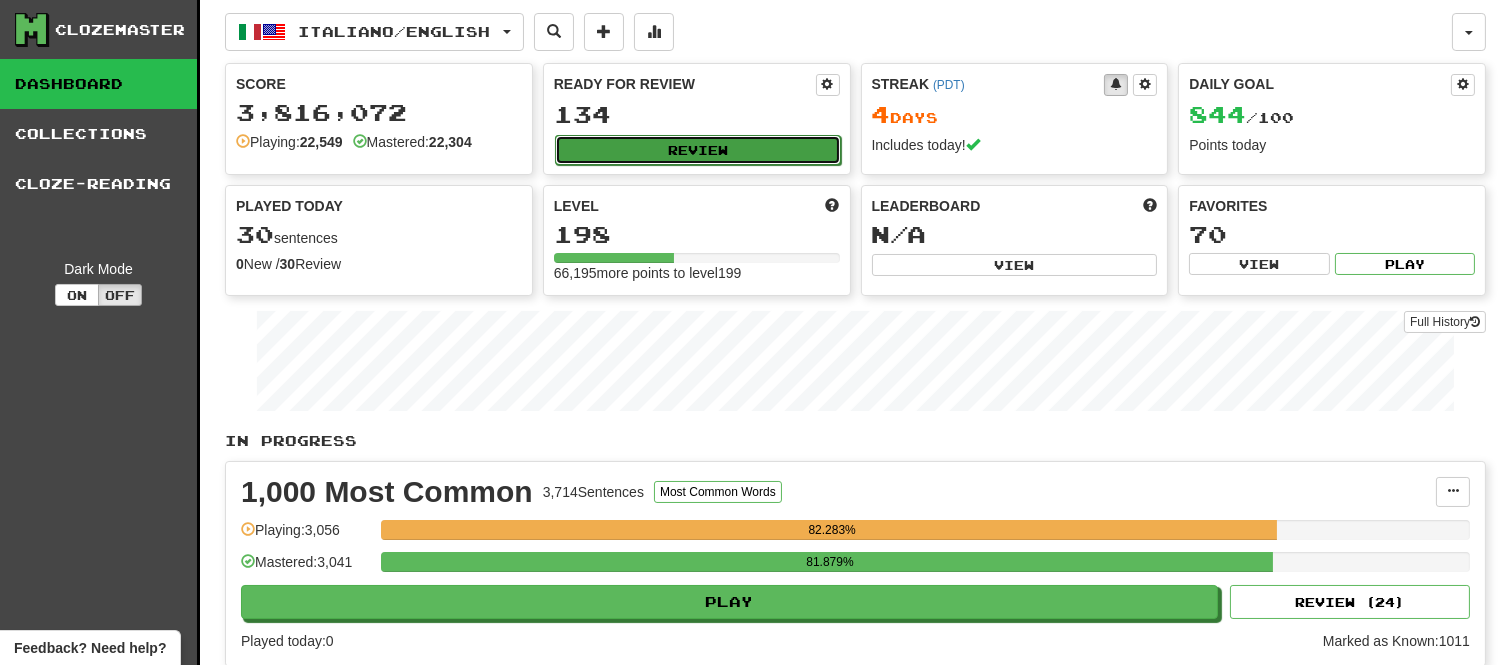 click on "Review" at bounding box center [698, 150] 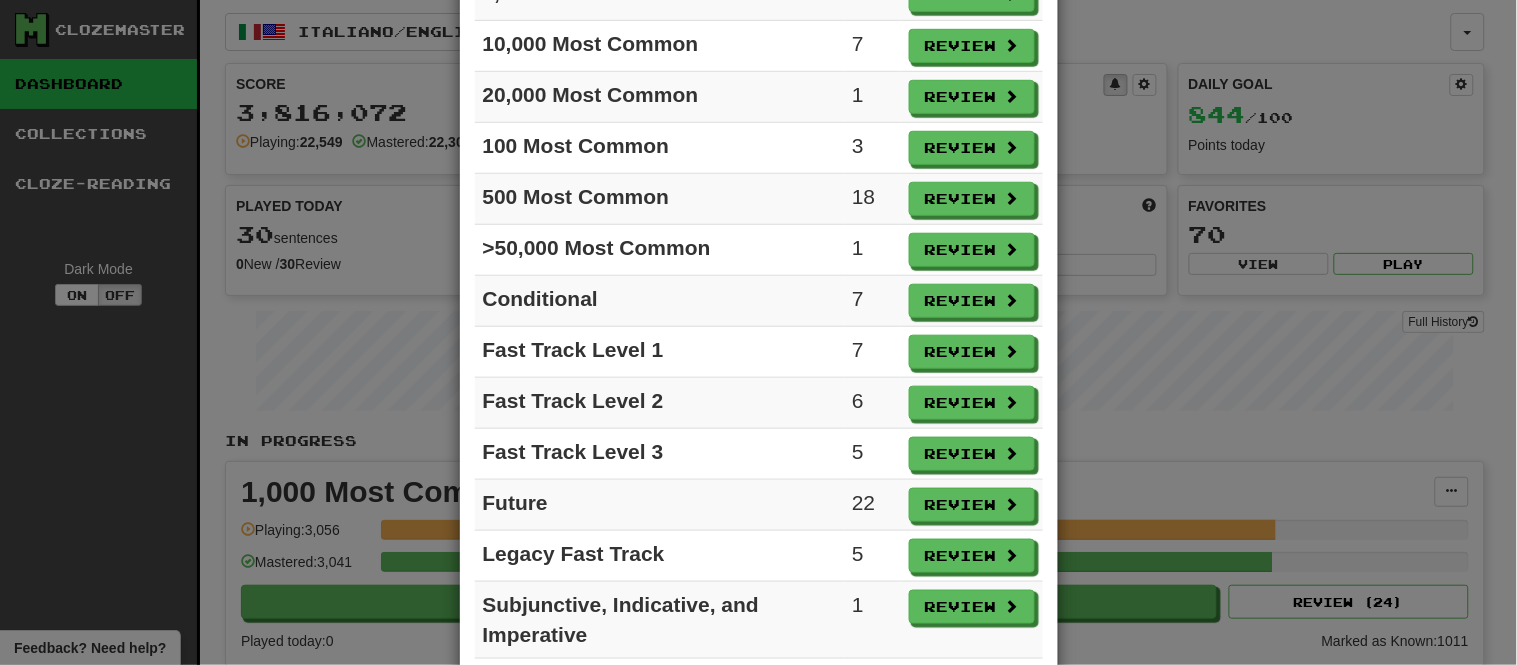 scroll, scrollTop: 365, scrollLeft: 0, axis: vertical 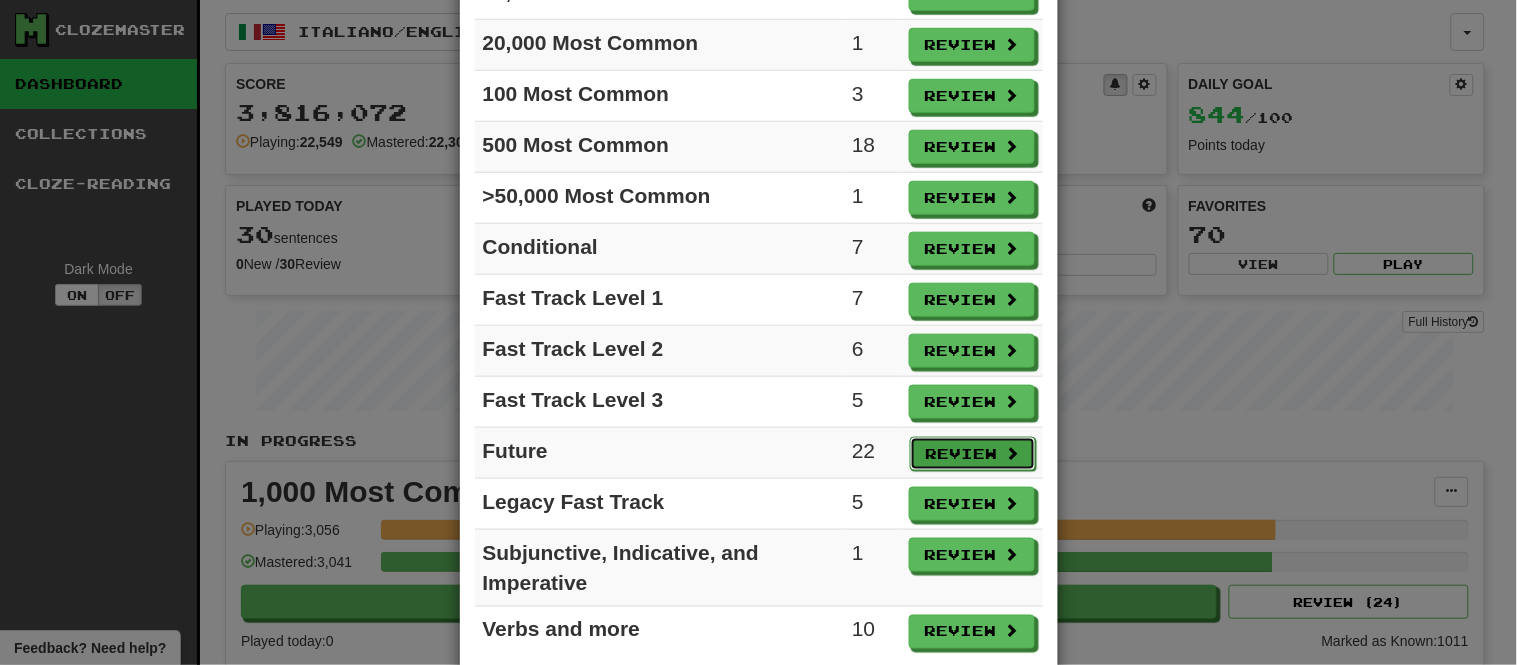 click on "Review" at bounding box center [973, 454] 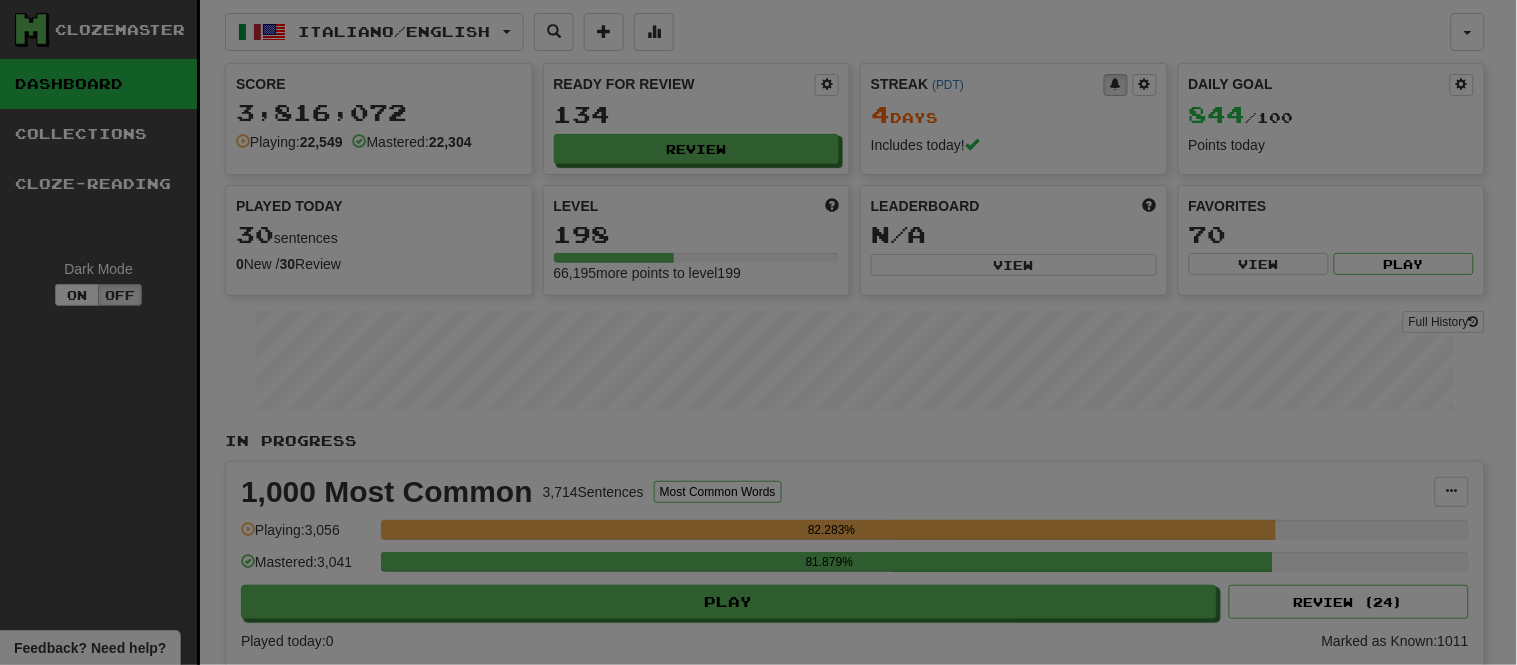 select on "**" 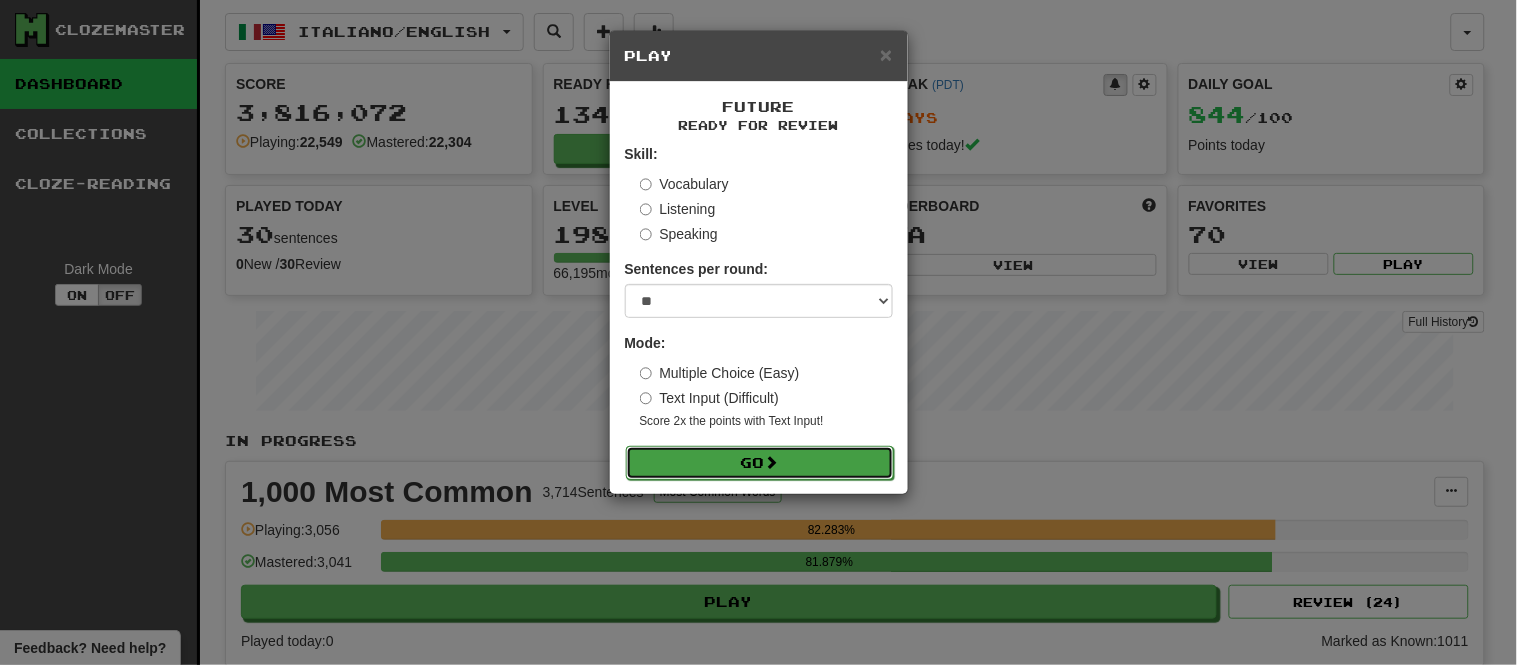 click on "Go" at bounding box center [760, 463] 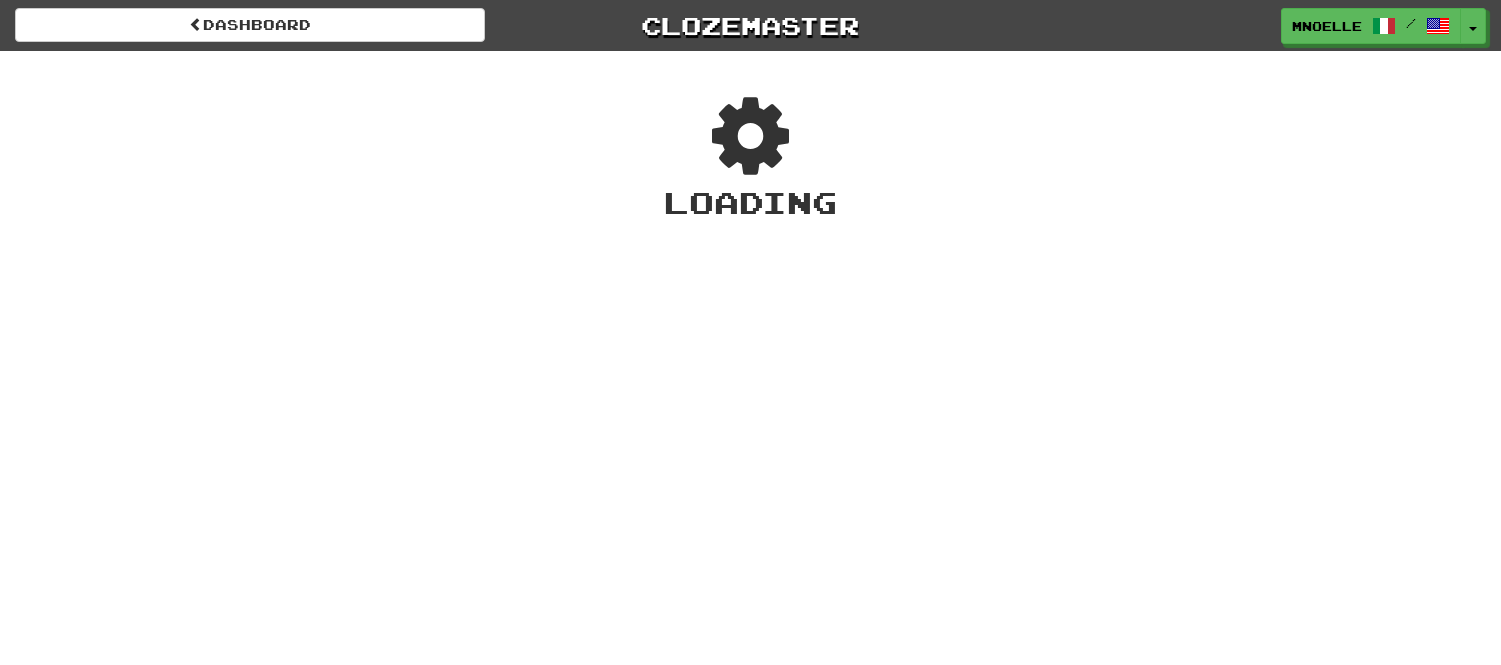 scroll, scrollTop: 0, scrollLeft: 0, axis: both 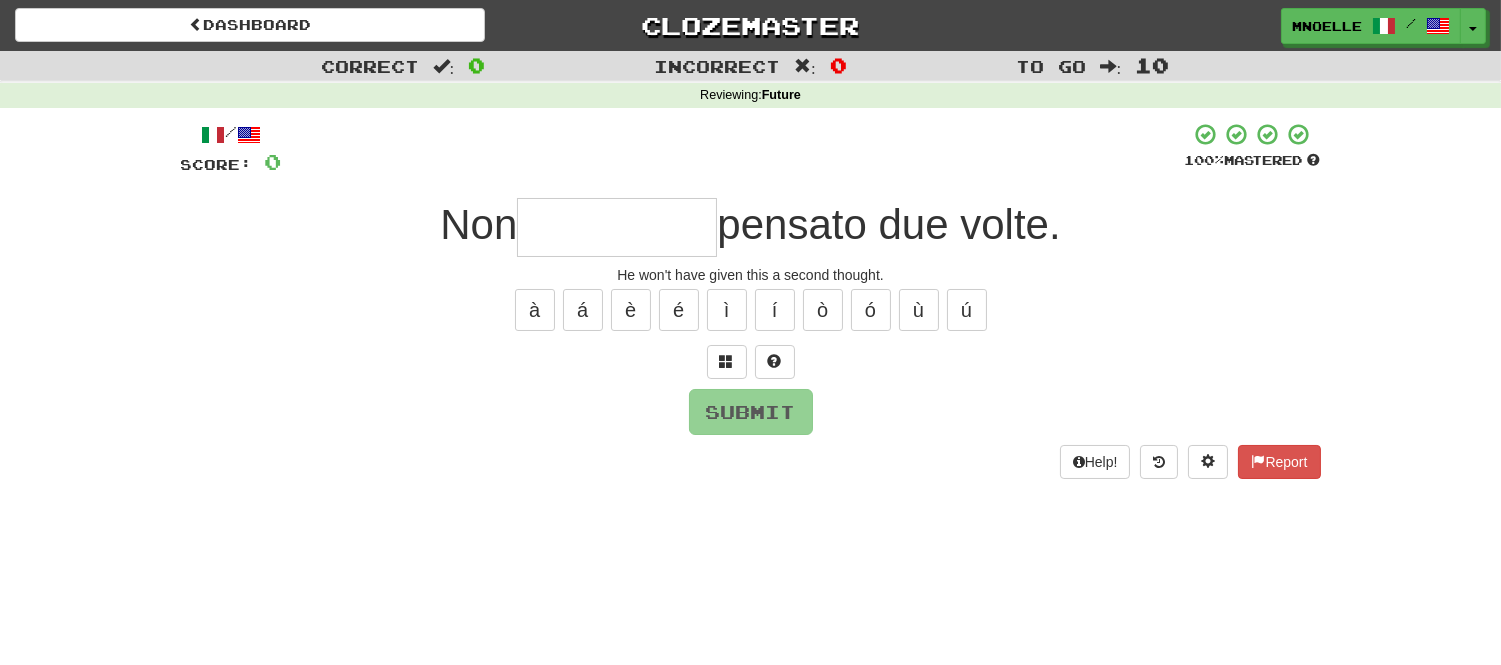 click at bounding box center (617, 227) 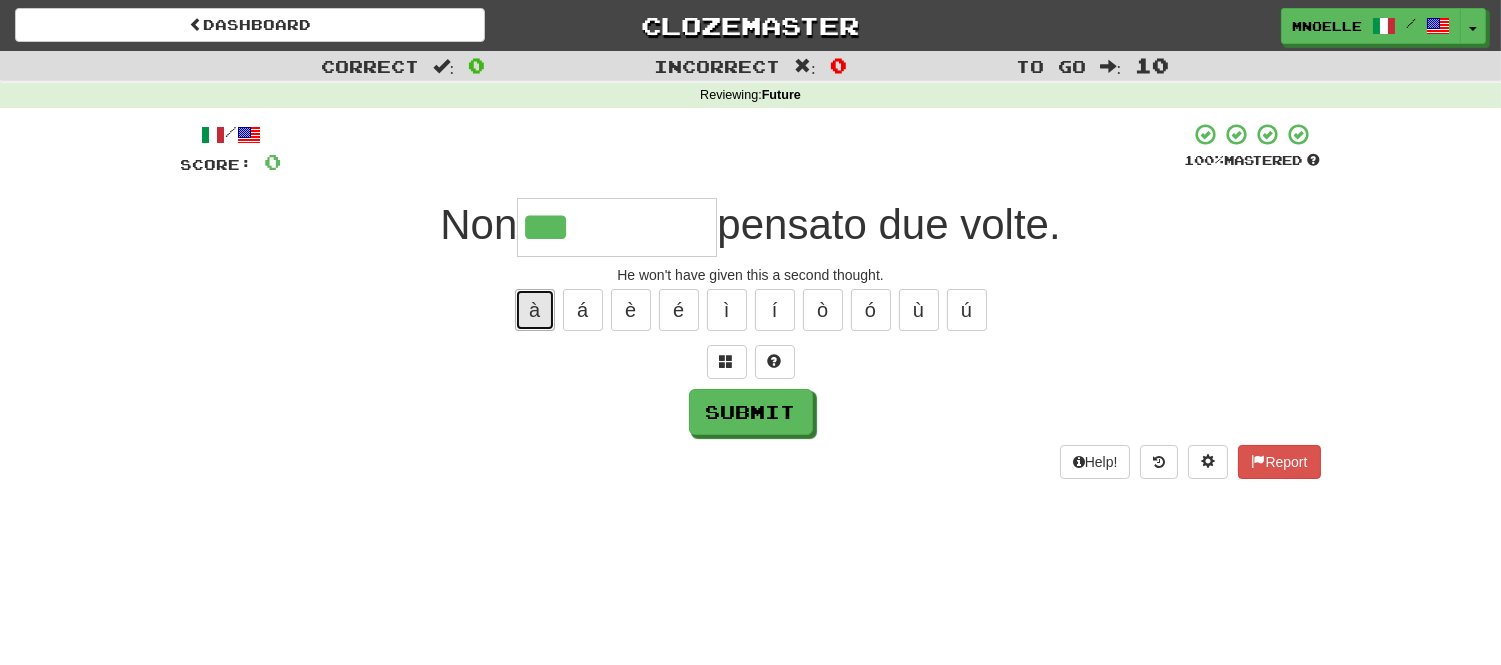 click on "à" at bounding box center (535, 310) 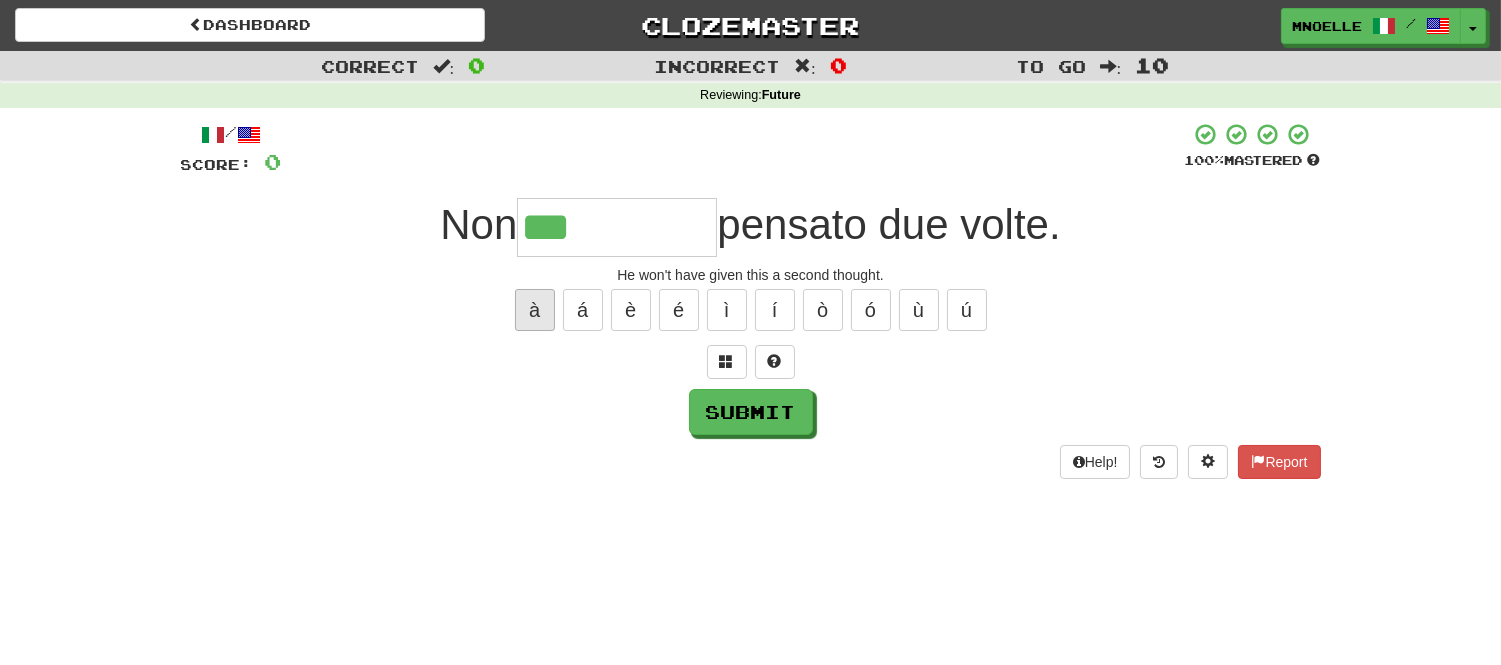 type on "****" 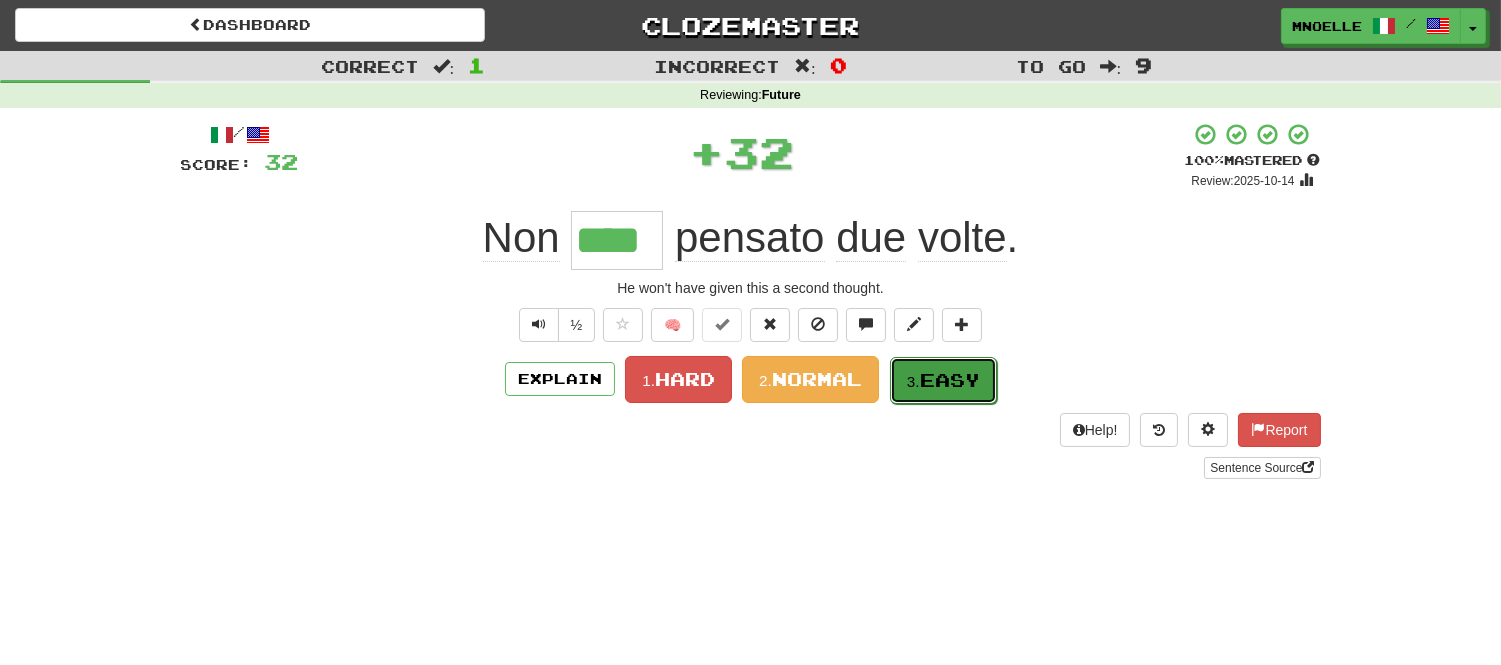 click on "Easy" at bounding box center (950, 380) 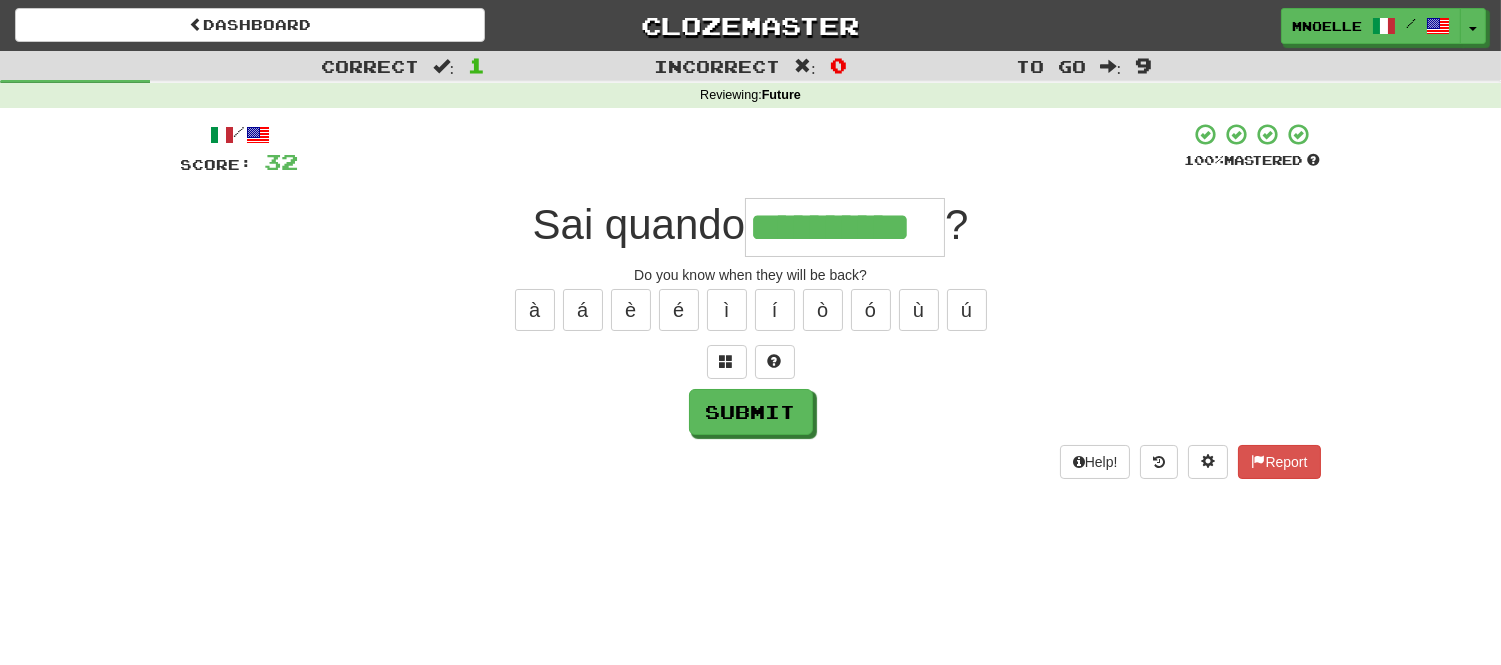 scroll, scrollTop: 0, scrollLeft: 11, axis: horizontal 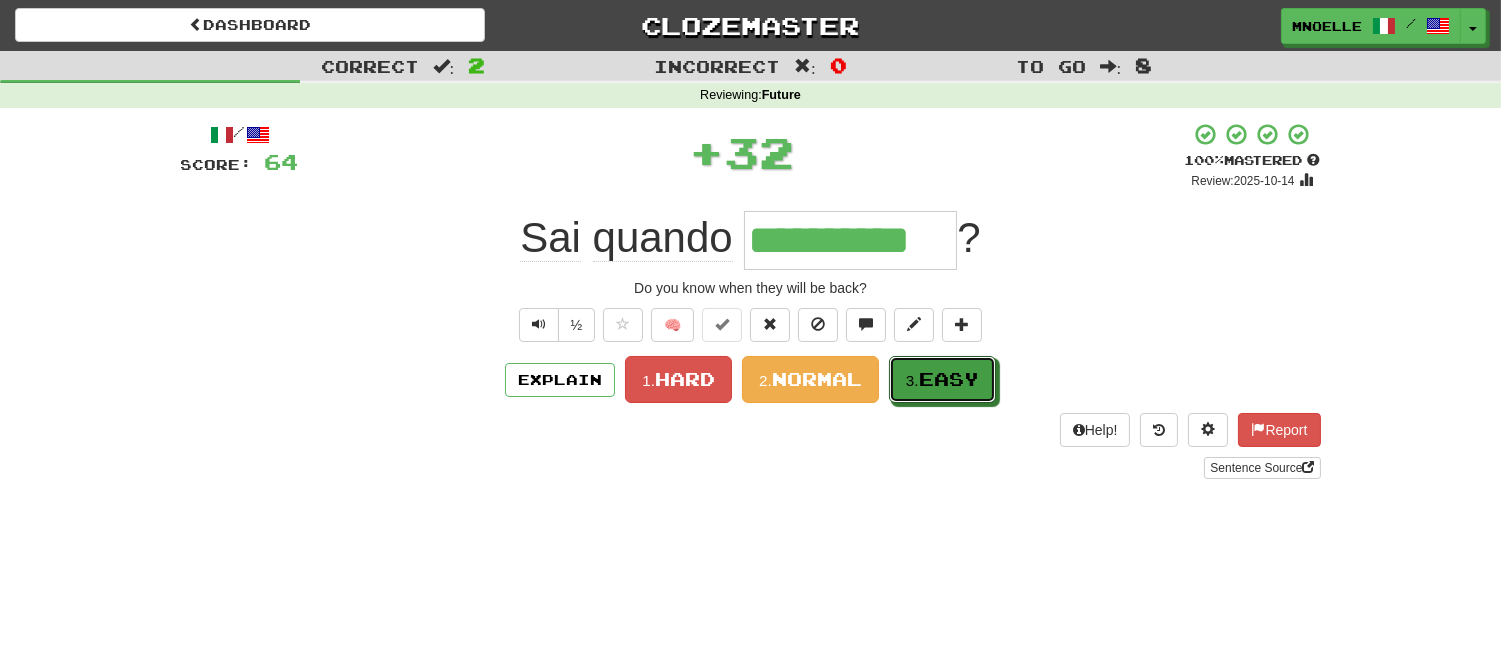 click on "Easy" at bounding box center [949, 379] 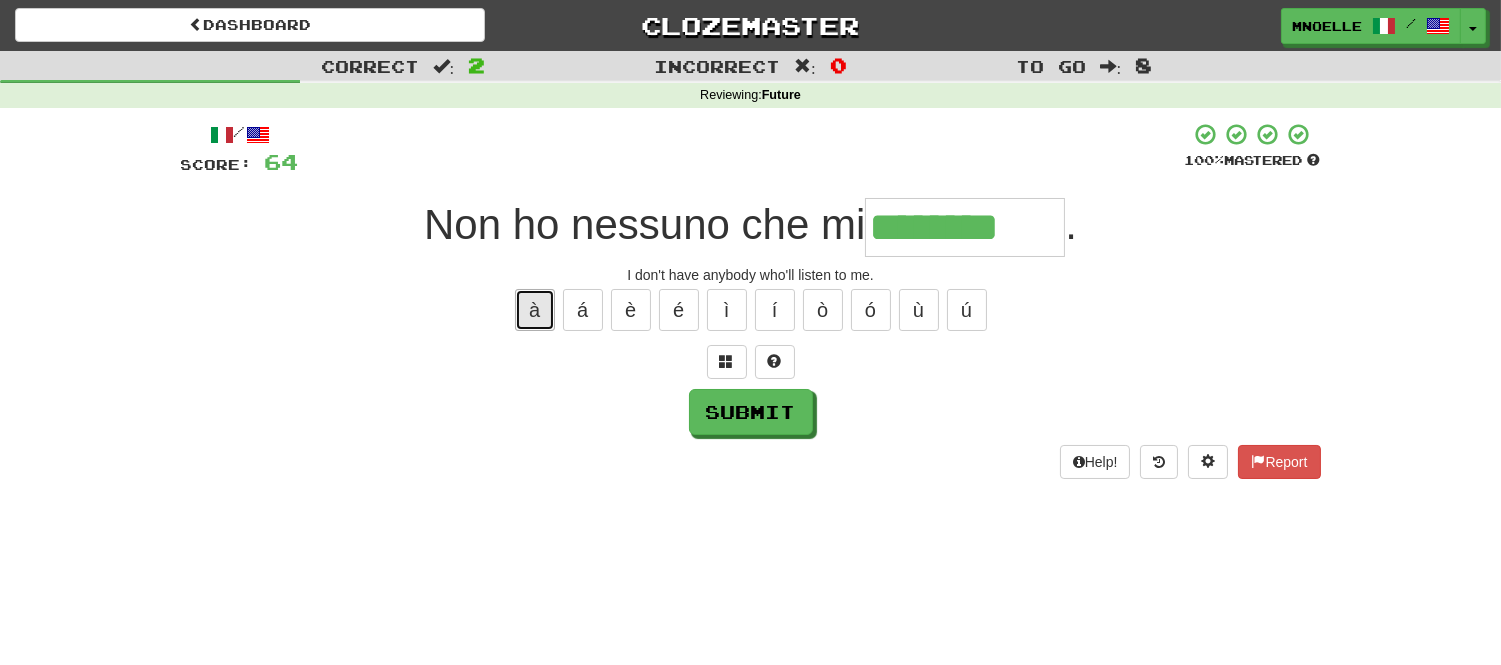 click on "à" at bounding box center (535, 310) 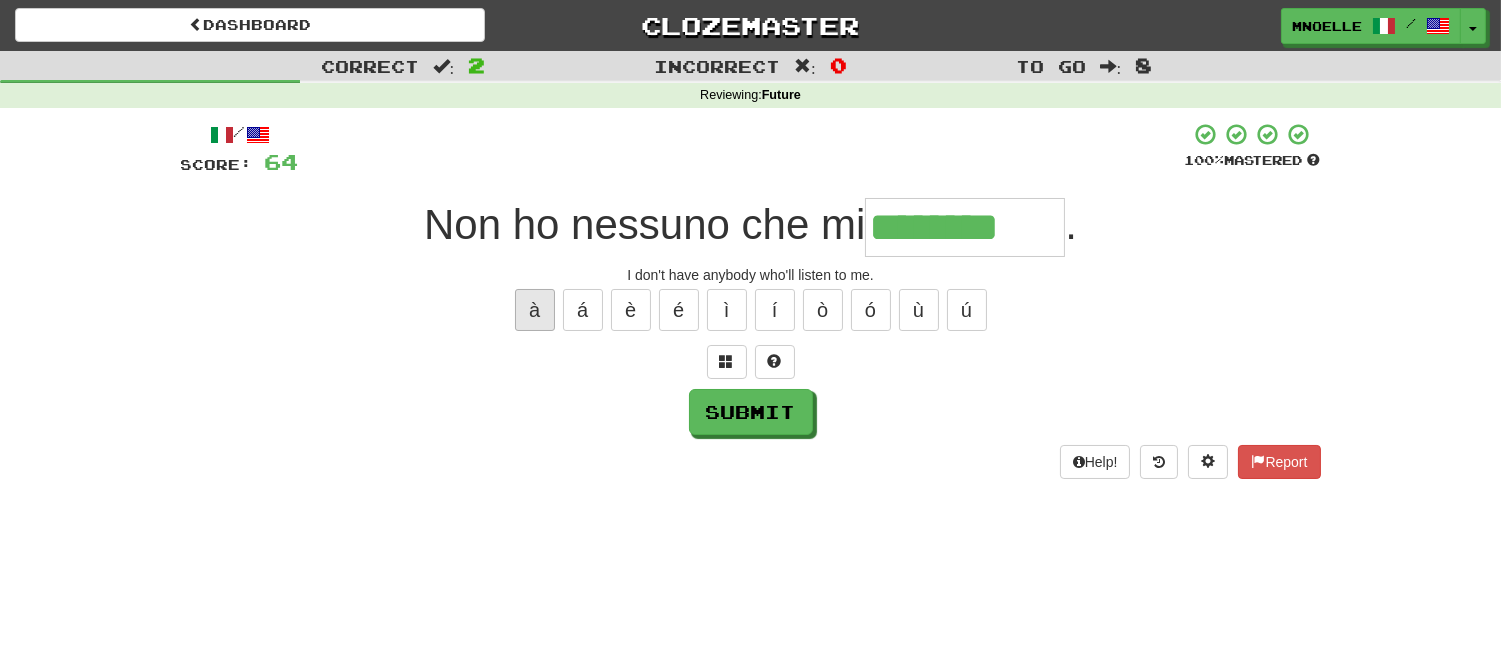 type on "*********" 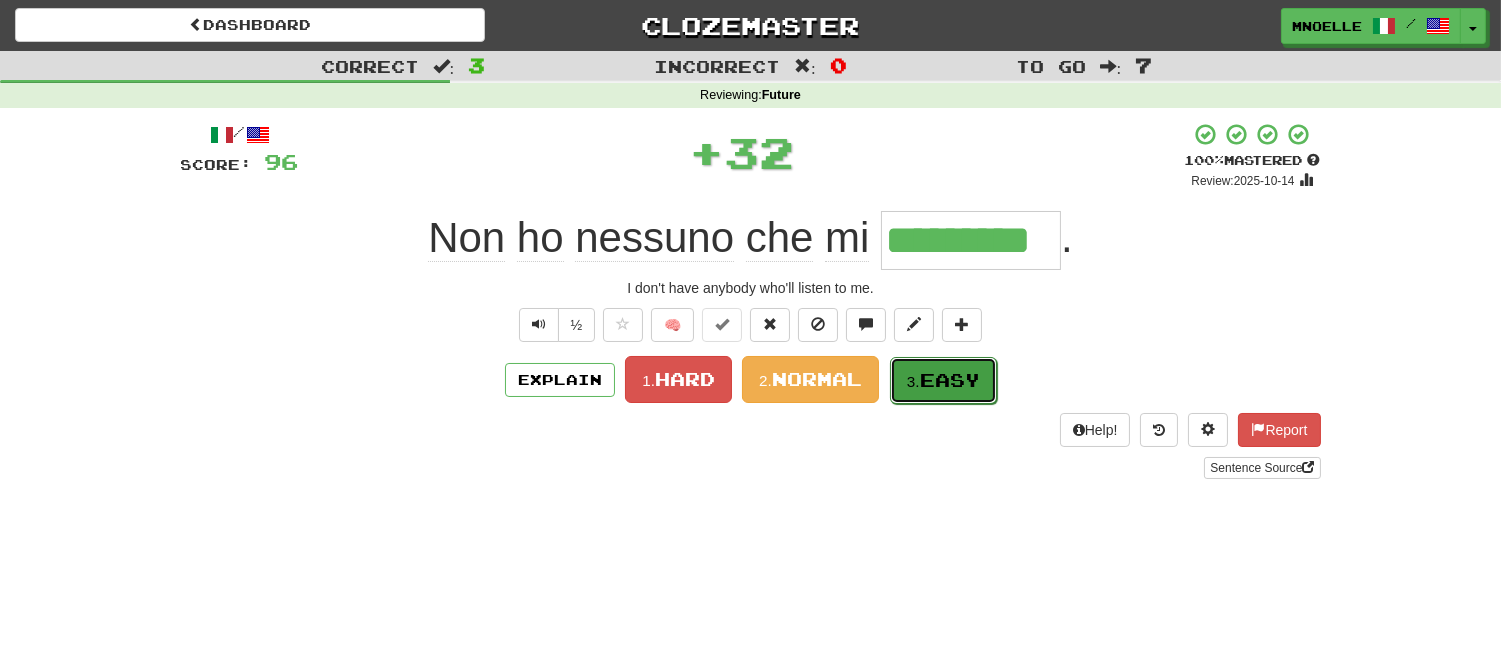 click on "3.  Easy" at bounding box center (943, 380) 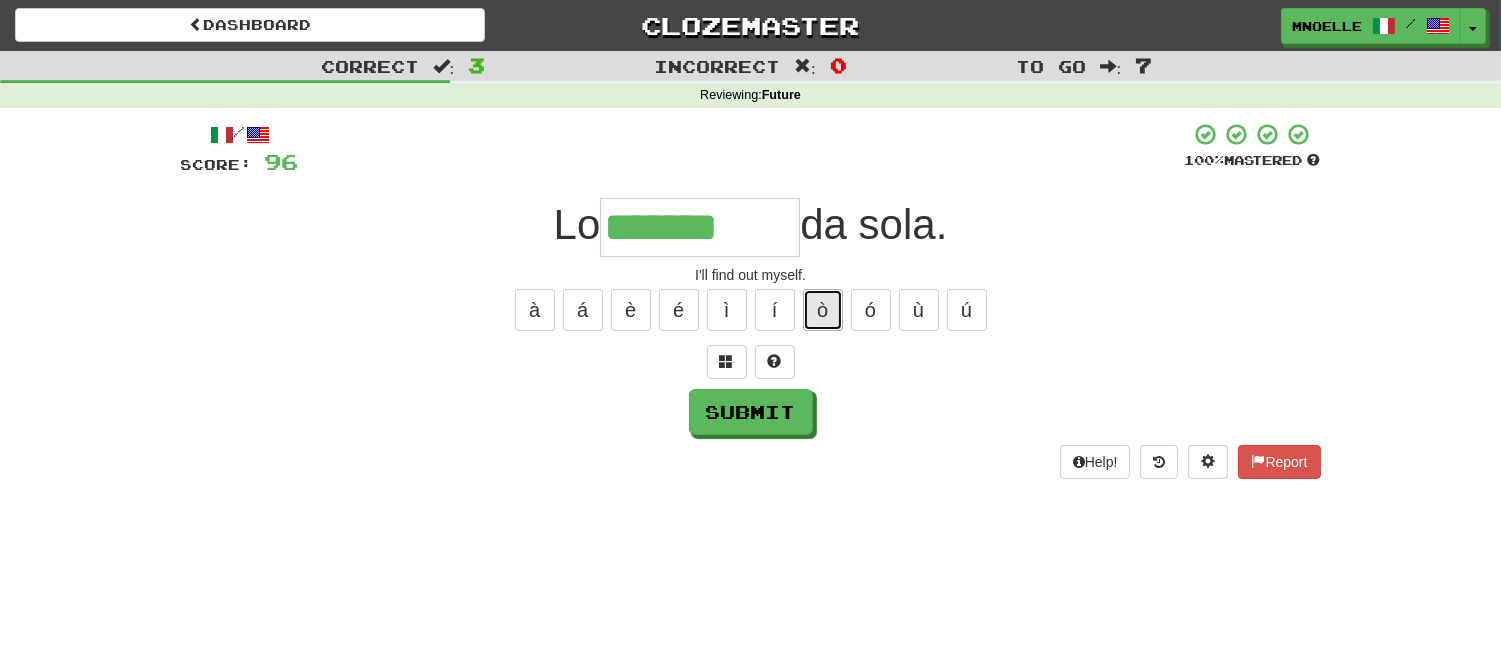 click on "ò" at bounding box center [823, 310] 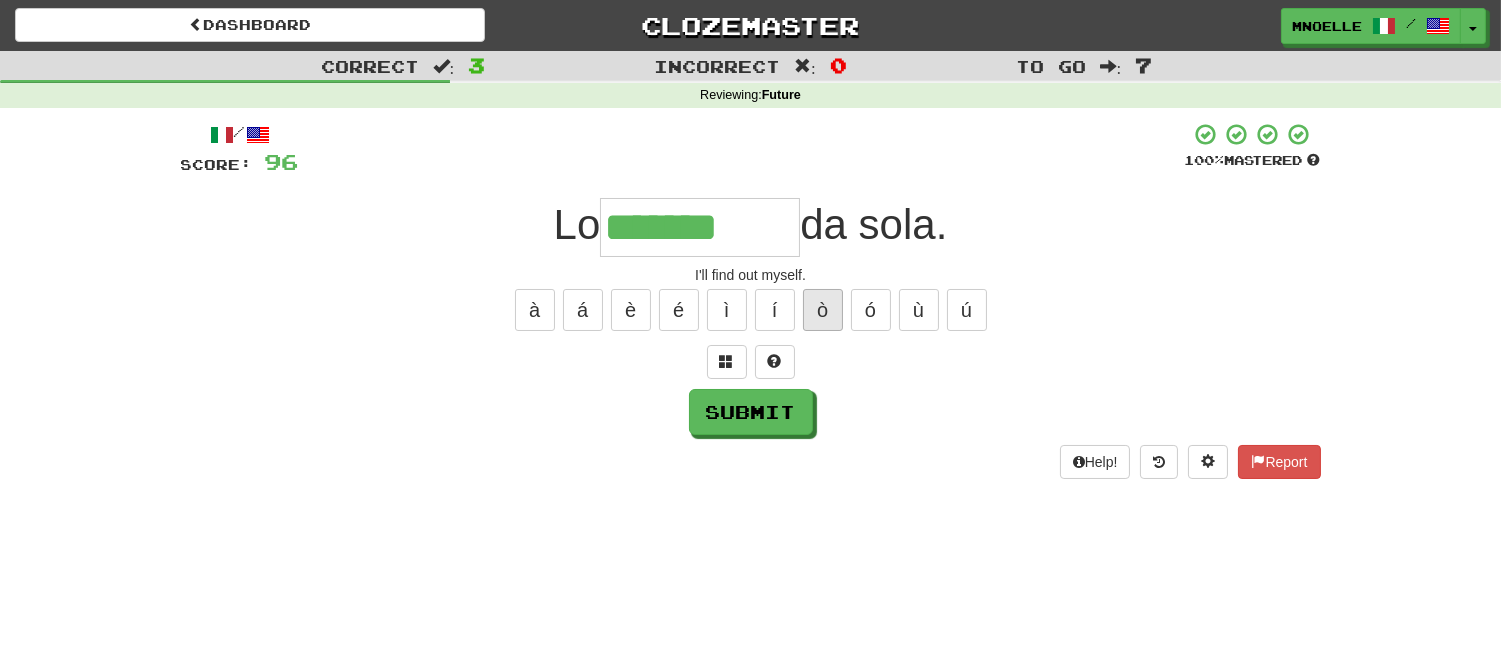 type on "********" 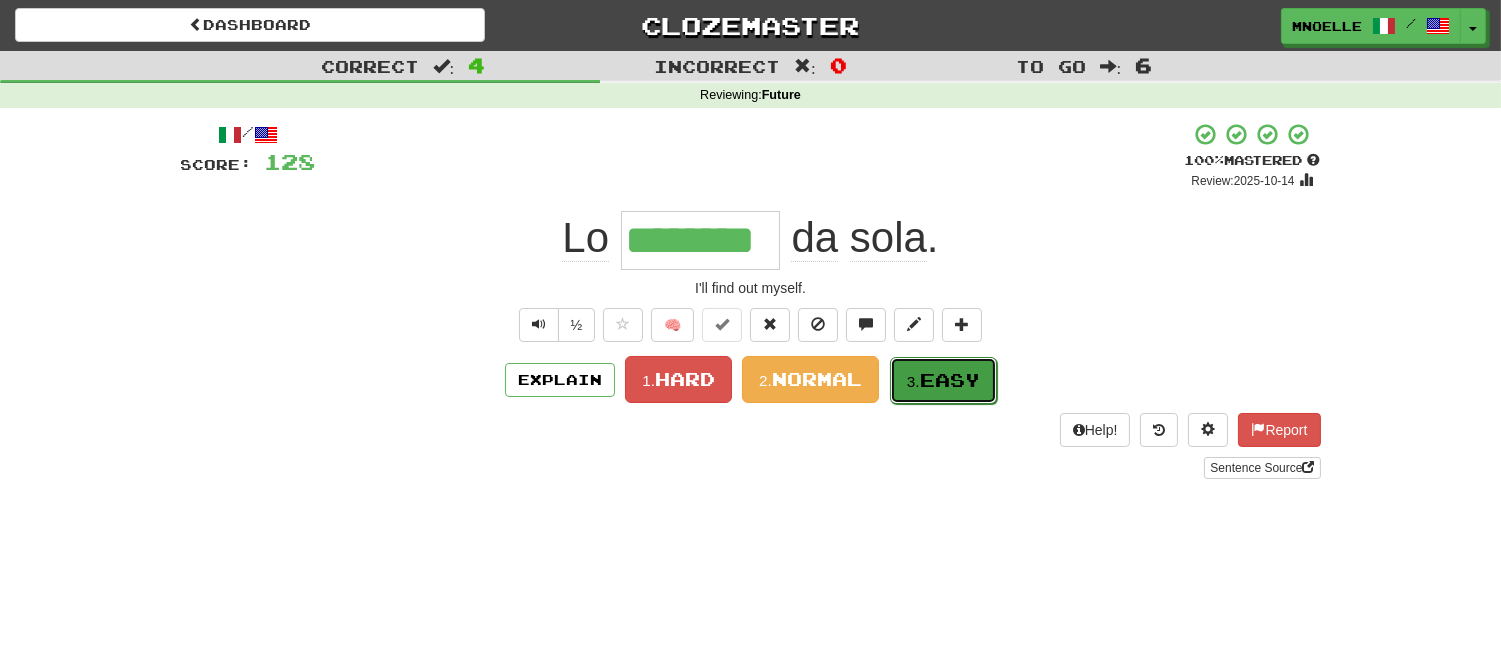 click on "Easy" at bounding box center (950, 380) 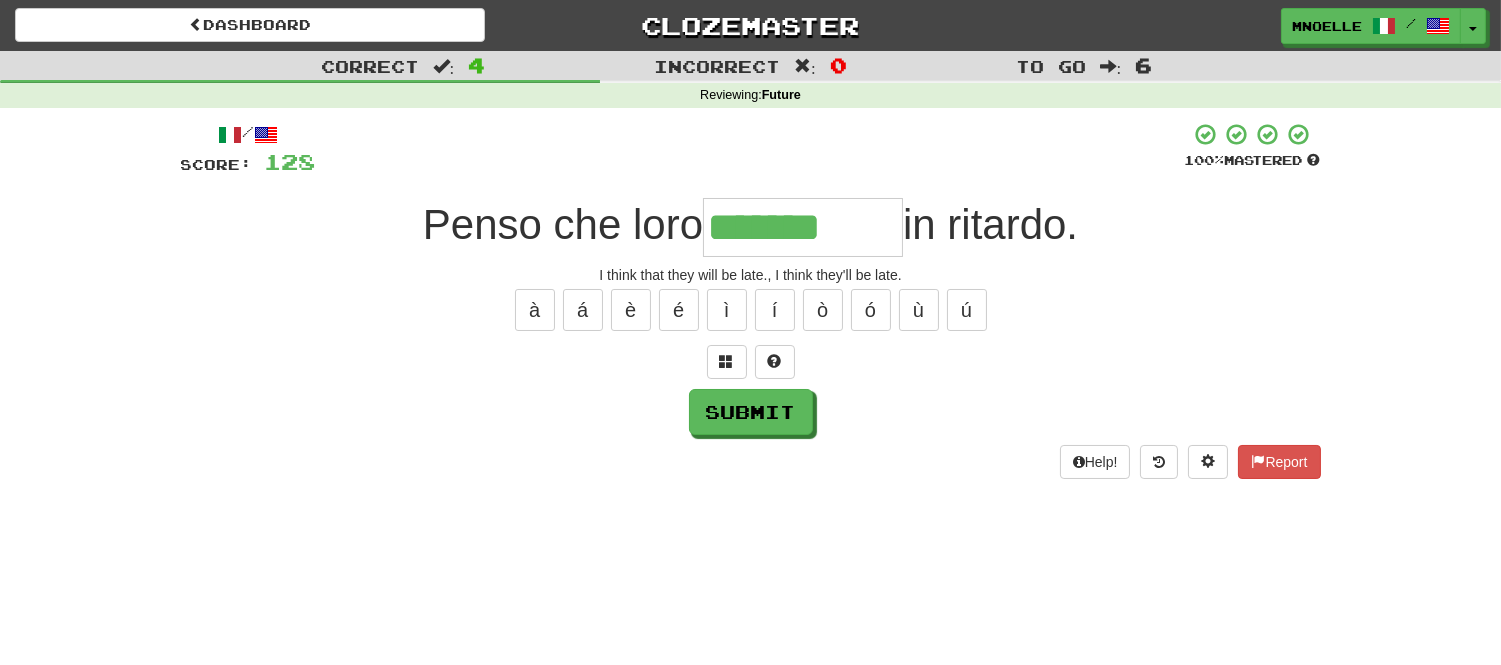 type on "*******" 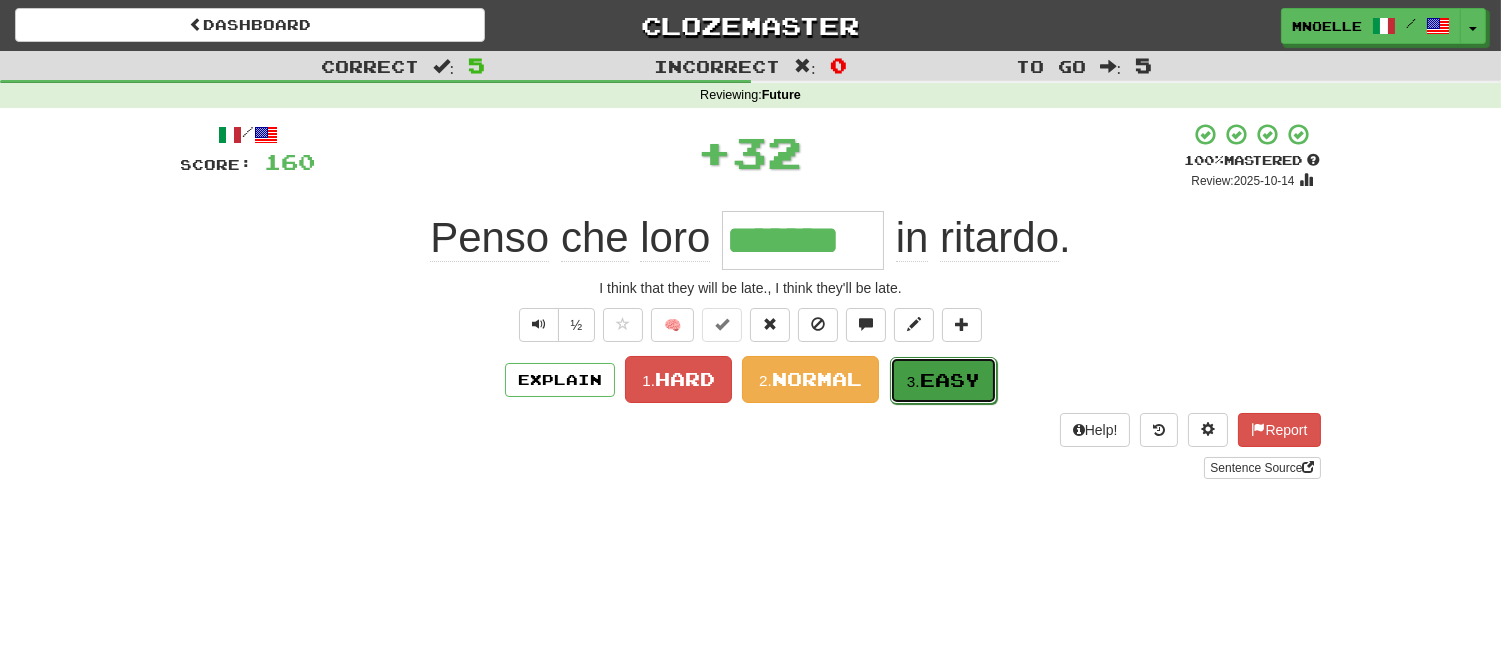 click on "Easy" at bounding box center [950, 380] 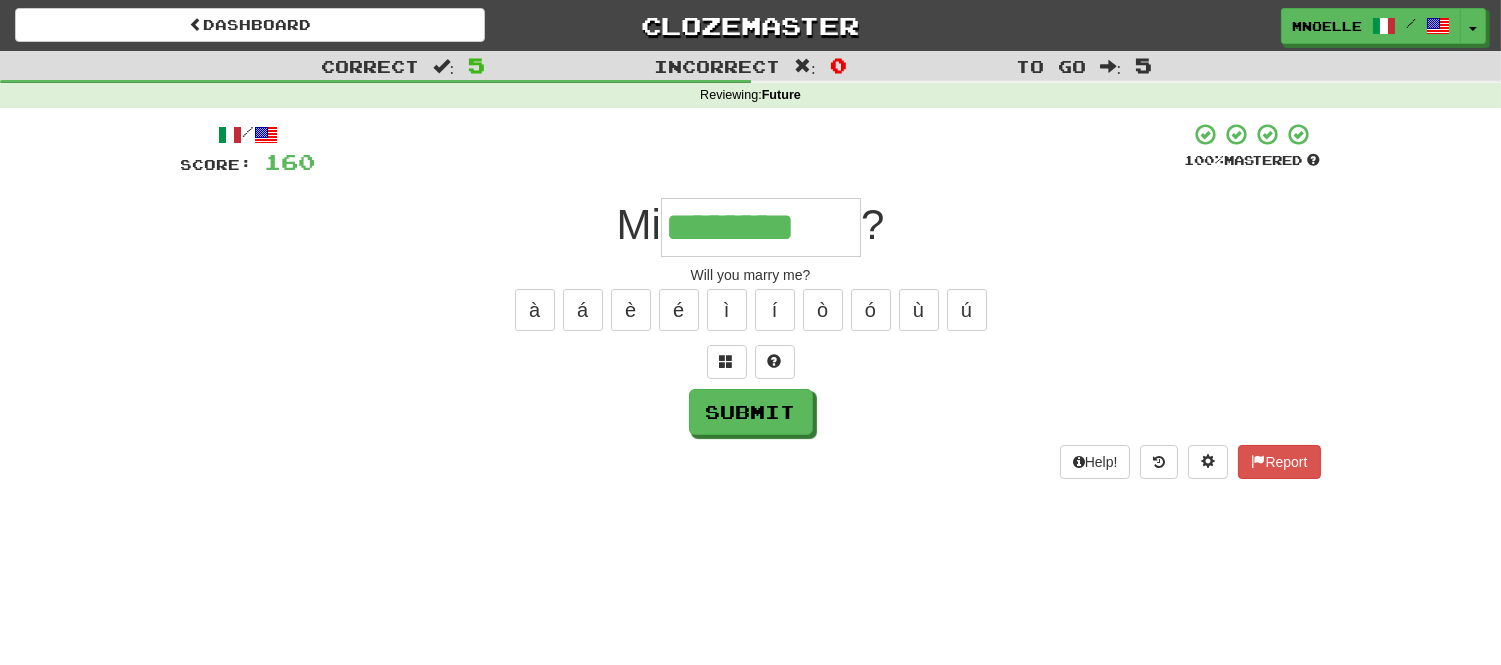 type on "********" 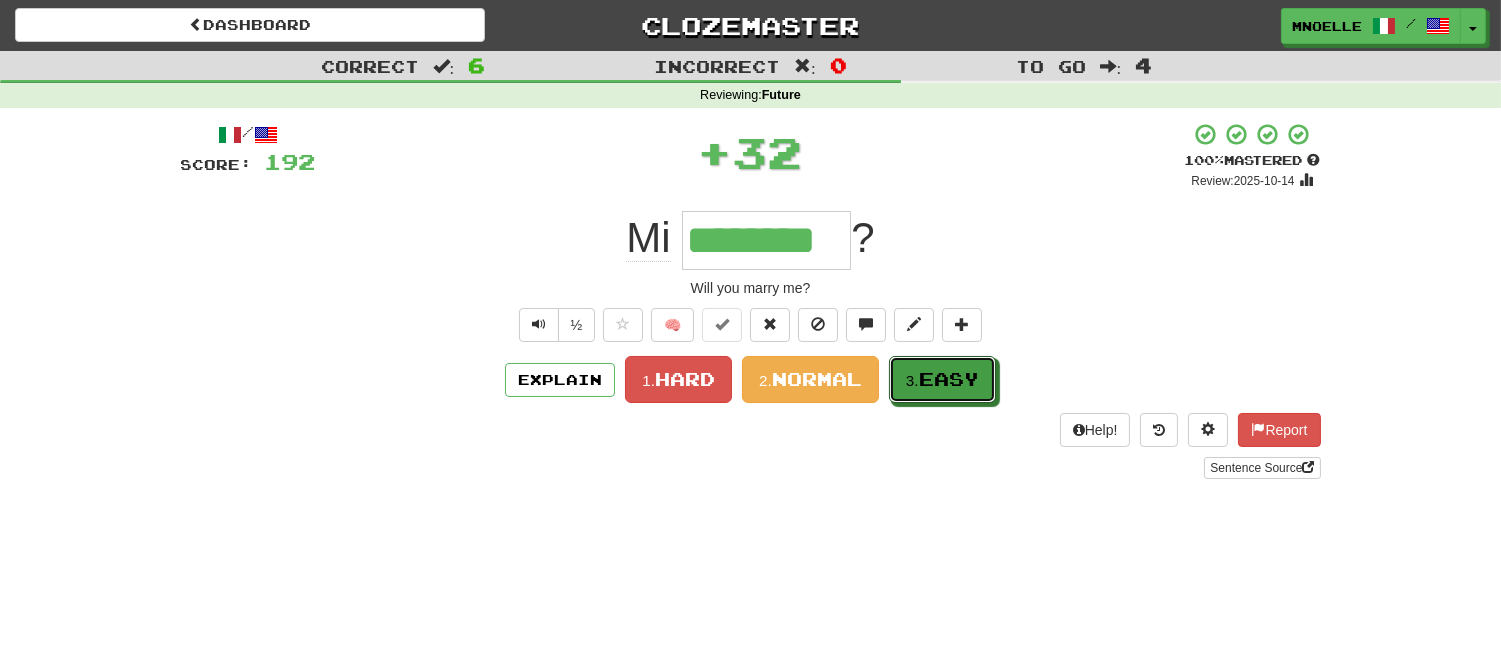 click on "Easy" at bounding box center (949, 379) 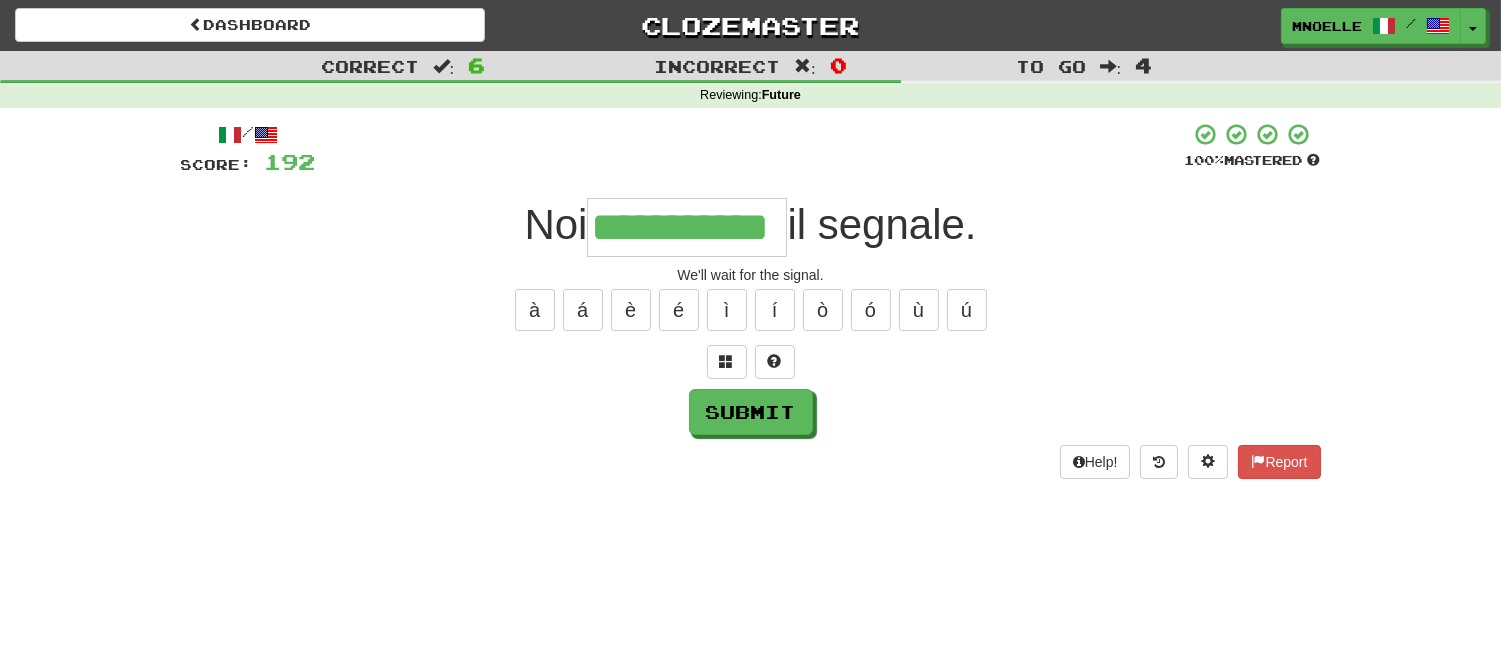 scroll, scrollTop: 0, scrollLeft: 41, axis: horizontal 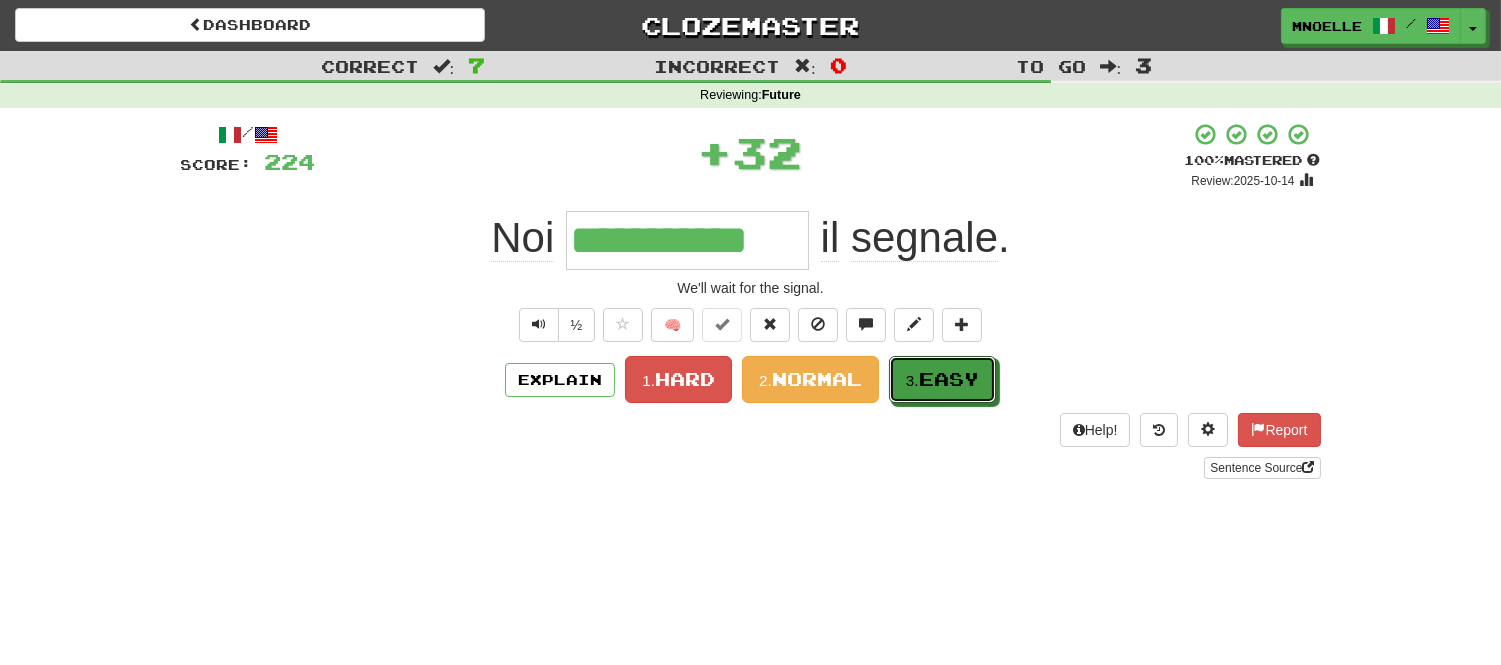 click on "Easy" at bounding box center (949, 379) 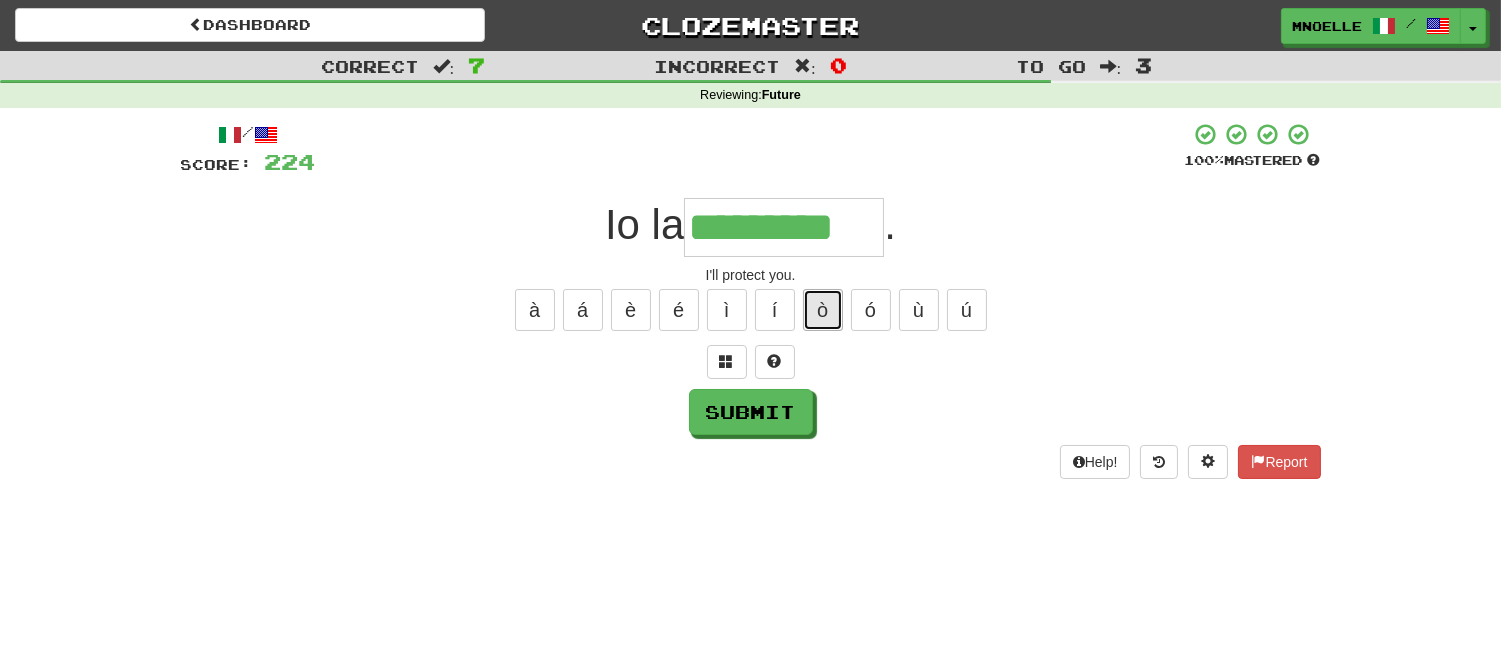 click on "ò" at bounding box center [823, 310] 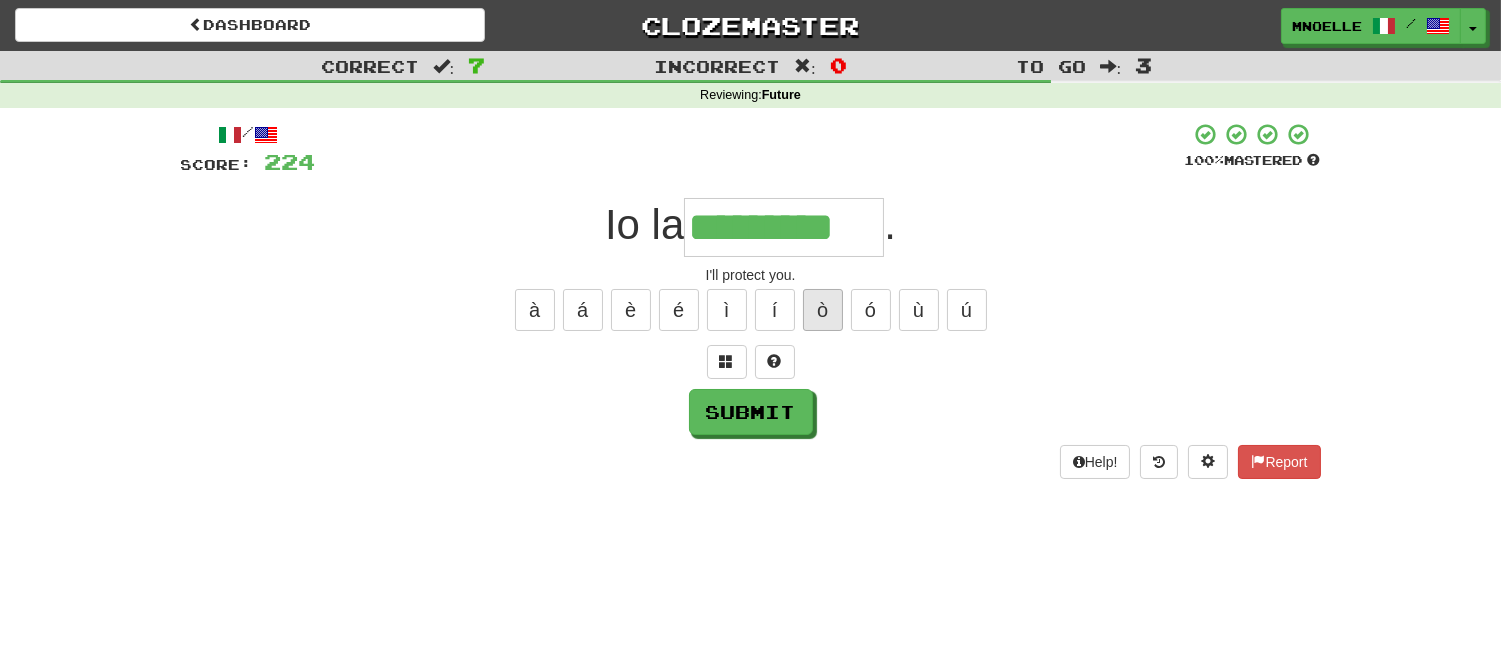 type on "**********" 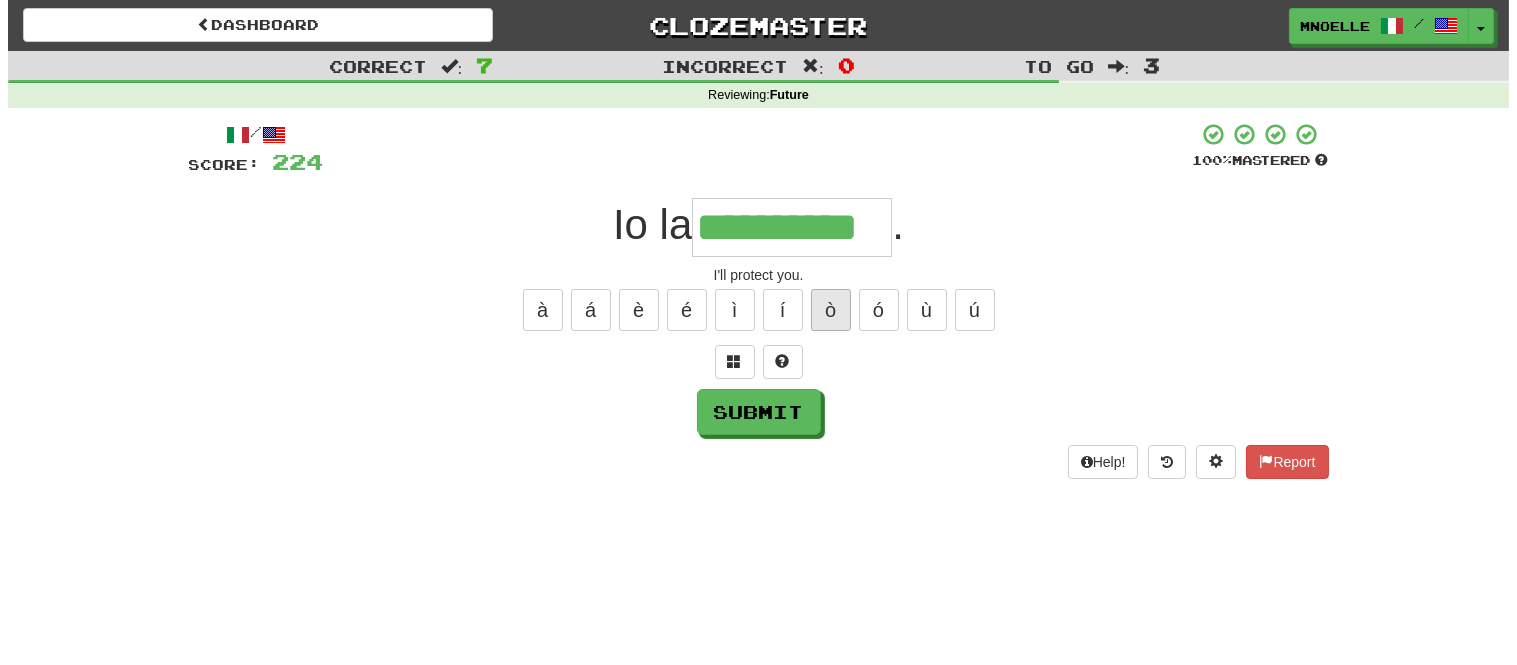 scroll, scrollTop: 0, scrollLeft: 0, axis: both 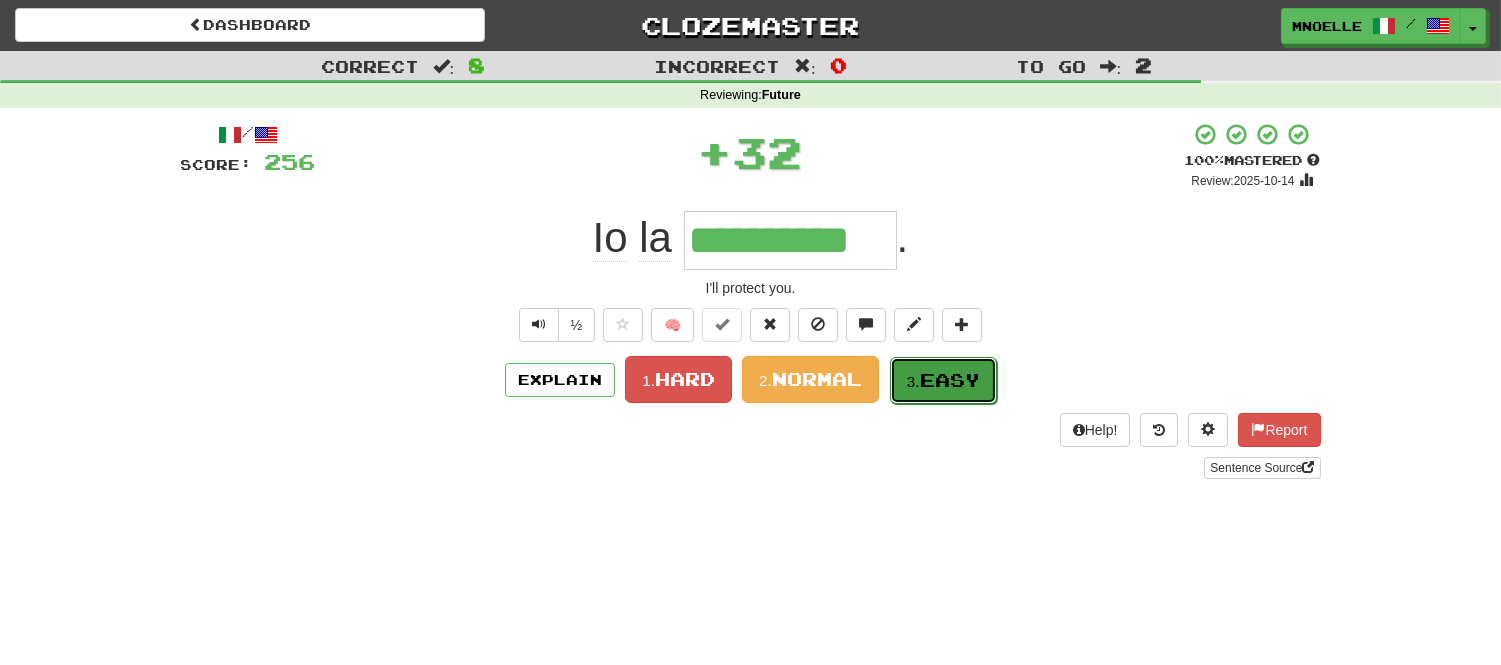 click on "Easy" at bounding box center [950, 380] 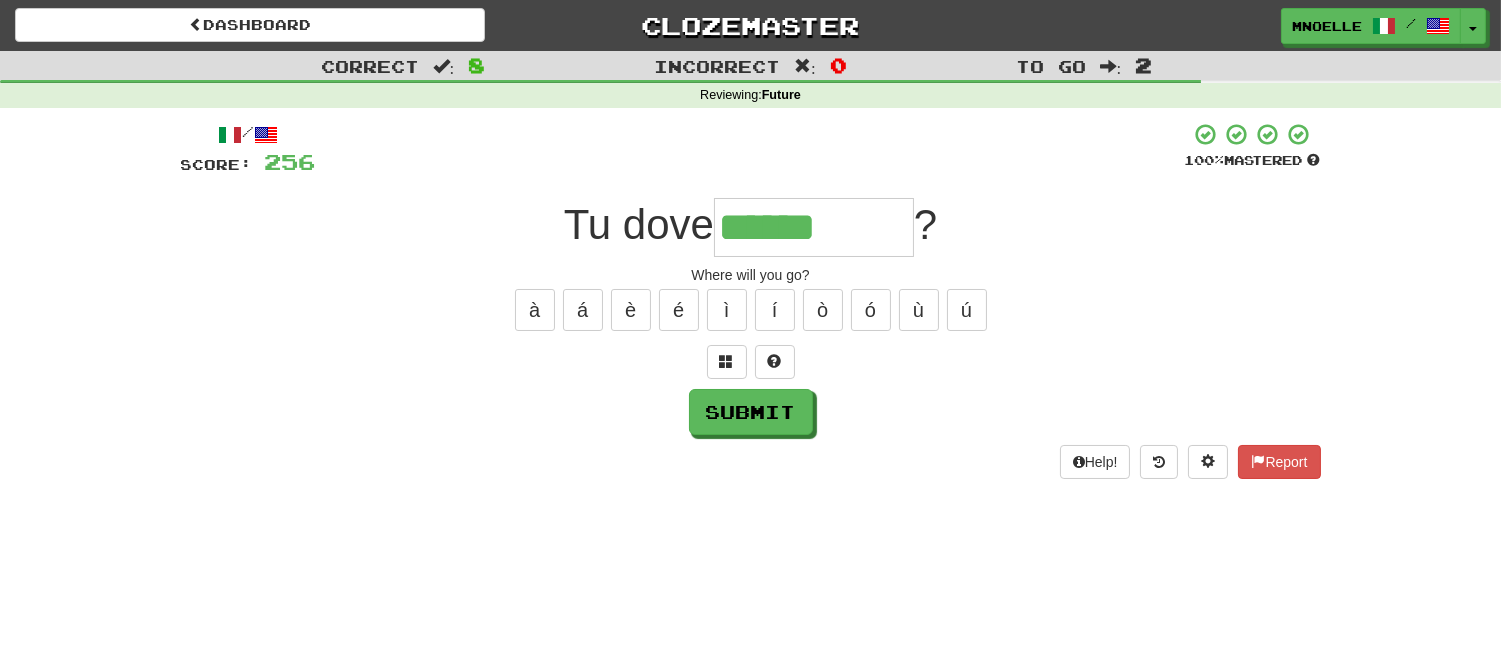 type on "******" 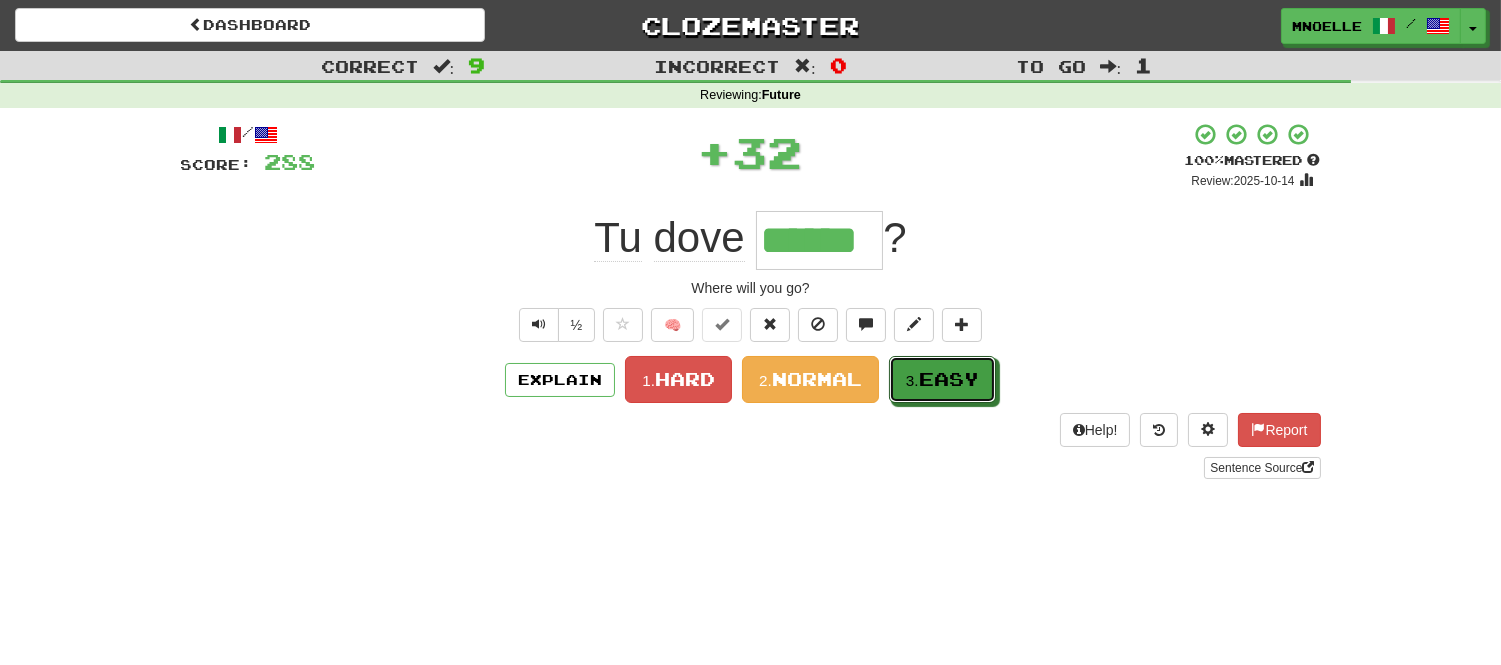 click on "Easy" at bounding box center [949, 379] 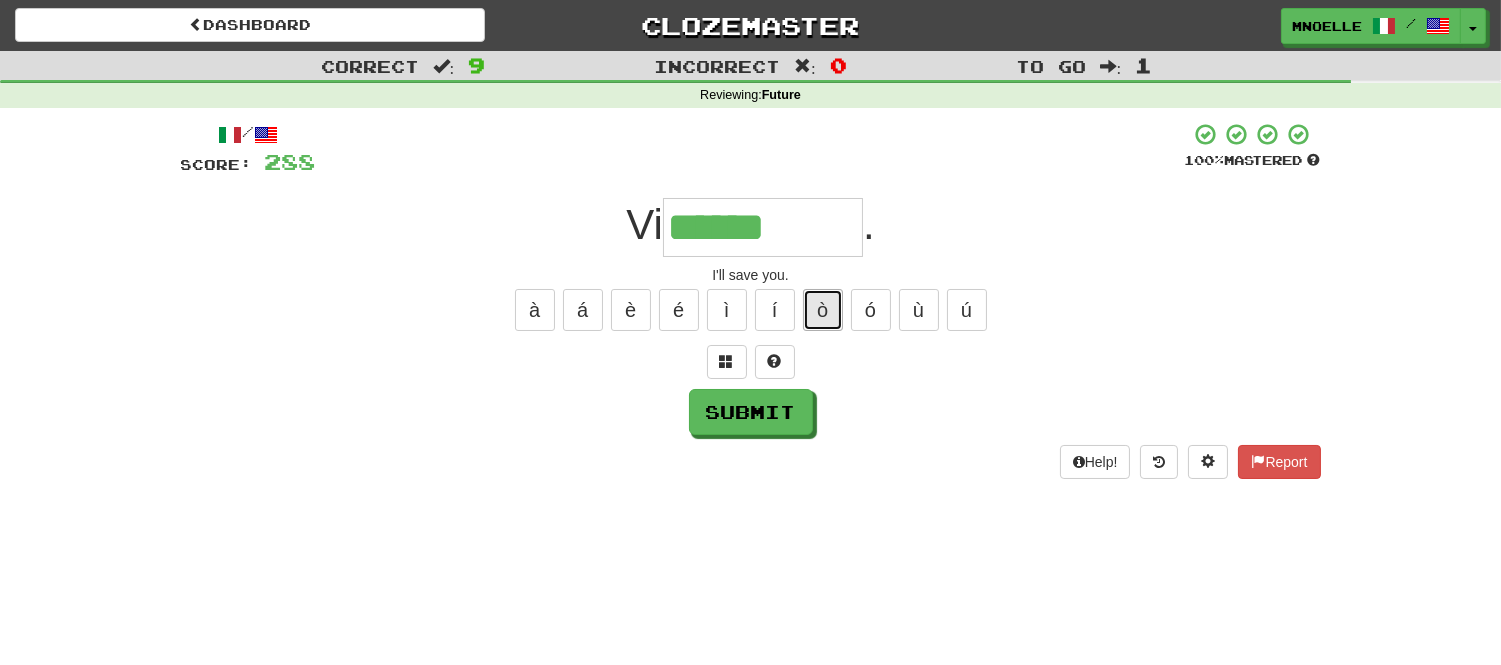 click on "ò" at bounding box center [823, 310] 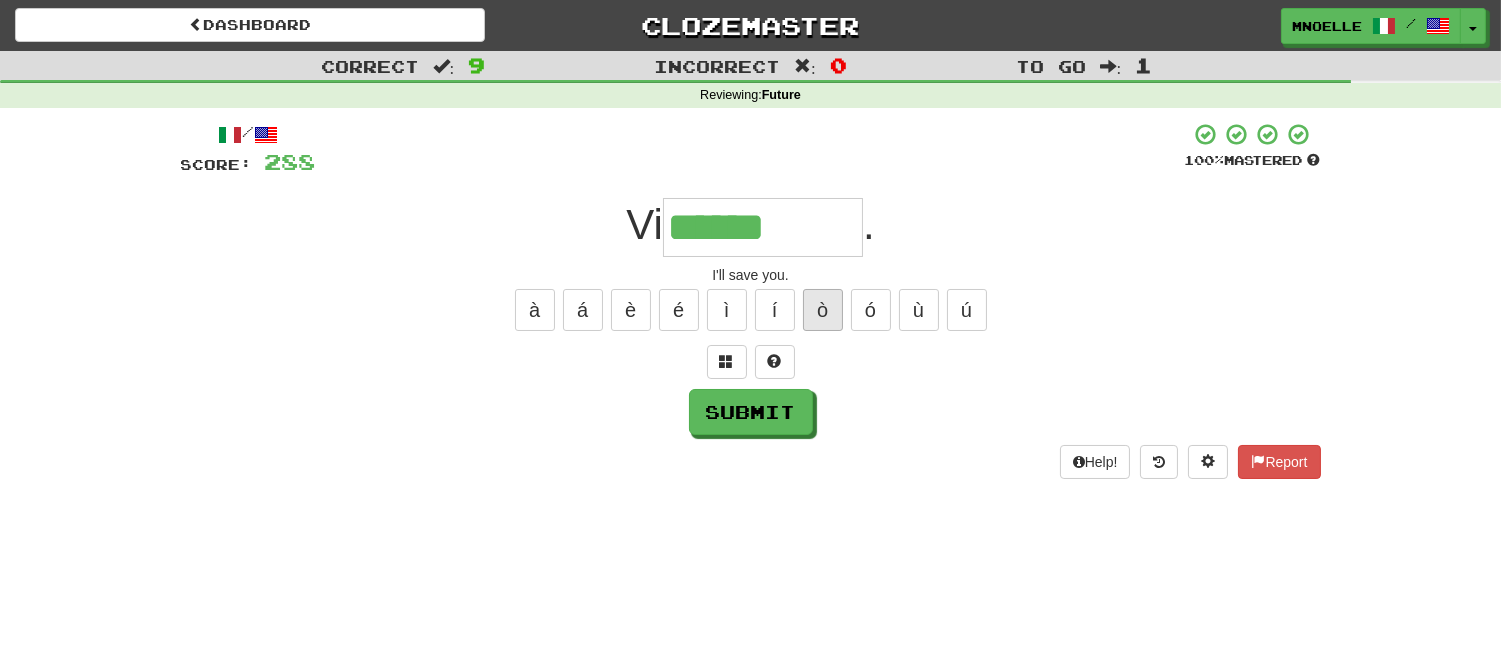 type on "*******" 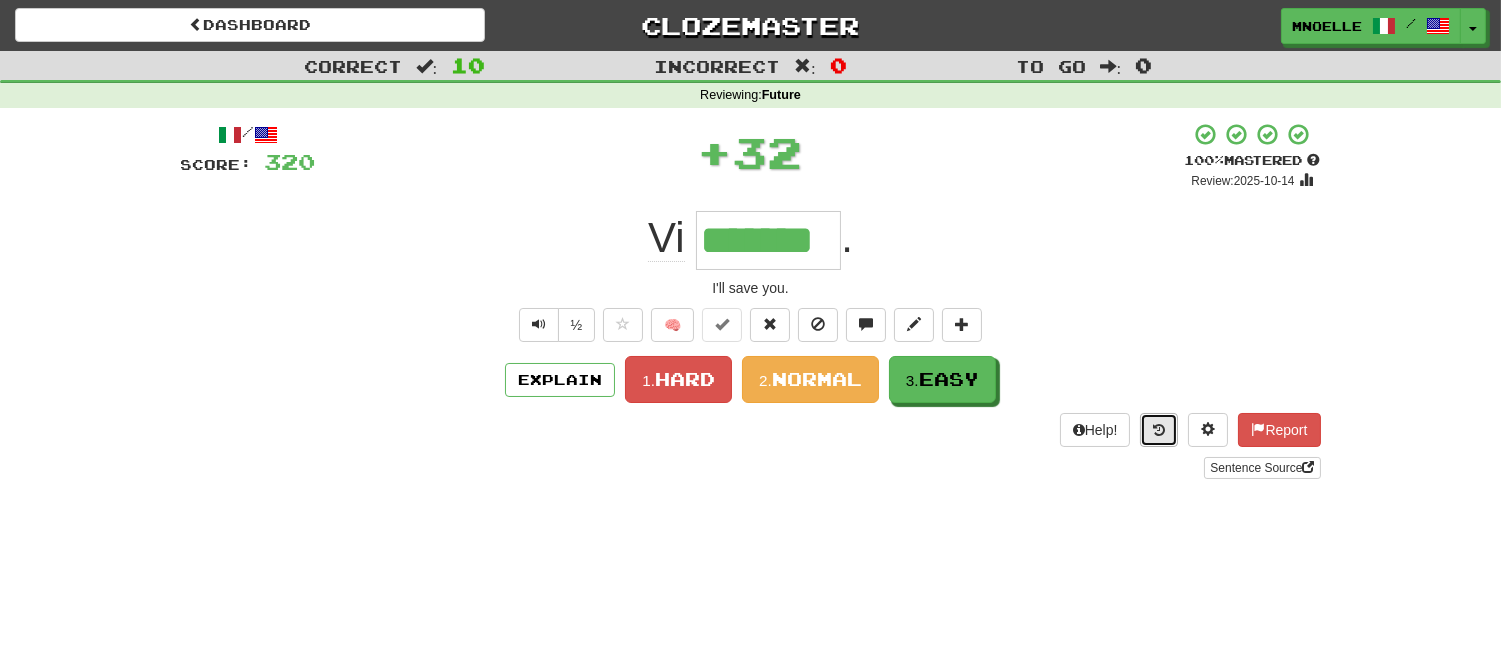 click at bounding box center (1159, 430) 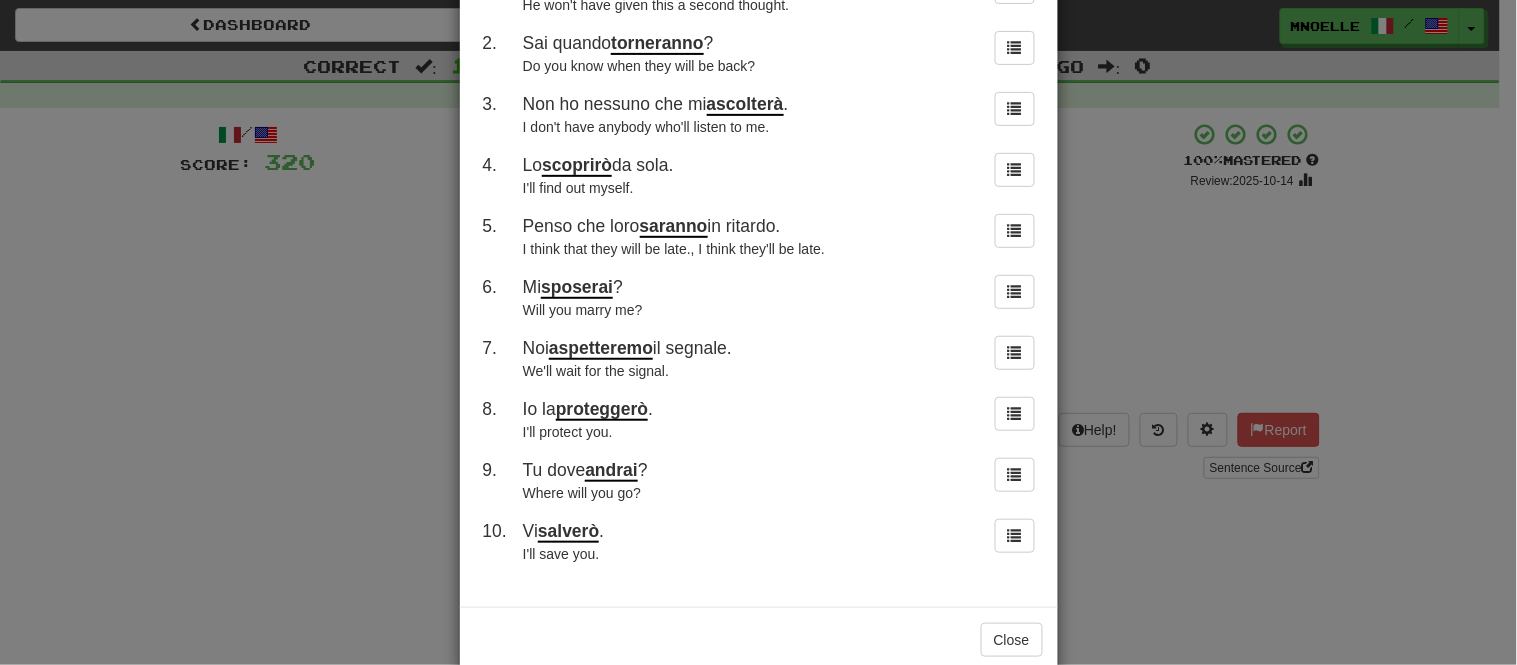scroll, scrollTop: 138, scrollLeft: 0, axis: vertical 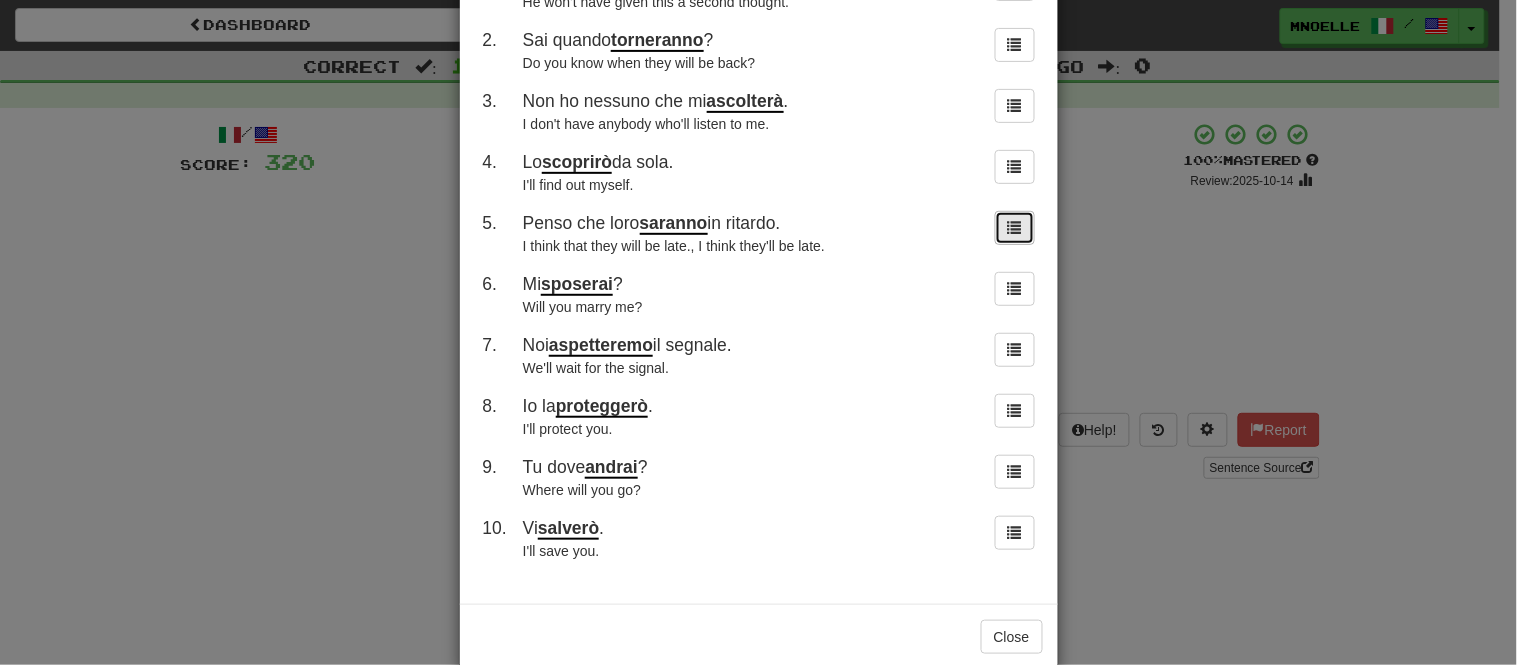 click at bounding box center [1015, 227] 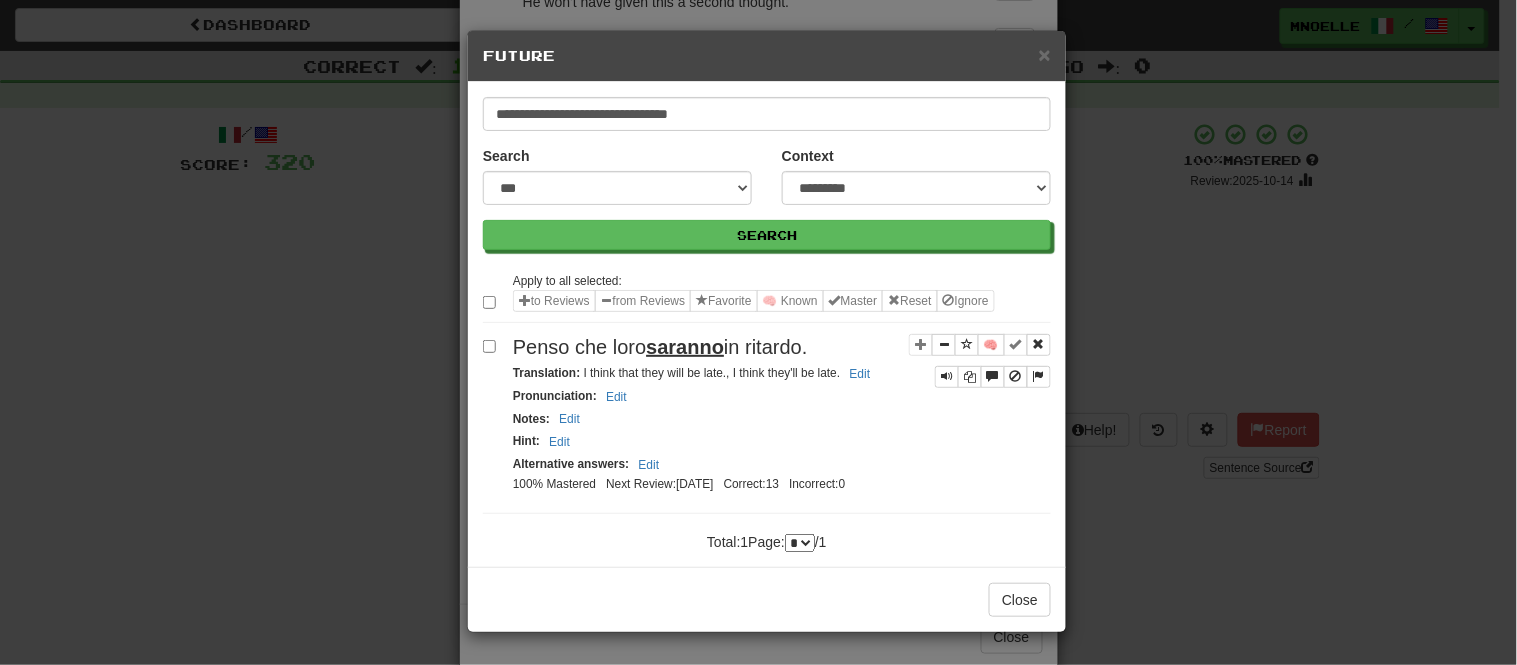scroll, scrollTop: 0, scrollLeft: 0, axis: both 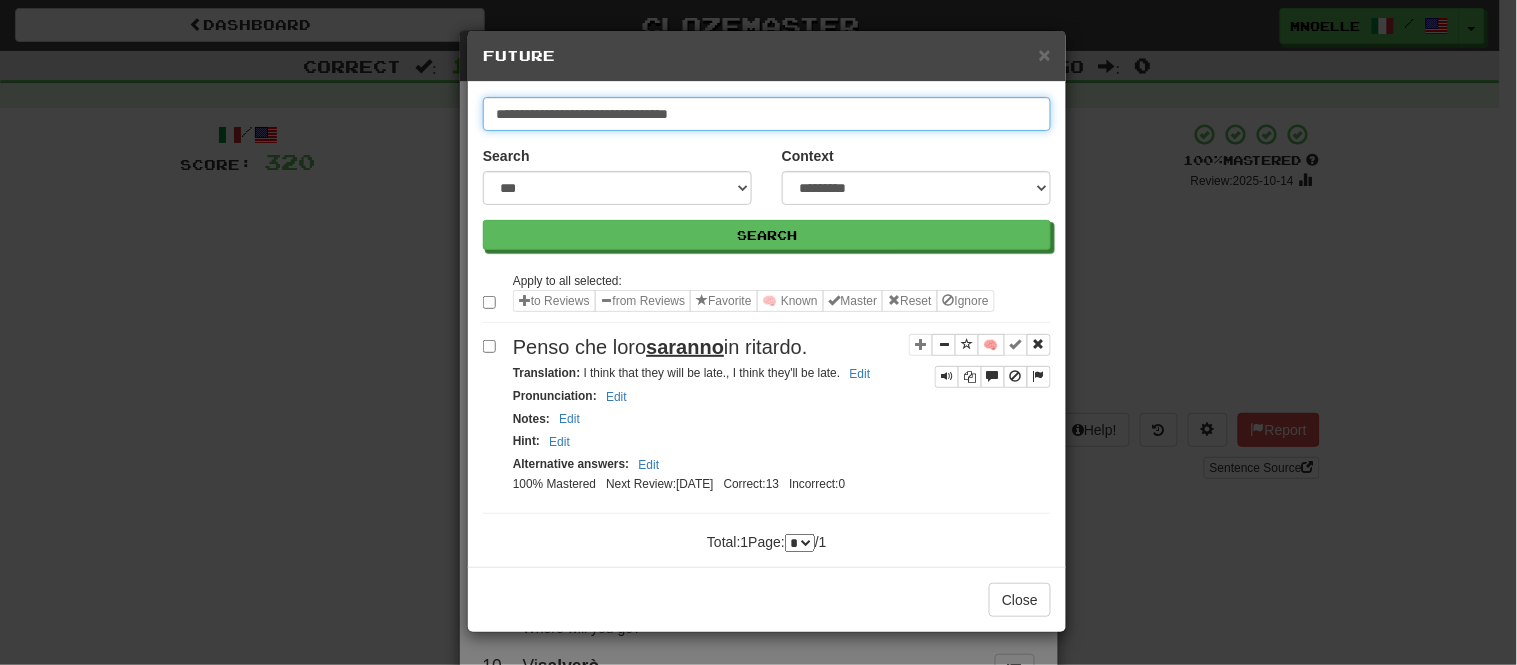 click on "**********" at bounding box center (767, 114) 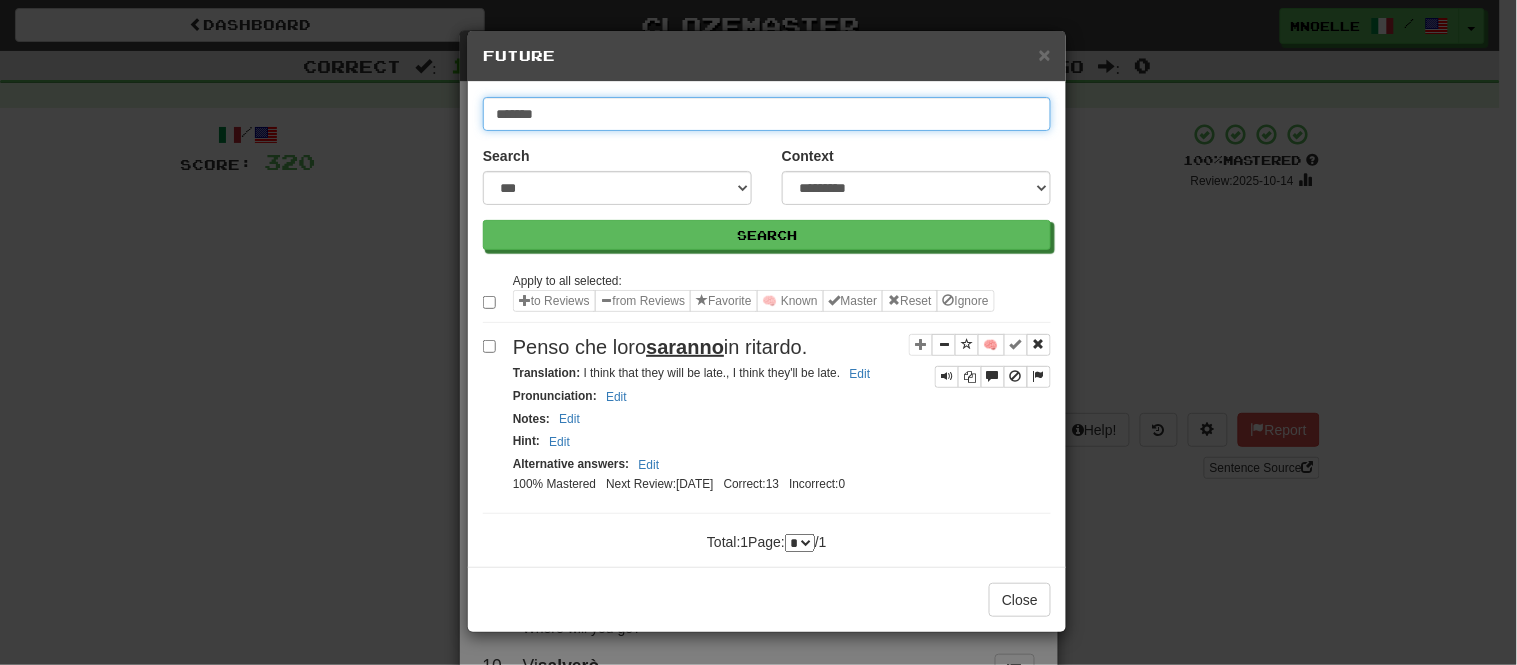 type on "*******" 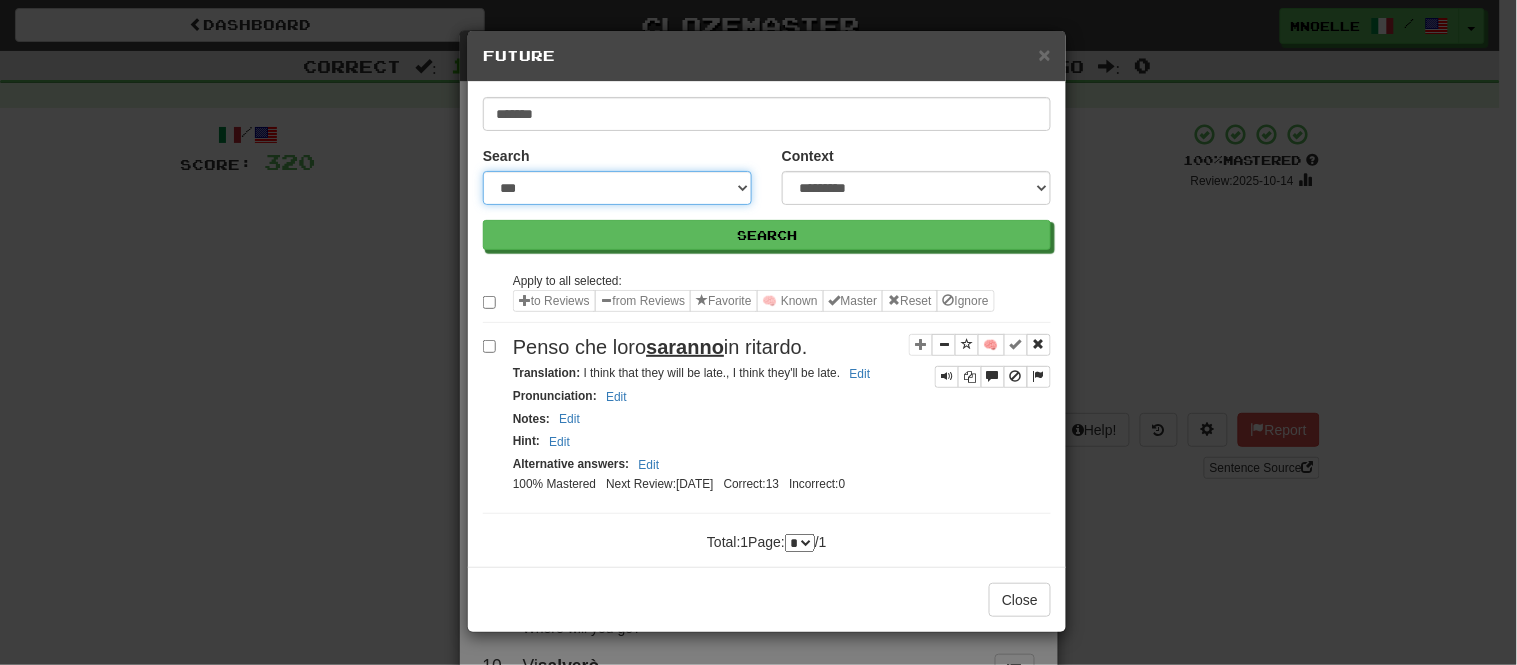 click on "**********" at bounding box center [617, 188] 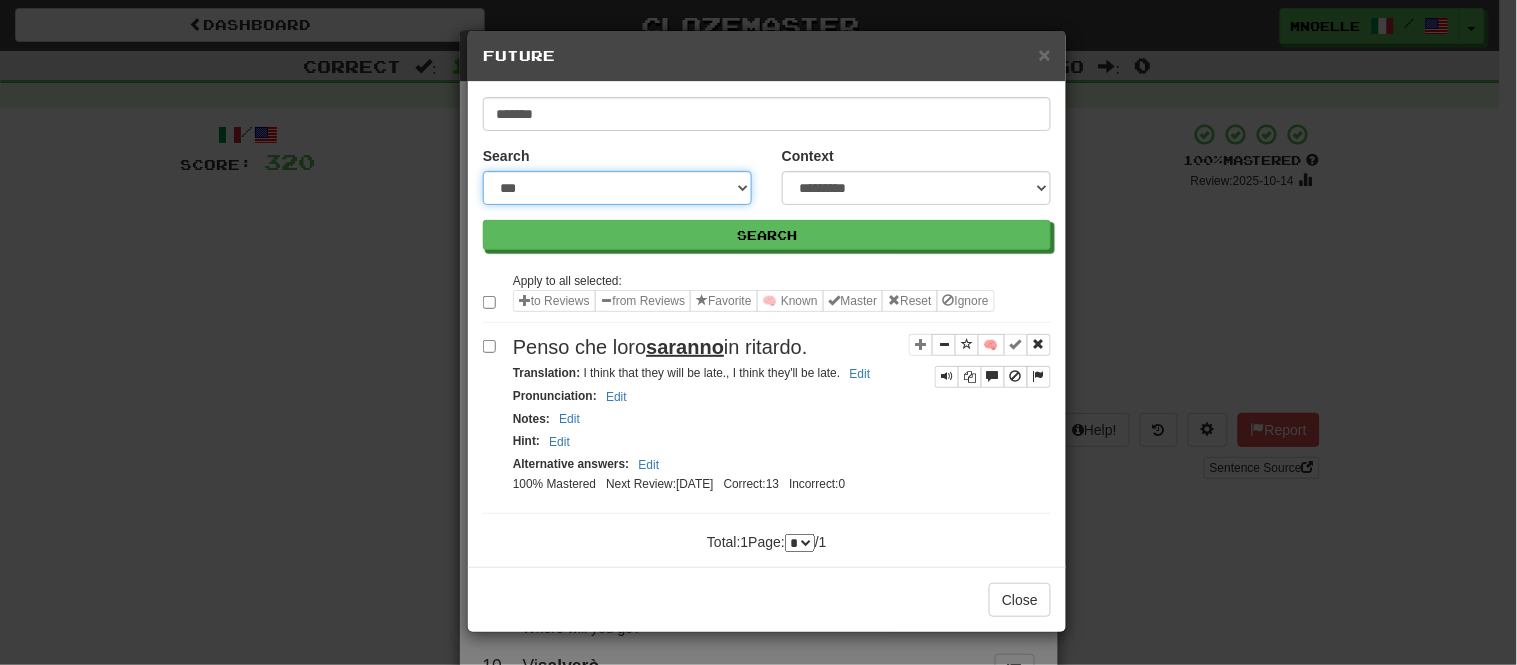 select on "***" 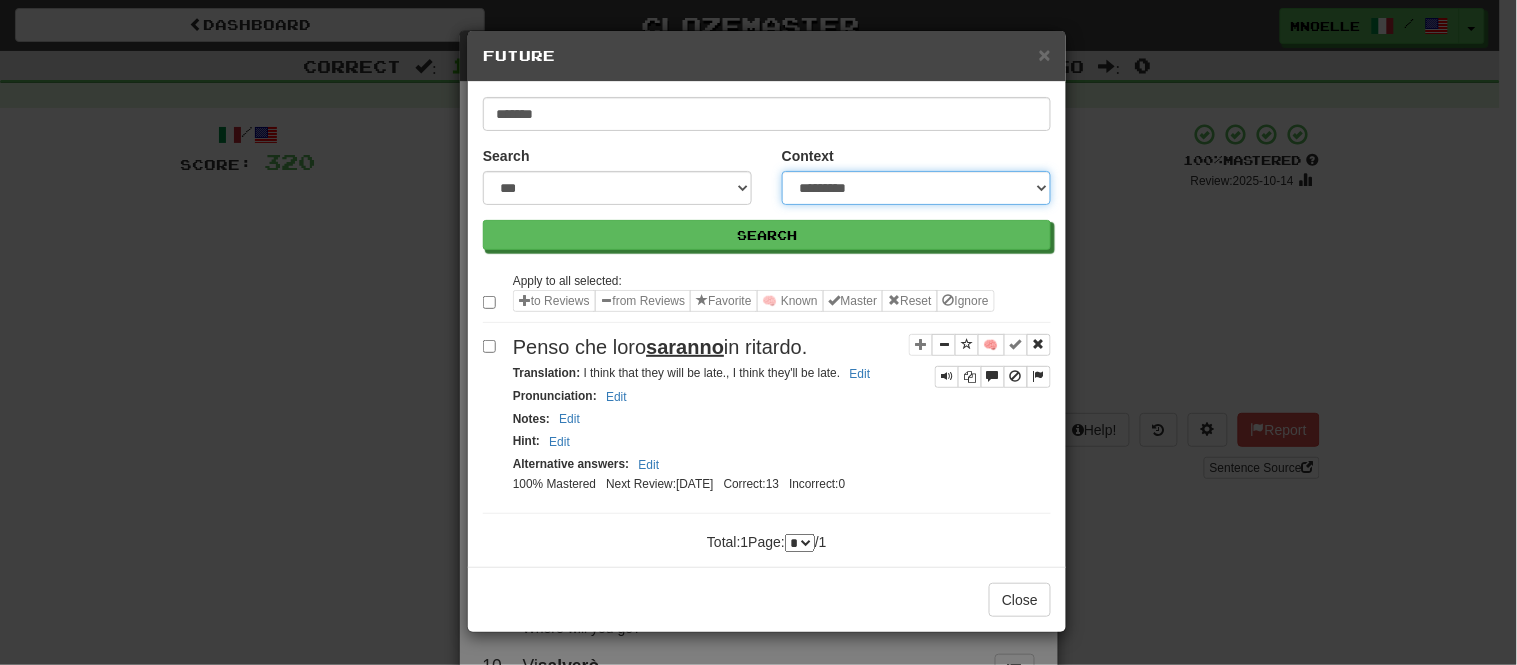 click on "**********" at bounding box center (916, 188) 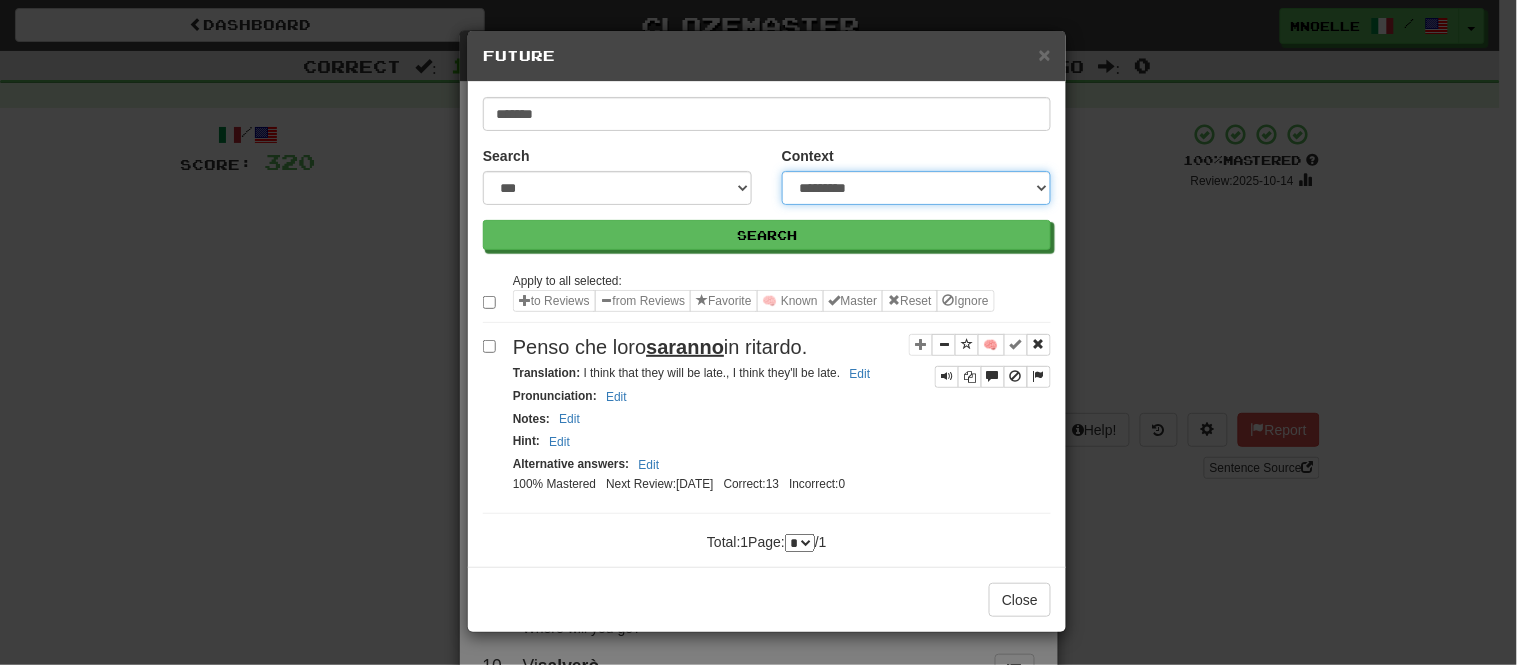 select on "*****" 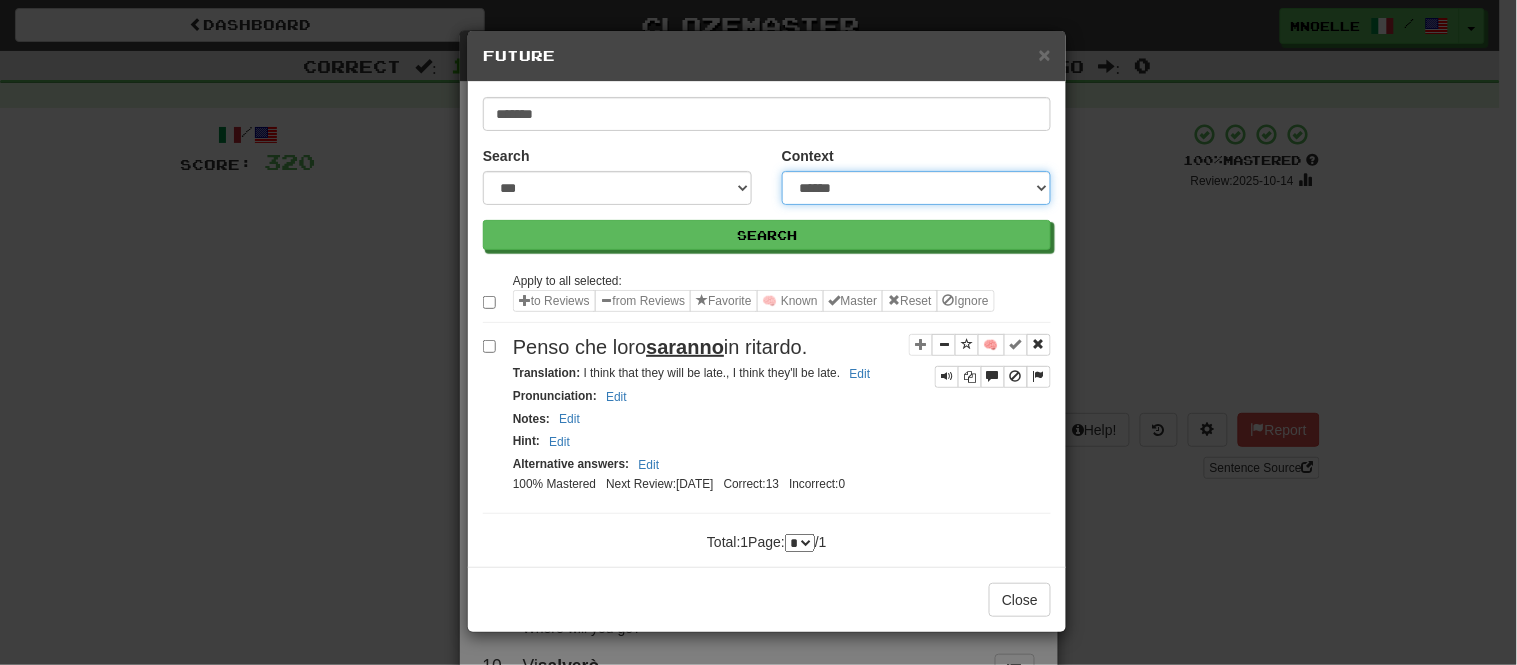 click on "**********" at bounding box center [916, 188] 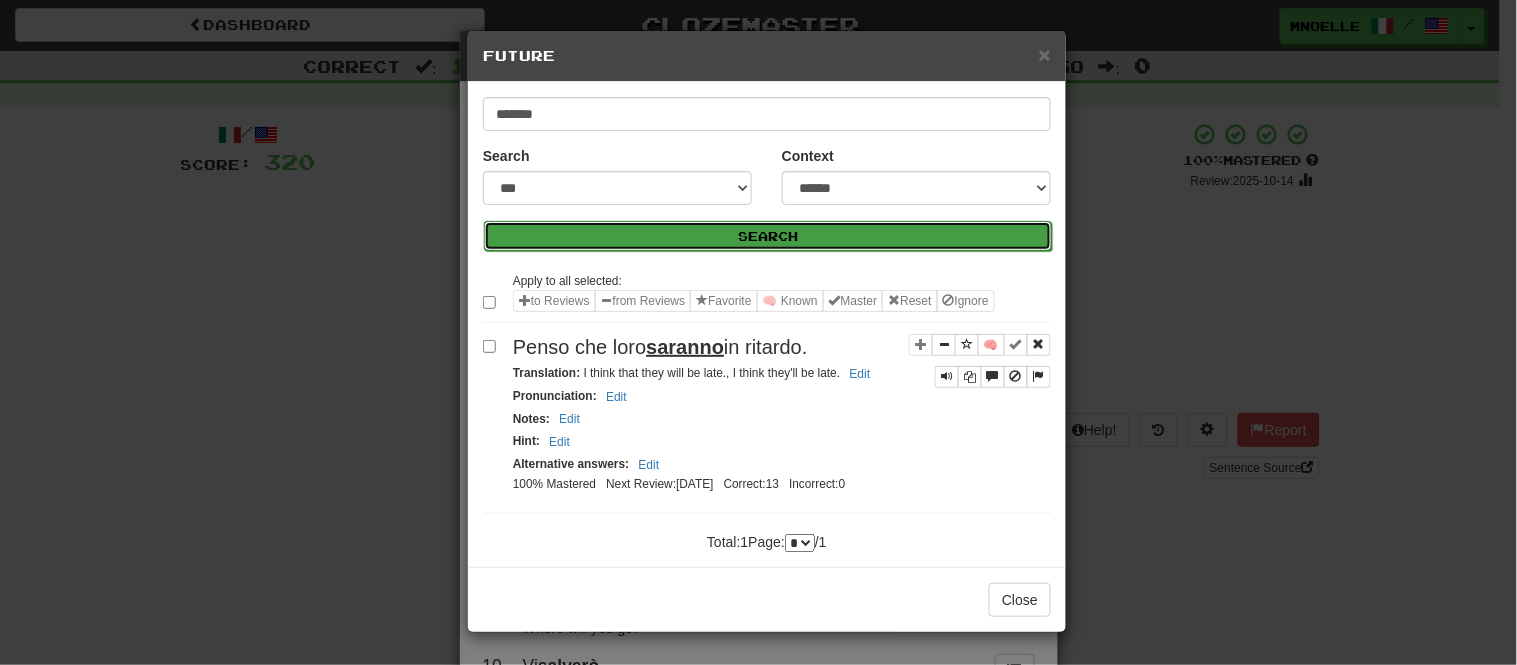 click on "Search" at bounding box center [768, 236] 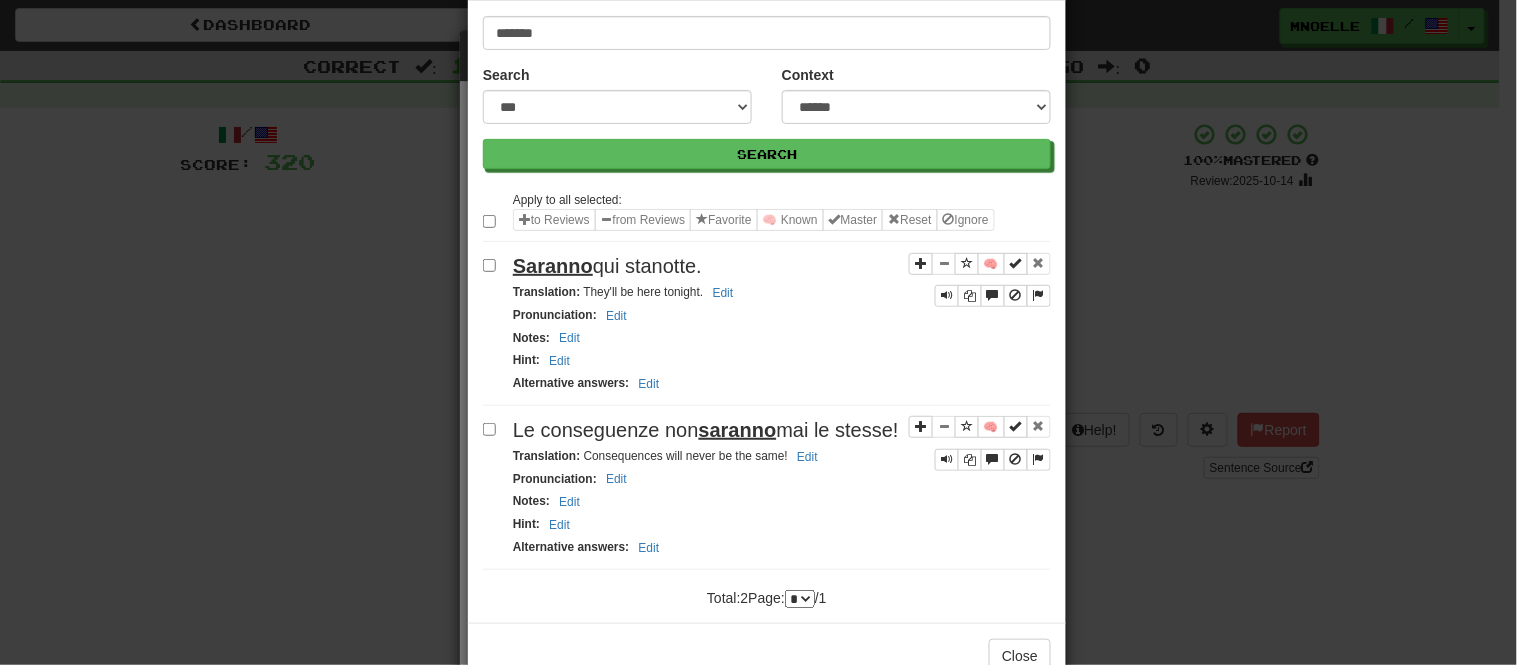scroll, scrollTop: 157, scrollLeft: 0, axis: vertical 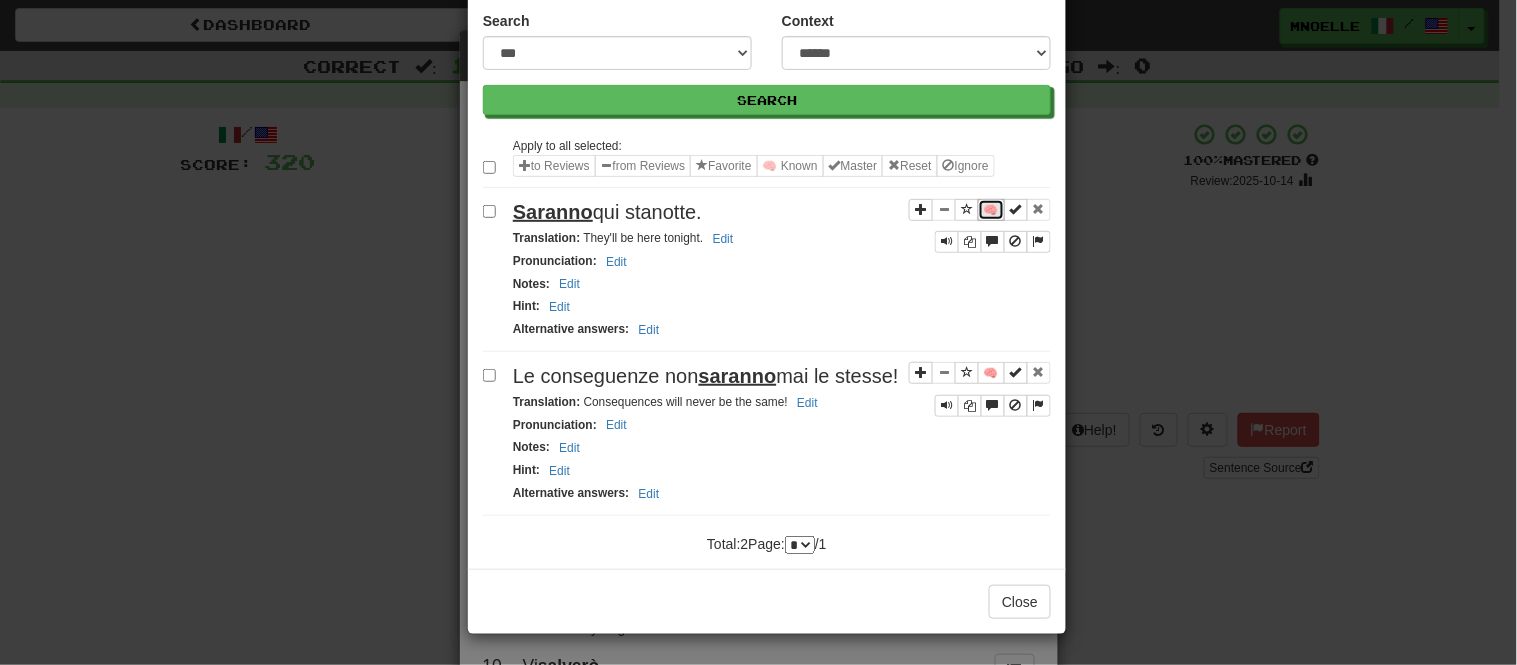 click on "🧠" at bounding box center (991, 210) 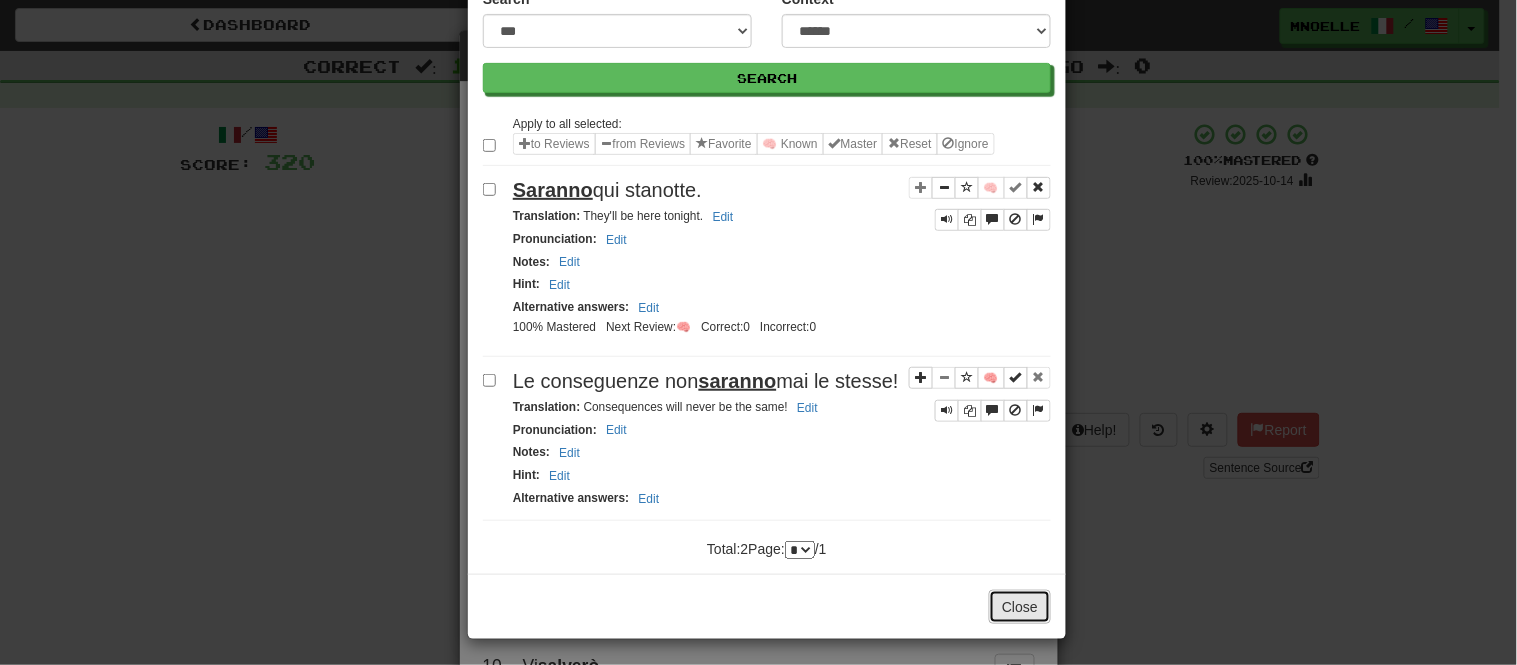 click on "Close" at bounding box center [1020, 607] 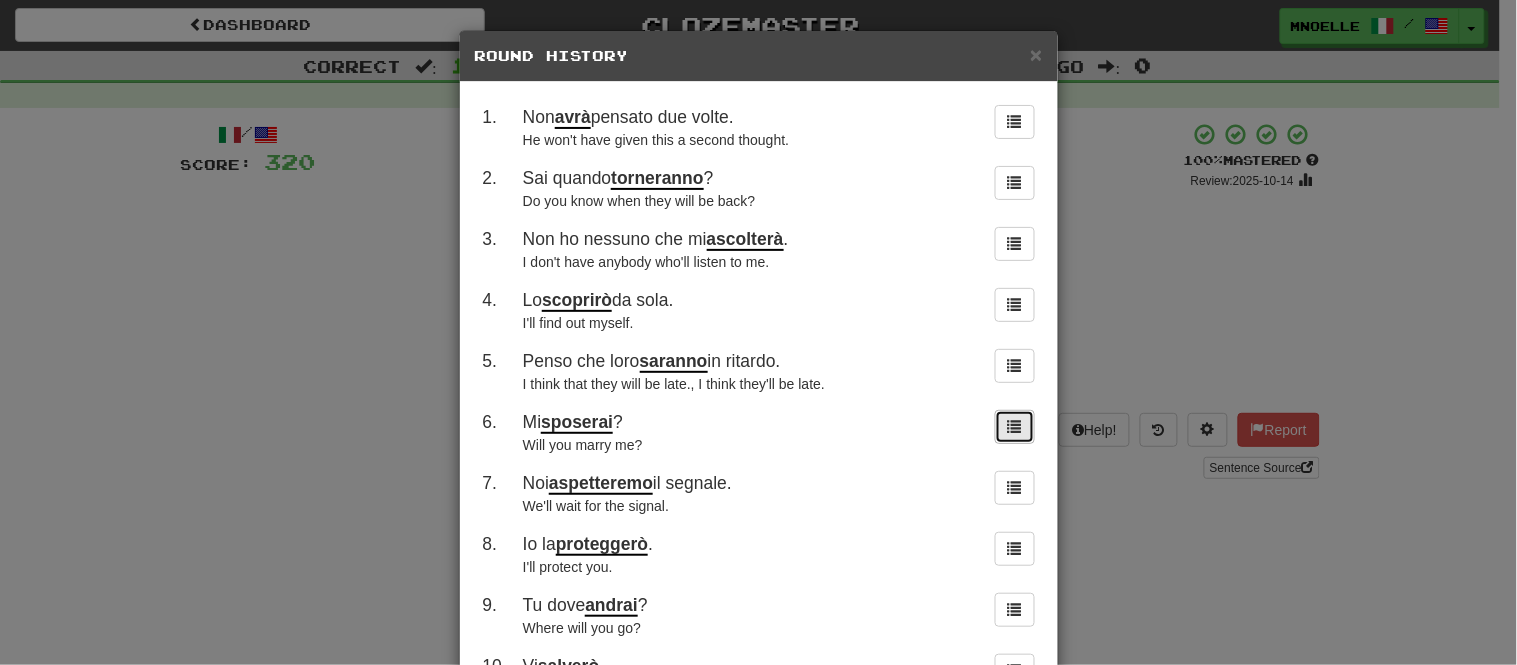 click at bounding box center (1015, 426) 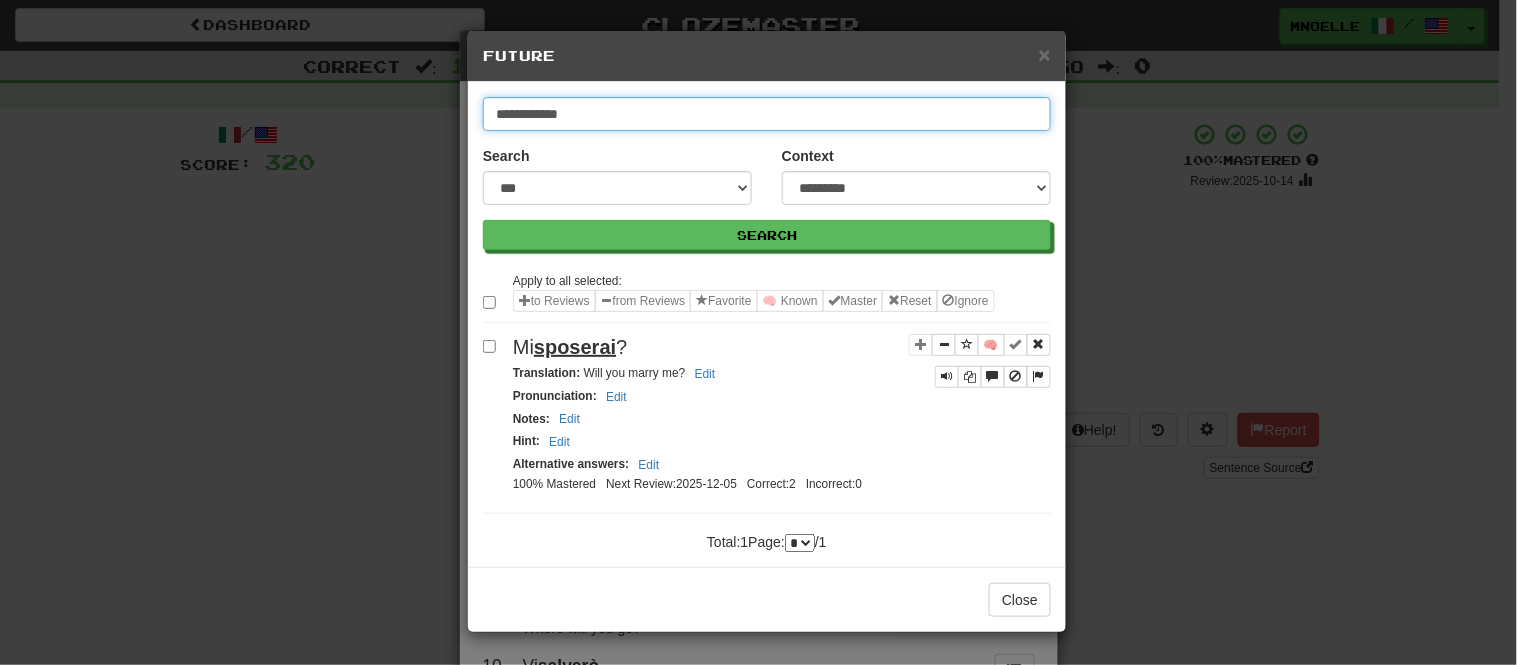 click on "**********" at bounding box center [767, 114] 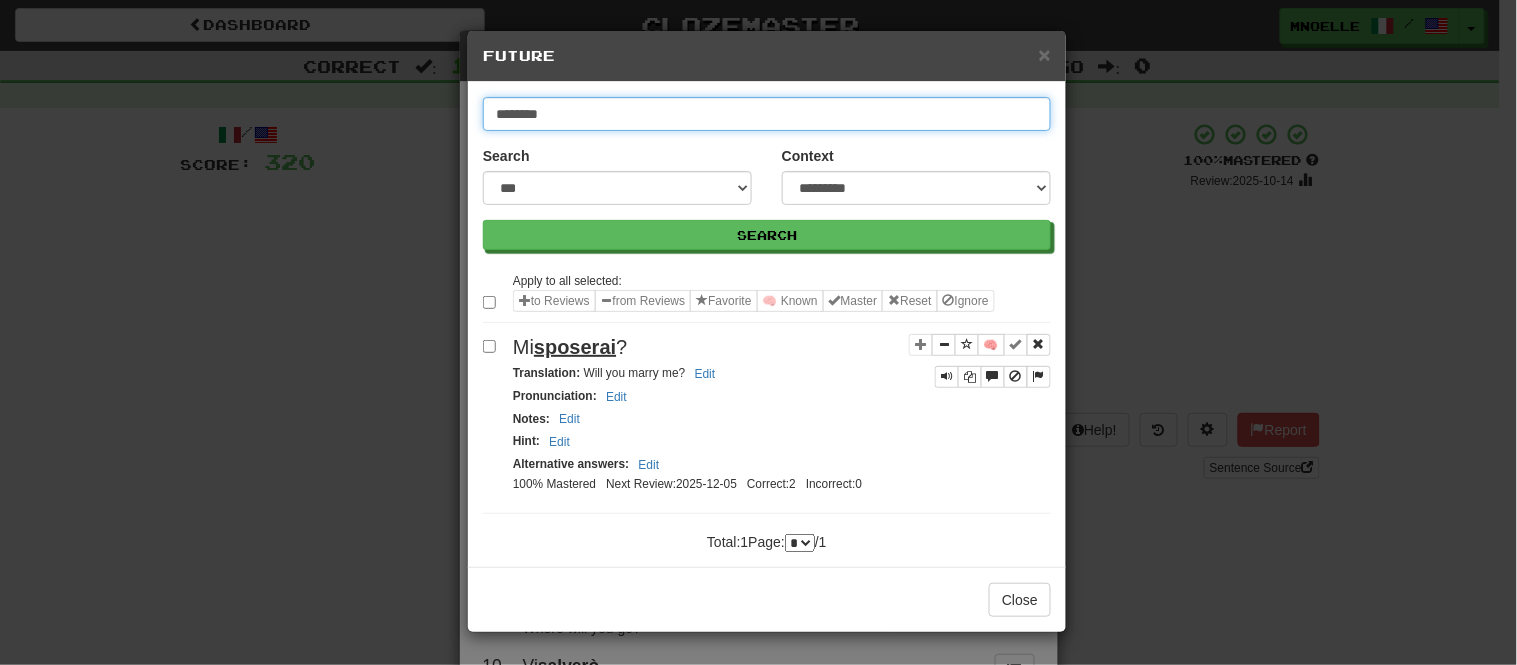 type on "********" 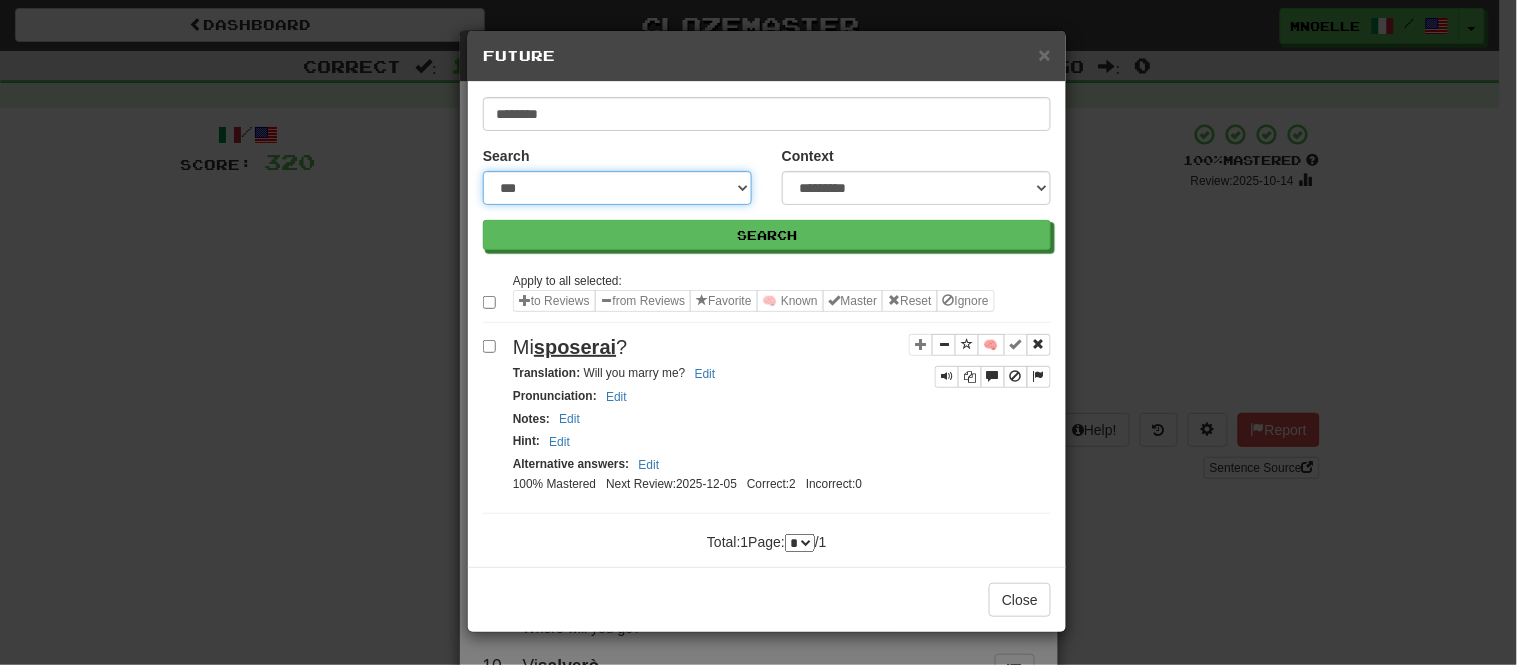 click on "**********" at bounding box center [617, 188] 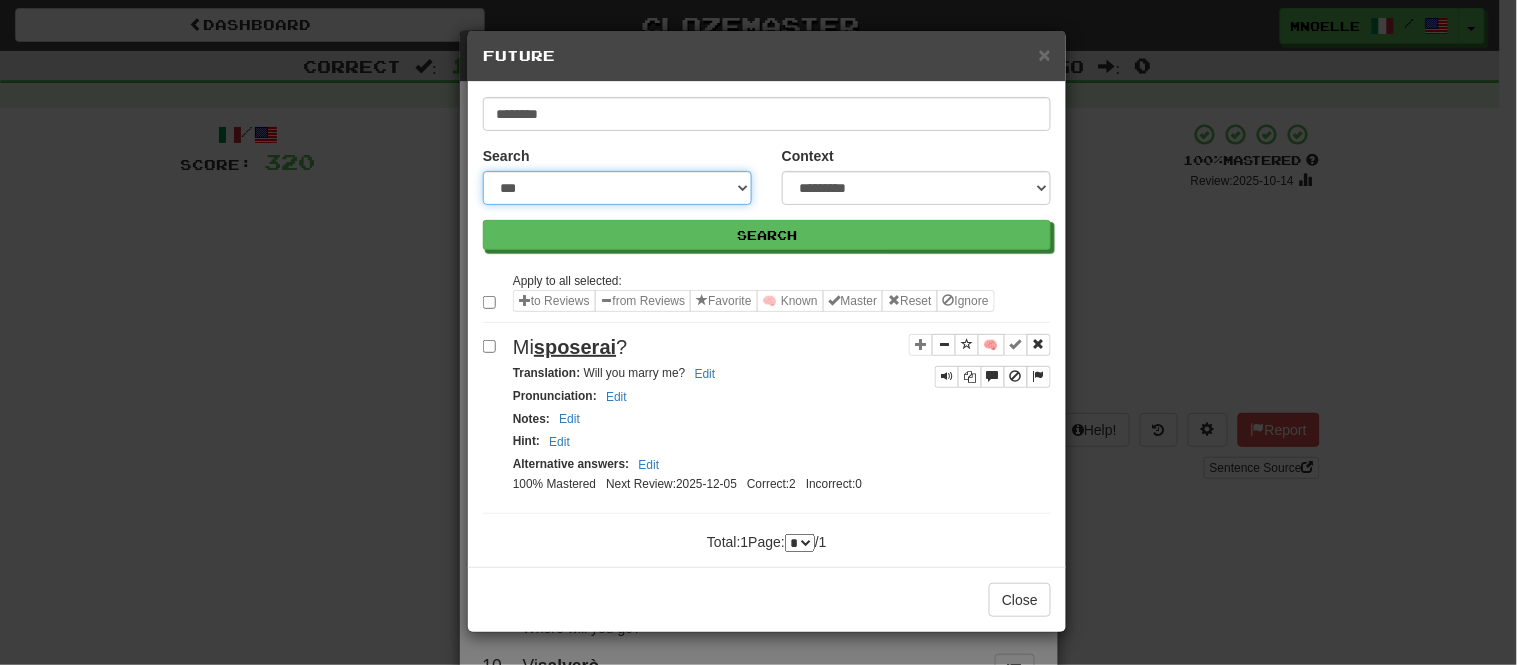 select on "***" 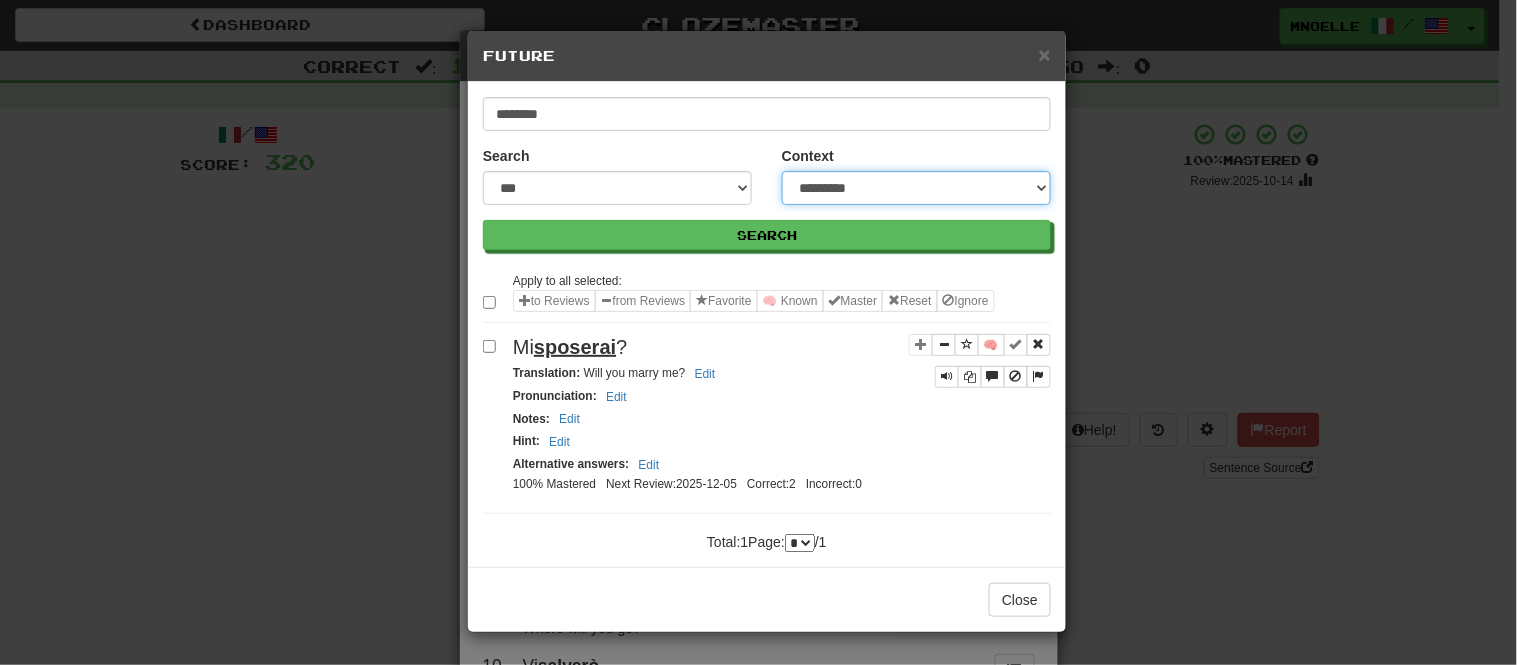 click on "**********" at bounding box center [916, 188] 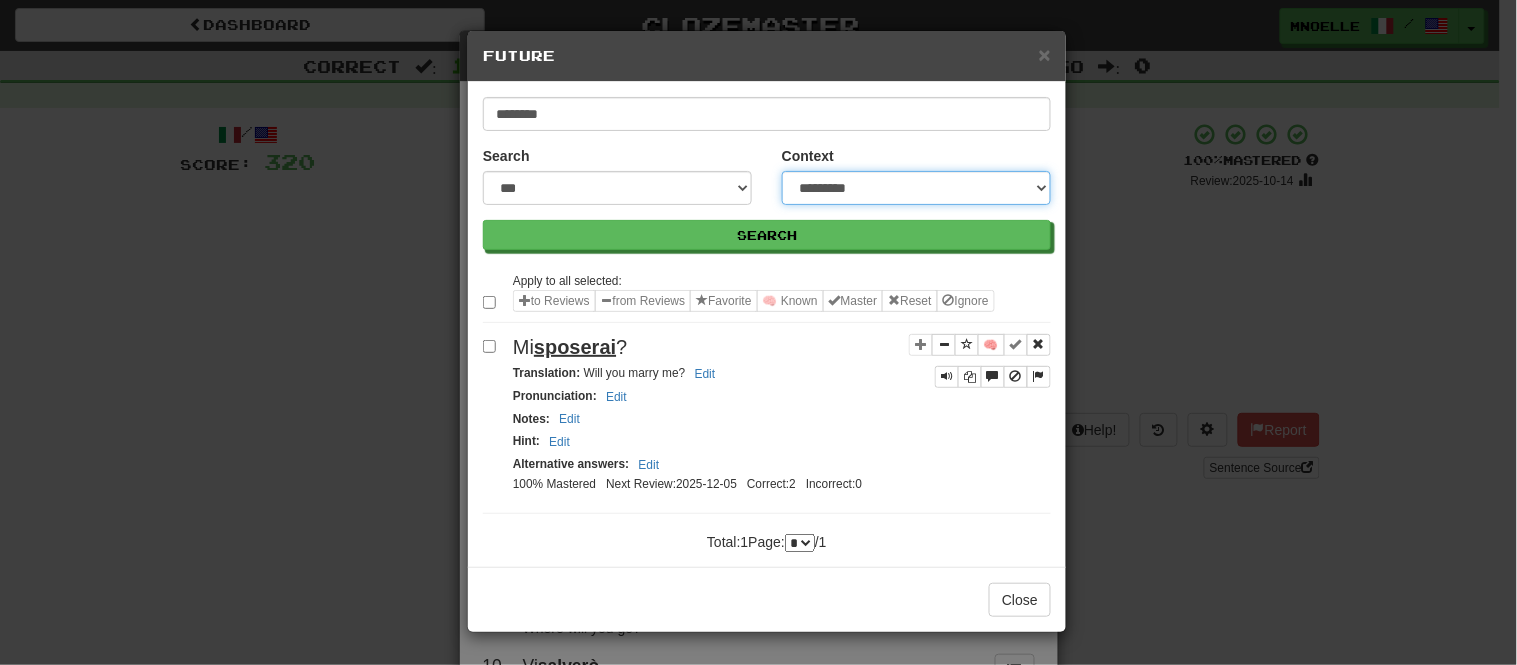 select on "*****" 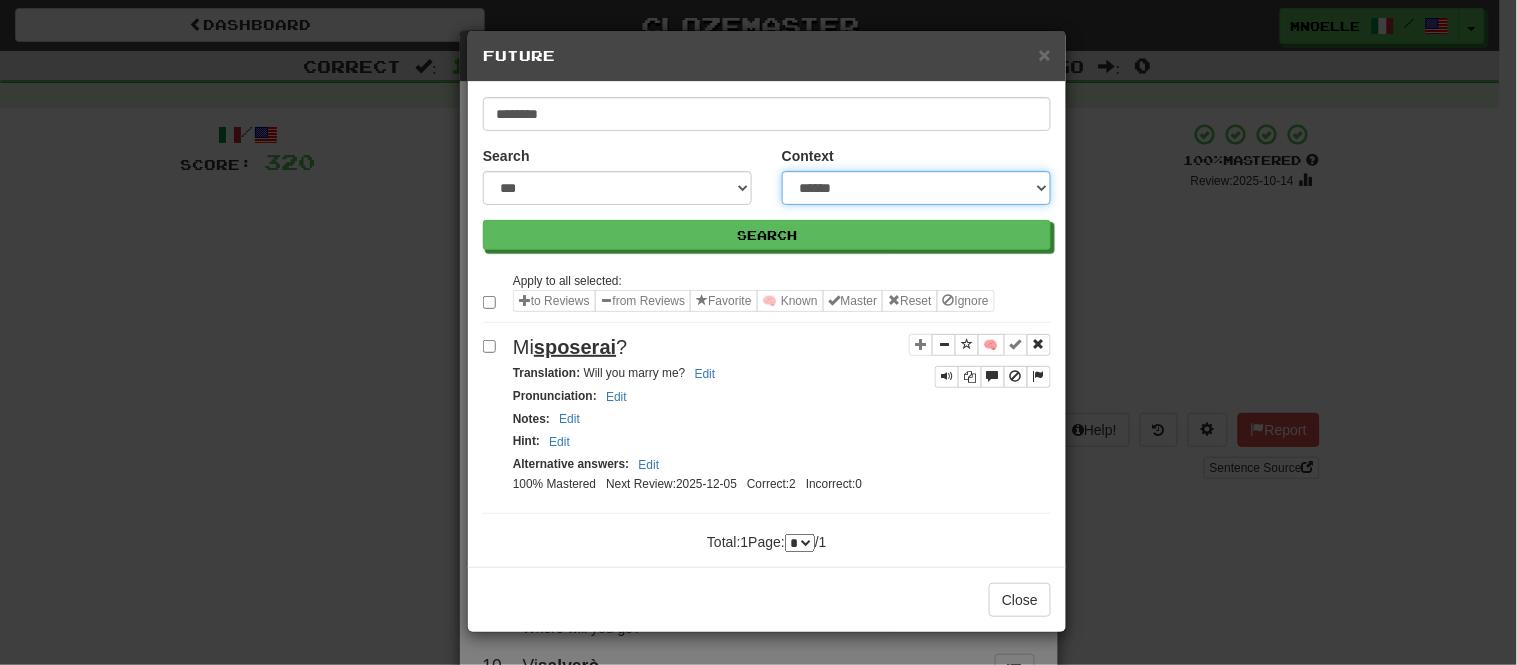 click on "**********" at bounding box center [916, 188] 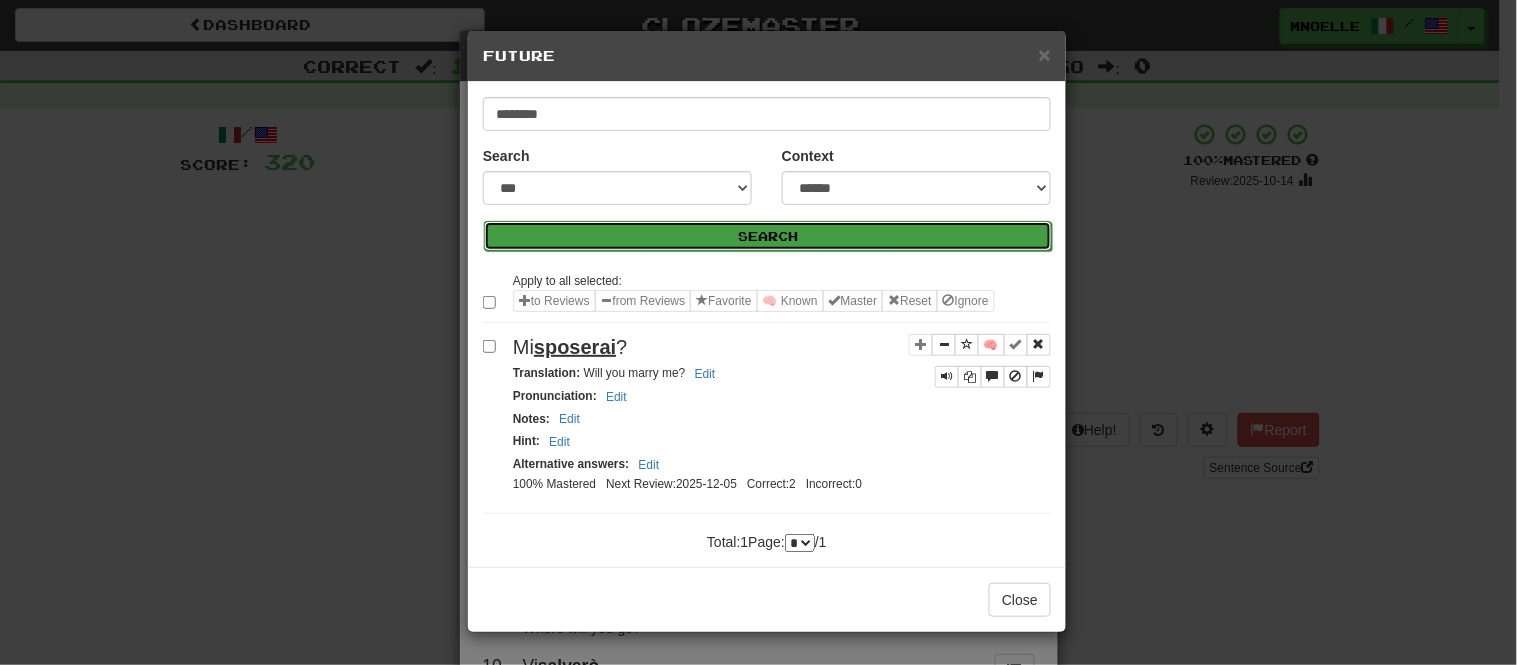 click on "Search" at bounding box center (768, 236) 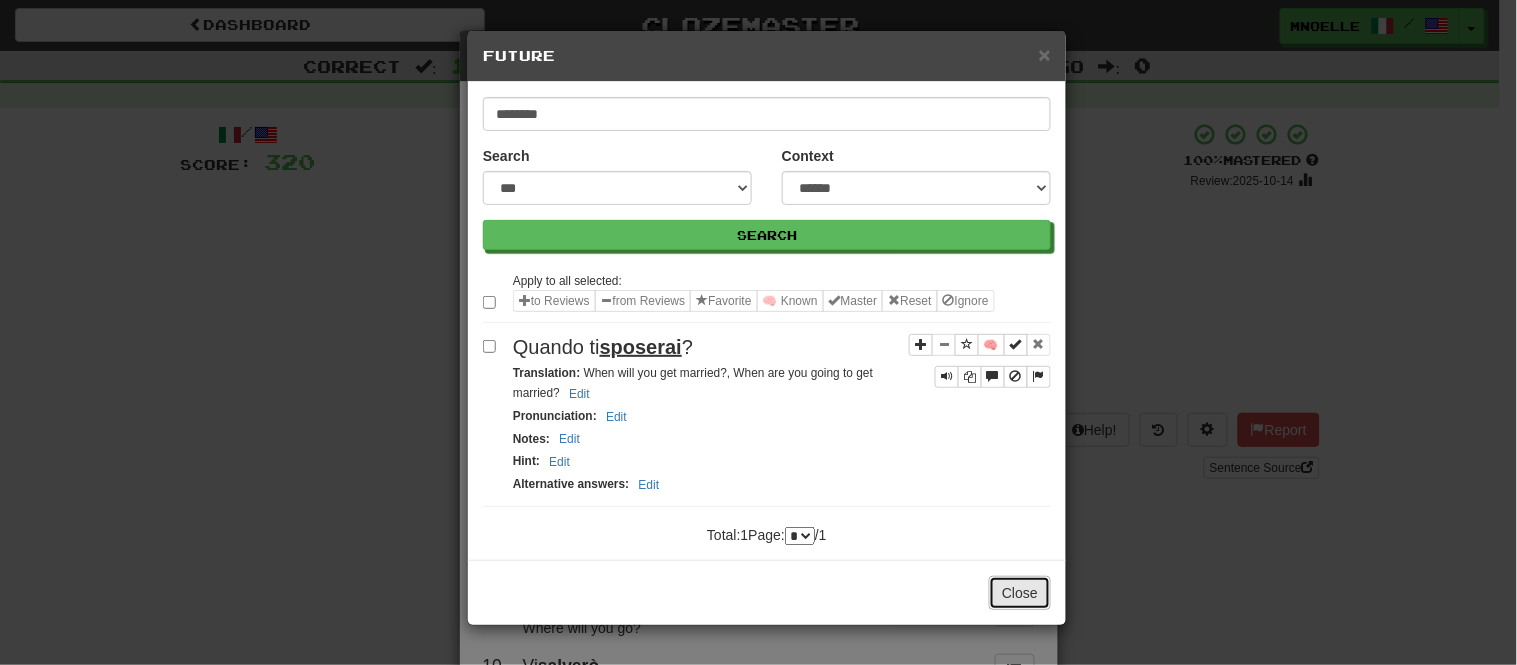 click on "Close" at bounding box center [1020, 593] 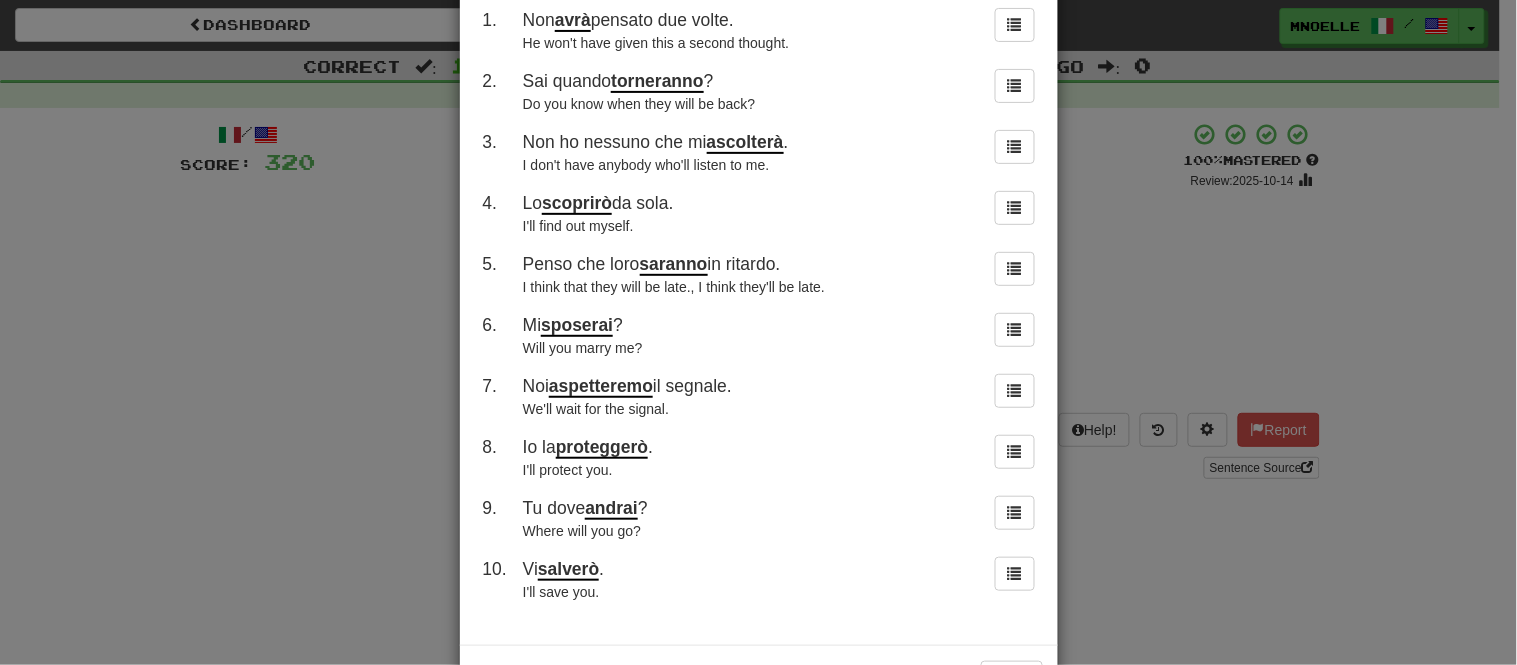 scroll, scrollTop: 172, scrollLeft: 0, axis: vertical 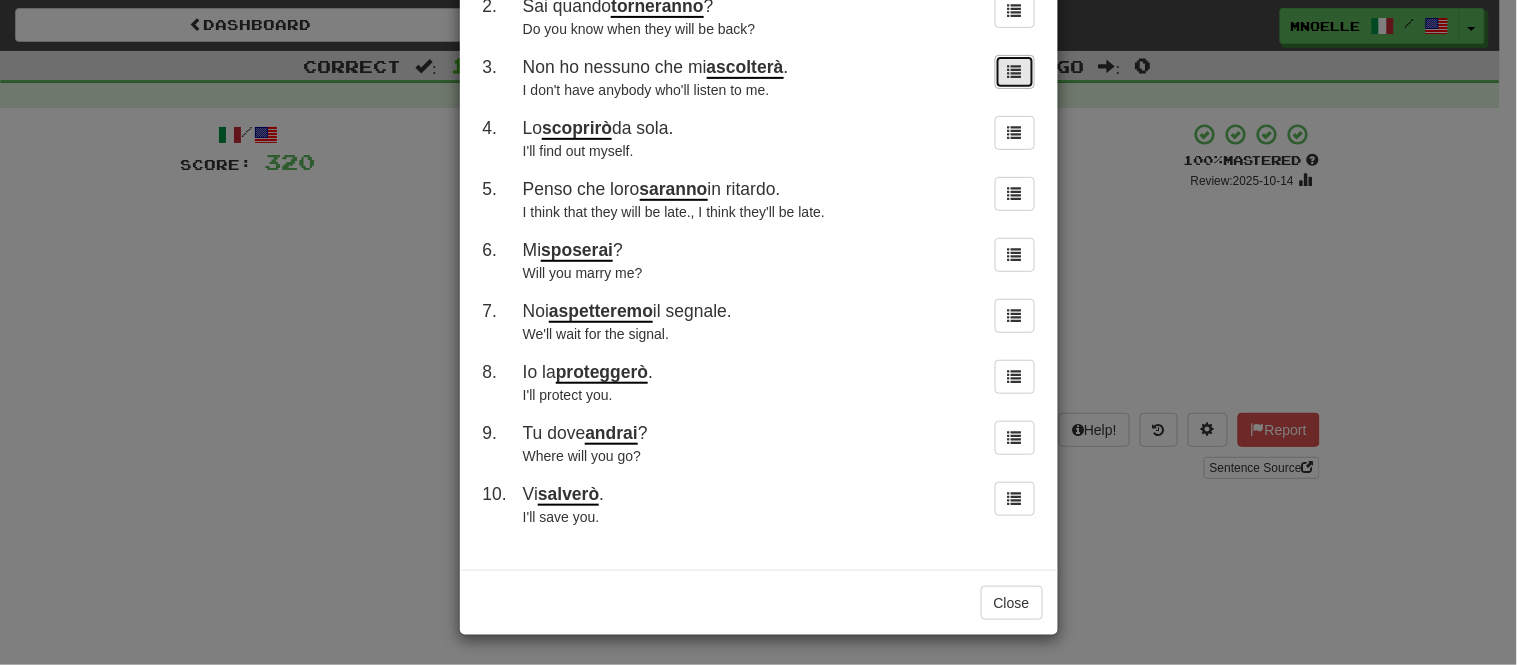 click at bounding box center (1015, 71) 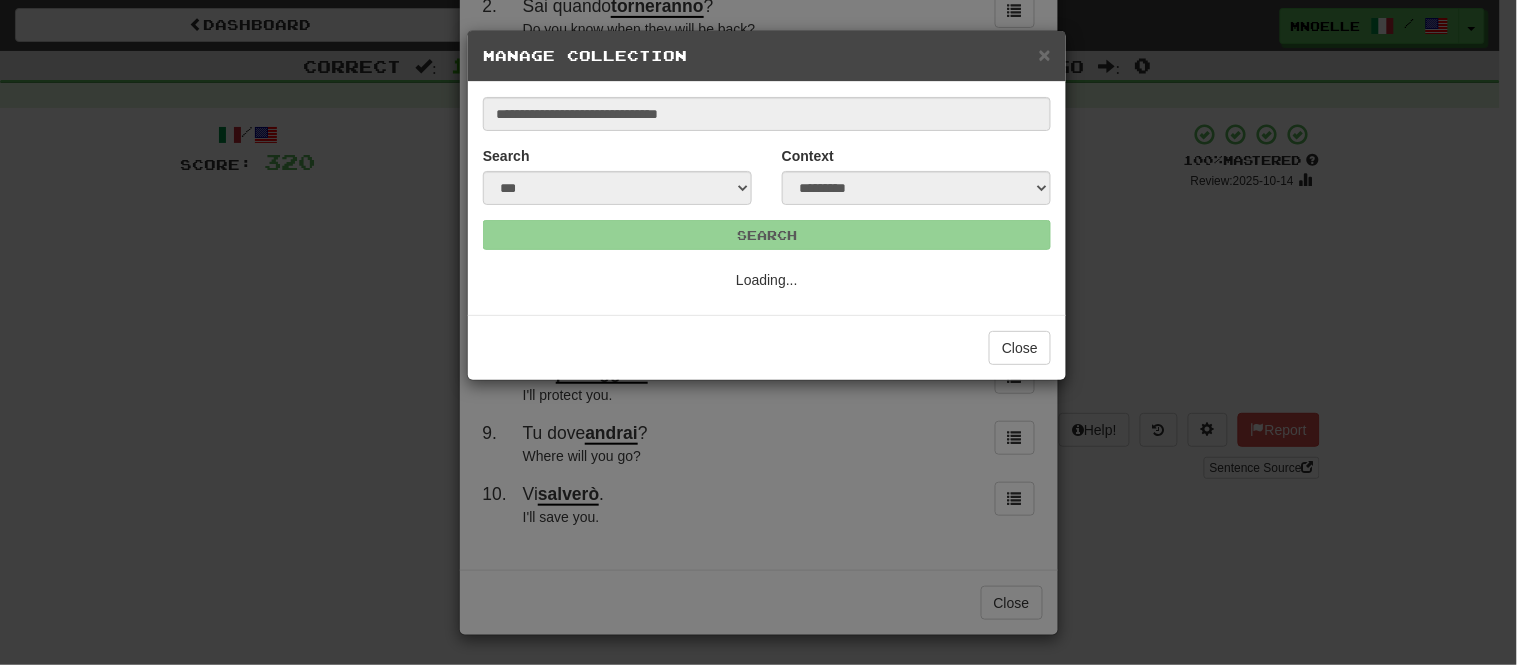 scroll, scrollTop: 0, scrollLeft: 0, axis: both 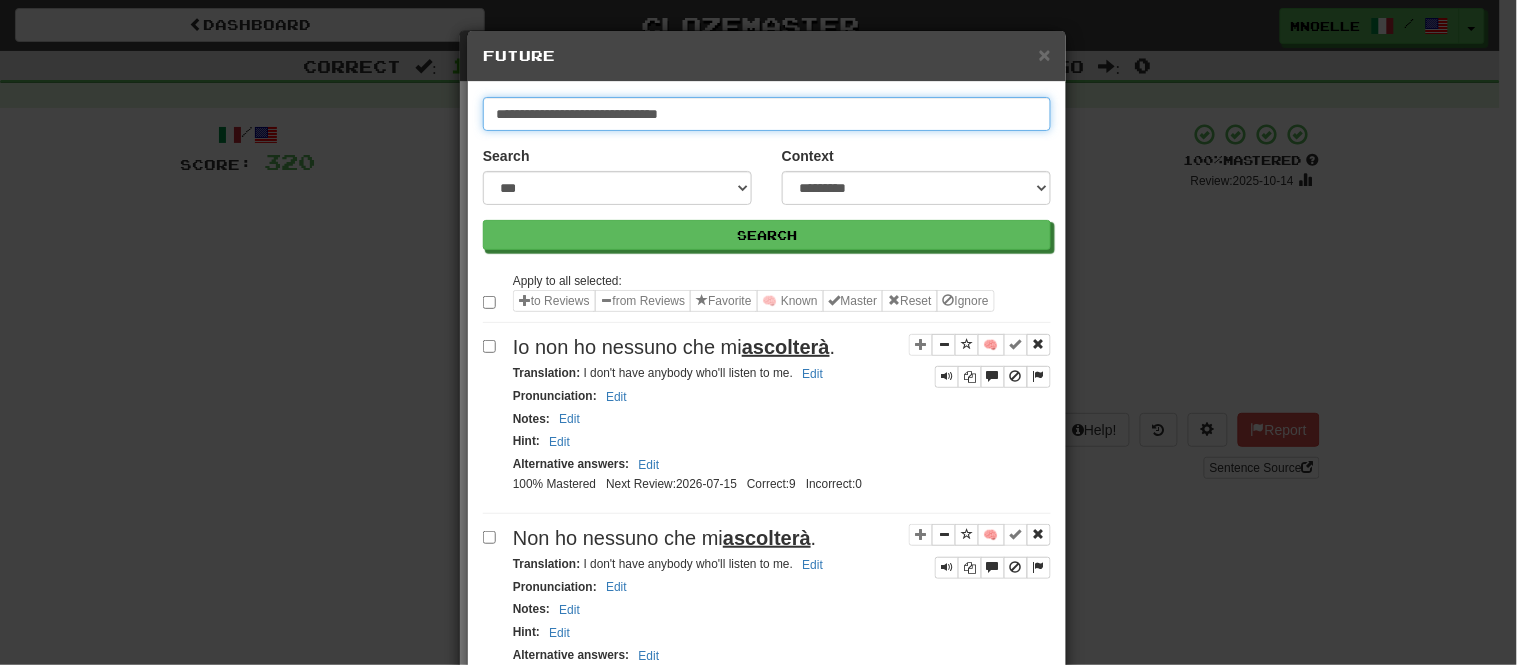 click on "**********" at bounding box center (767, 114) 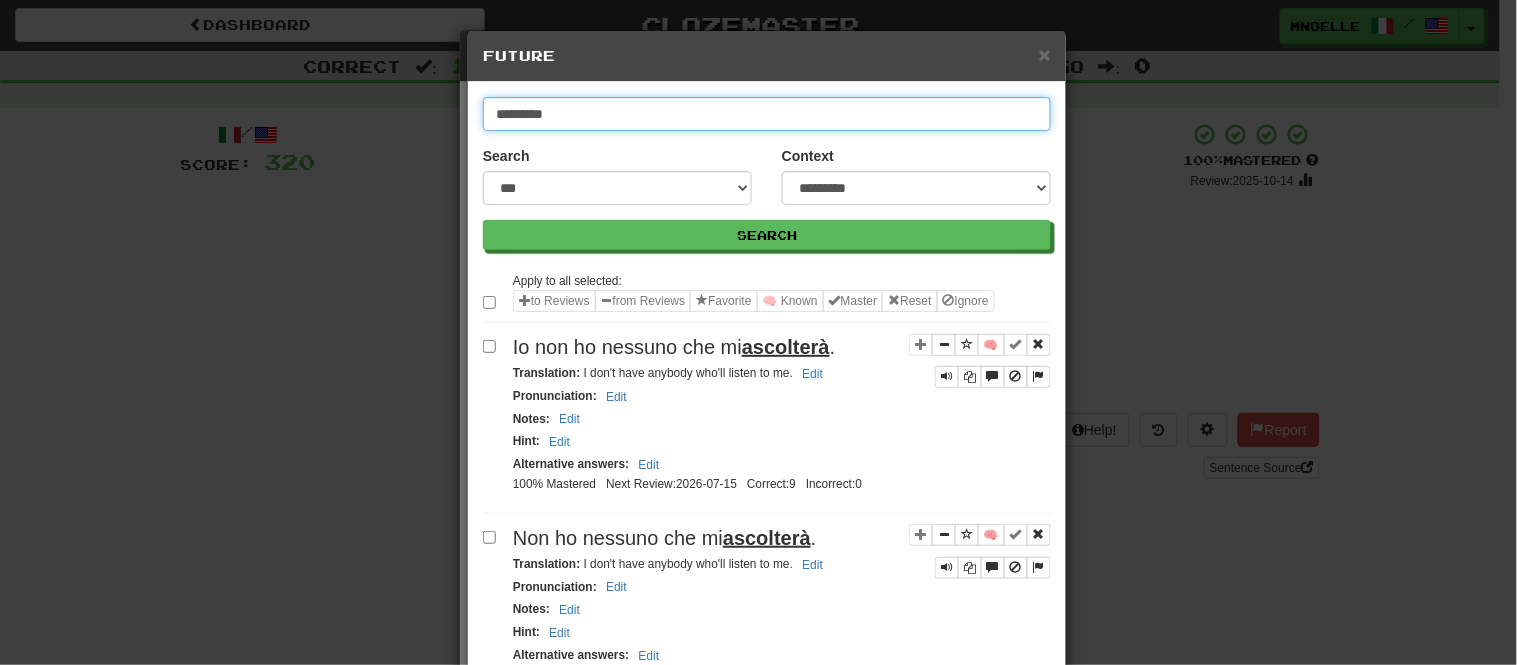 type on "*********" 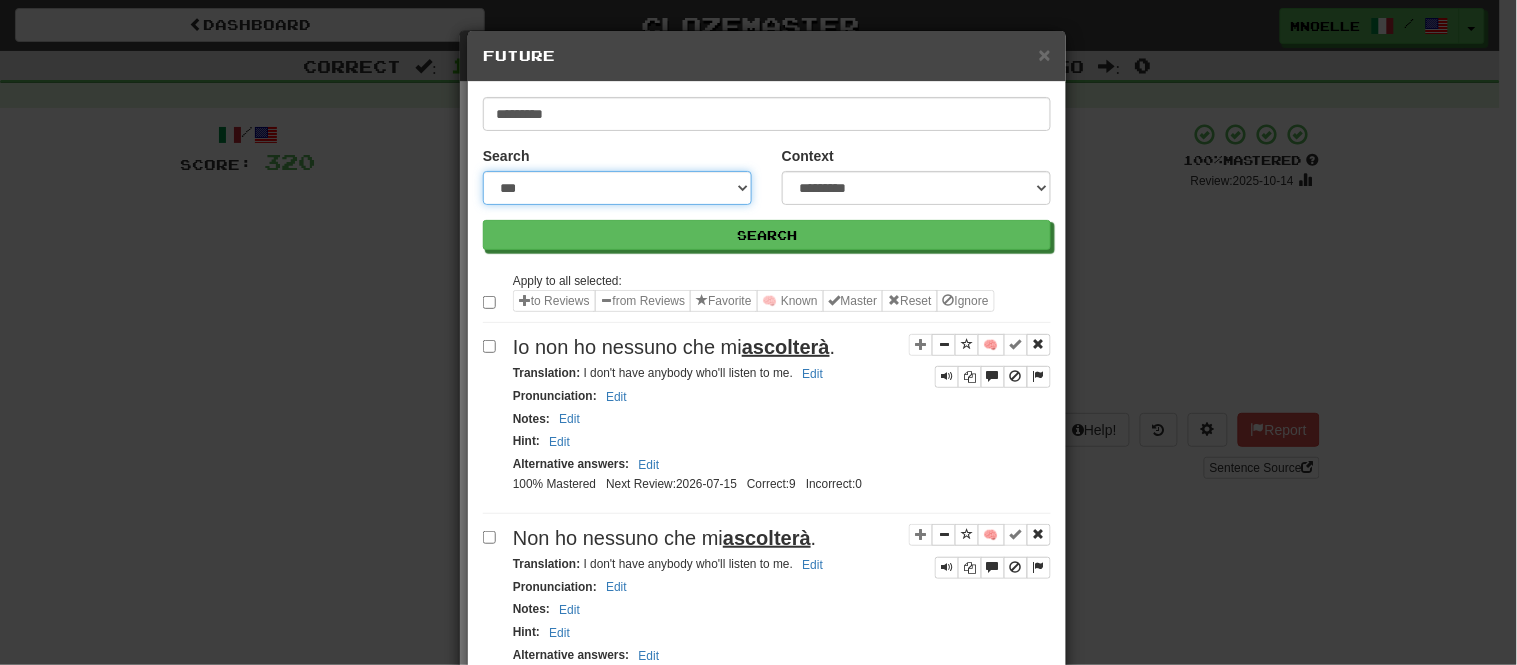 click on "**********" at bounding box center [617, 188] 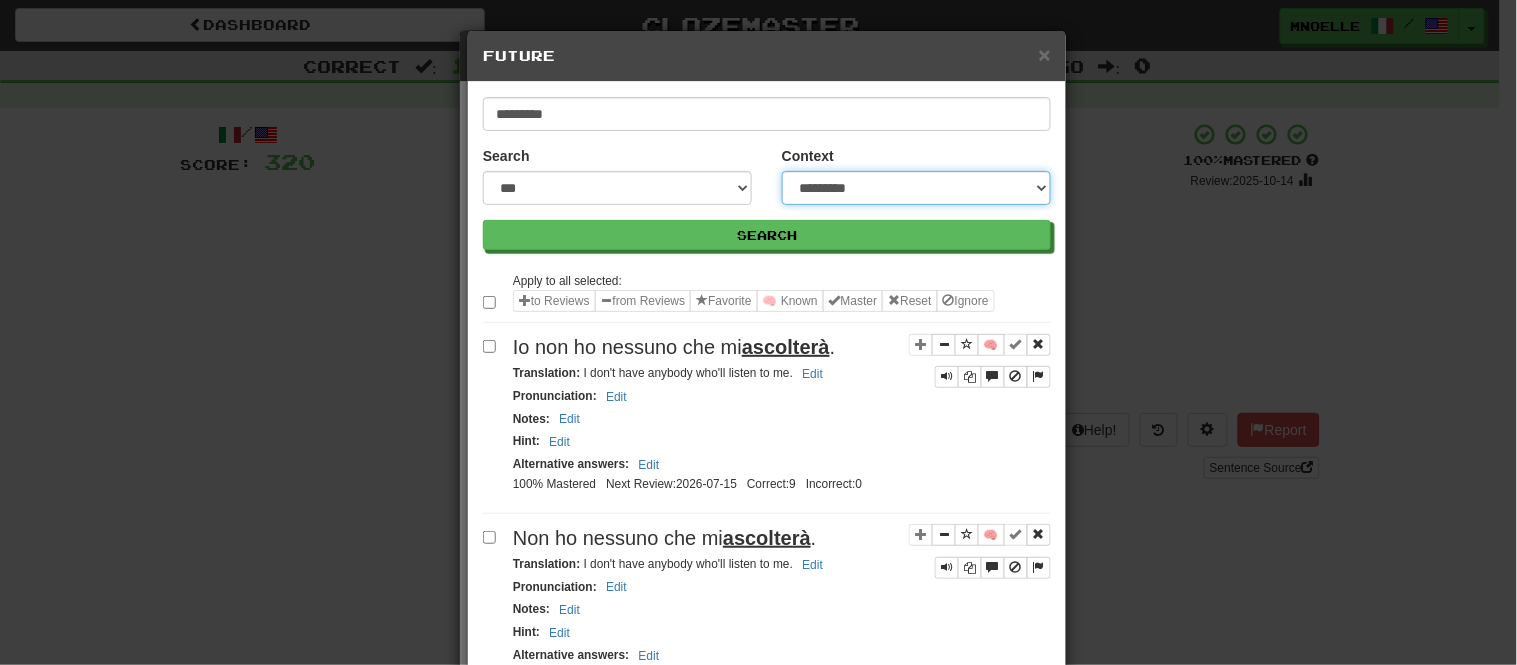 click on "**********" at bounding box center [916, 188] 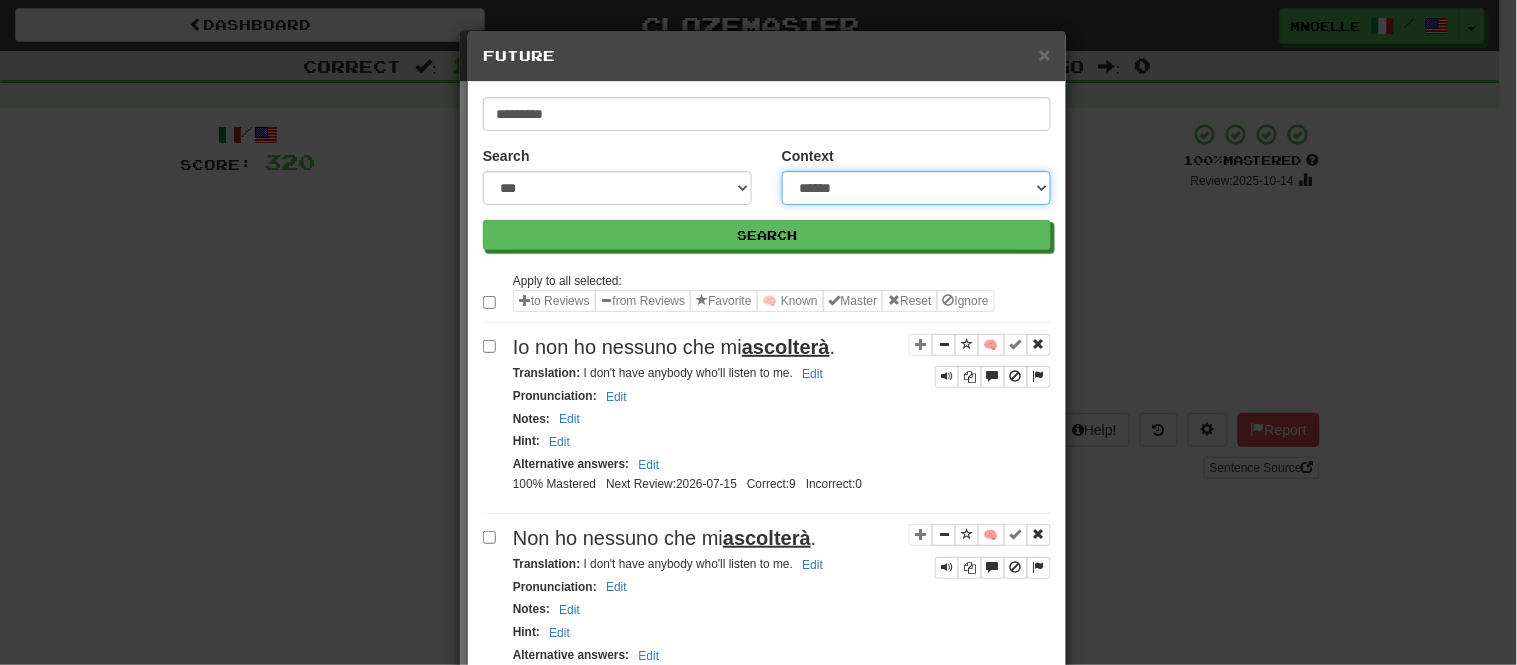 click on "**********" at bounding box center [916, 188] 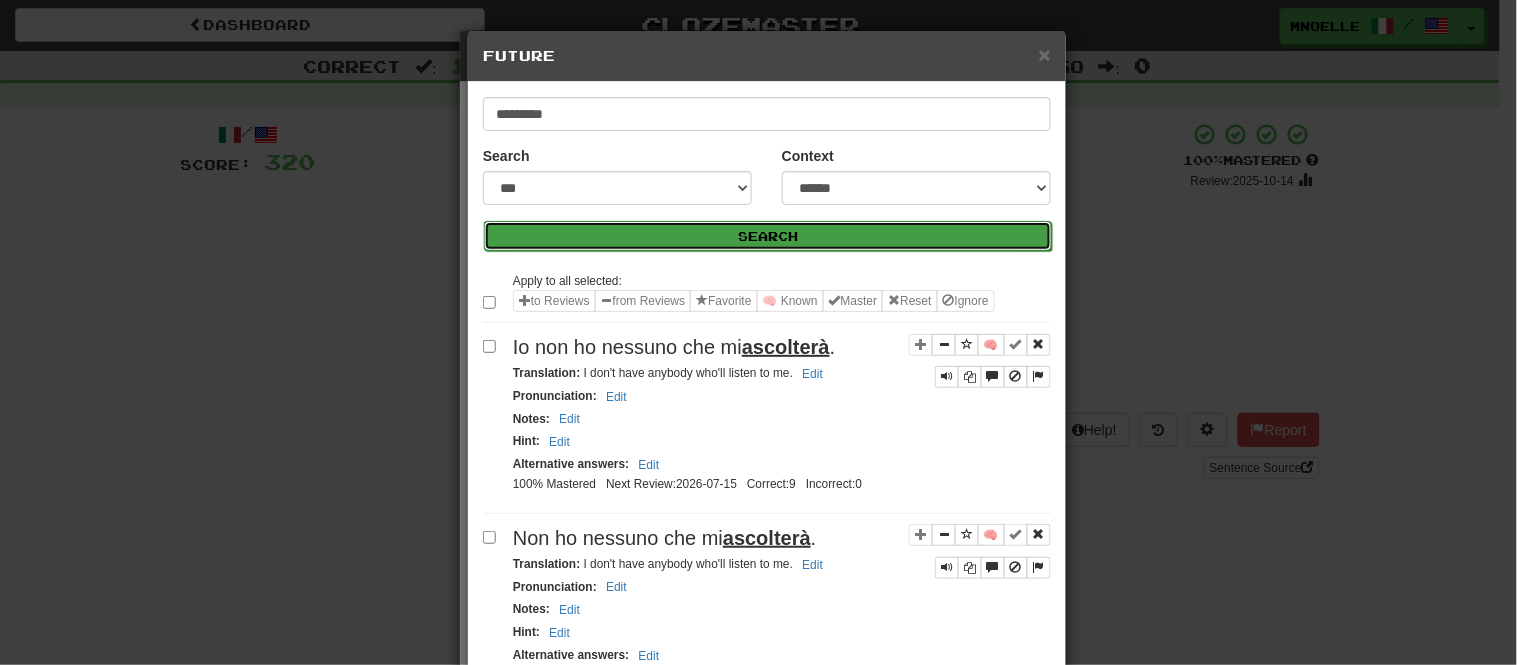 click on "Search" at bounding box center [768, 236] 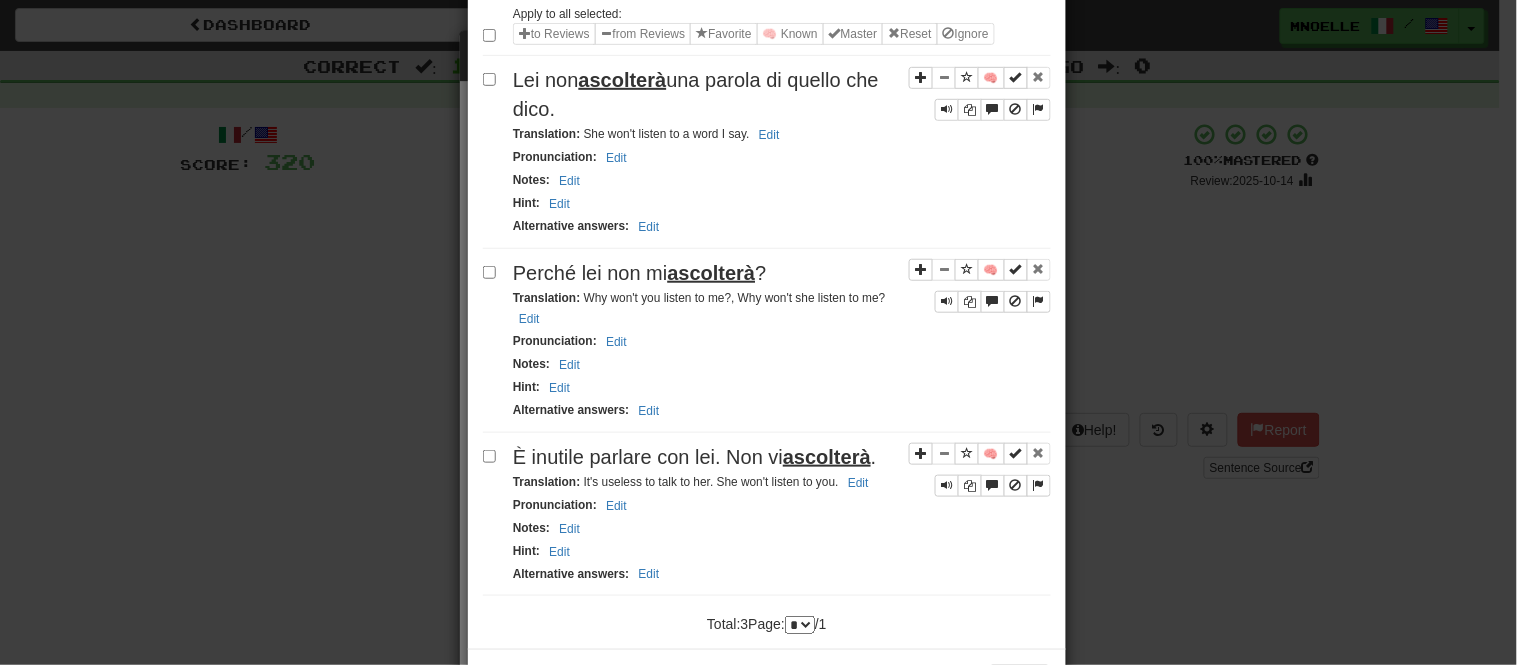 scroll, scrollTop: 266, scrollLeft: 0, axis: vertical 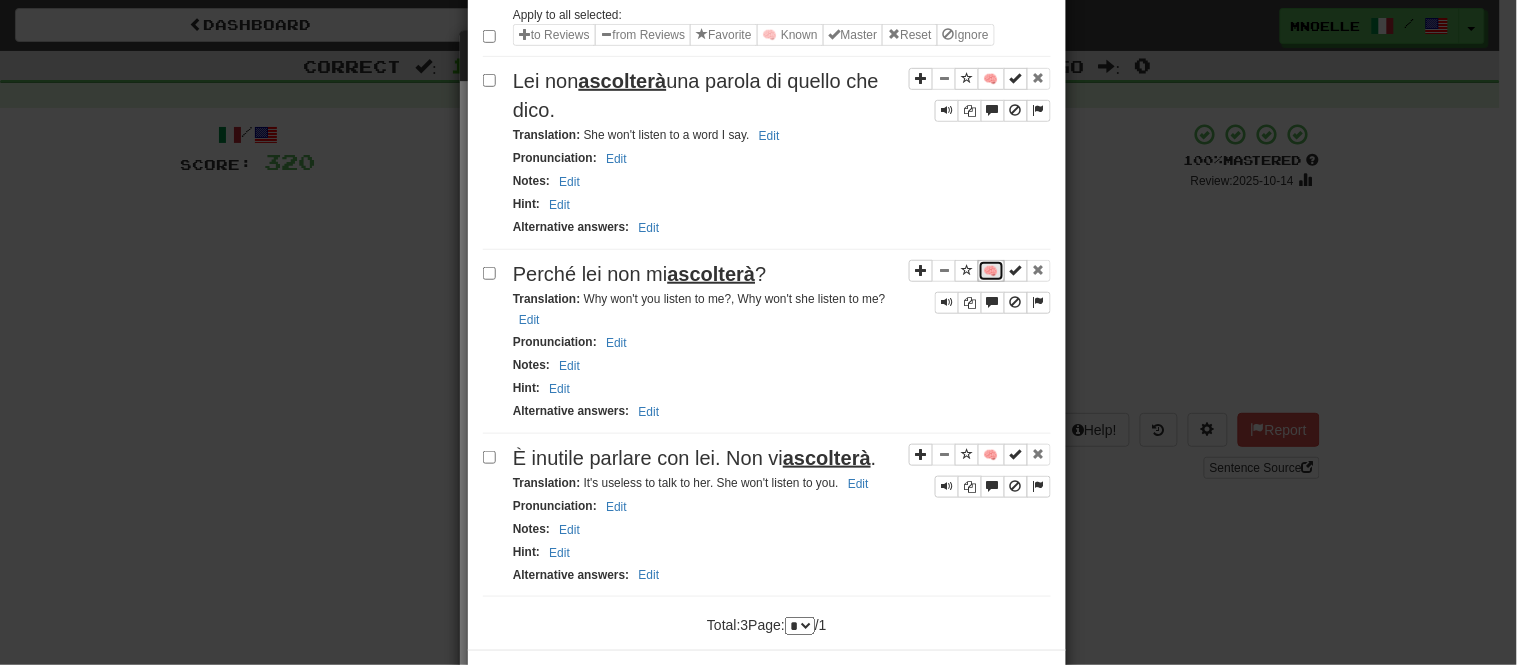 click on "🧠" at bounding box center (991, 271) 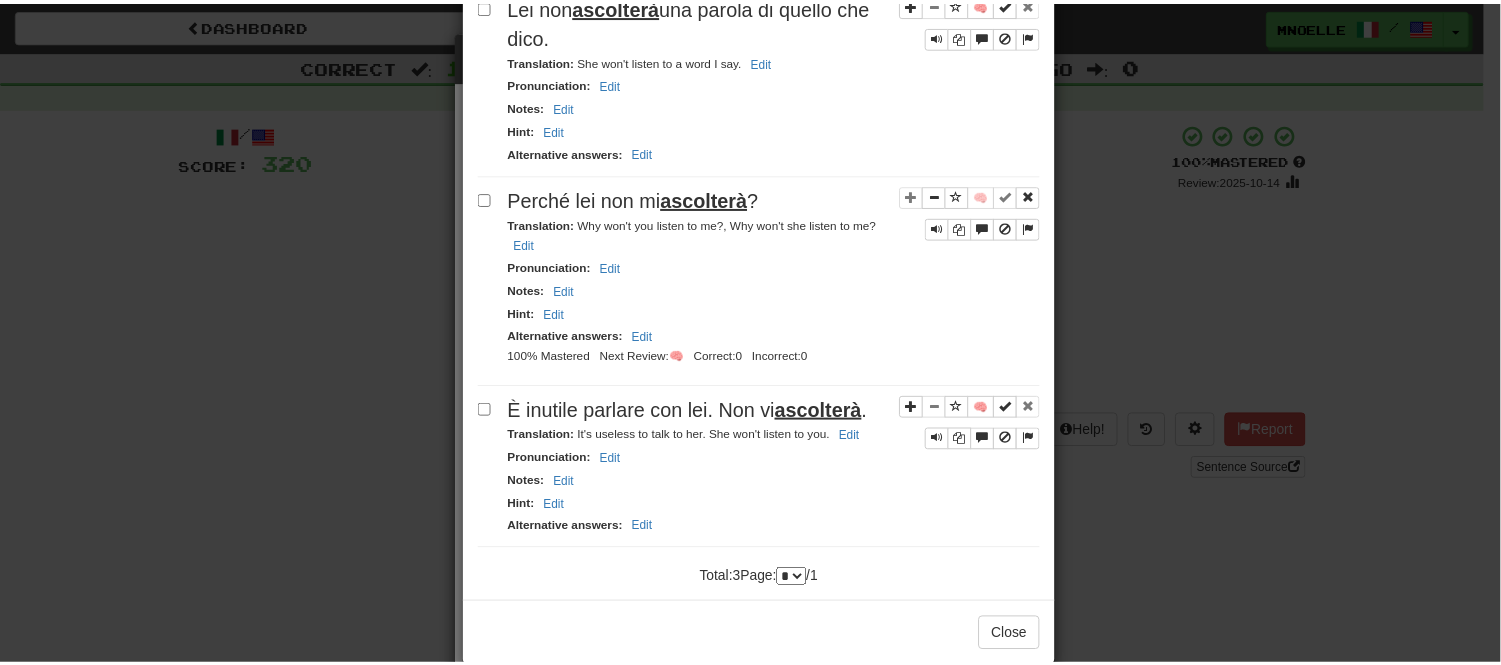 scroll, scrollTop: 364, scrollLeft: 0, axis: vertical 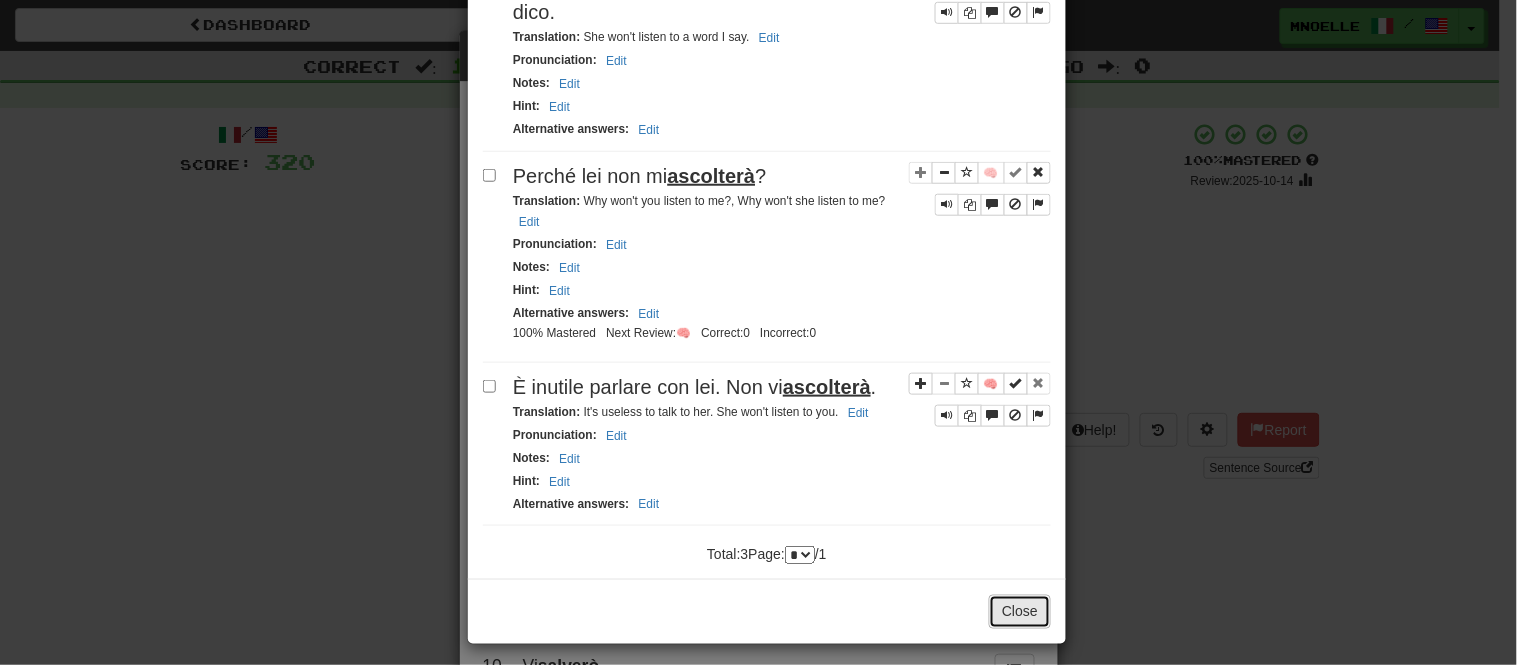 click on "Close" at bounding box center [1020, 612] 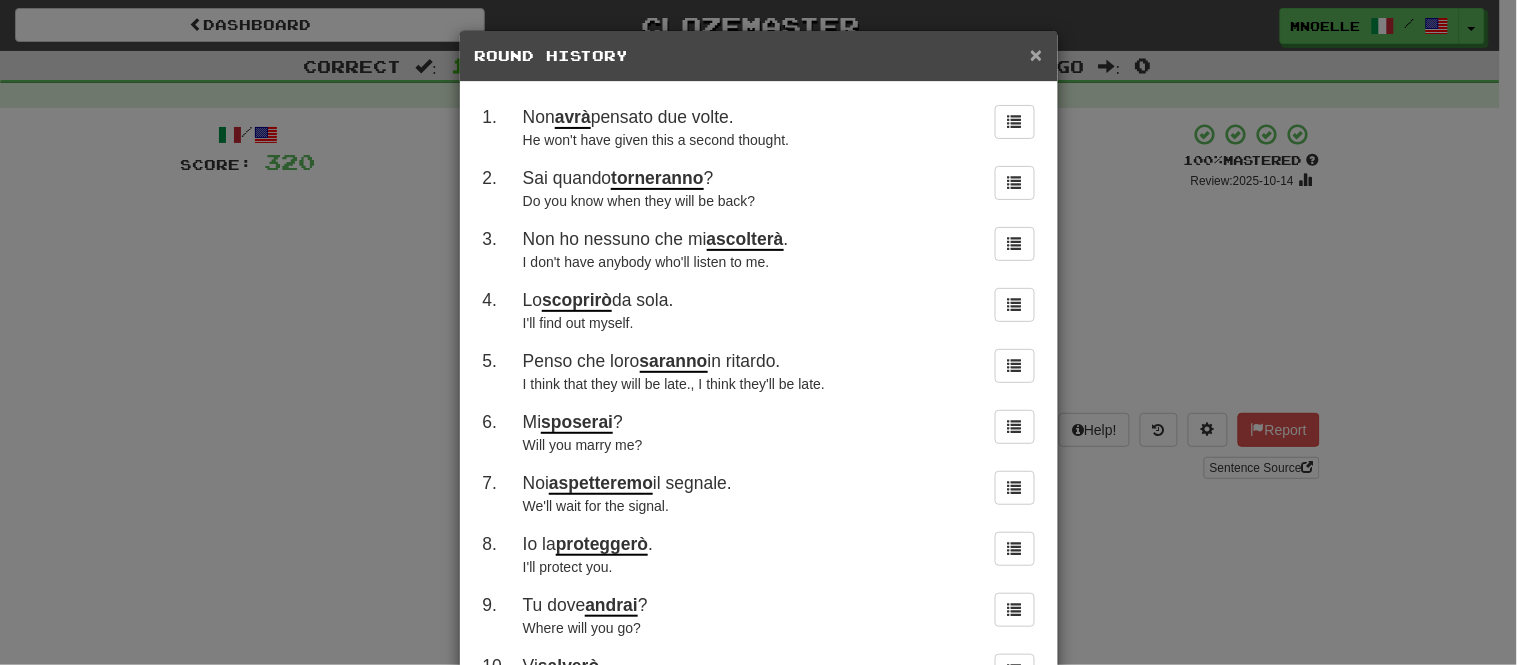click on "×" at bounding box center (1036, 54) 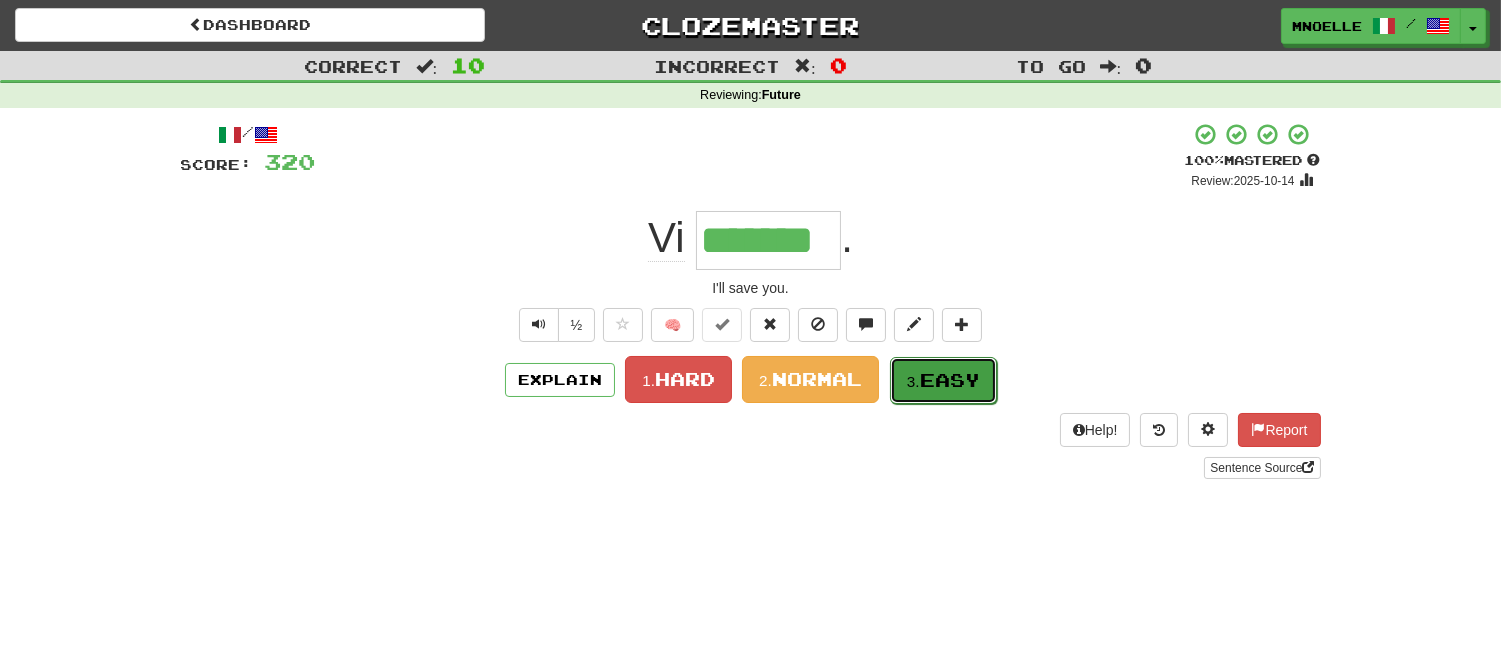 click on "Easy" at bounding box center (950, 380) 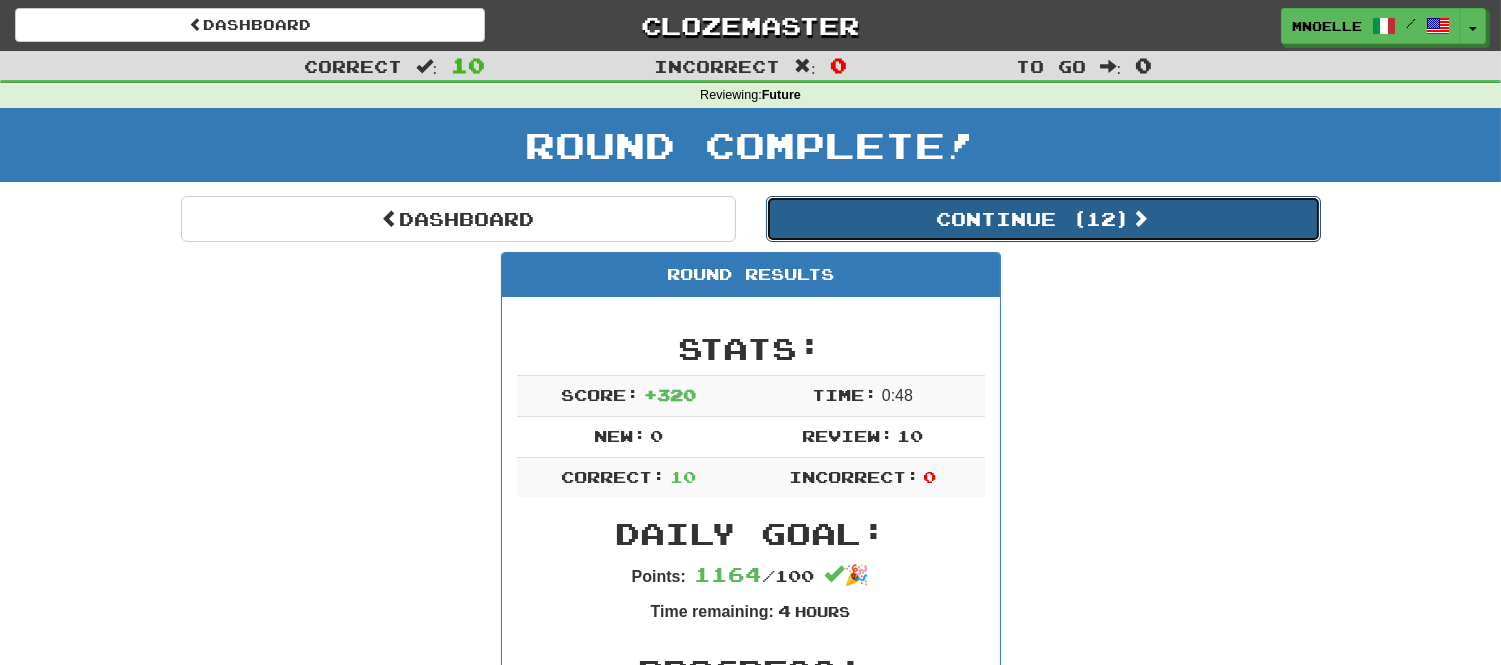 click on "Continue ( 12 )" at bounding box center [1043, 219] 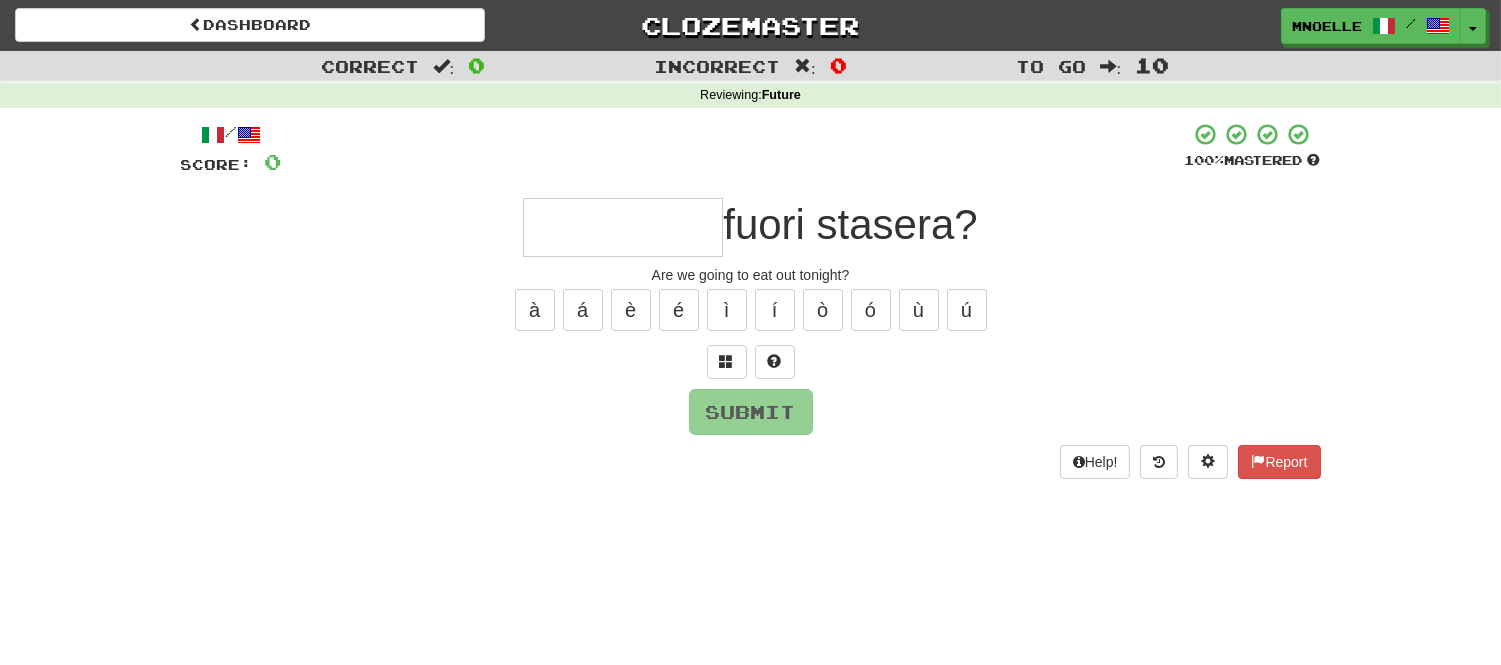 click at bounding box center [623, 227] 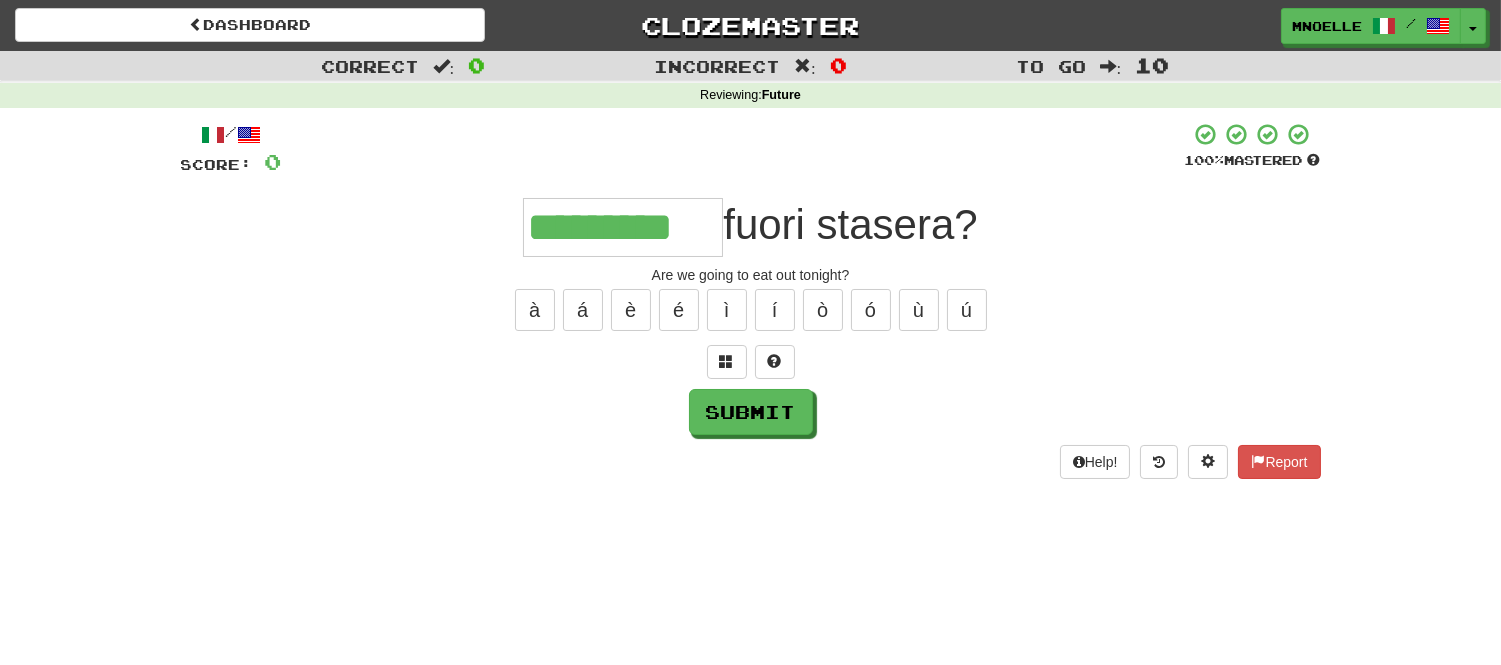 scroll, scrollTop: 0, scrollLeft: 32, axis: horizontal 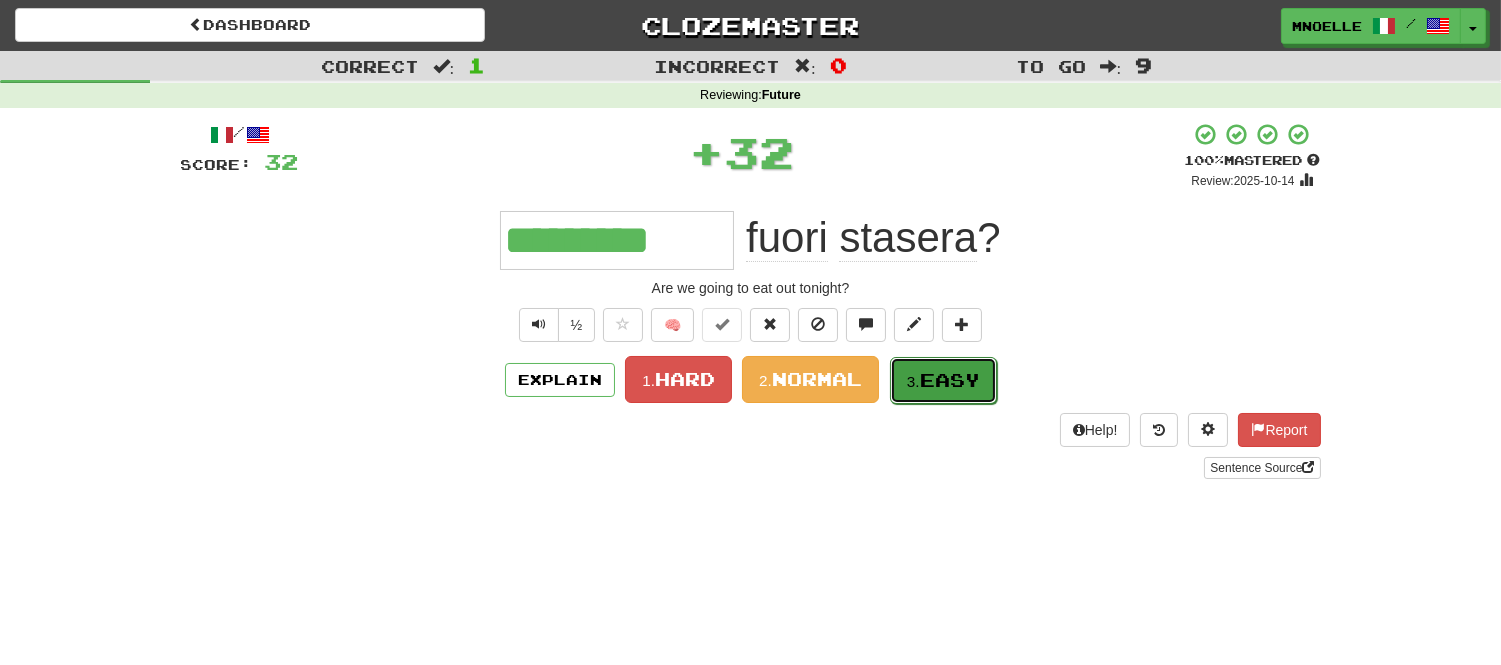 click on "Easy" at bounding box center [950, 380] 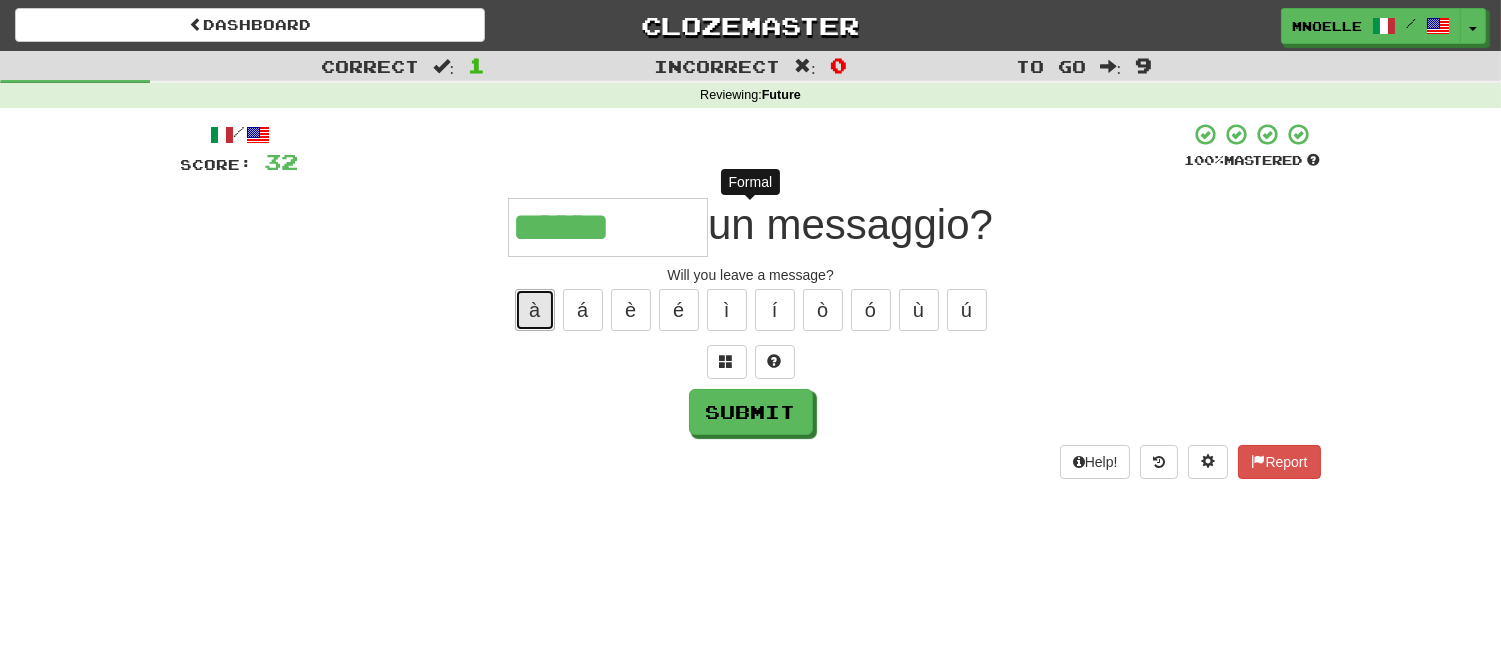 click on "à" at bounding box center [535, 310] 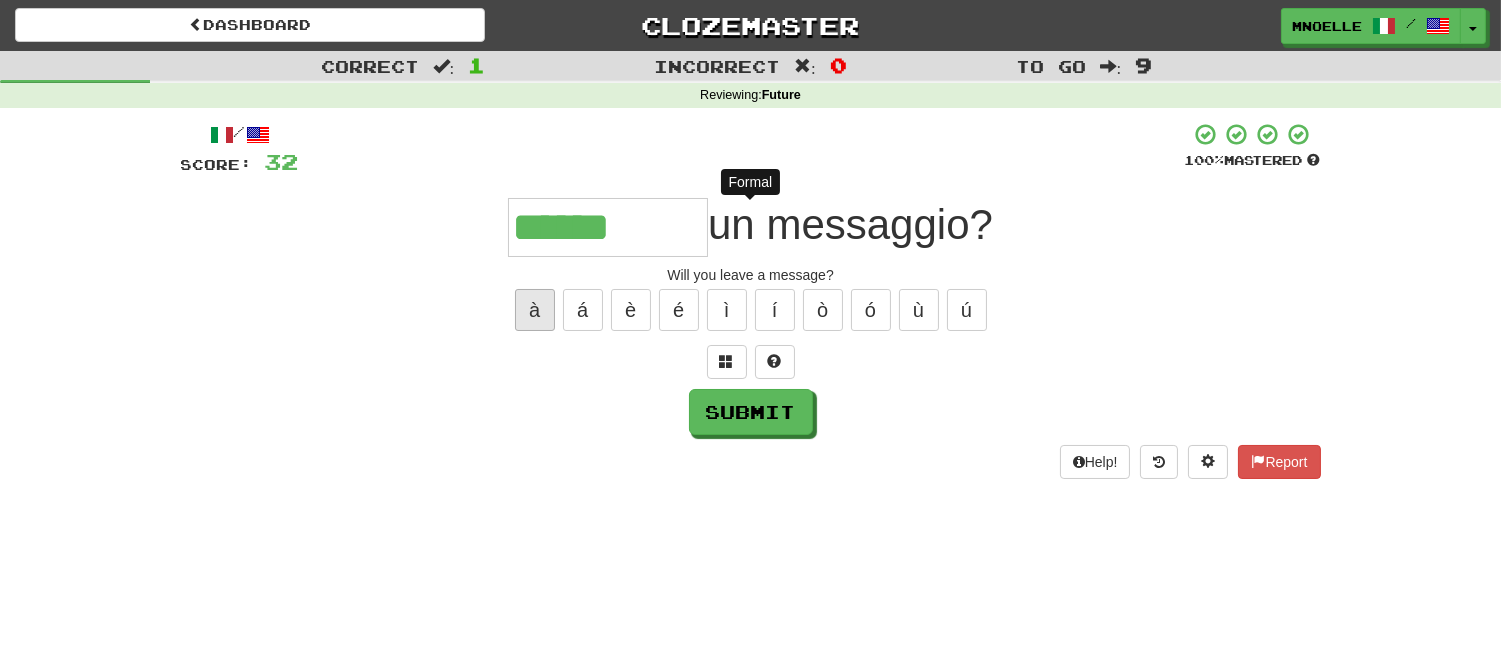 type on "*******" 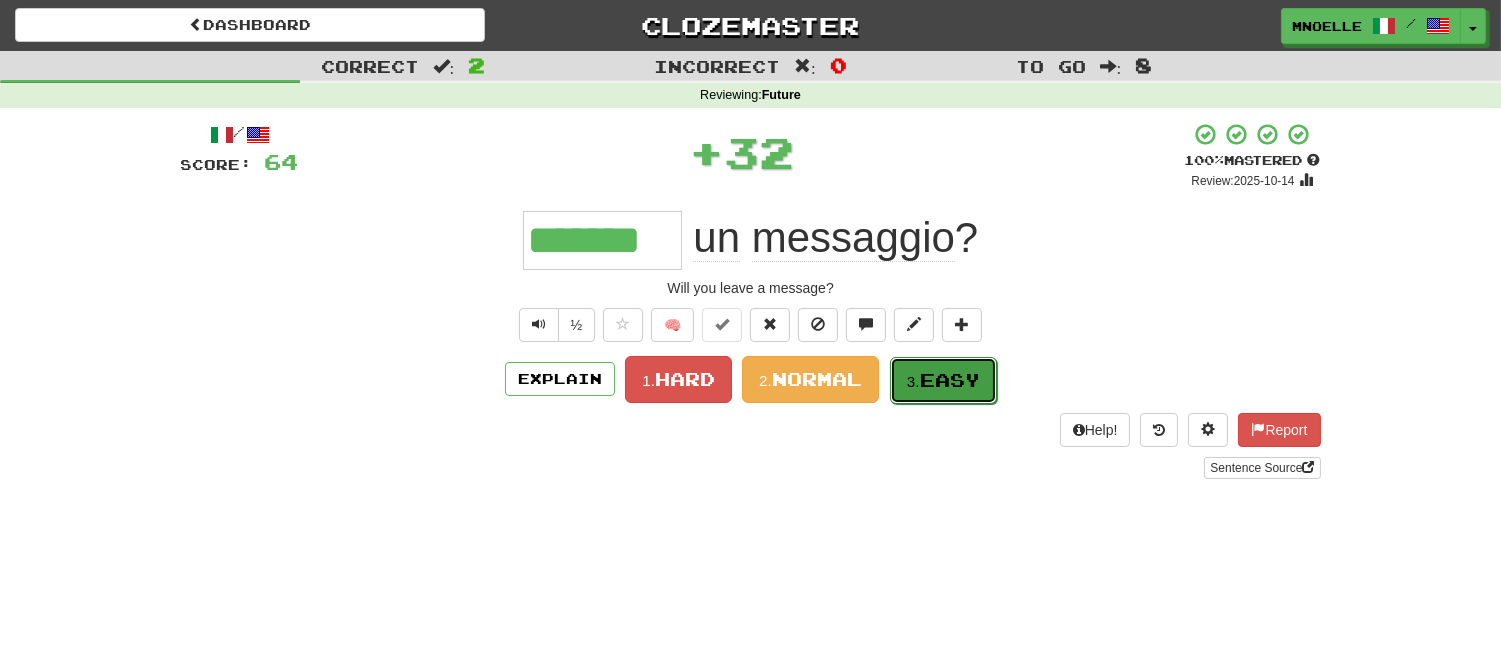 click on "Easy" at bounding box center (950, 380) 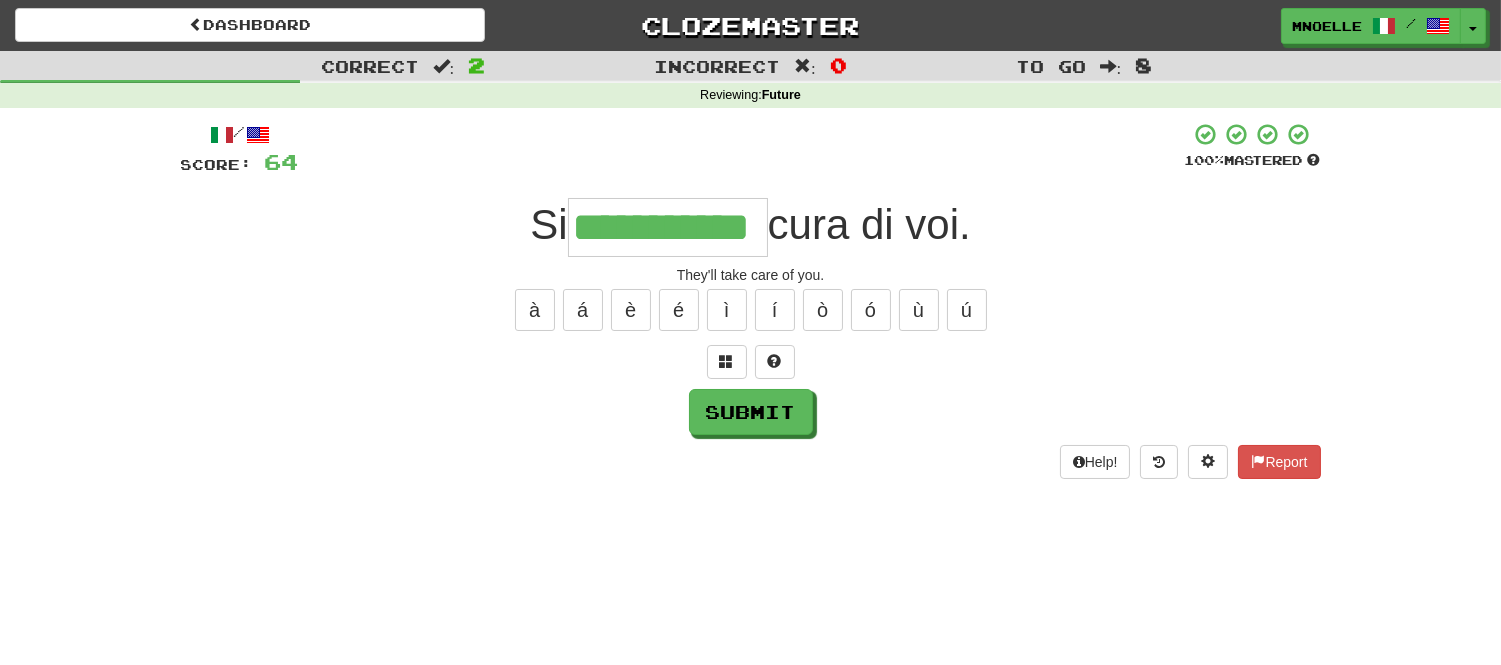 scroll, scrollTop: 0, scrollLeft: 45, axis: horizontal 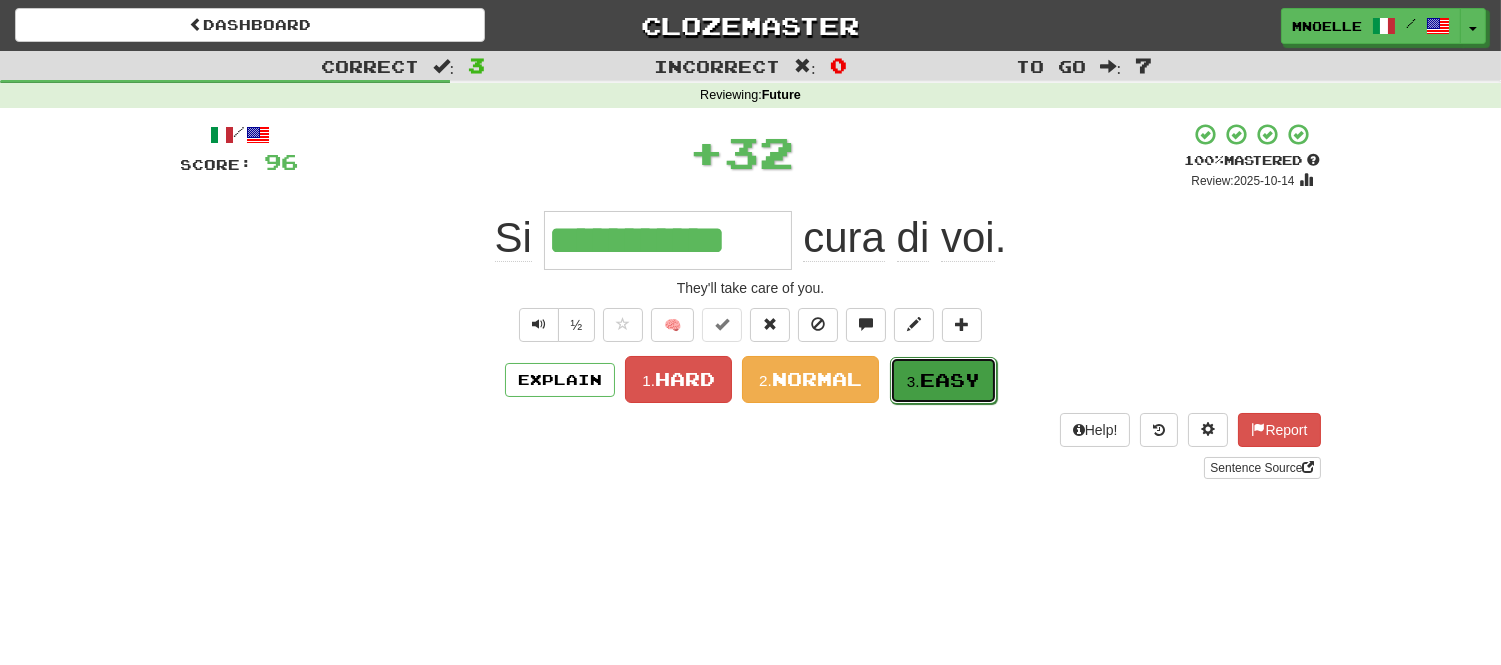 click on "Easy" at bounding box center [950, 380] 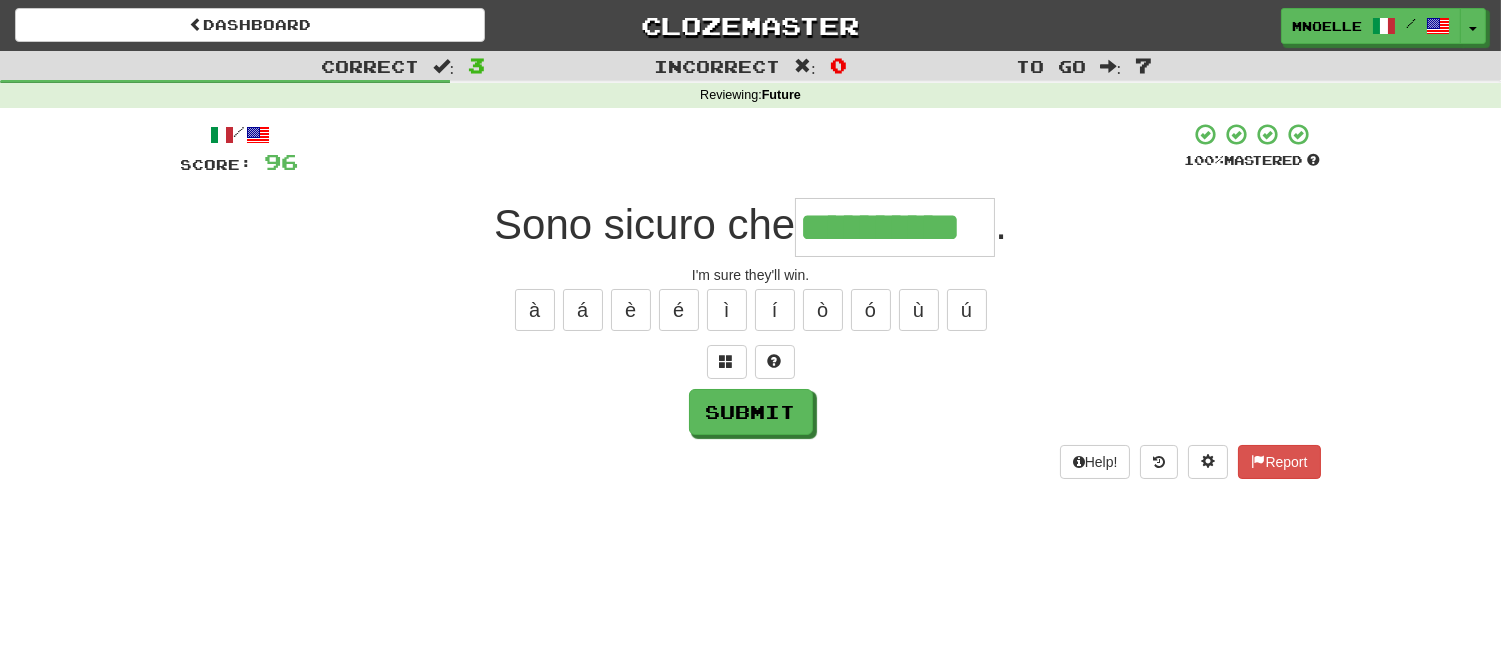 scroll, scrollTop: 0, scrollLeft: 13, axis: horizontal 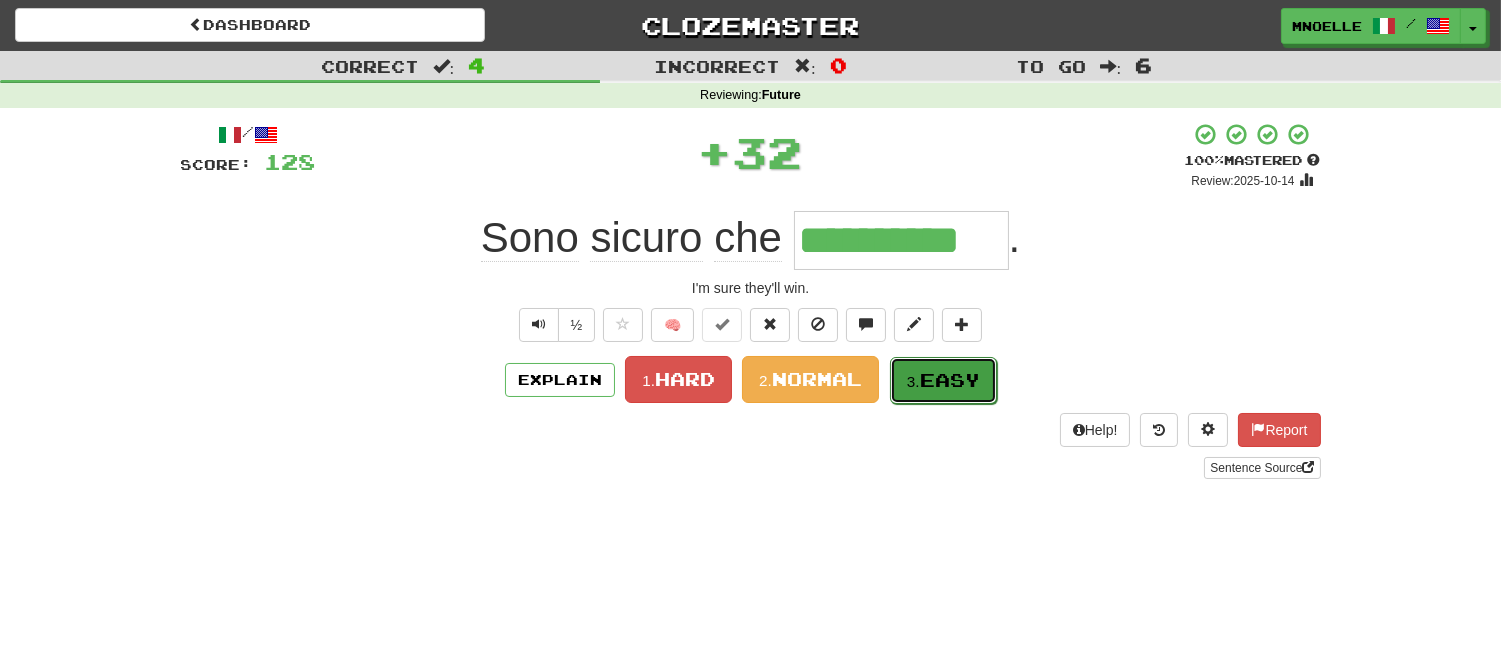 click on "Easy" at bounding box center (950, 380) 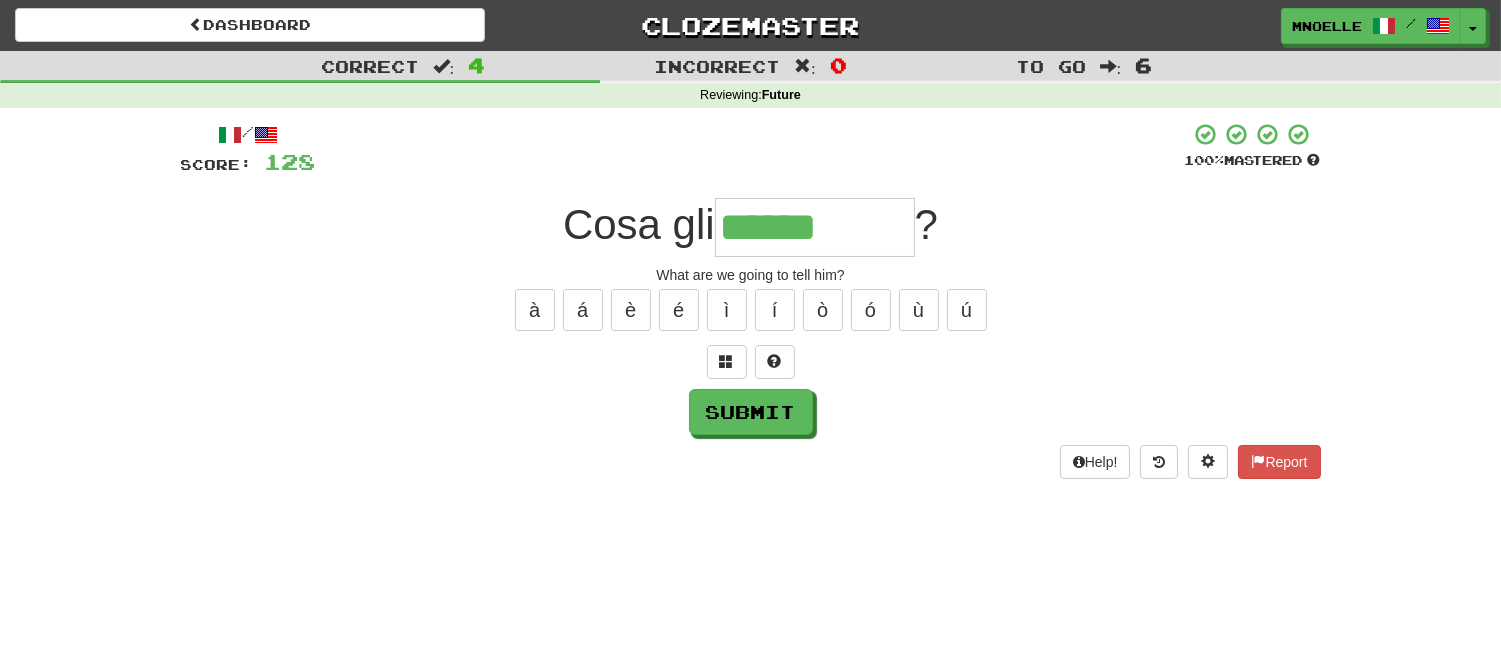 type on "******" 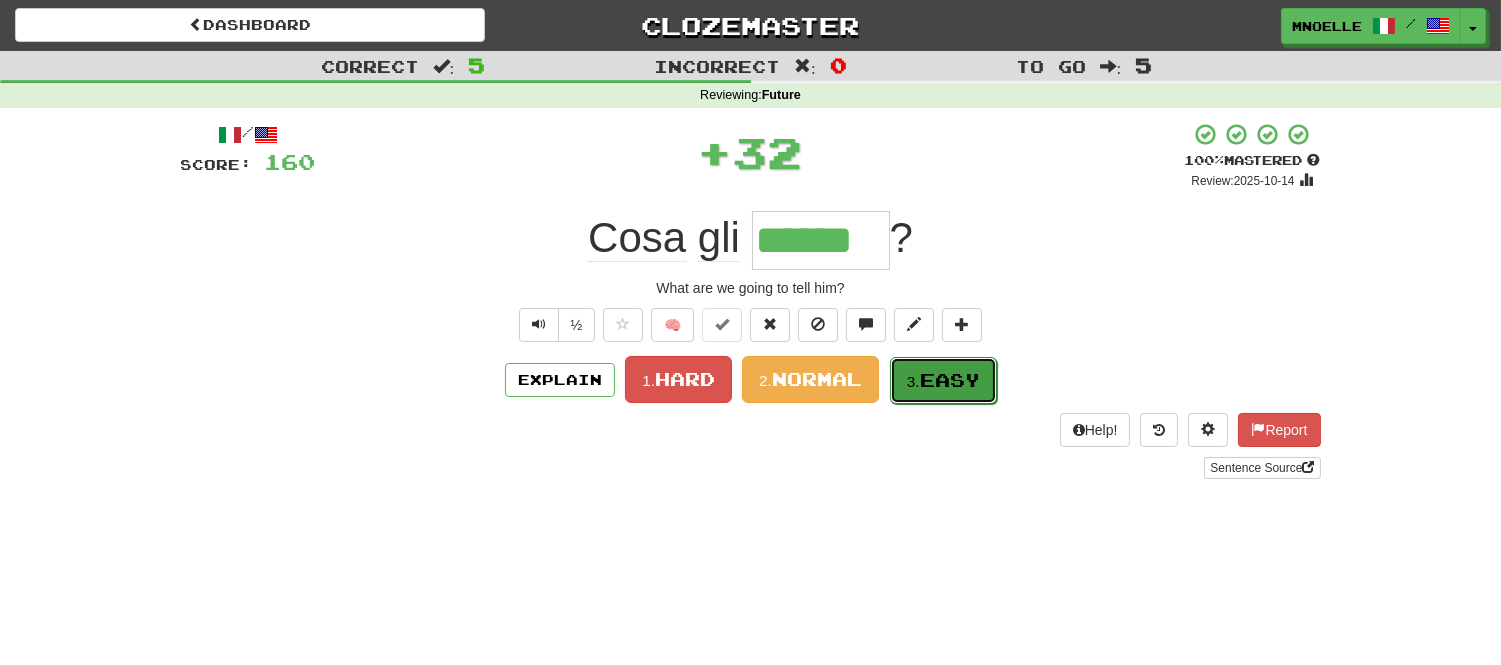 click on "Easy" at bounding box center (950, 380) 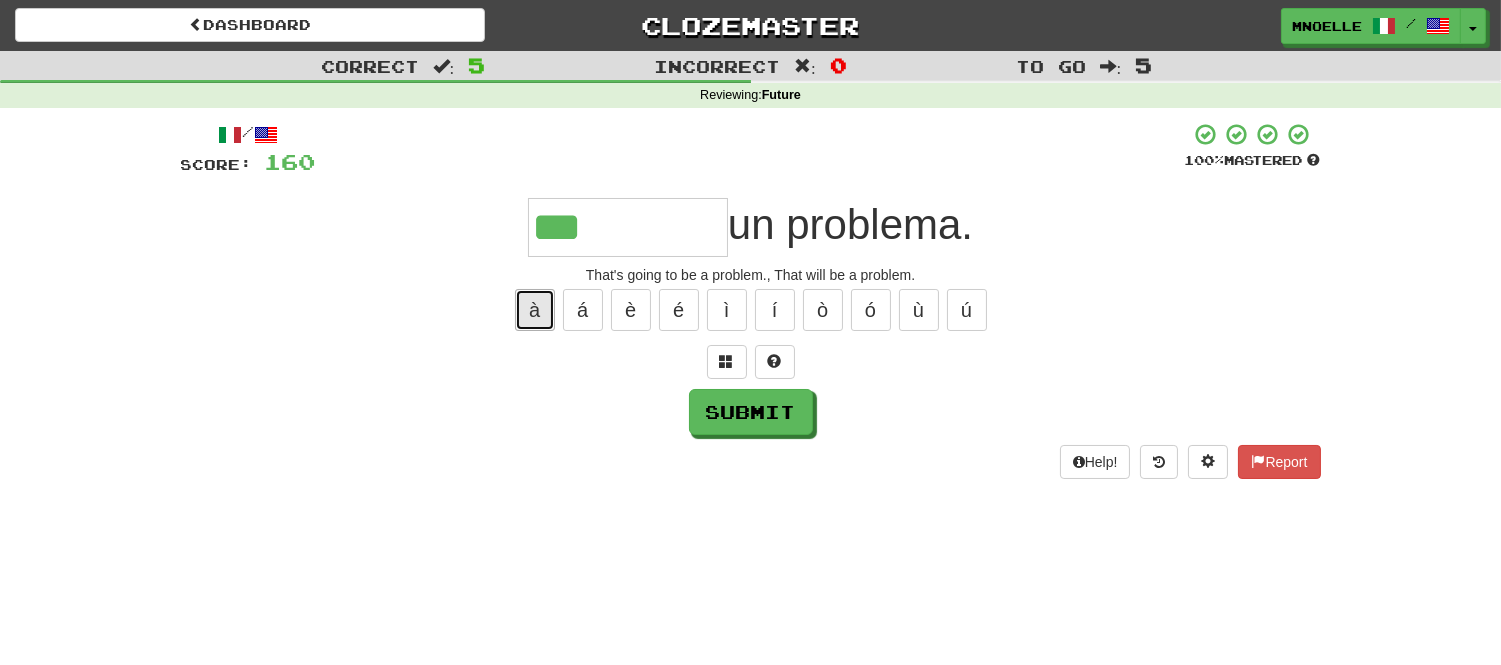 click on "à" at bounding box center (535, 310) 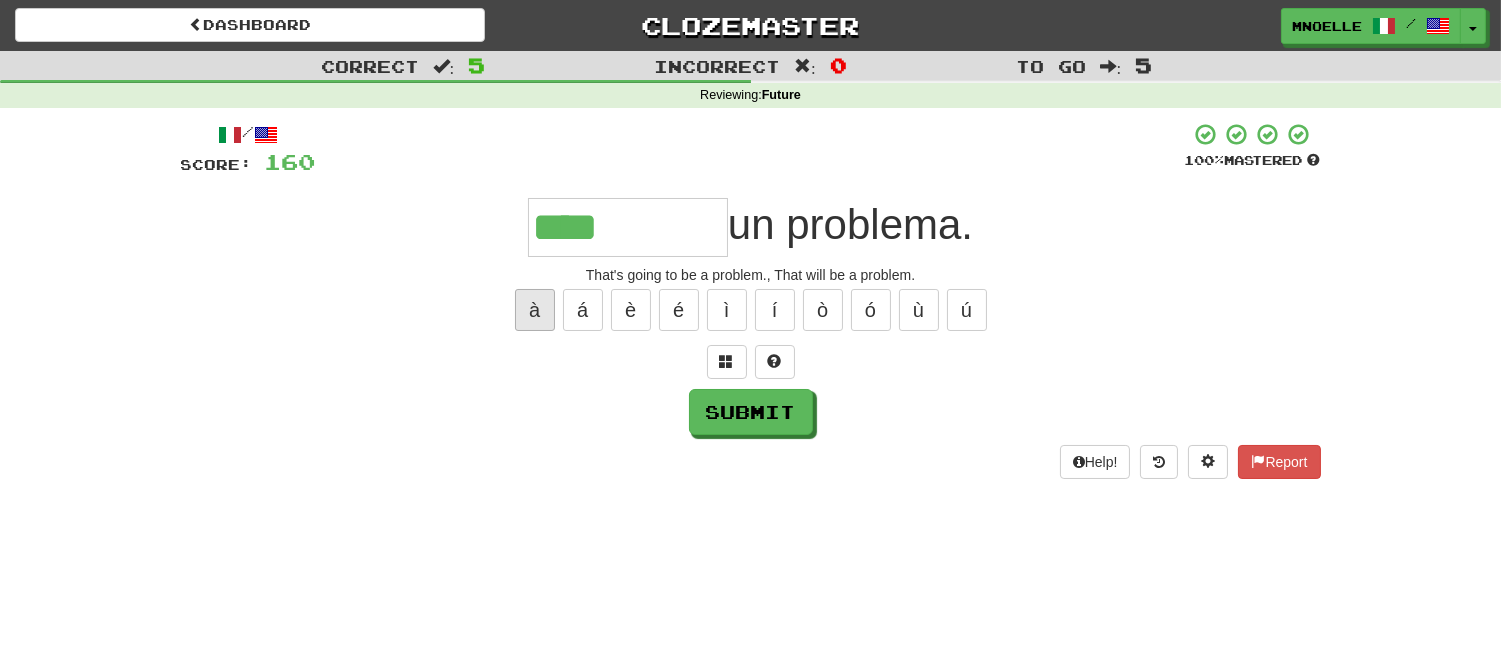 type on "****" 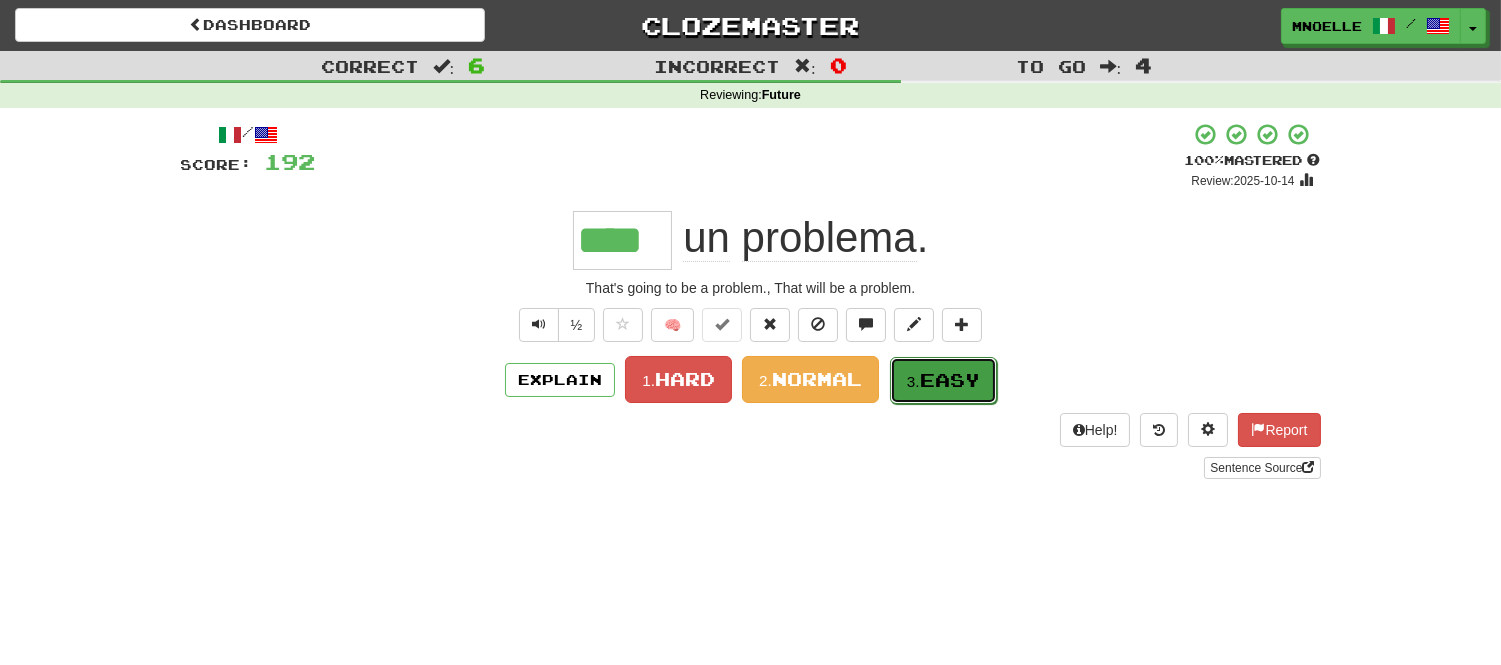 click on "3.  Easy" at bounding box center [943, 380] 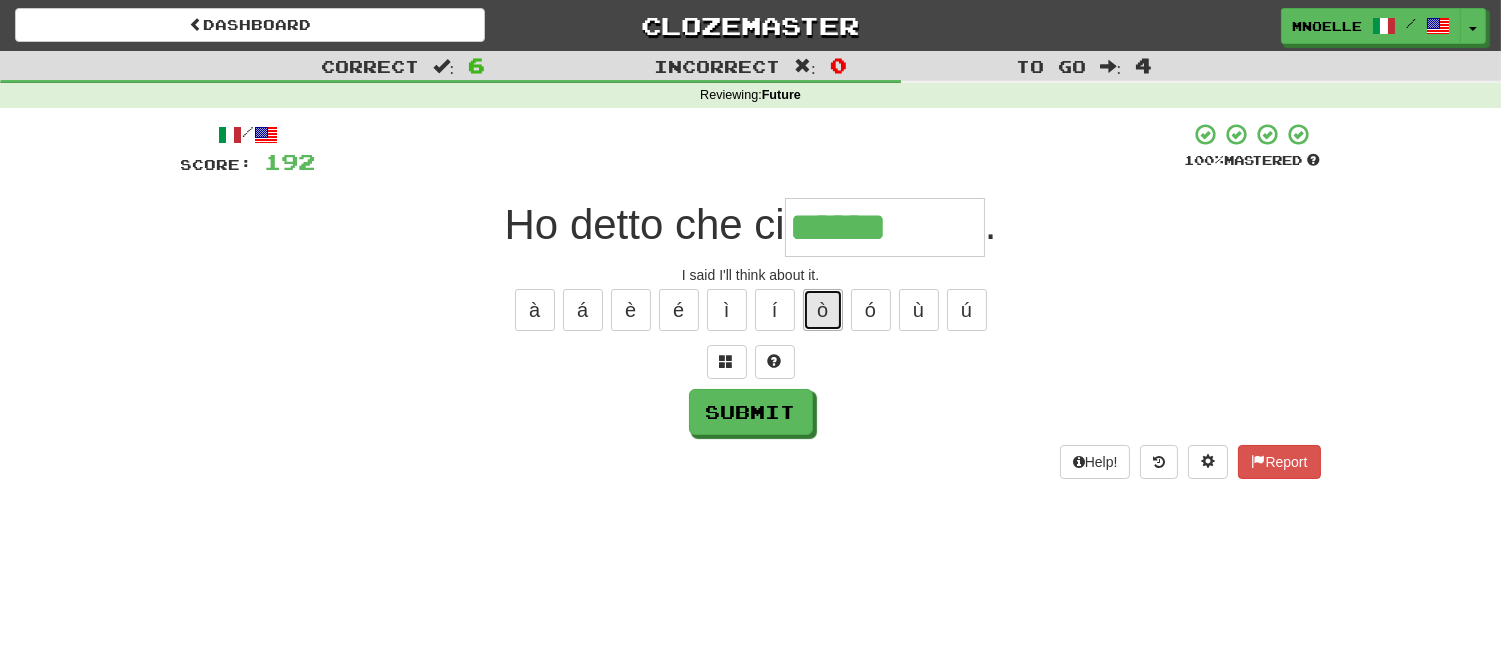 click on "ò" at bounding box center (823, 310) 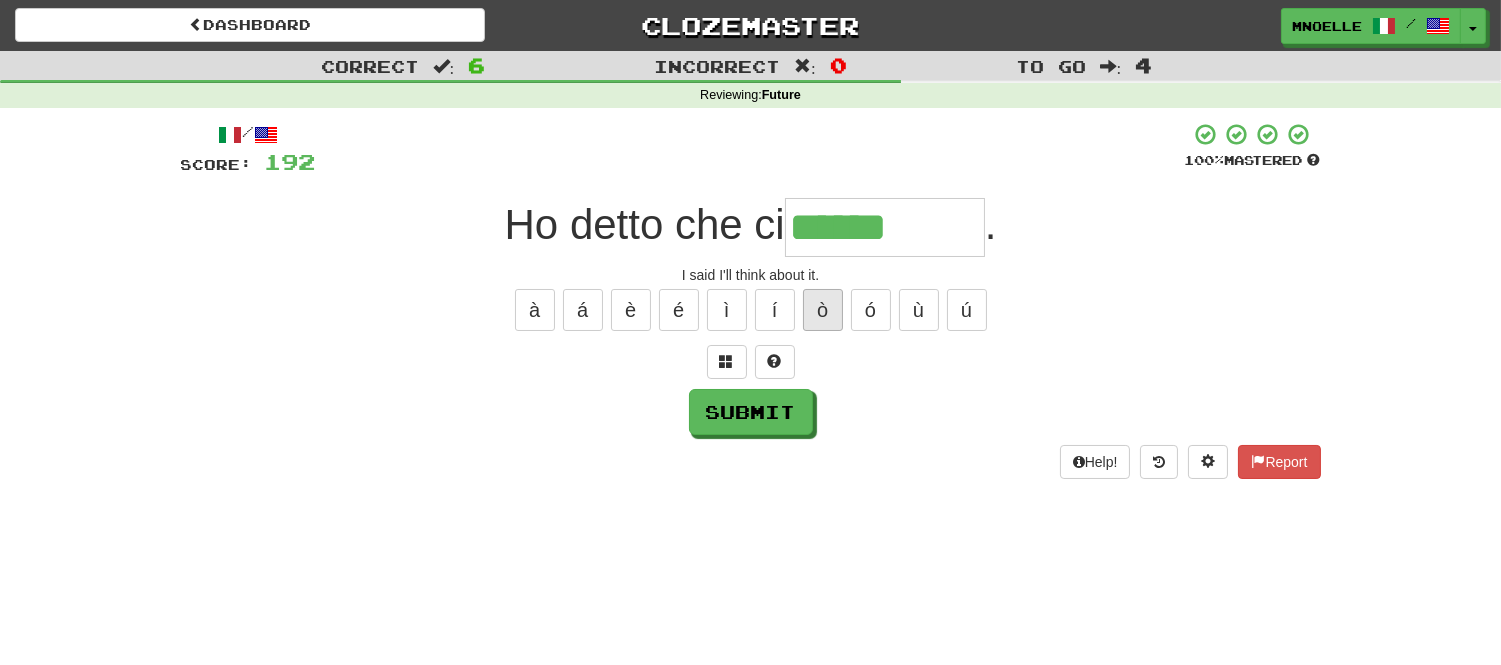 type on "*******" 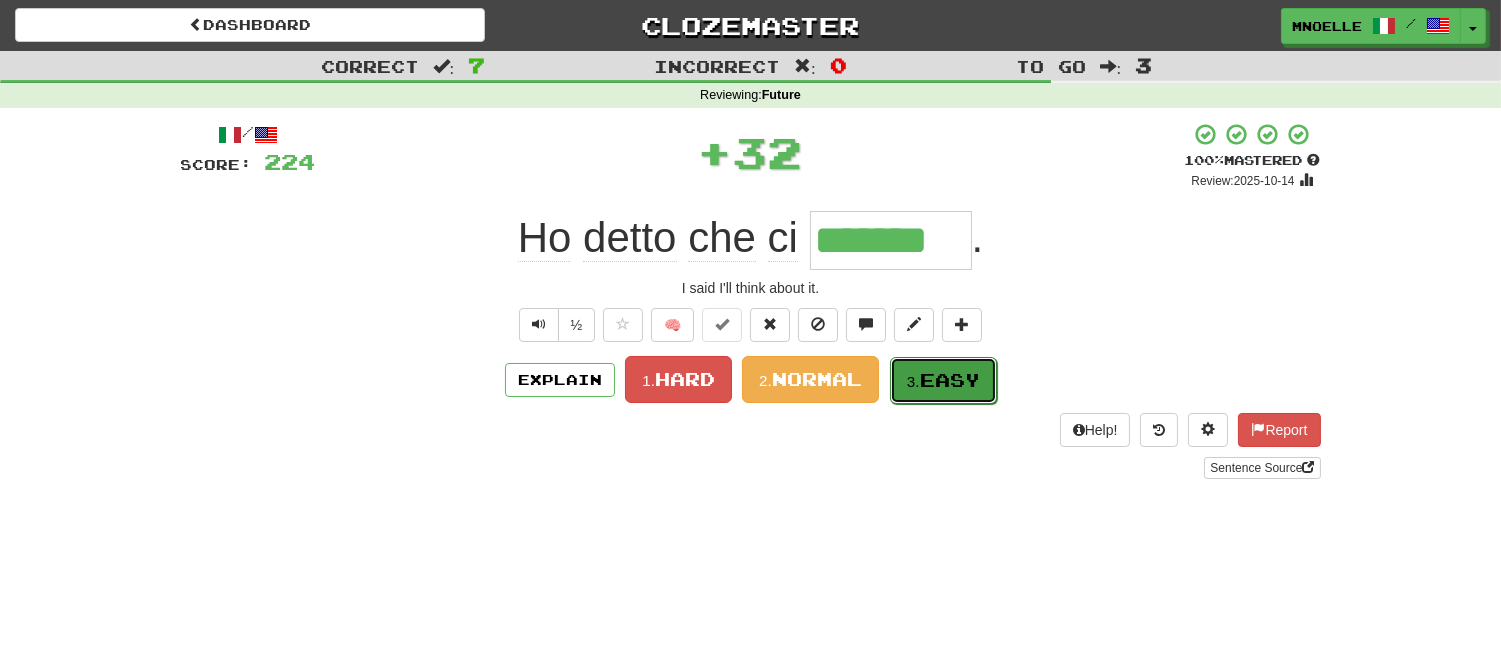 click on "Easy" at bounding box center [950, 380] 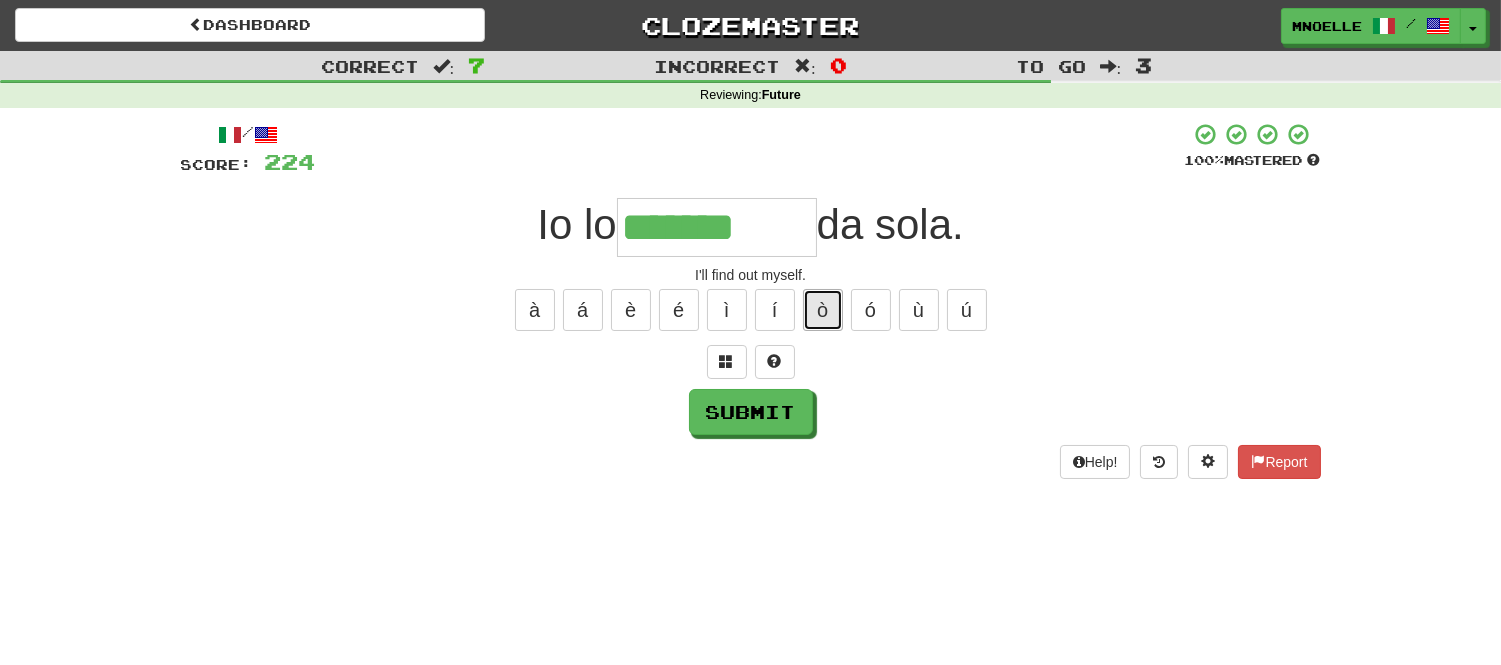 click on "ò" at bounding box center [823, 310] 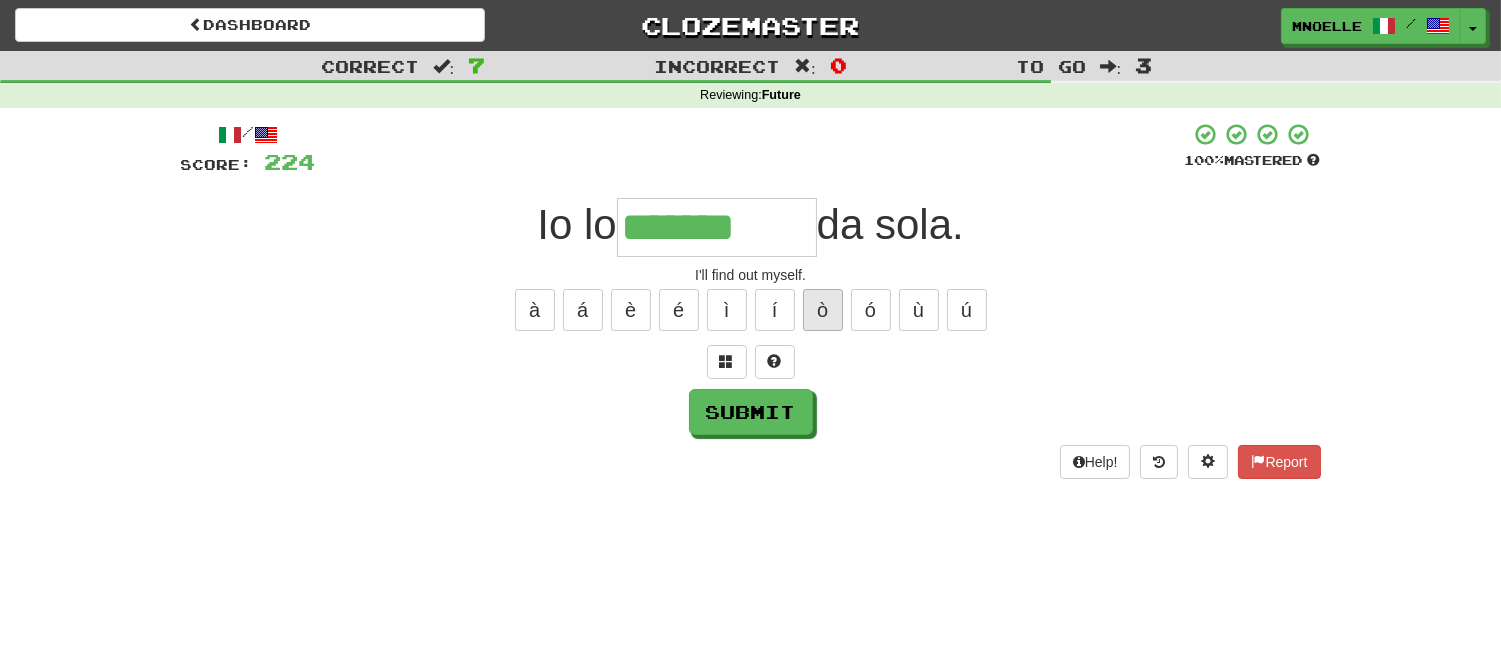 type on "********" 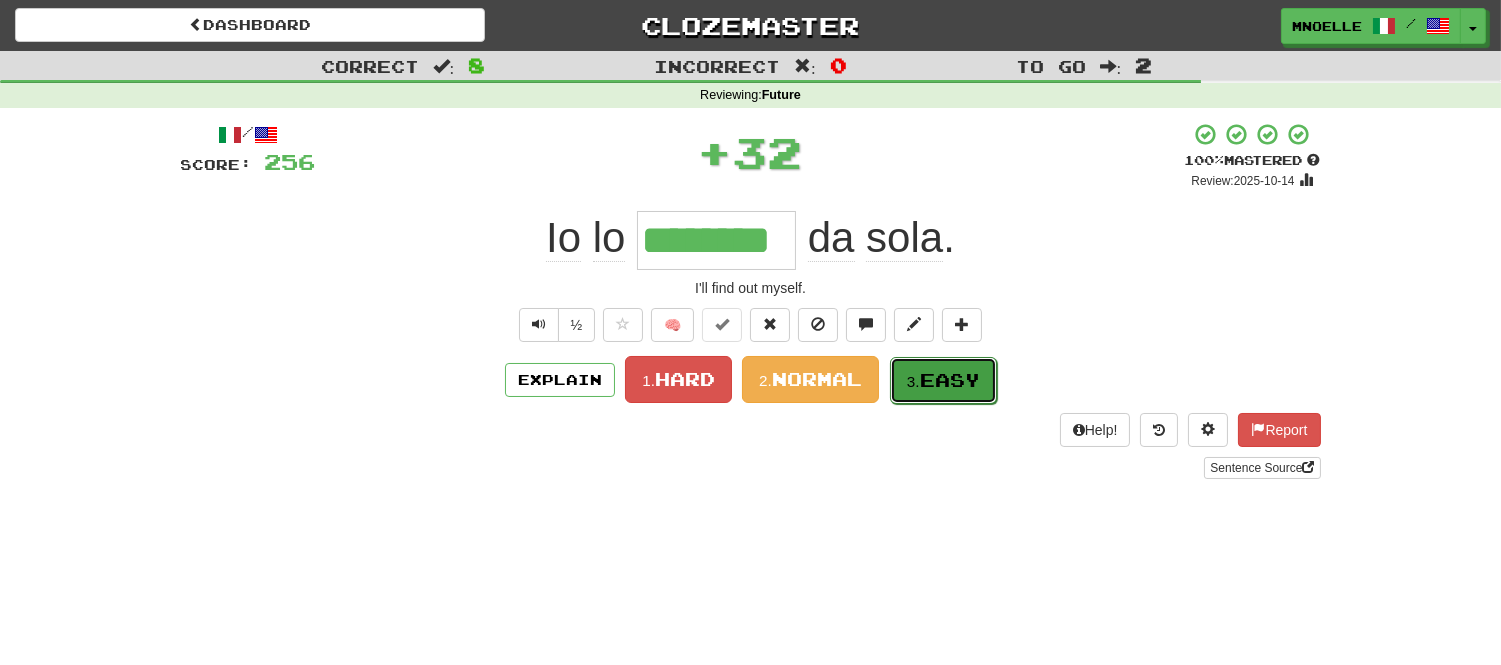 click on "Easy" at bounding box center [950, 380] 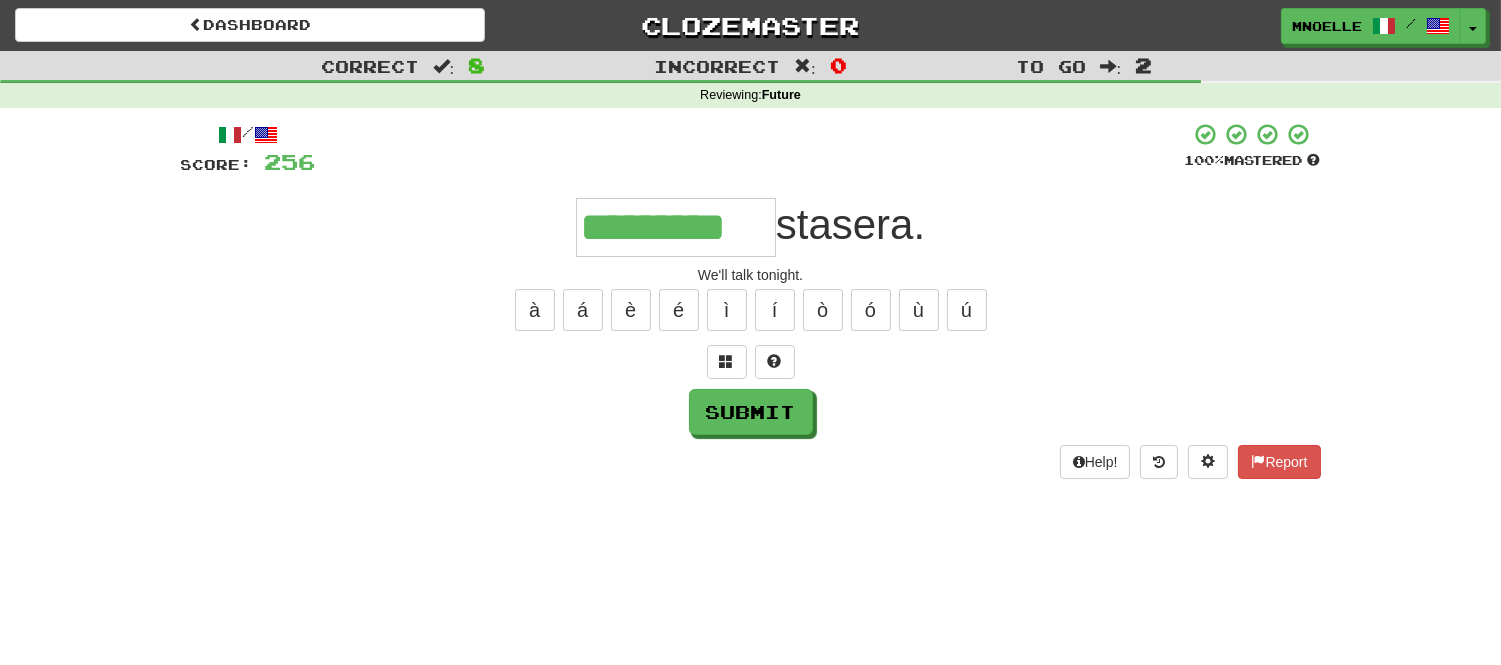 type on "*********" 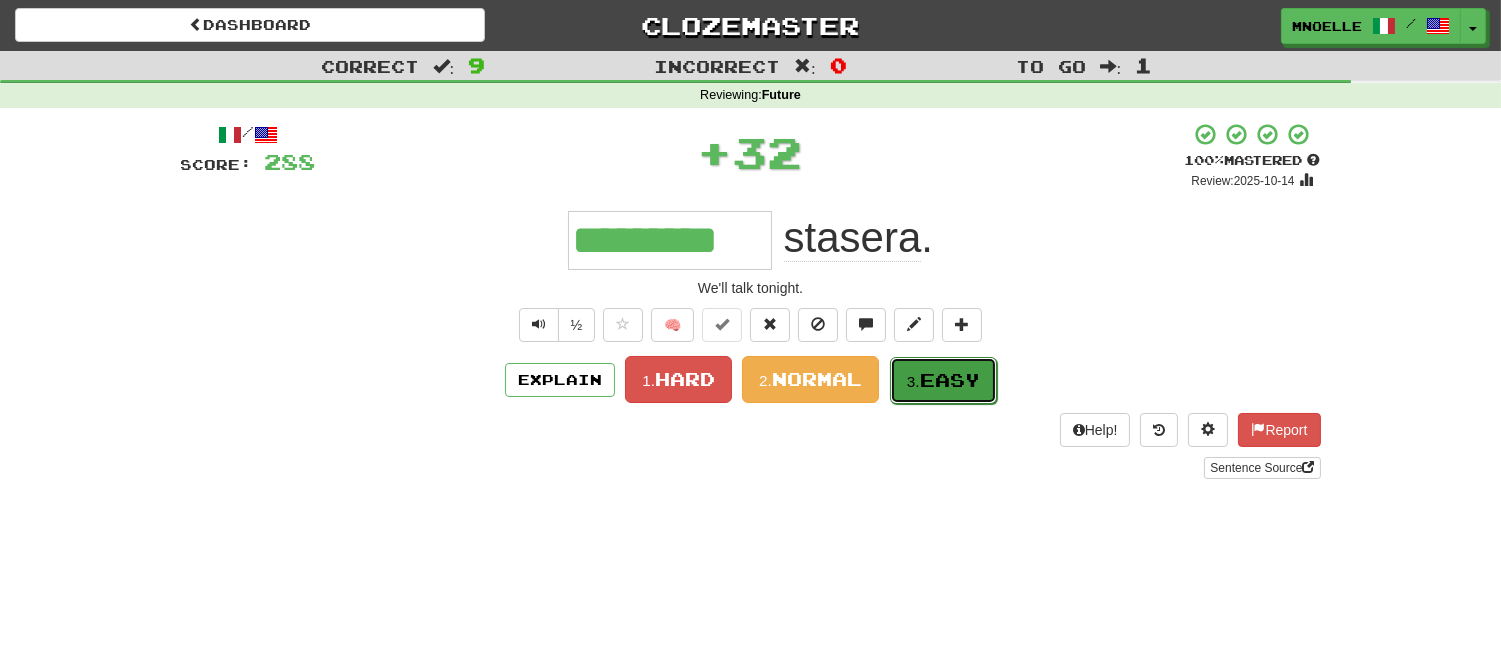 click on "Easy" at bounding box center [950, 380] 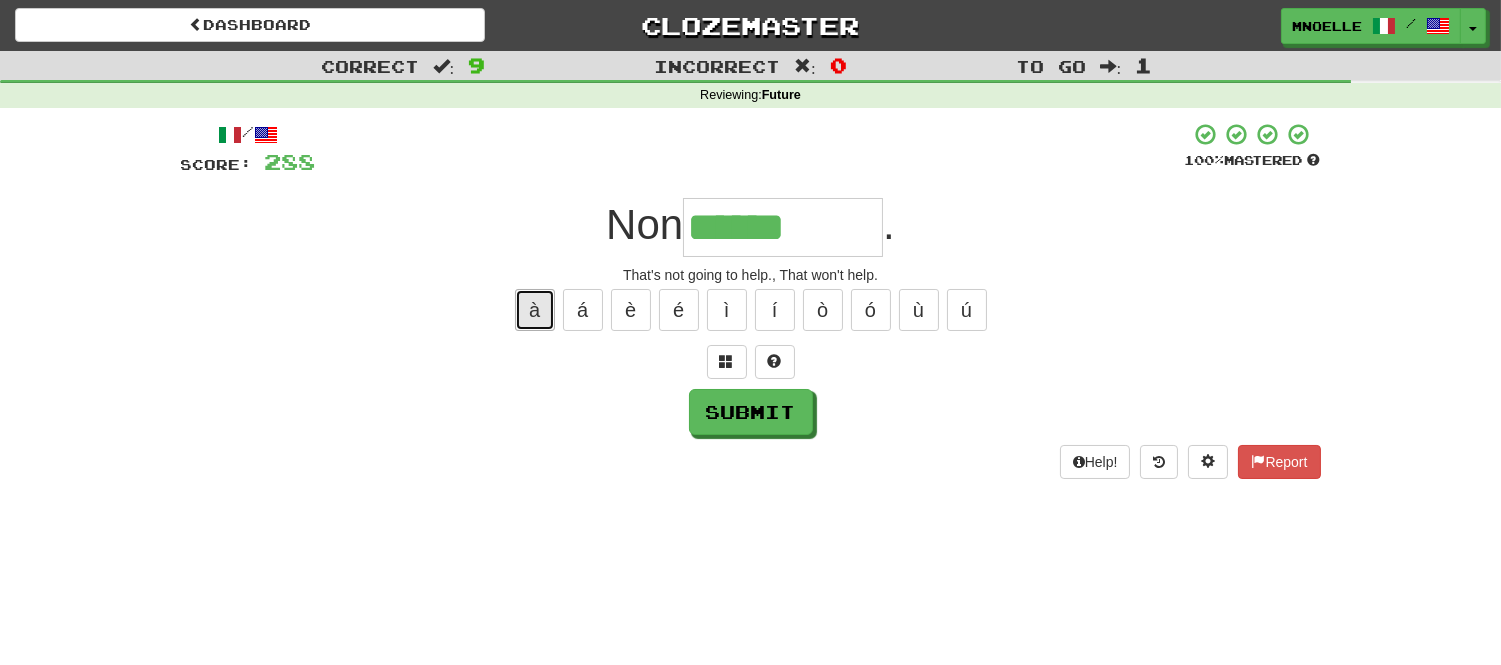 click on "à" at bounding box center [535, 310] 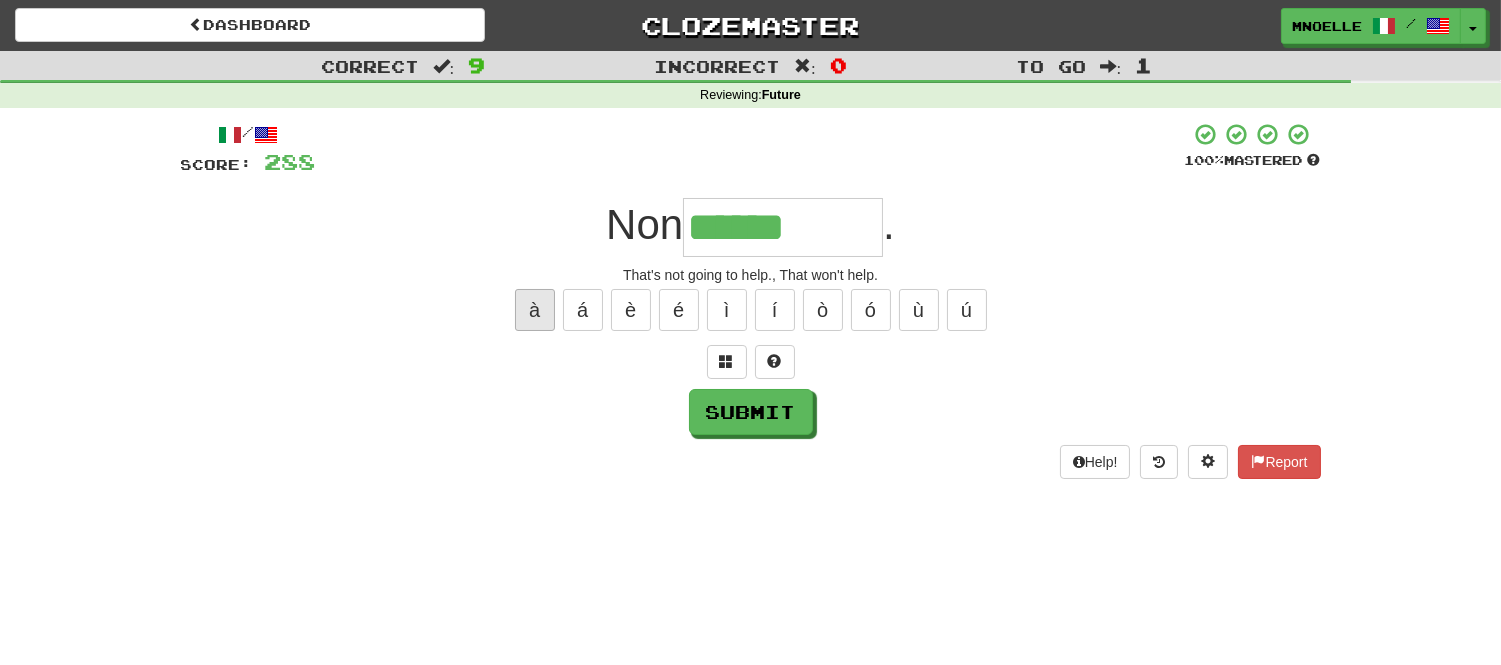 type on "*******" 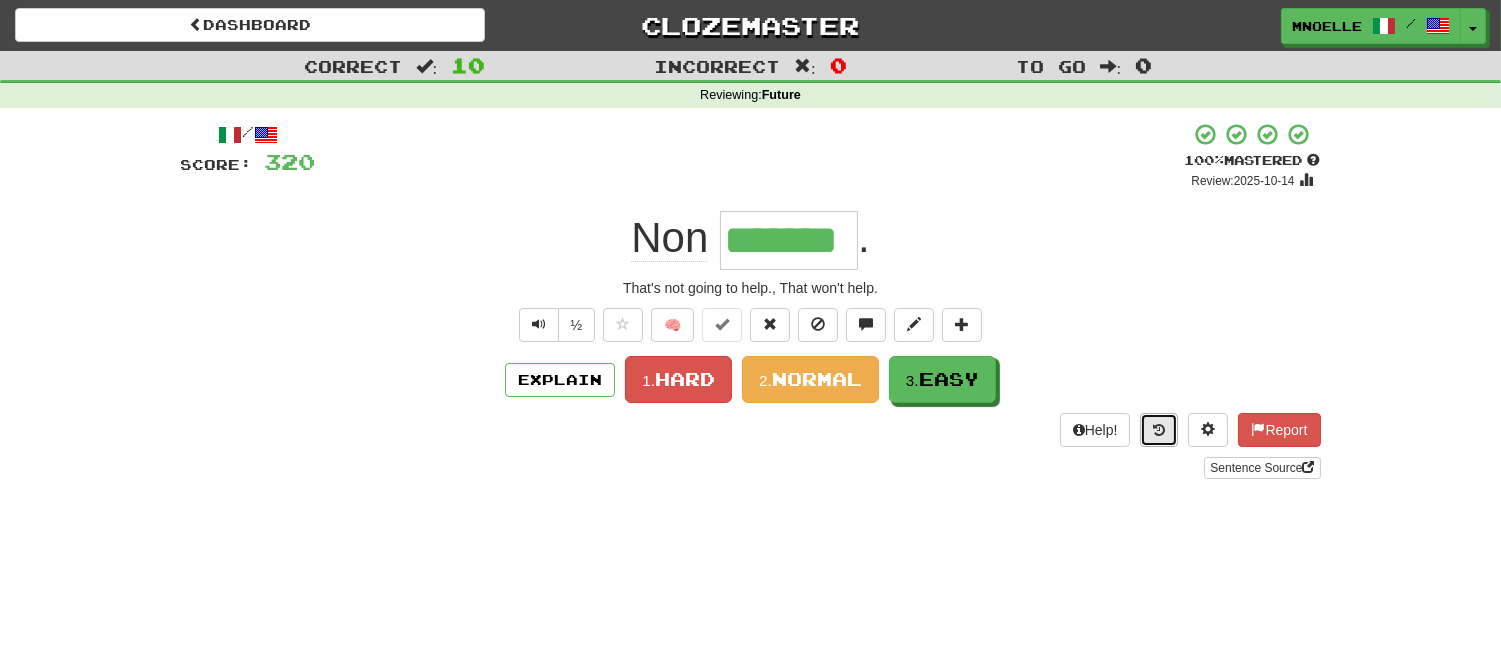 click at bounding box center [1159, 430] 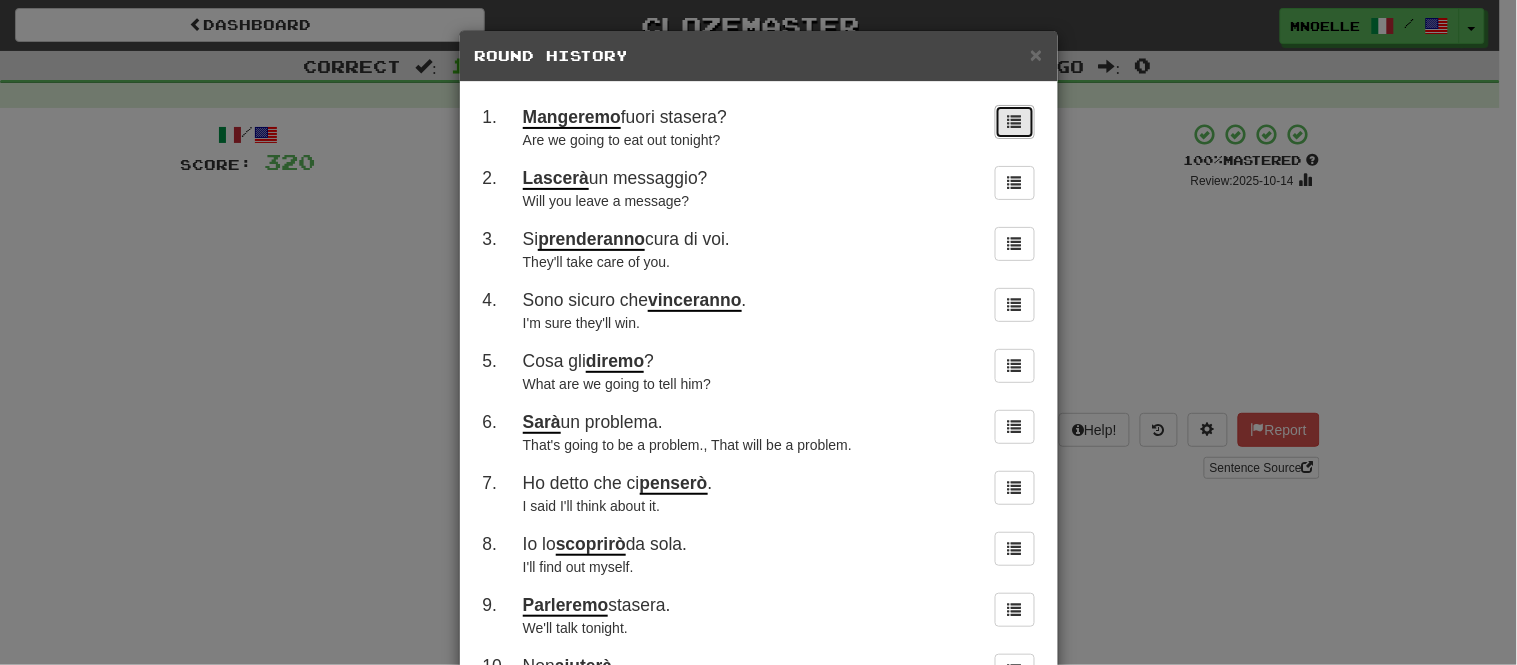 click at bounding box center (1015, 121) 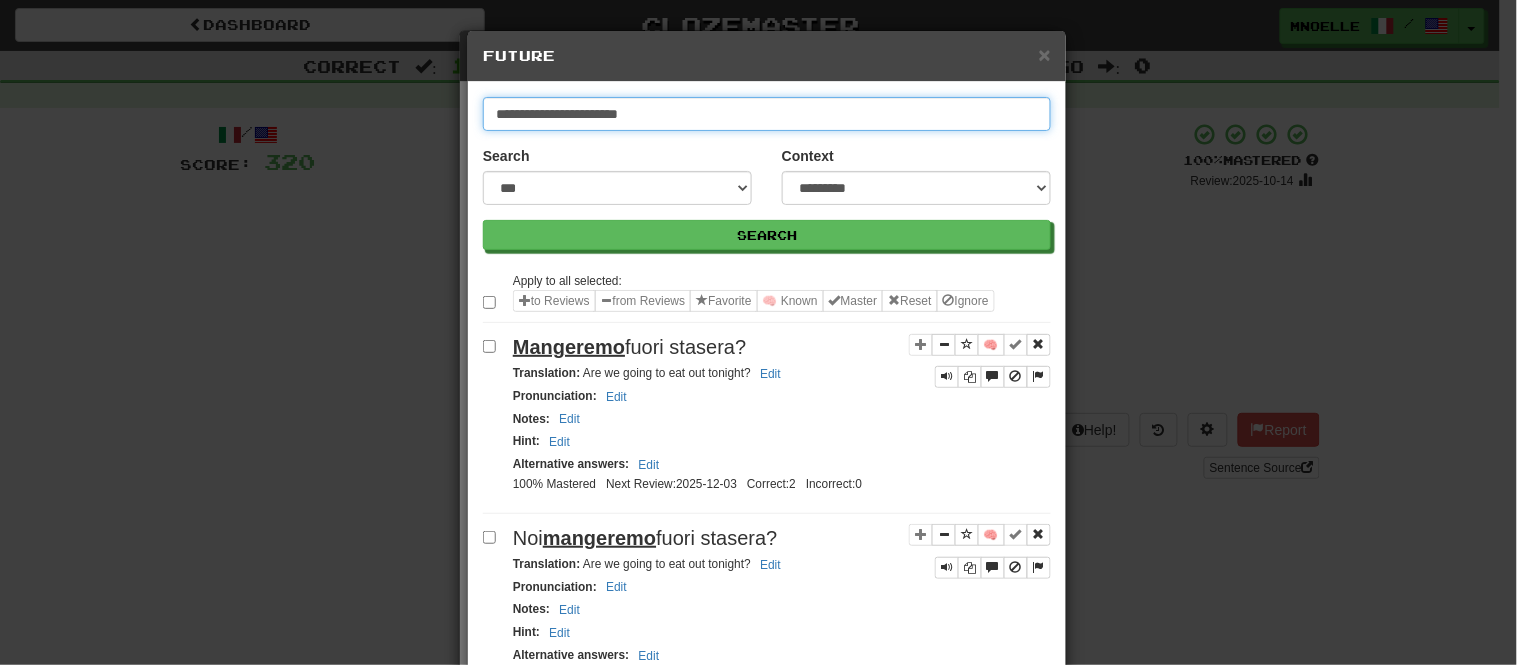 click on "**********" at bounding box center (767, 114) 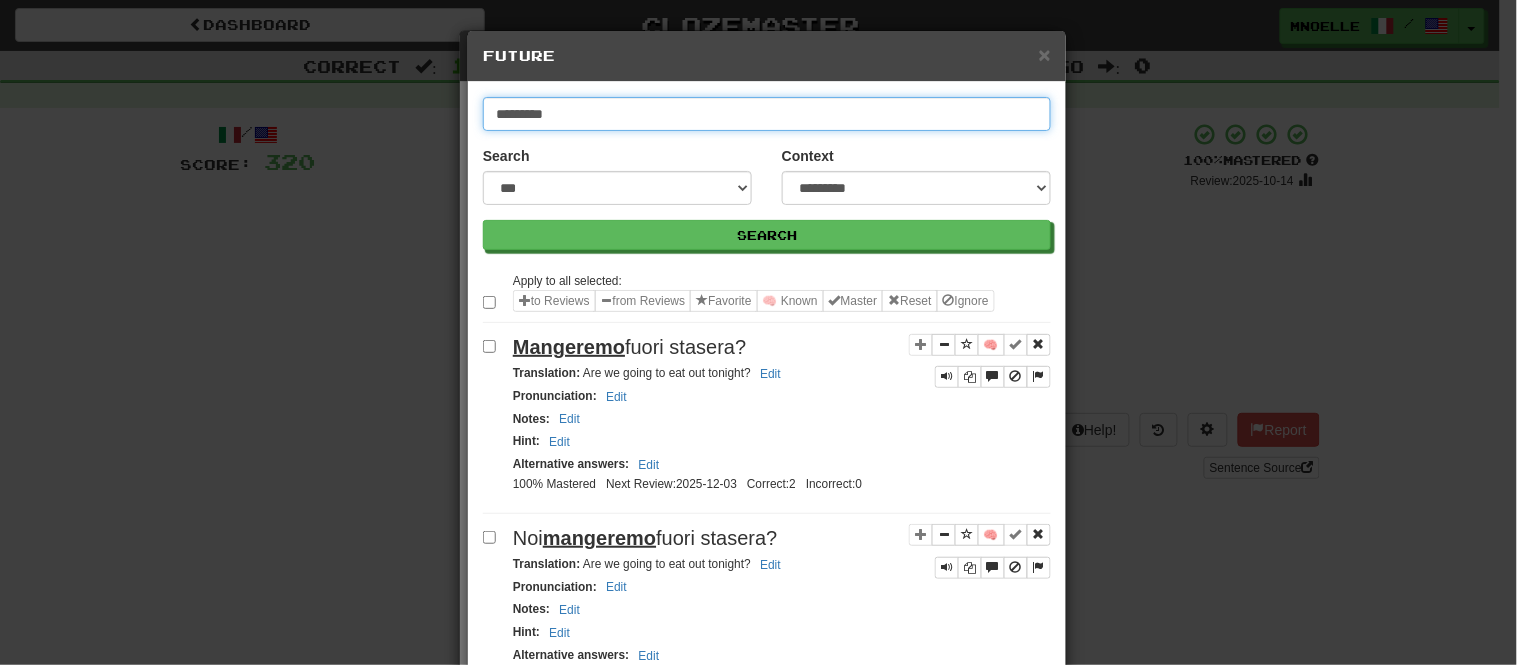 type on "*********" 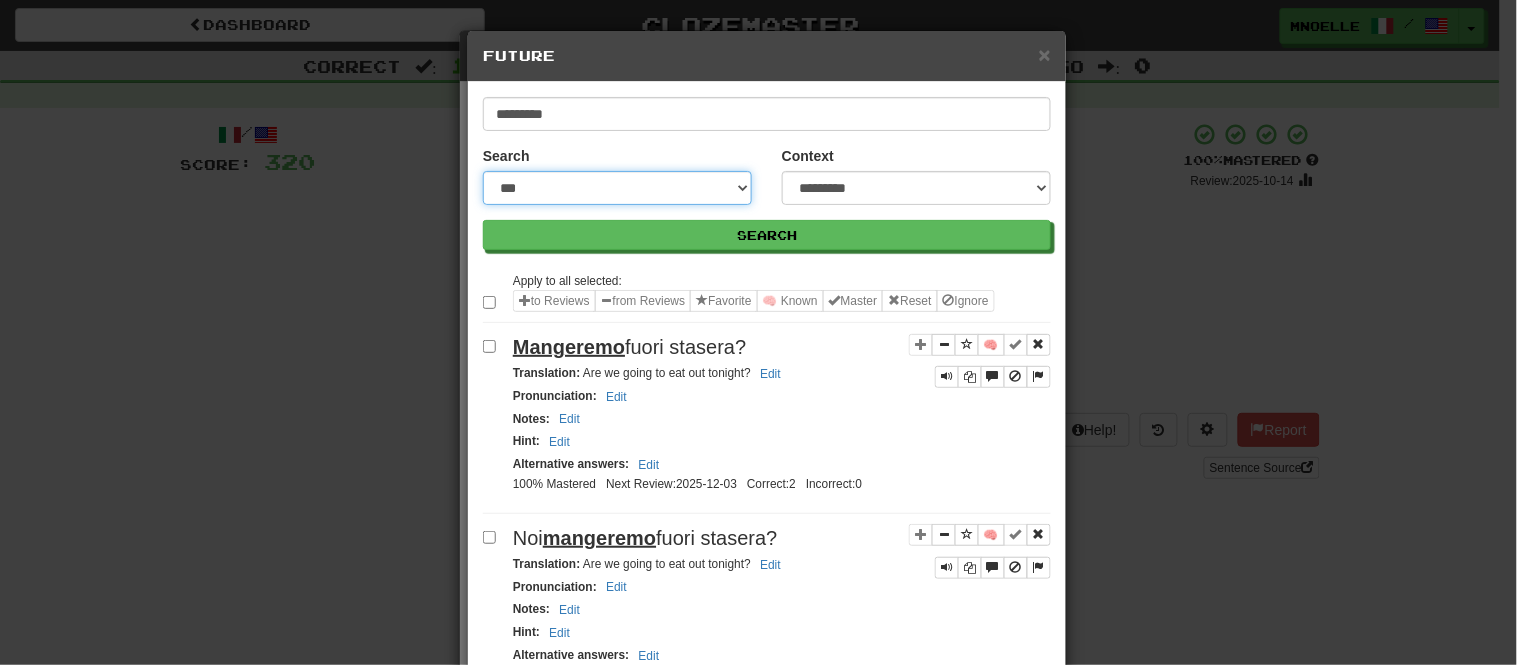 click on "**********" at bounding box center (617, 188) 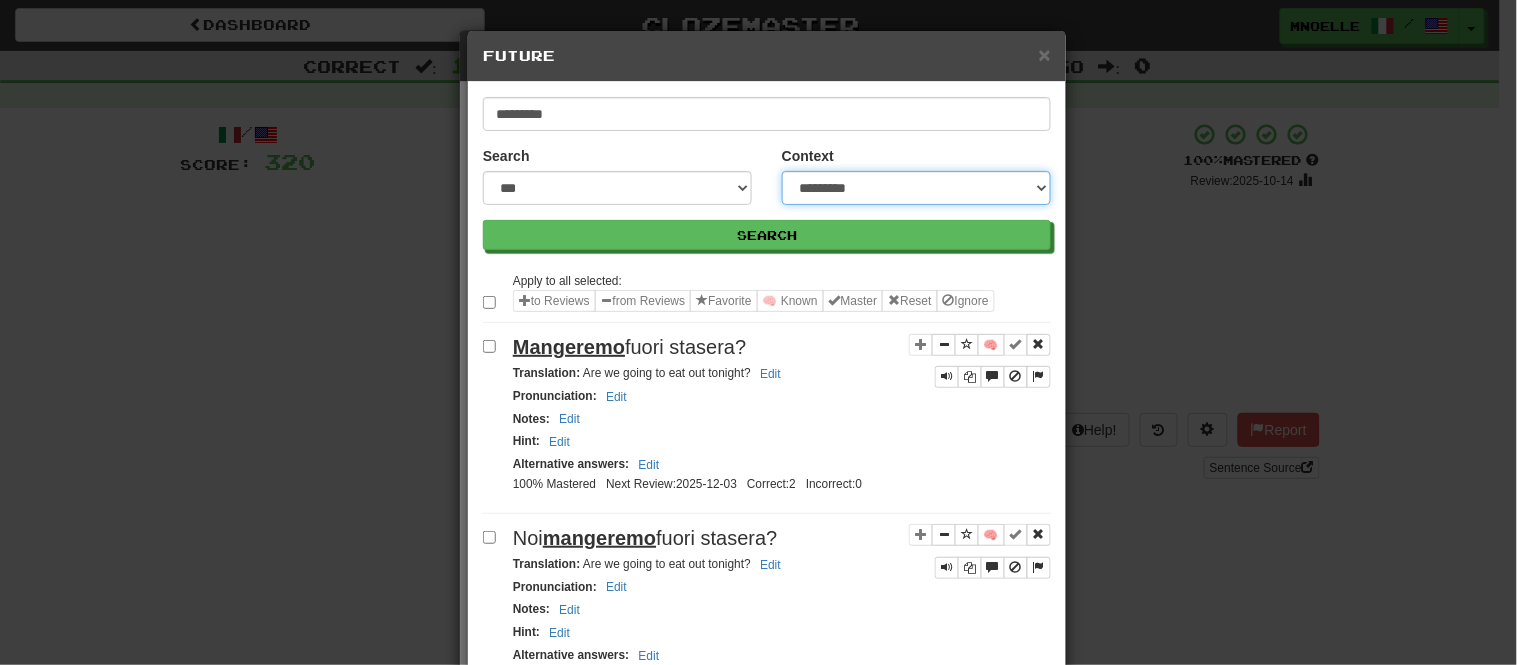 click on "**********" at bounding box center [916, 188] 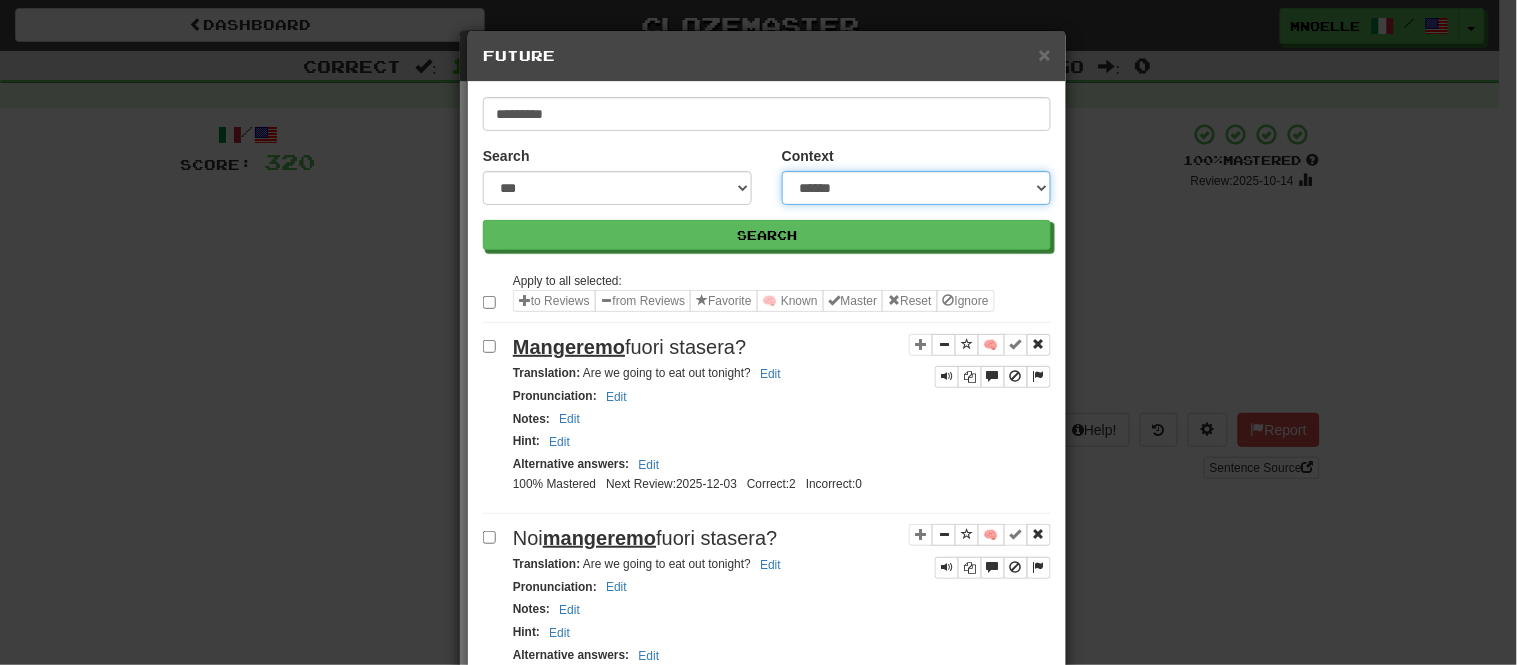 click on "**********" at bounding box center (916, 188) 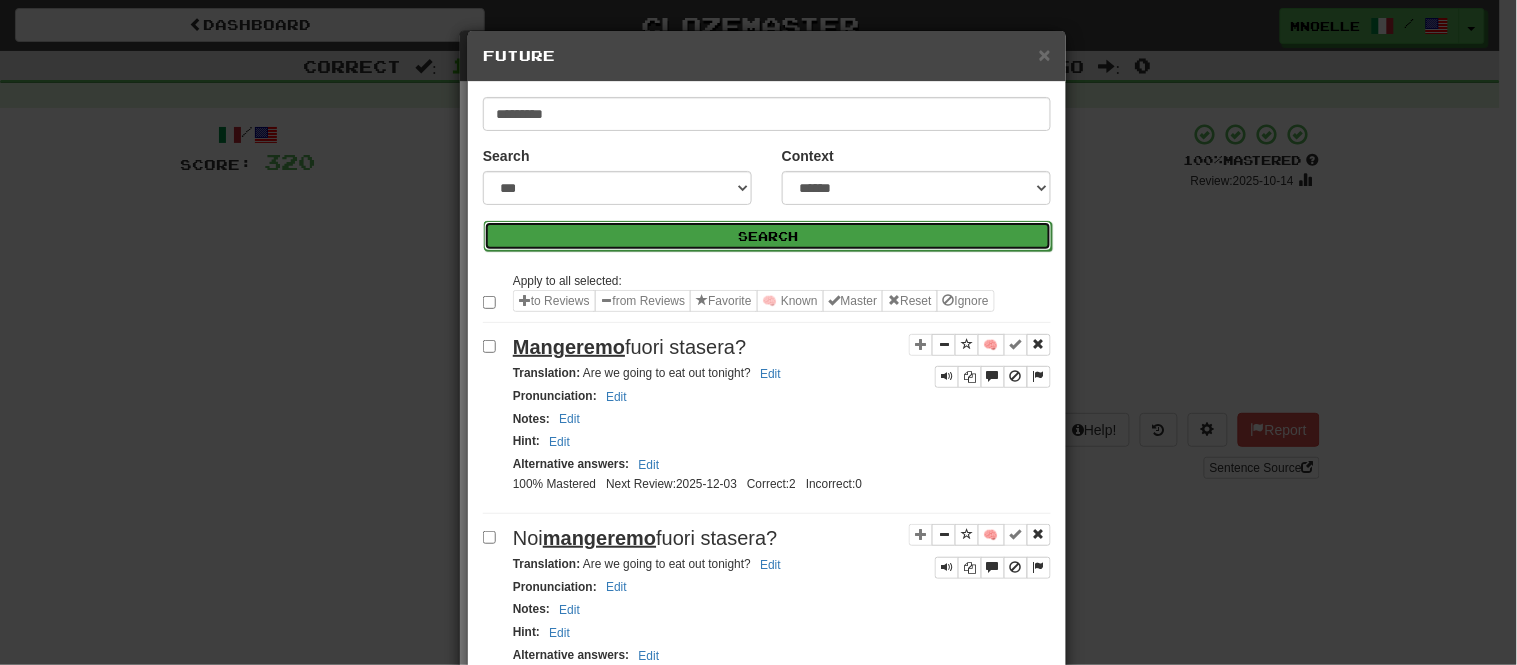 click on "Search" at bounding box center [768, 236] 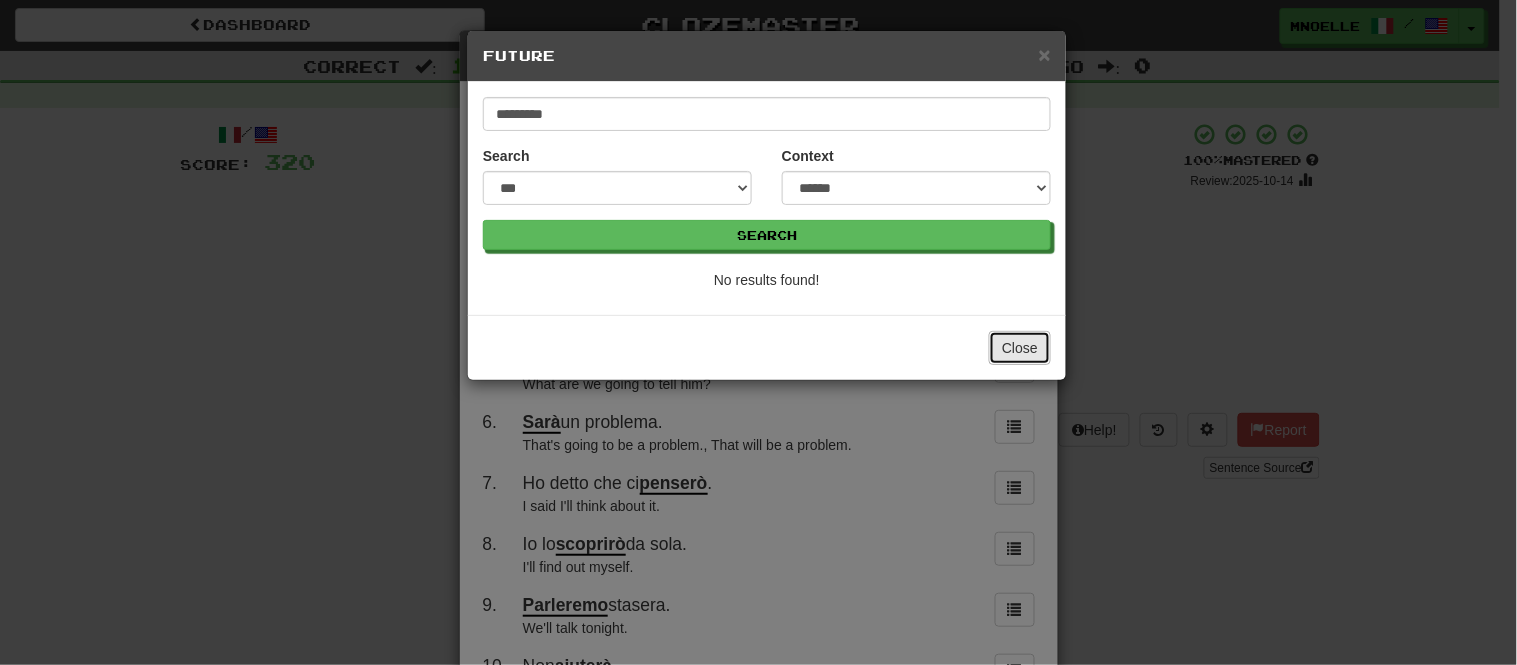 click on "Close" at bounding box center [1020, 348] 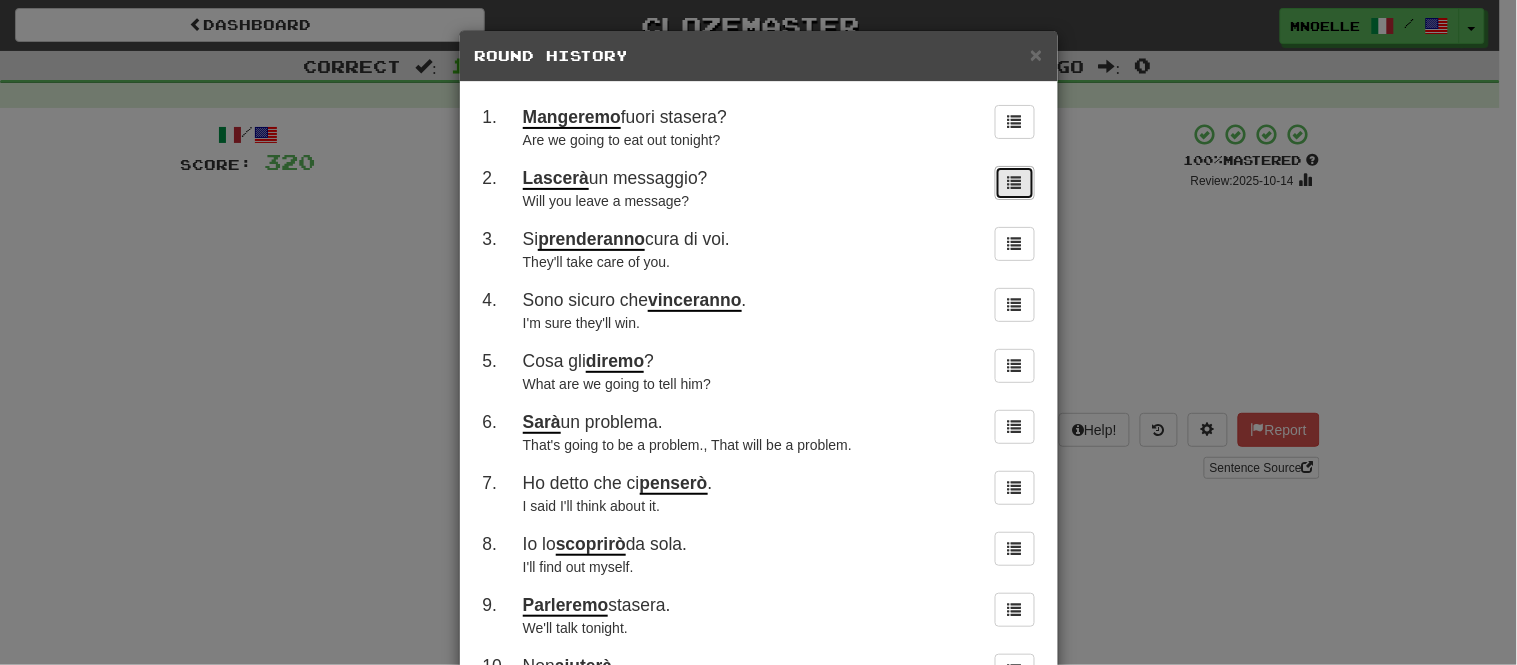 click at bounding box center (1015, 183) 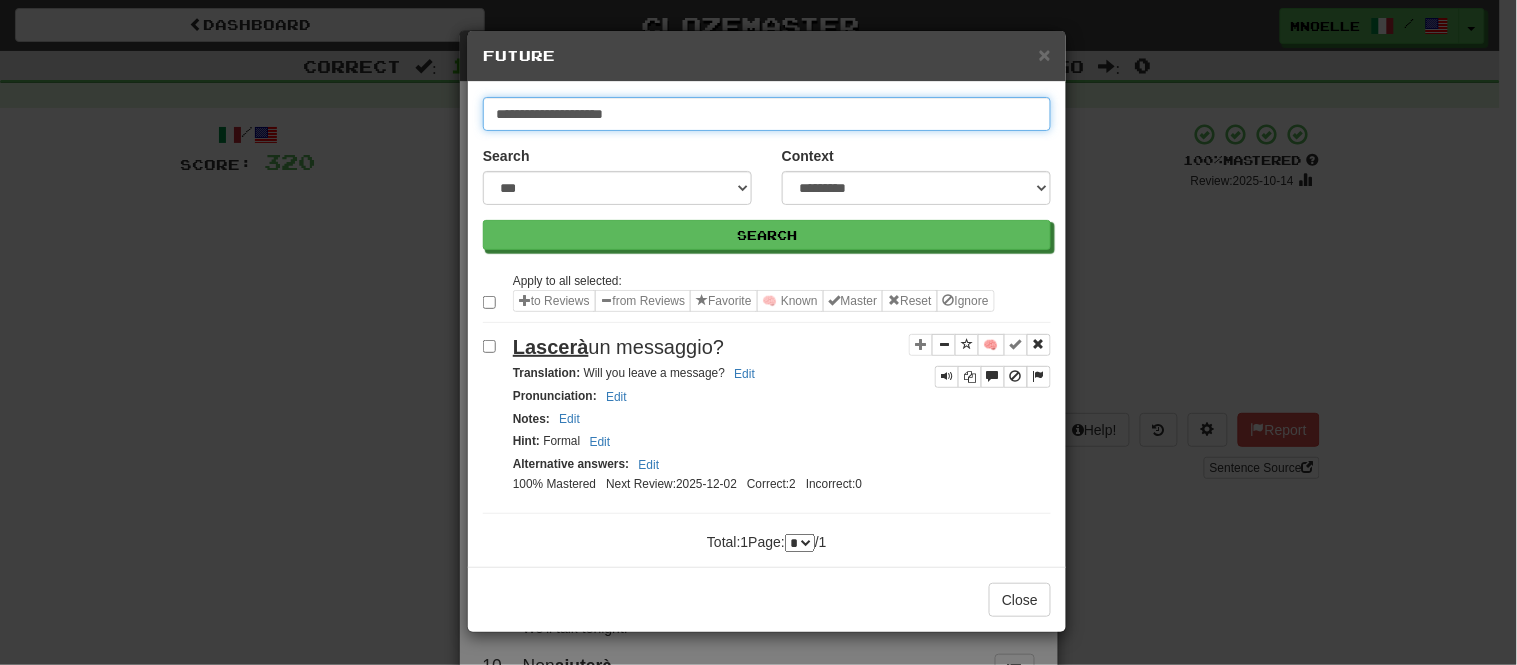 click on "**********" at bounding box center (767, 114) 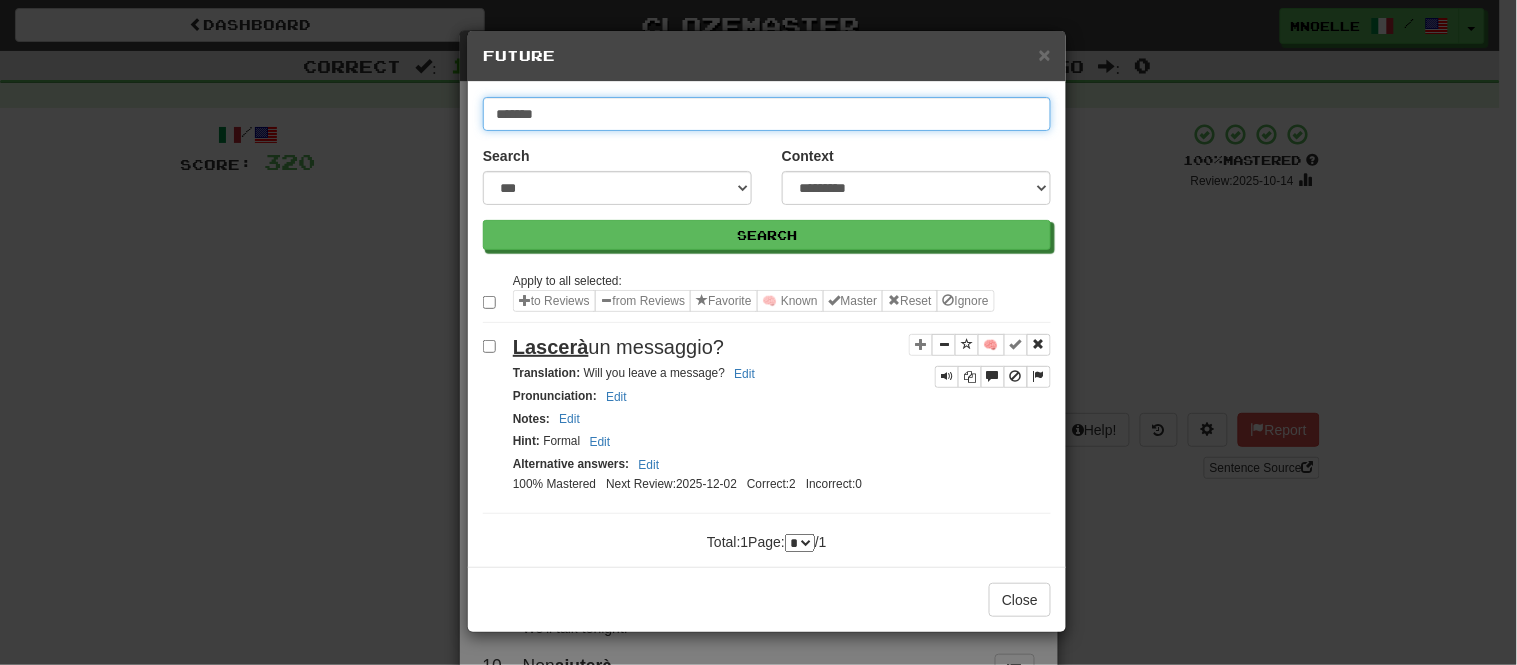type on "*******" 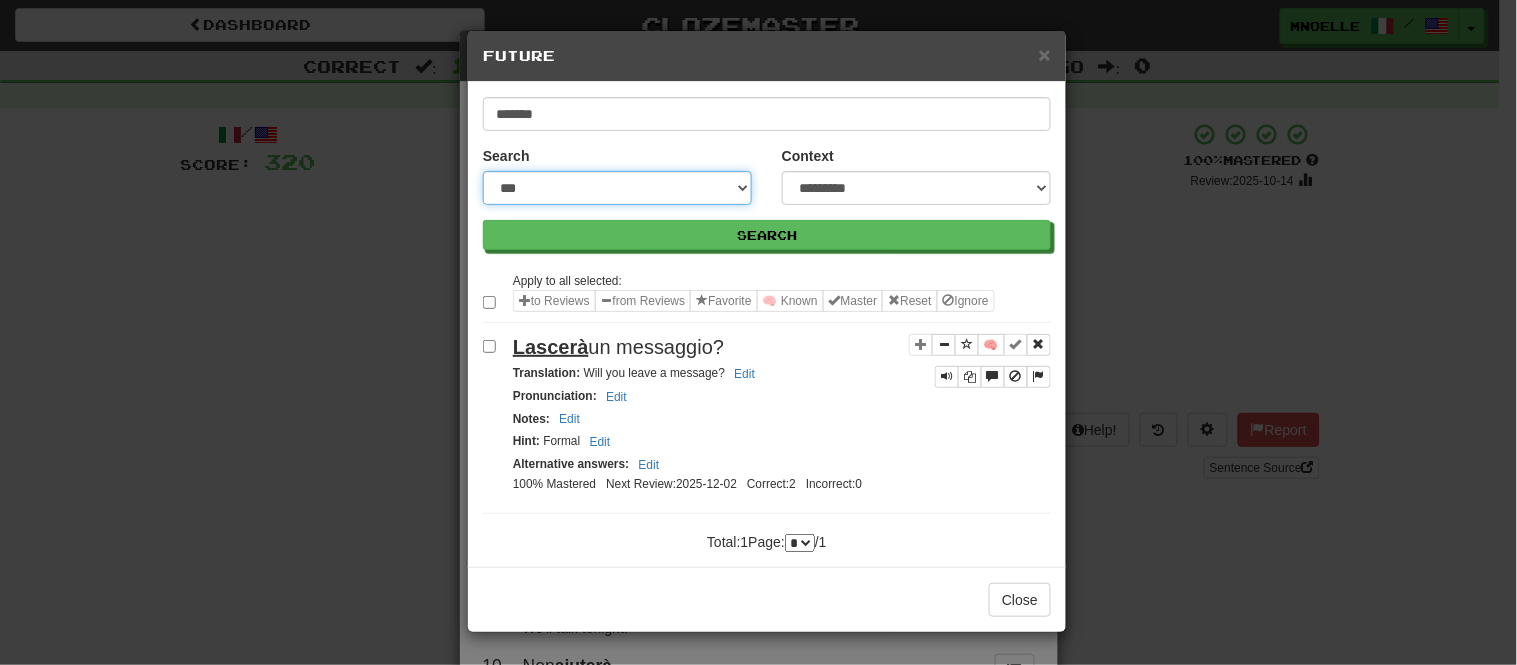 click on "**********" at bounding box center (617, 188) 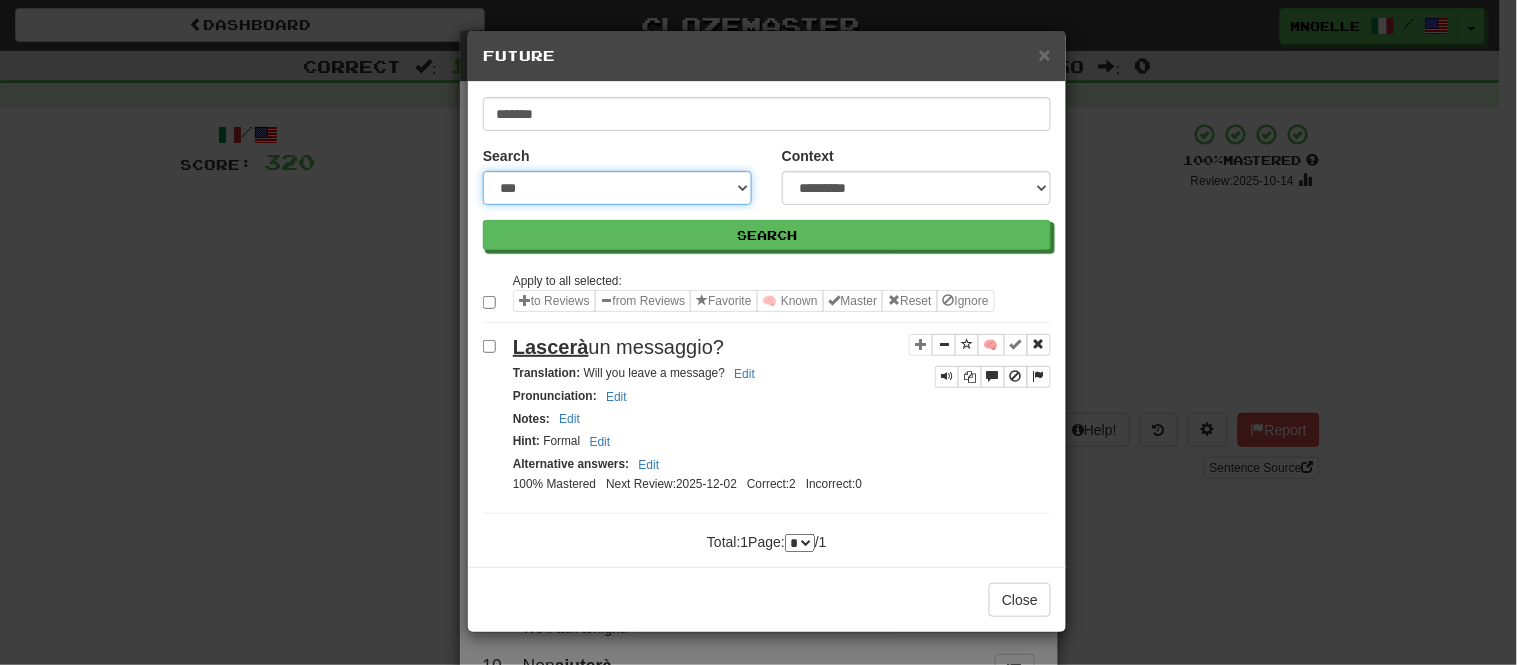 select on "***" 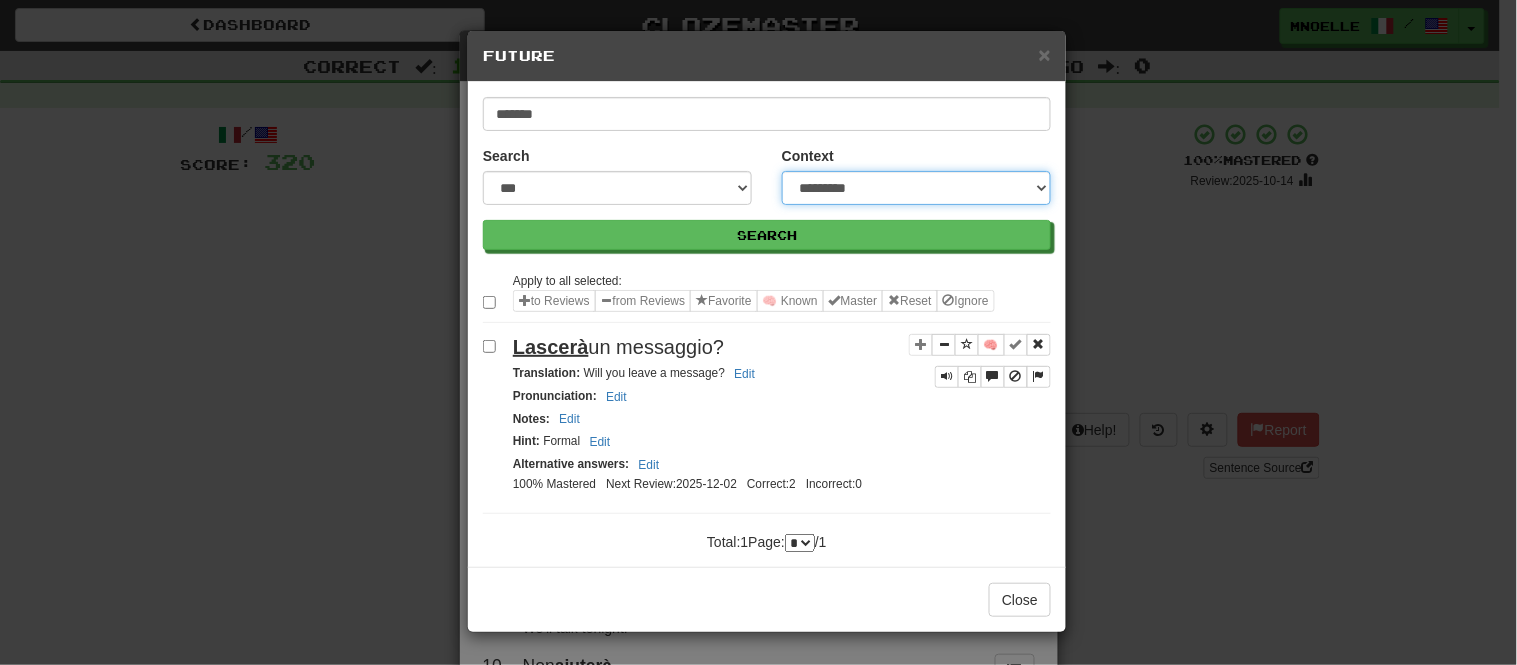 click on "**********" at bounding box center [916, 188] 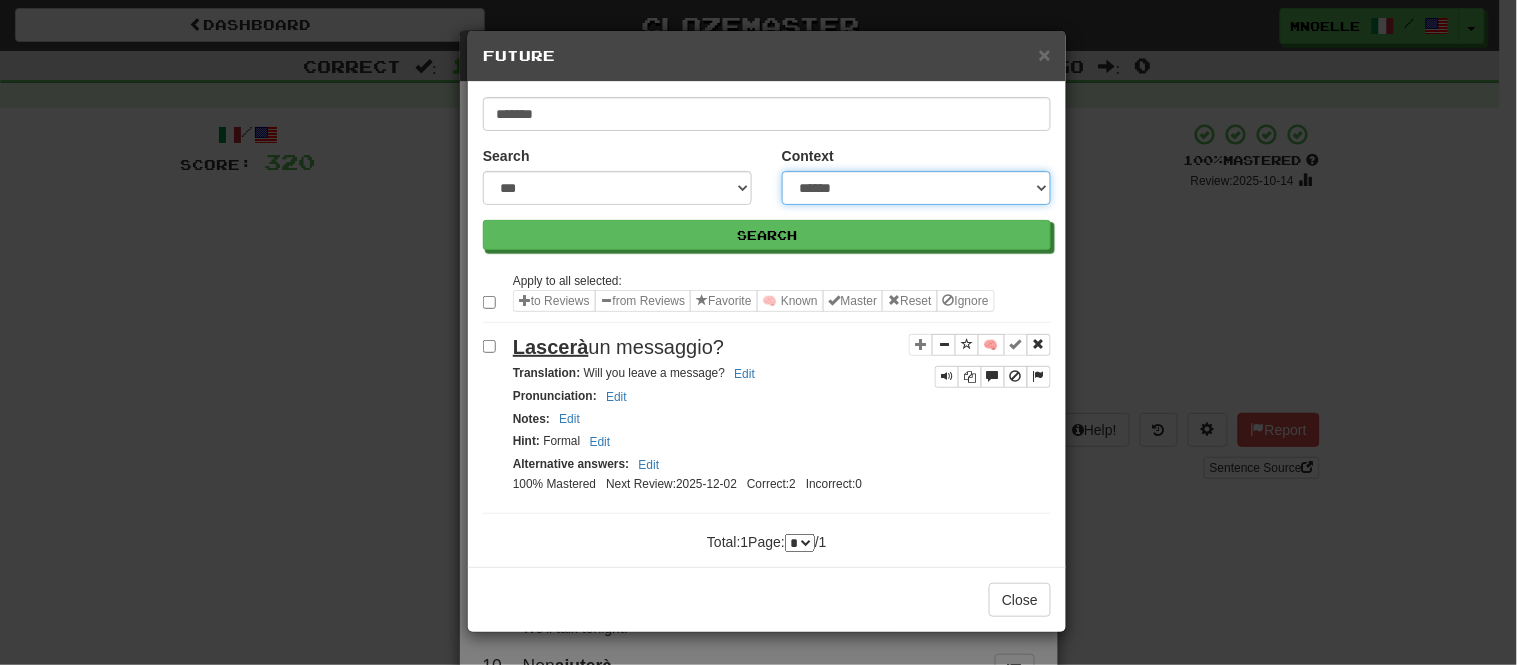 click on "**********" at bounding box center (916, 188) 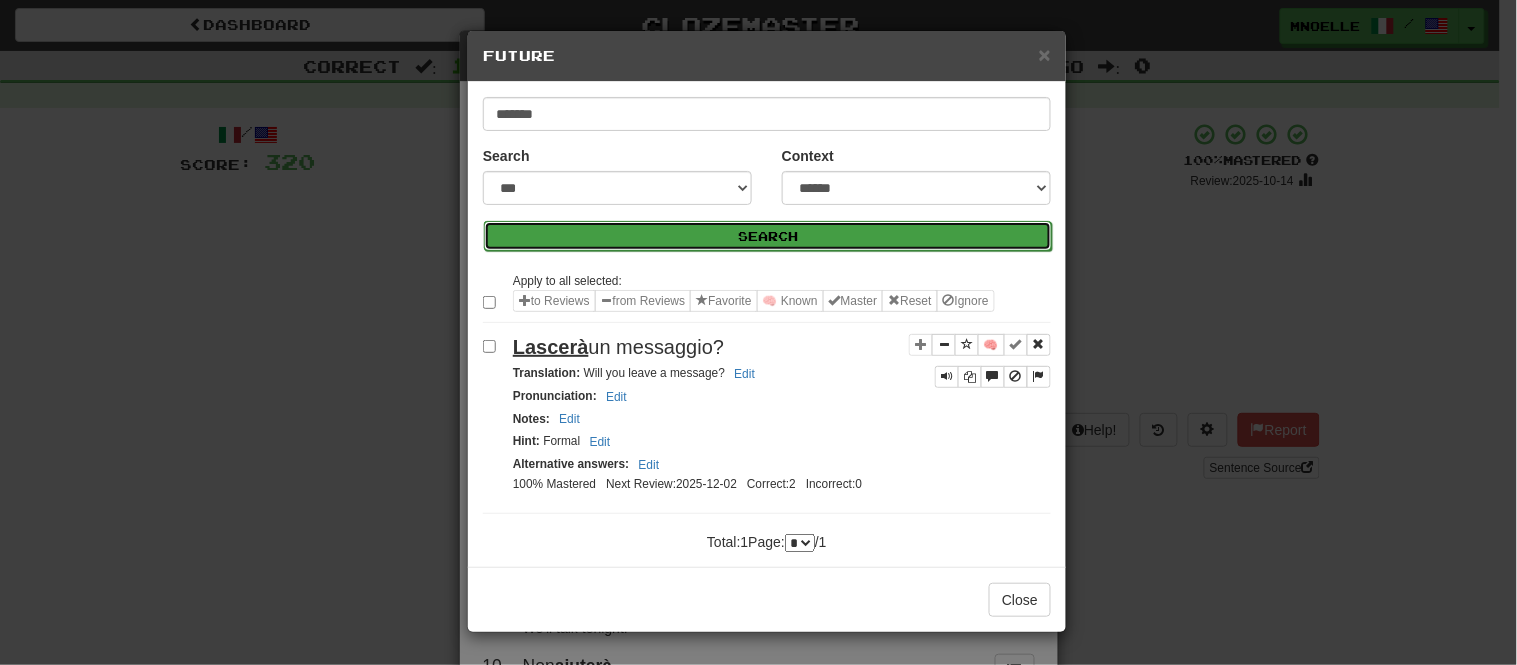 click on "Search" at bounding box center [768, 236] 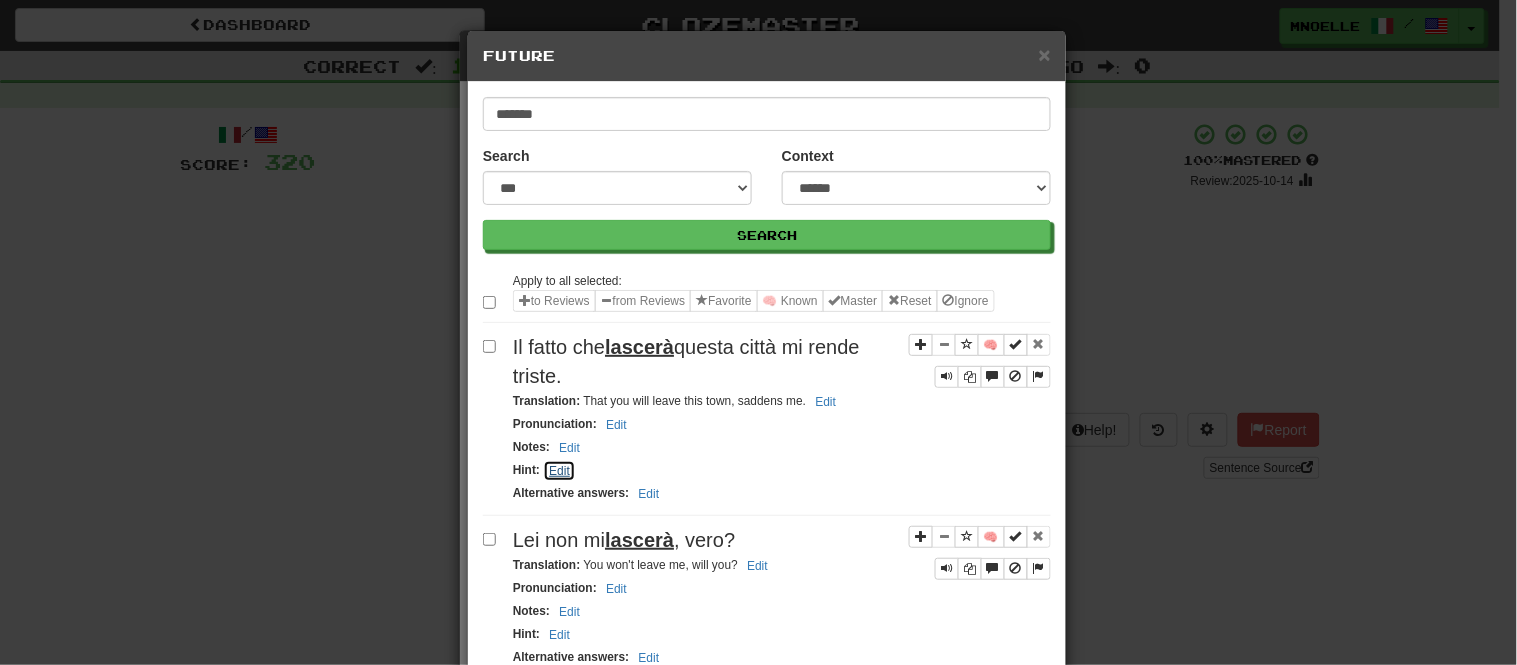 click on "Edit" 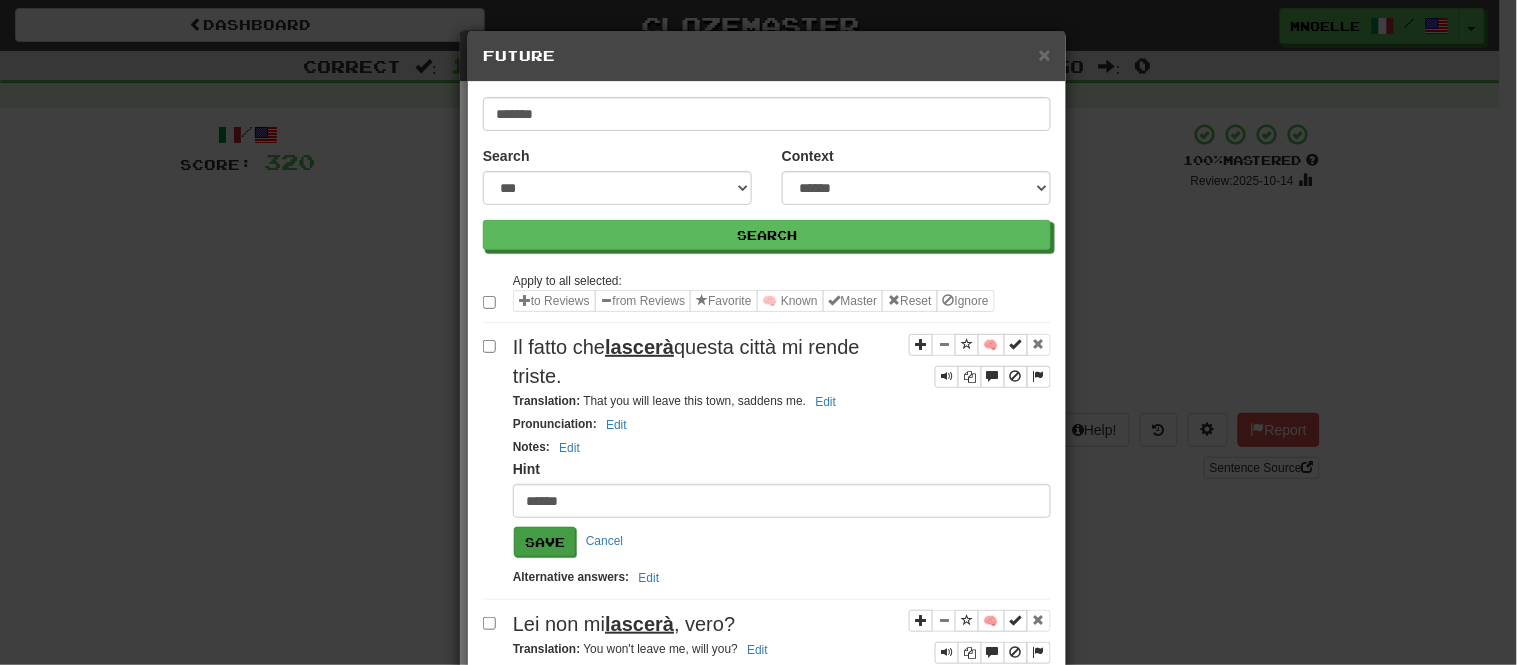 type on "******" 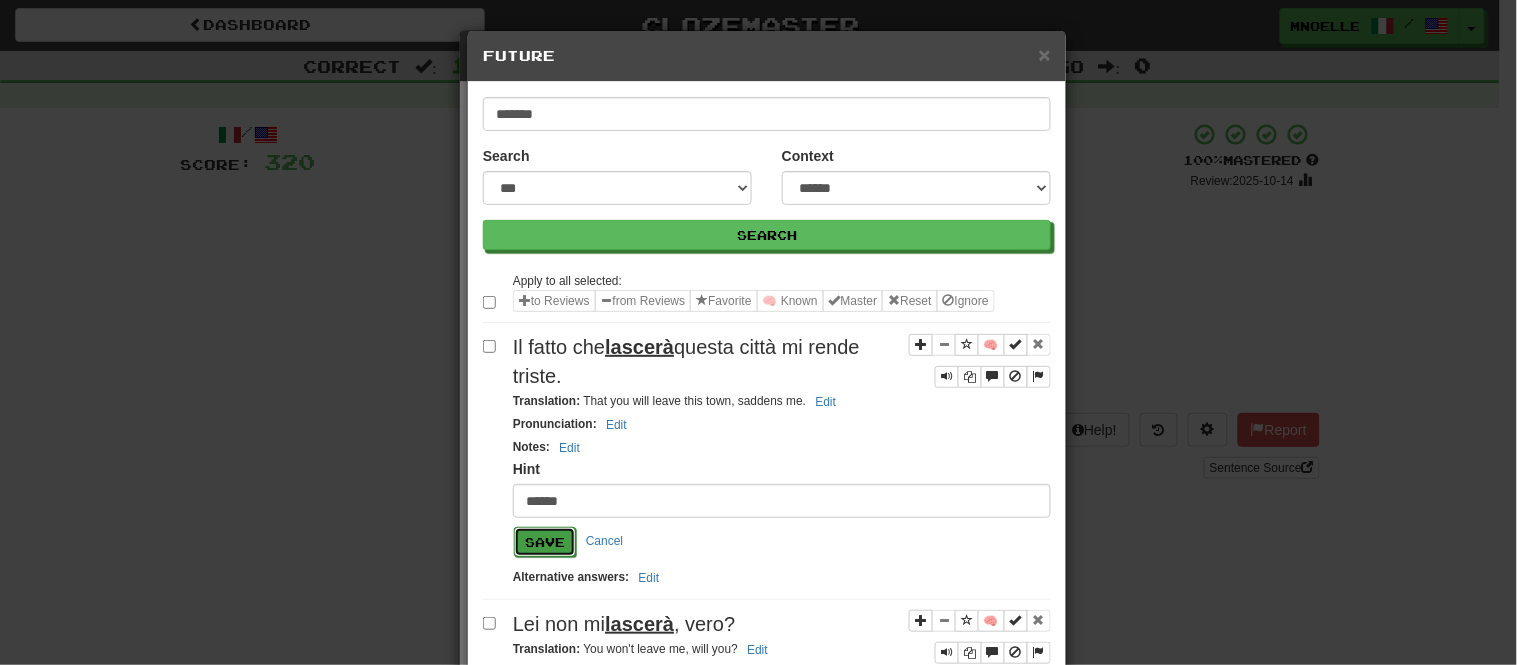 click on "Save" at bounding box center [545, 542] 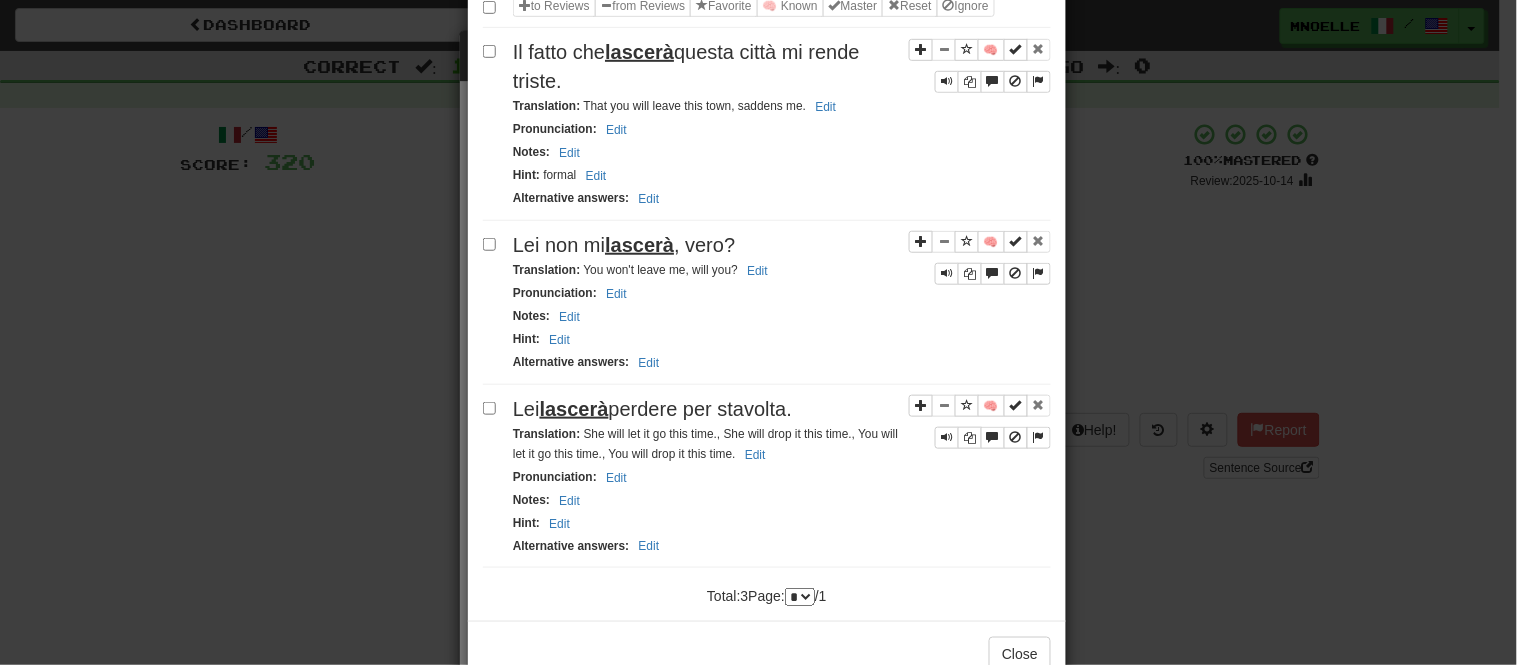 scroll, scrollTop: 337, scrollLeft: 0, axis: vertical 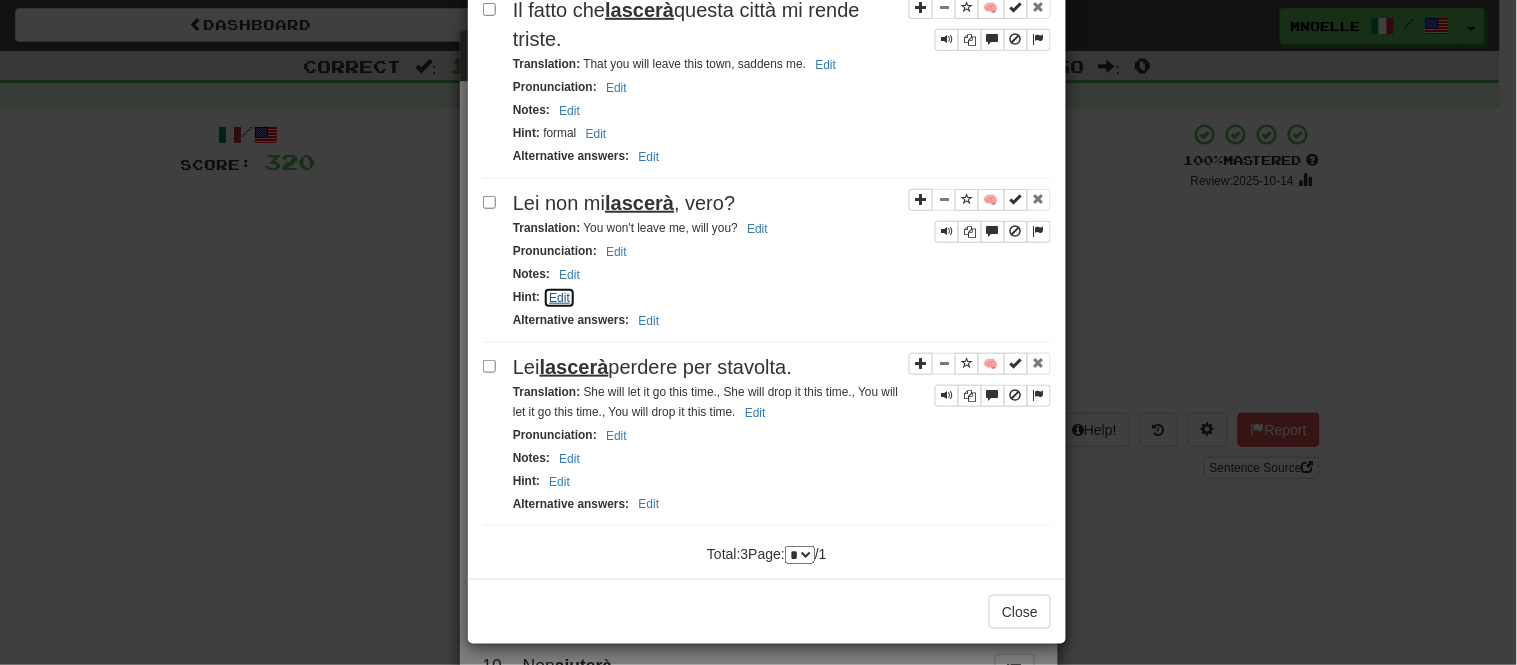 click on "Edit" 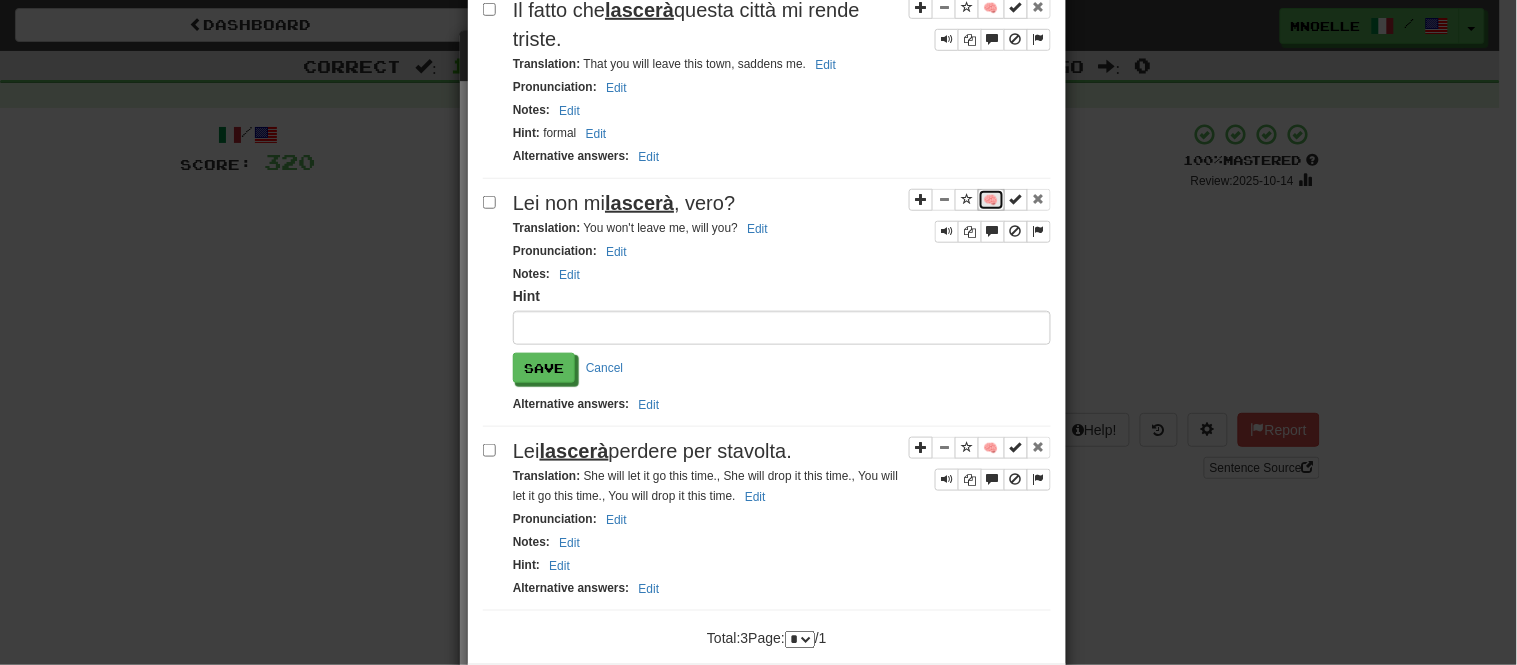 click on "🧠" at bounding box center (991, 200) 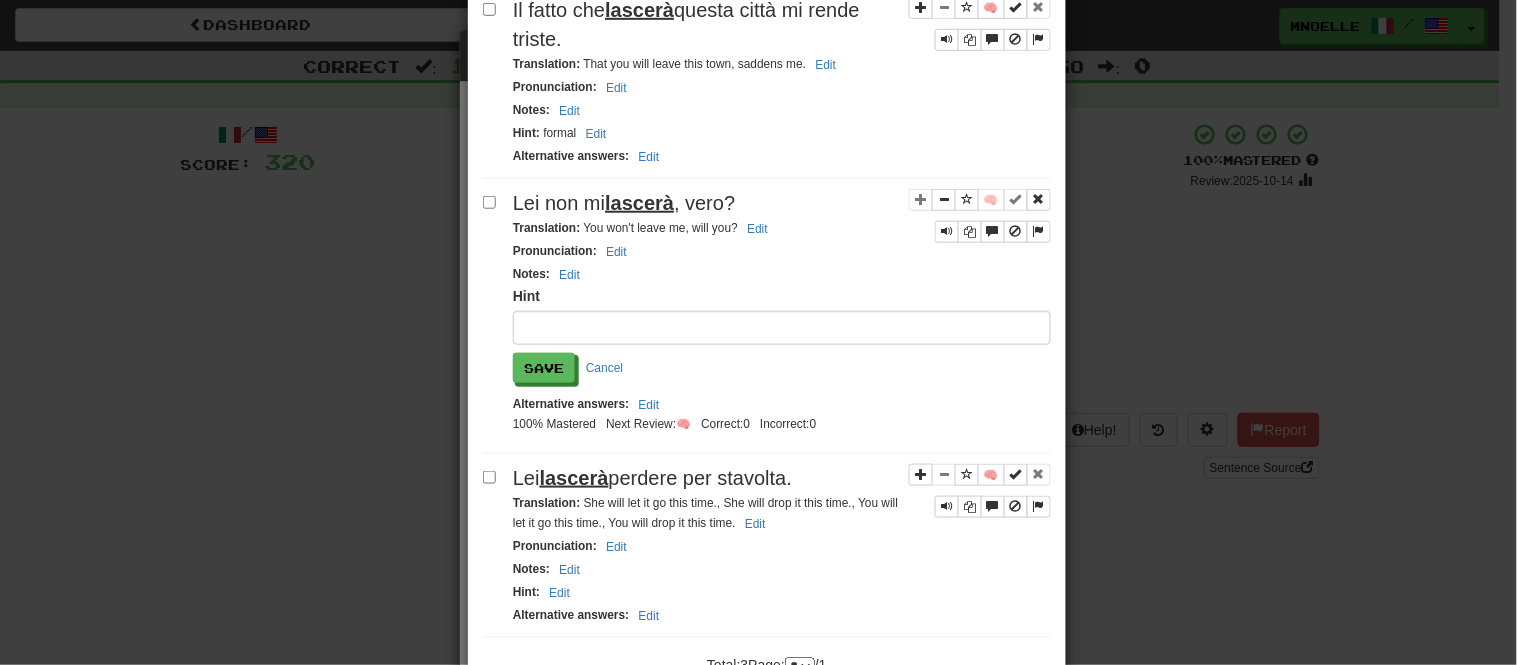 scroll, scrollTop: 450, scrollLeft: 0, axis: vertical 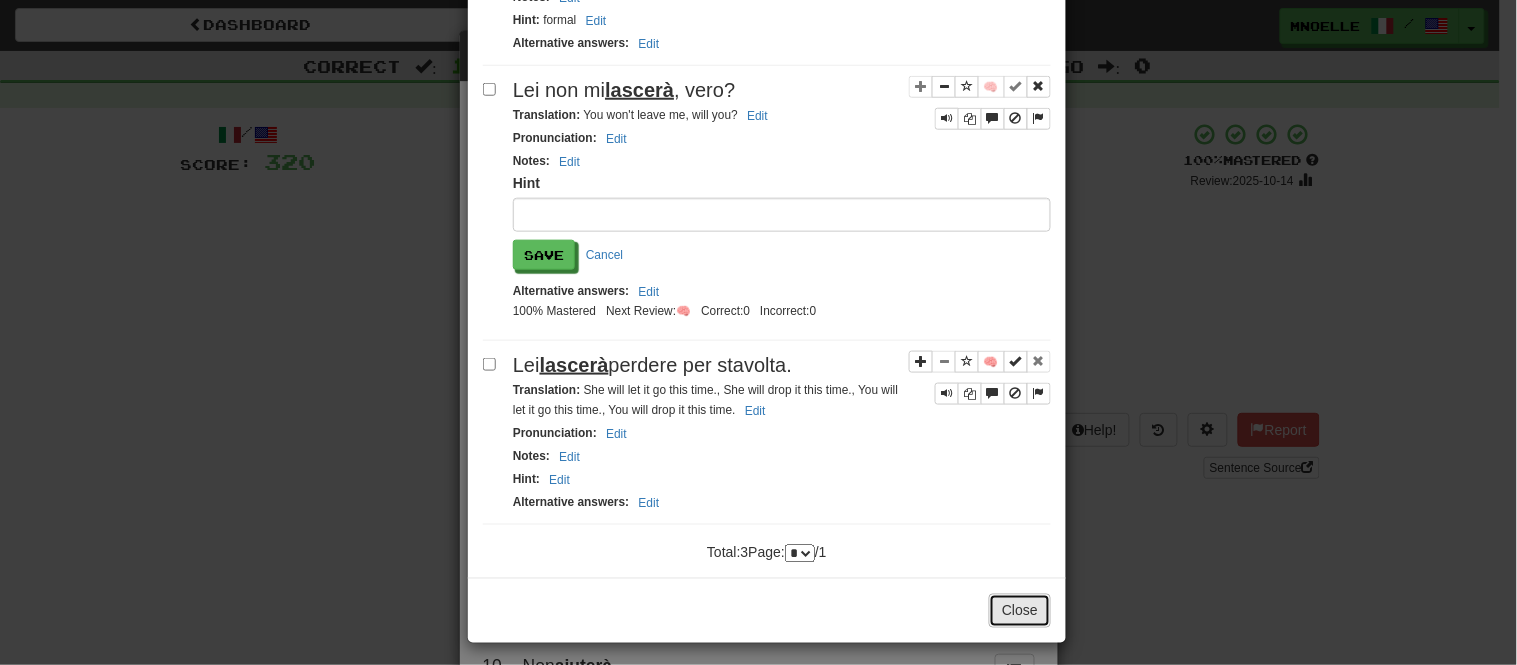 click on "Close" at bounding box center [1020, 611] 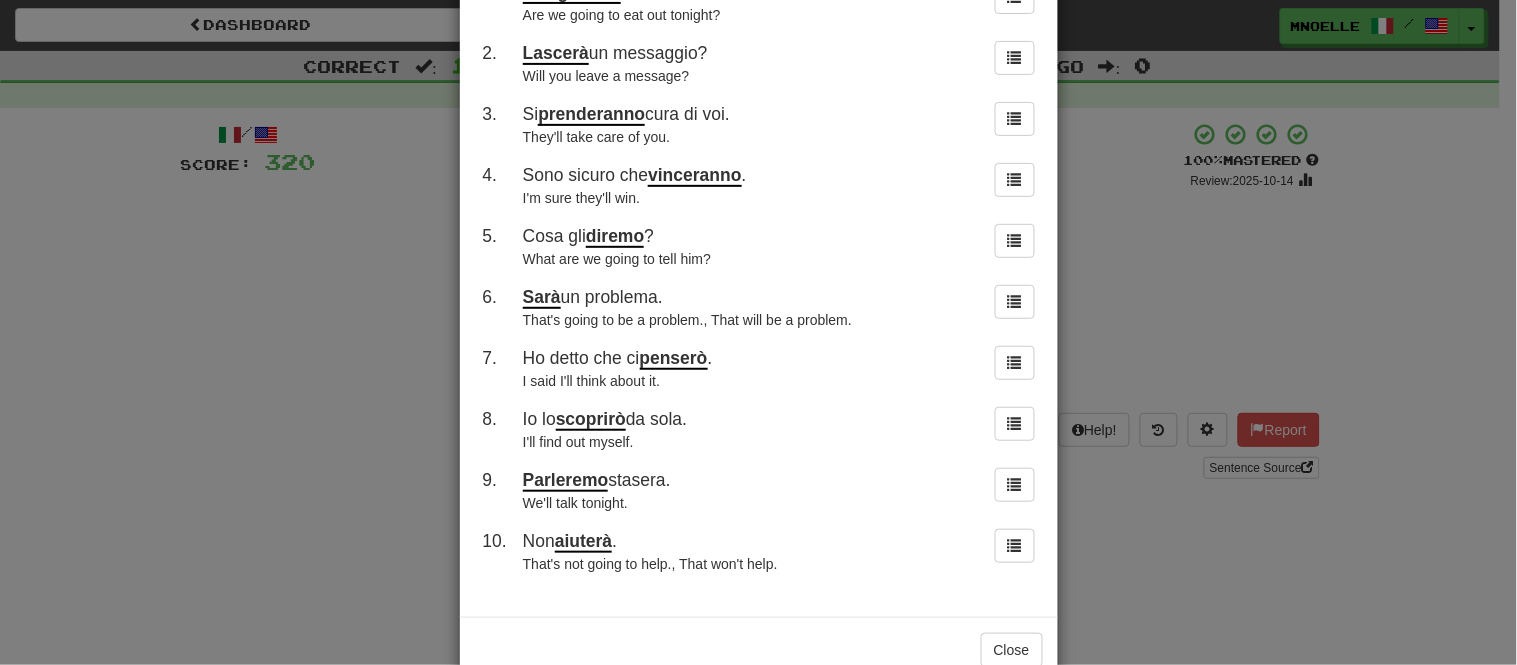 scroll, scrollTop: 172, scrollLeft: 0, axis: vertical 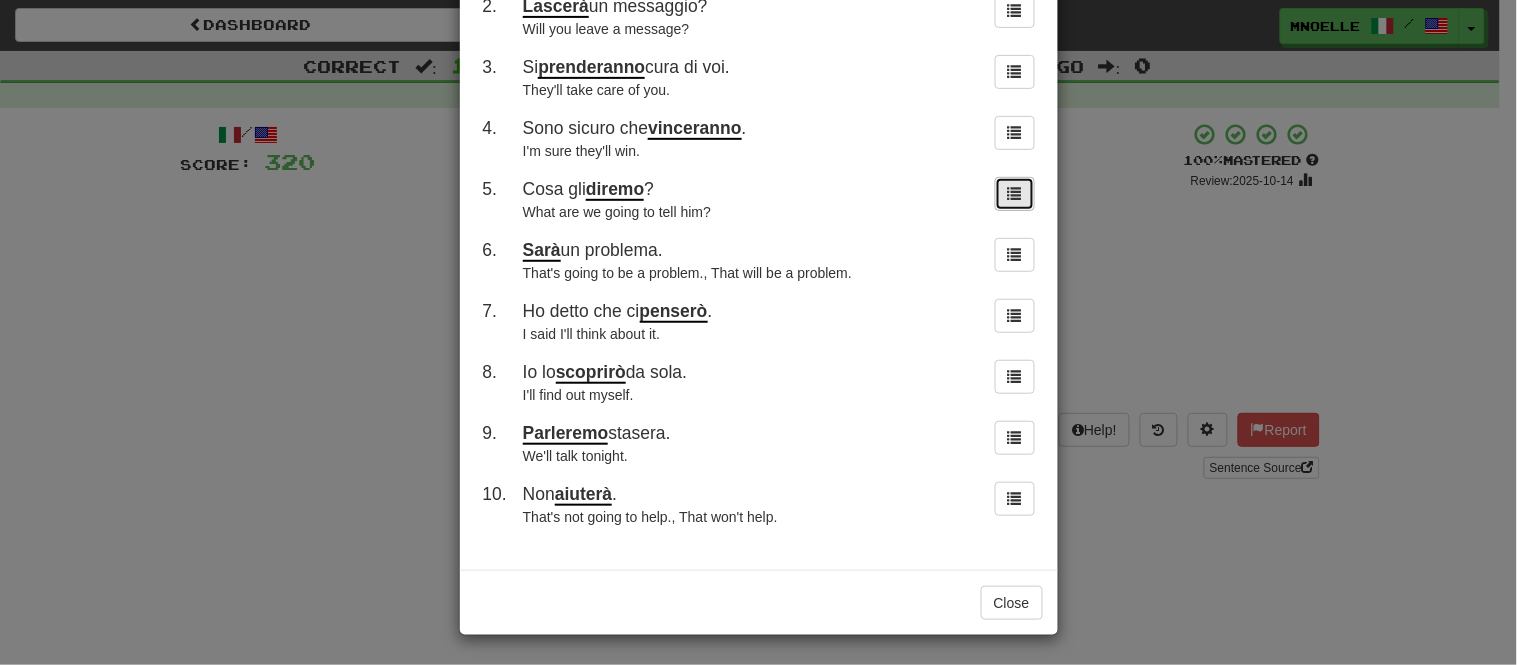 click at bounding box center (1015, 193) 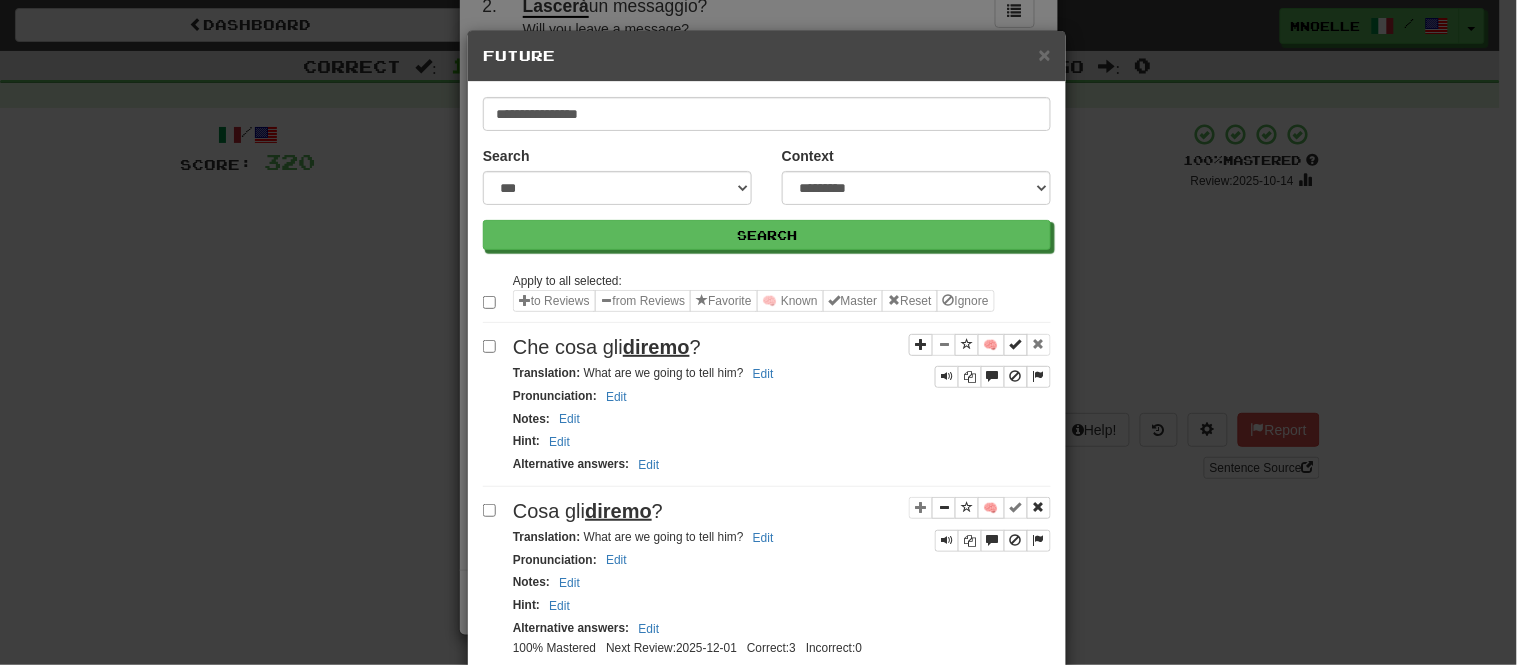 scroll, scrollTop: 0, scrollLeft: 0, axis: both 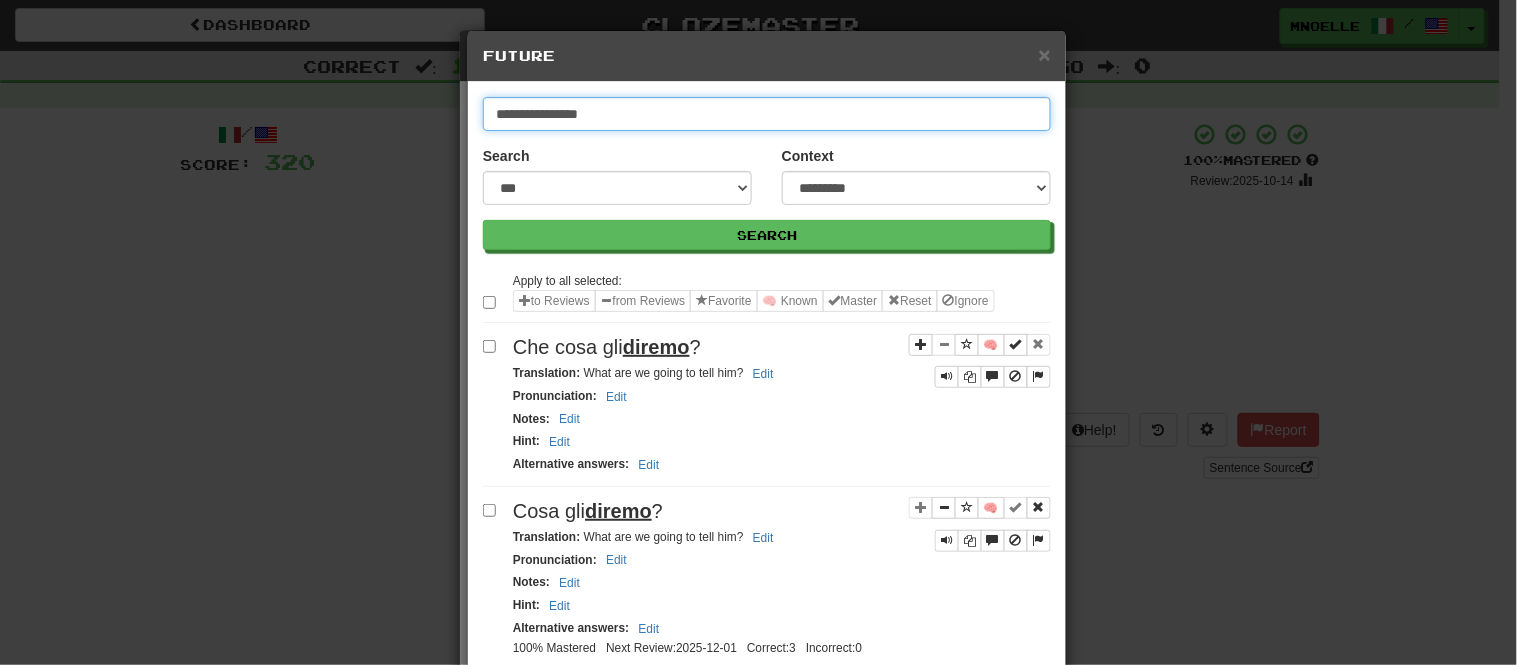 click on "**********" at bounding box center [767, 114] 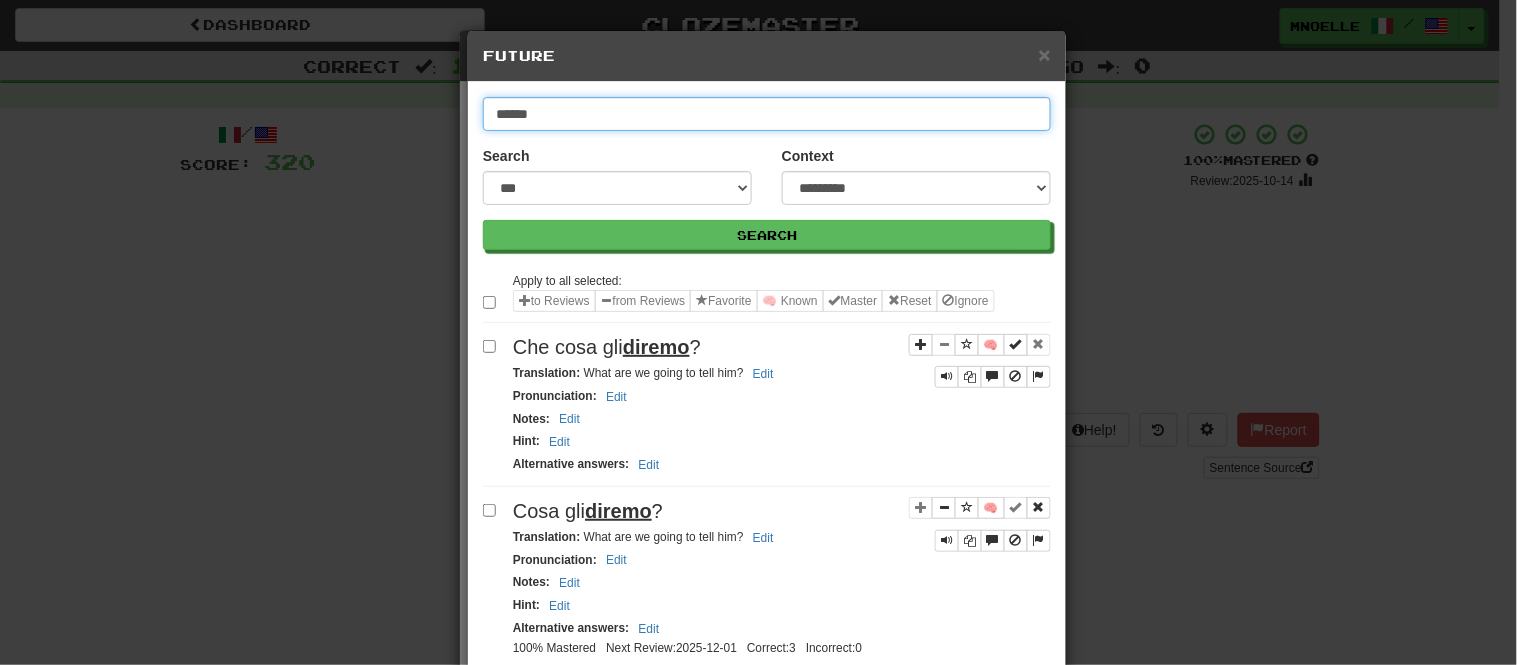 type on "******" 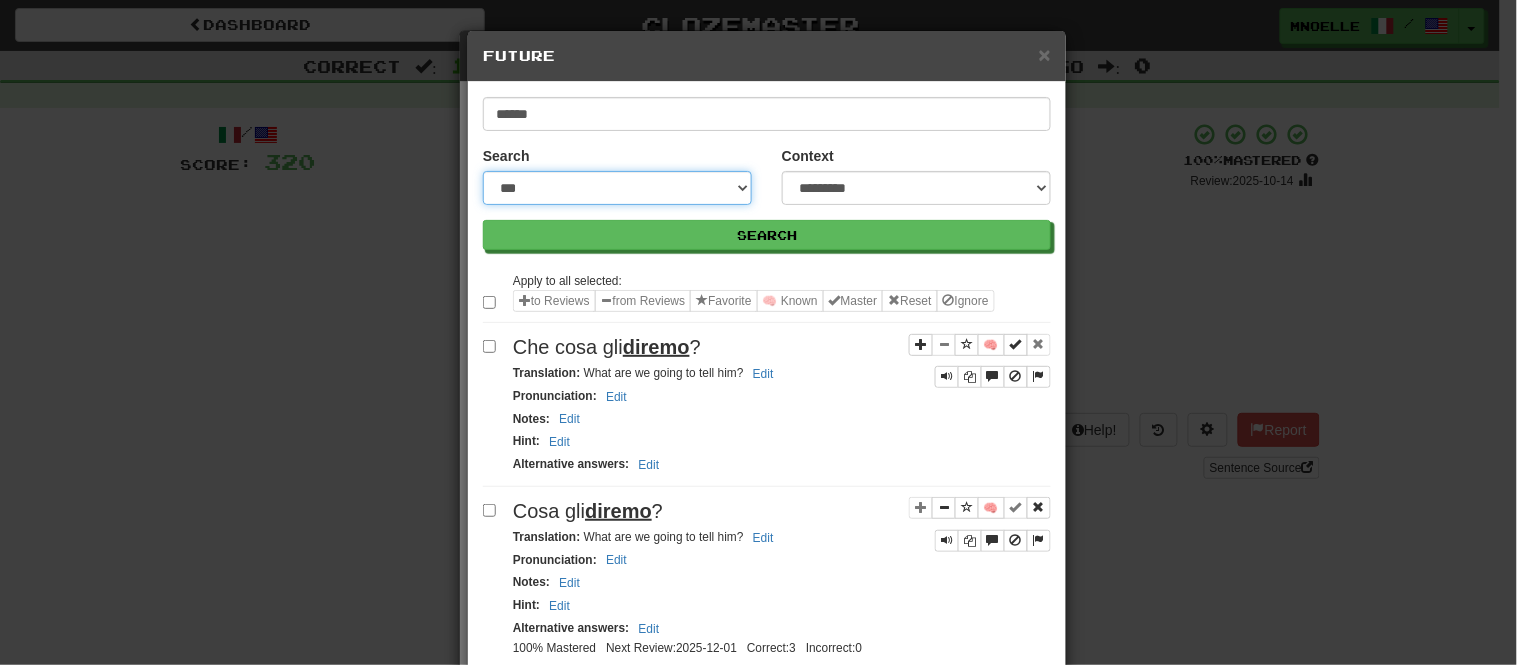 click on "**********" at bounding box center [617, 188] 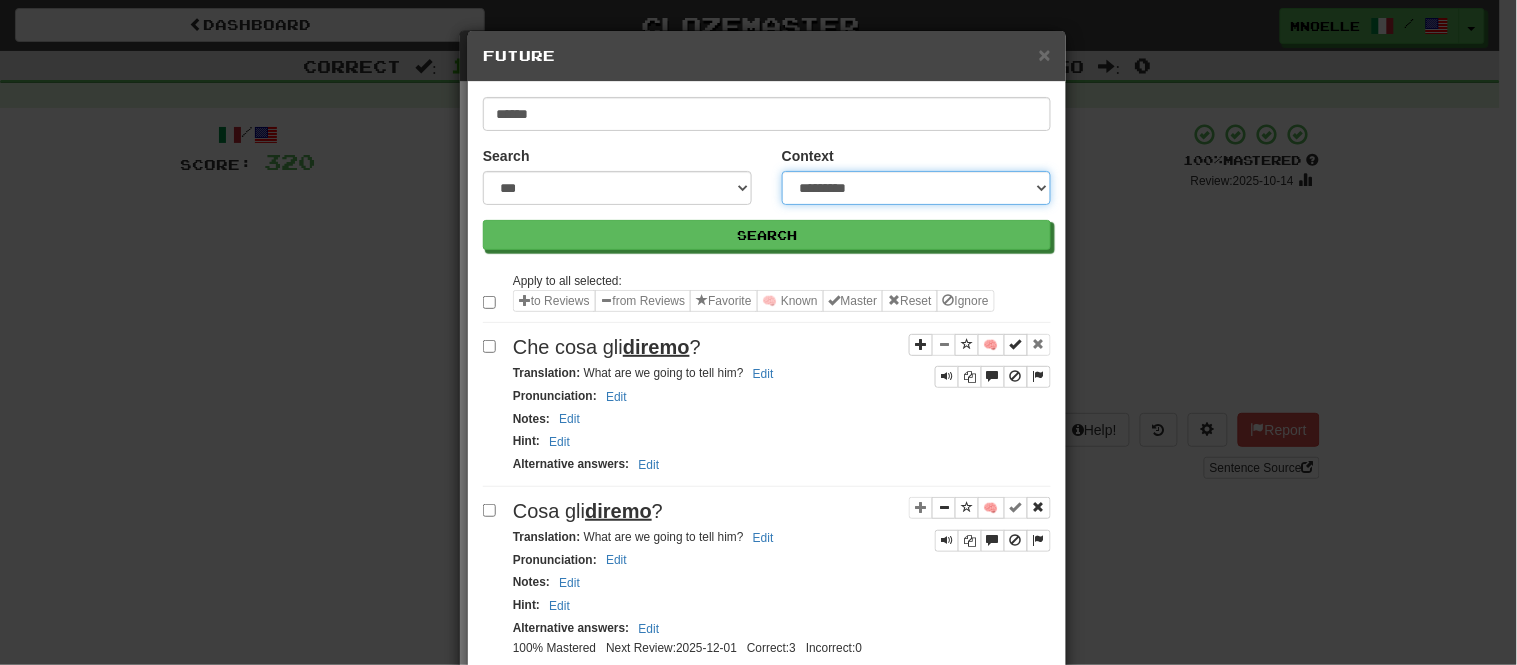 click on "**********" at bounding box center (916, 188) 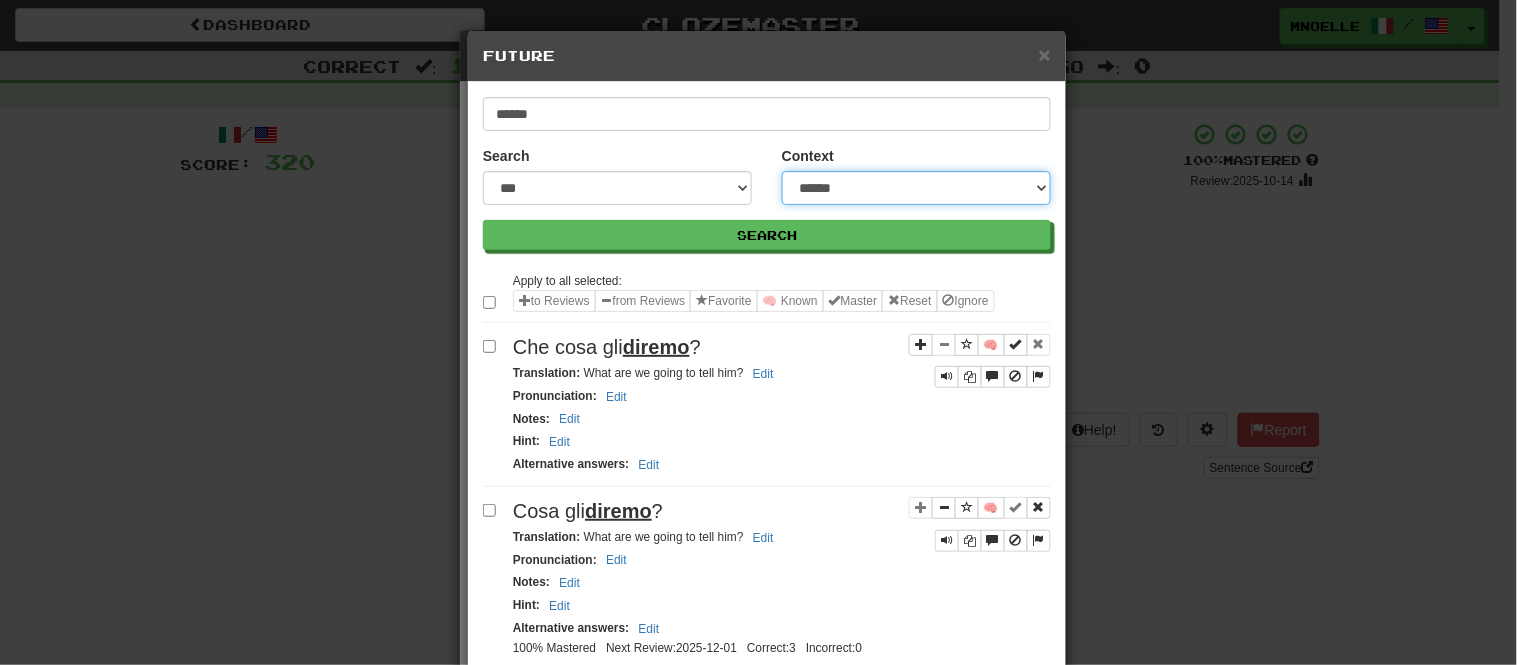 click on "**********" at bounding box center (916, 188) 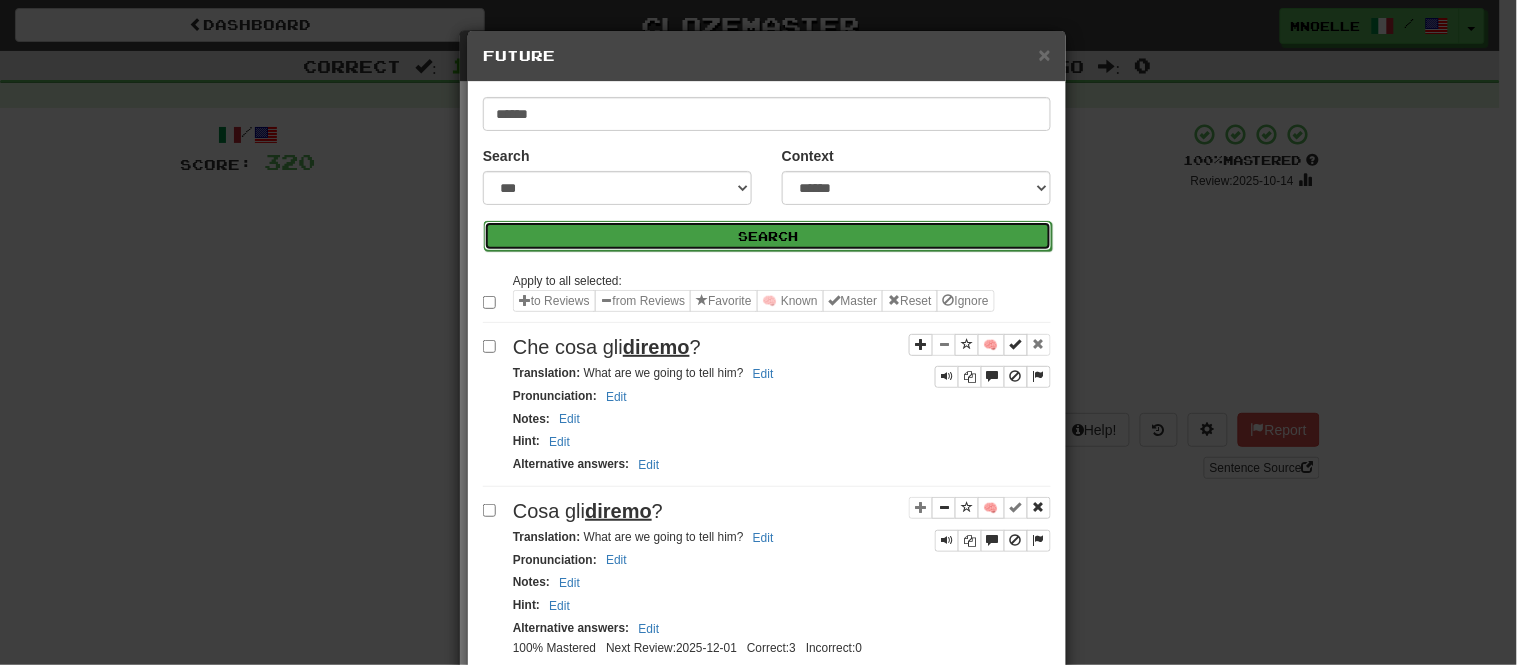 click on "Search" at bounding box center [768, 236] 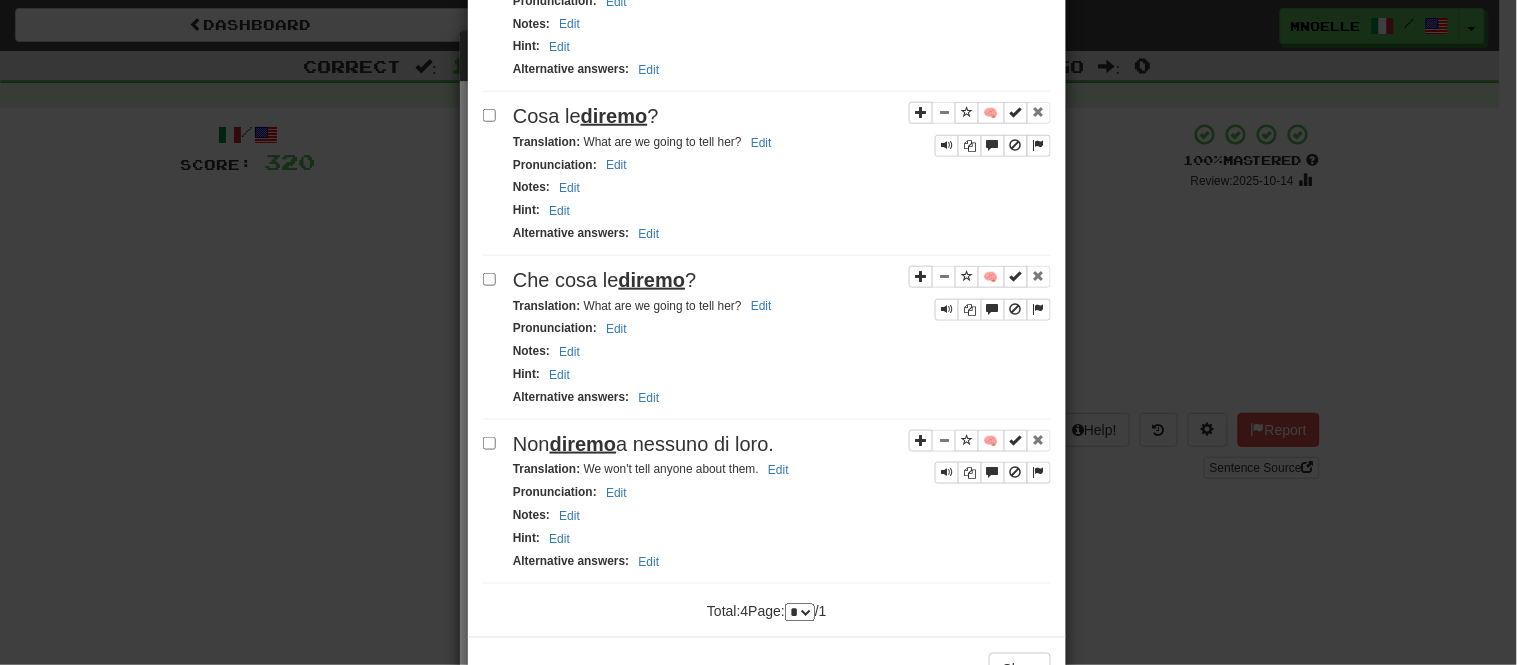scroll, scrollTop: 450, scrollLeft: 0, axis: vertical 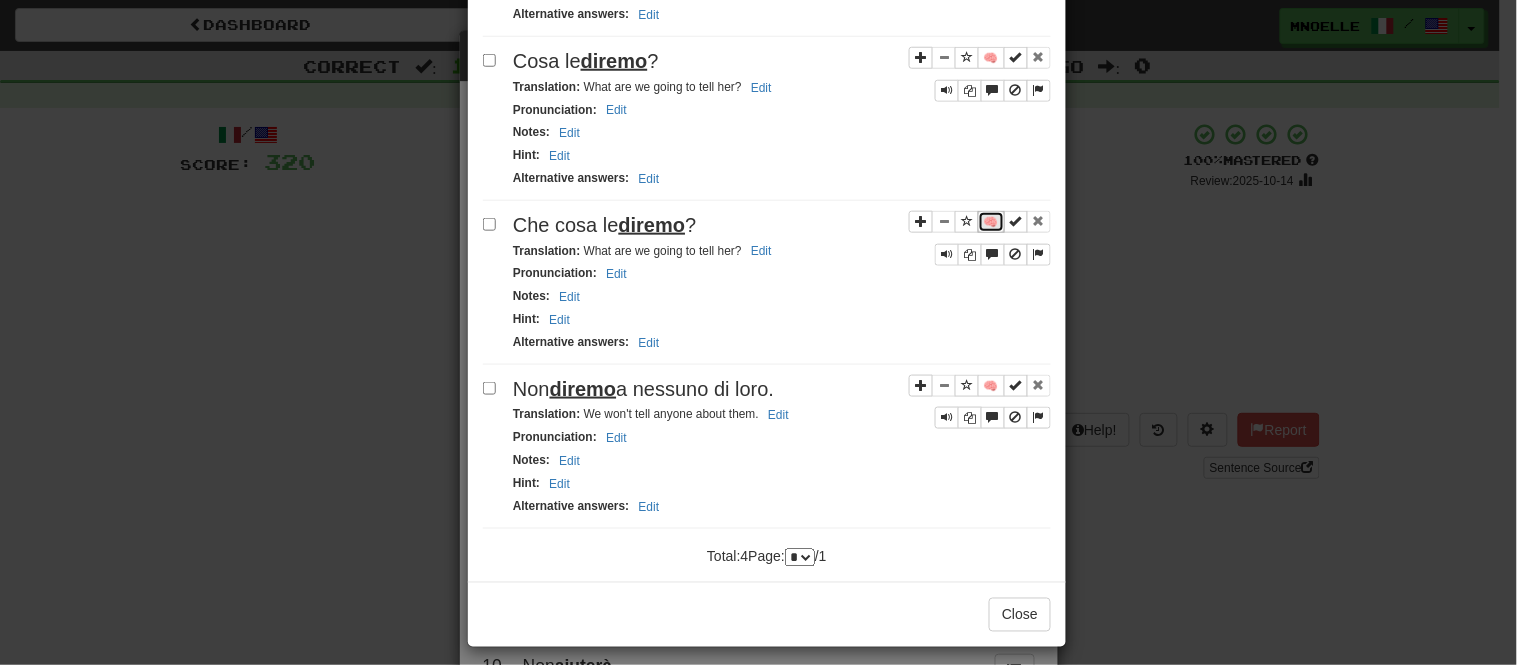 click on "🧠" at bounding box center (991, 222) 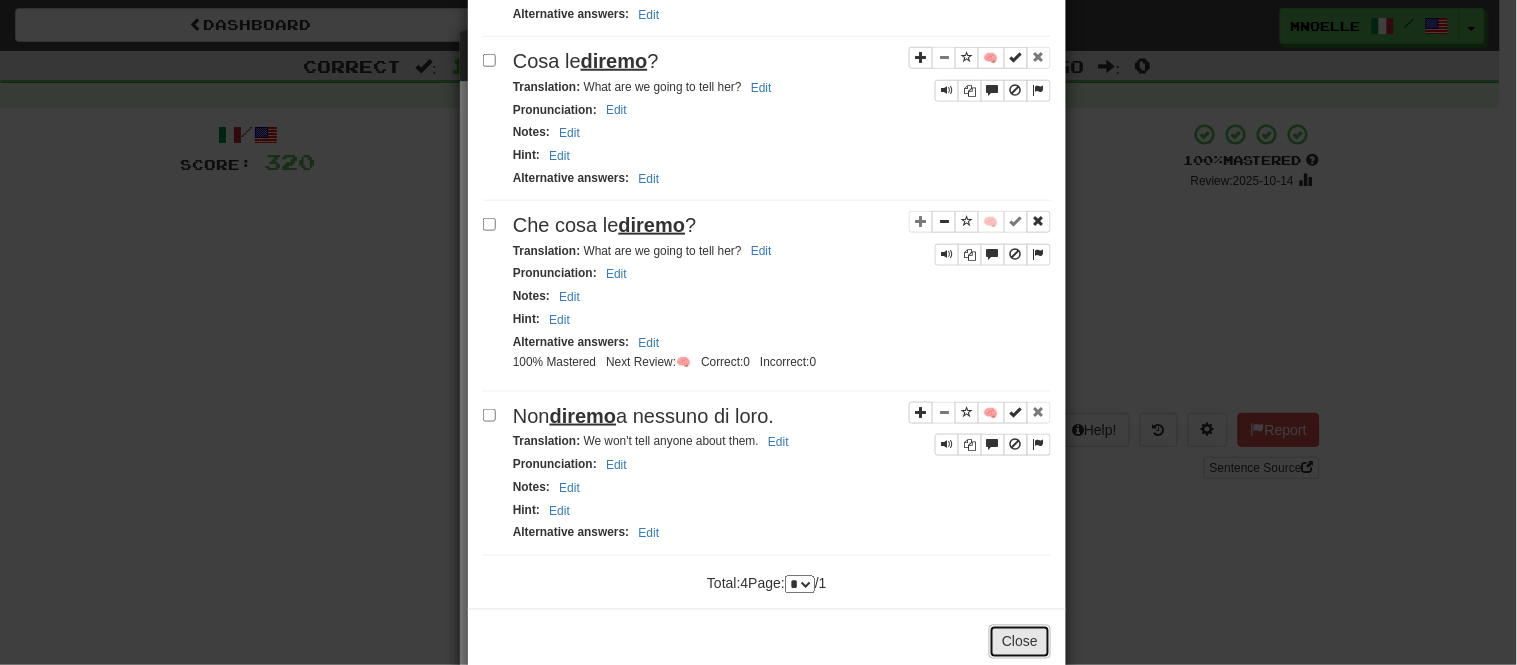 click on "Close" at bounding box center [1020, 642] 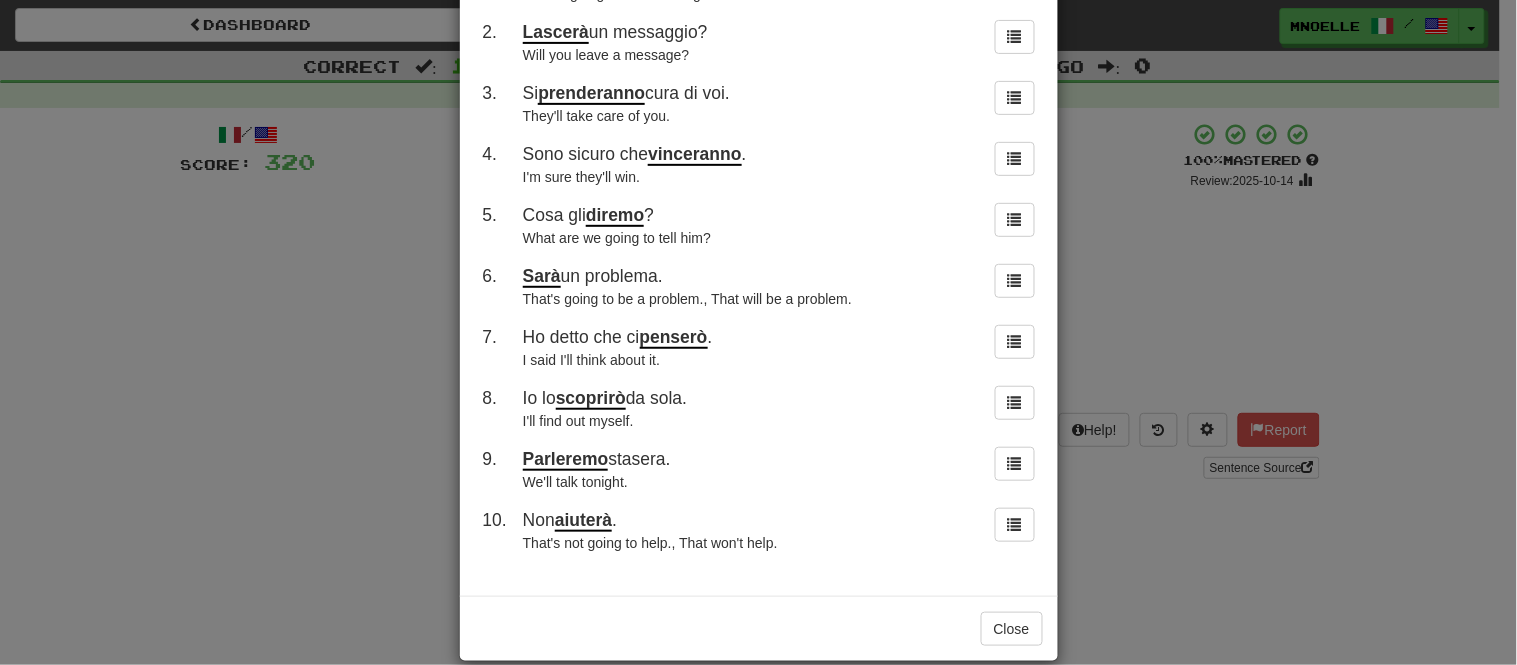 scroll, scrollTop: 172, scrollLeft: 0, axis: vertical 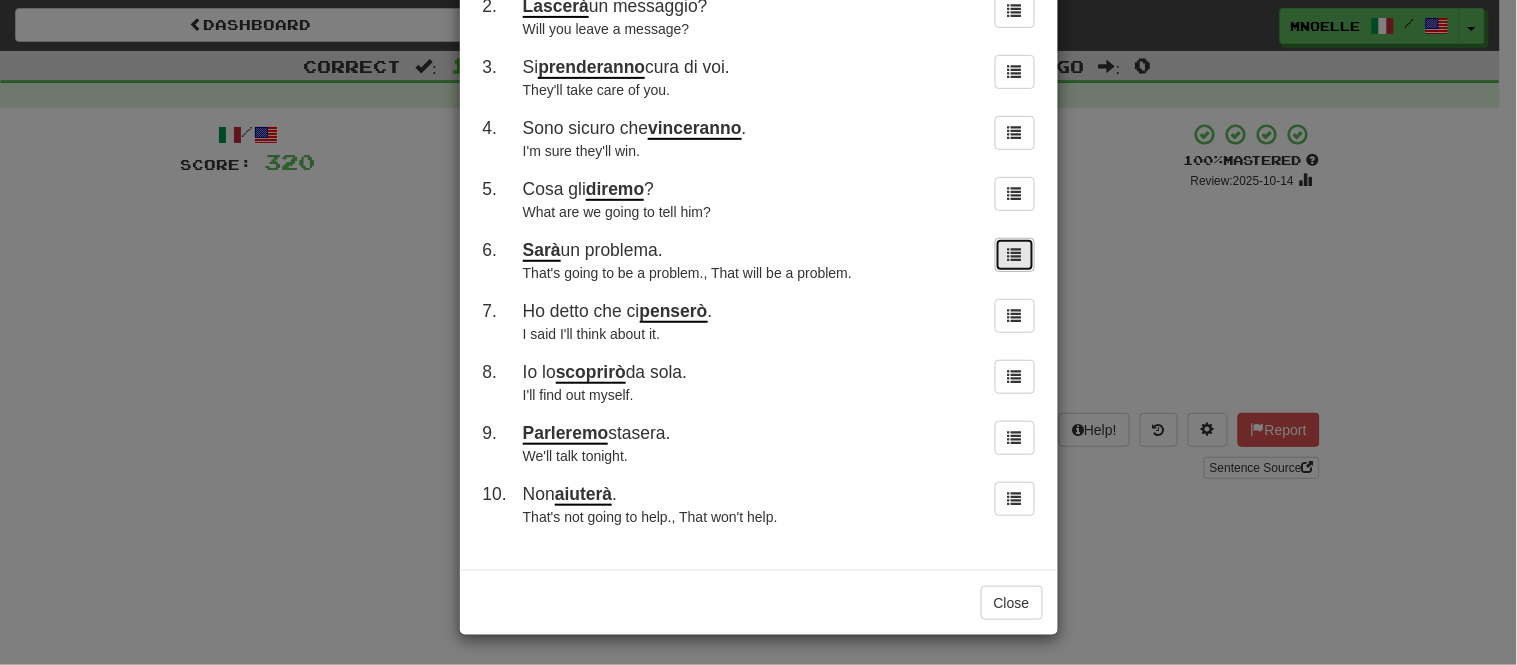 click at bounding box center [1015, 254] 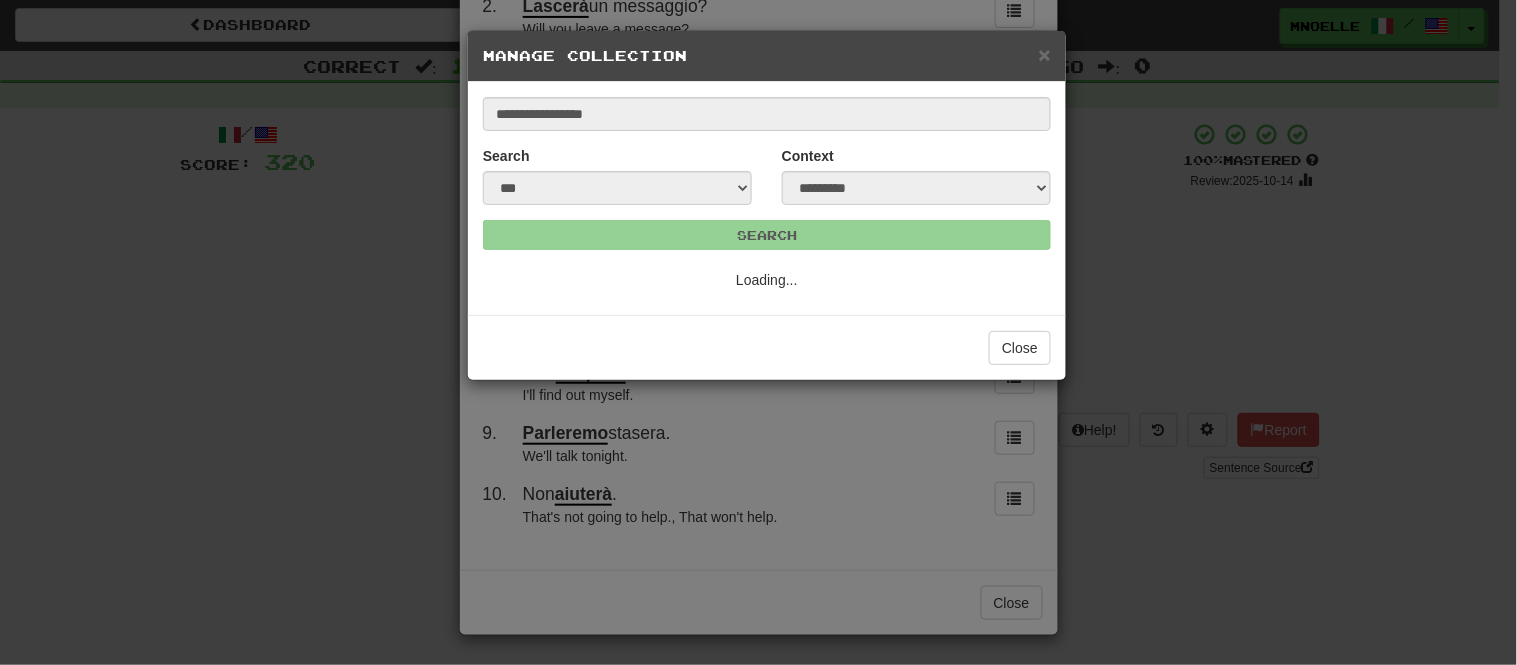 scroll, scrollTop: 0, scrollLeft: 0, axis: both 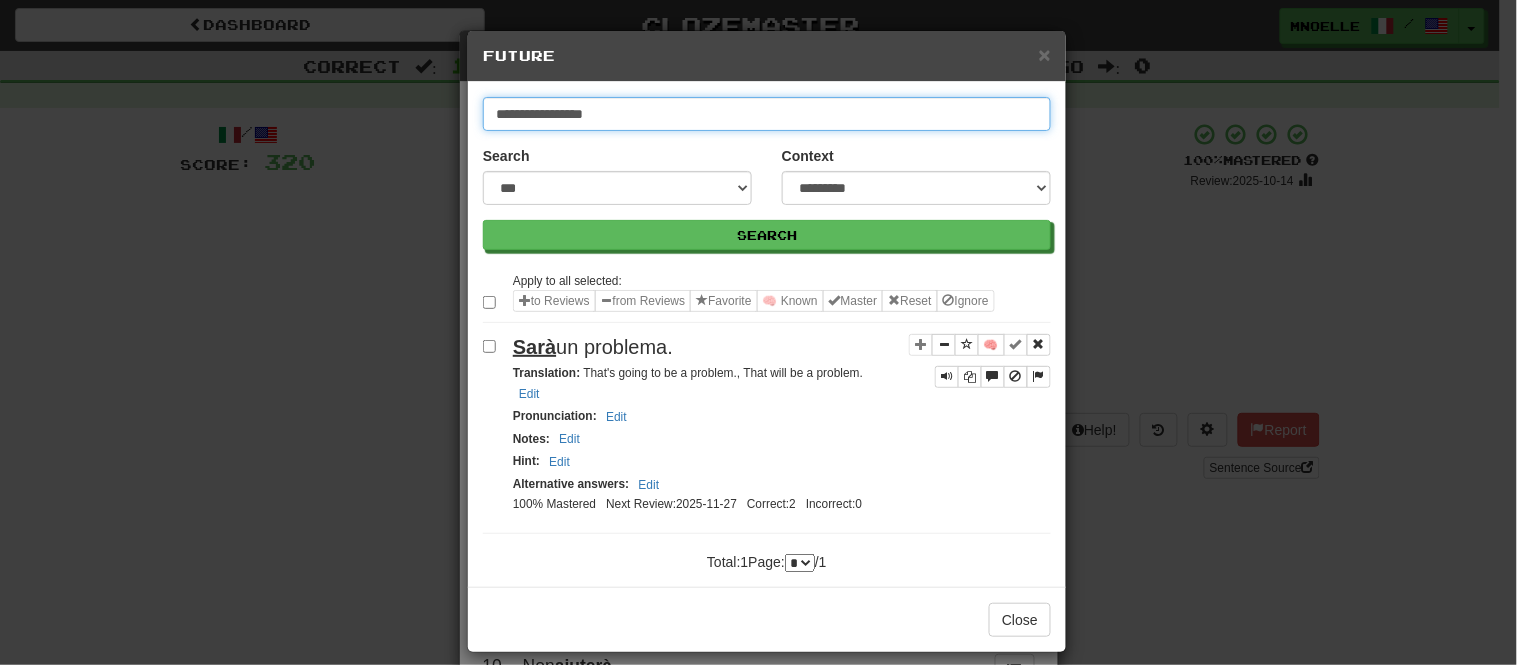click on "**********" at bounding box center [767, 114] 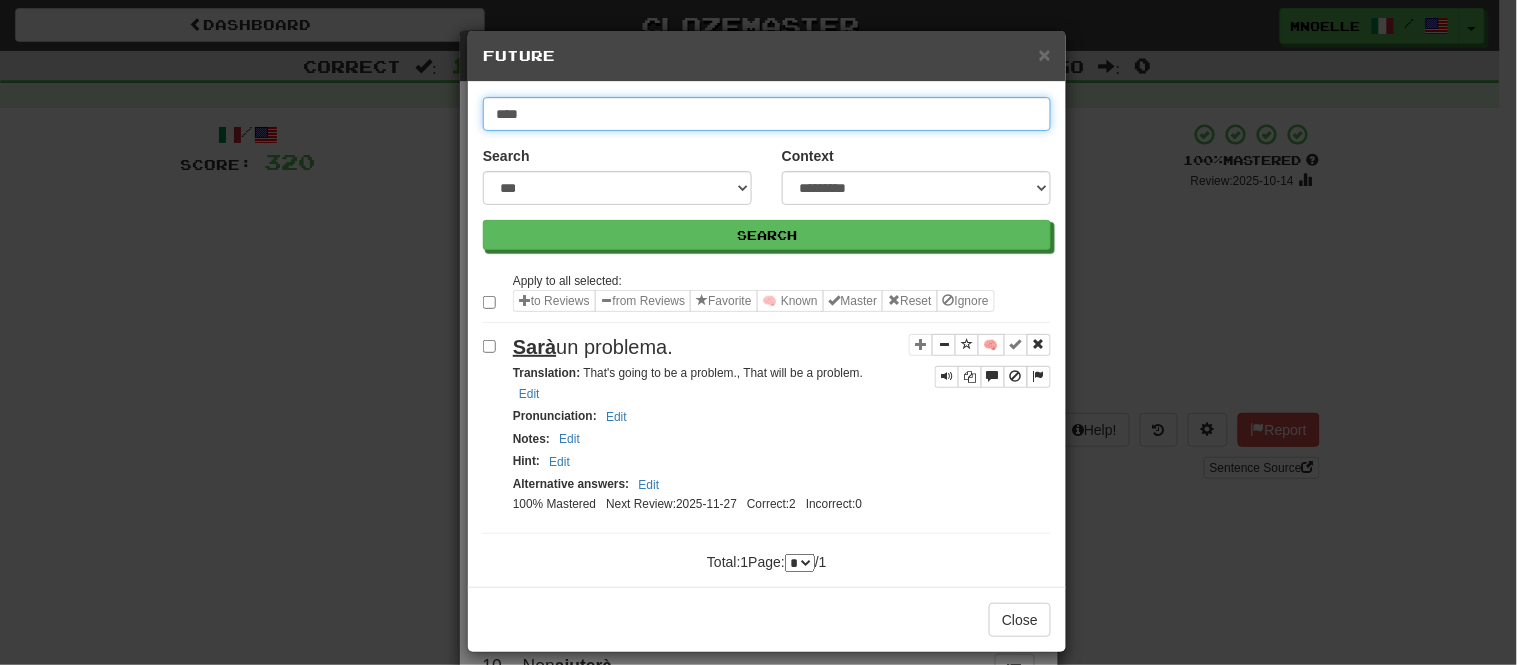 type on "****" 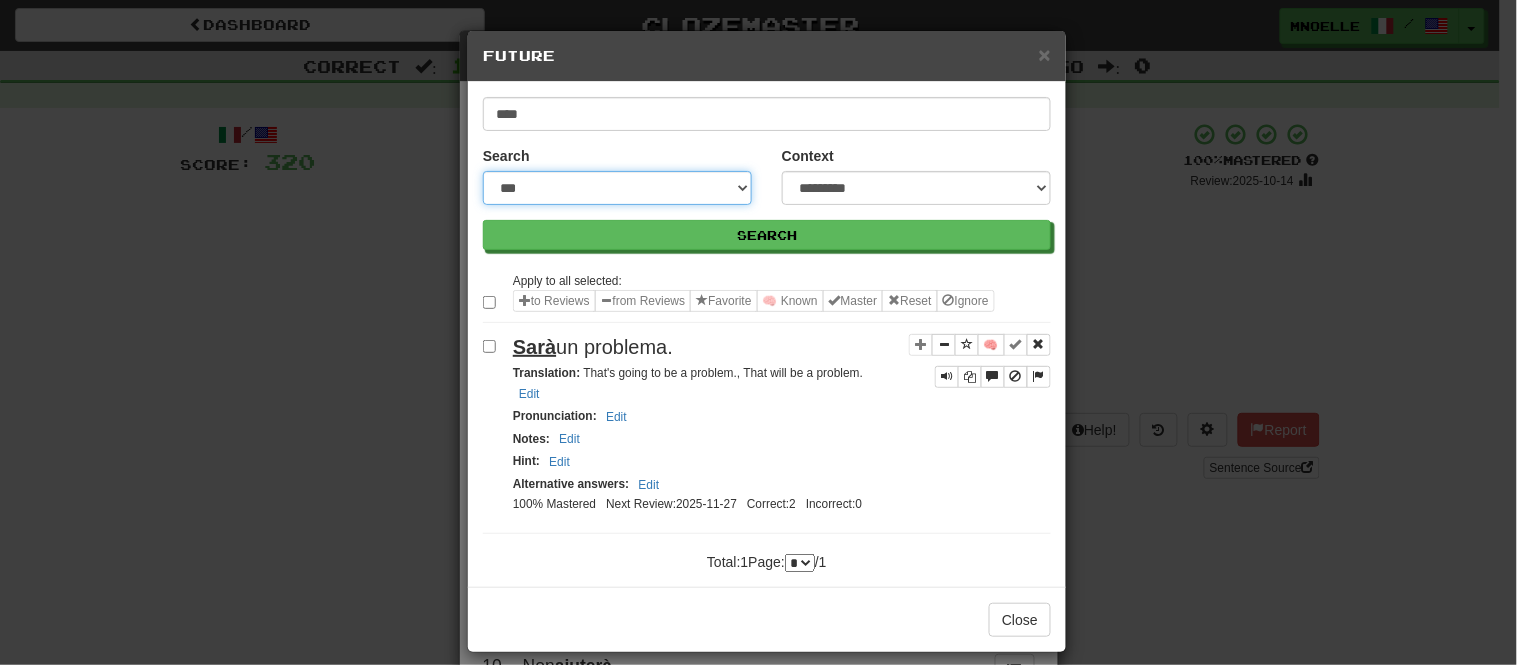 click on "**********" at bounding box center (617, 188) 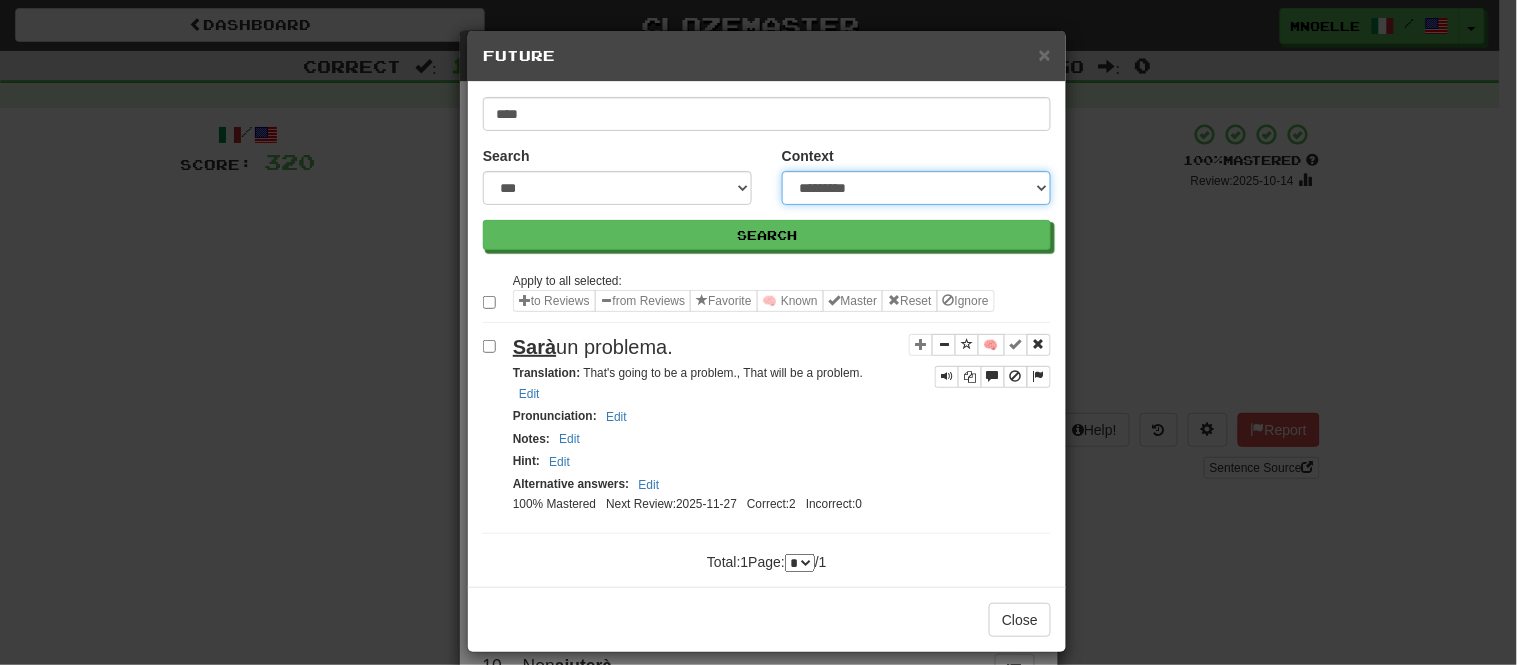 click on "**********" at bounding box center [916, 188] 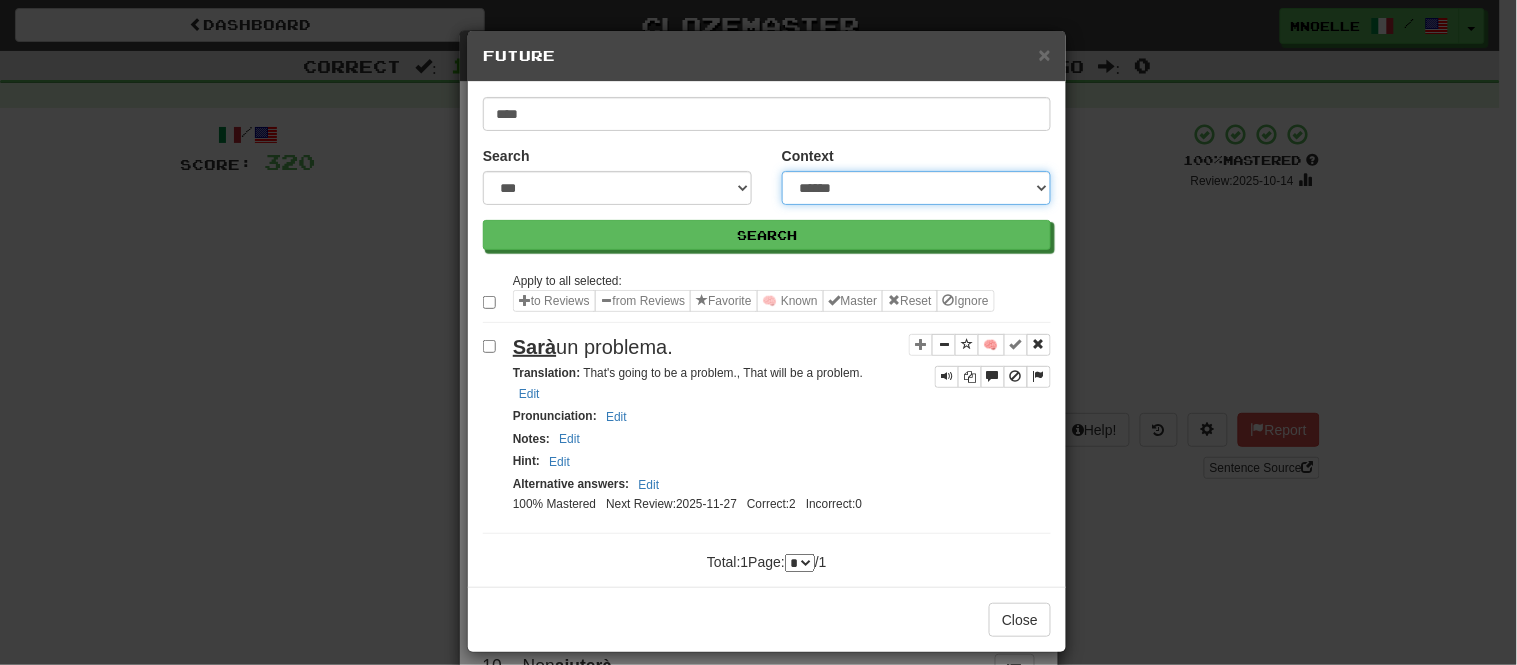 click on "**********" at bounding box center [916, 188] 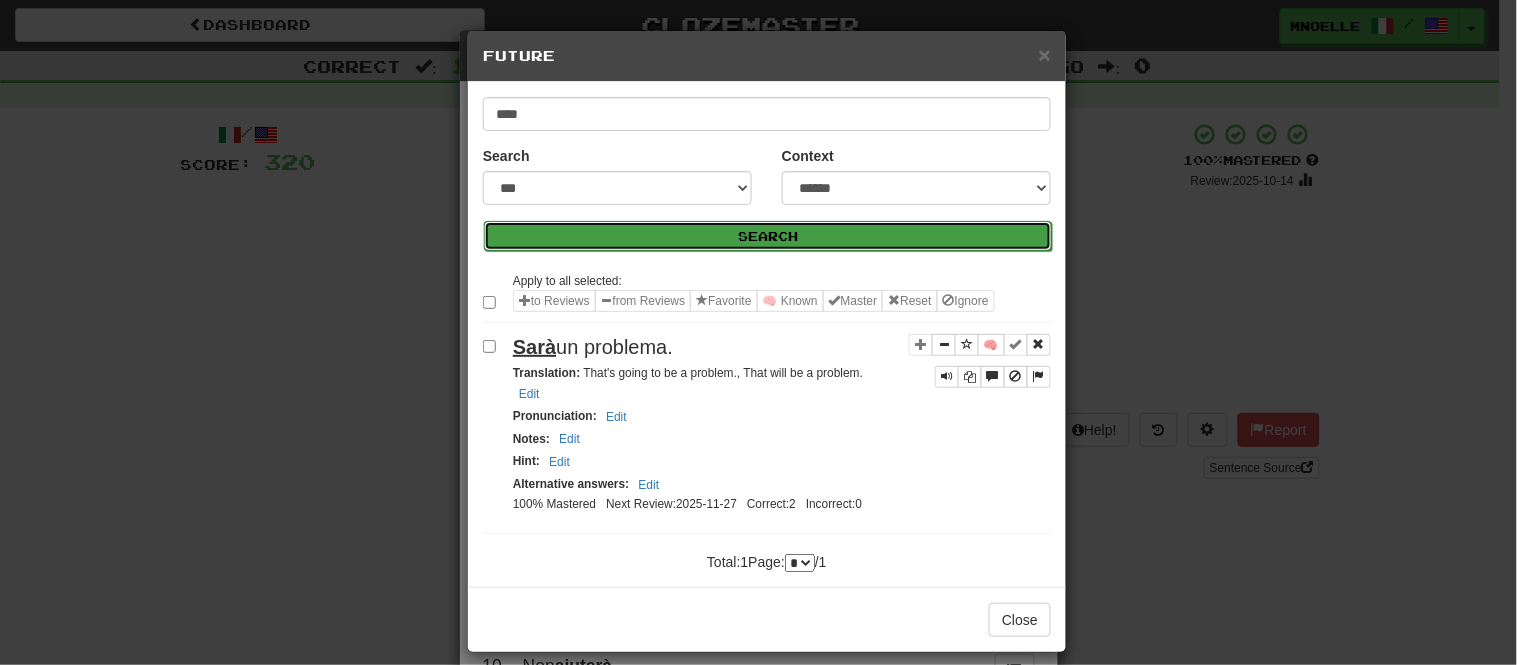 click on "Search" at bounding box center (768, 236) 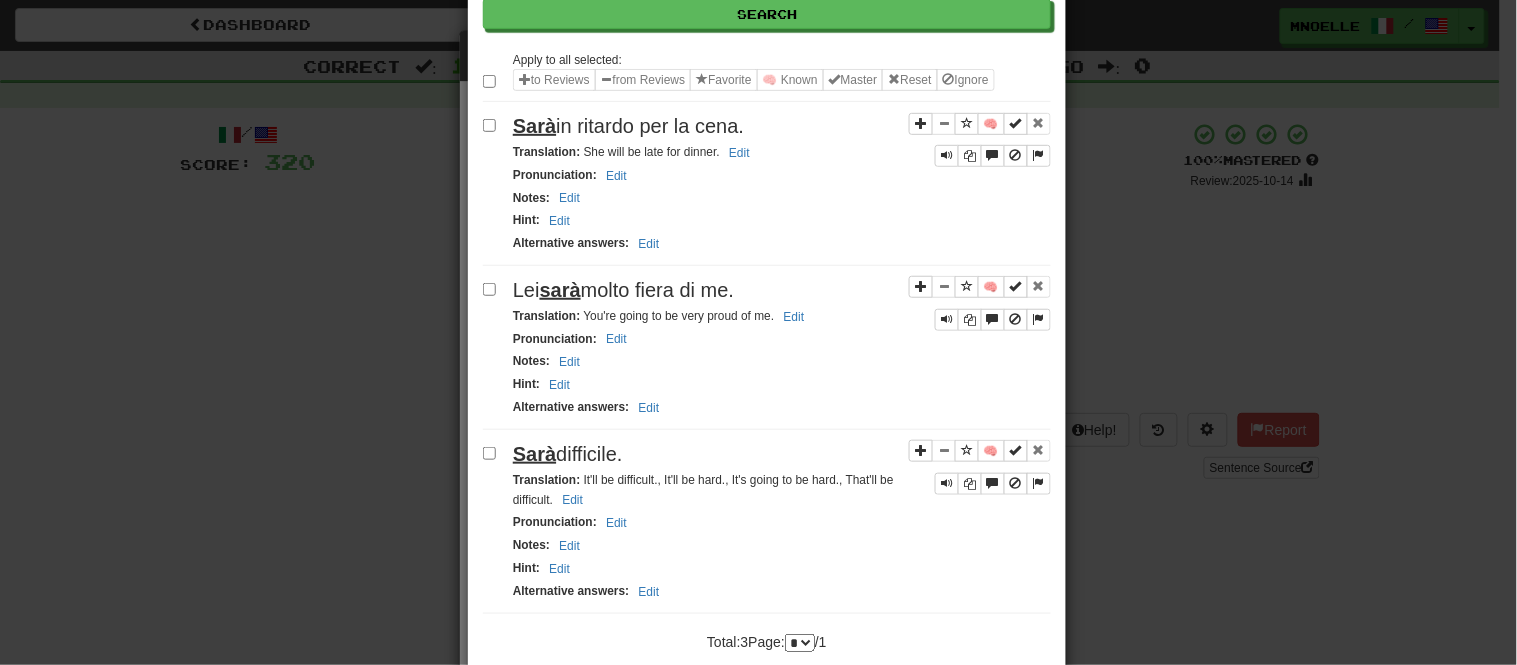 scroll, scrollTop: 231, scrollLeft: 0, axis: vertical 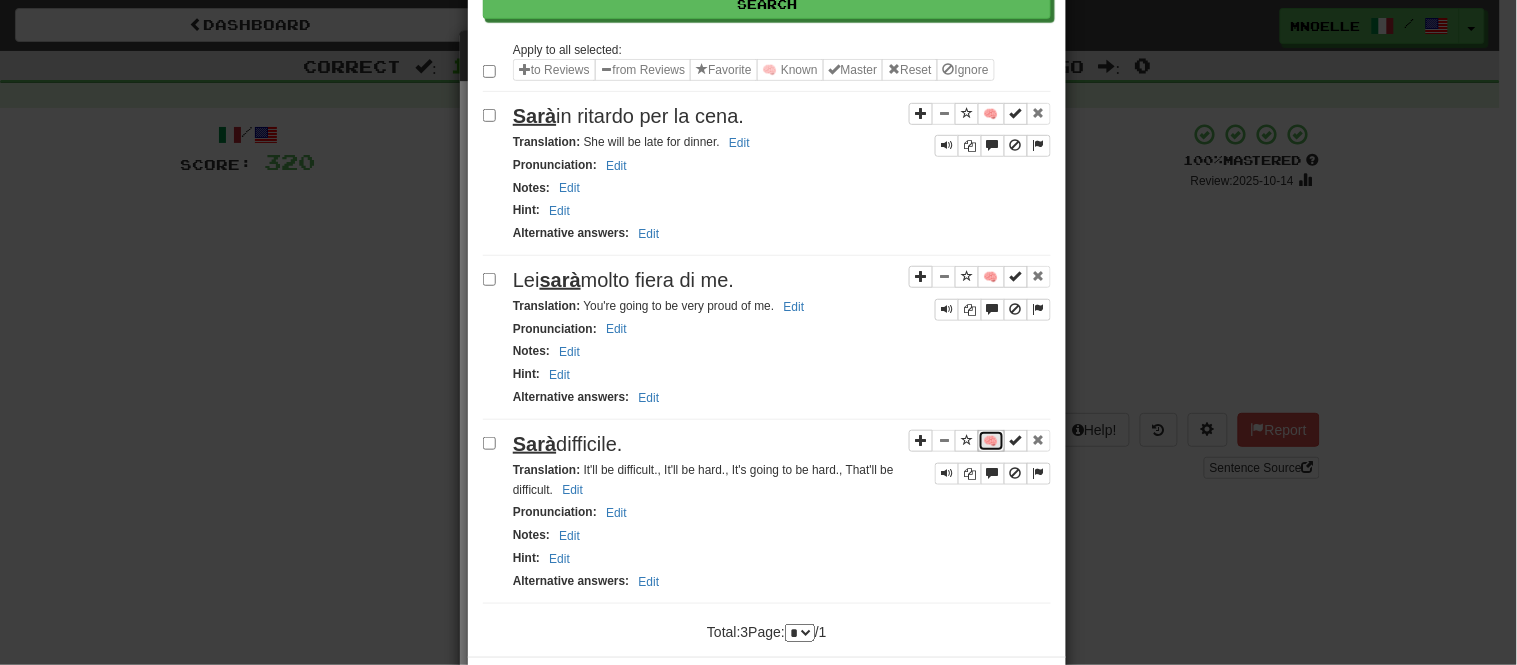 click on "🧠" at bounding box center [991, 441] 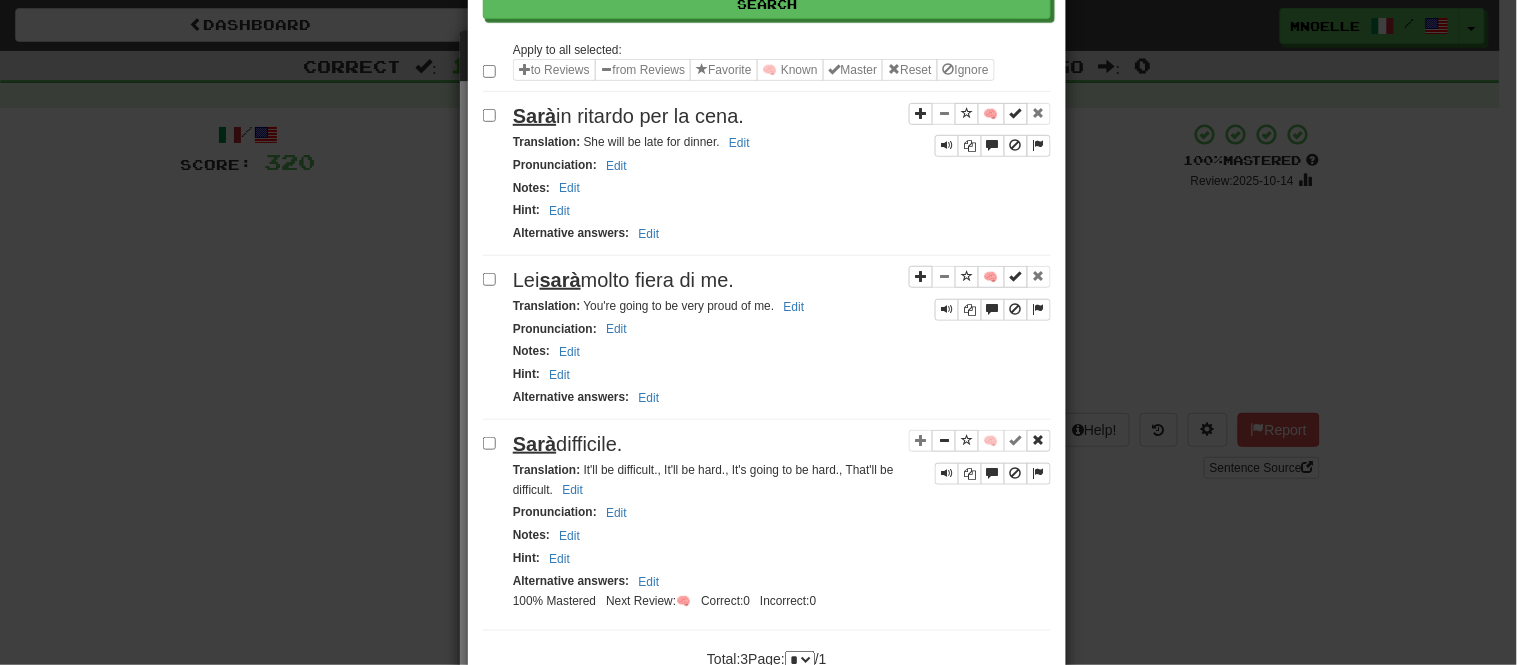 scroll, scrollTop: 336, scrollLeft: 0, axis: vertical 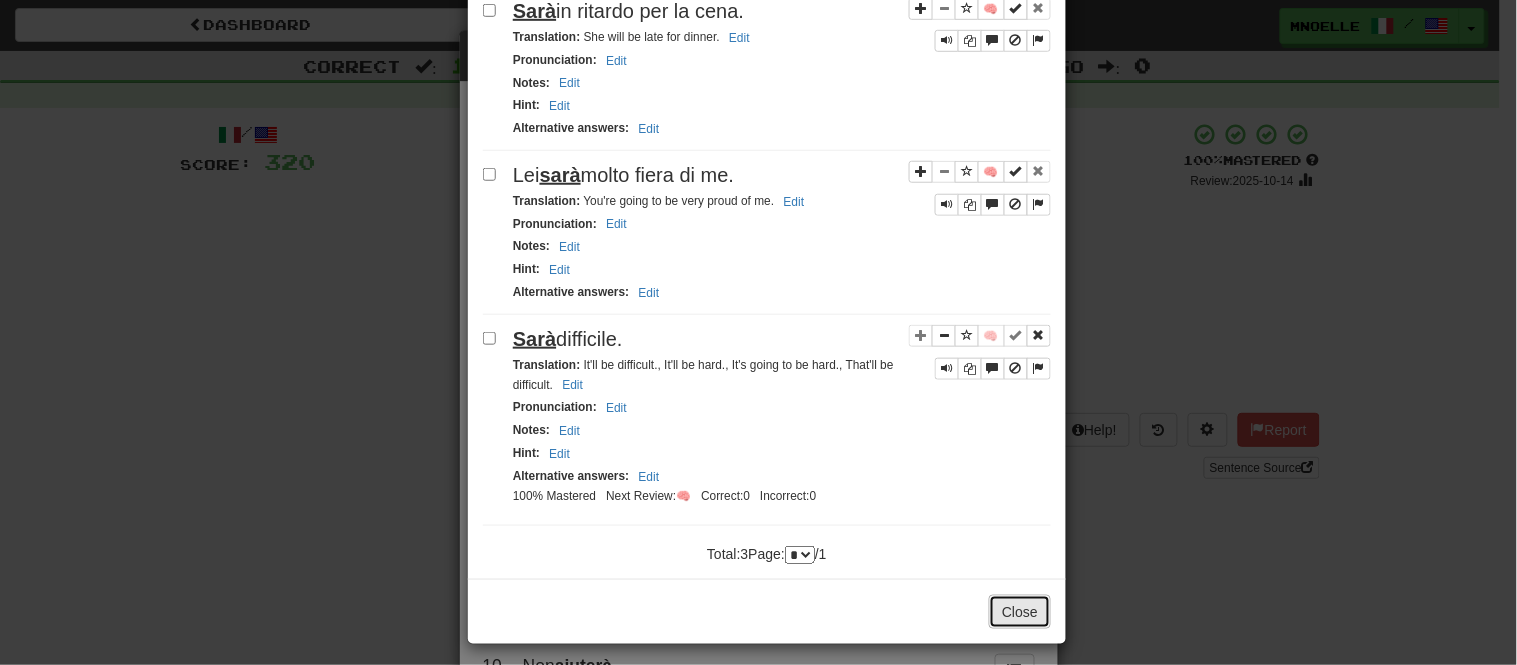 click on "Close" at bounding box center [1020, 612] 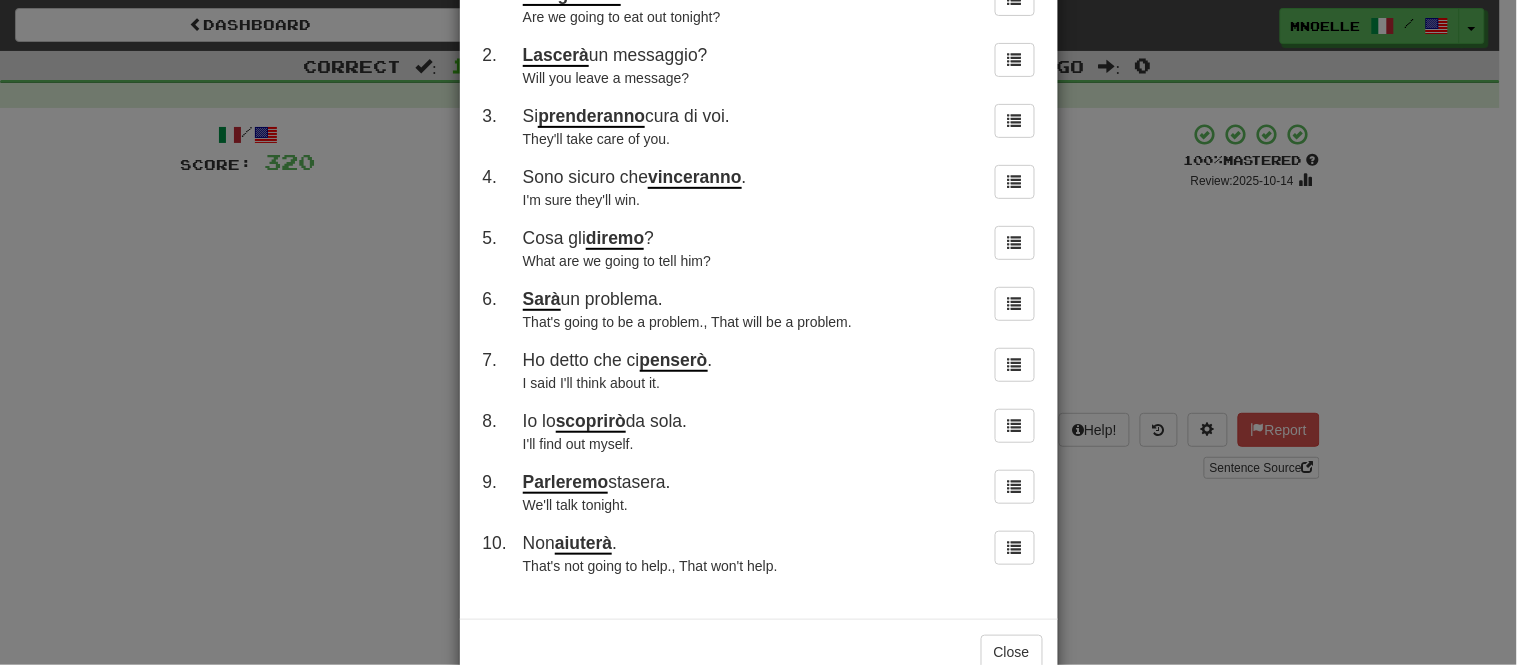 scroll, scrollTop: 172, scrollLeft: 0, axis: vertical 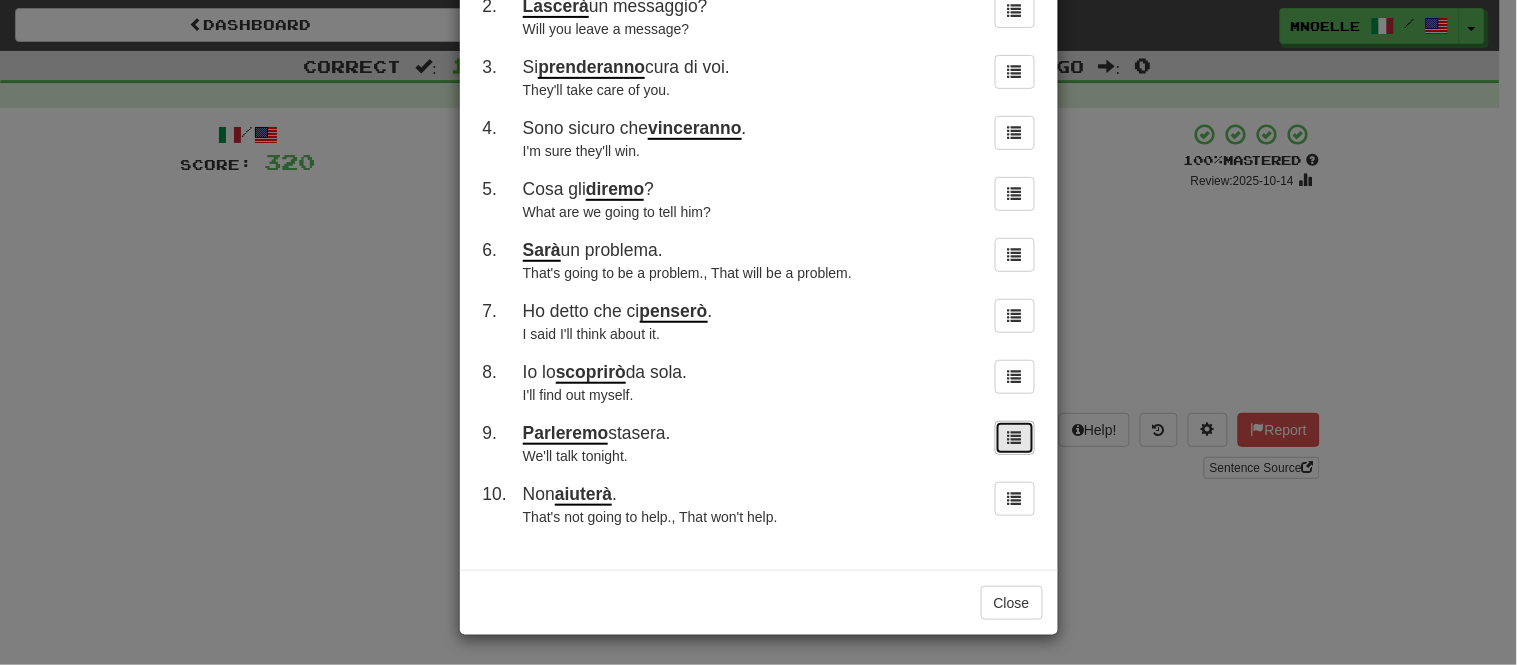 click at bounding box center [1015, 437] 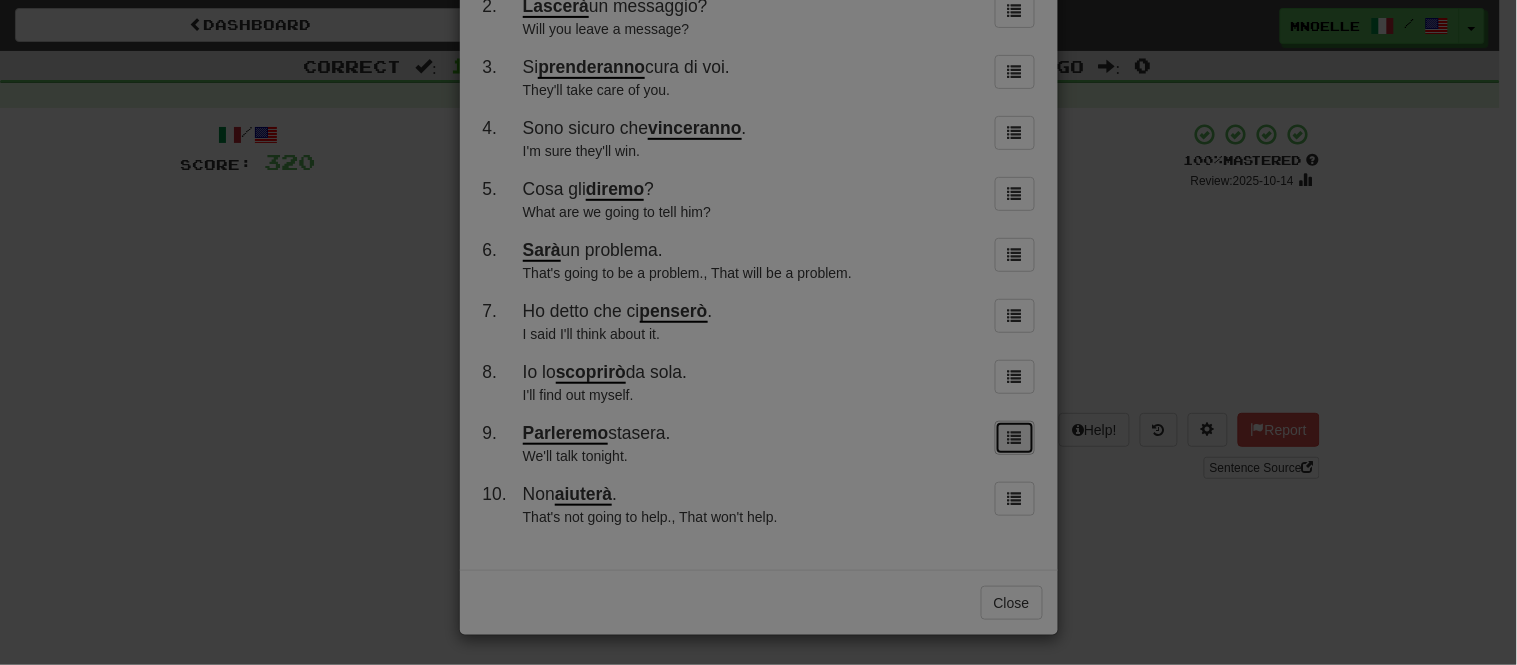 scroll, scrollTop: 0, scrollLeft: 0, axis: both 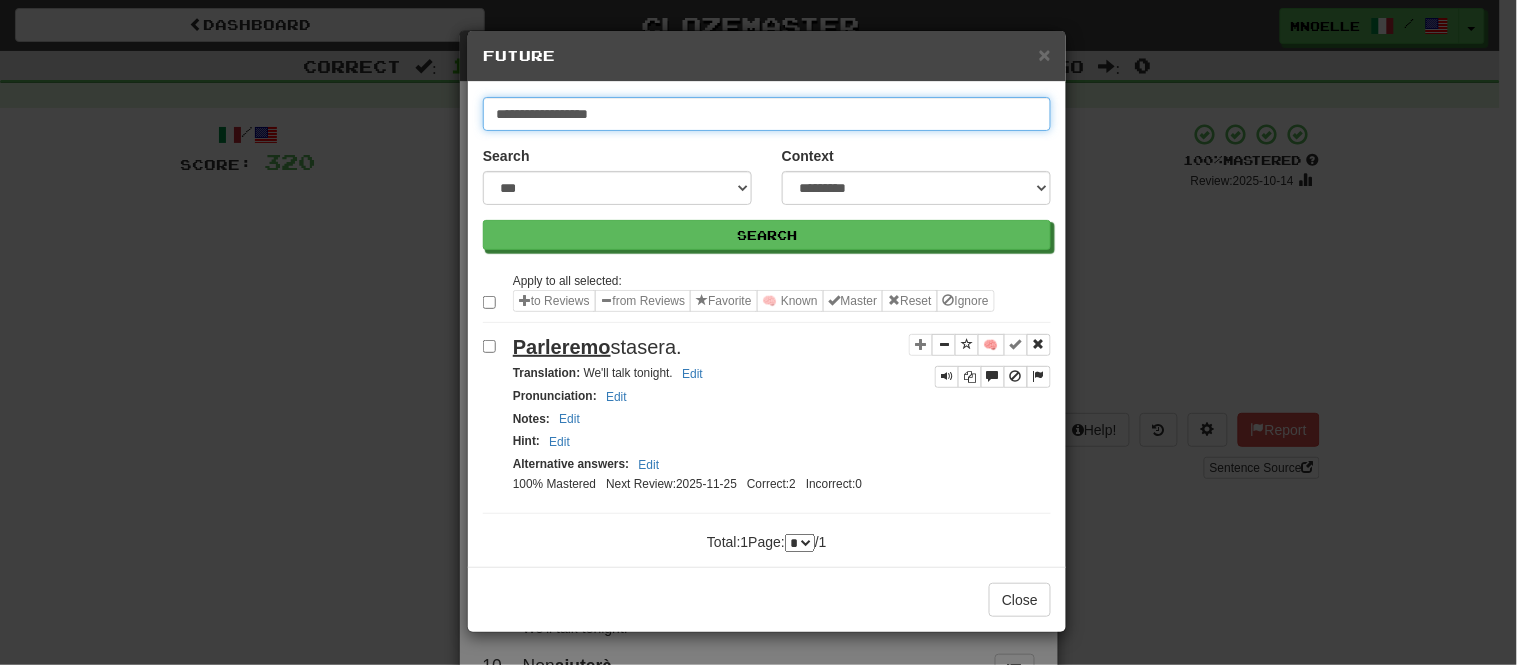 click on "**********" at bounding box center [767, 114] 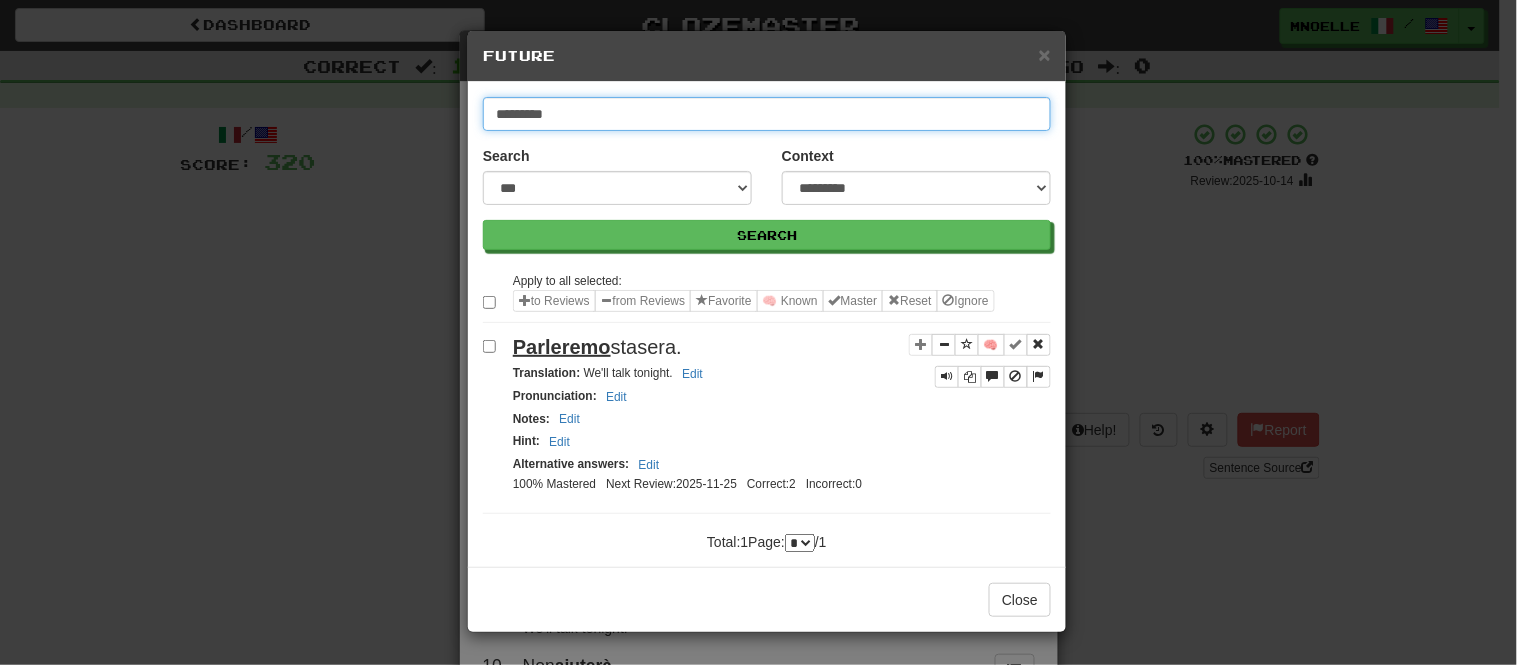 type on "*********" 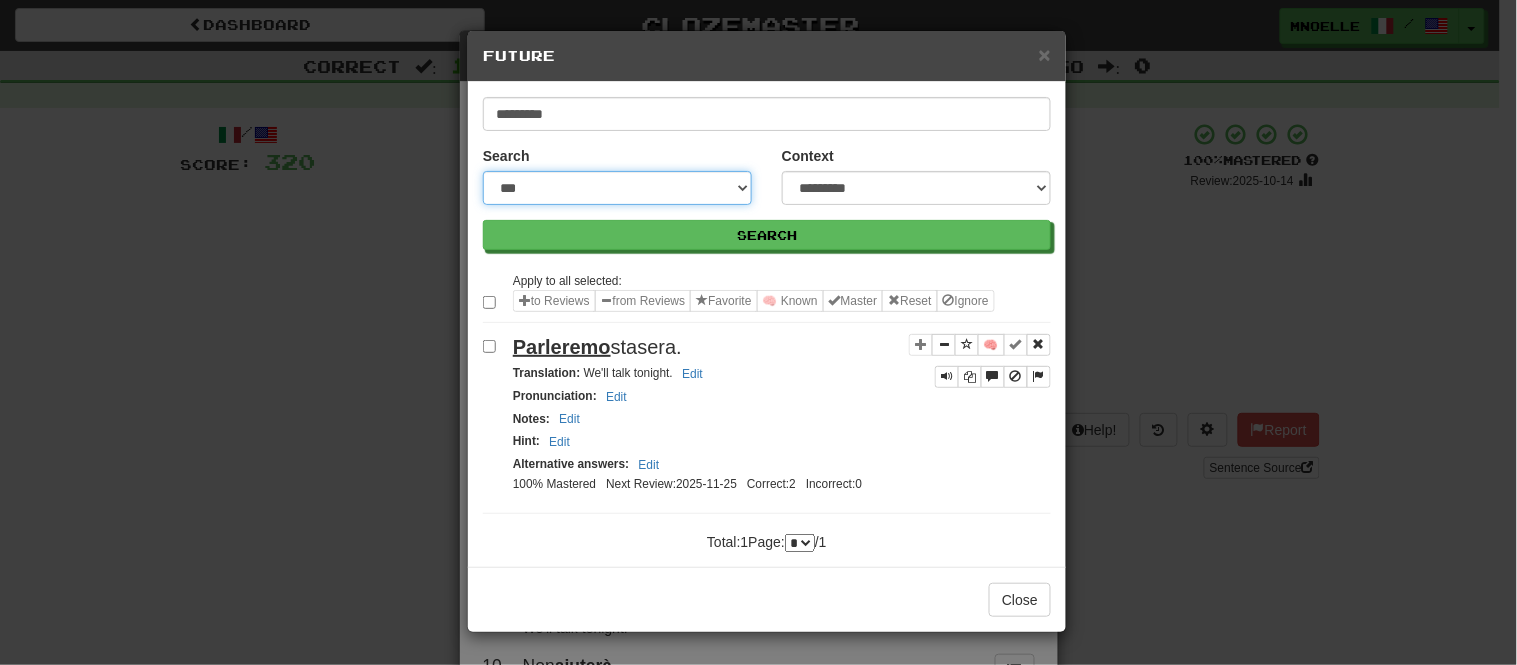 click on "**********" at bounding box center [617, 188] 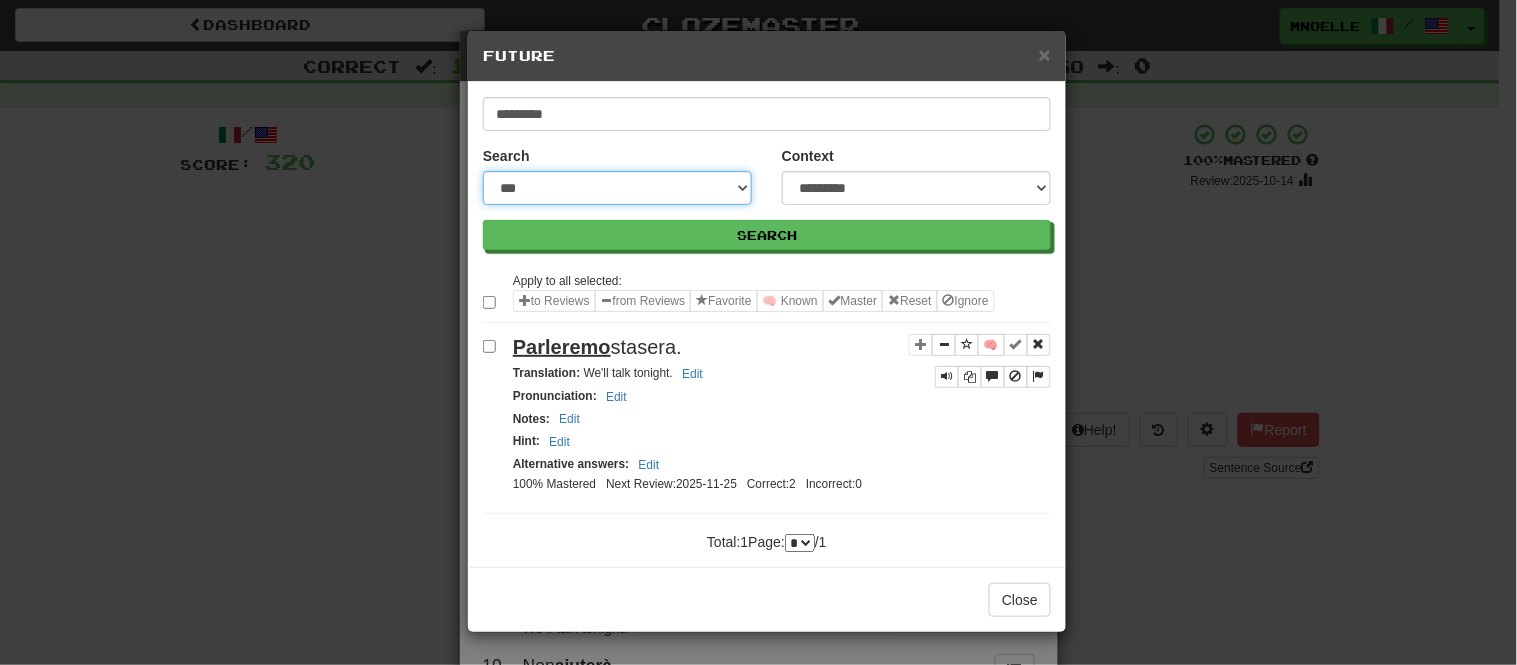select on "***" 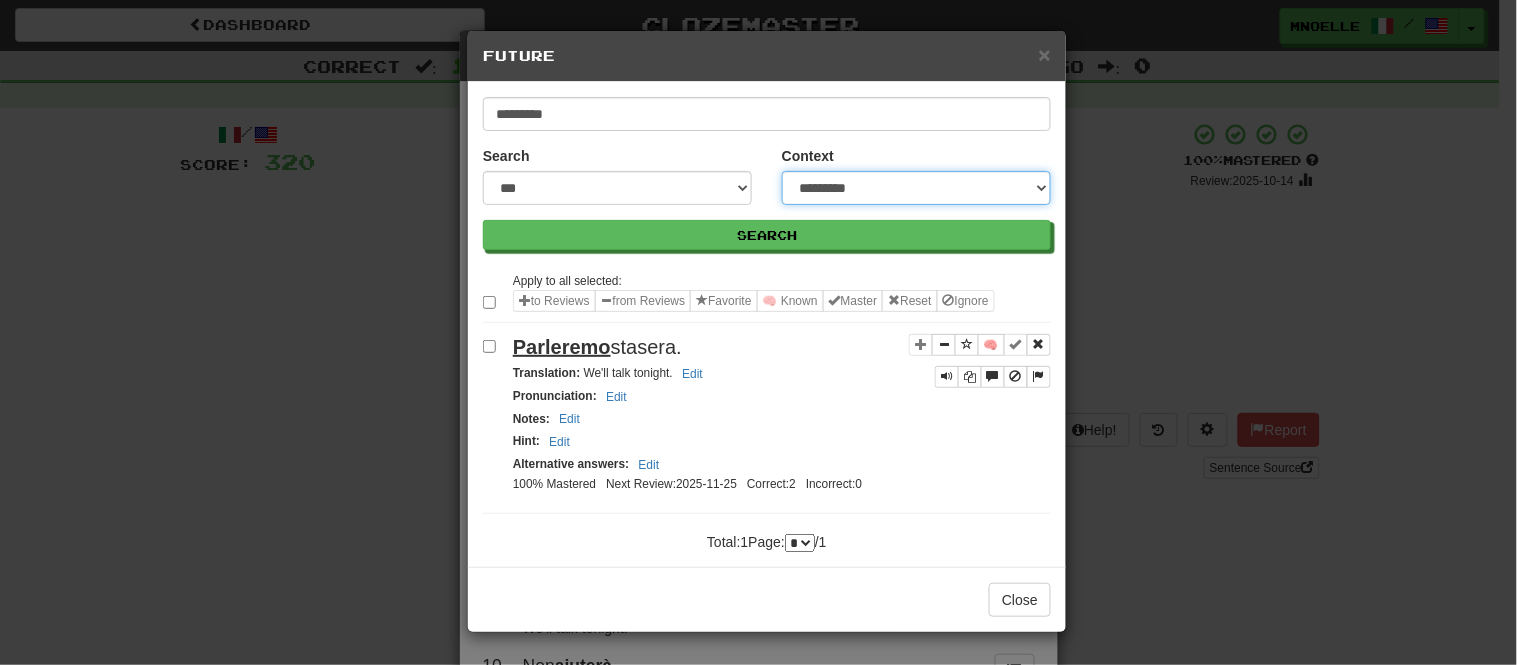 click on "**********" at bounding box center (916, 188) 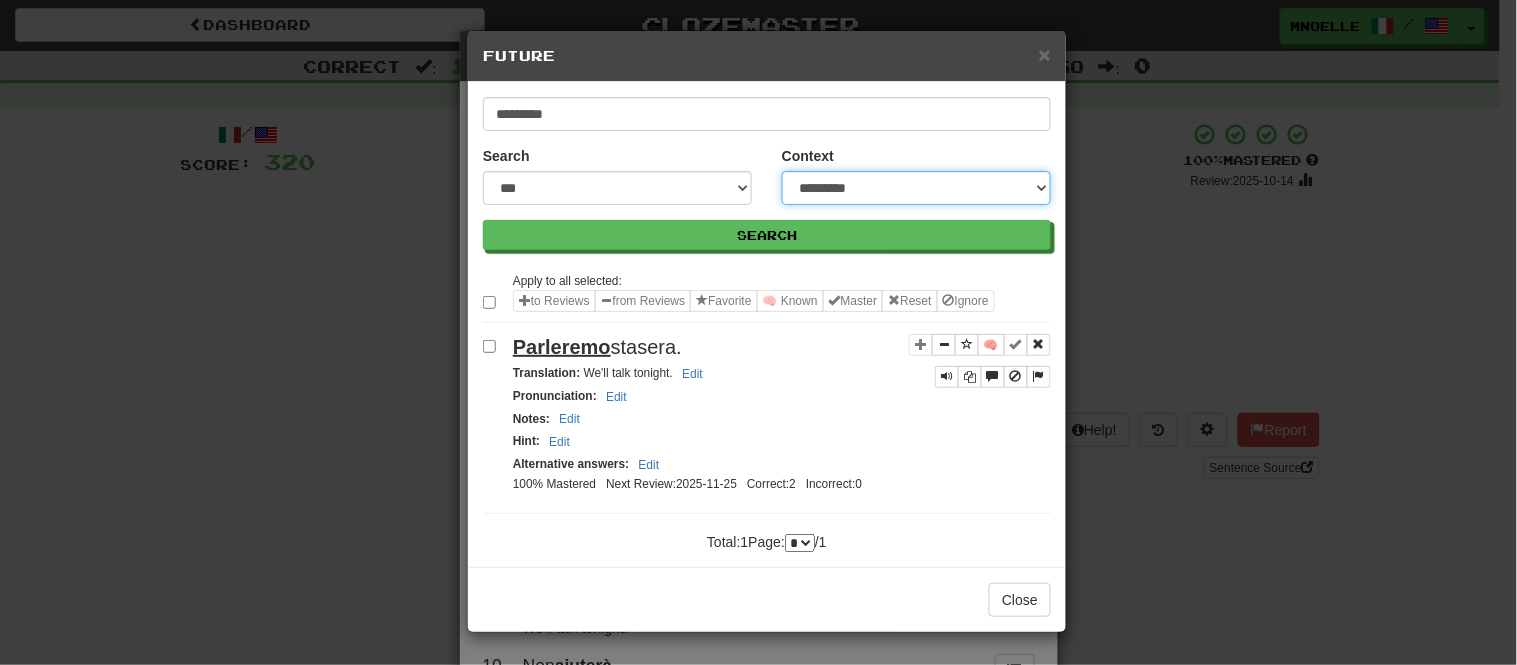 select on "*****" 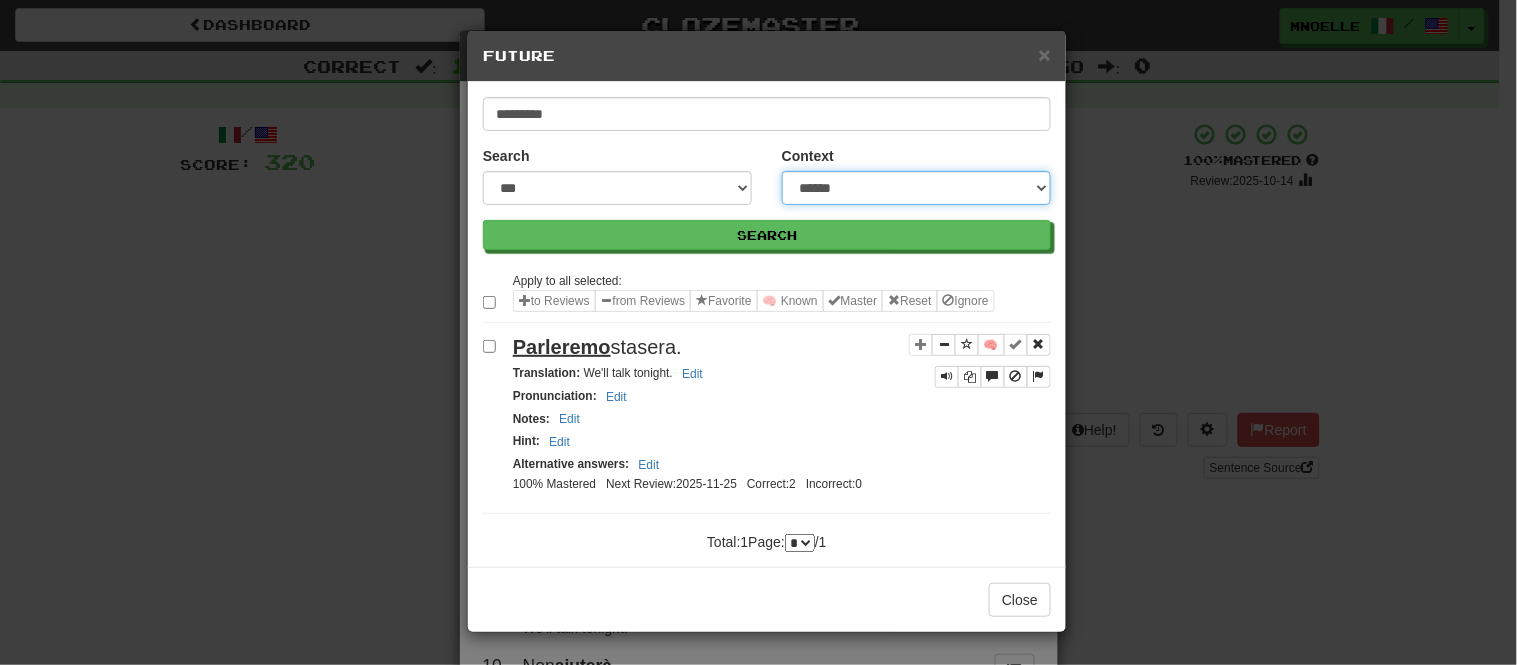 click on "**********" at bounding box center [916, 188] 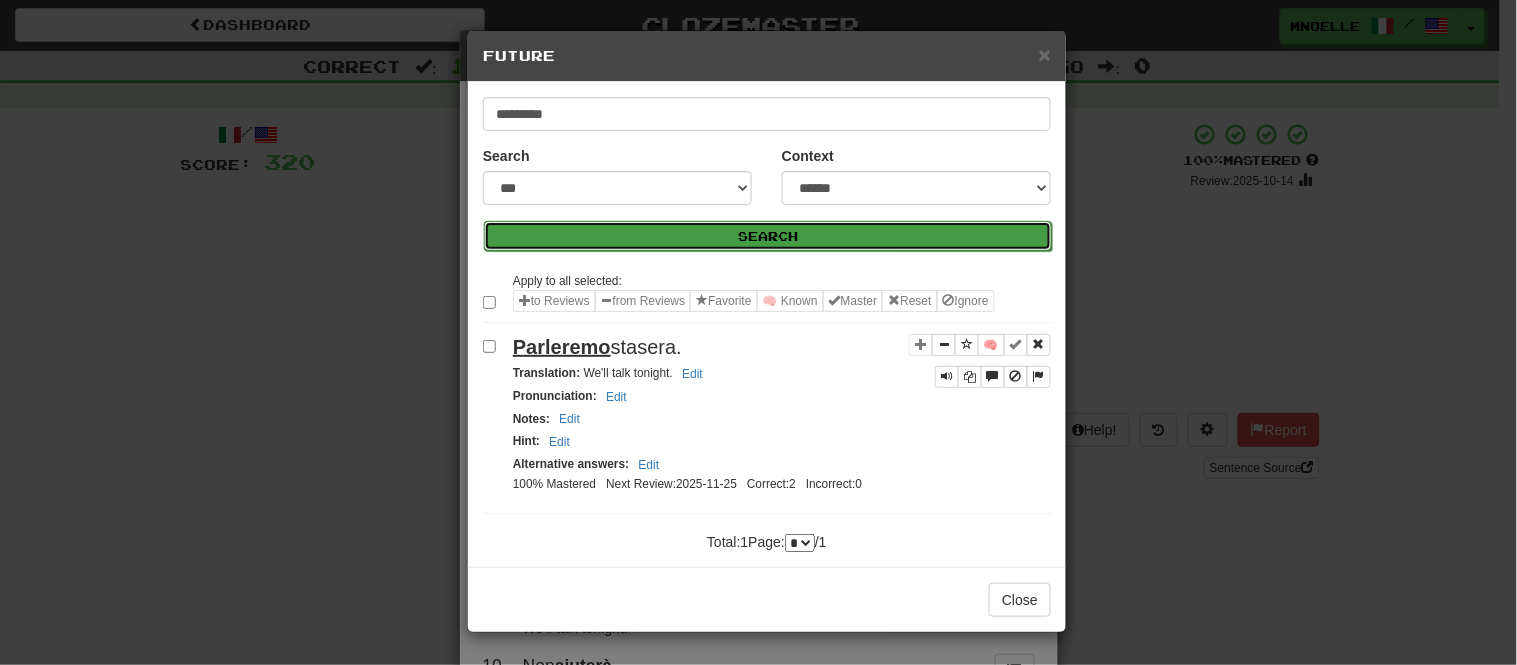 click on "Search" at bounding box center [768, 236] 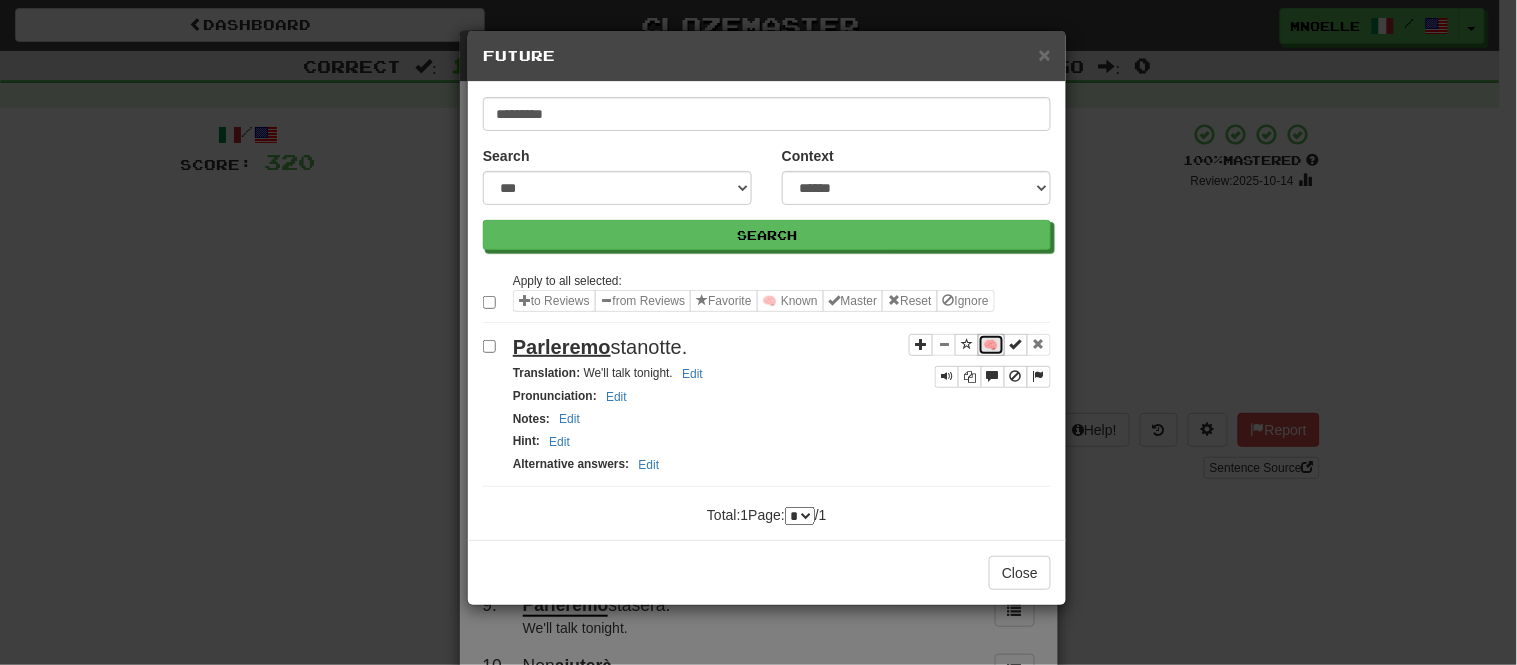 click on "🧠" at bounding box center [991, 345] 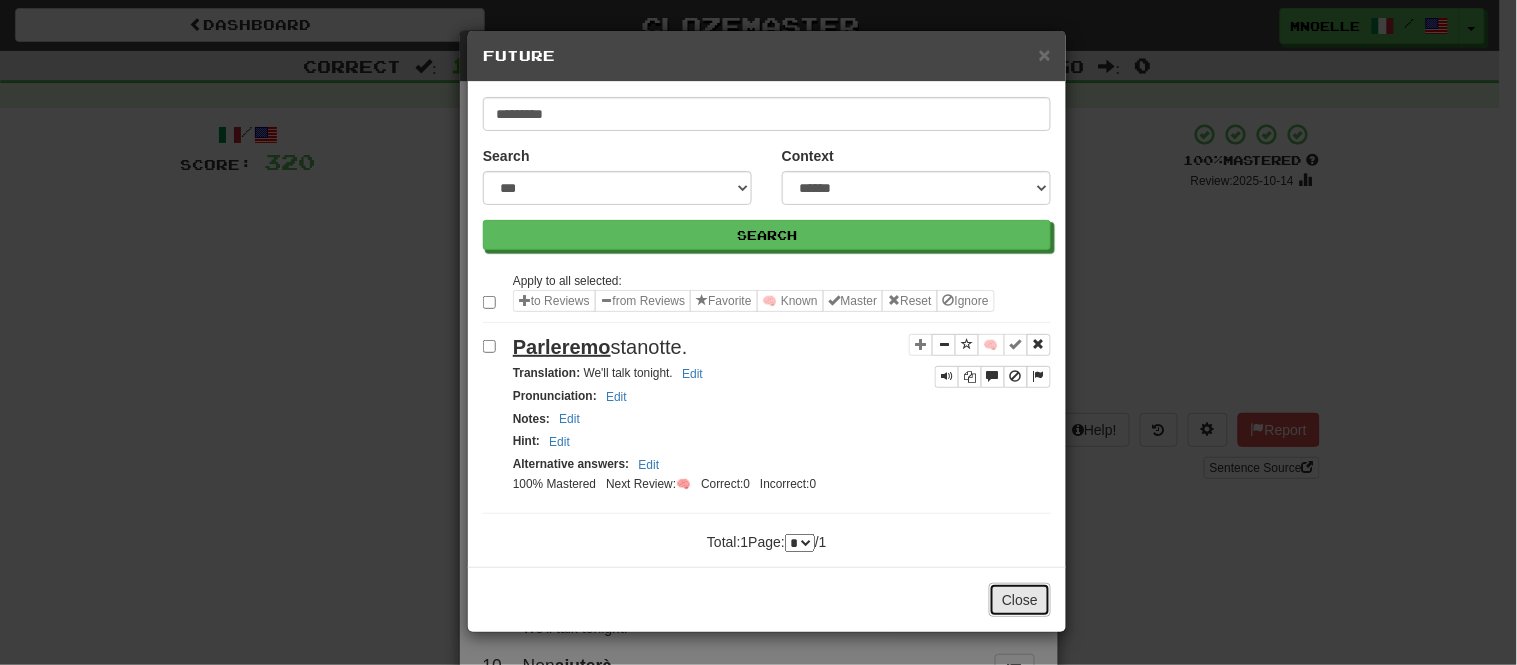 click on "Close" at bounding box center (1020, 600) 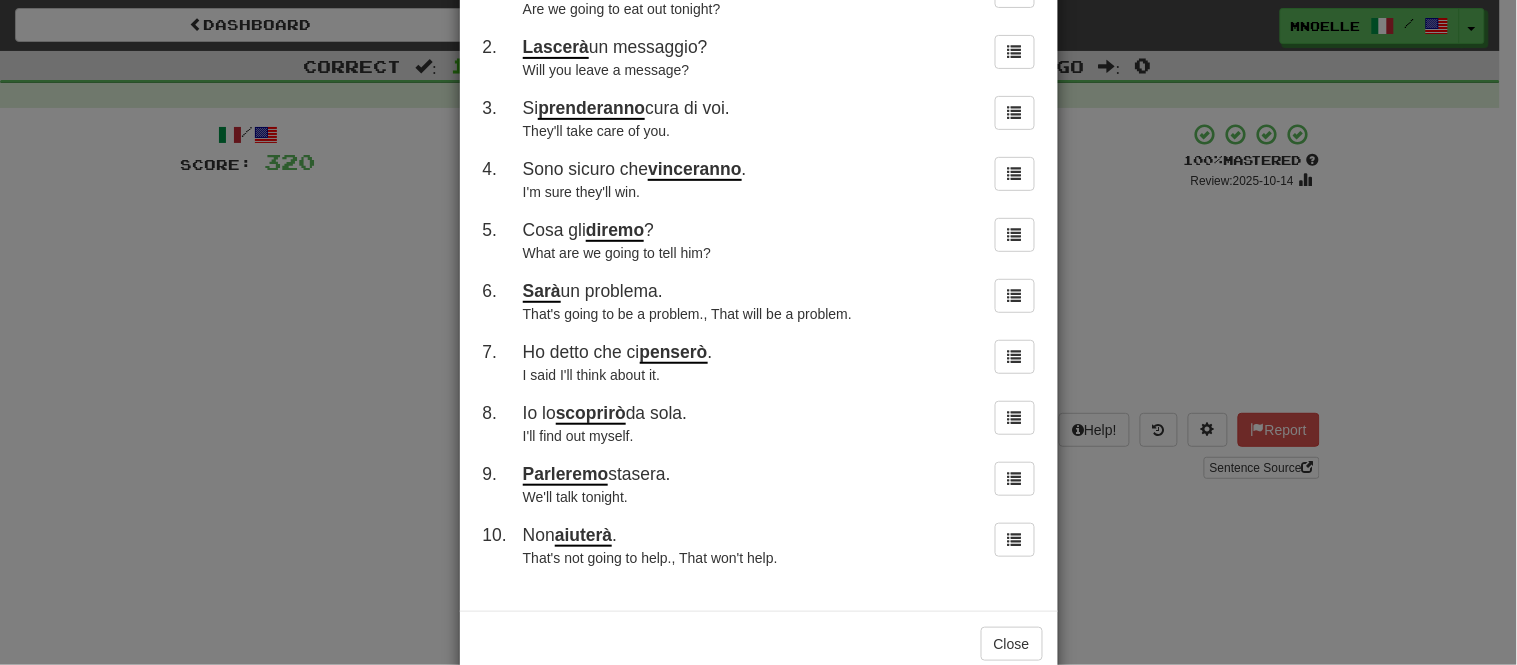 scroll, scrollTop: 172, scrollLeft: 0, axis: vertical 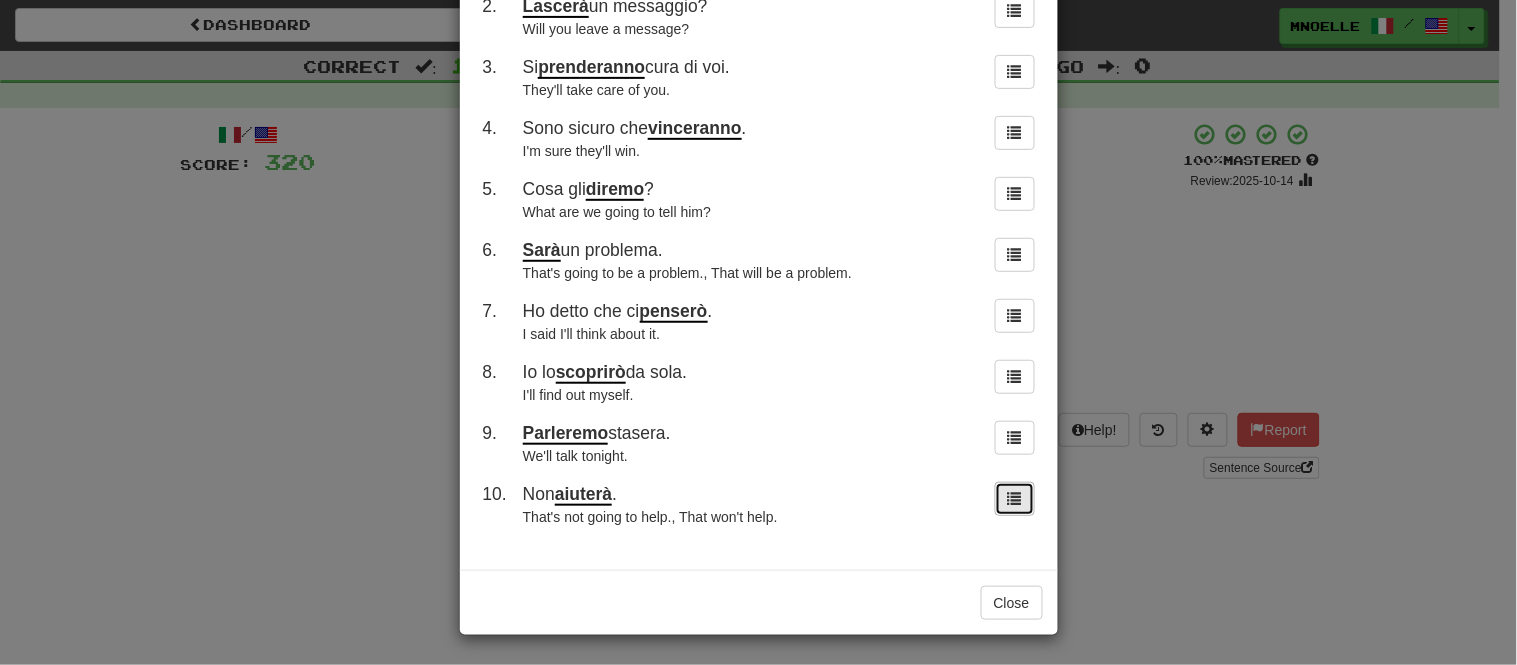 click at bounding box center (1015, 498) 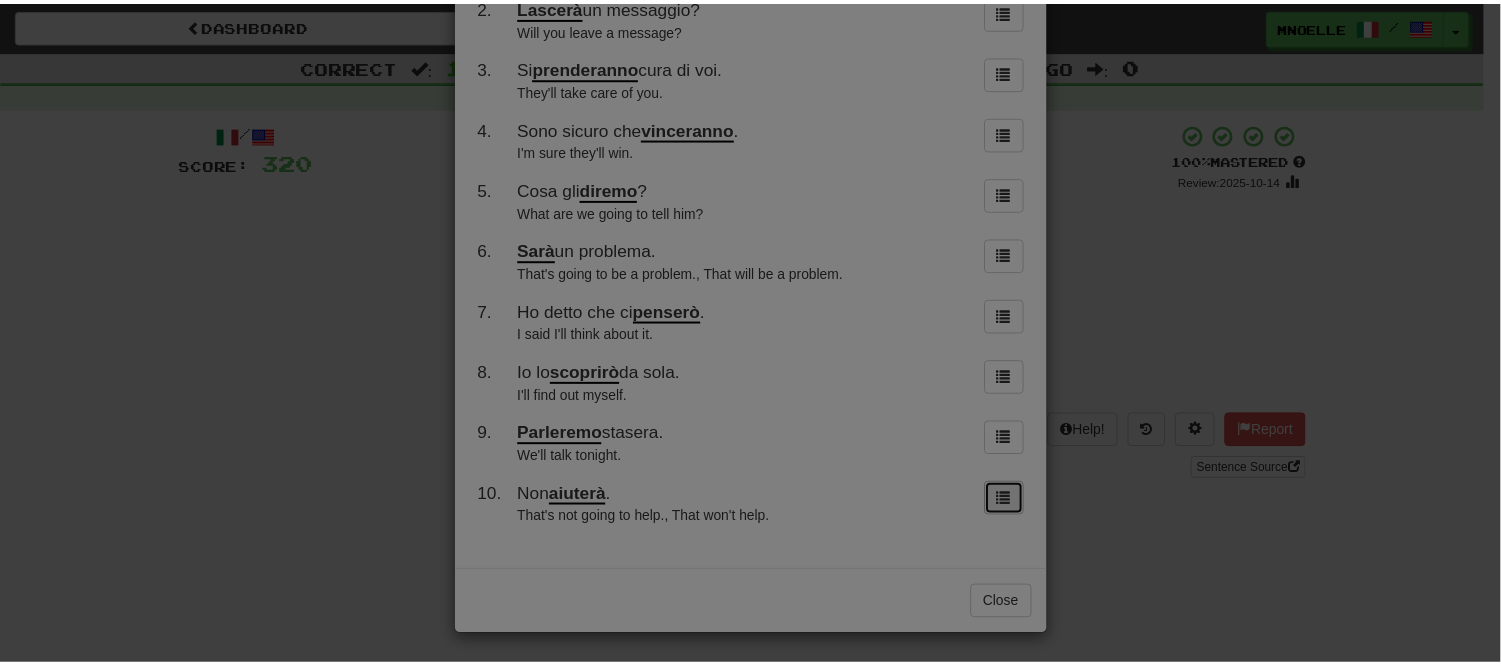 scroll, scrollTop: 0, scrollLeft: 0, axis: both 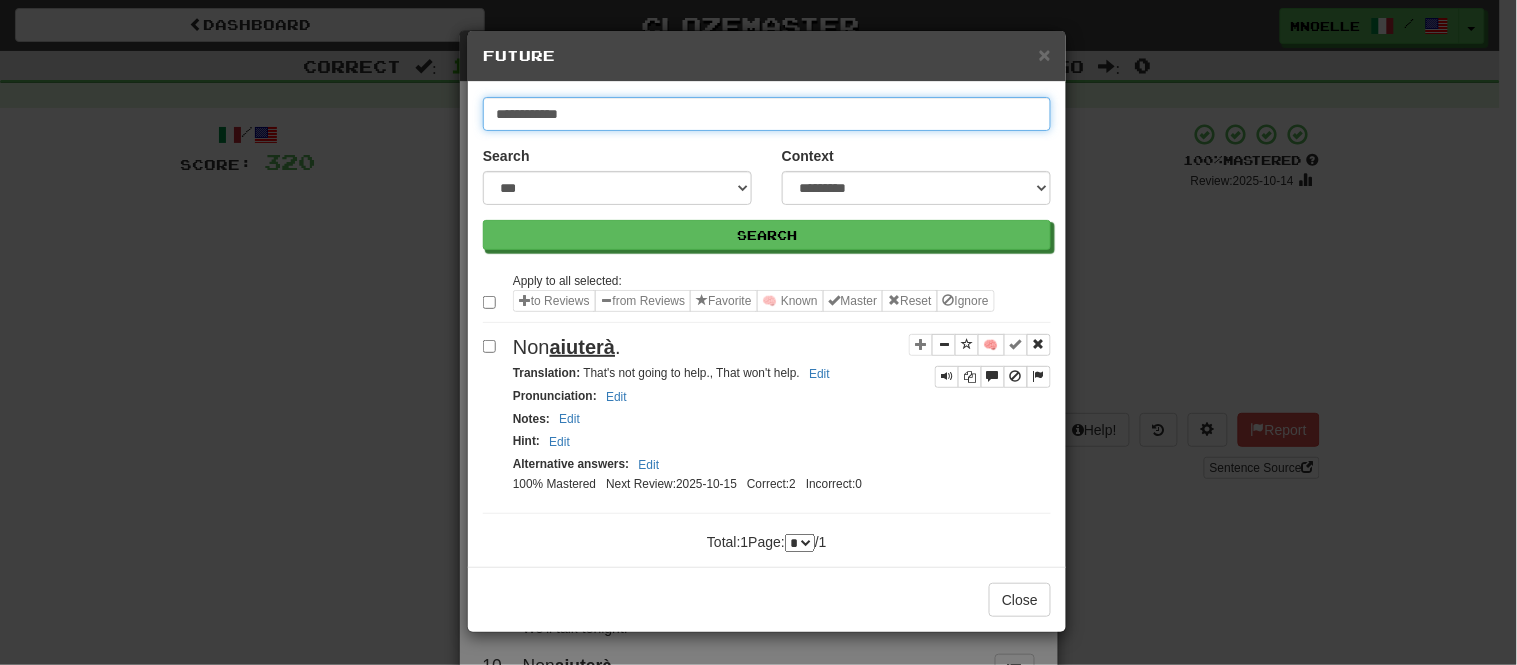 click on "**********" at bounding box center (767, 114) 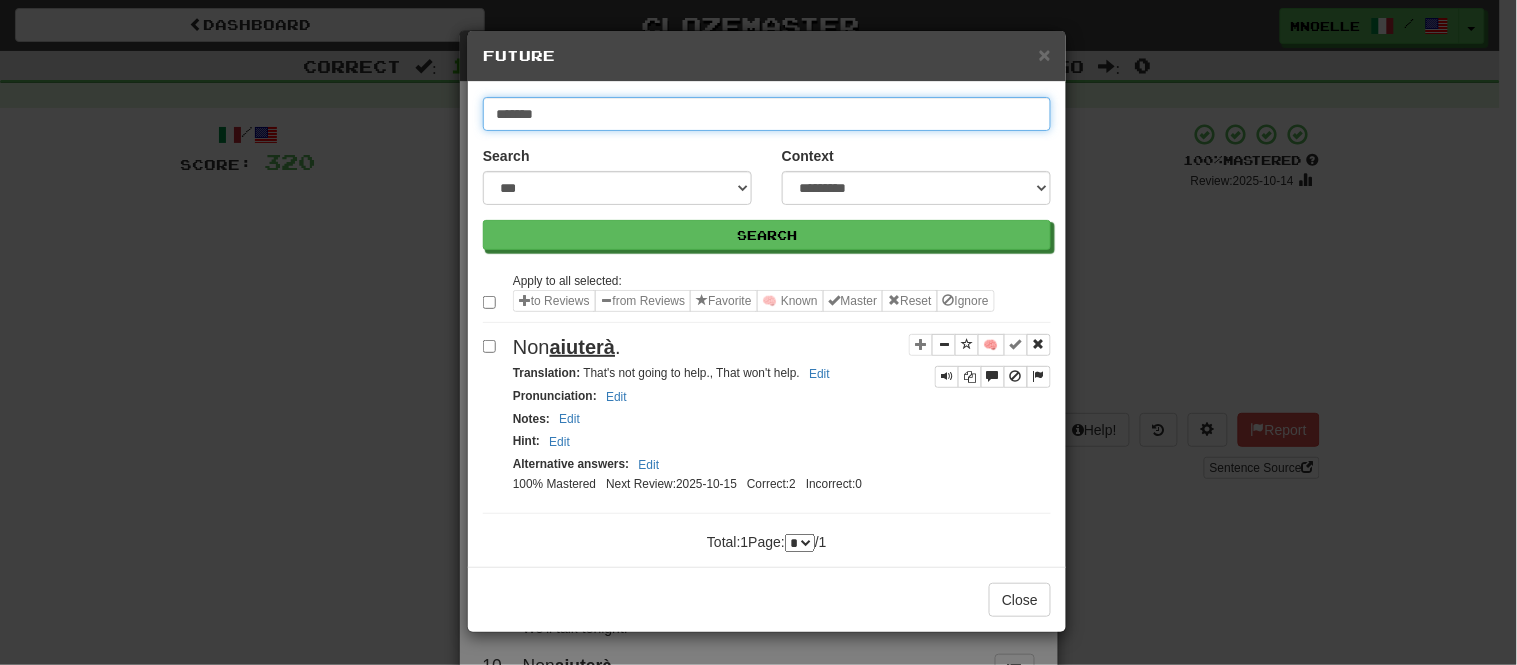 type on "*******" 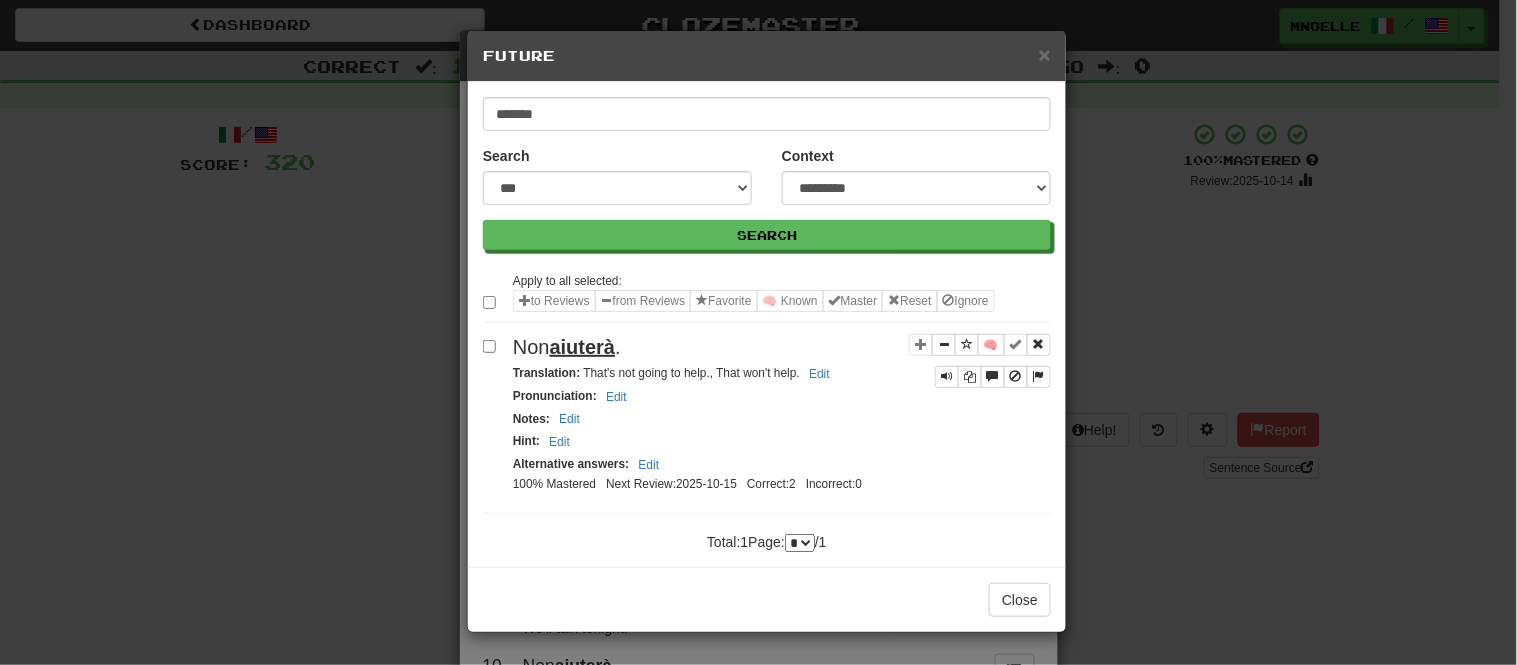 click on "**********" at bounding box center [617, 175] 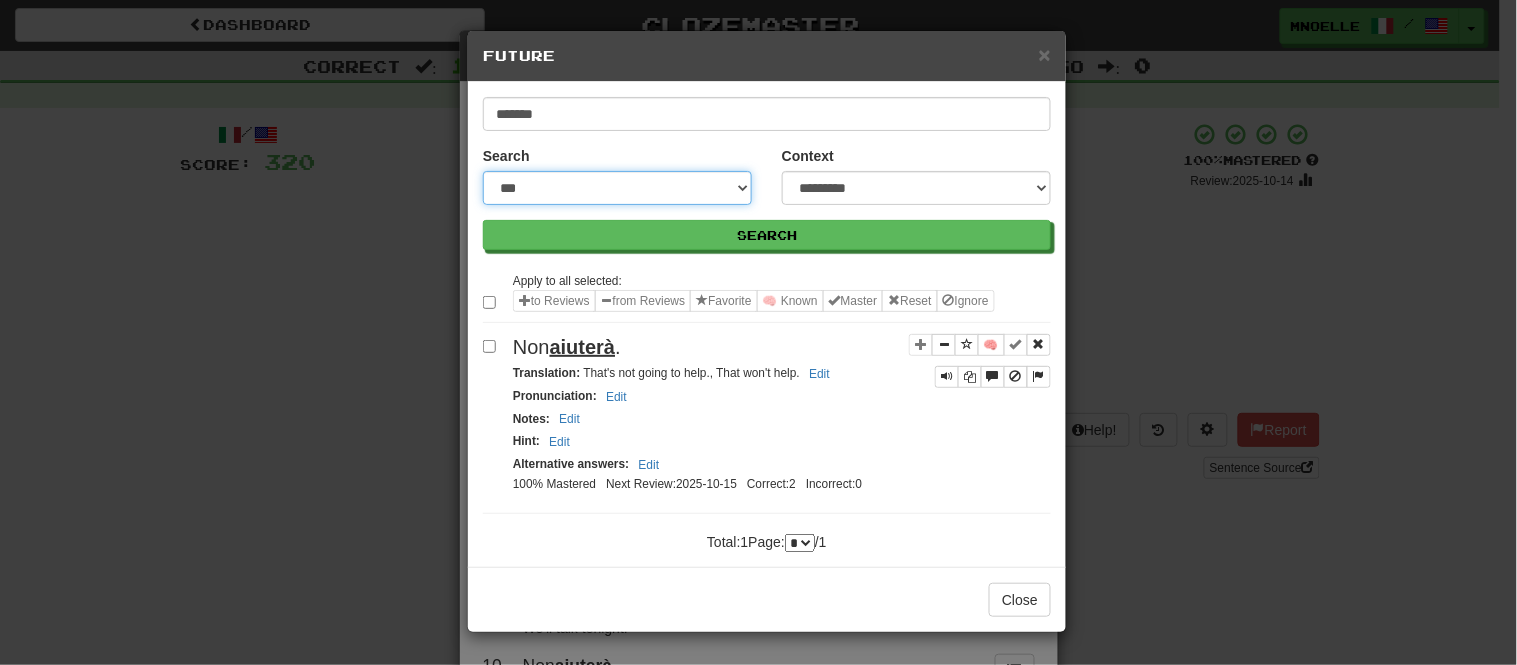 click on "**********" at bounding box center [617, 188] 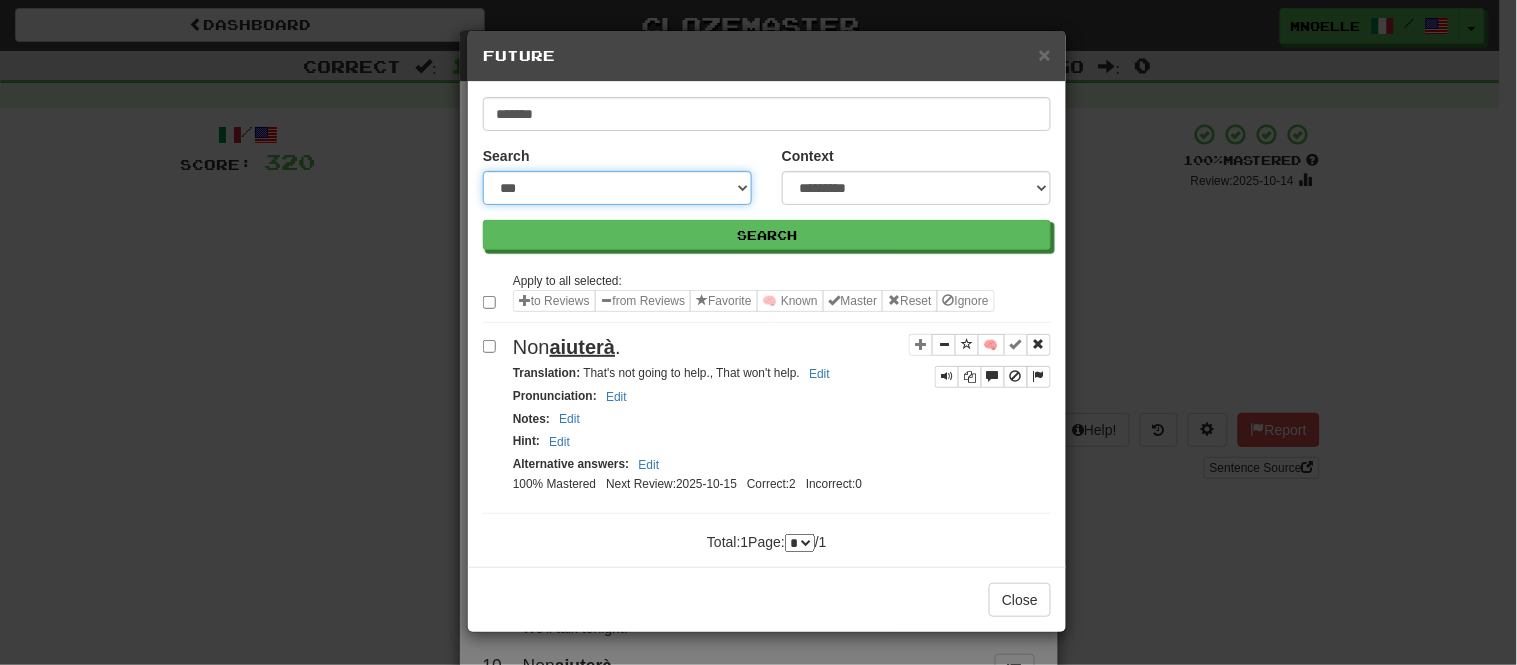 select on "***" 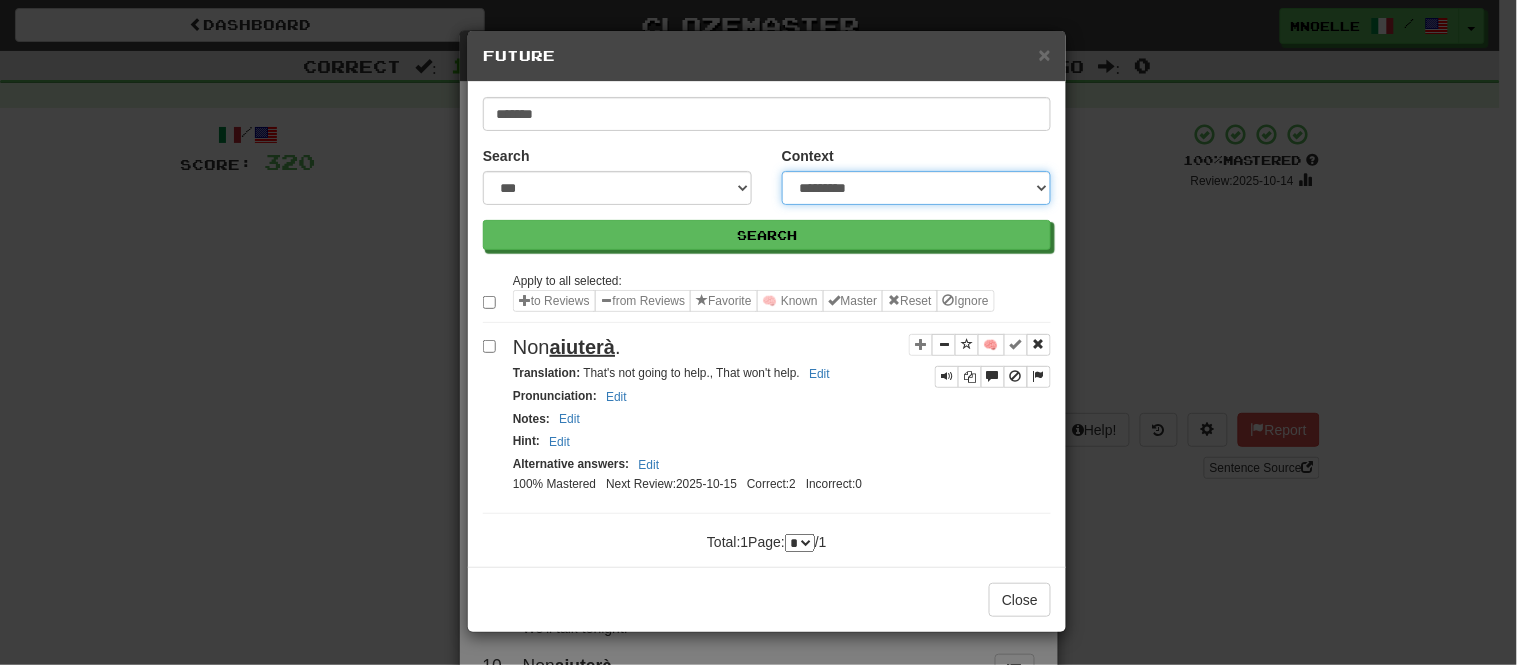 click on "**********" at bounding box center (916, 188) 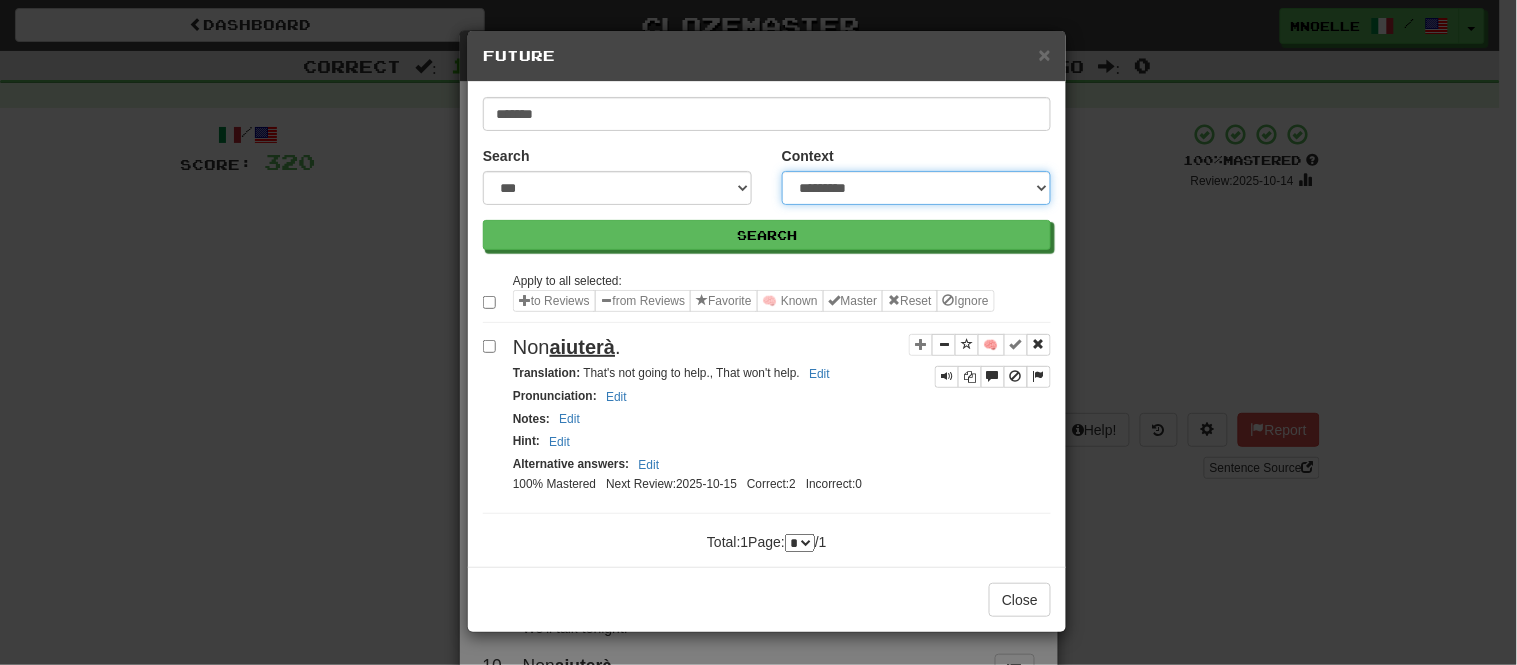 select on "*****" 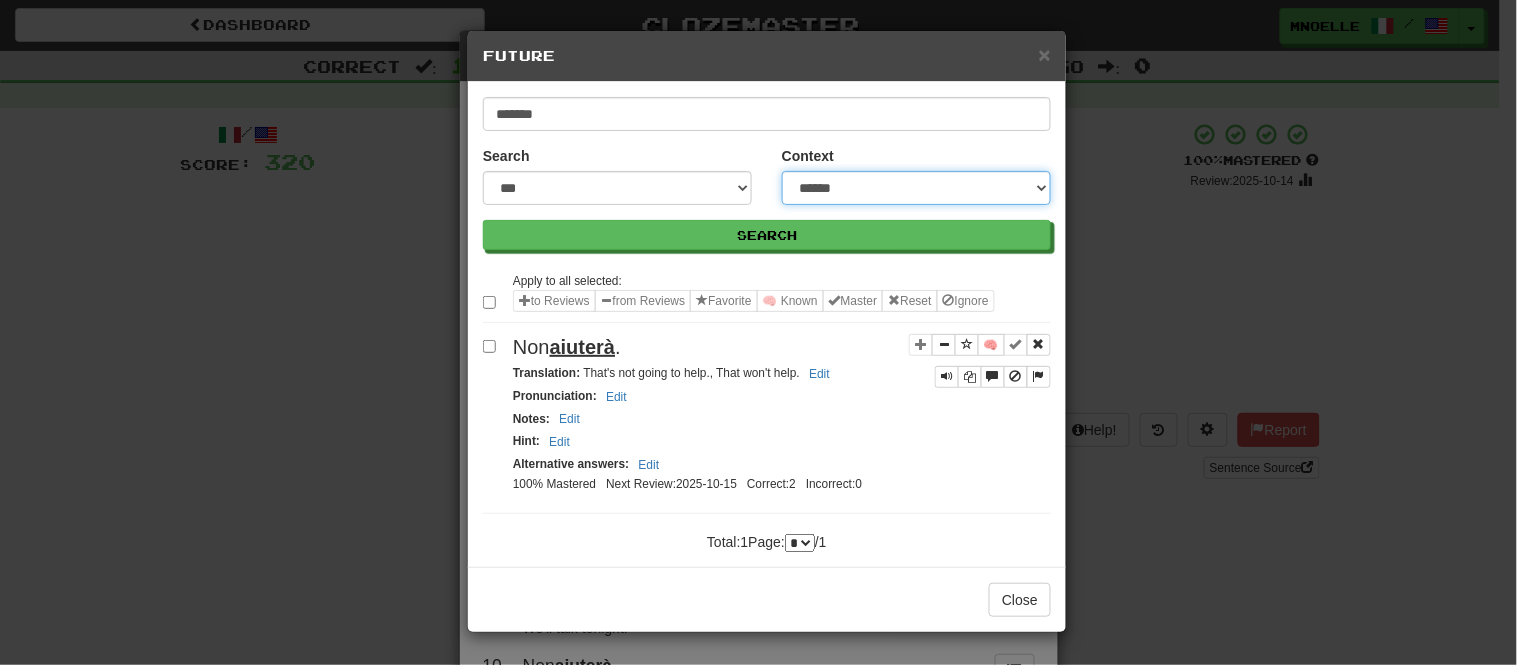 click on "**********" at bounding box center [916, 188] 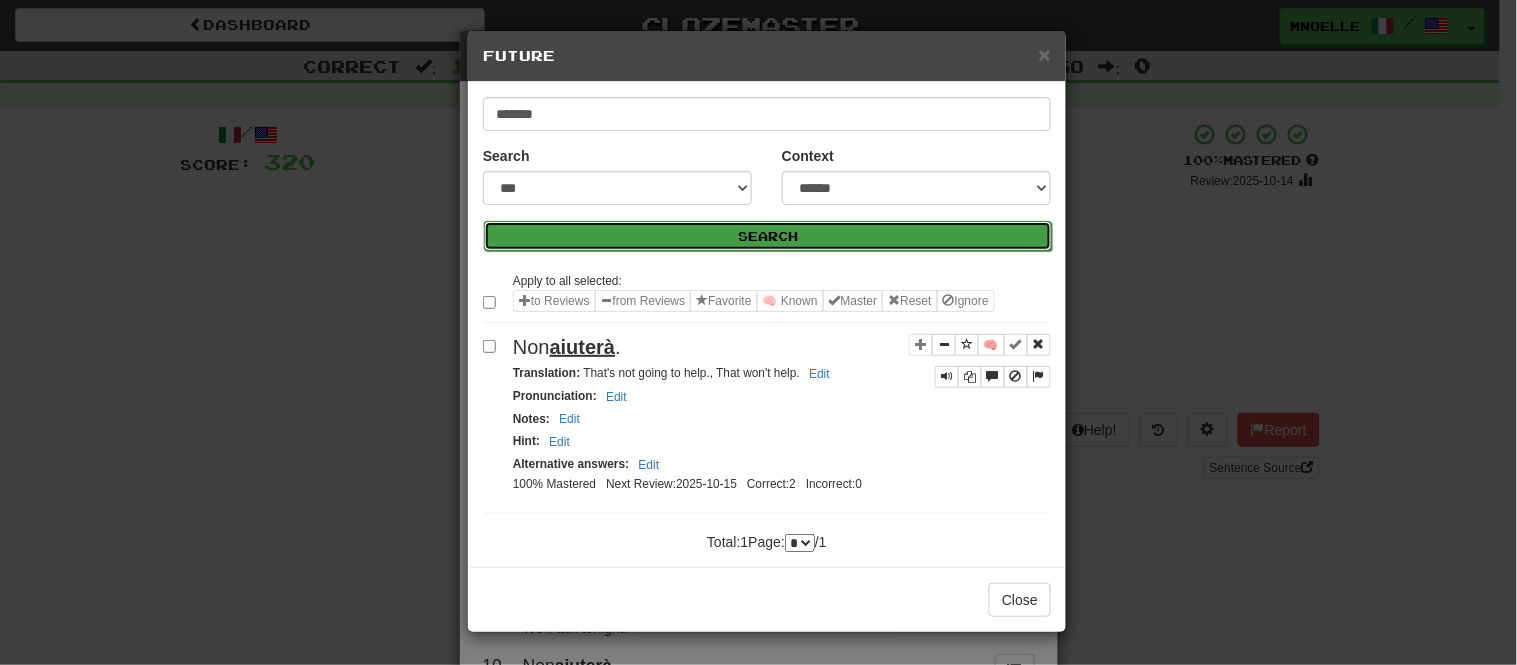 click on "Search" at bounding box center [768, 236] 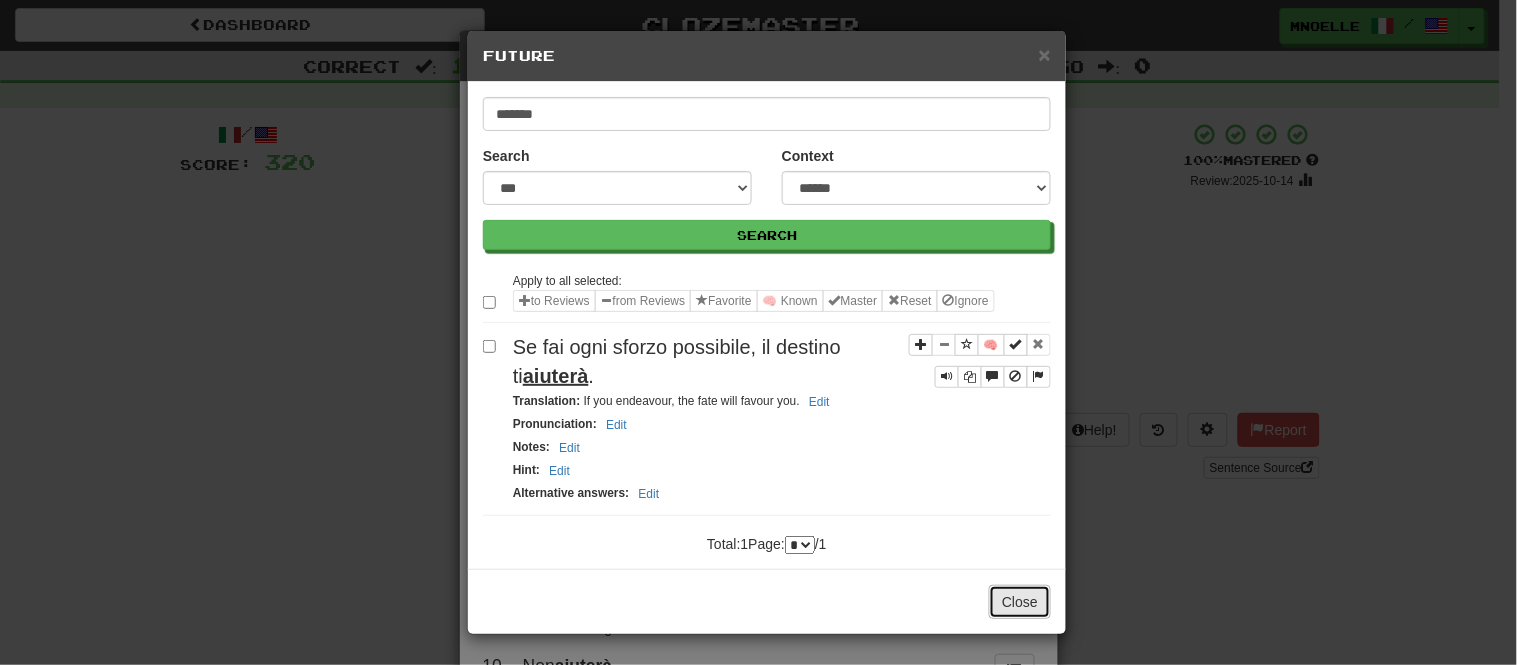 click on "Close" at bounding box center [1020, 602] 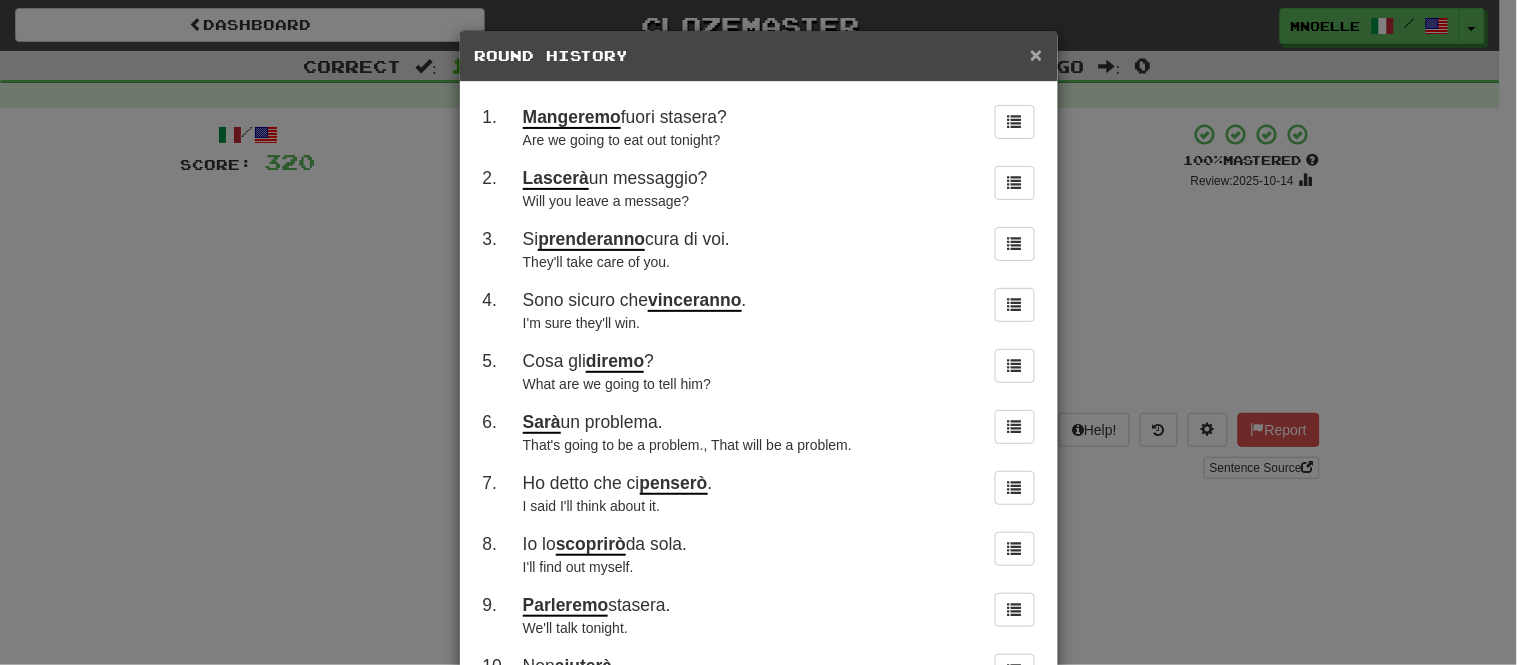 click on "×" at bounding box center [1036, 54] 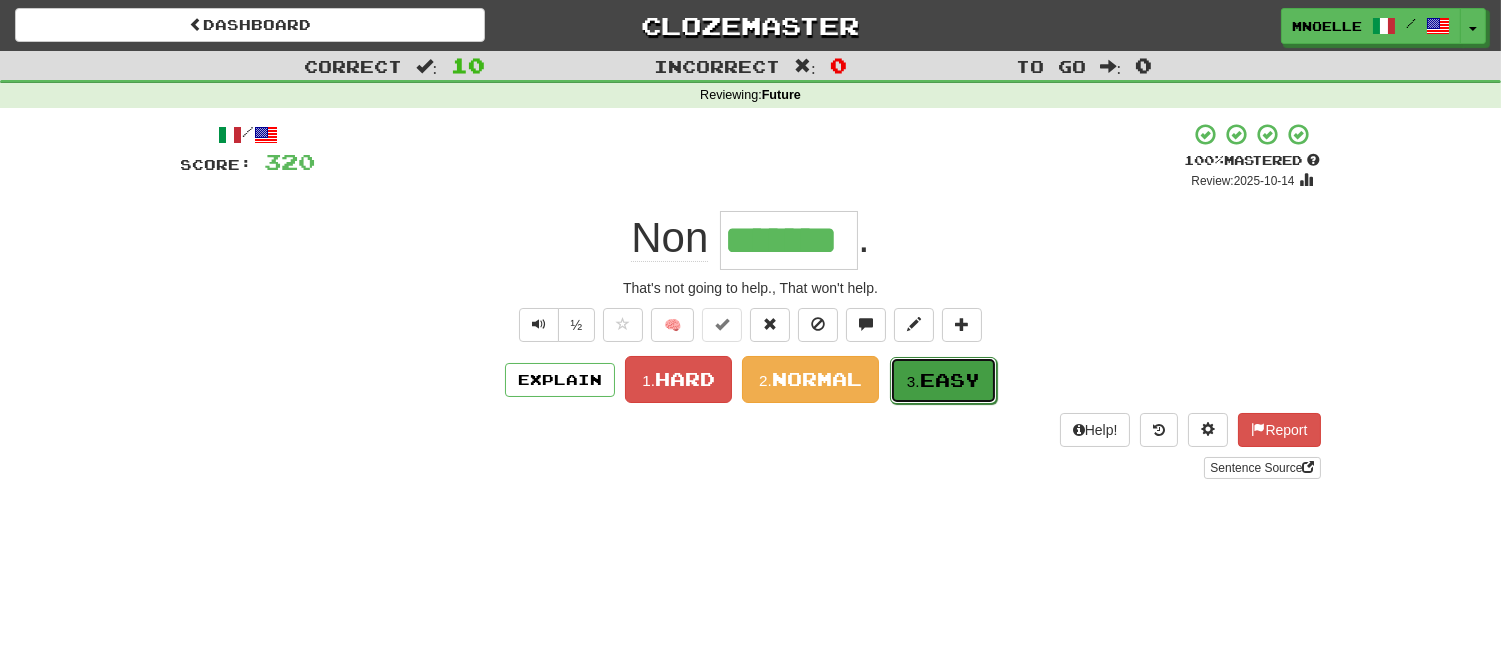 click on "3.  Easy" at bounding box center (943, 380) 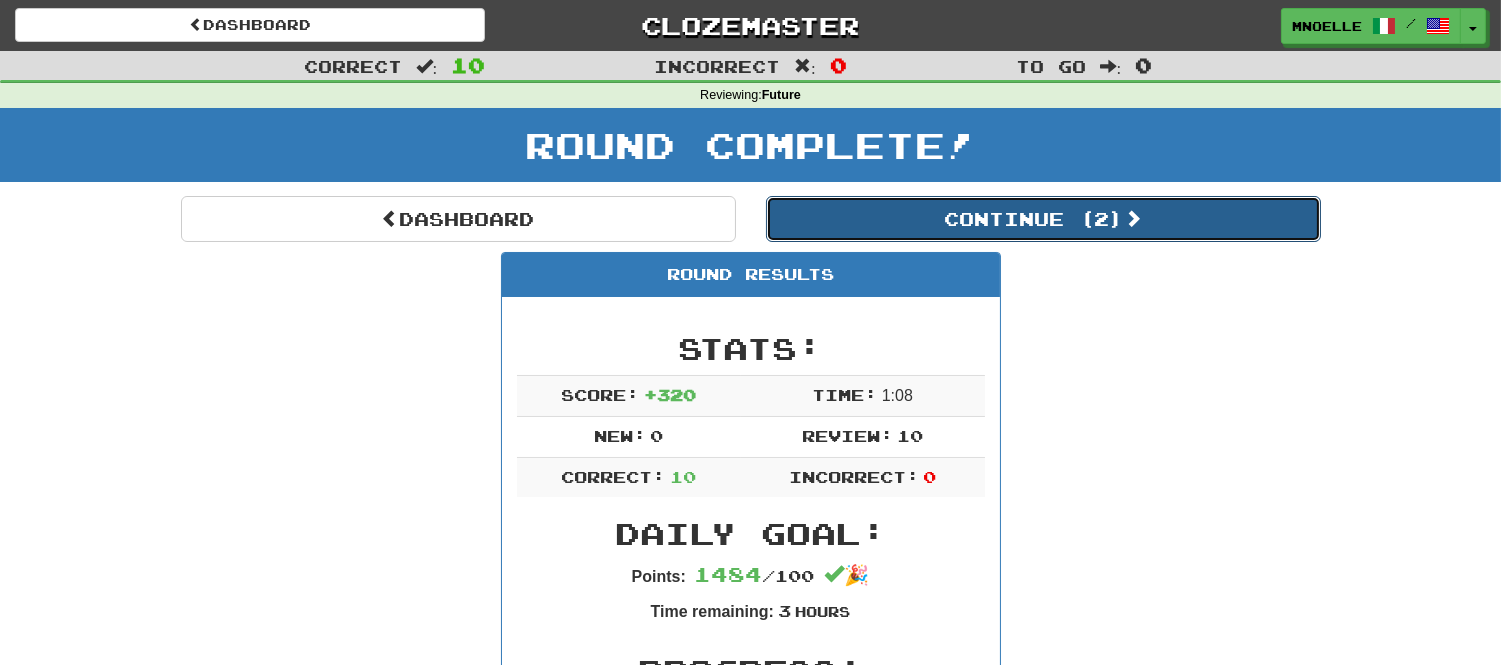 click on "Continue ( 2 )" at bounding box center (1043, 219) 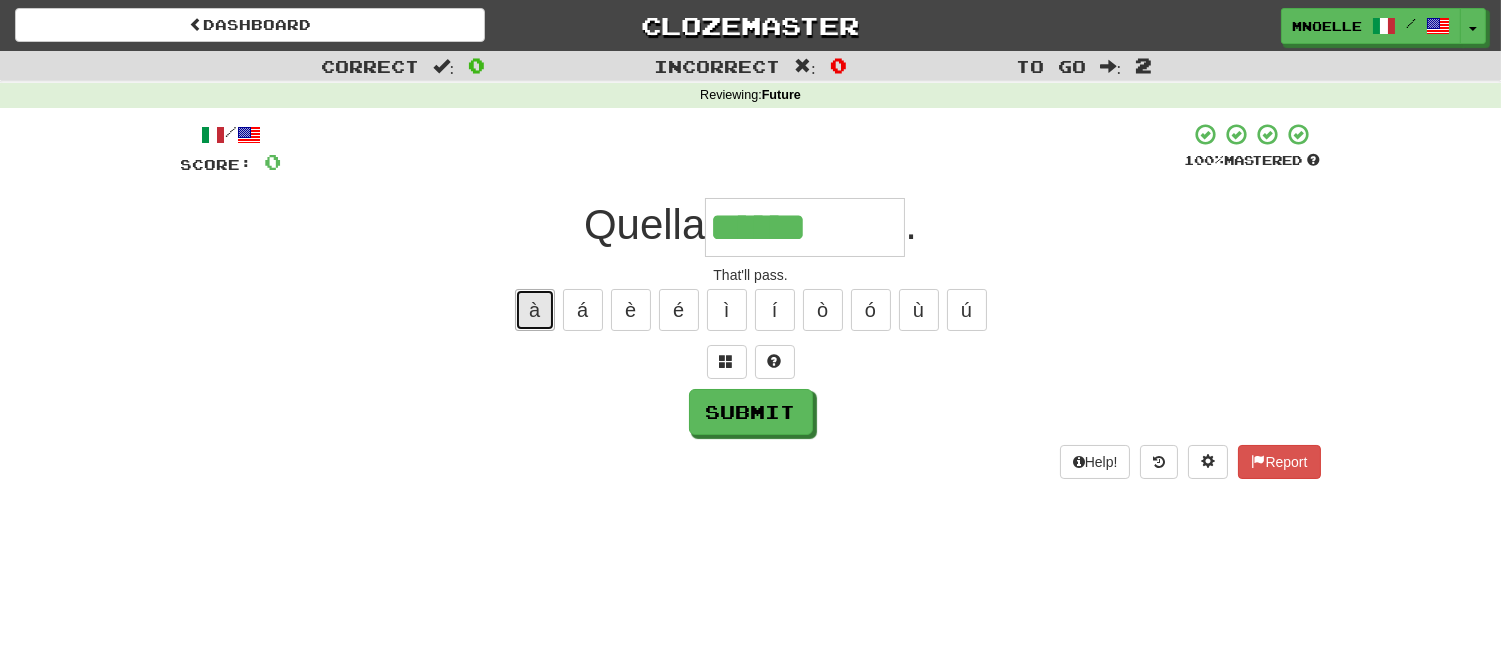 click on "à" at bounding box center (535, 310) 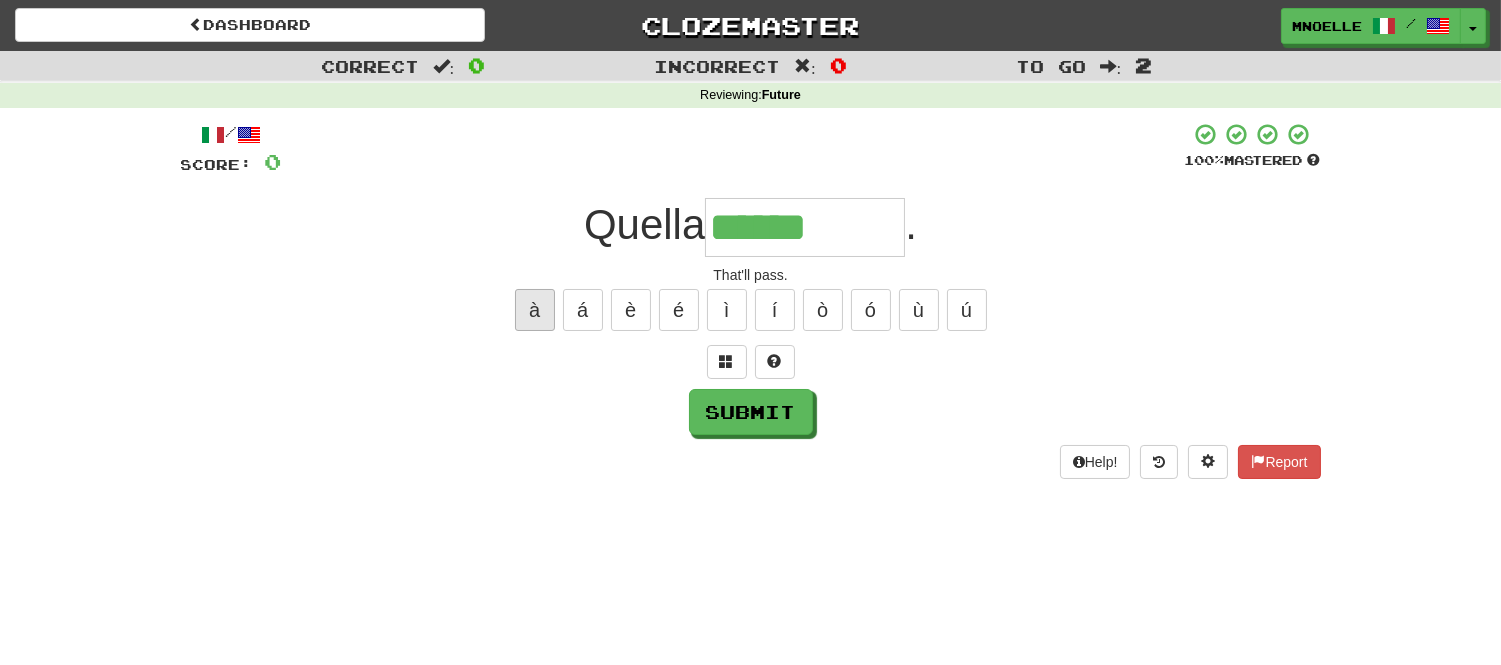 type on "*******" 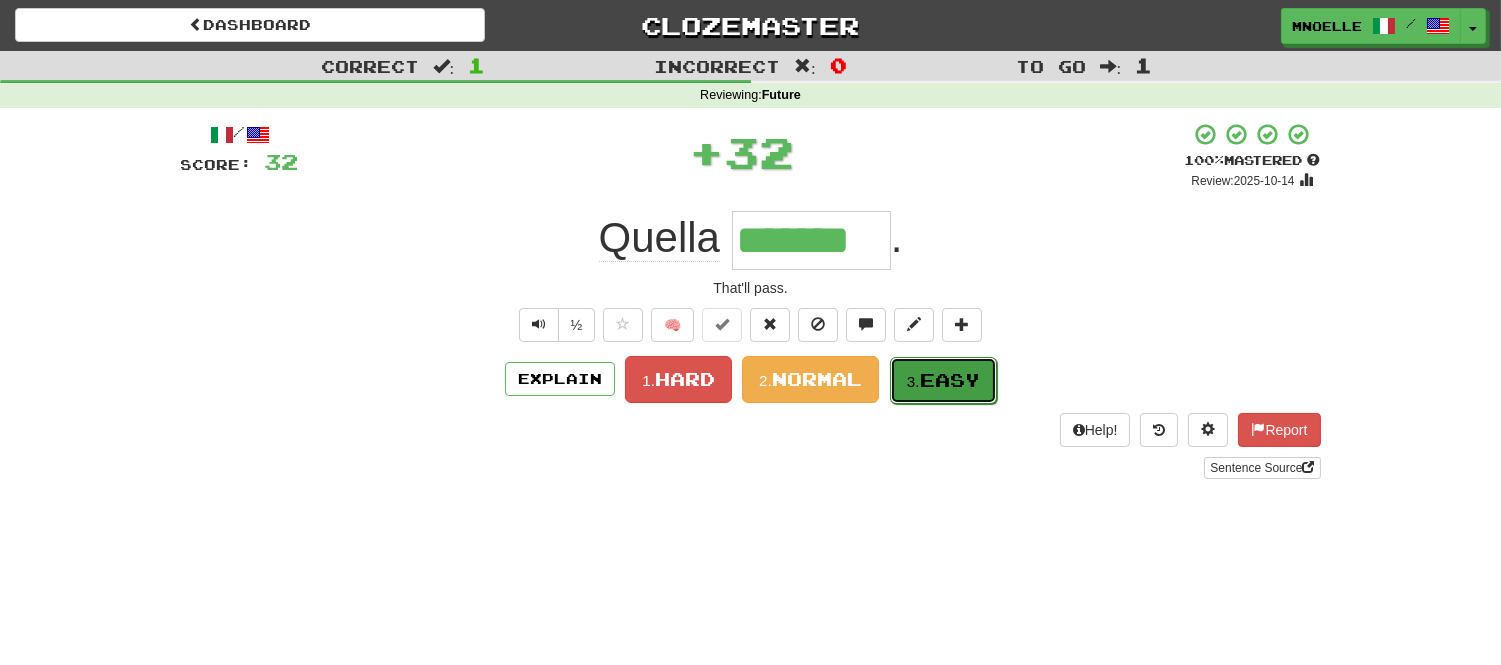 click on "Easy" at bounding box center (950, 380) 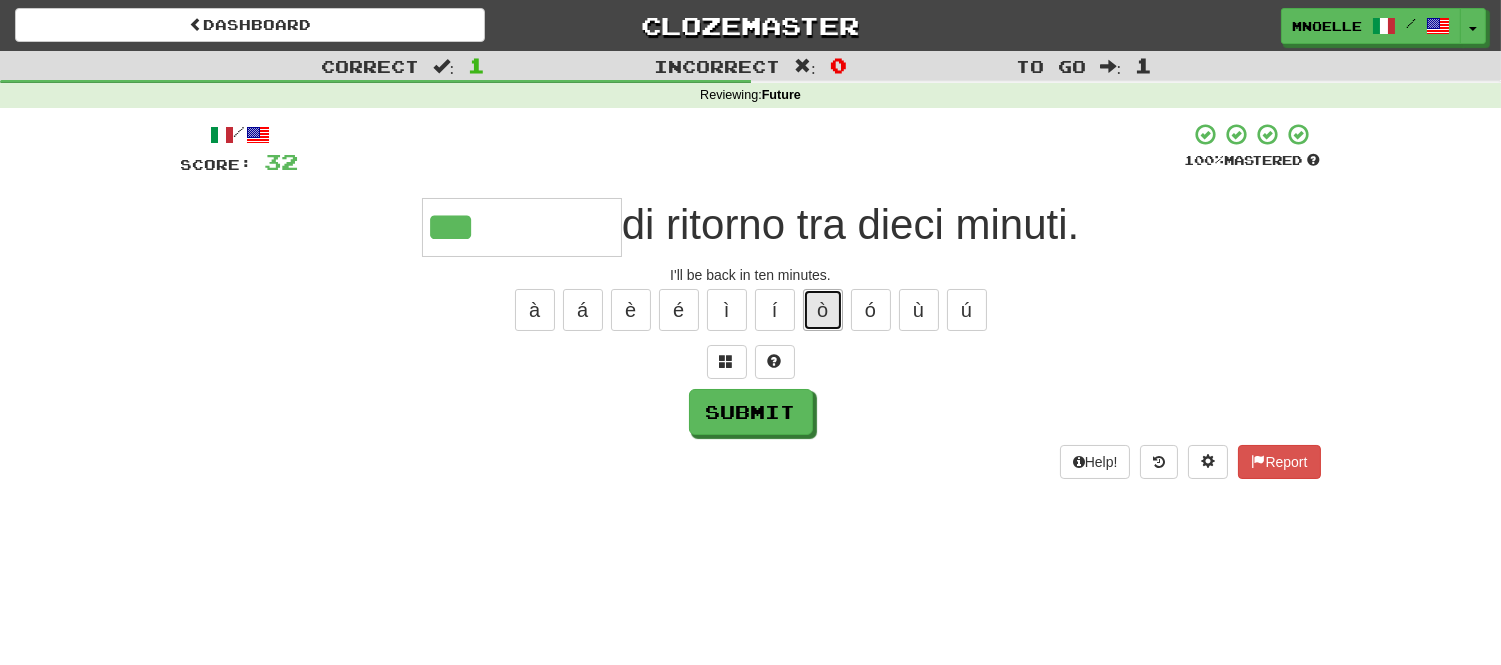click on "ò" at bounding box center [823, 310] 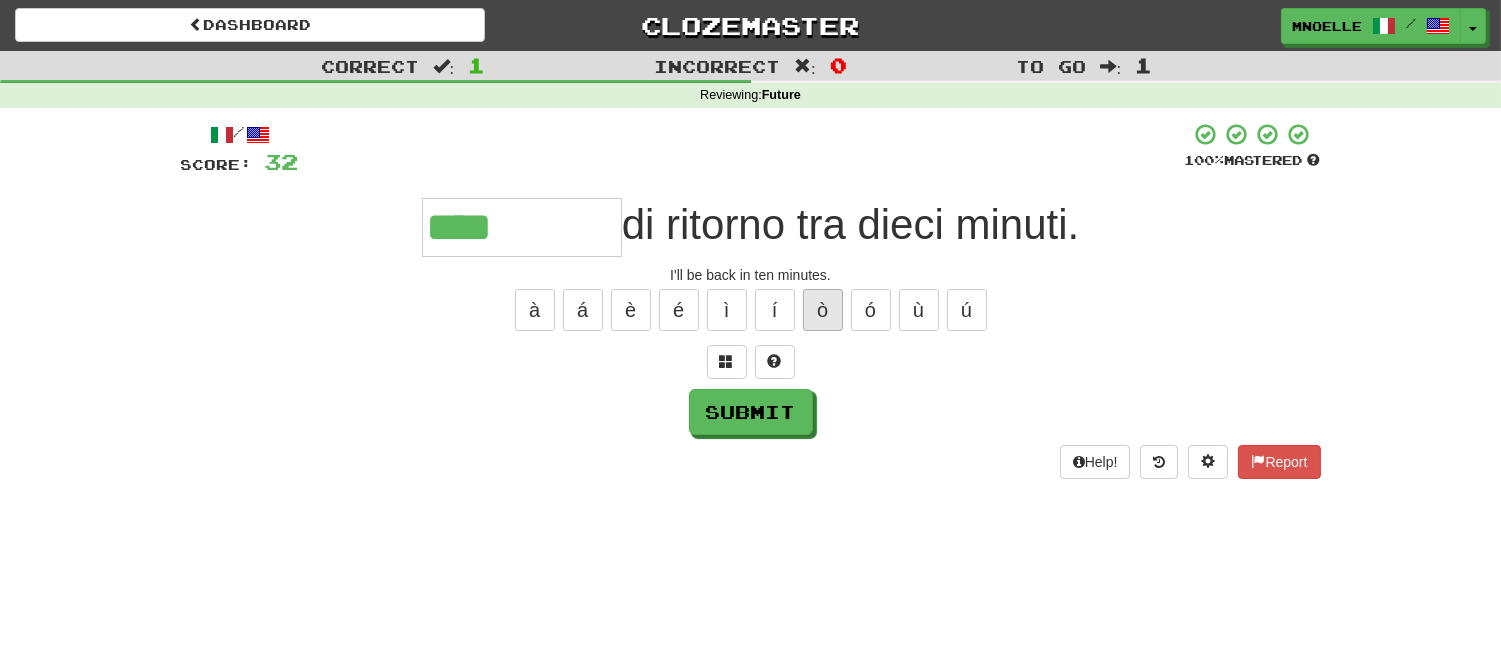 type on "****" 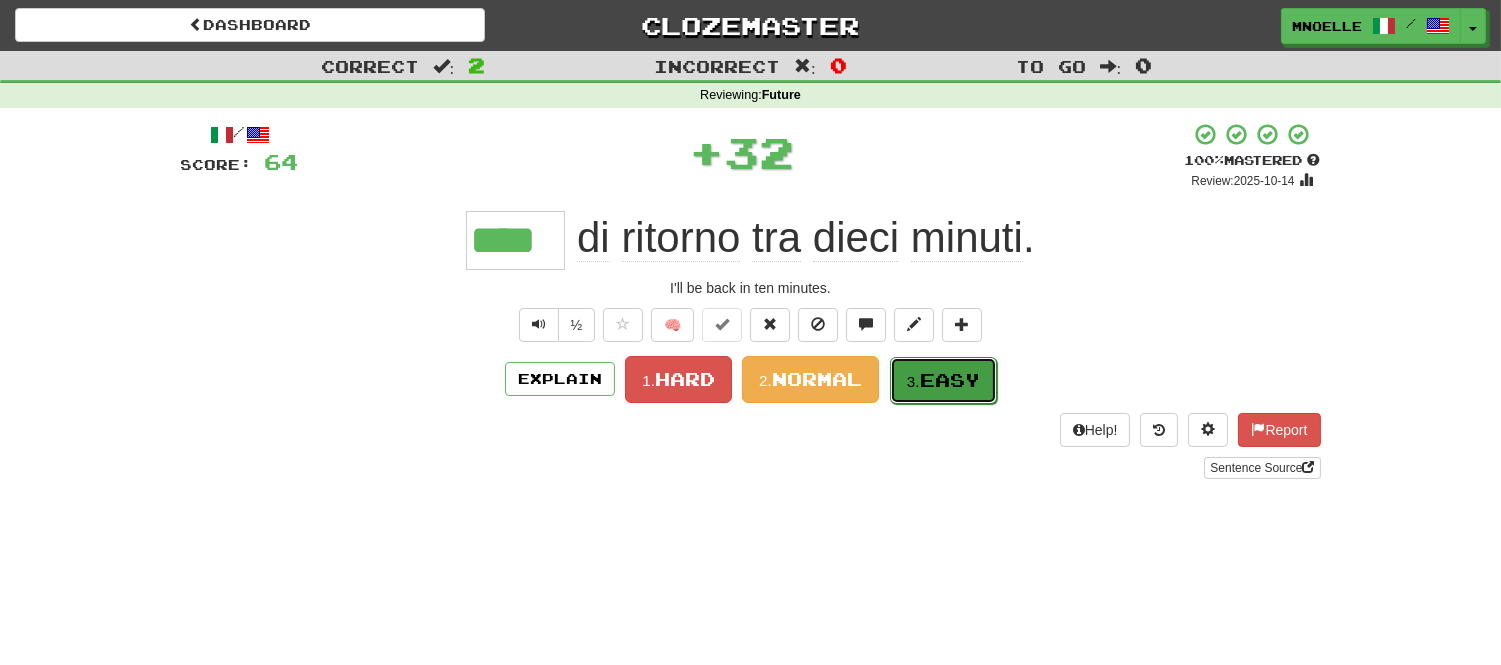 click on "3.  Easy" at bounding box center (943, 380) 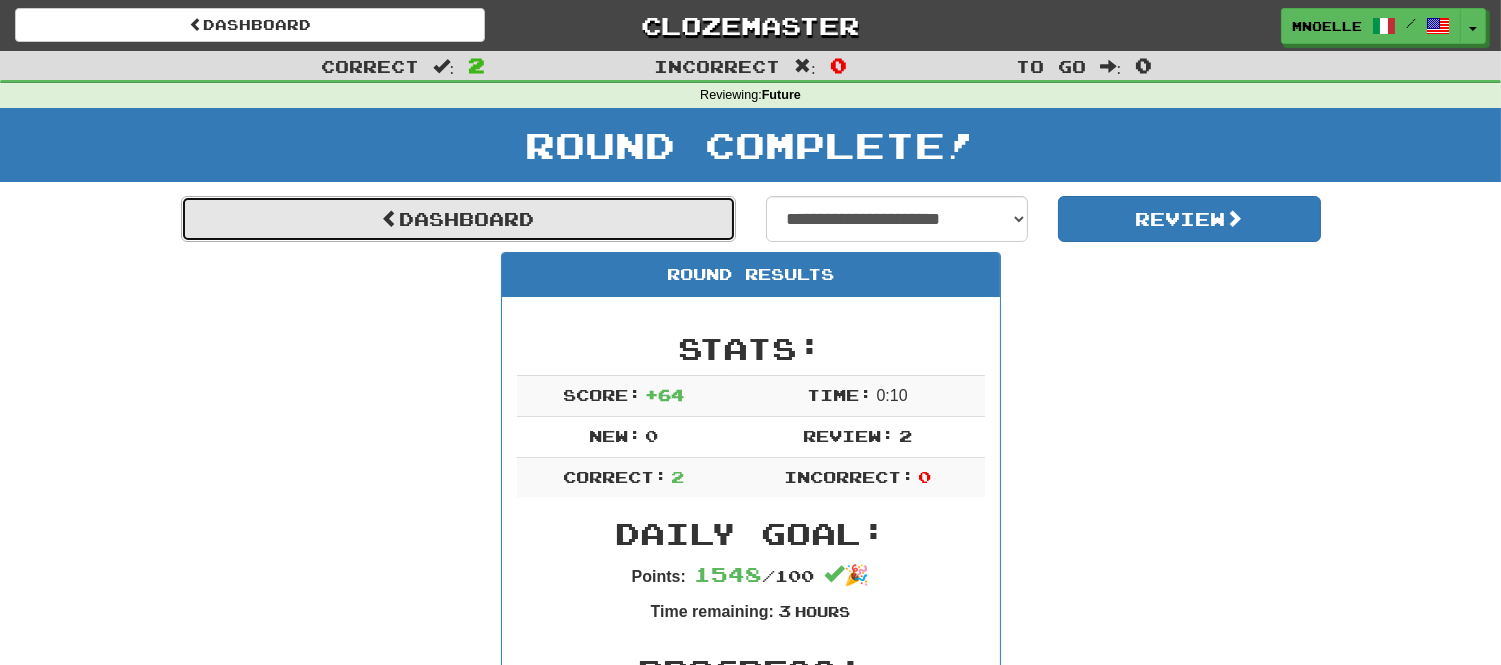 click on "Dashboard" at bounding box center (458, 219) 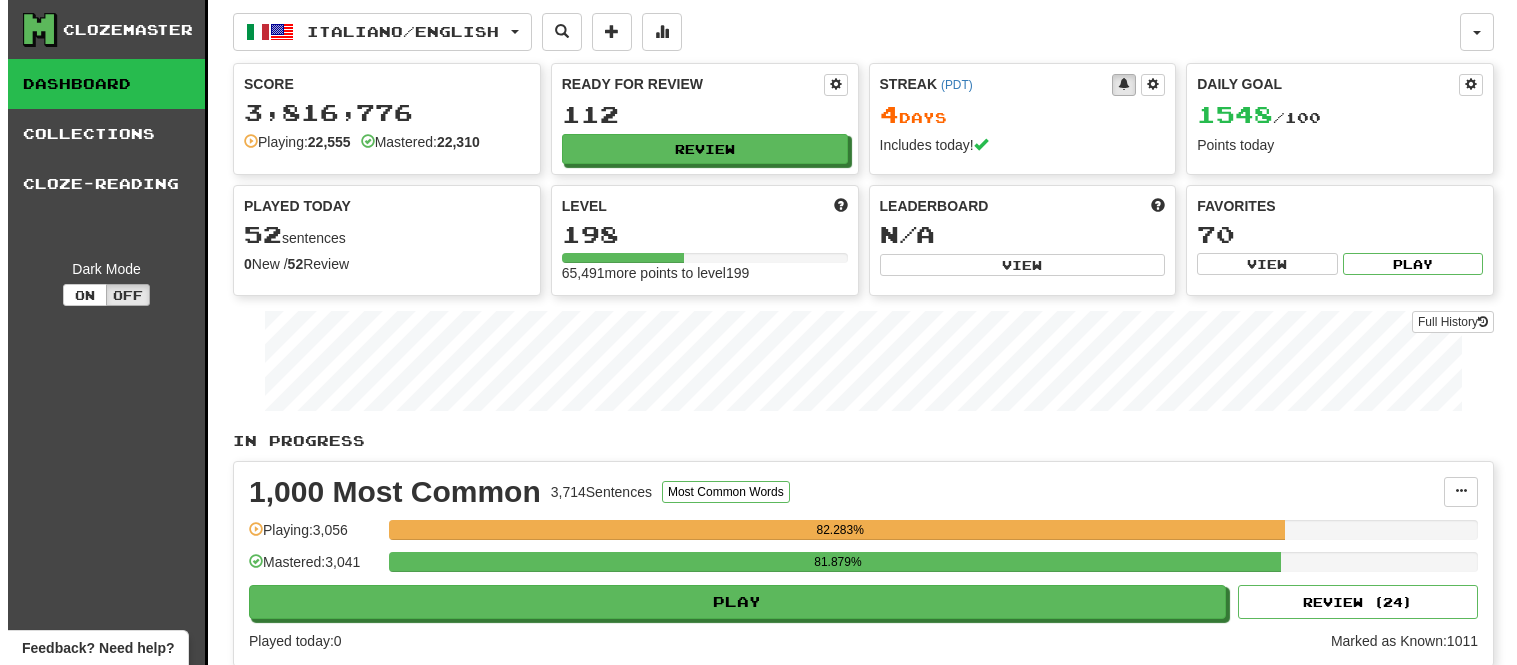scroll, scrollTop: 0, scrollLeft: 0, axis: both 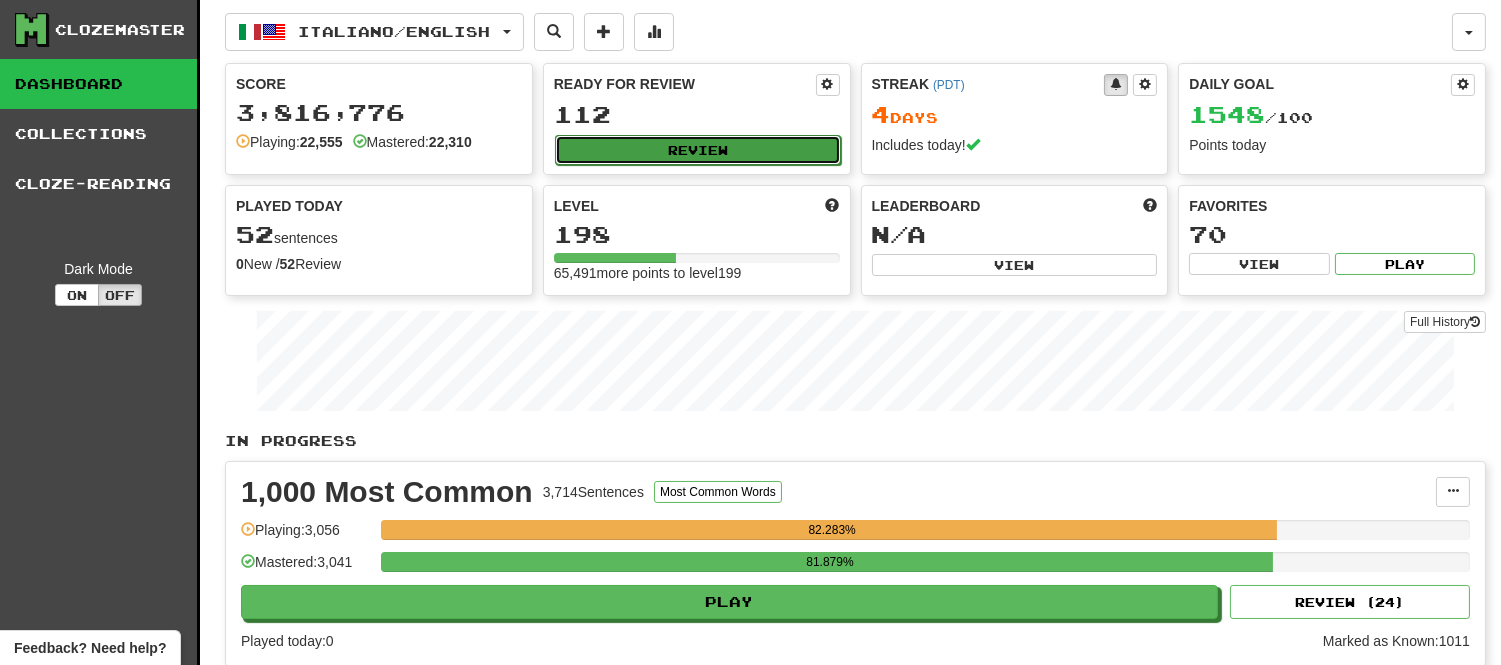 click on "Review" at bounding box center [698, 150] 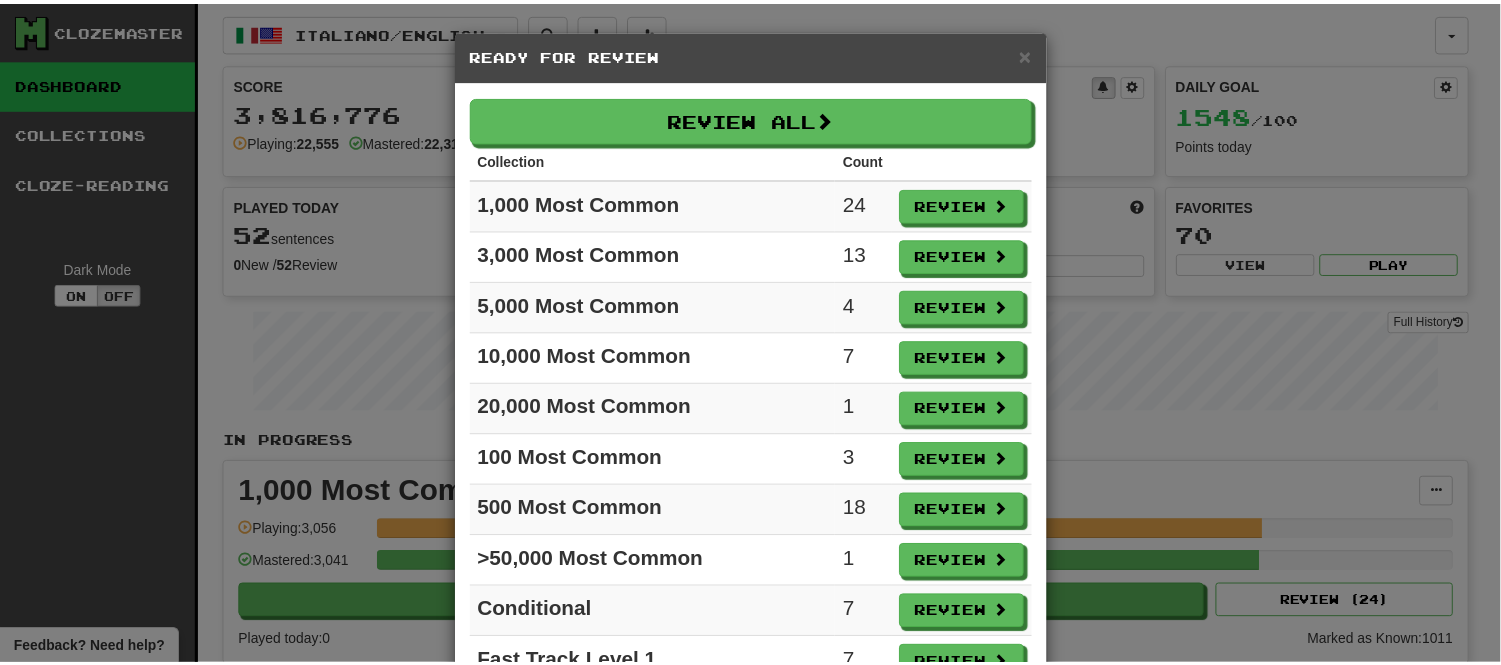scroll, scrollTop: 0, scrollLeft: 0, axis: both 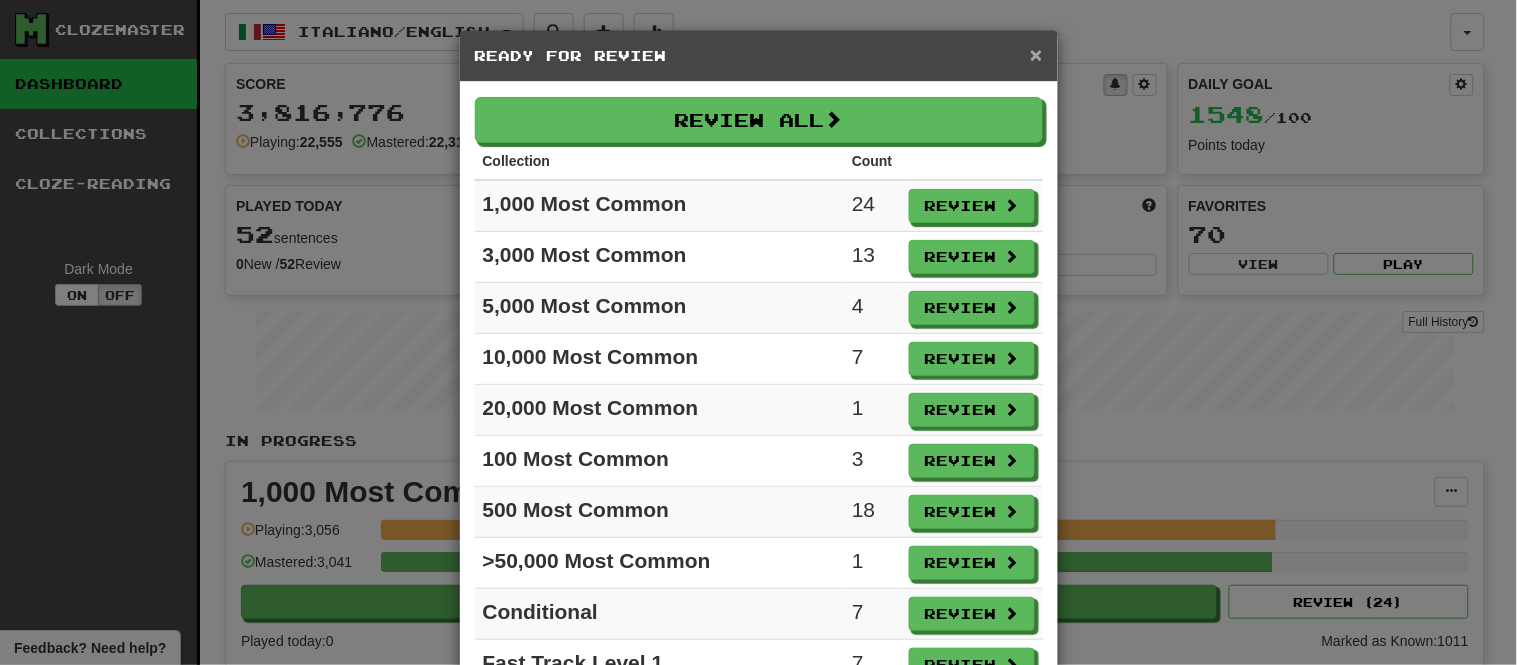 click on "×" at bounding box center (1036, 54) 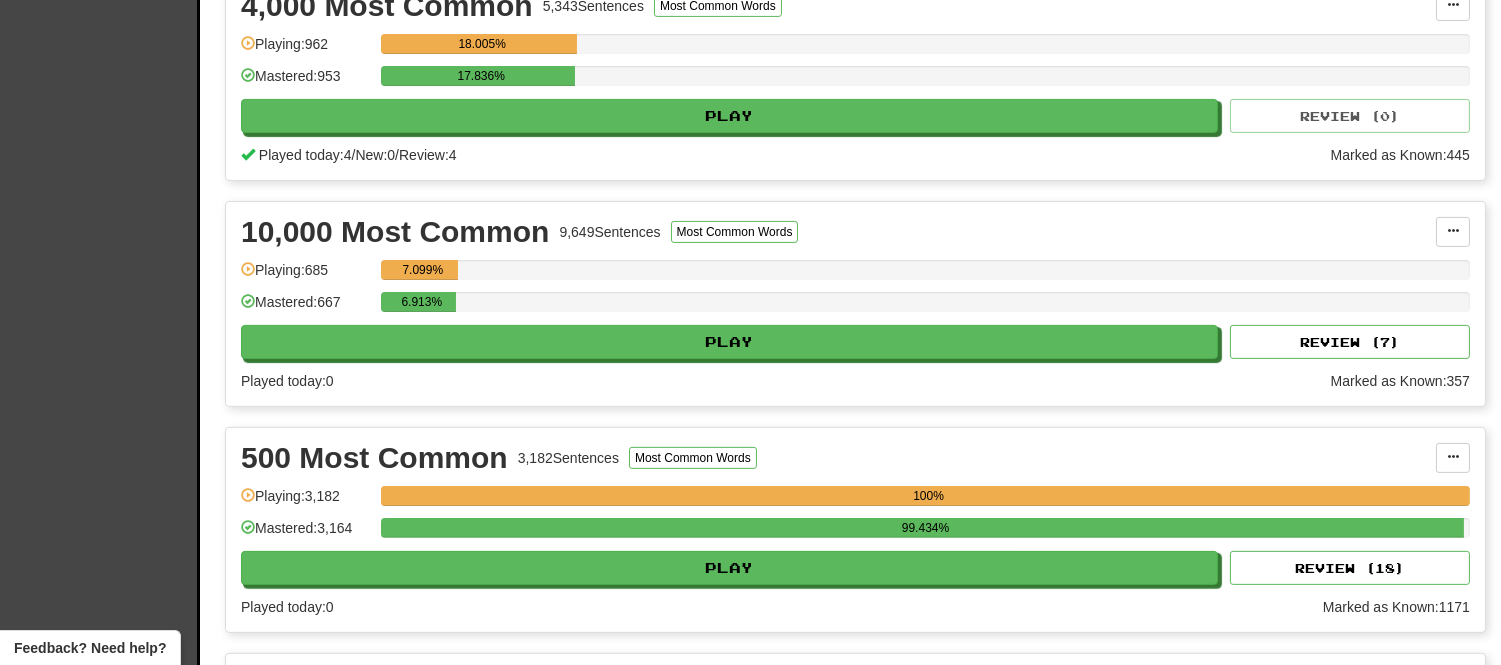 scroll, scrollTop: 1746, scrollLeft: 0, axis: vertical 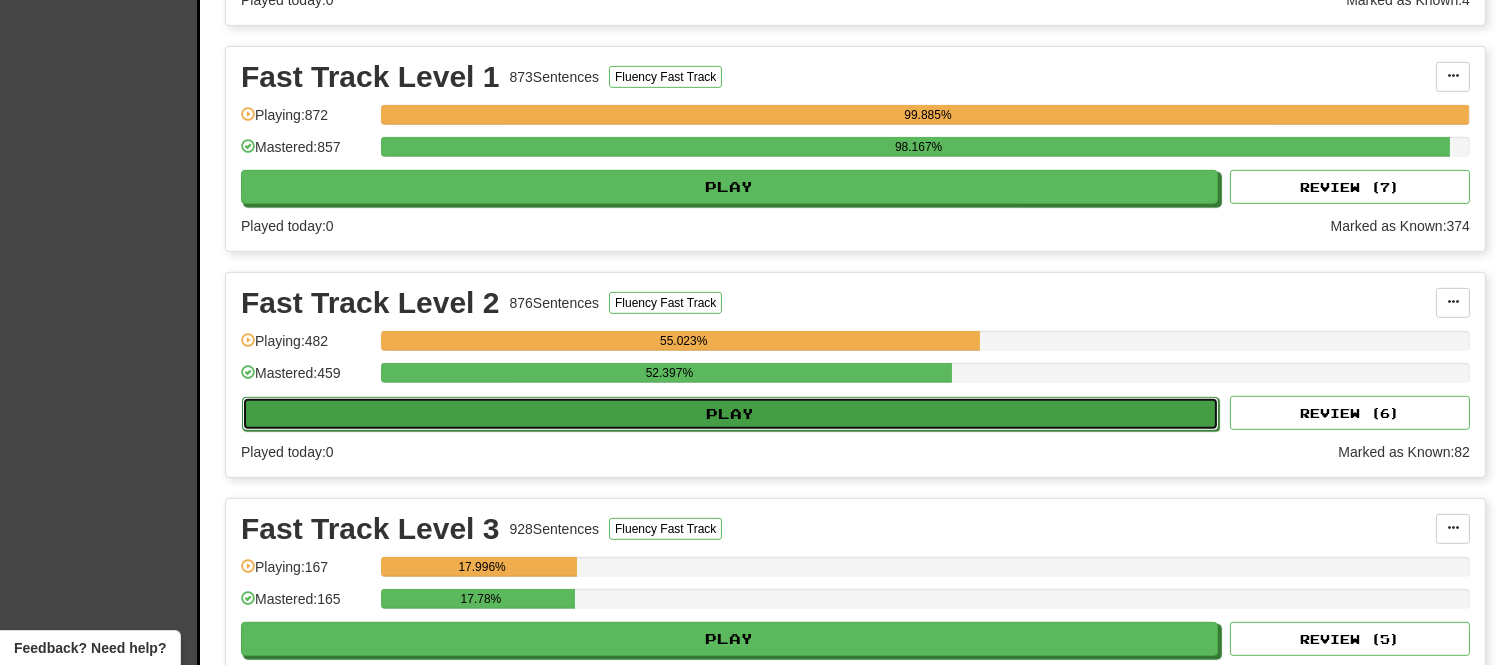 click on "Play" at bounding box center [730, 414] 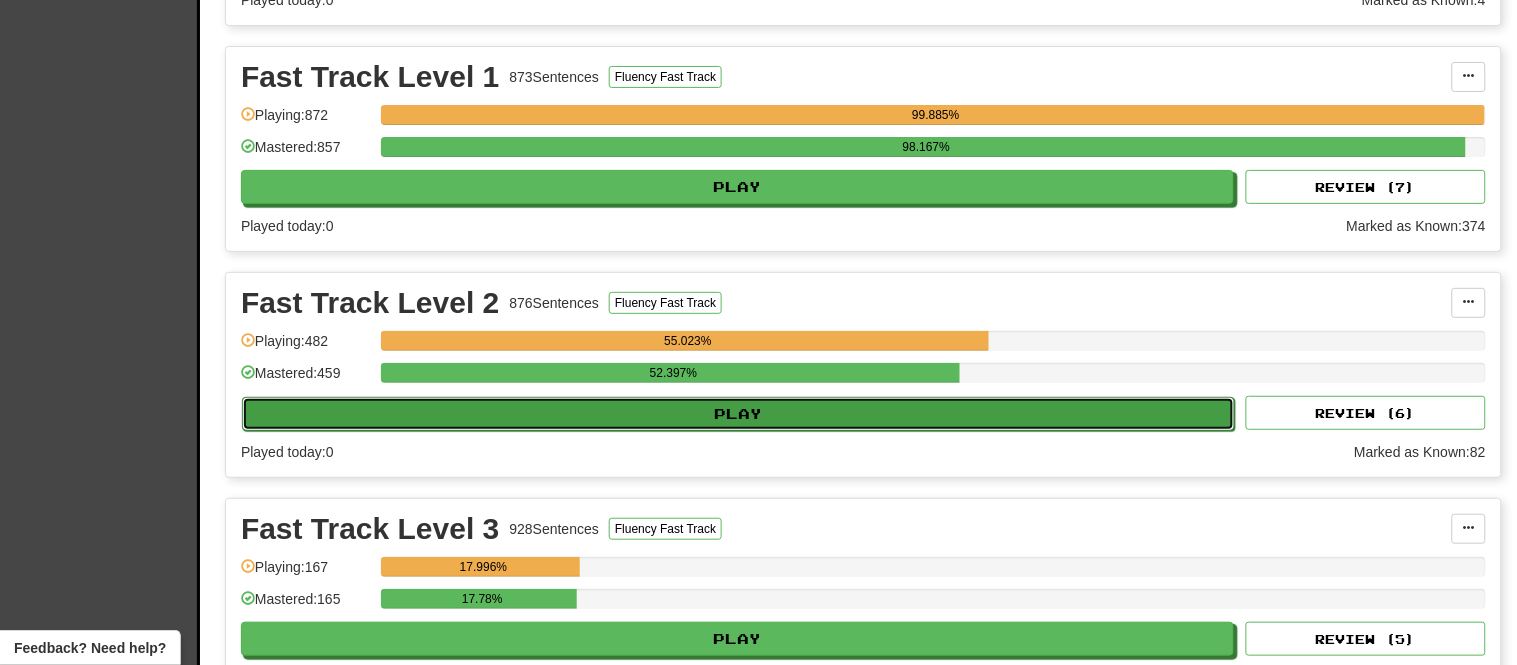 select on "**" 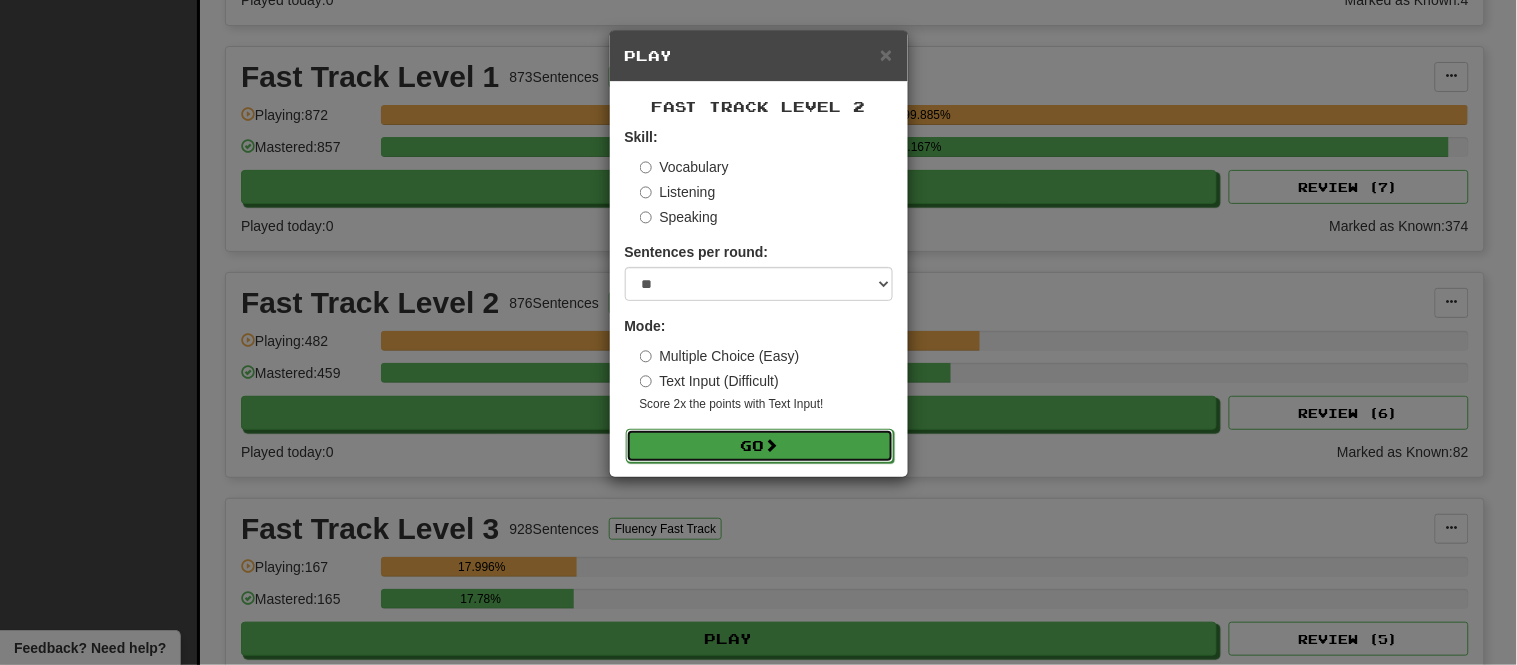 click on "Go" at bounding box center [760, 446] 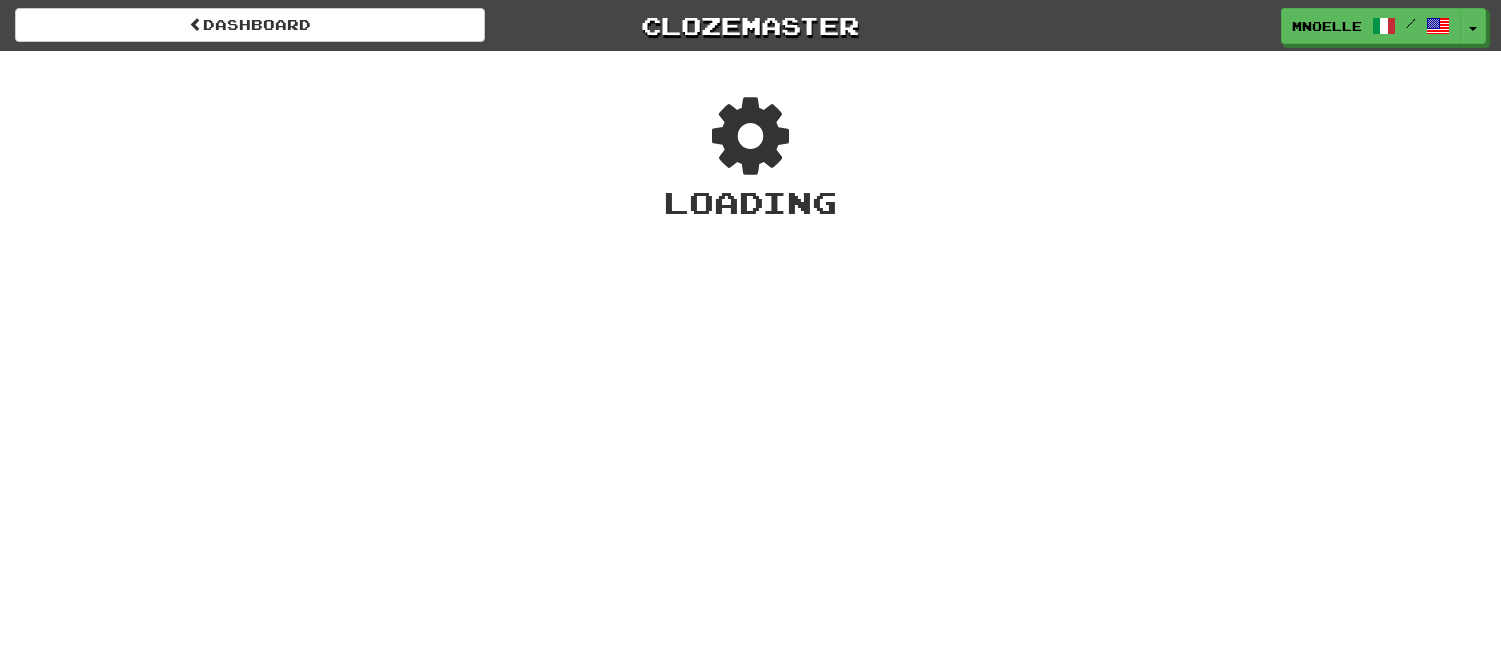 scroll, scrollTop: 0, scrollLeft: 0, axis: both 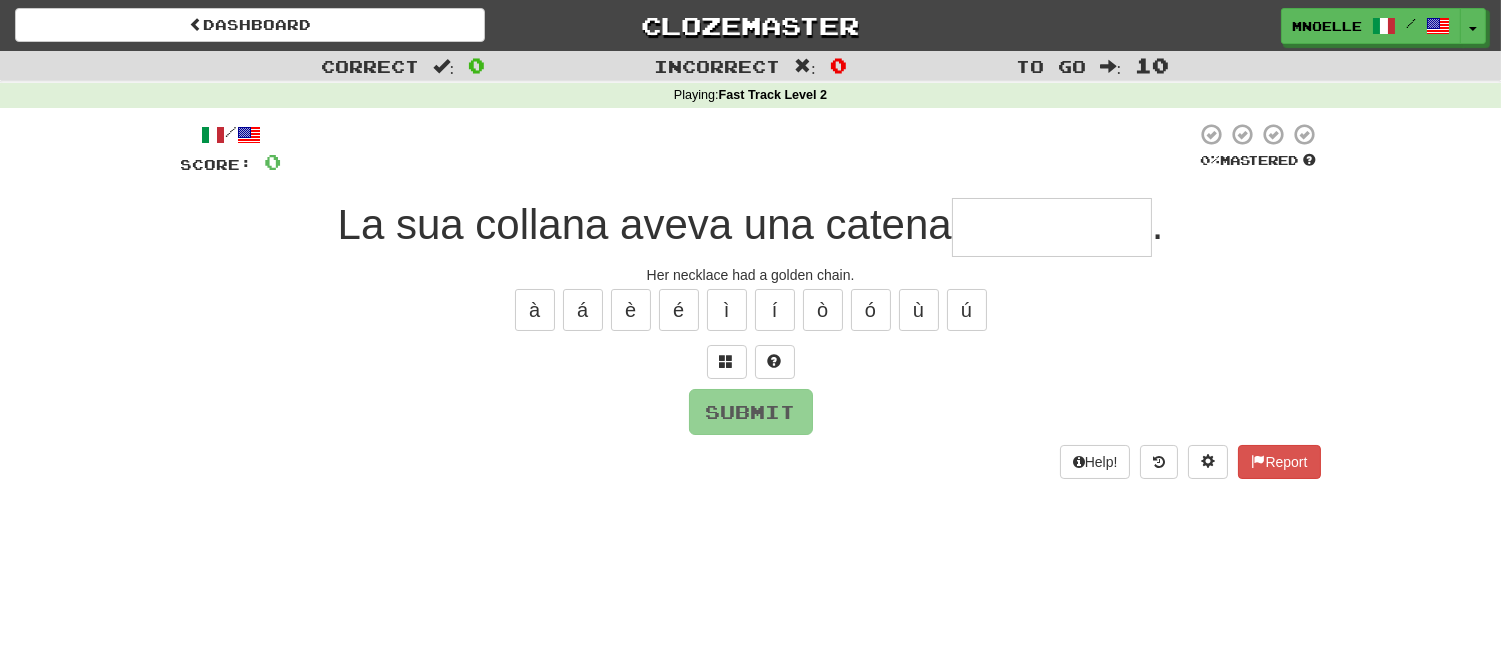 click at bounding box center [1052, 227] 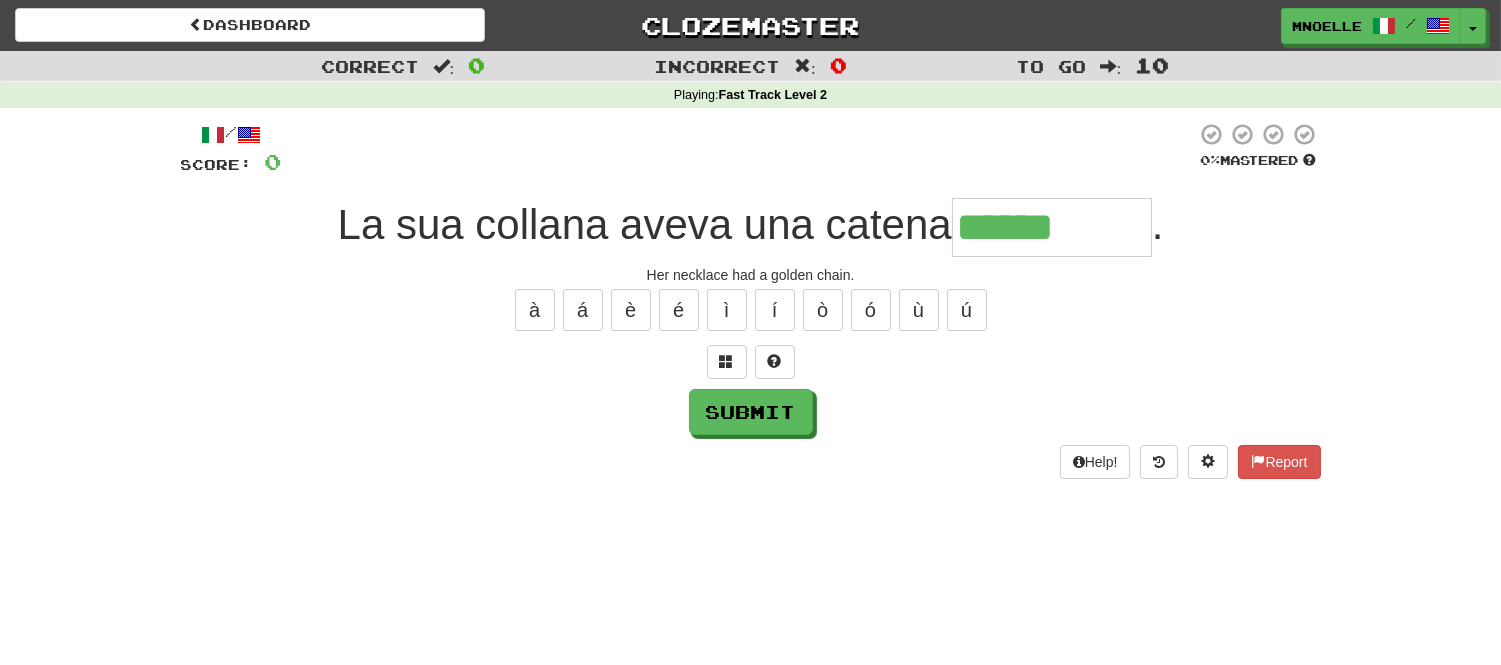 type on "******" 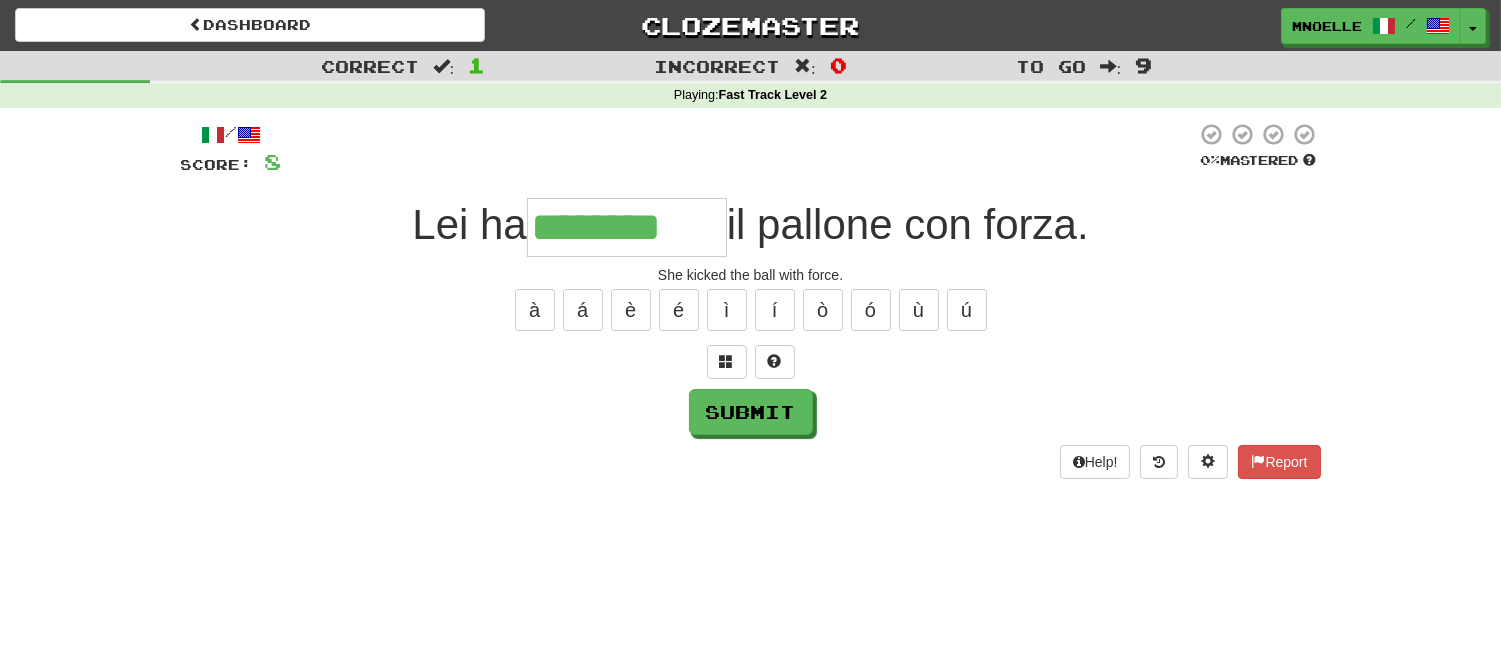 type on "********" 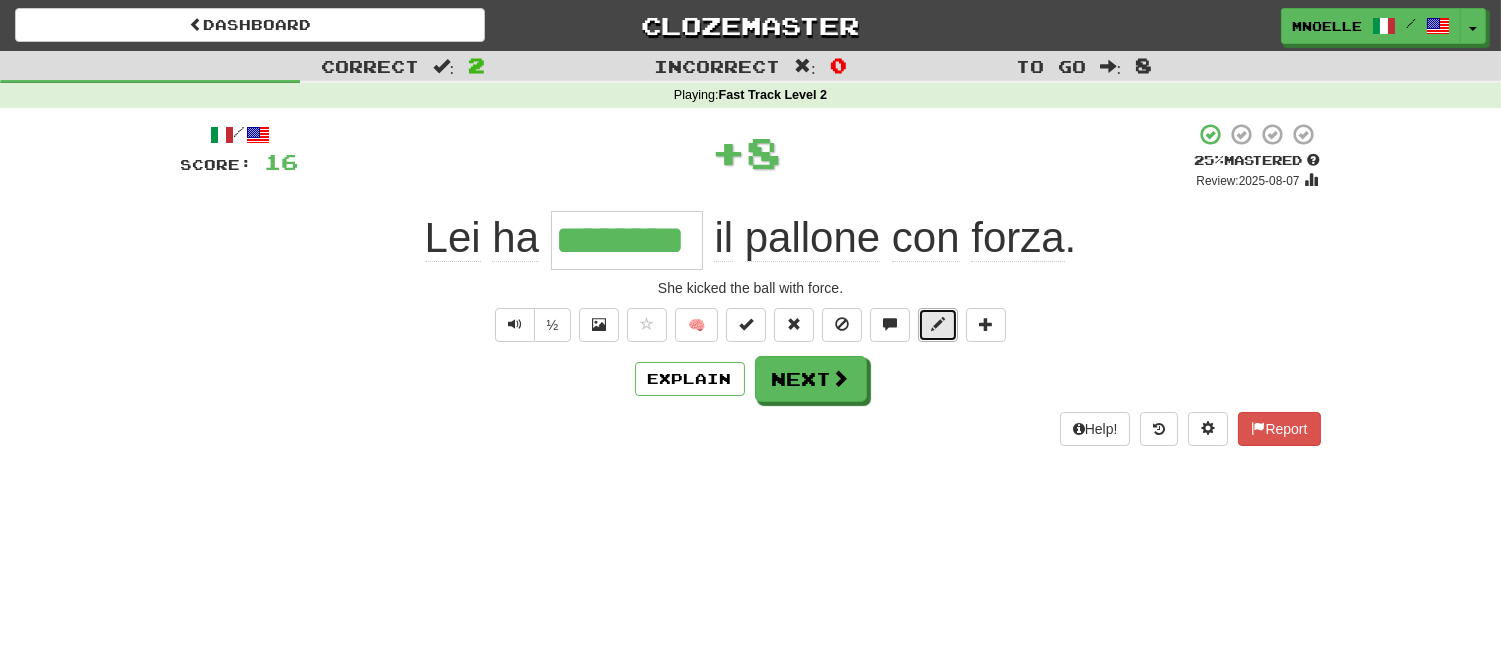 click at bounding box center [938, 325] 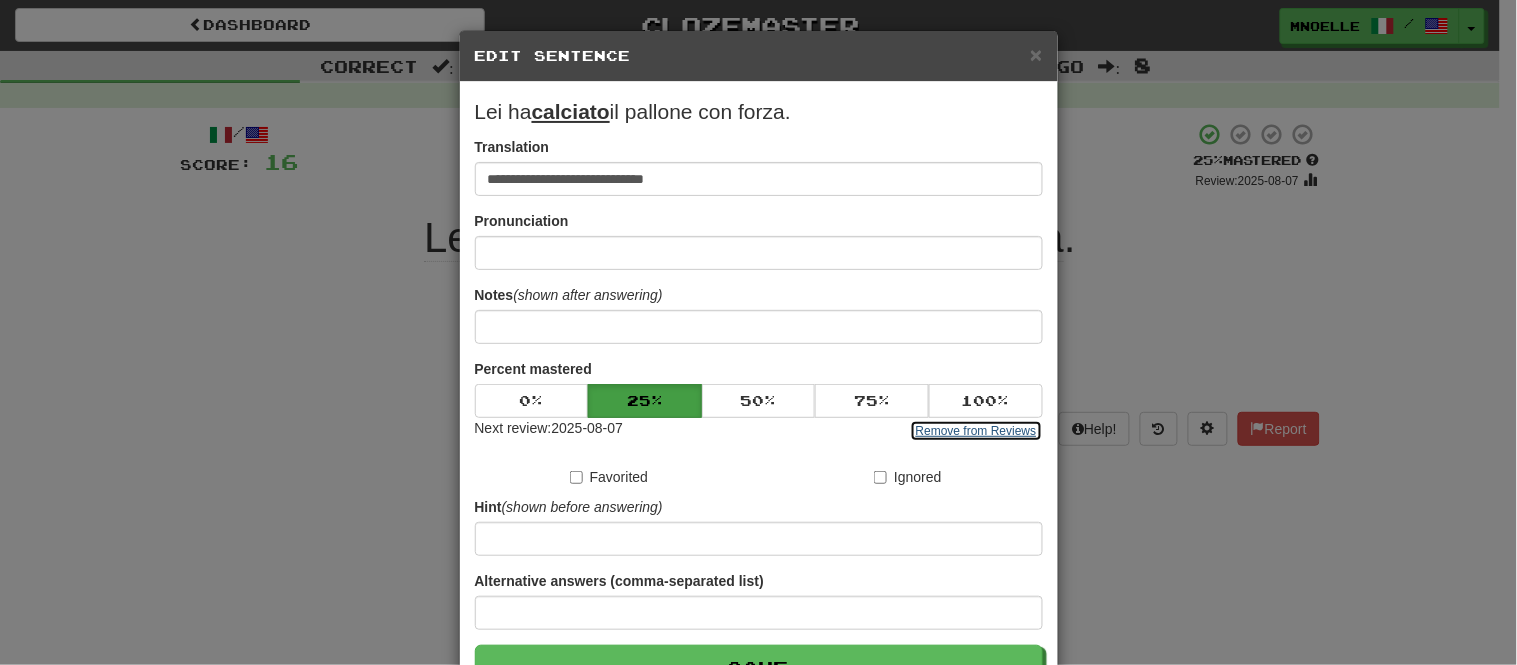 click on "Remove from Reviews" at bounding box center (976, 431) 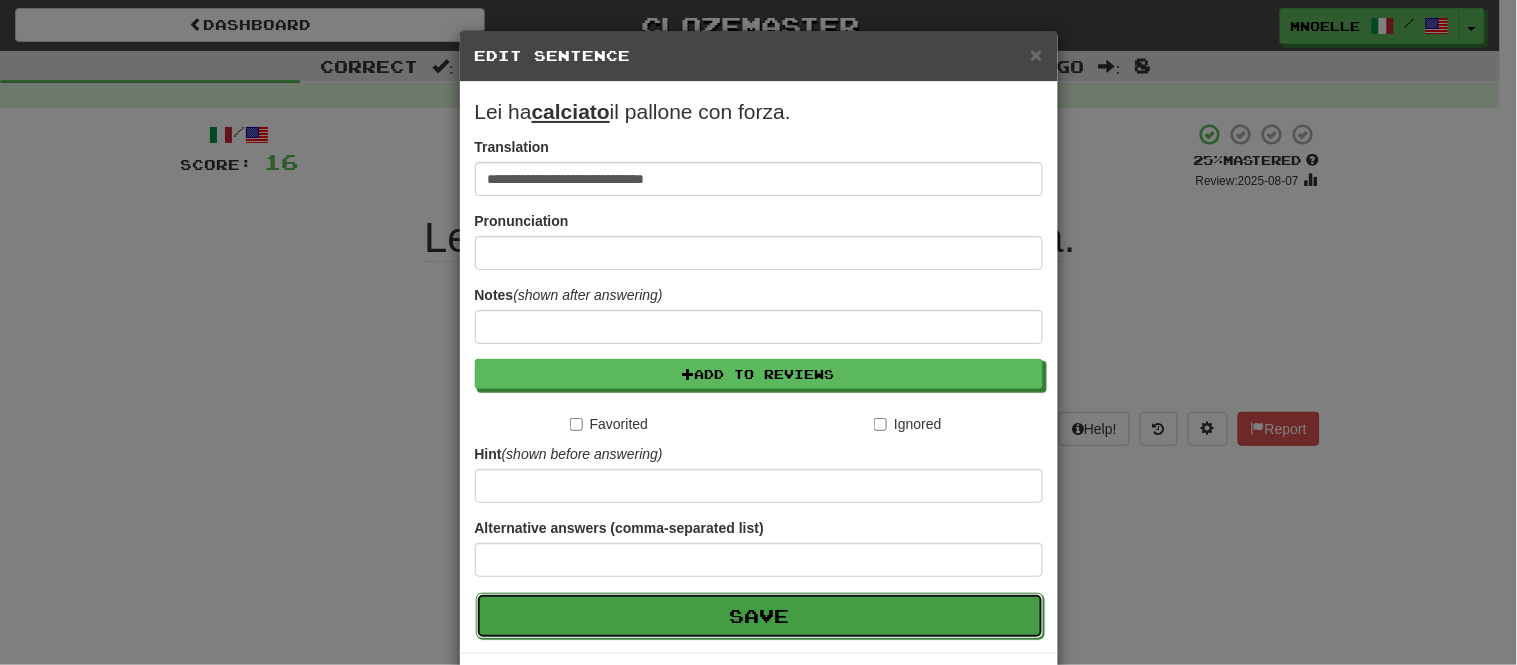 click on "Save" at bounding box center [760, 616] 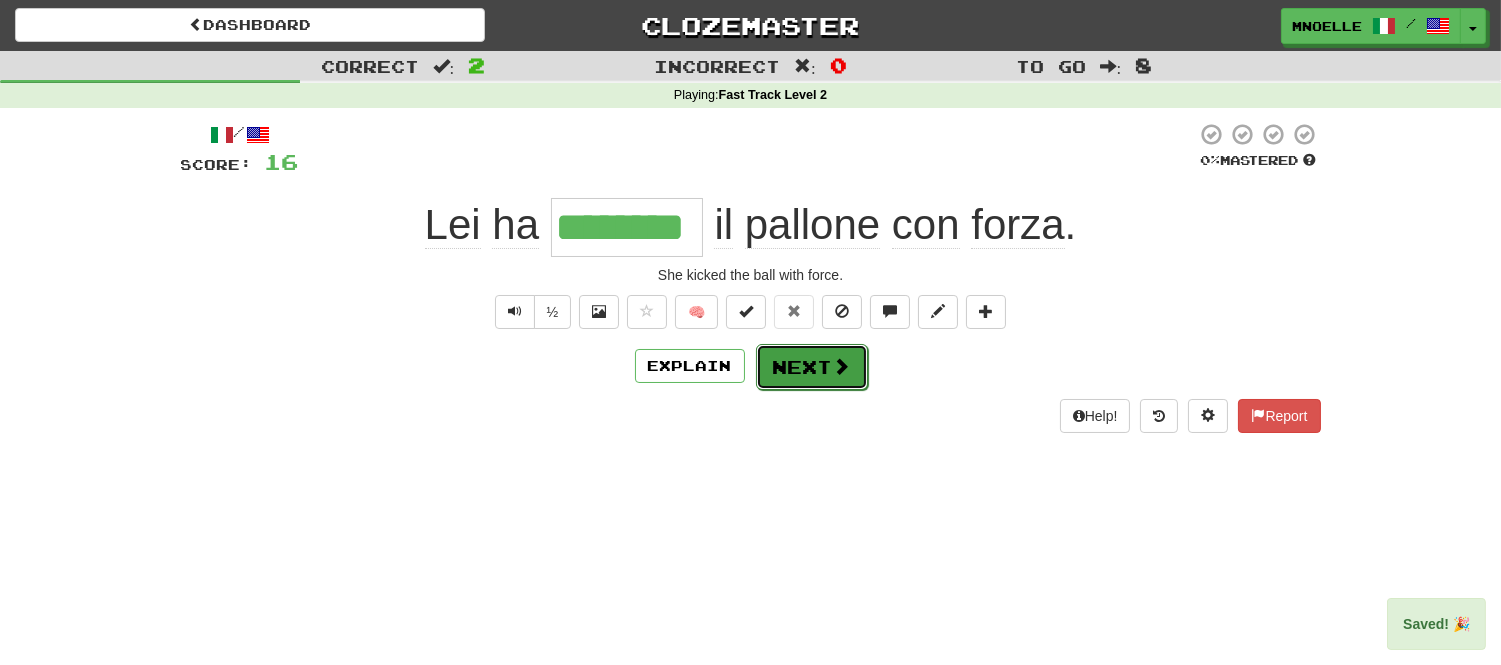 click on "Next" at bounding box center [812, 367] 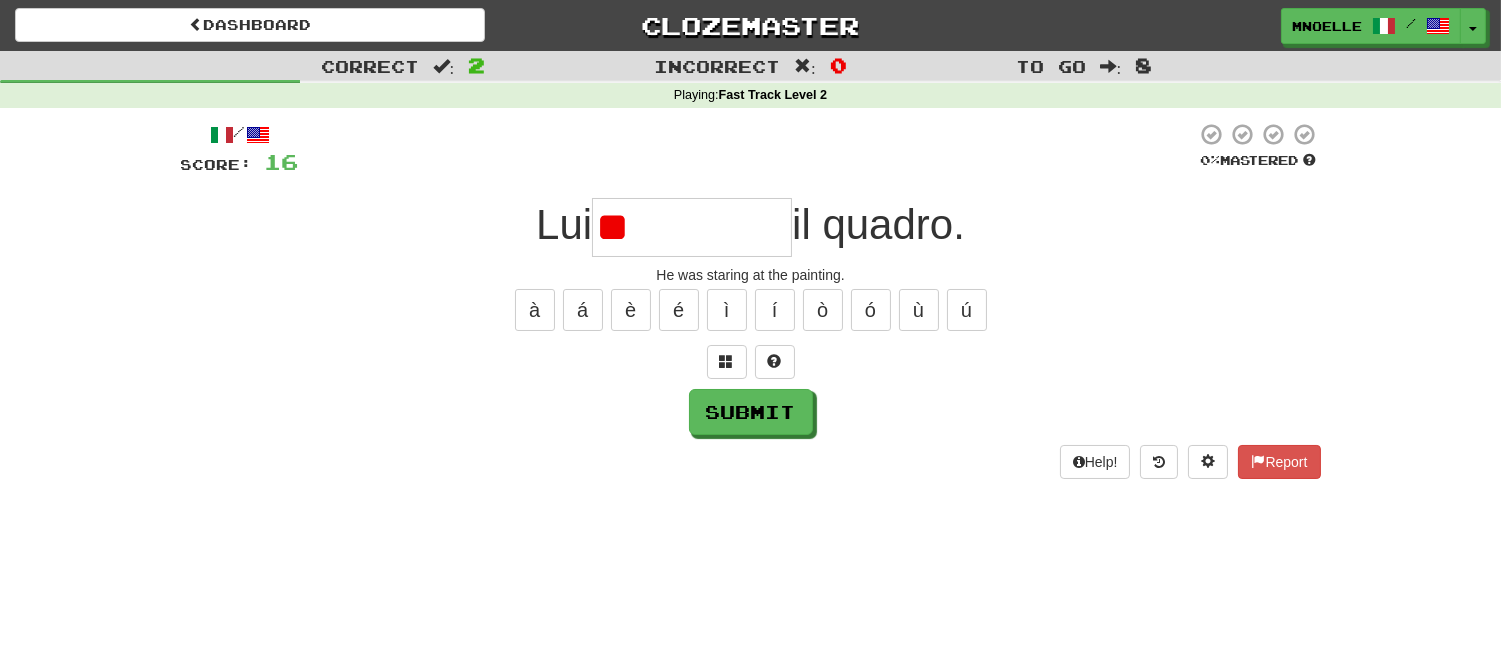 type on "*" 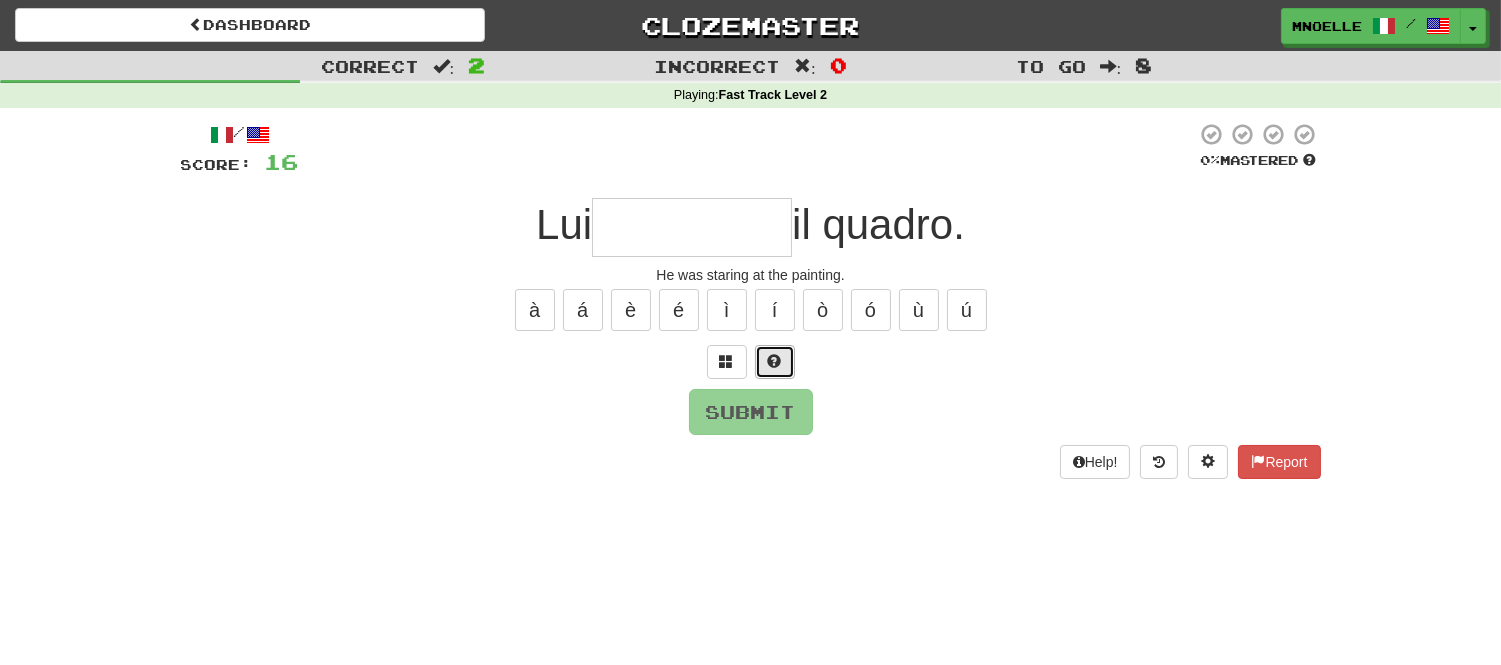 click at bounding box center [775, 361] 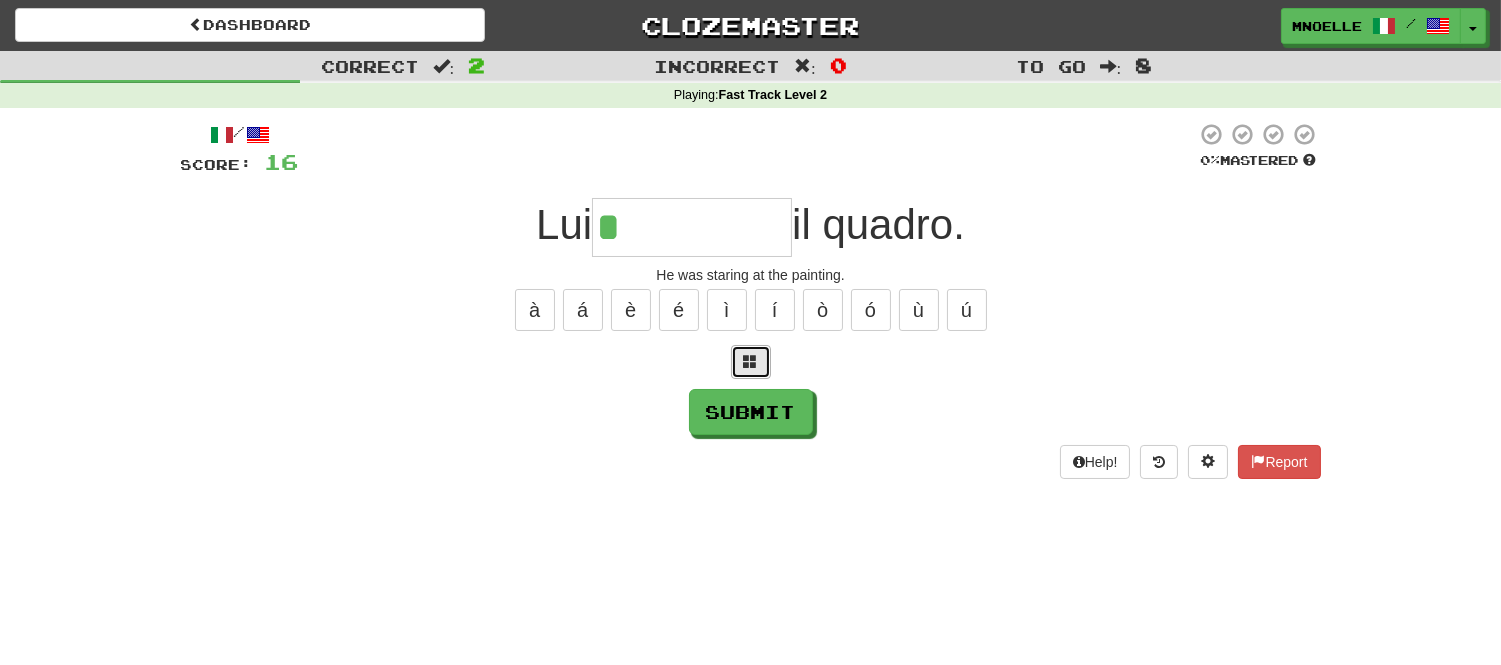 click at bounding box center [751, 361] 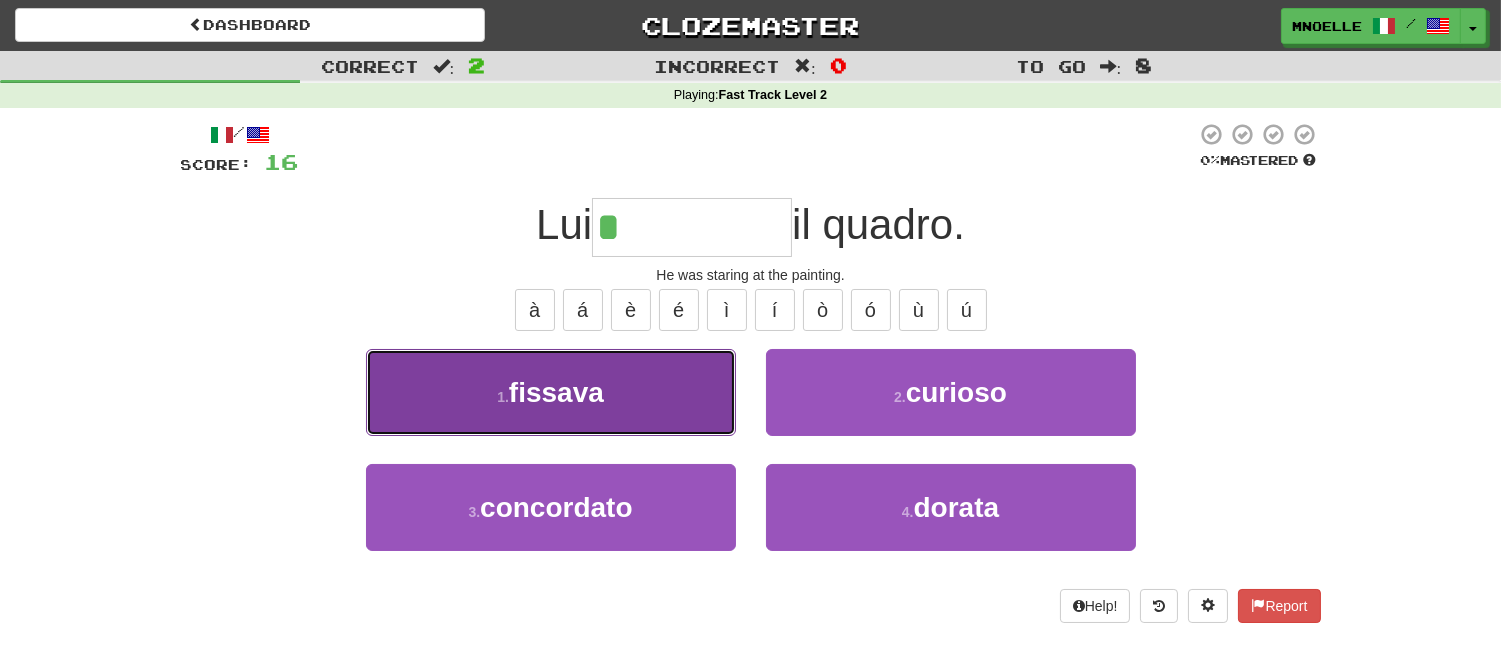click on "1 .  fissava" at bounding box center (551, 392) 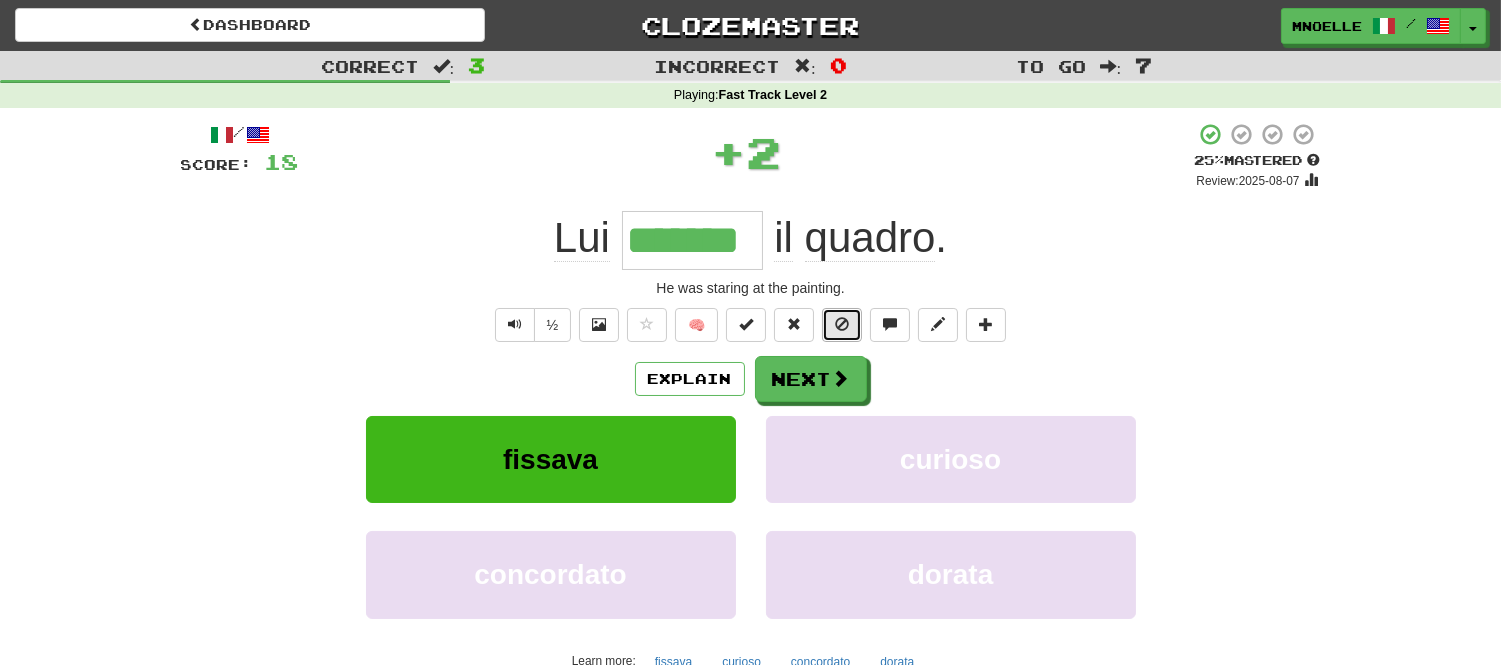 click at bounding box center [842, 324] 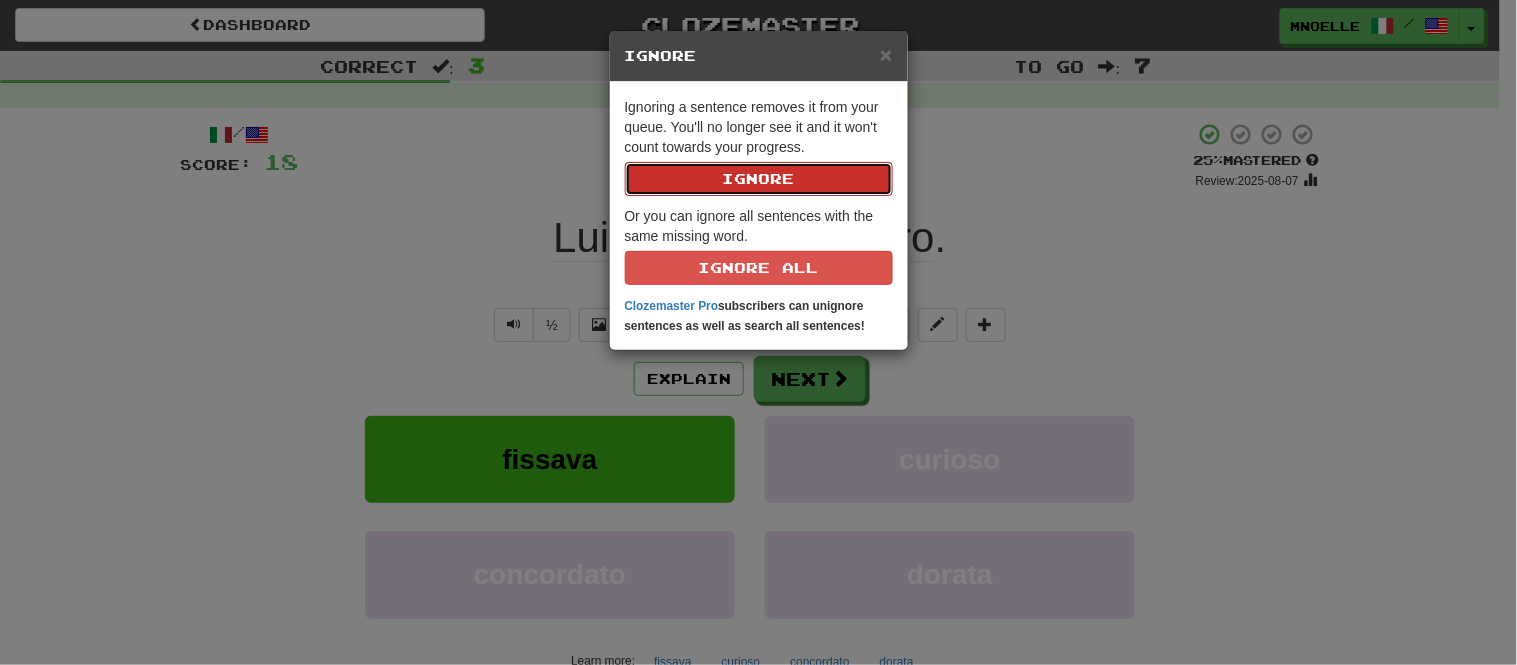 click on "Ignore" at bounding box center [759, 179] 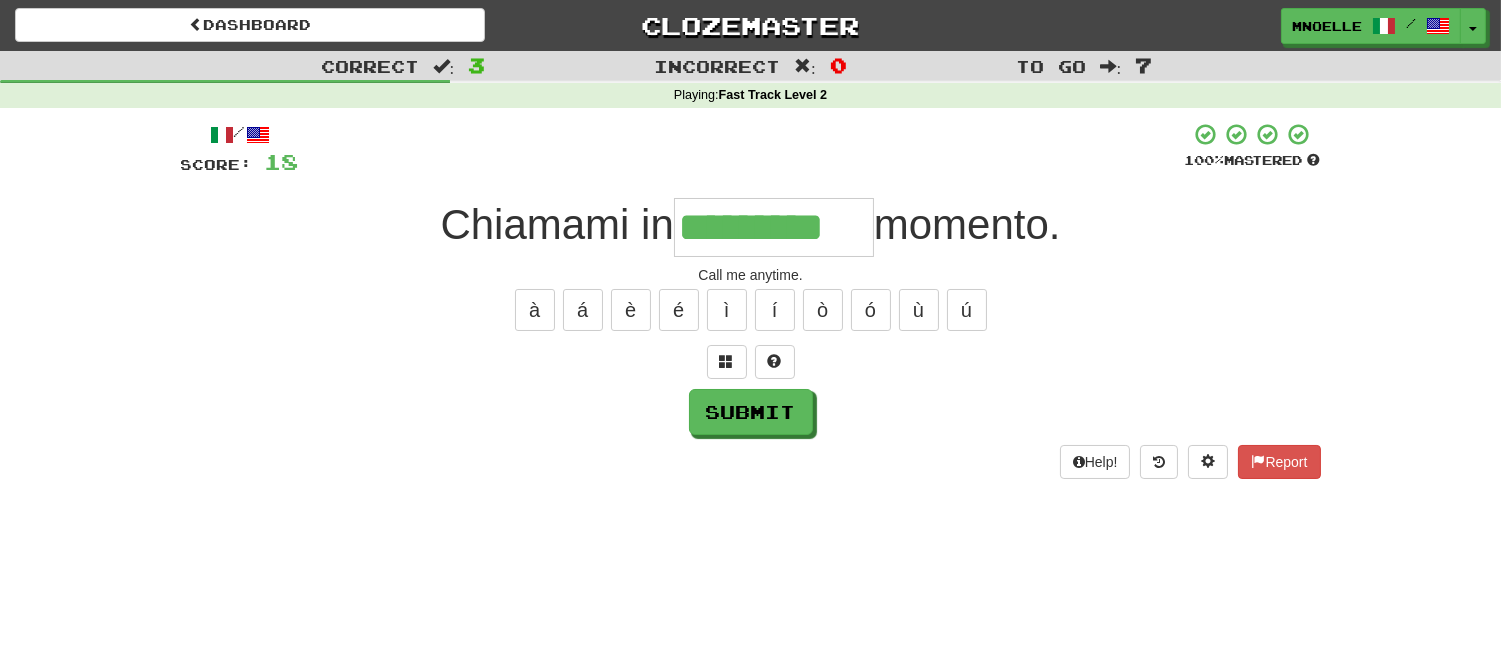 type on "*********" 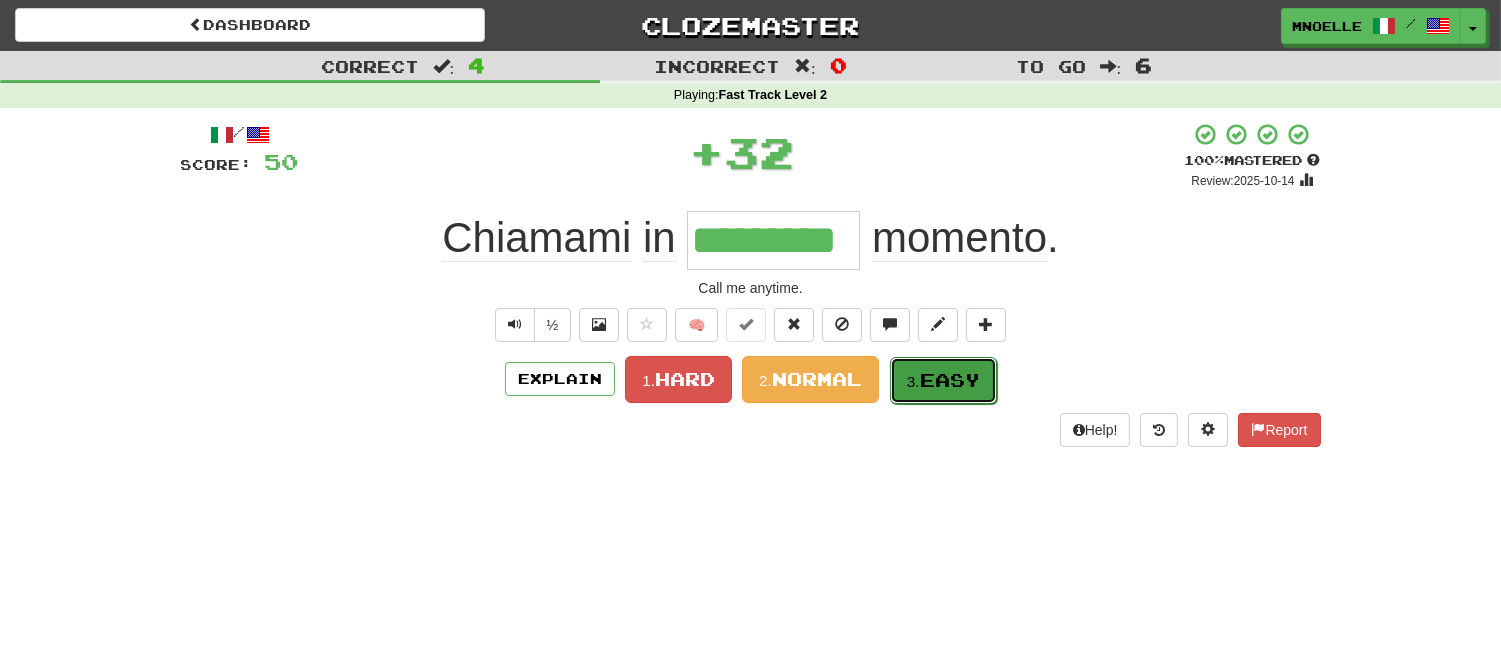 click on "3.  Easy" at bounding box center (943, 380) 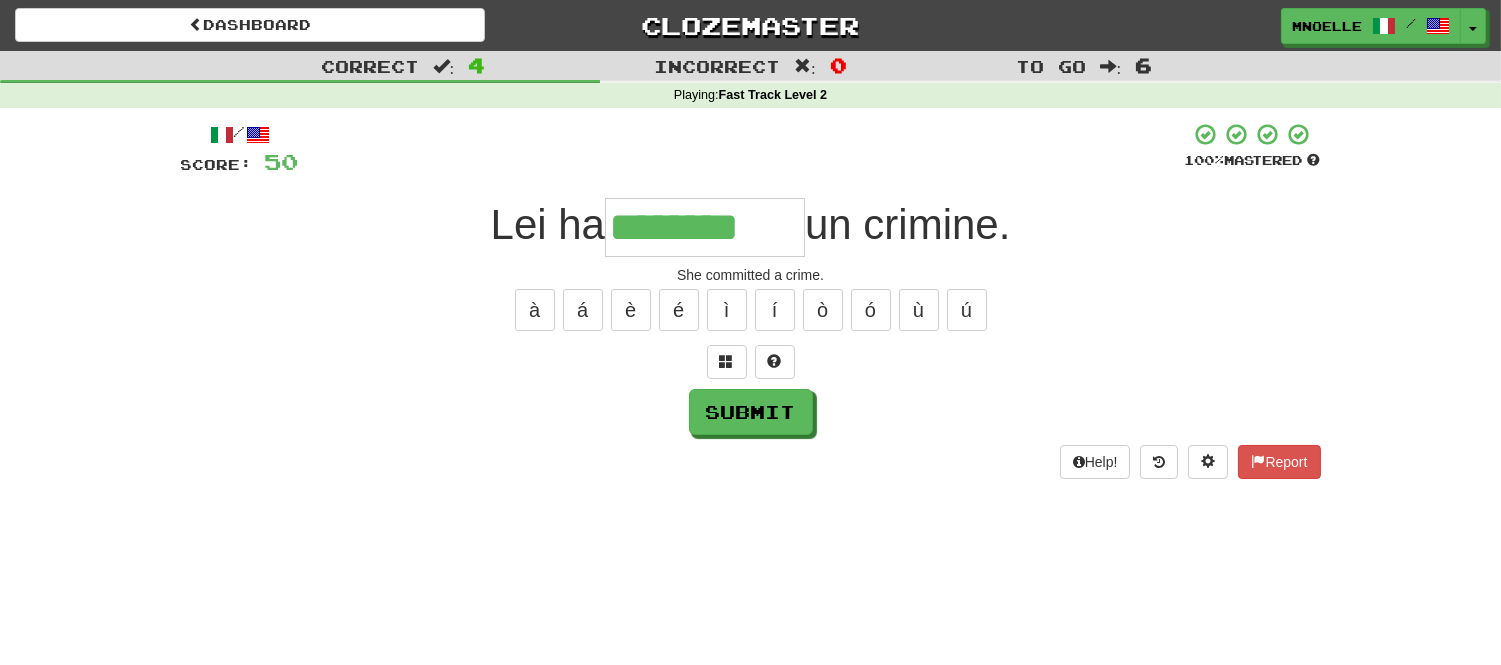 scroll, scrollTop: 0, scrollLeft: 11, axis: horizontal 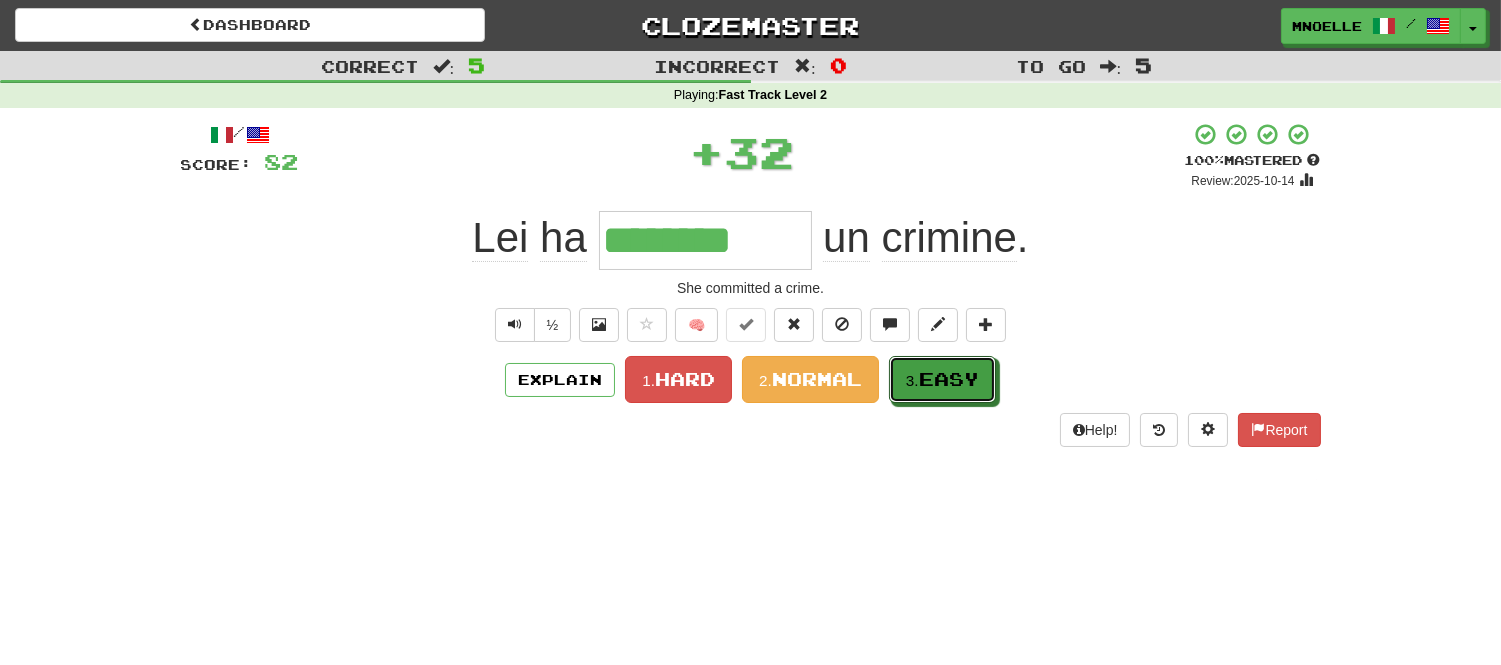click on "3.  Easy" at bounding box center [942, 379] 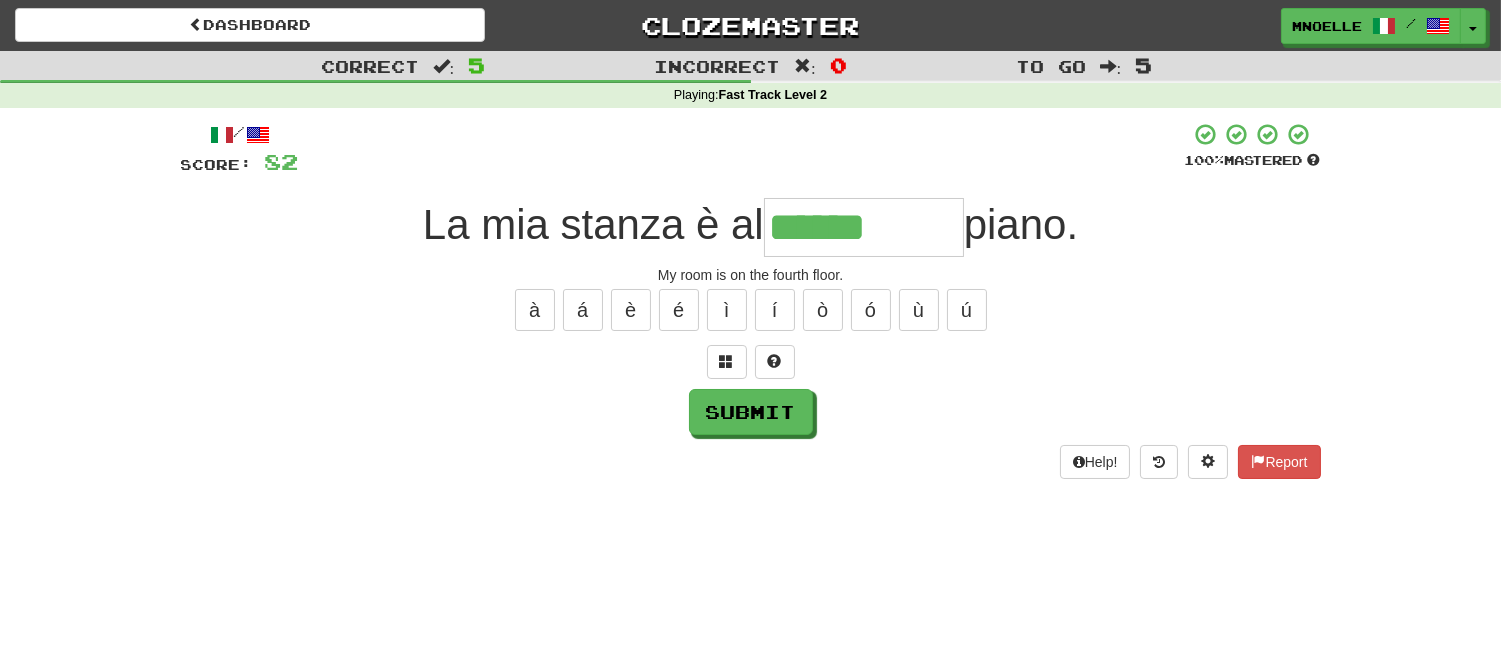type on "******" 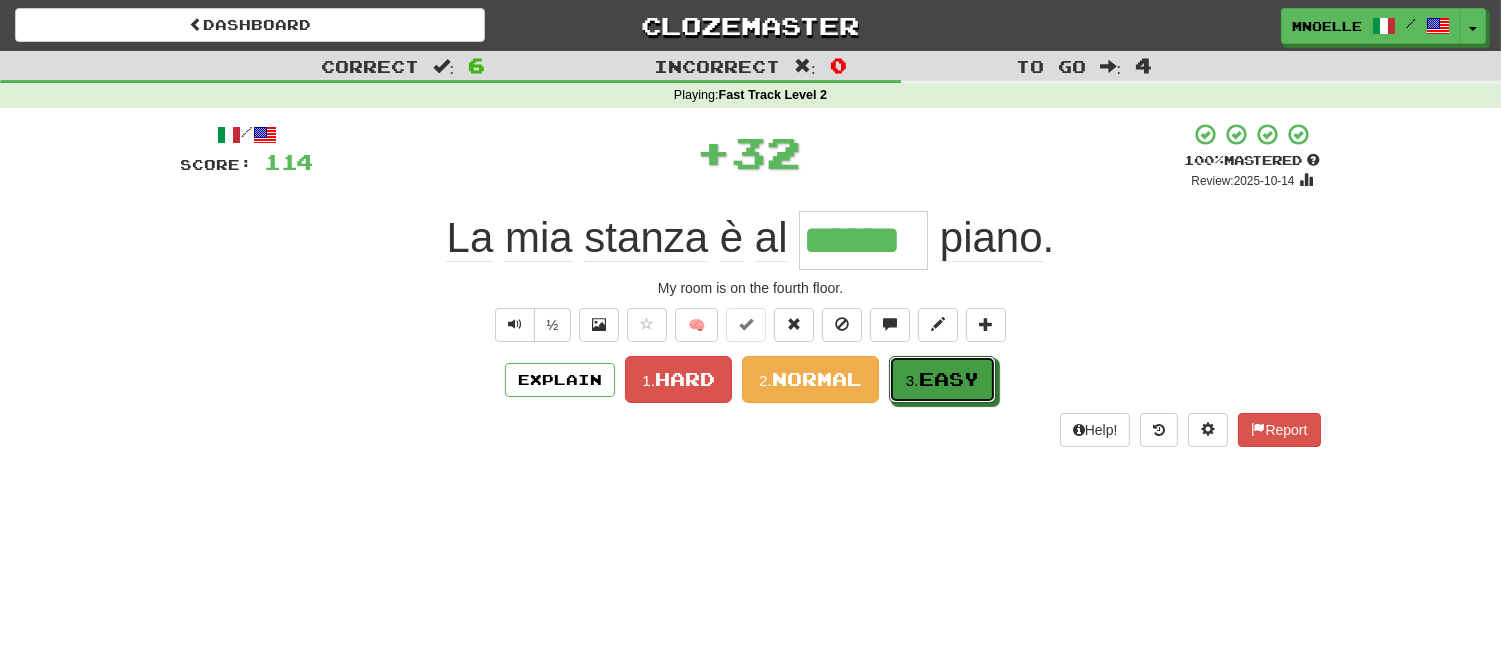 click on "3.  Easy" at bounding box center [942, 379] 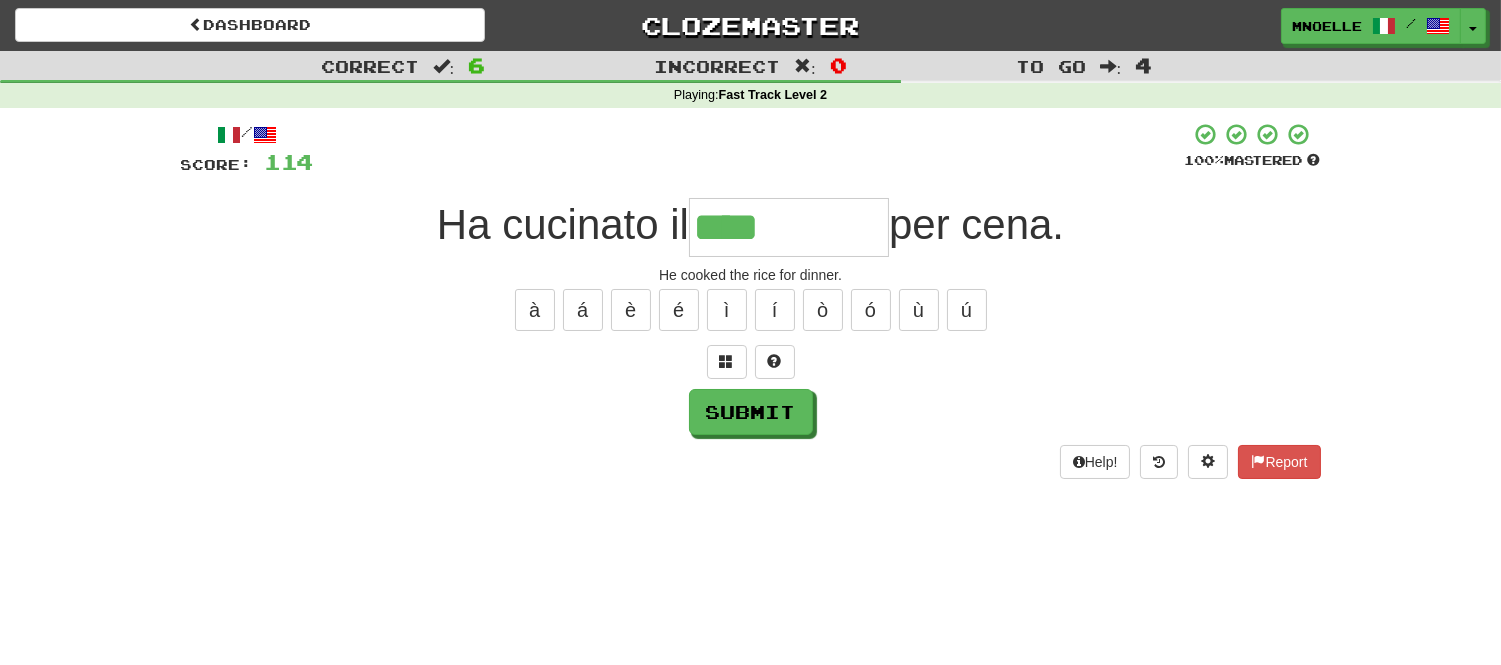 type on "****" 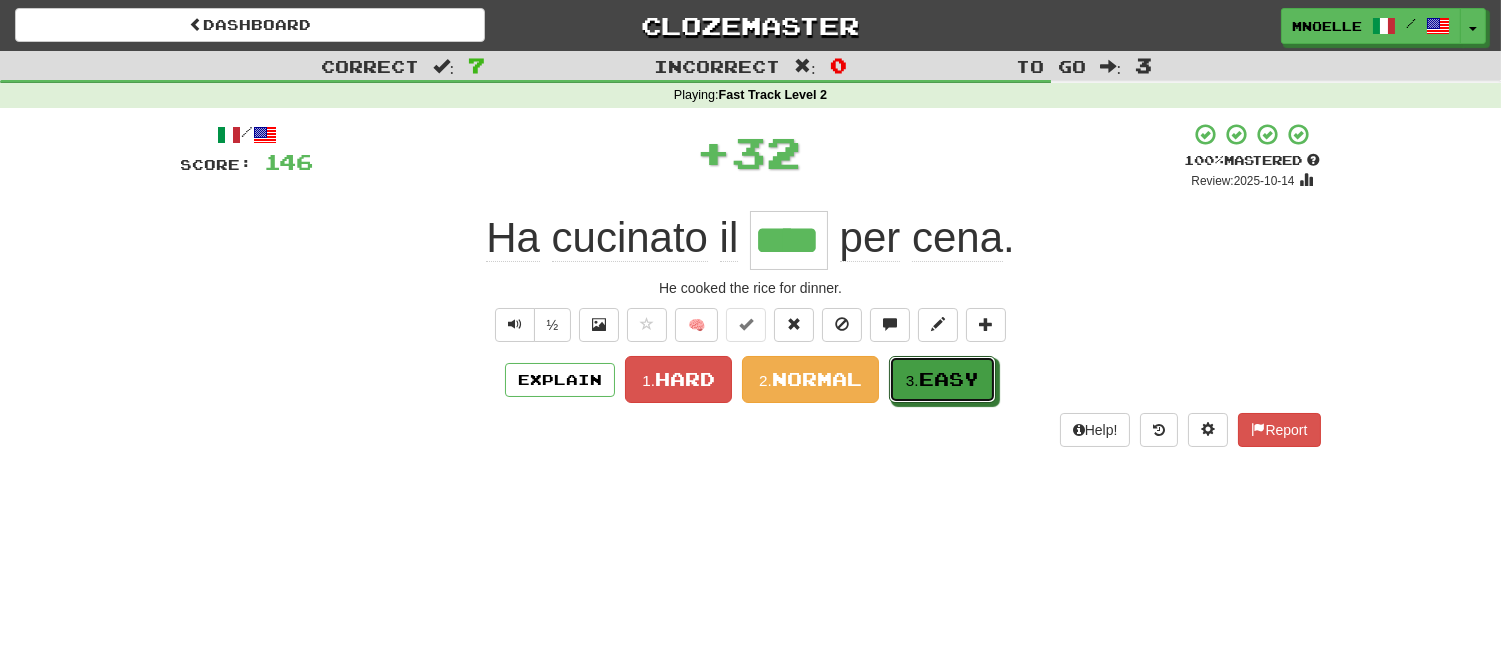 click on "3.  Easy" at bounding box center [942, 379] 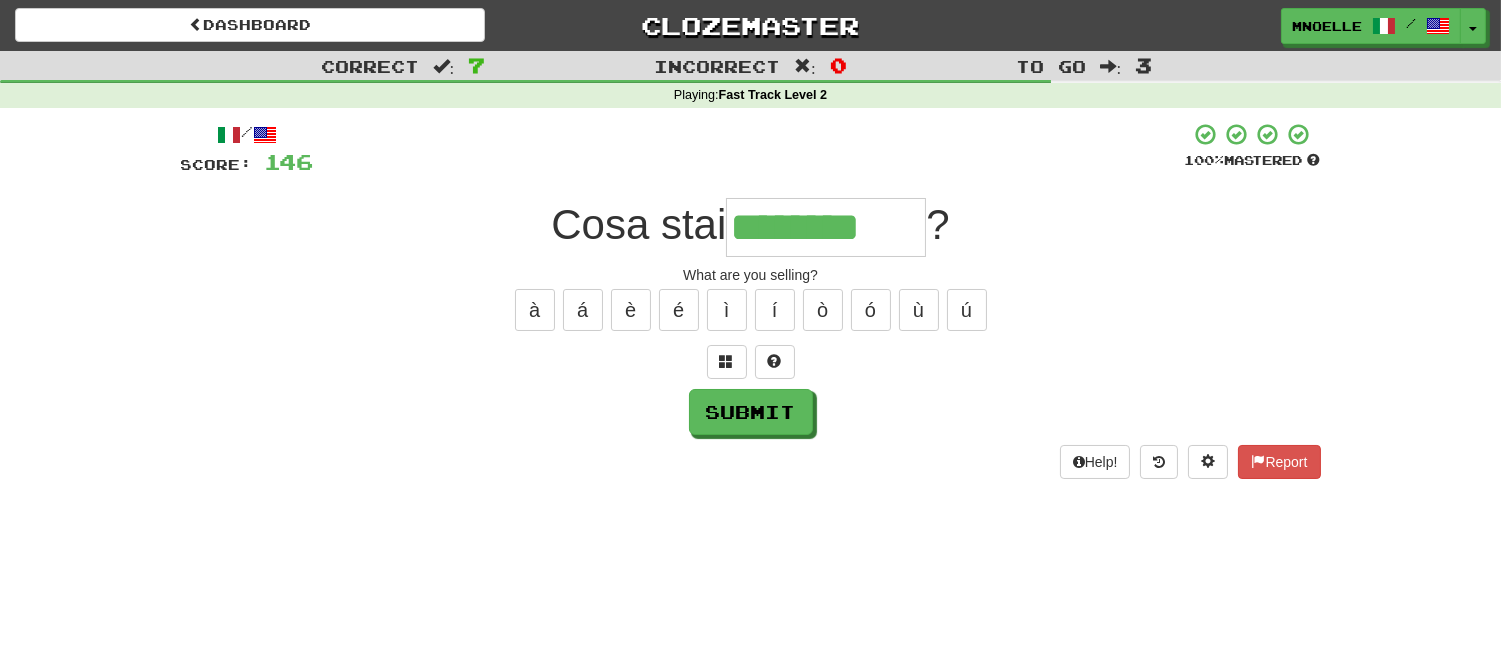type on "********" 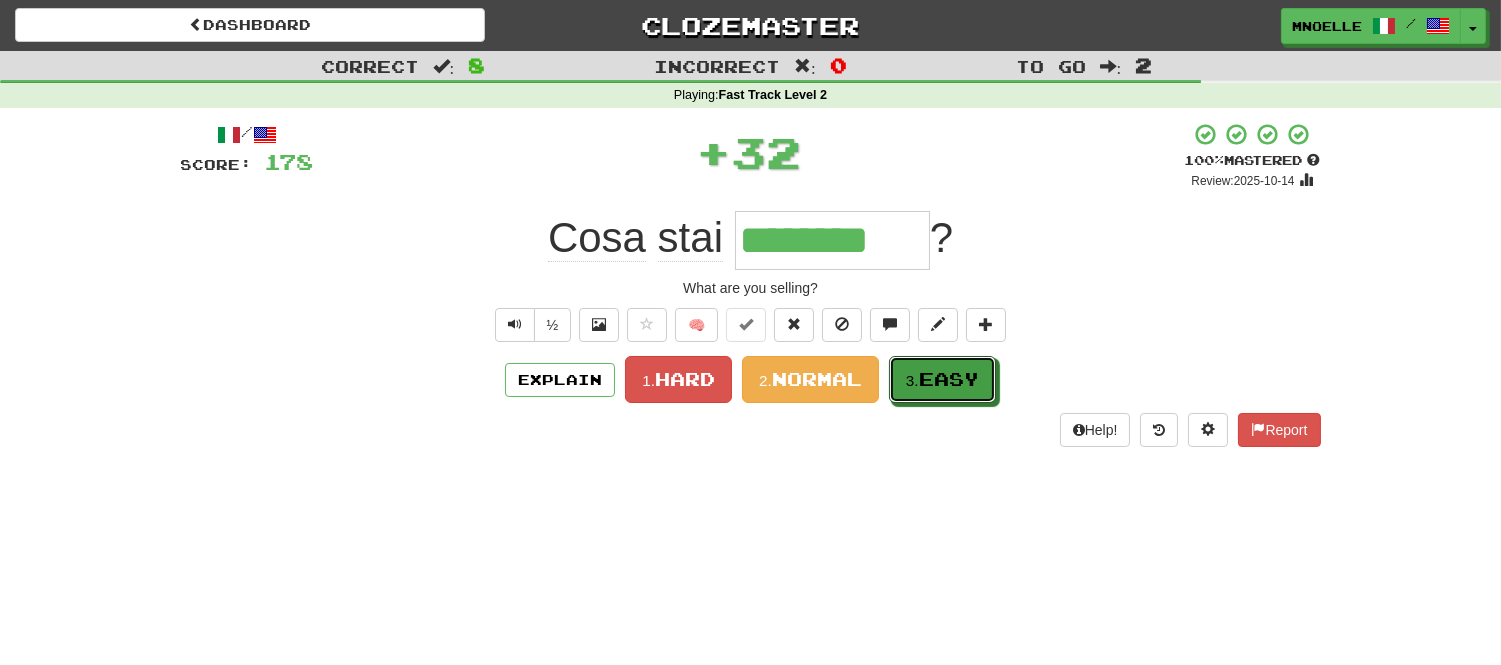 click on "3.  Easy" at bounding box center [942, 379] 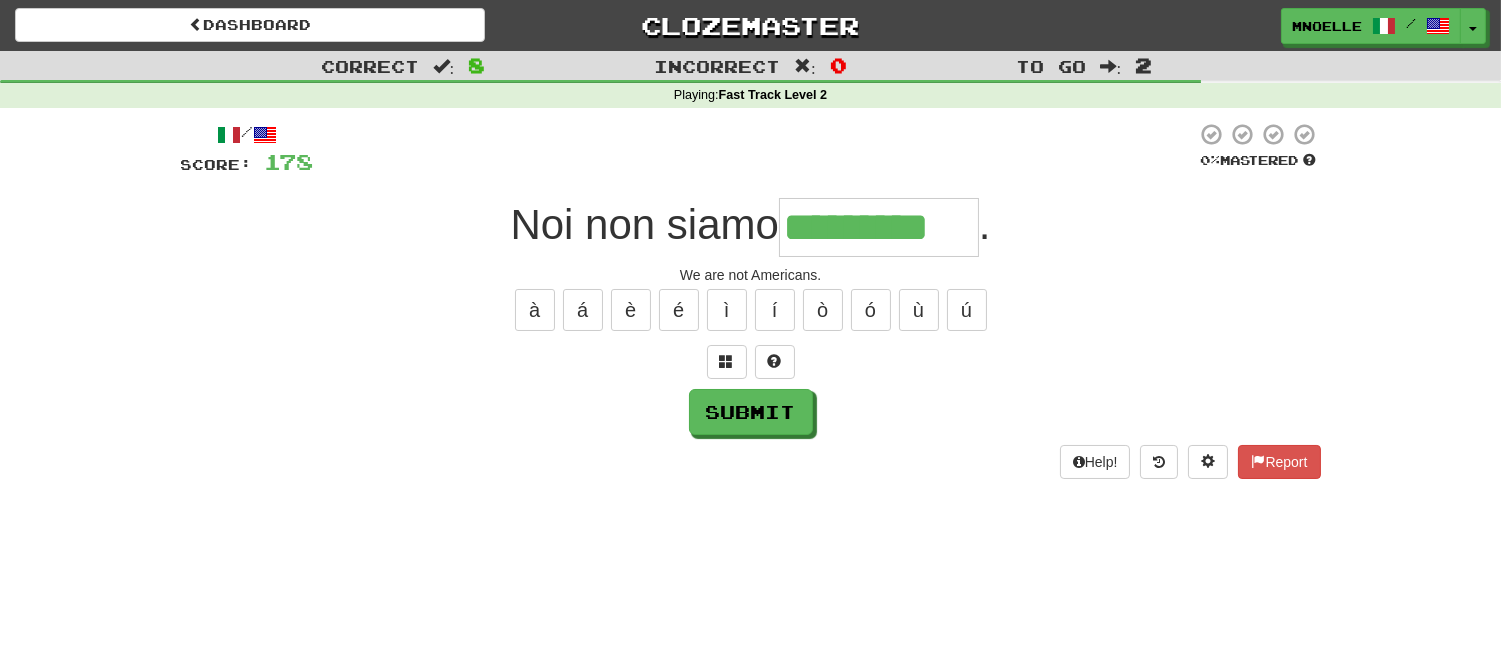 type on "*********" 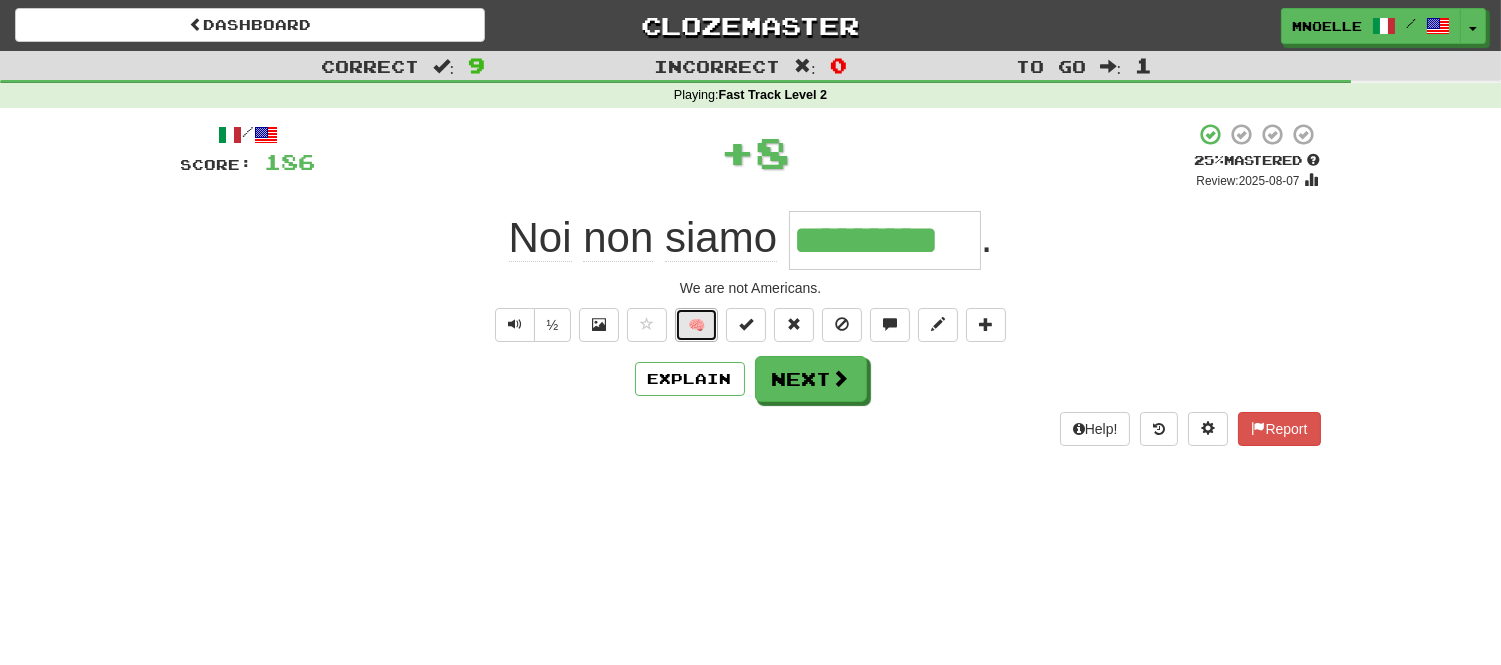click on "🧠" at bounding box center [696, 325] 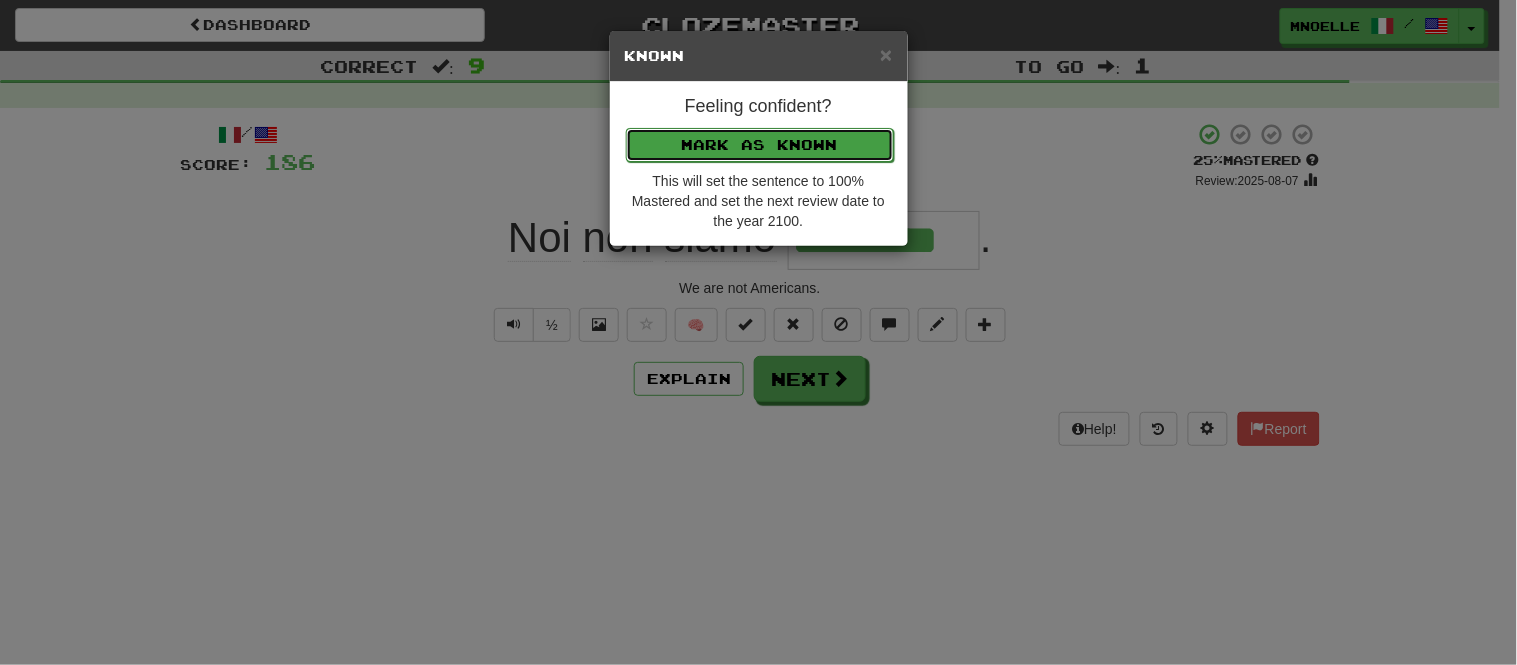 click on "Mark as Known" at bounding box center (760, 145) 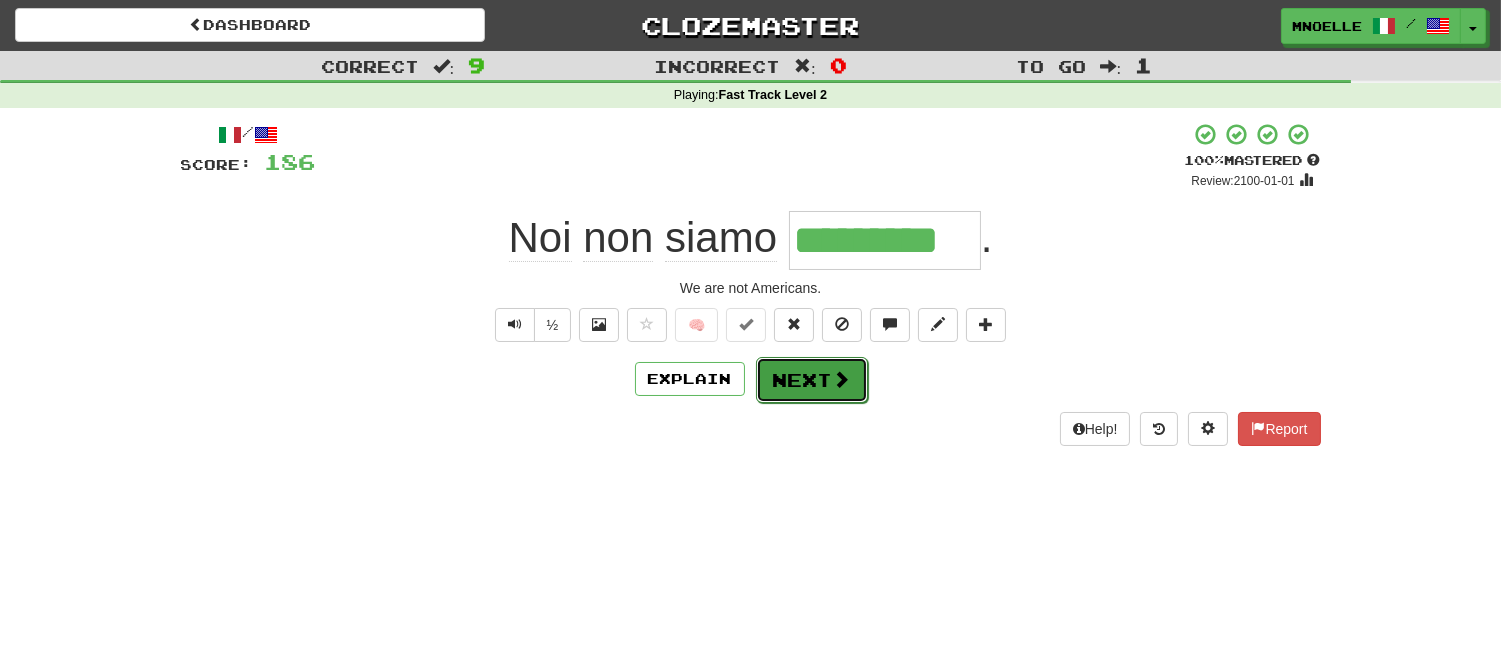click on "Next" at bounding box center (812, 380) 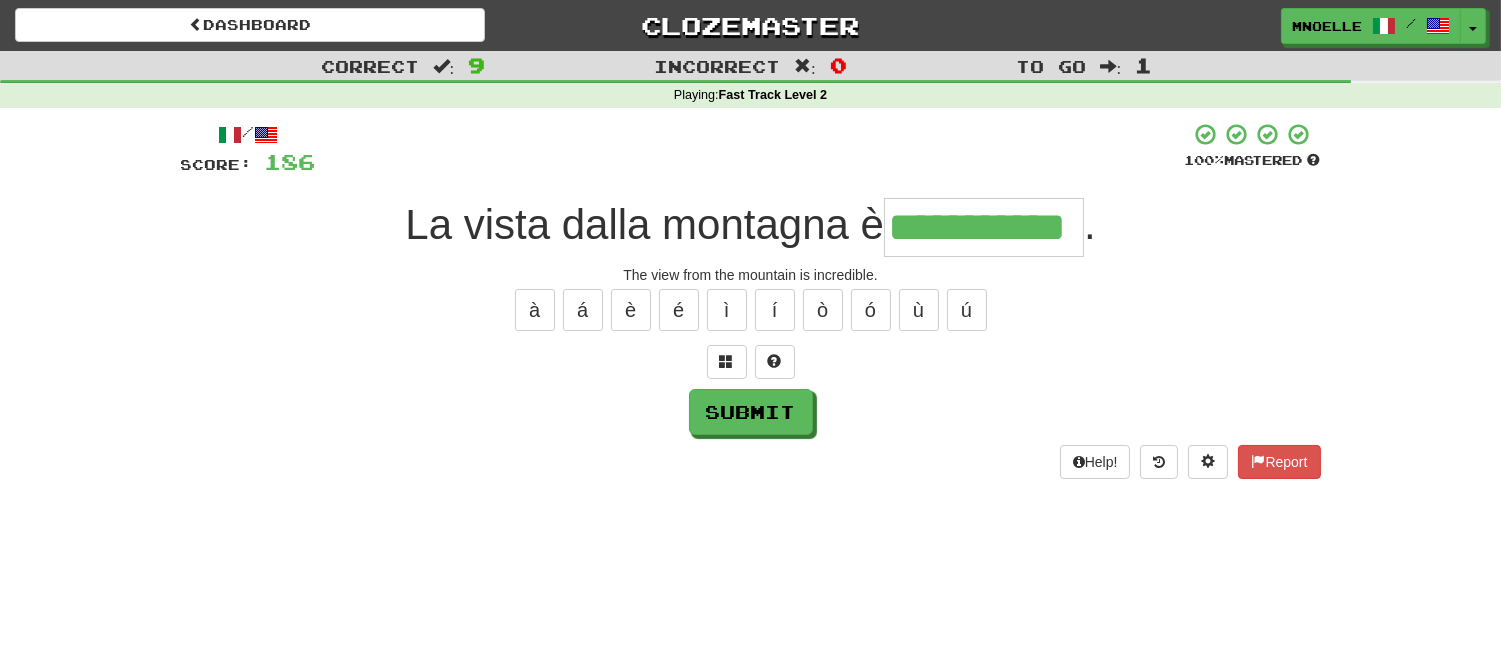 type on "**********" 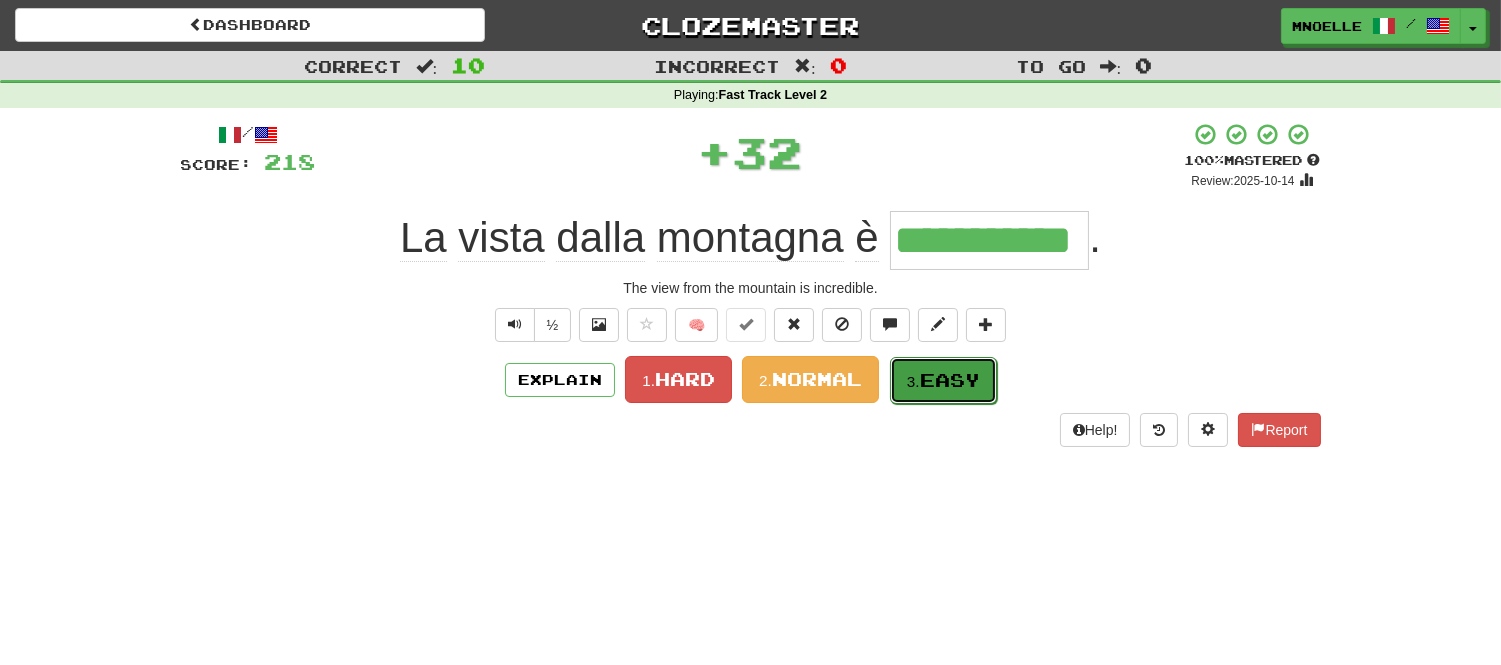 click on "Easy" at bounding box center [950, 380] 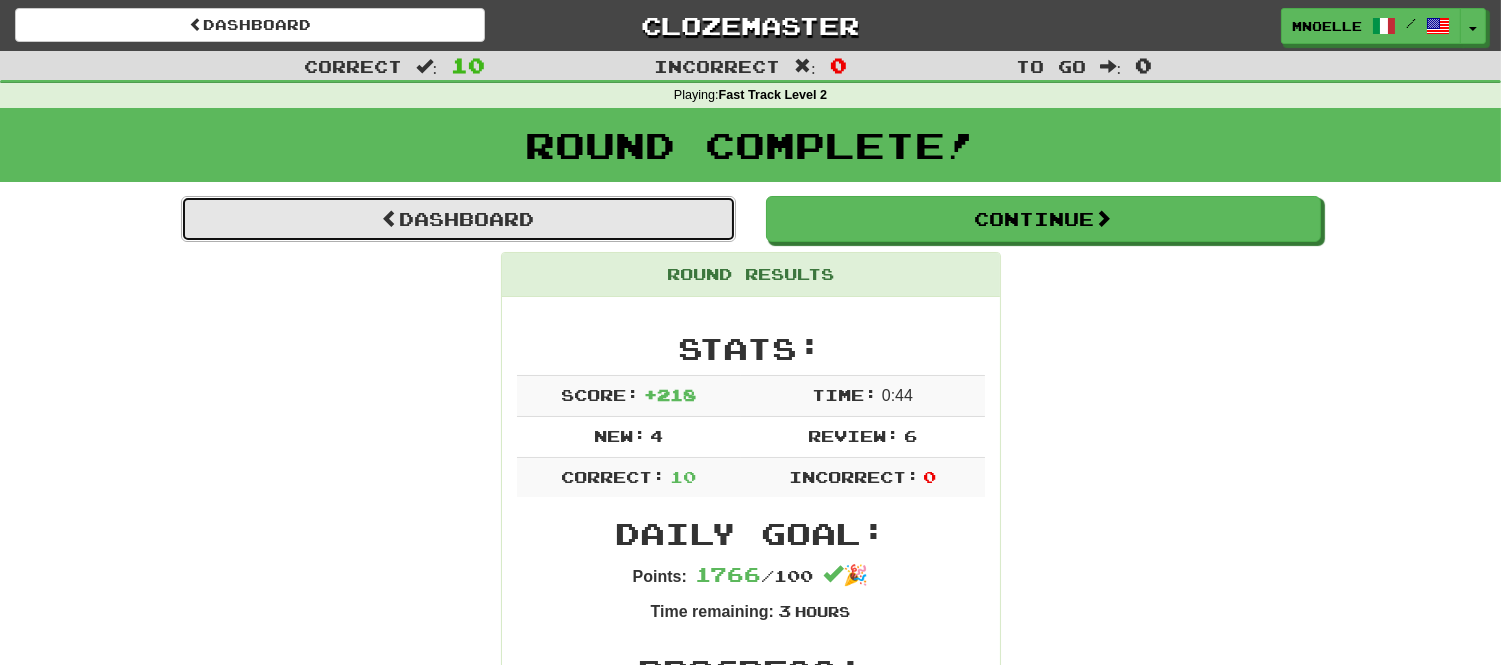 click on "Dashboard" at bounding box center (458, 219) 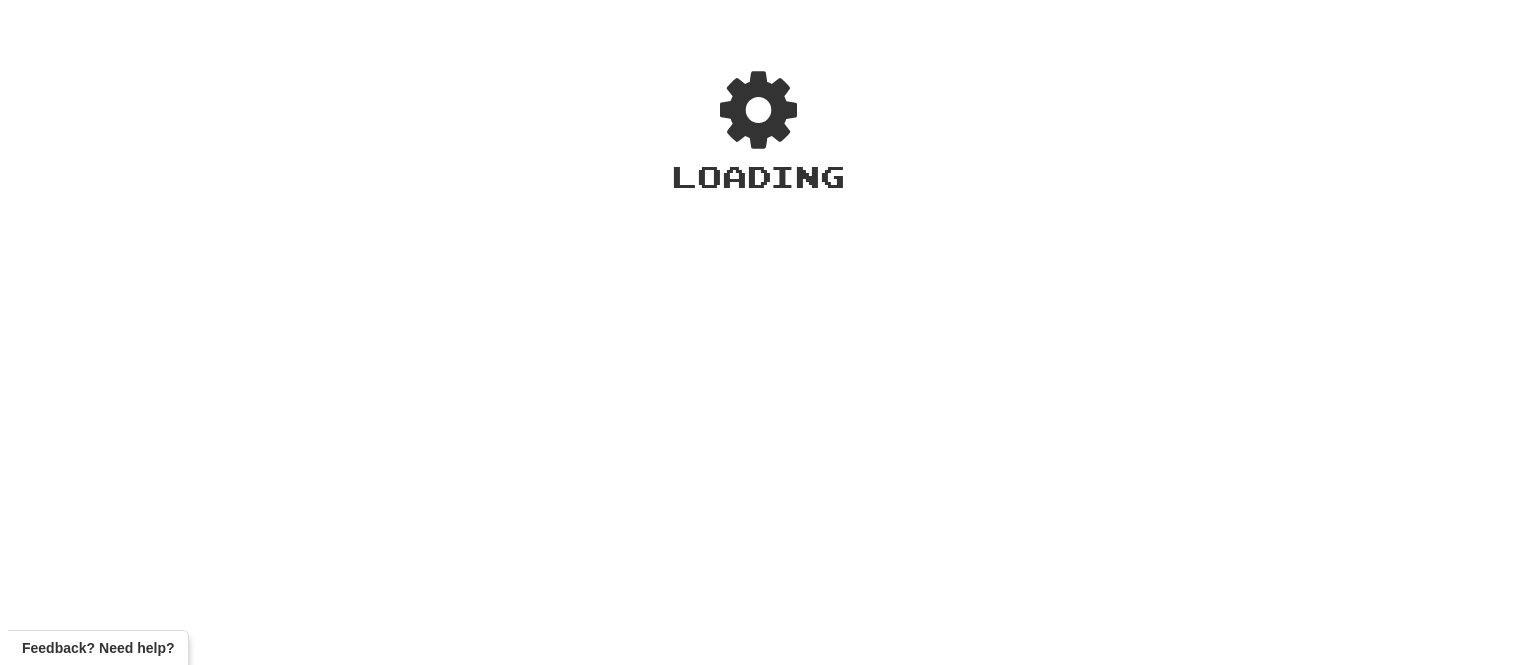 scroll, scrollTop: 0, scrollLeft: 0, axis: both 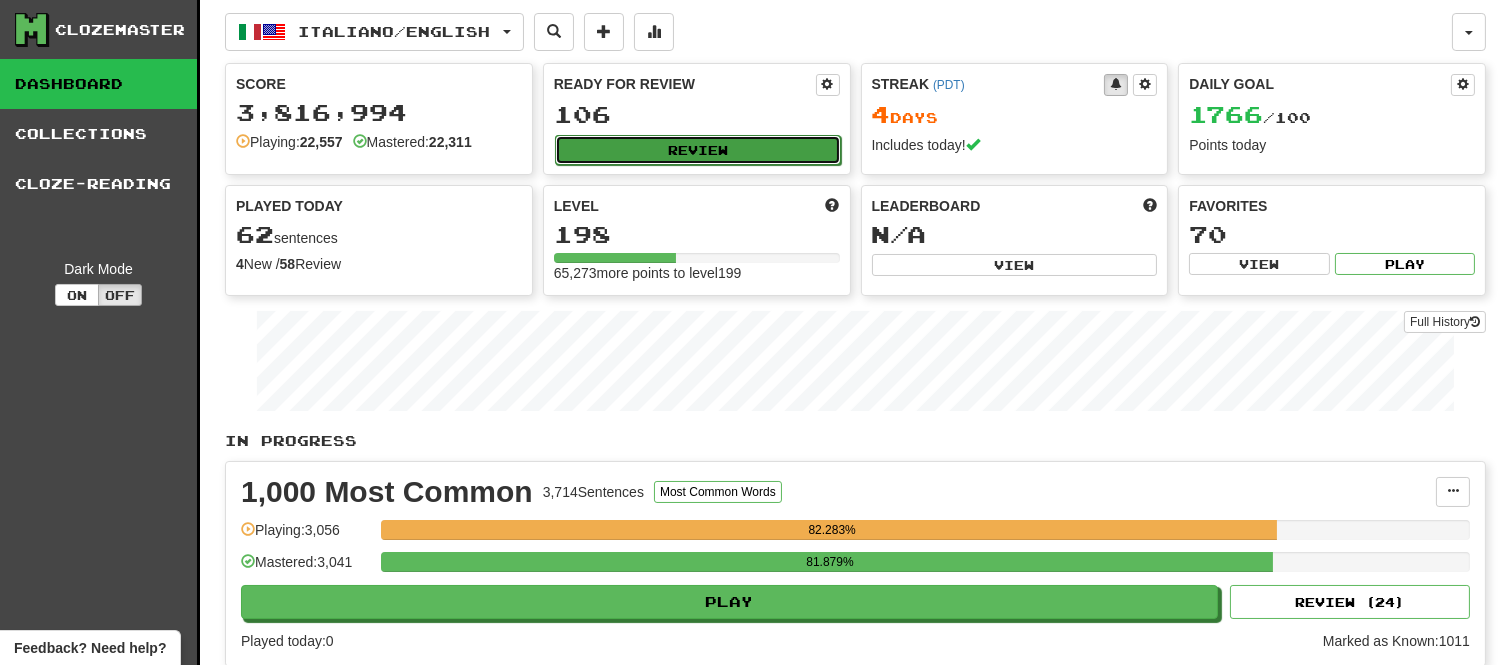 click on "Review" at bounding box center (698, 150) 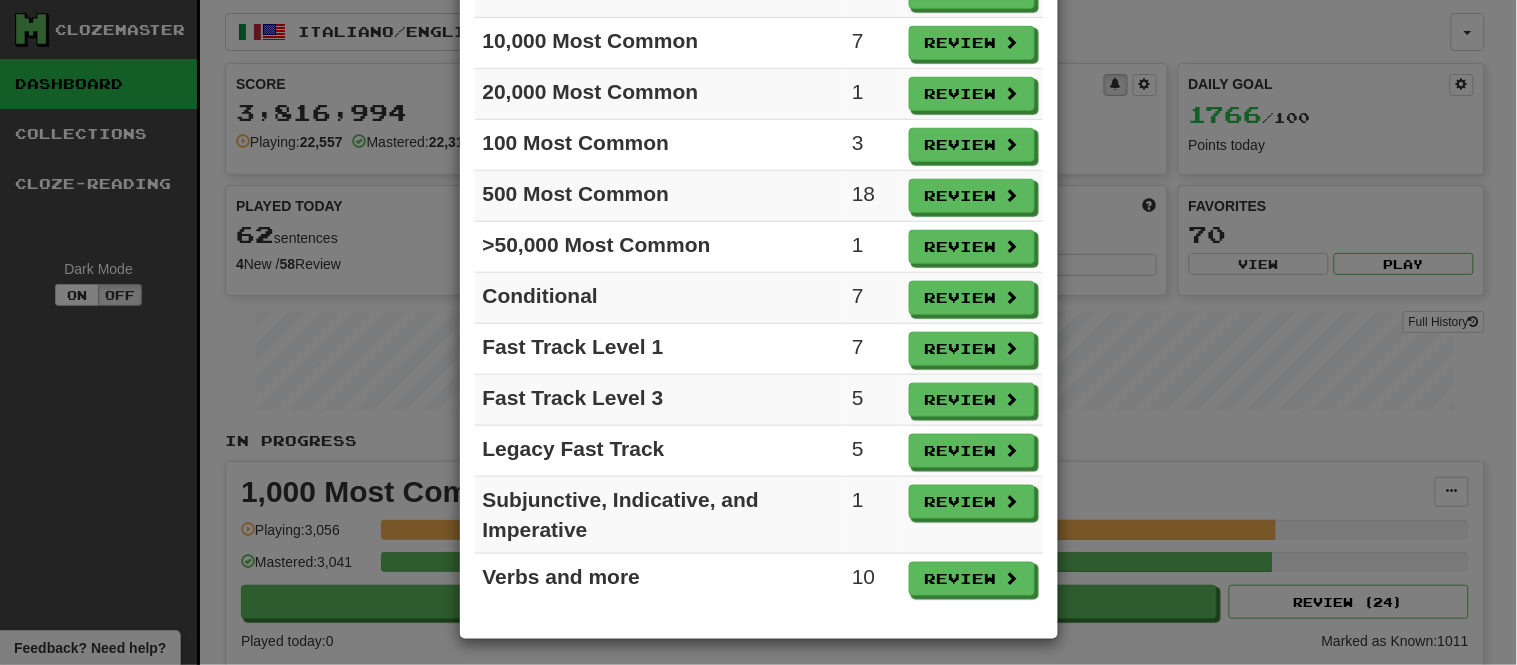 scroll, scrollTop: 323, scrollLeft: 0, axis: vertical 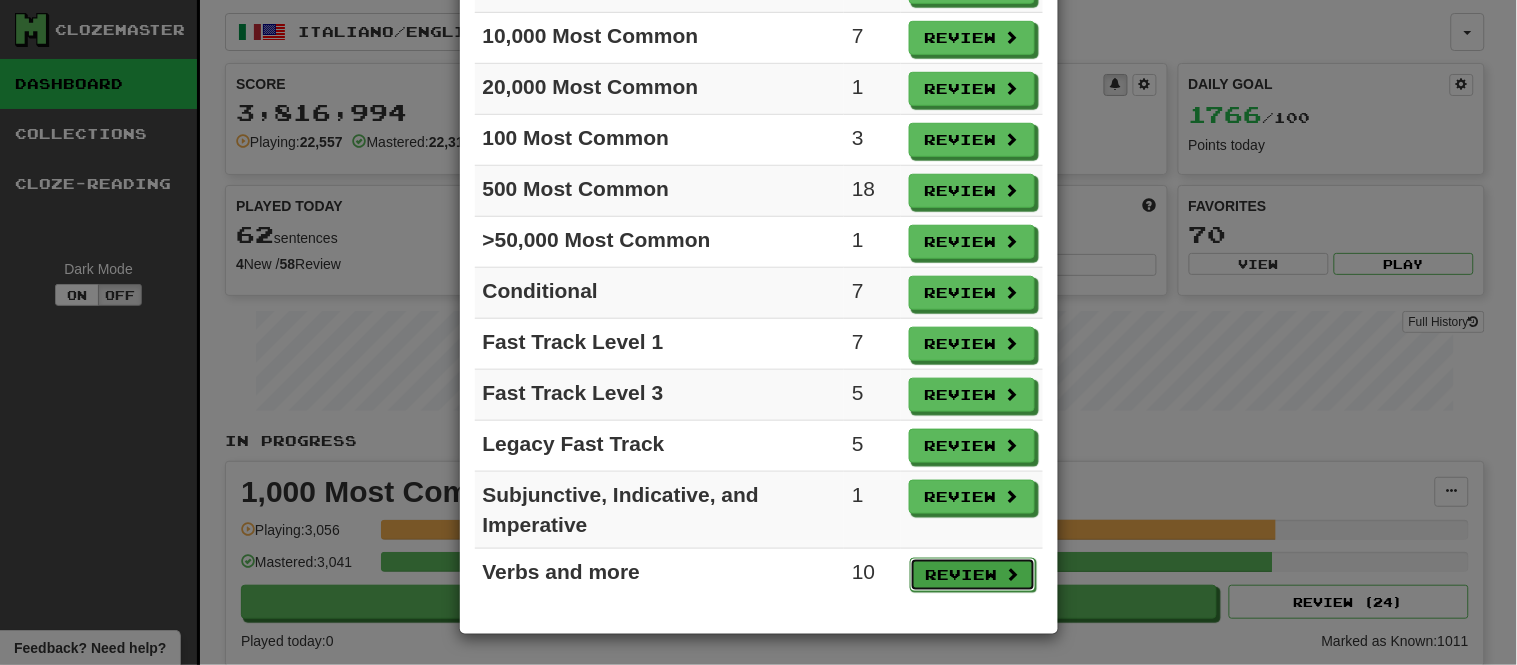 click on "Review" at bounding box center (973, 575) 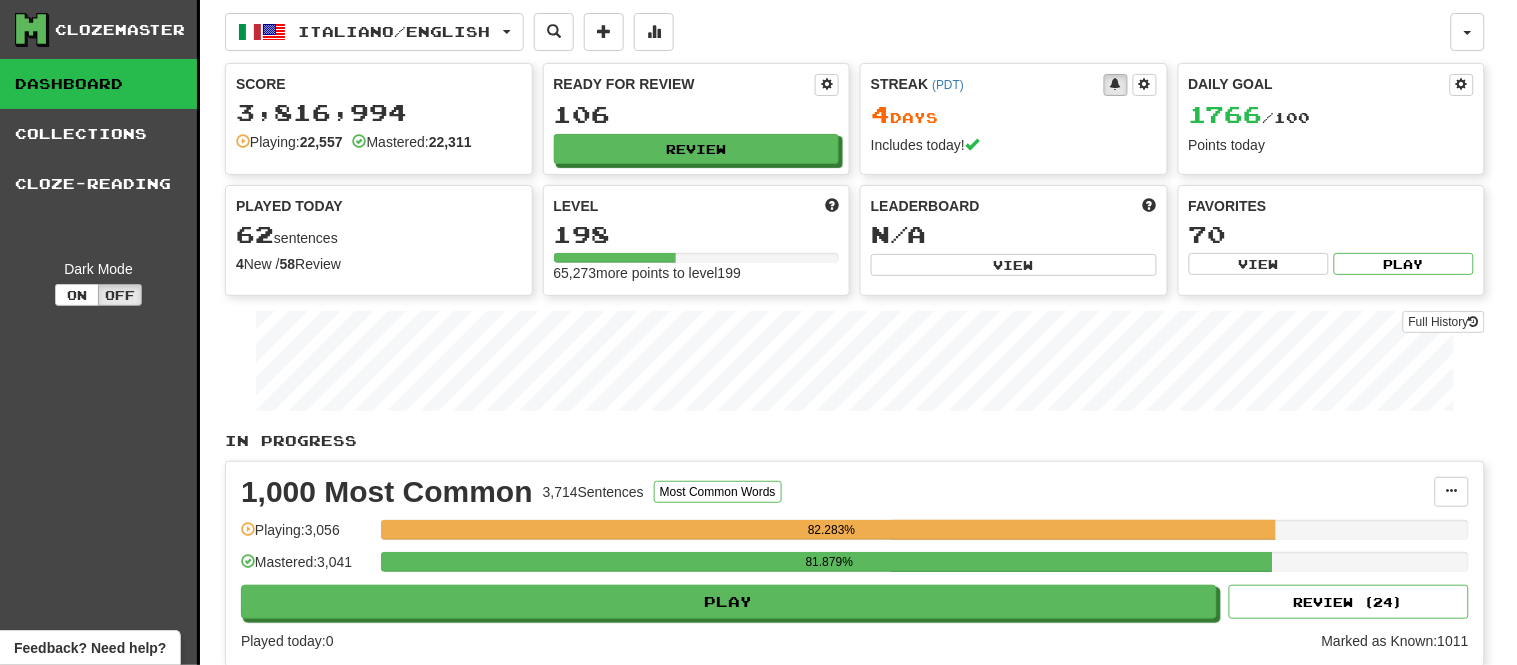 select on "**" 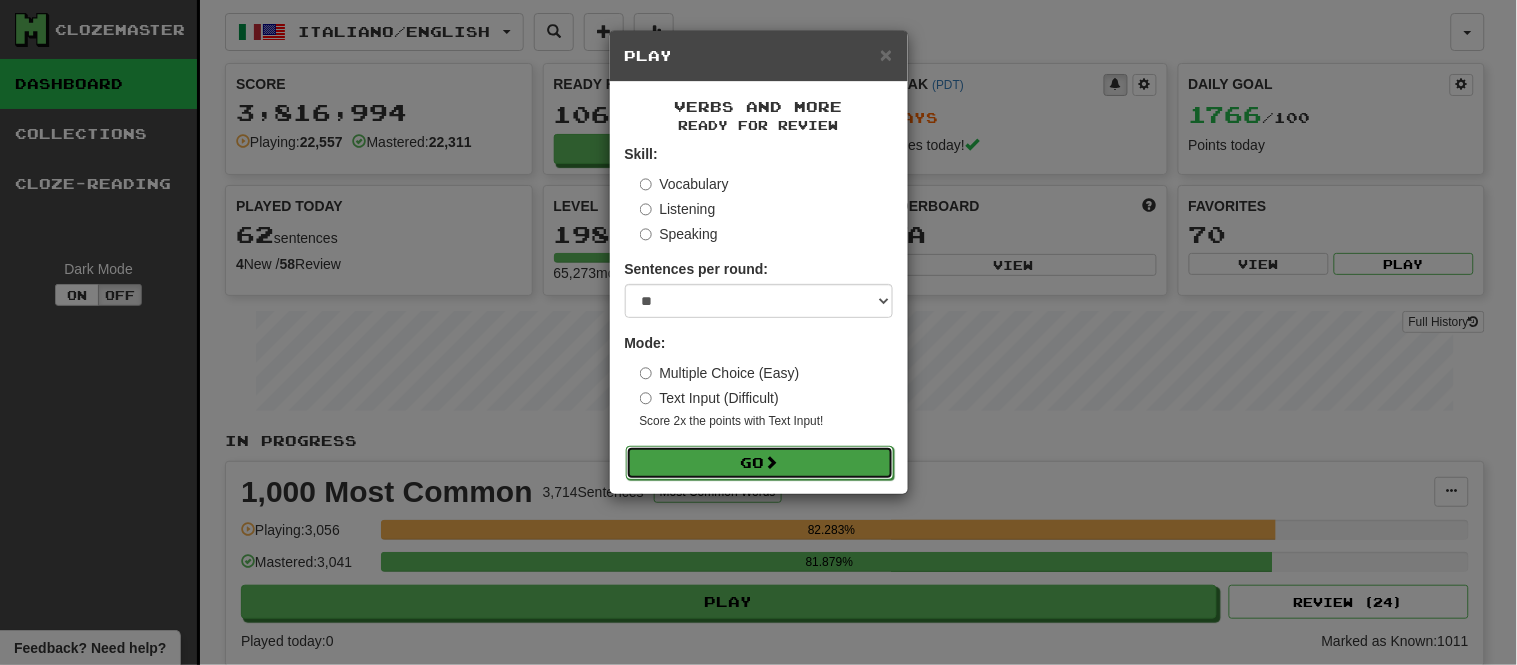 click on "Go" at bounding box center [760, 463] 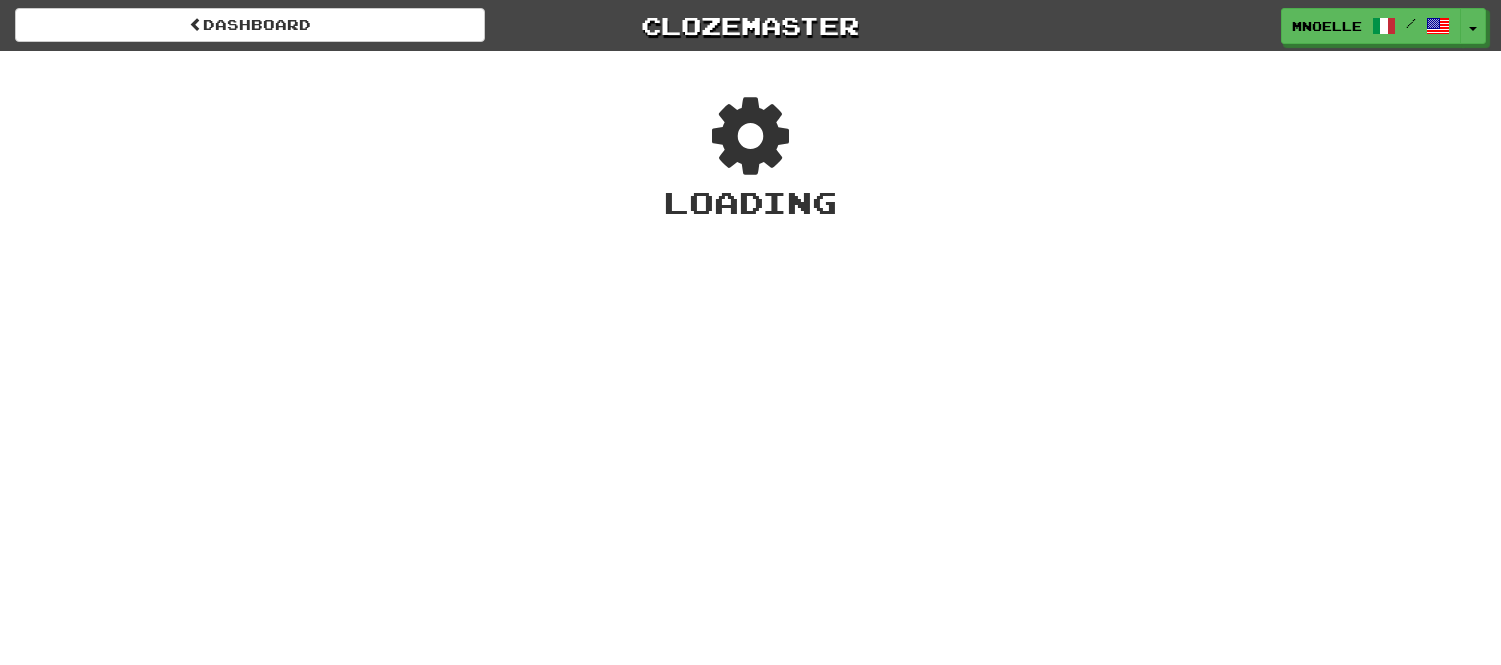scroll, scrollTop: 0, scrollLeft: 0, axis: both 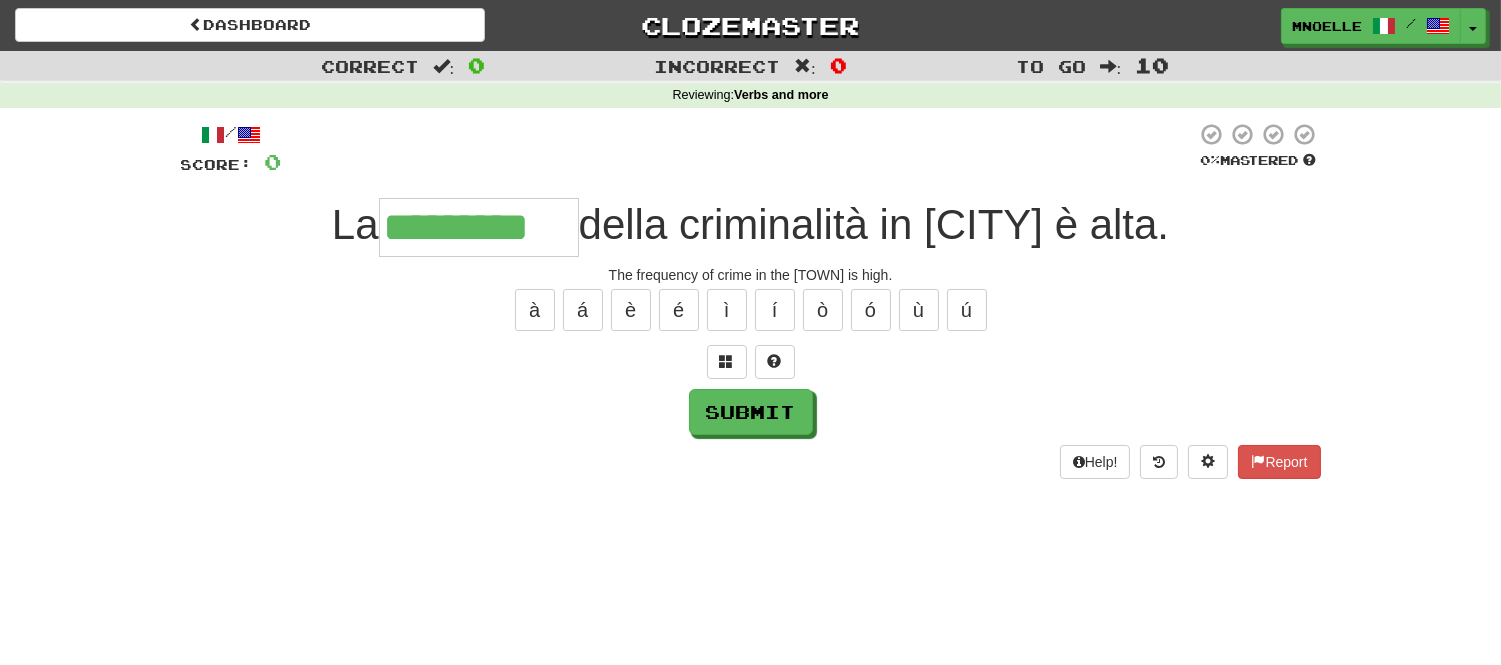 type on "*********" 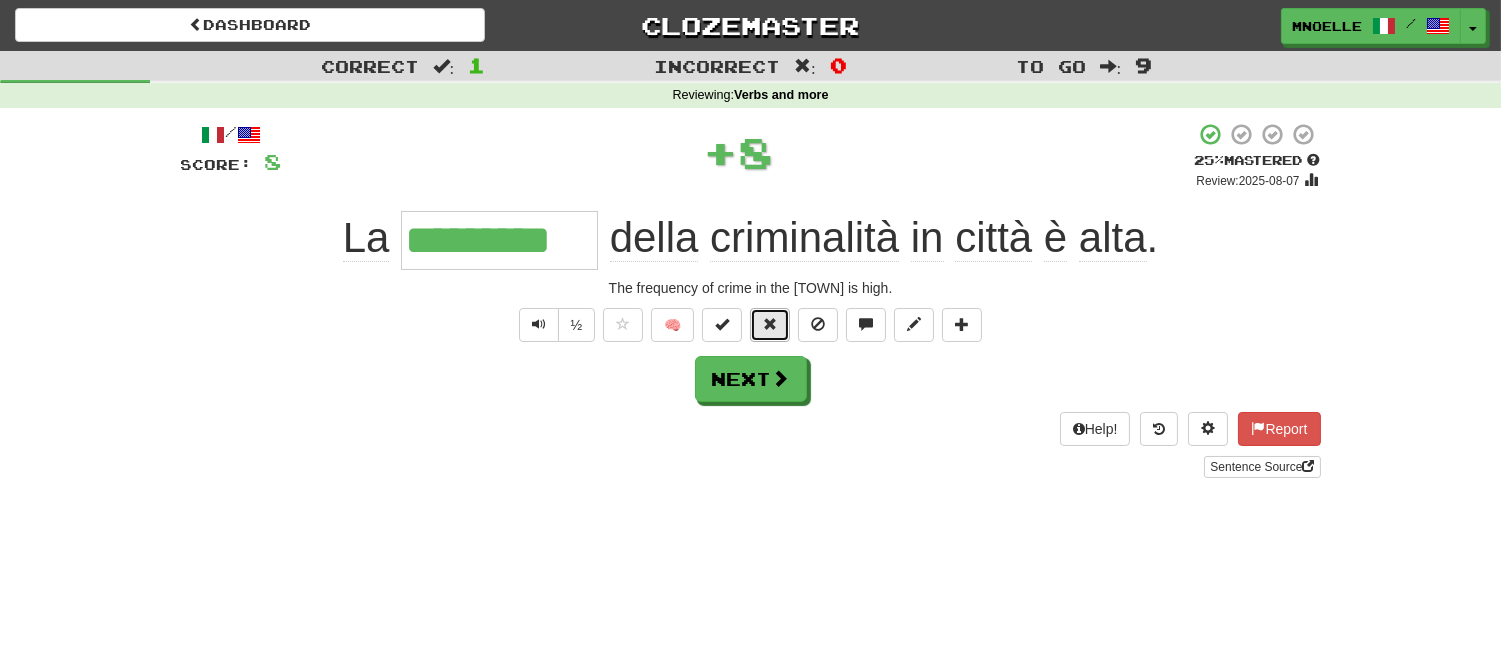 click at bounding box center [770, 325] 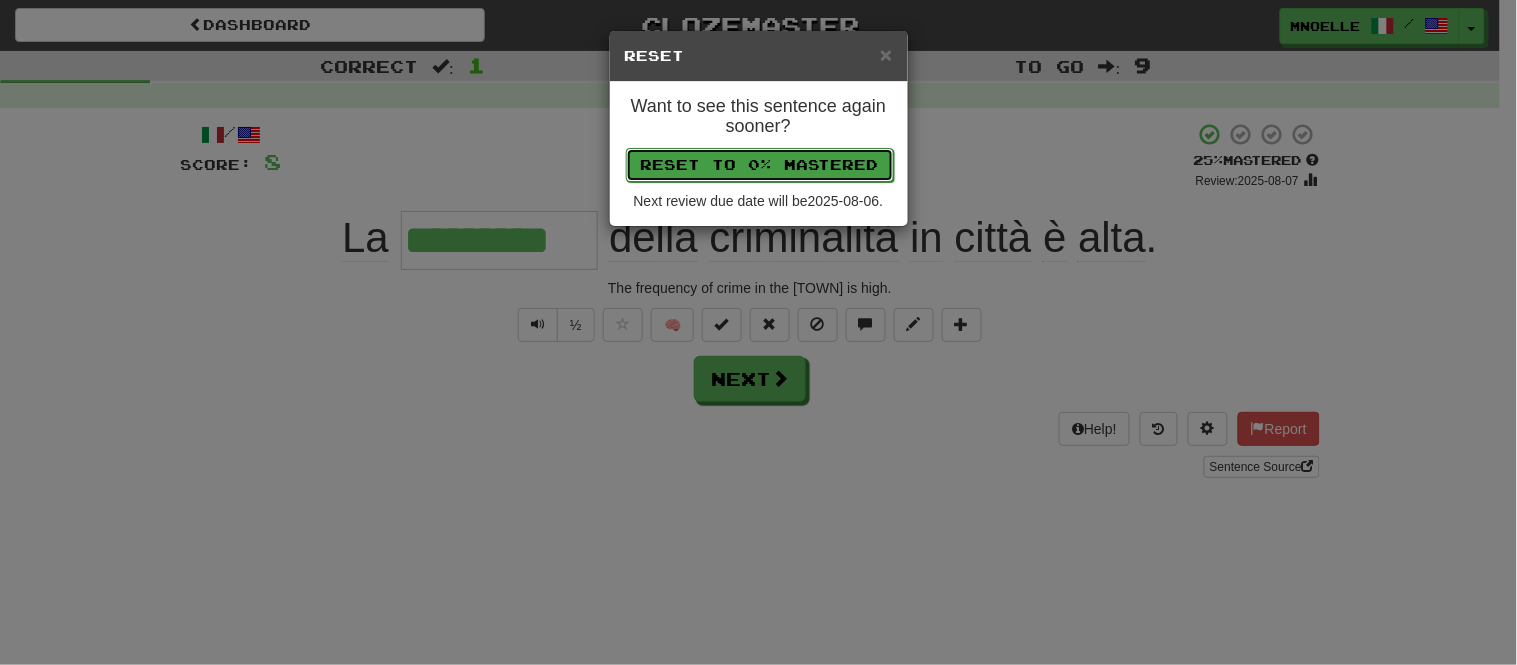click on "Reset to 0% Mastered" at bounding box center [760, 165] 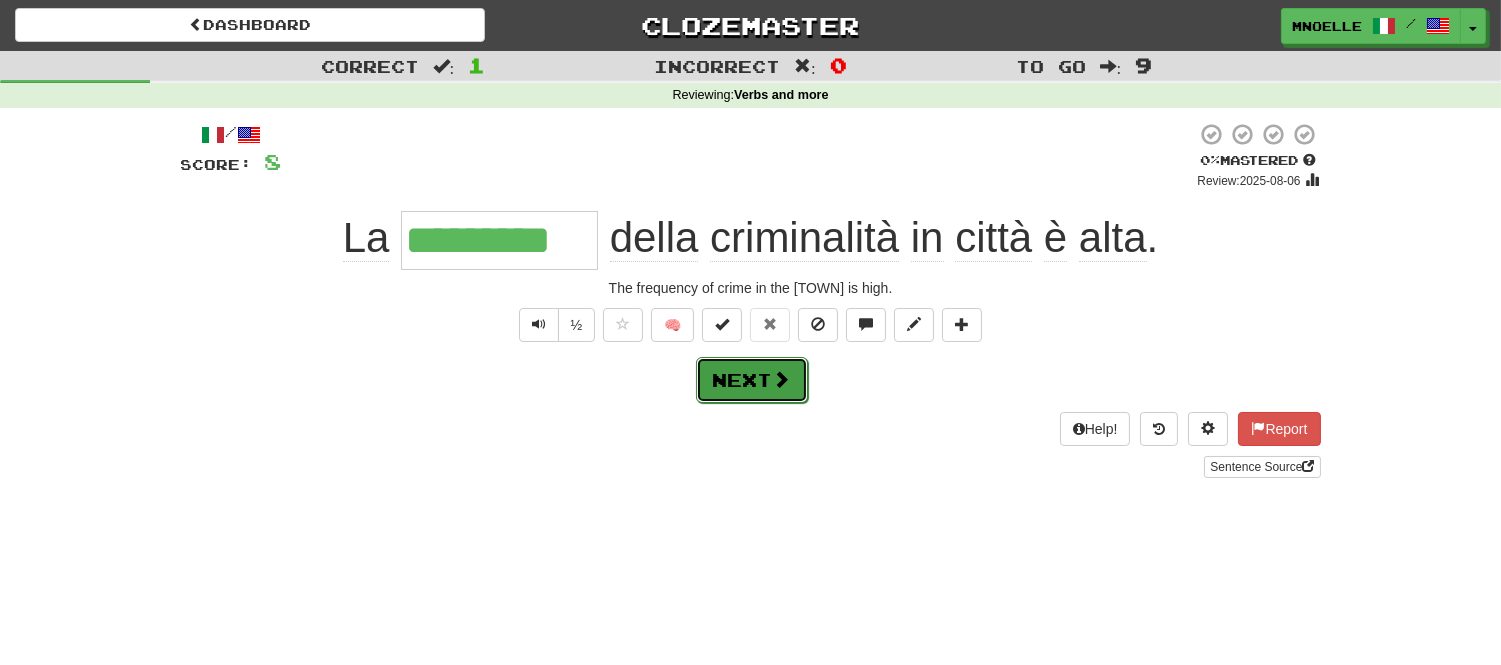 click on "Next" at bounding box center [752, 380] 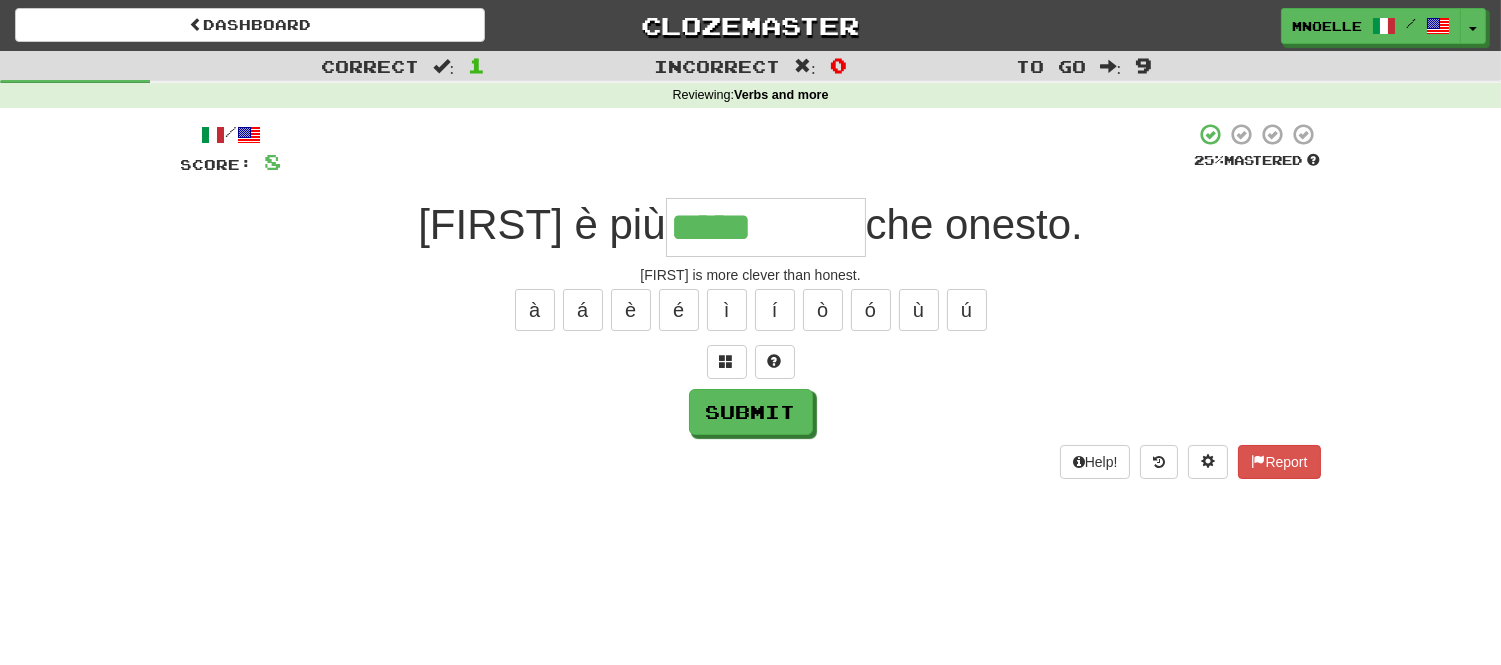 type on "*****" 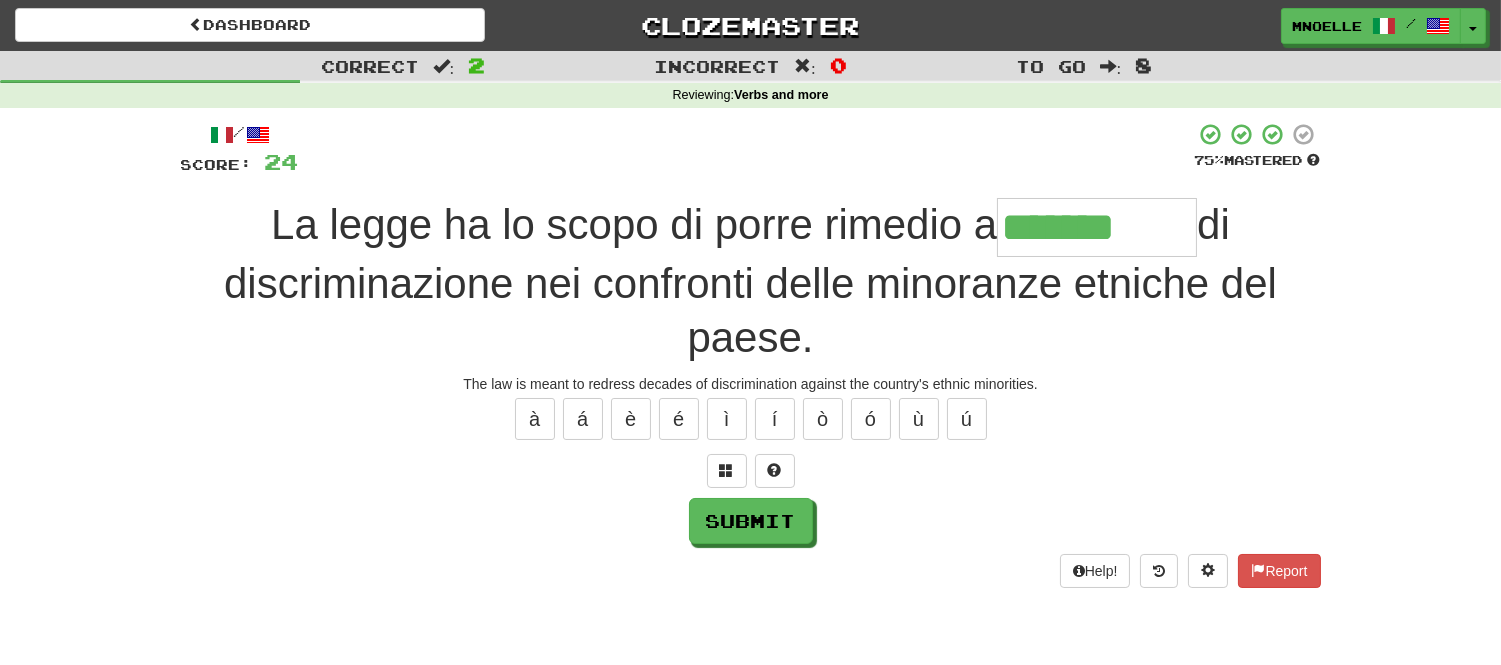 type on "*******" 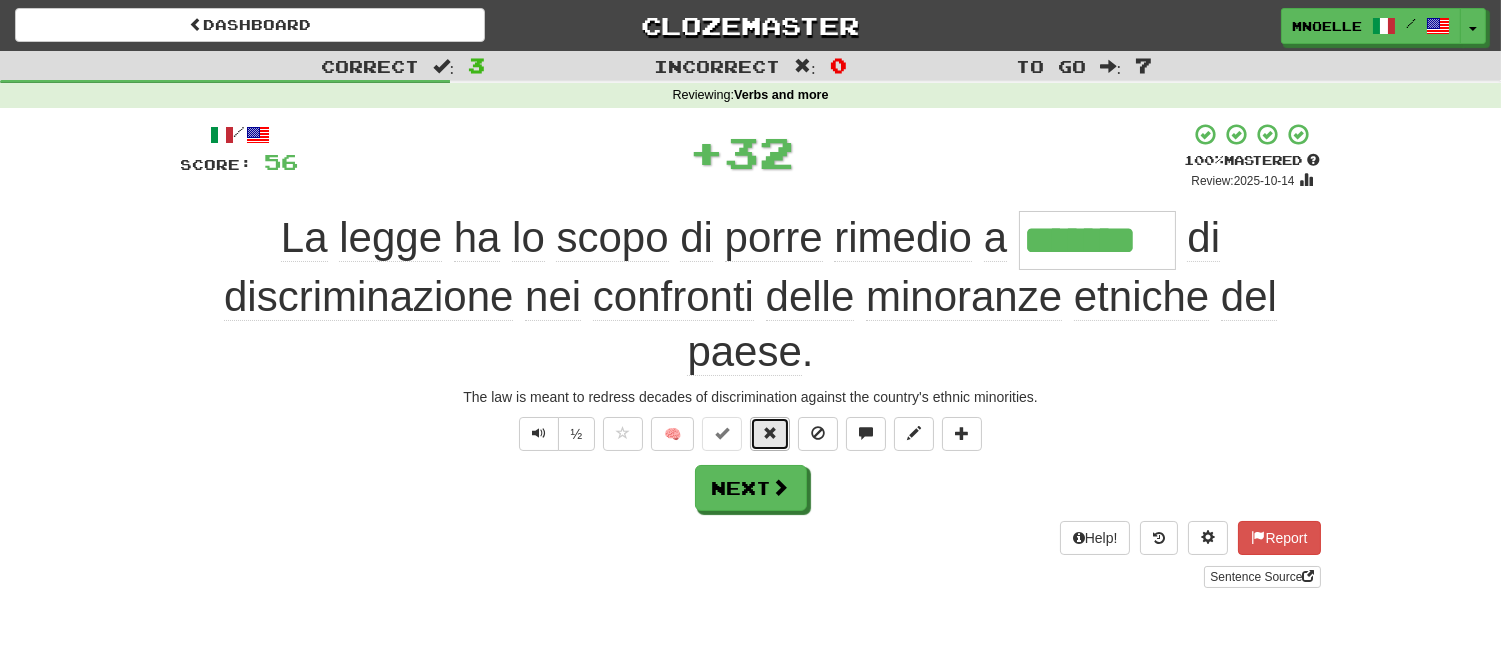 click at bounding box center [770, 433] 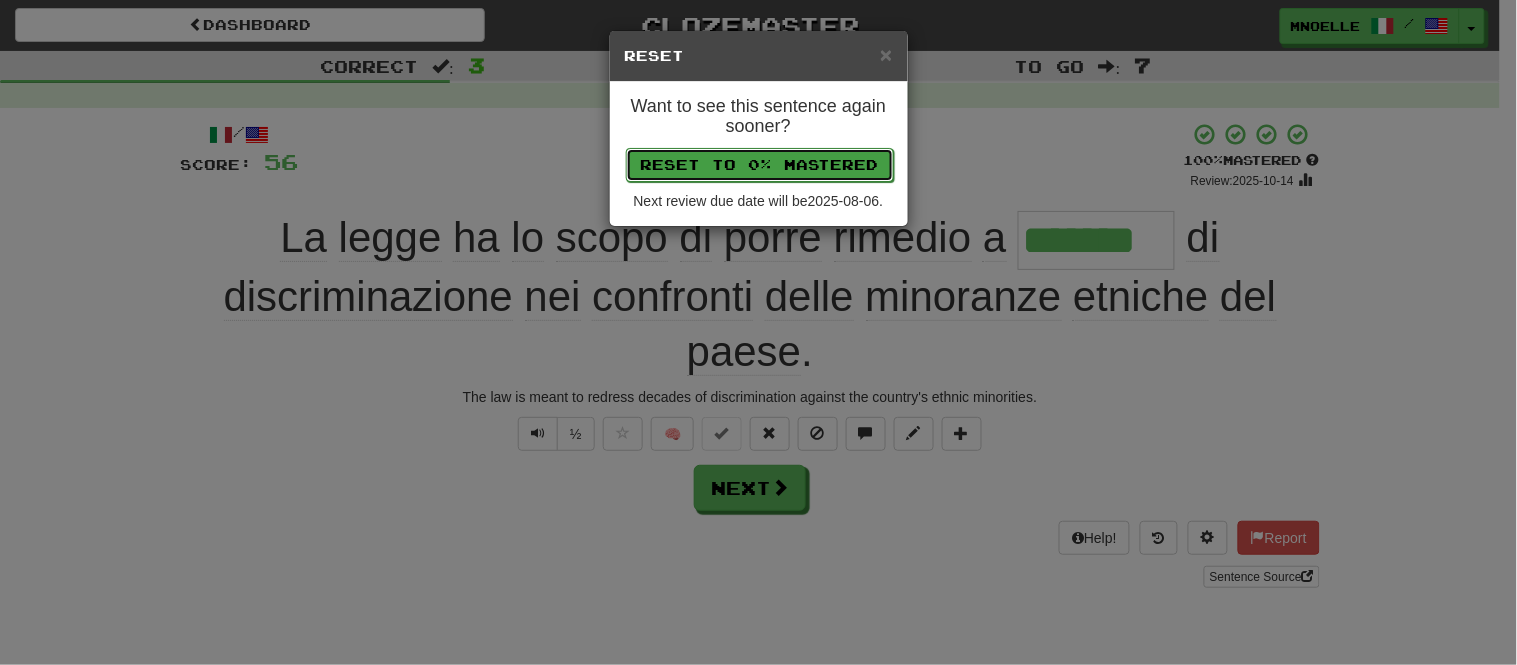 click on "Reset to 0% Mastered" at bounding box center [760, 165] 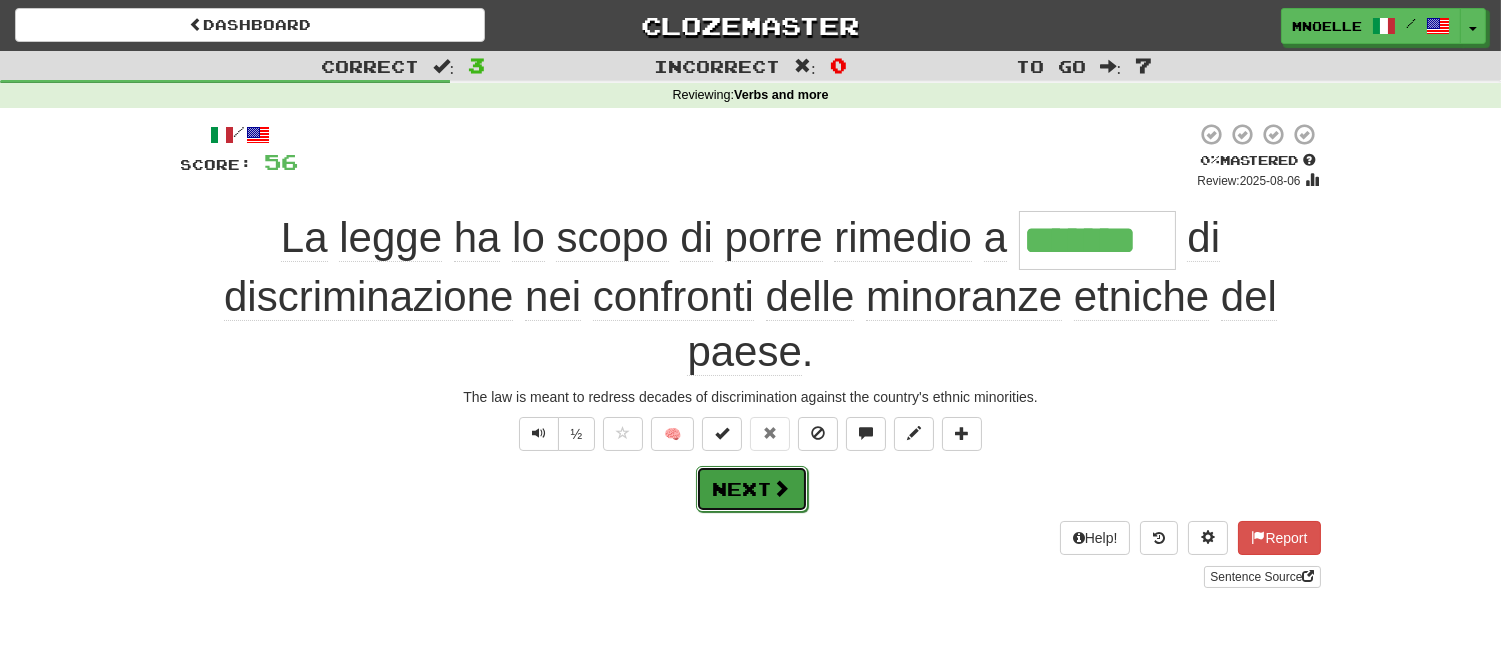 click on "Next" at bounding box center [752, 489] 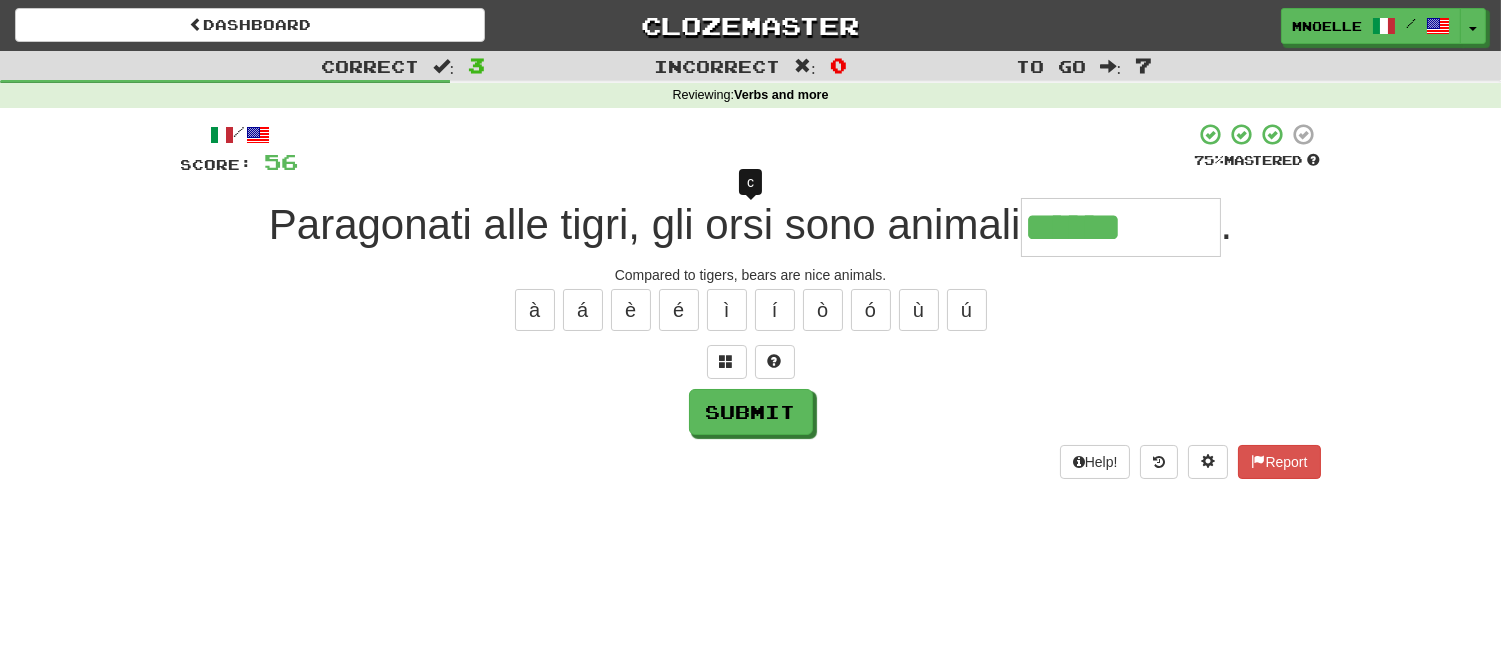 type on "*******" 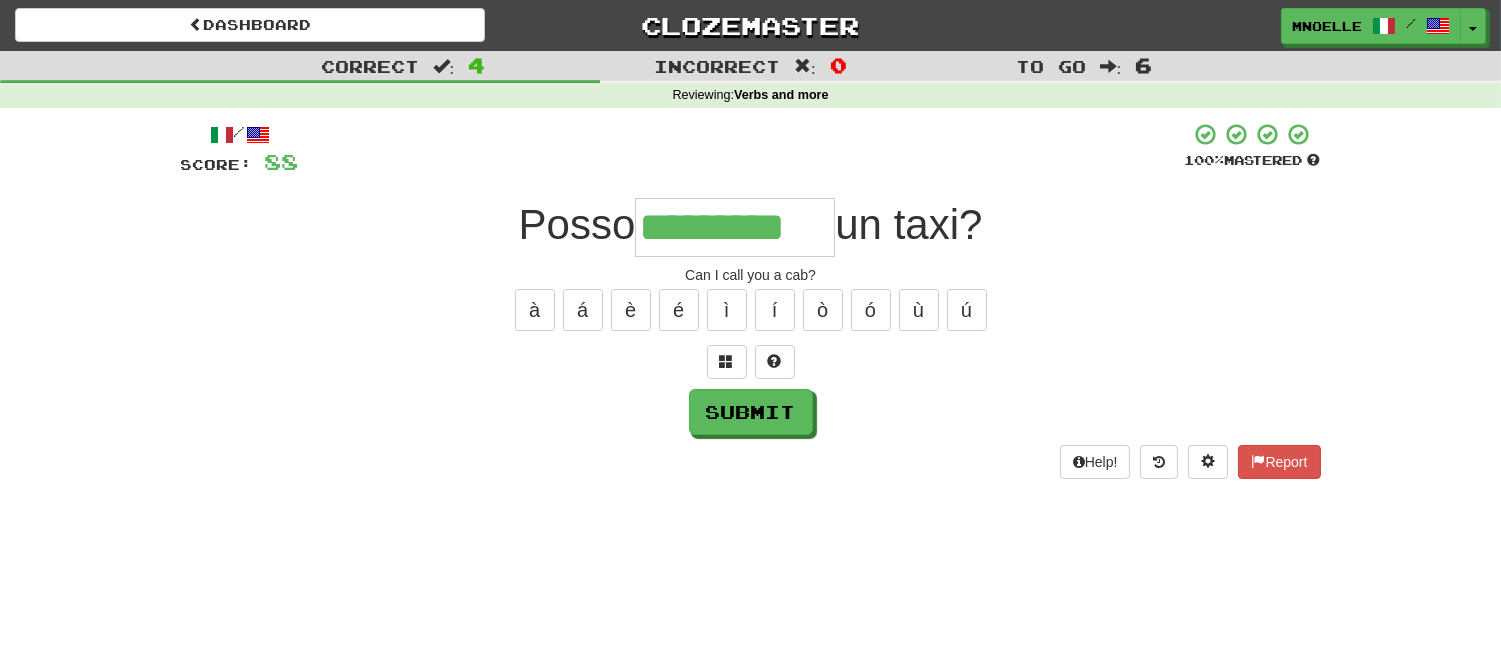 type on "*********" 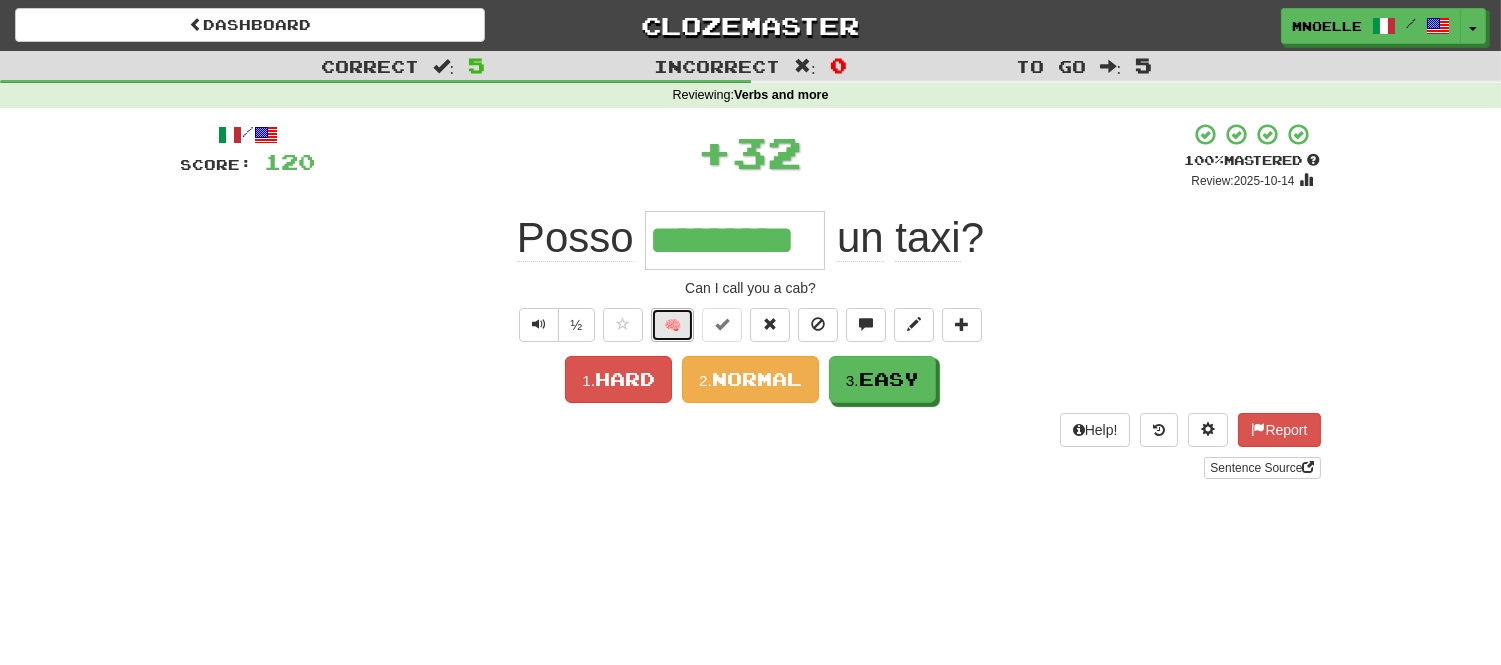 click on "🧠" at bounding box center [672, 325] 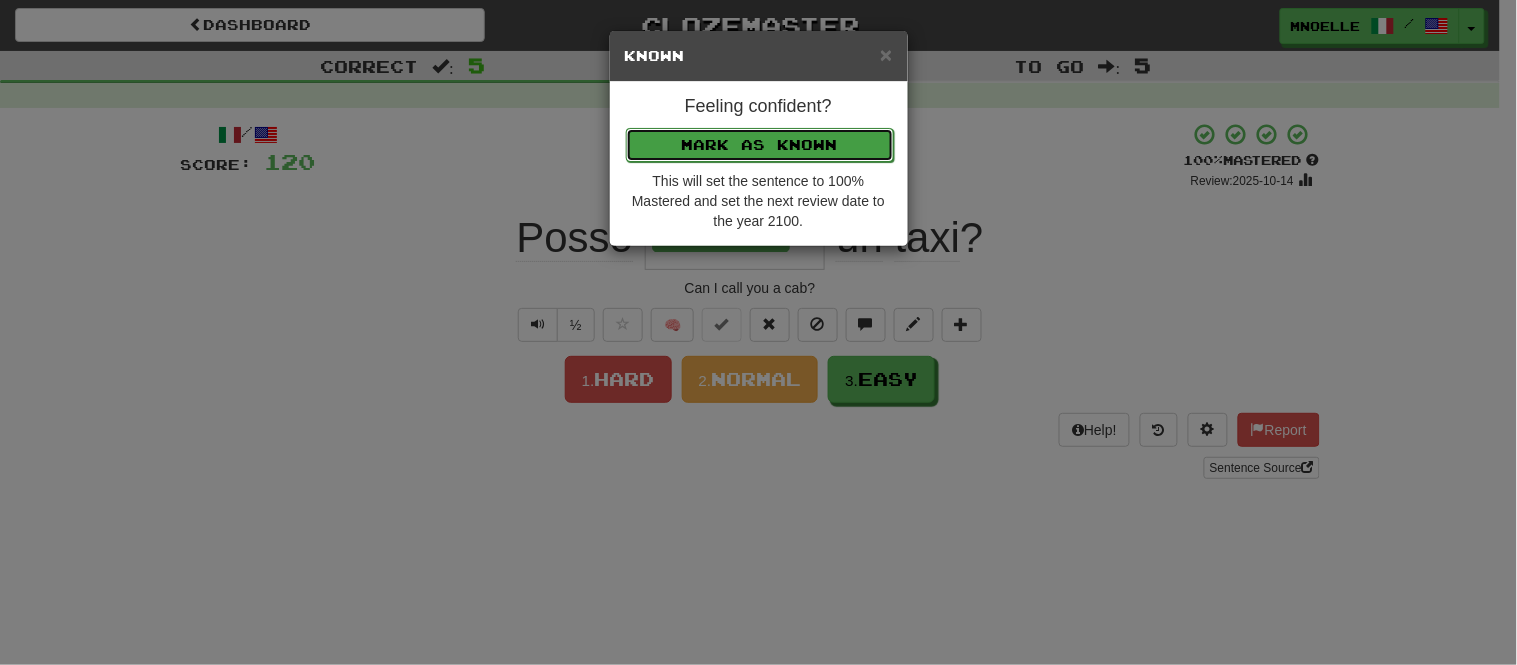 click on "Mark as Known" at bounding box center (760, 145) 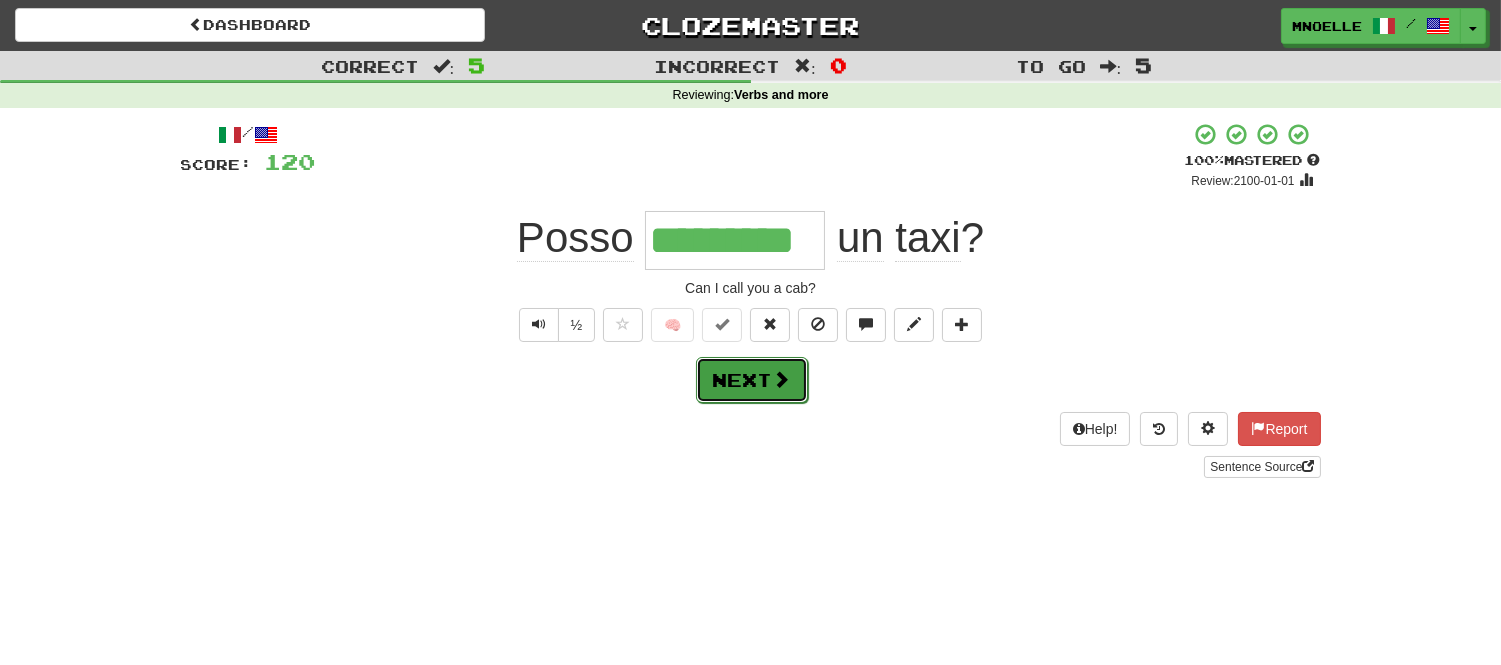 click on "Next" at bounding box center (752, 380) 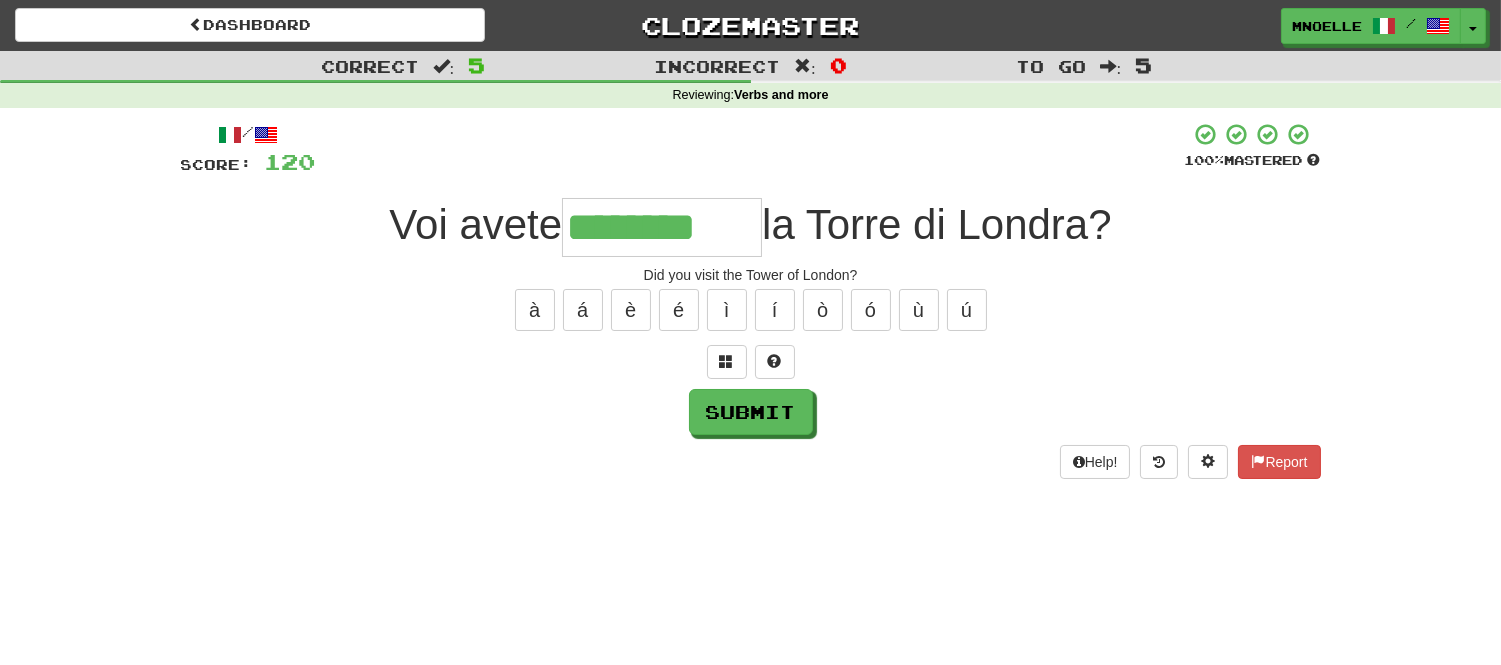 type on "********" 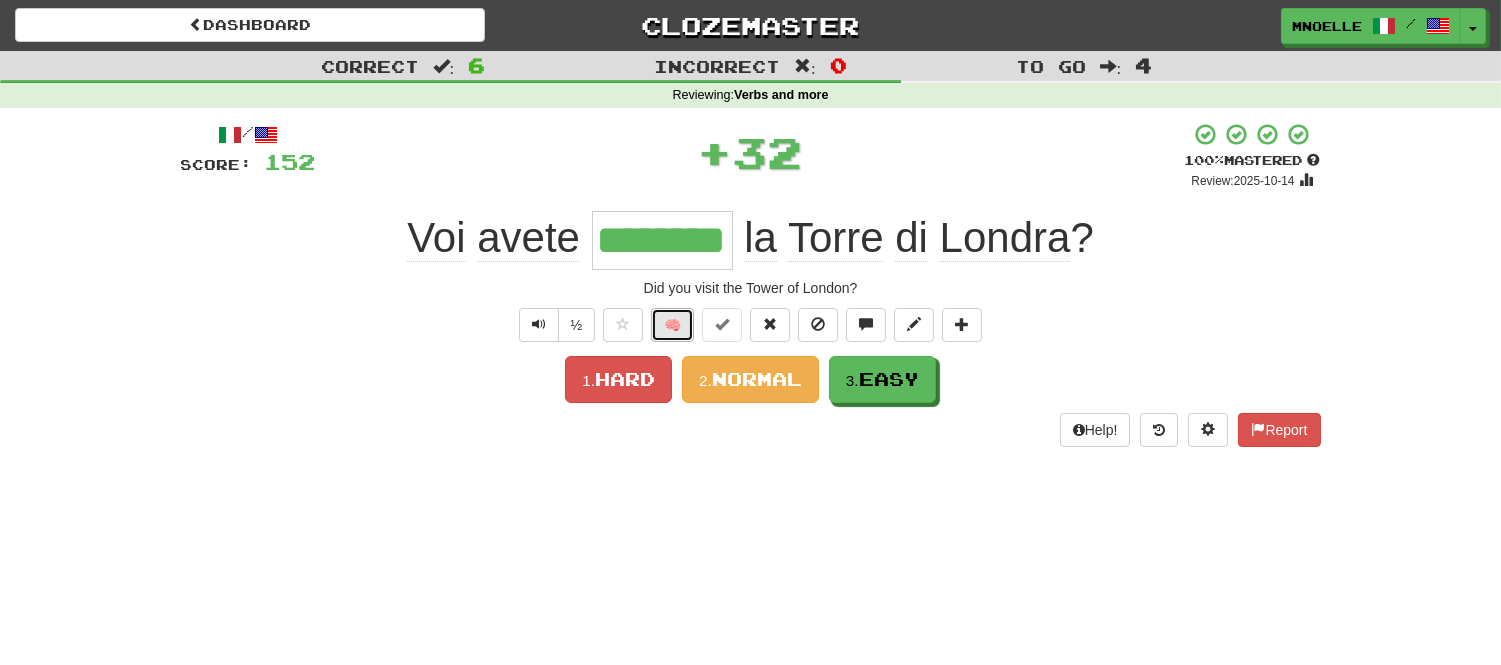 click on "🧠" at bounding box center (672, 325) 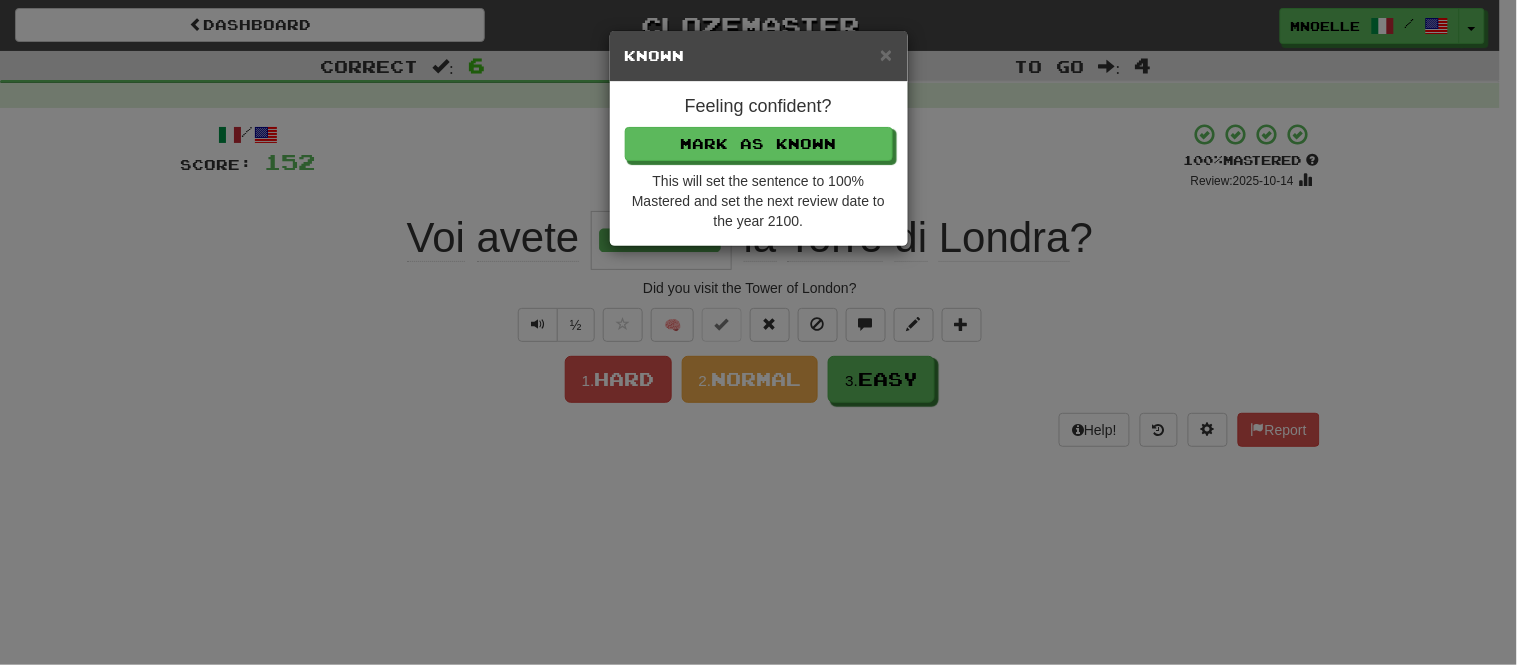 click on "Feeling confident? Mark as Known This will set the sentence to 100% Mastered and set the next review date to the year 2100." at bounding box center (759, 164) 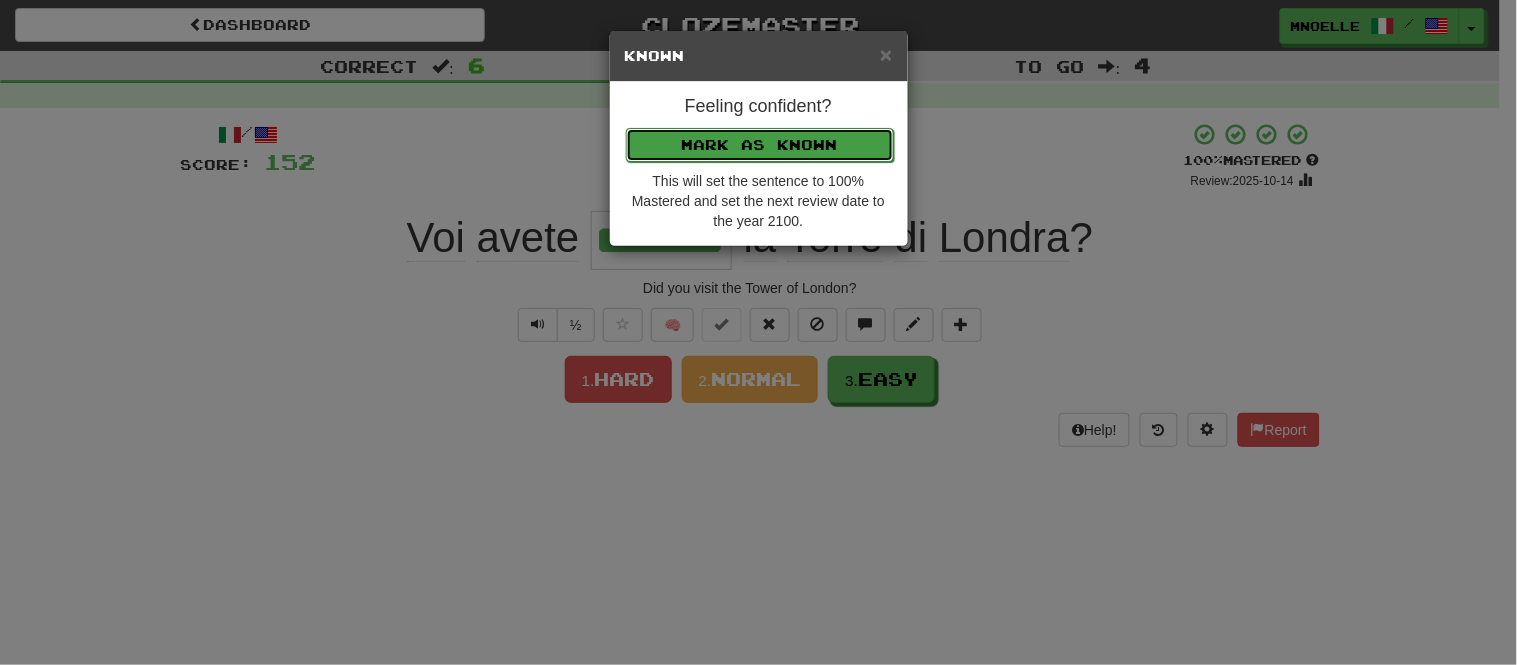 click on "Mark as Known" at bounding box center [760, 145] 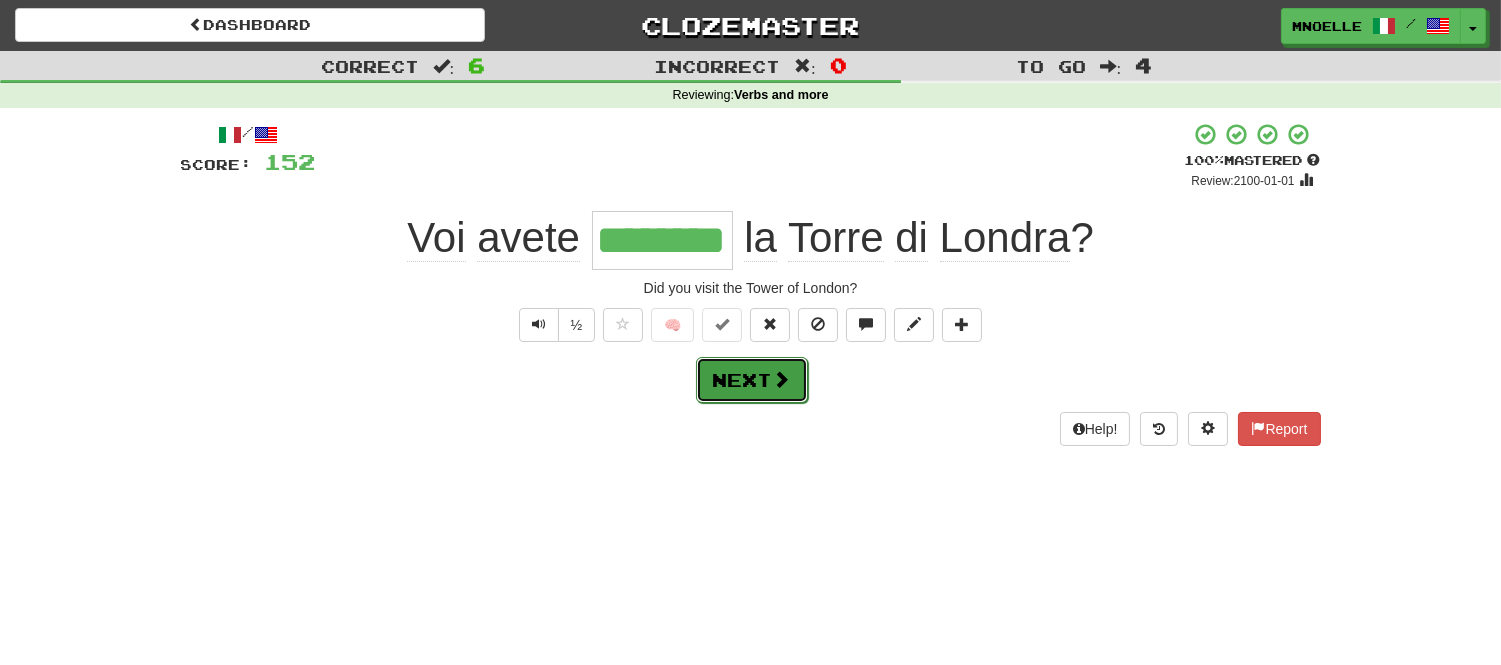 click on "Next" at bounding box center [752, 380] 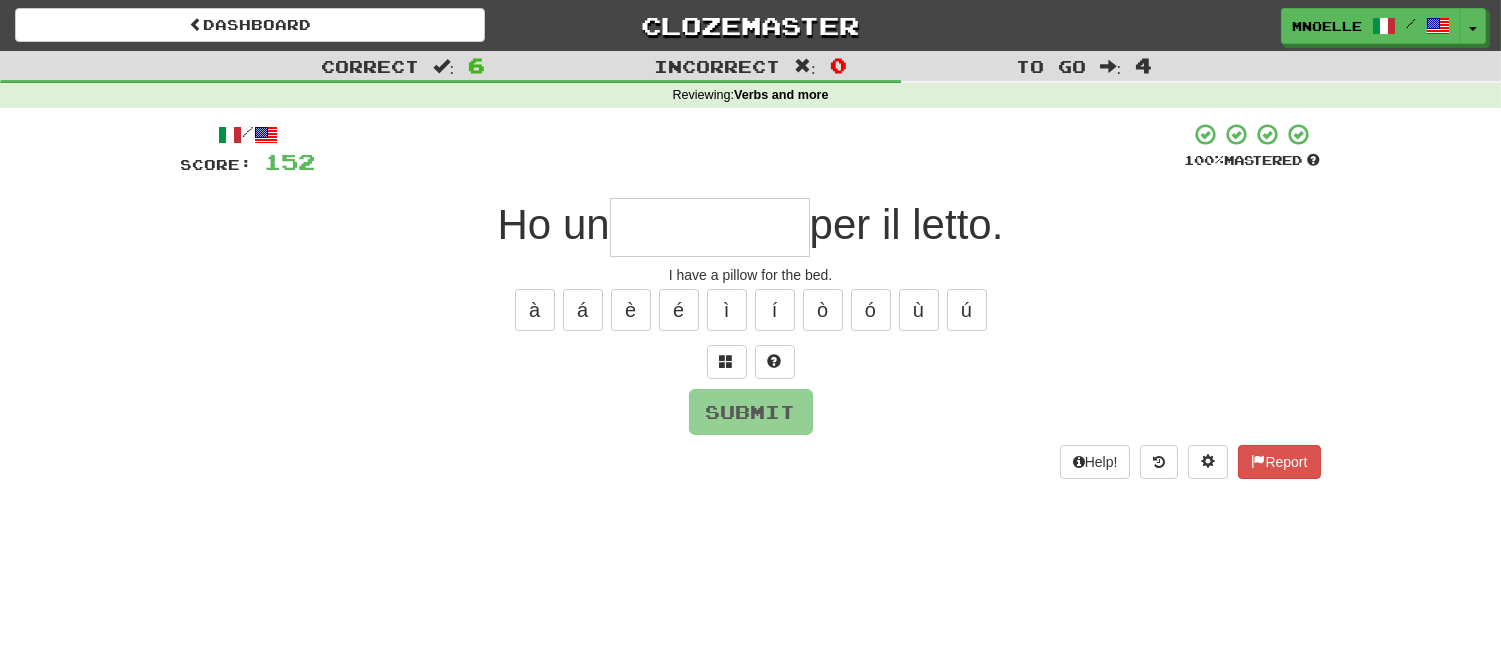 type on "*" 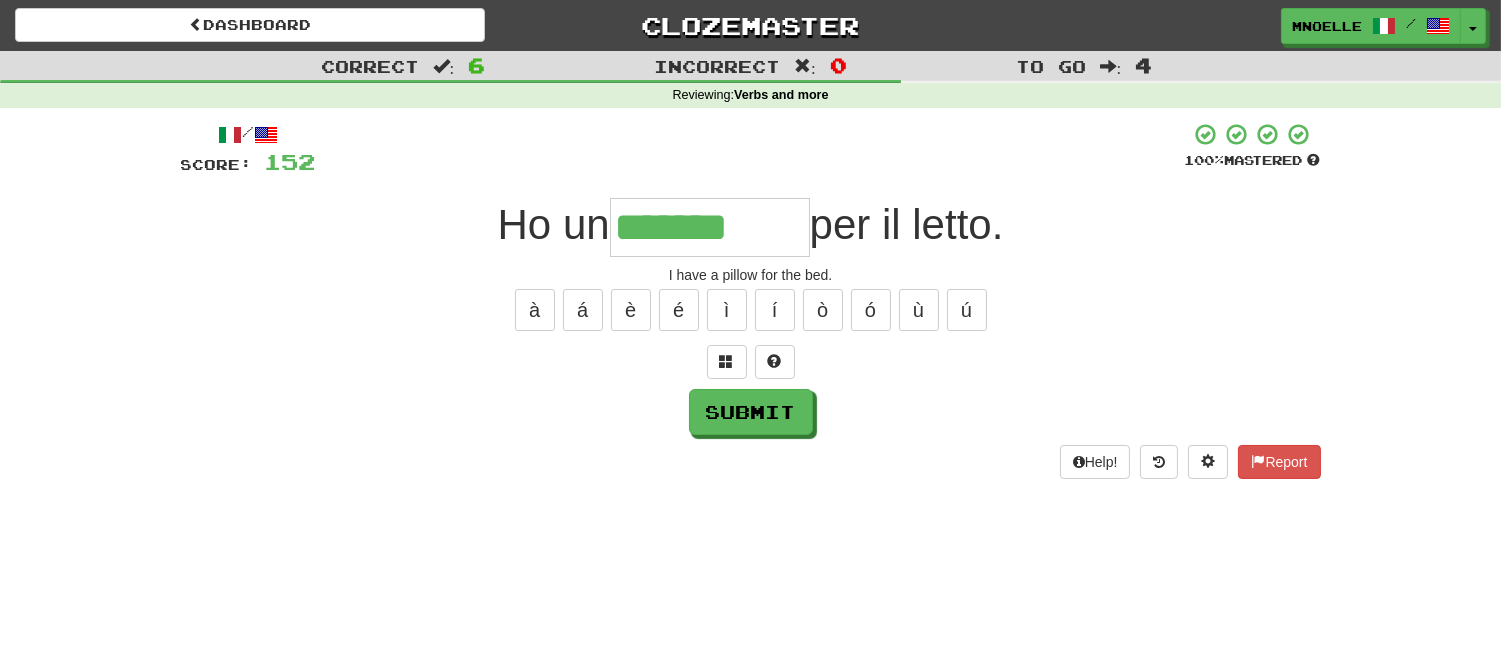 type on "*******" 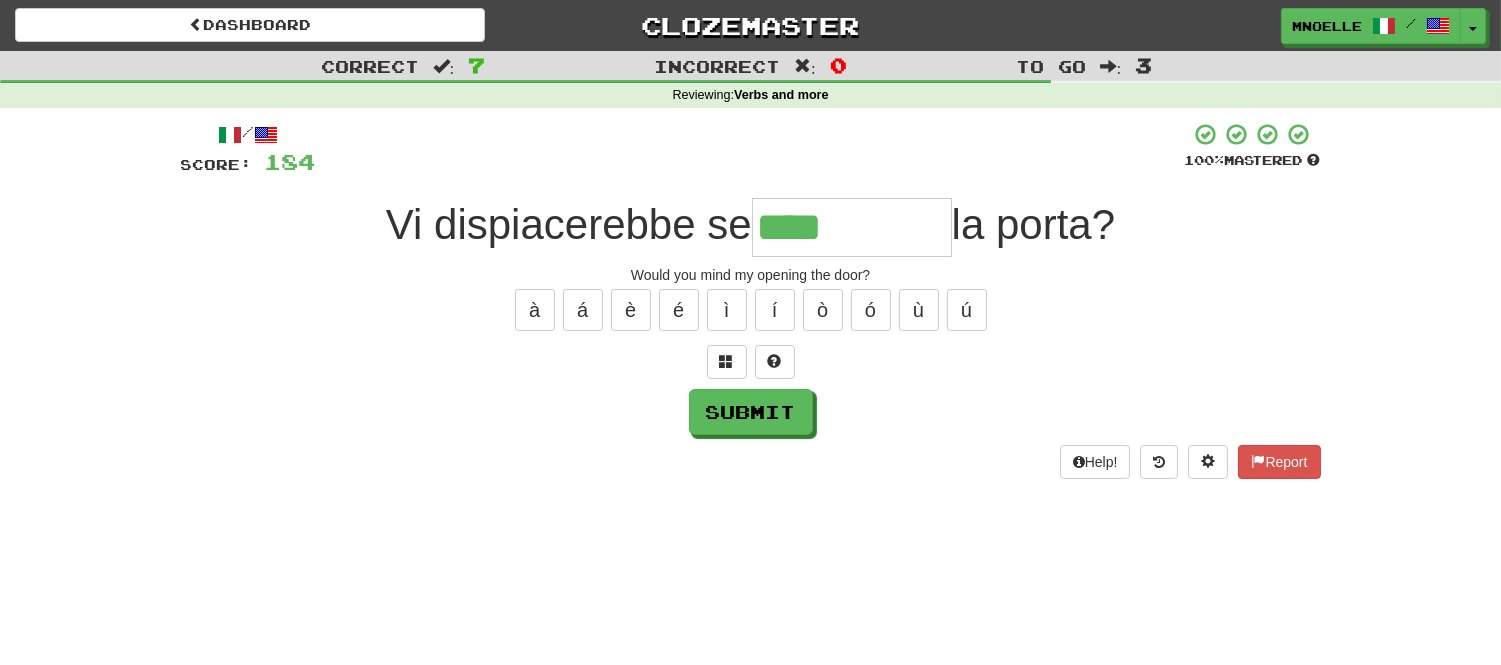 type on "****" 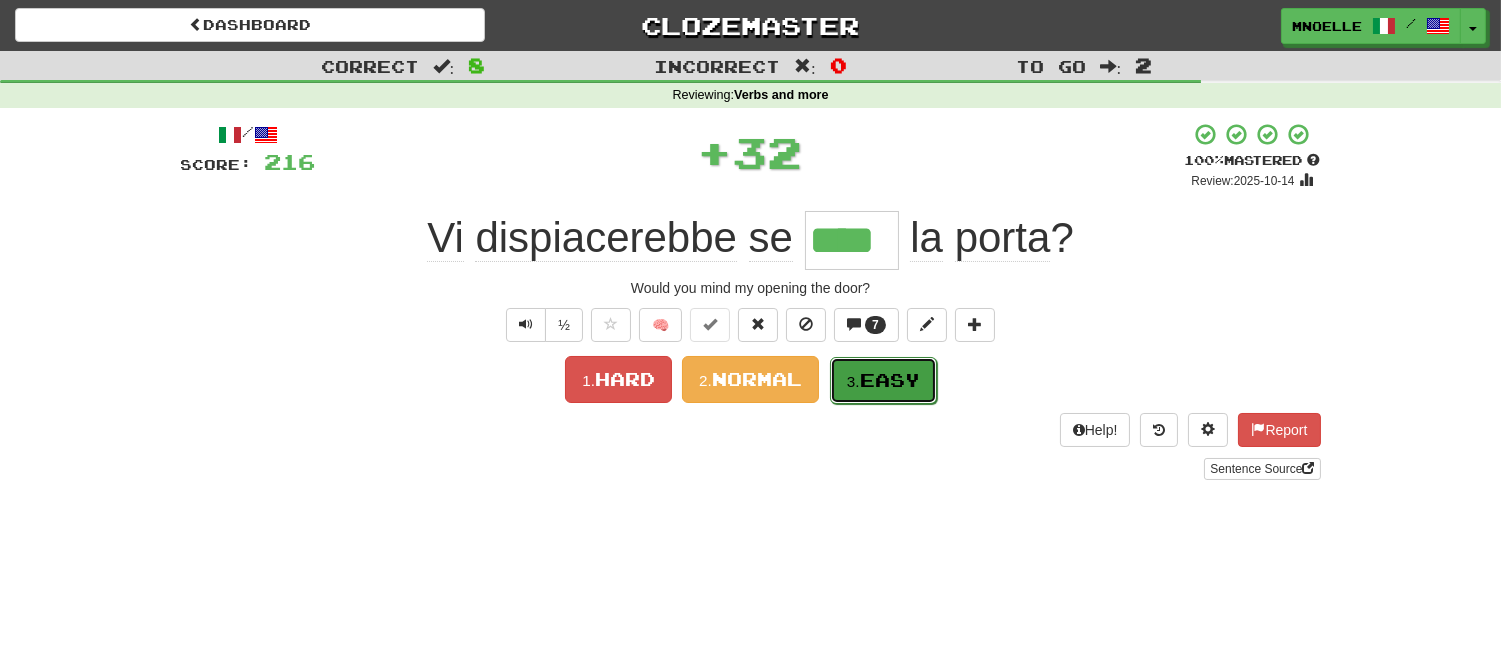 click on "Easy" at bounding box center (890, 380) 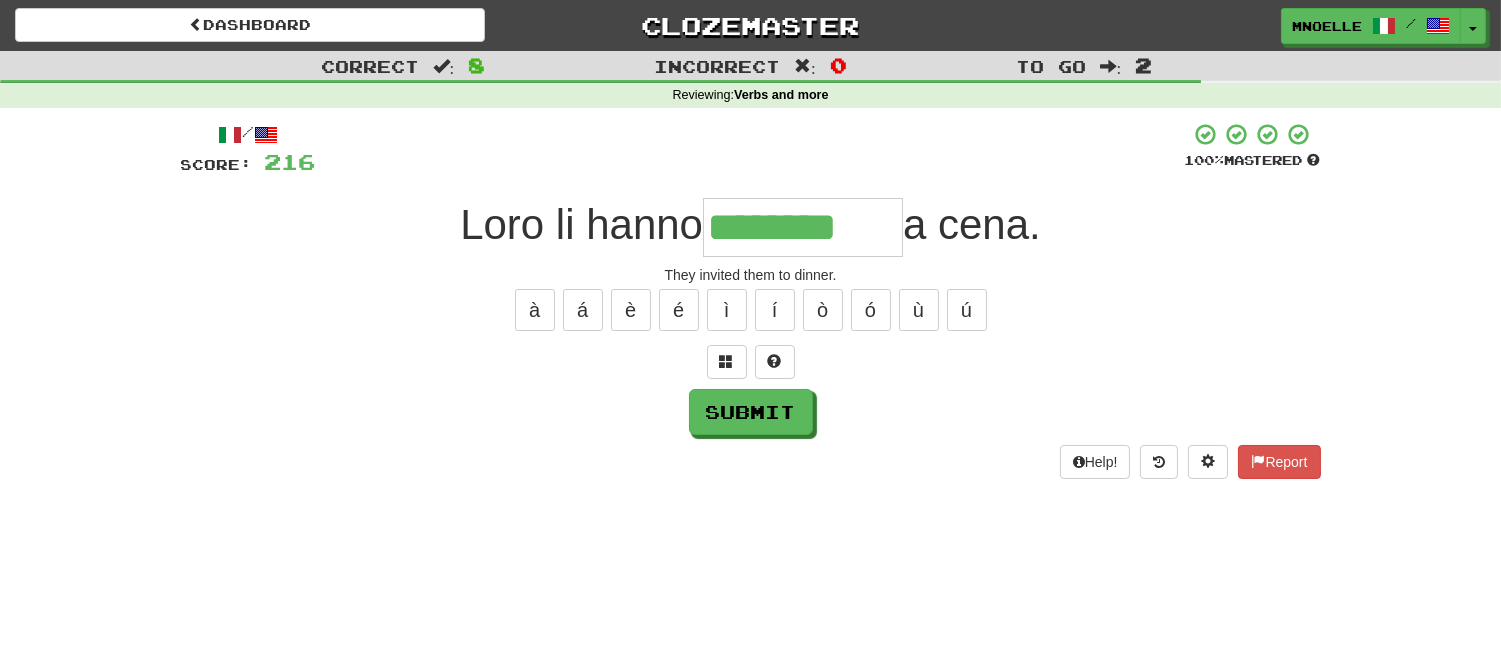 type on "********" 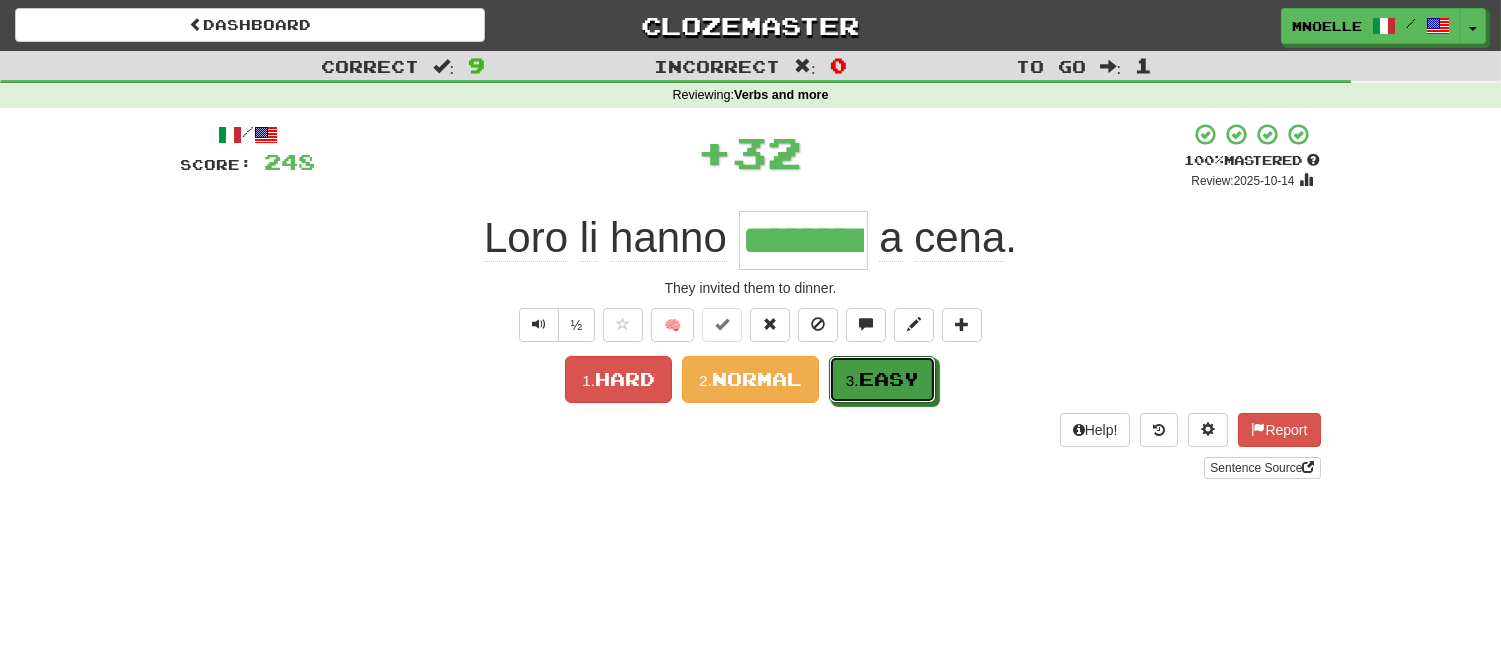 click on "Easy" at bounding box center (889, 379) 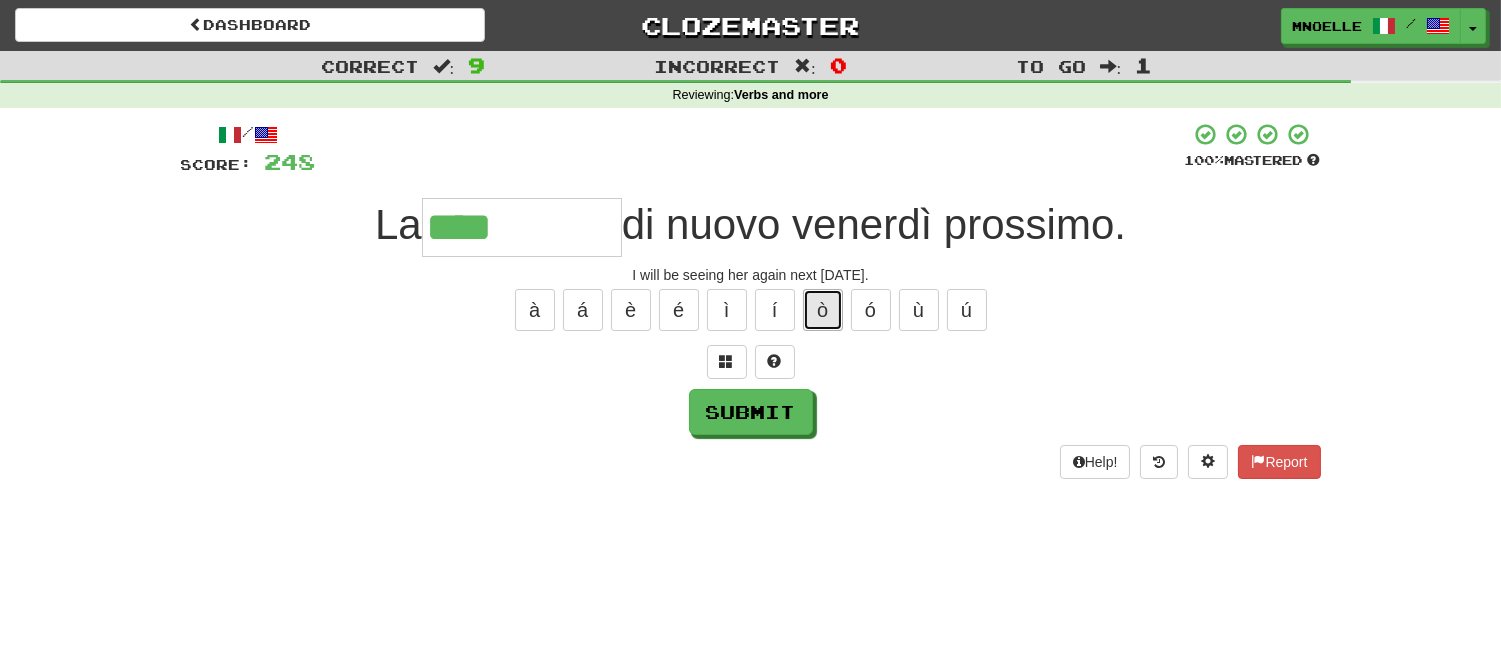 click on "ò" at bounding box center [823, 310] 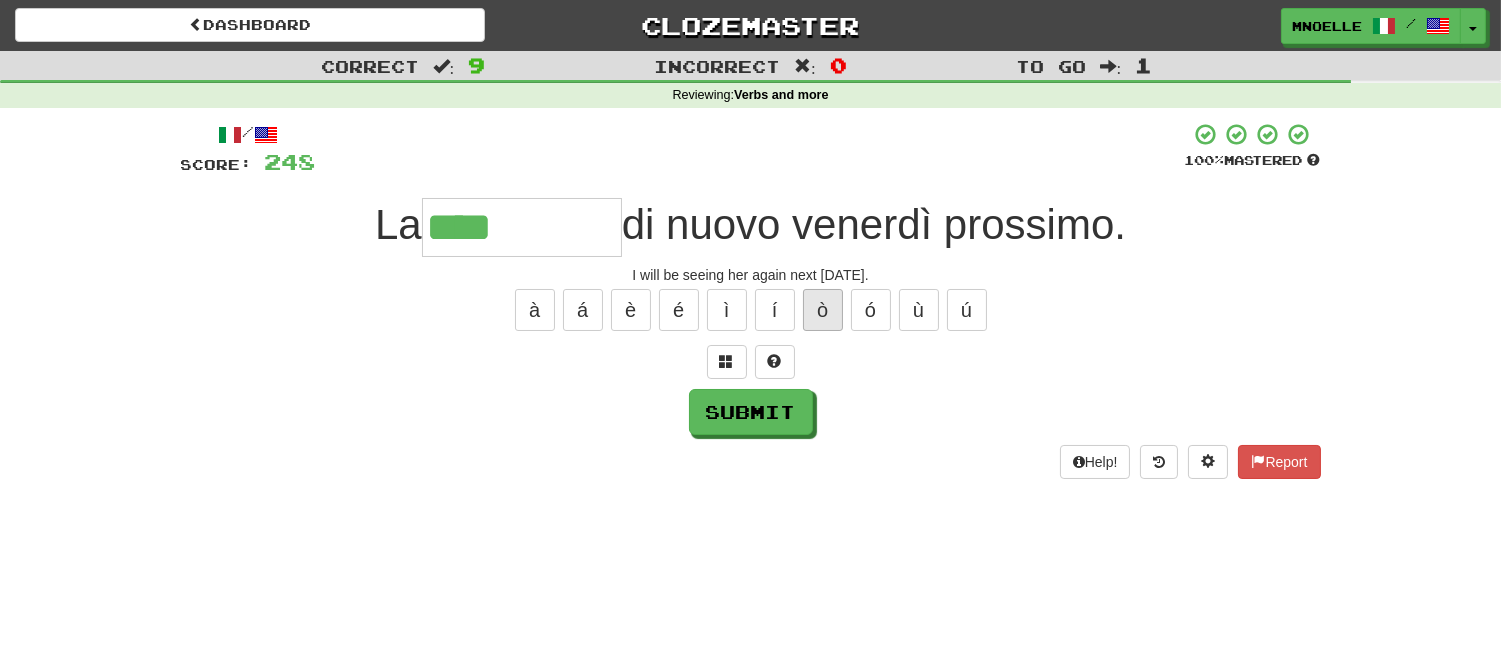 type on "*****" 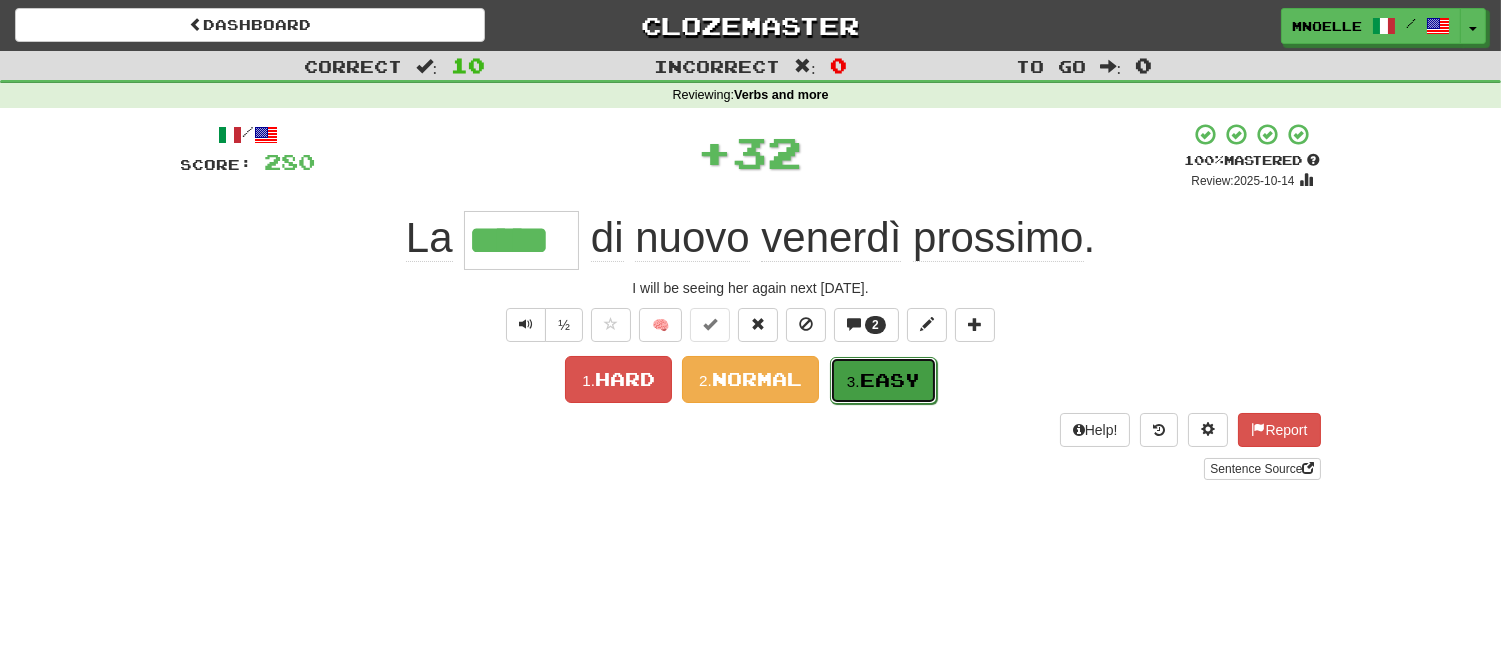 click on "Easy" at bounding box center [890, 380] 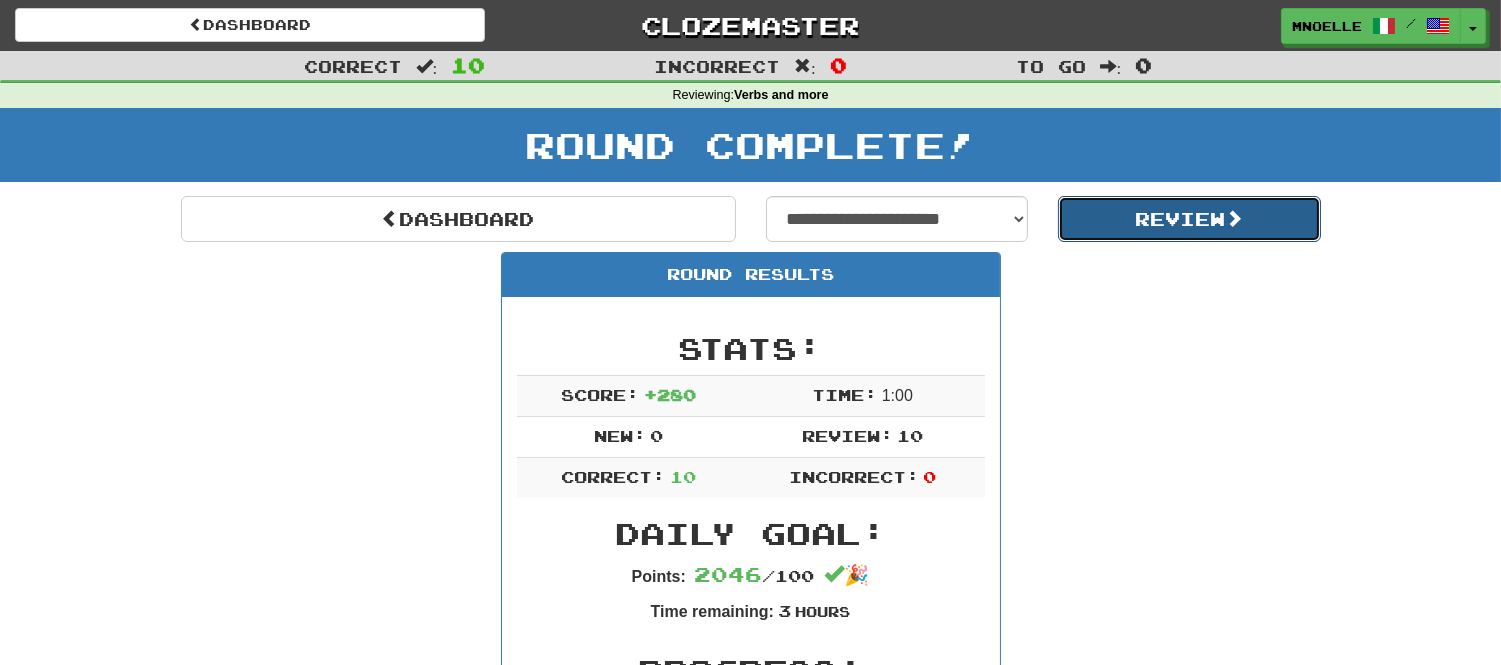 click on "Review" at bounding box center (1189, 219) 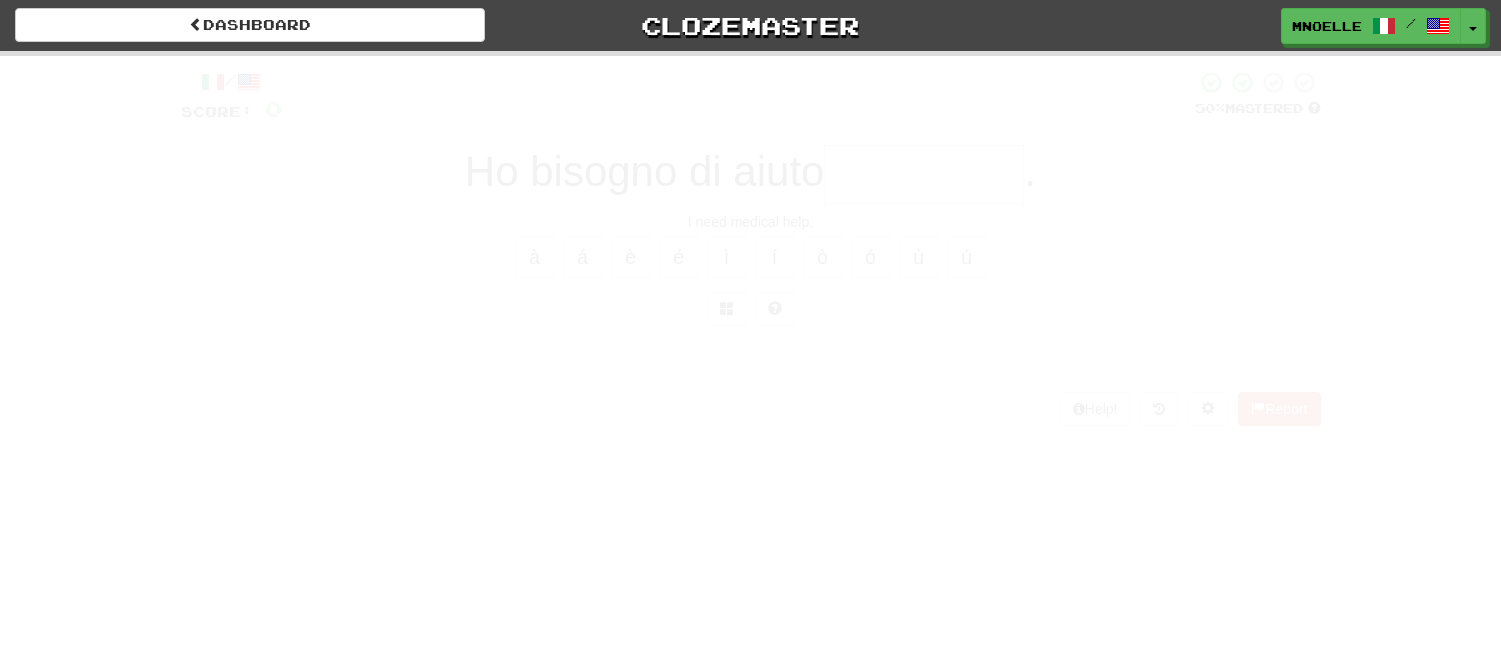 scroll, scrollTop: 0, scrollLeft: 0, axis: both 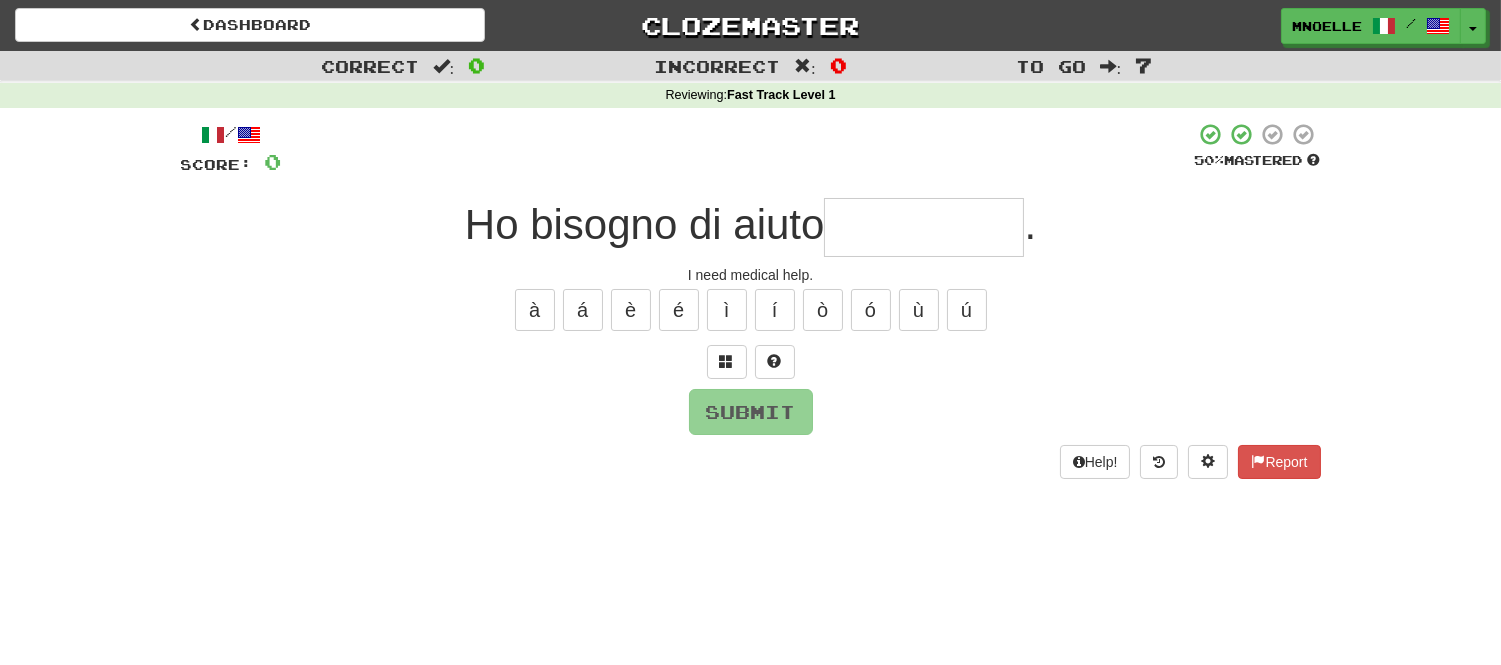 click at bounding box center (924, 227) 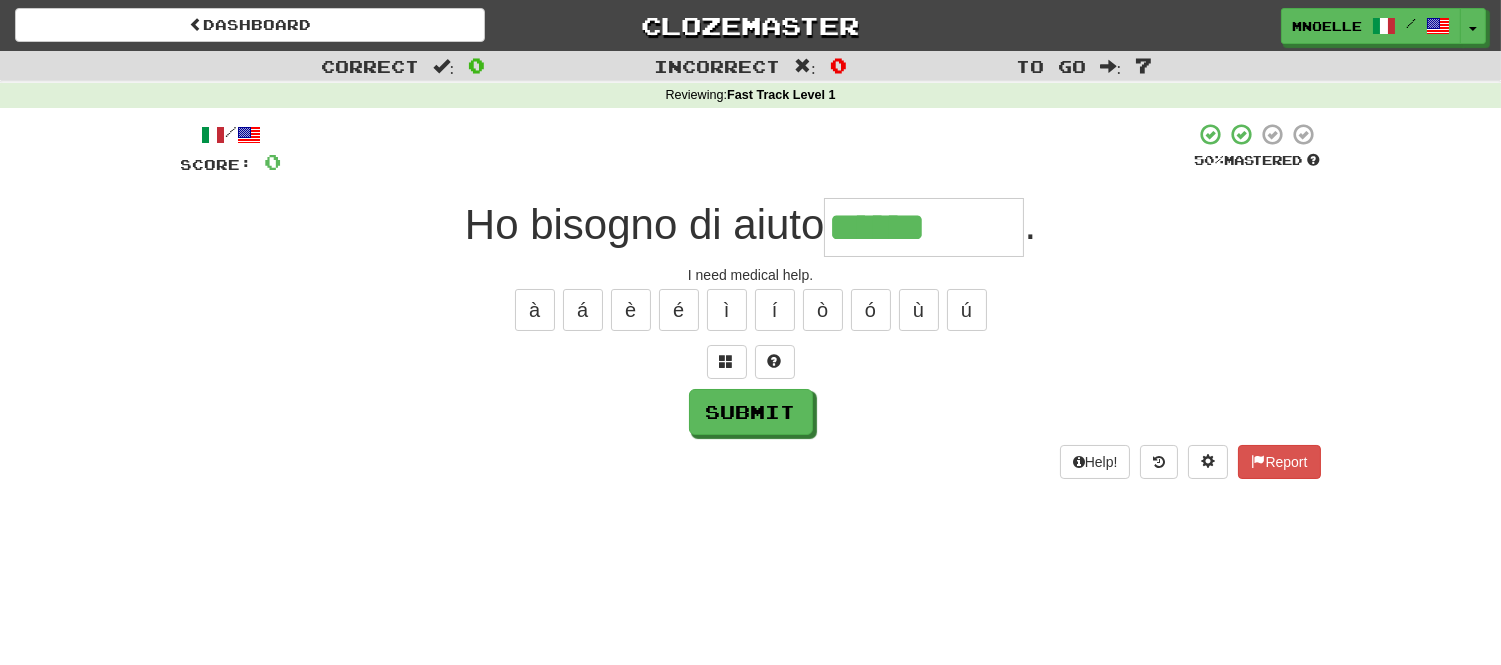 type on "******" 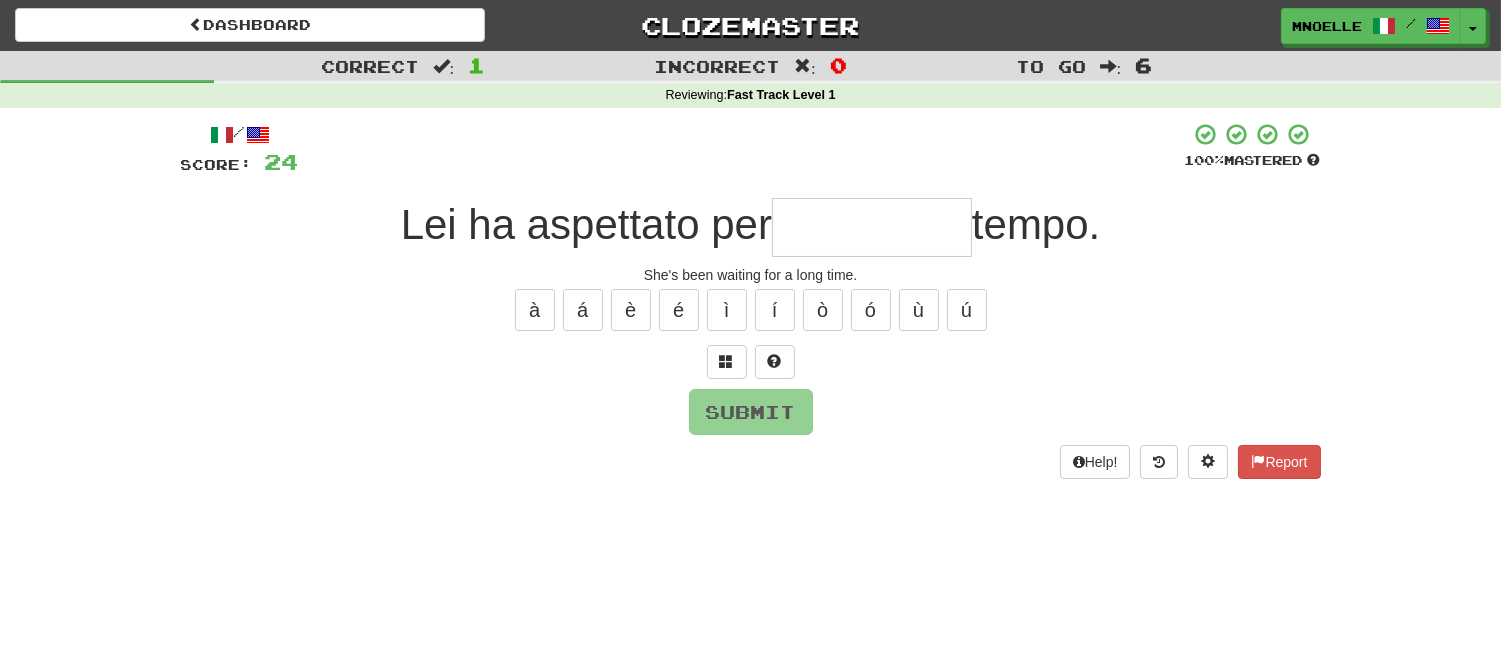 type on "*" 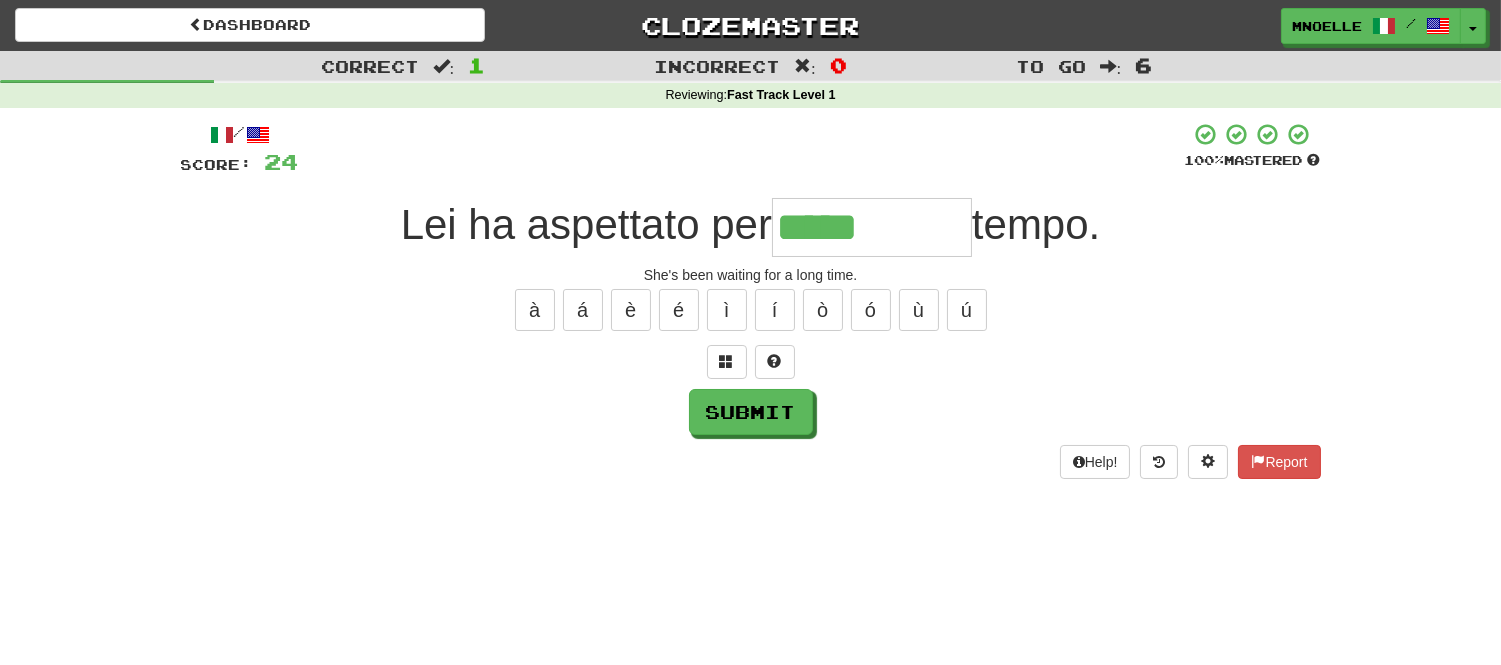 type on "*****" 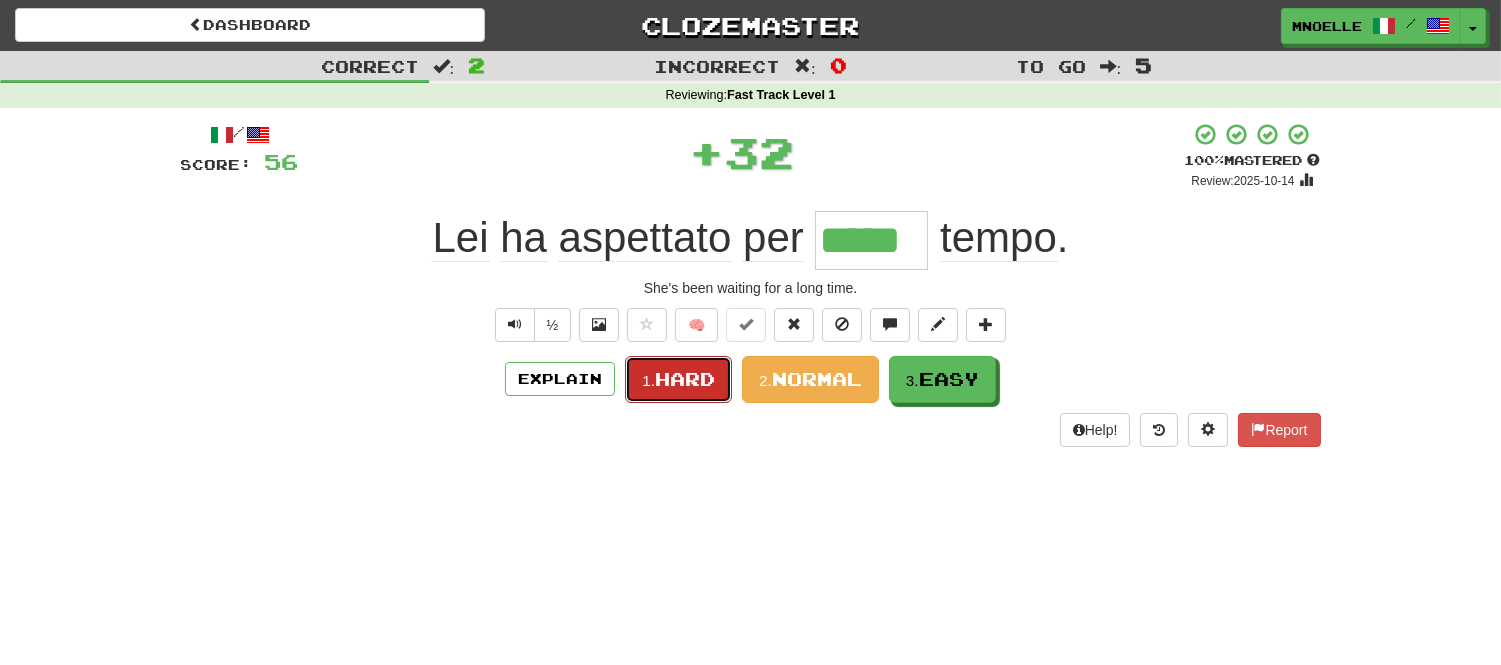 click on "1." at bounding box center [648, 380] 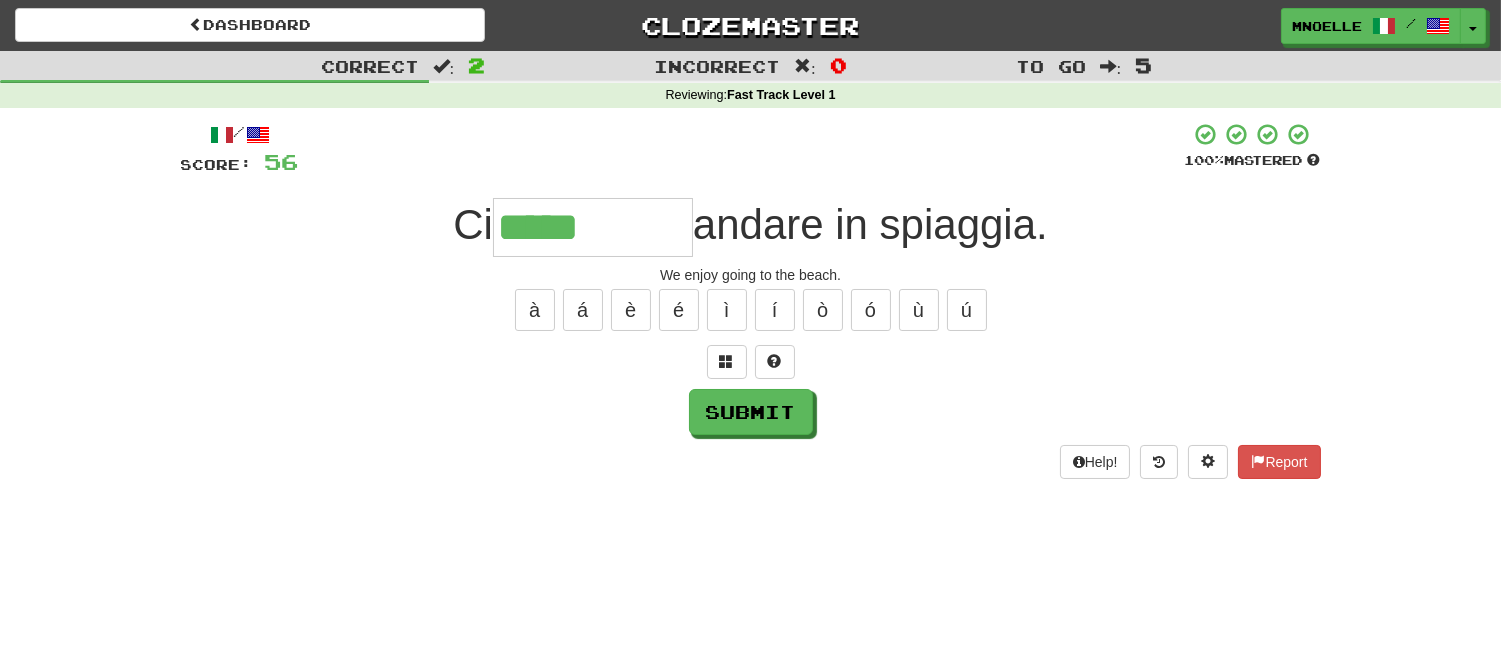 type on "*****" 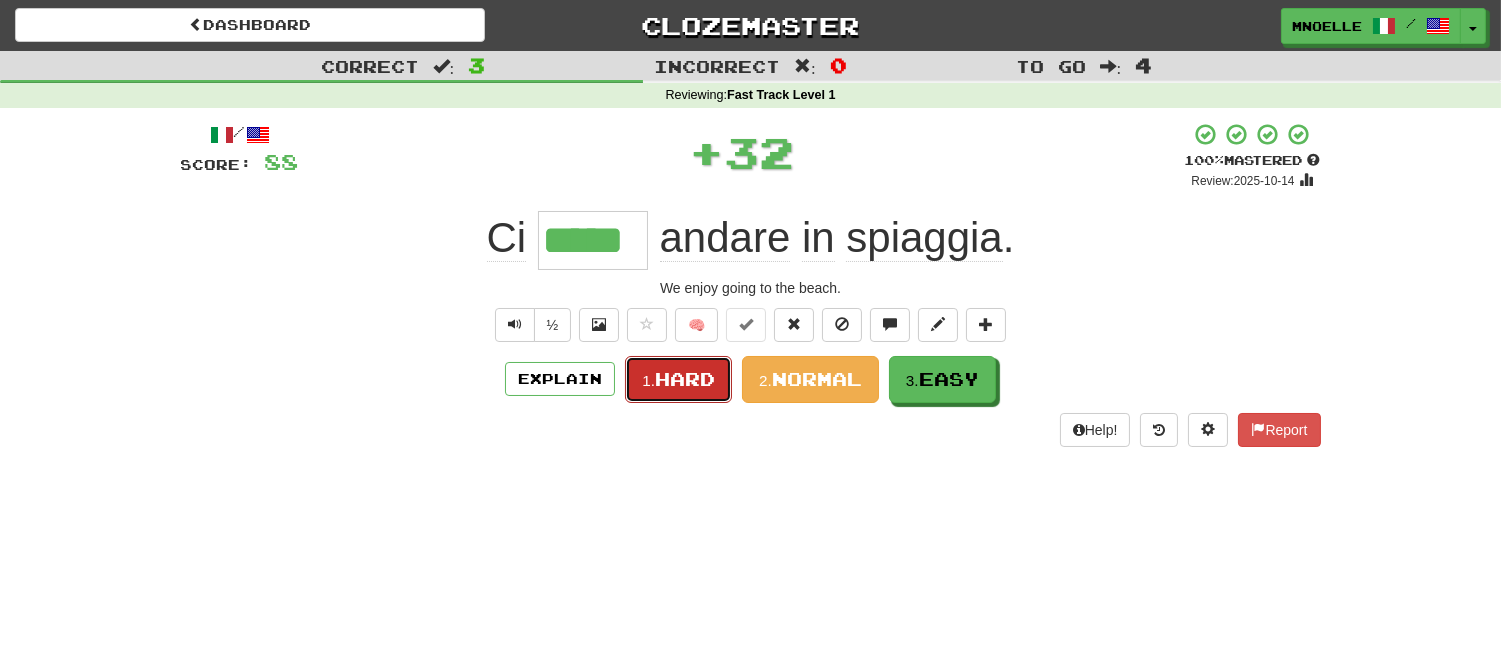 click on "1." at bounding box center (648, 380) 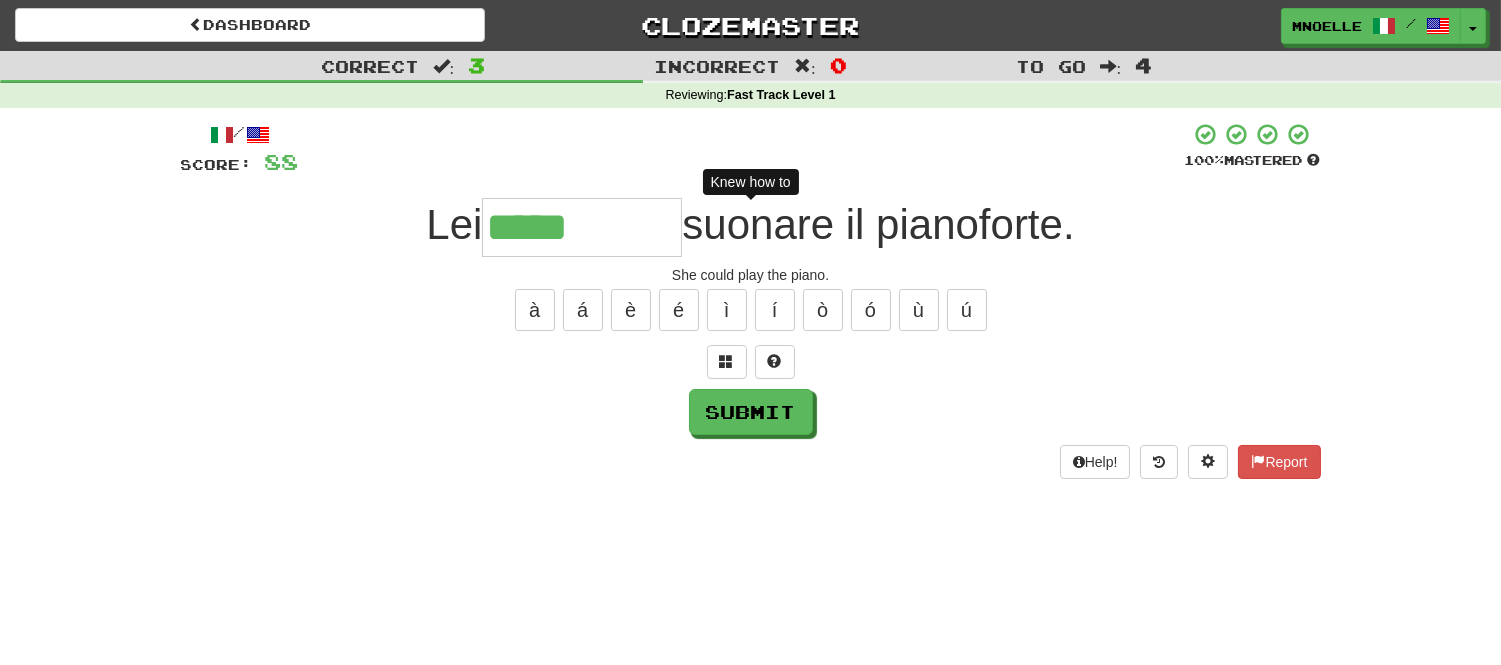 type on "******" 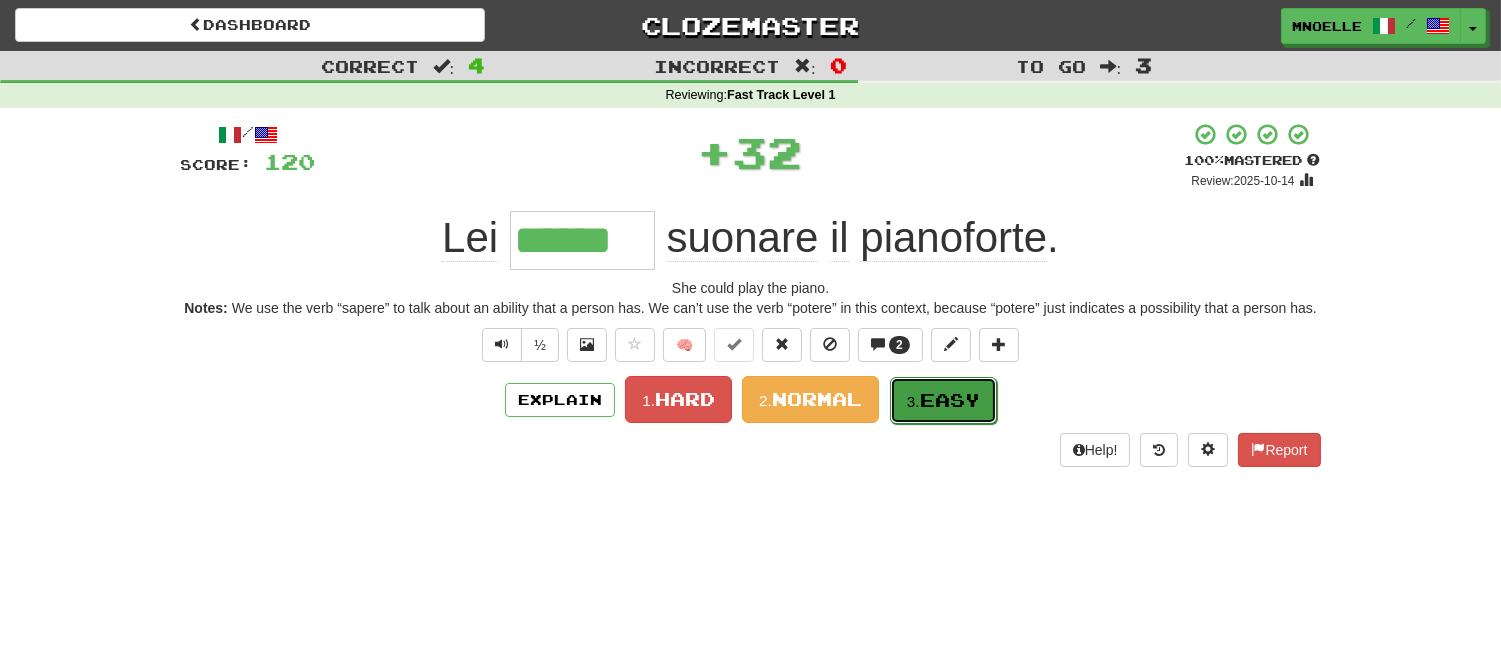 click on "Easy" at bounding box center (950, 400) 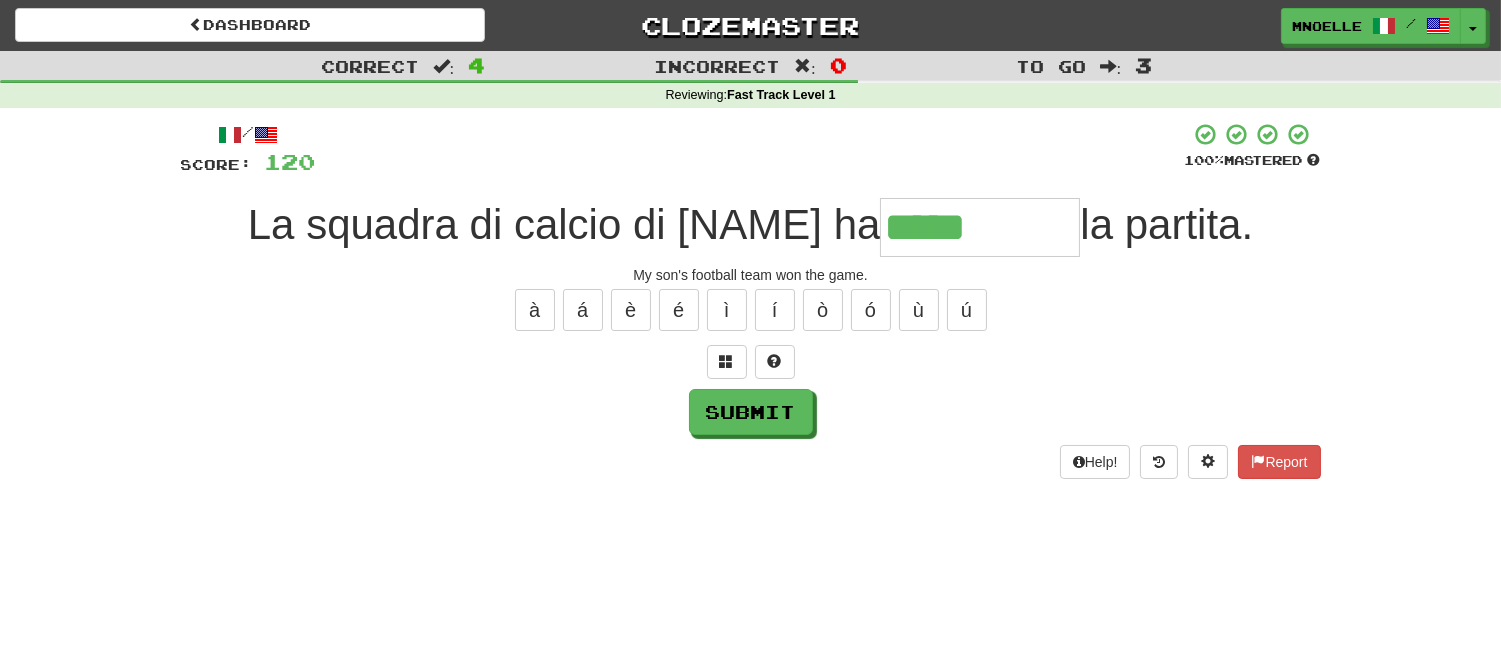 type on "*****" 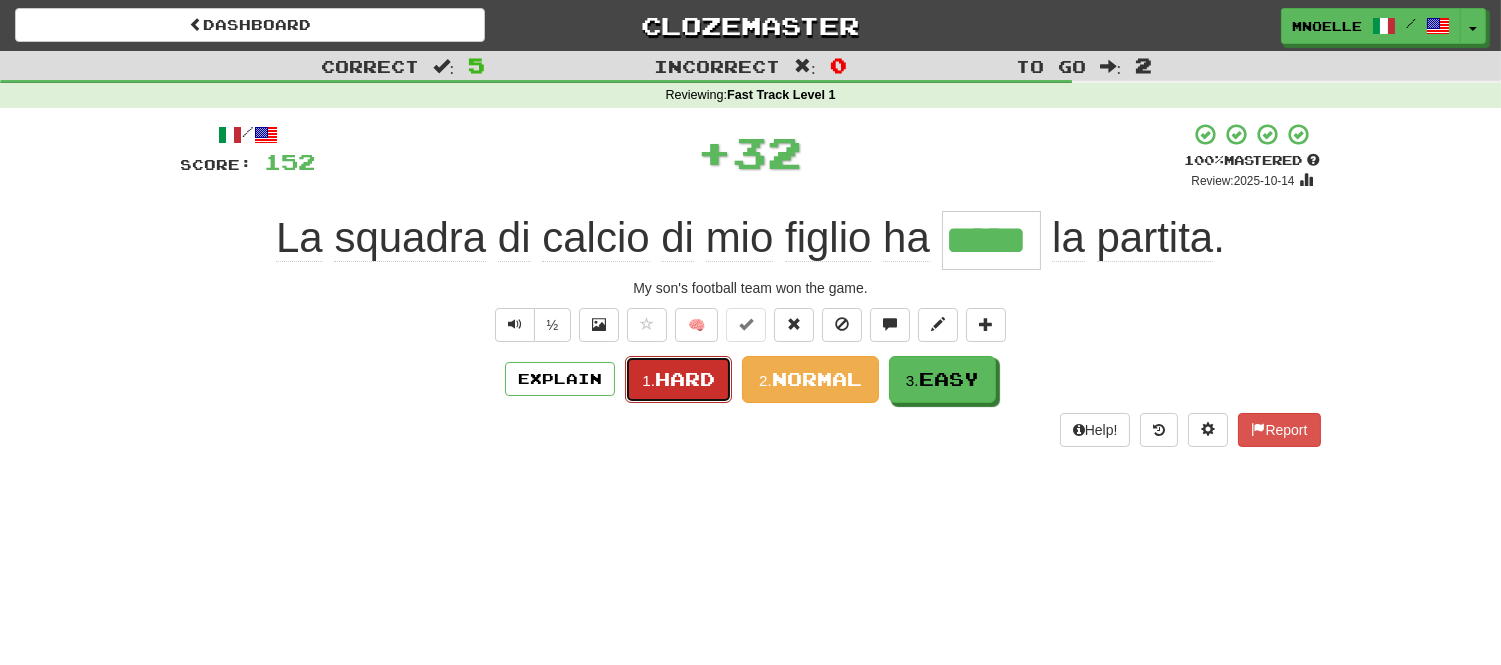 click on "Hard" at bounding box center [685, 379] 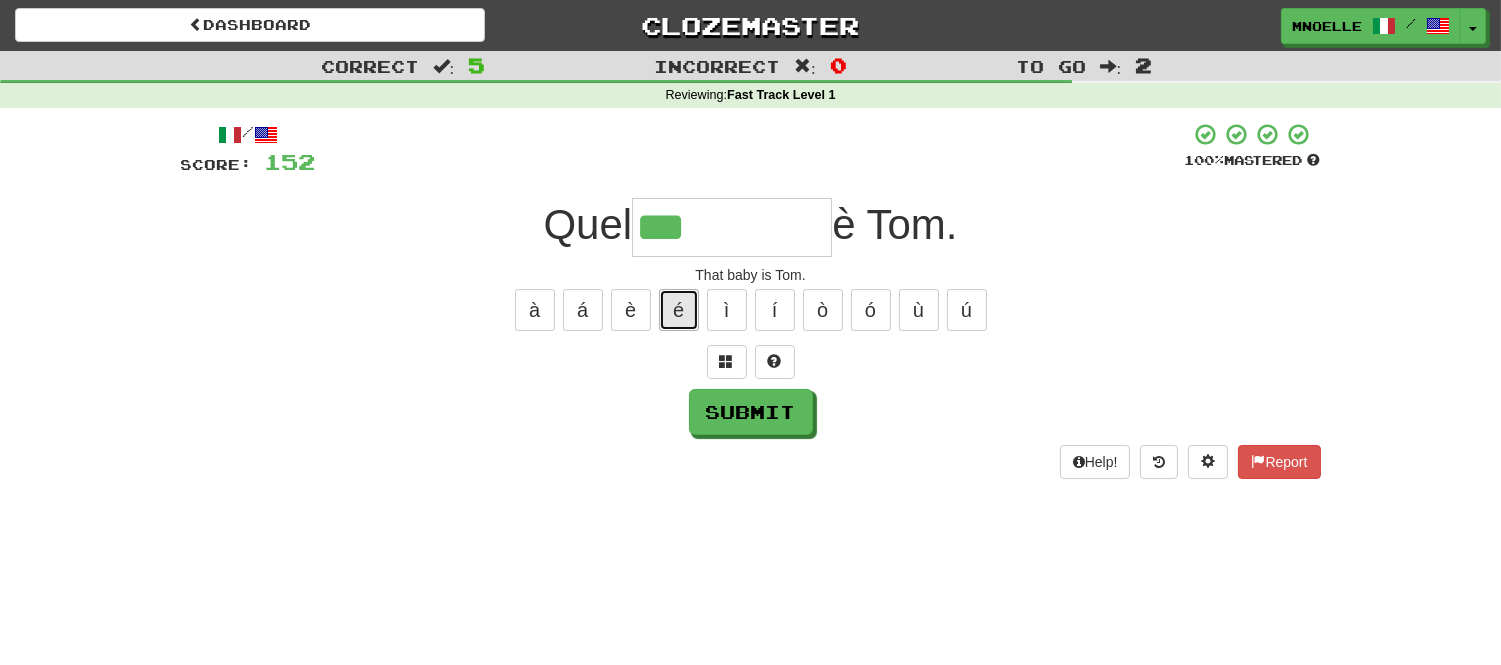 click on "é" at bounding box center [679, 310] 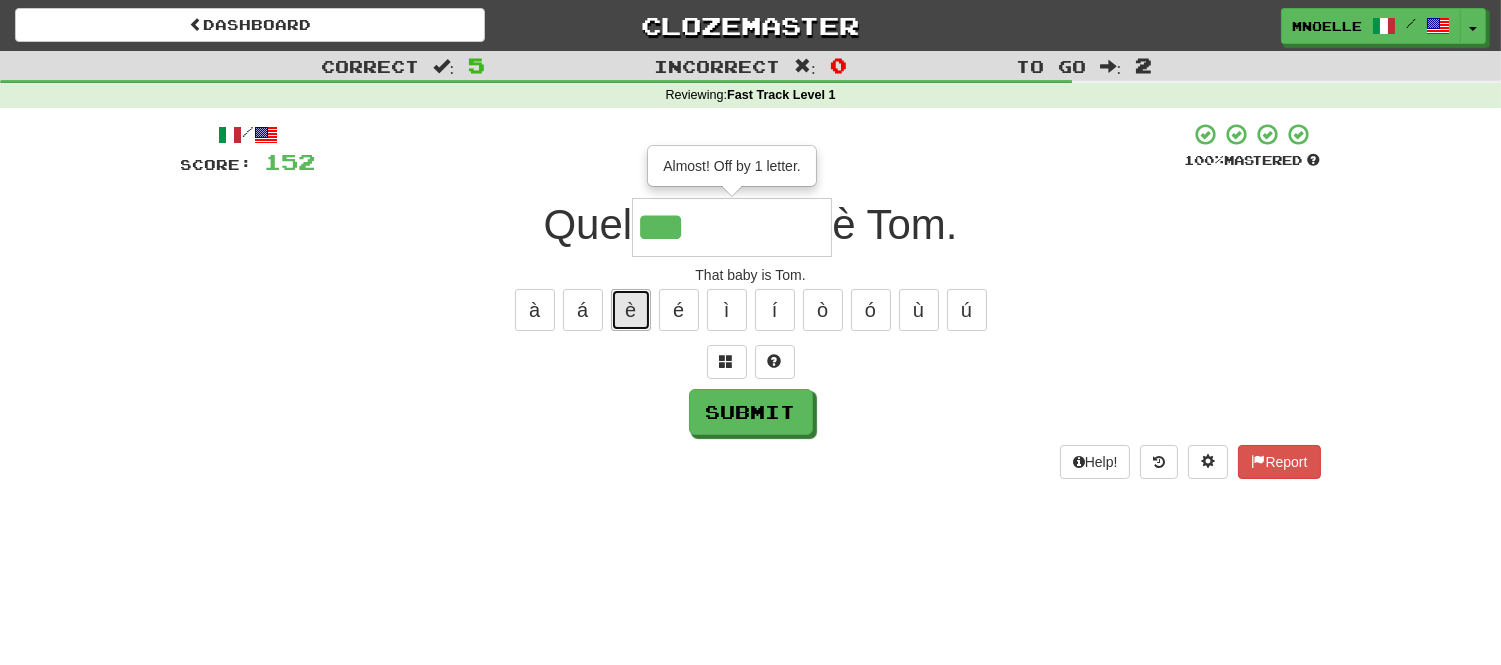 click on "è" at bounding box center (631, 310) 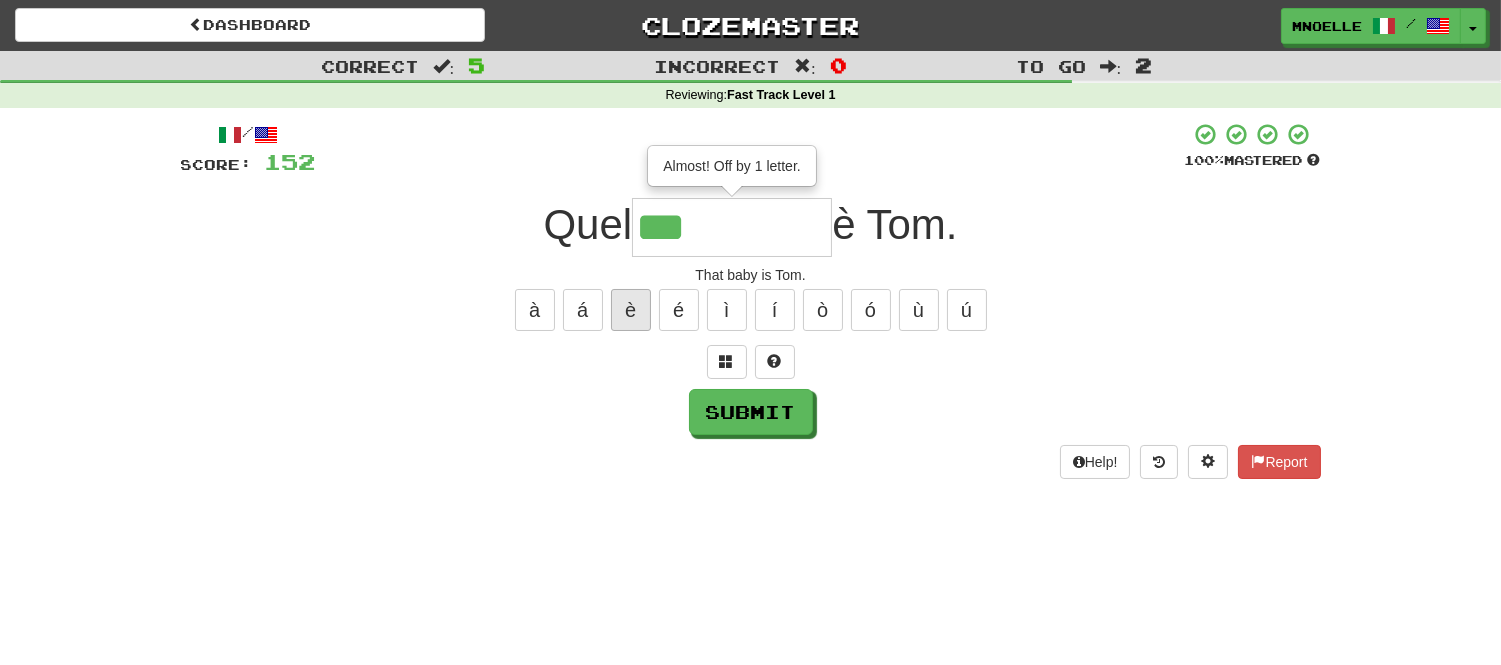 type on "****" 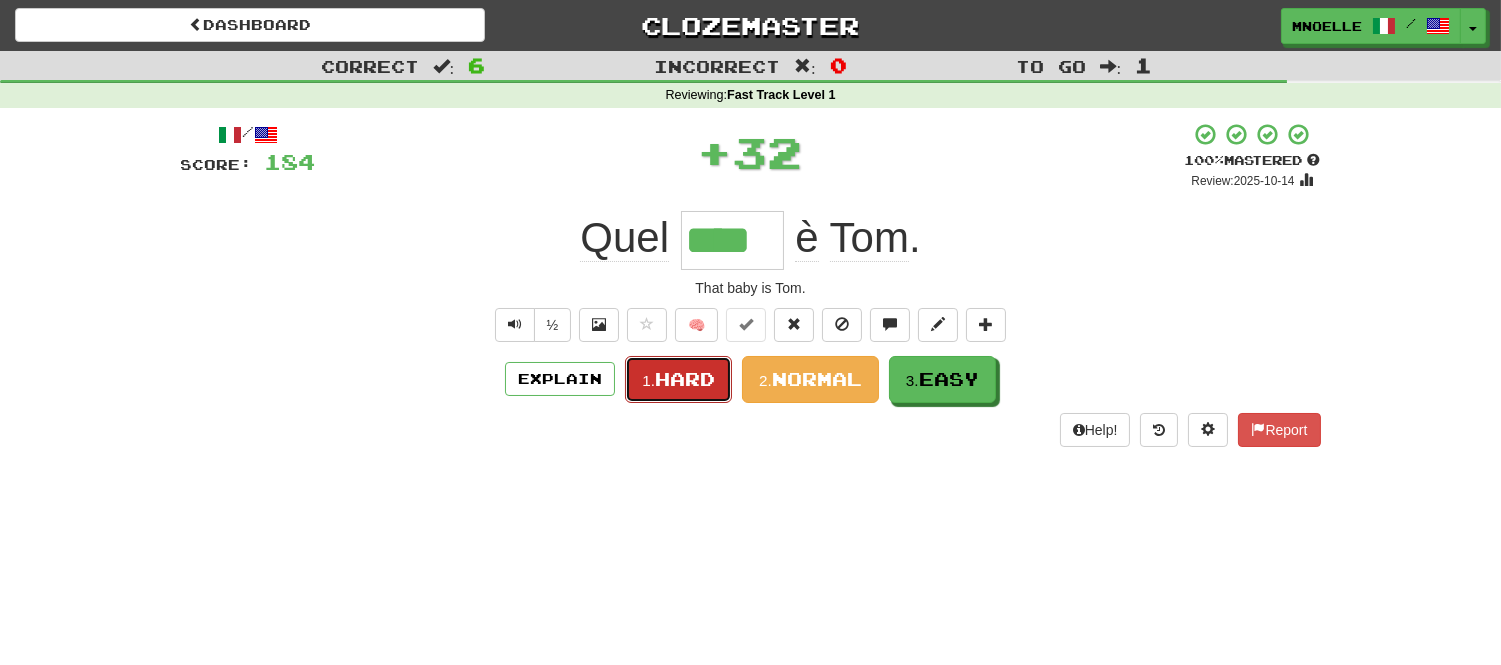 click on "1.  Hard" at bounding box center [678, 379] 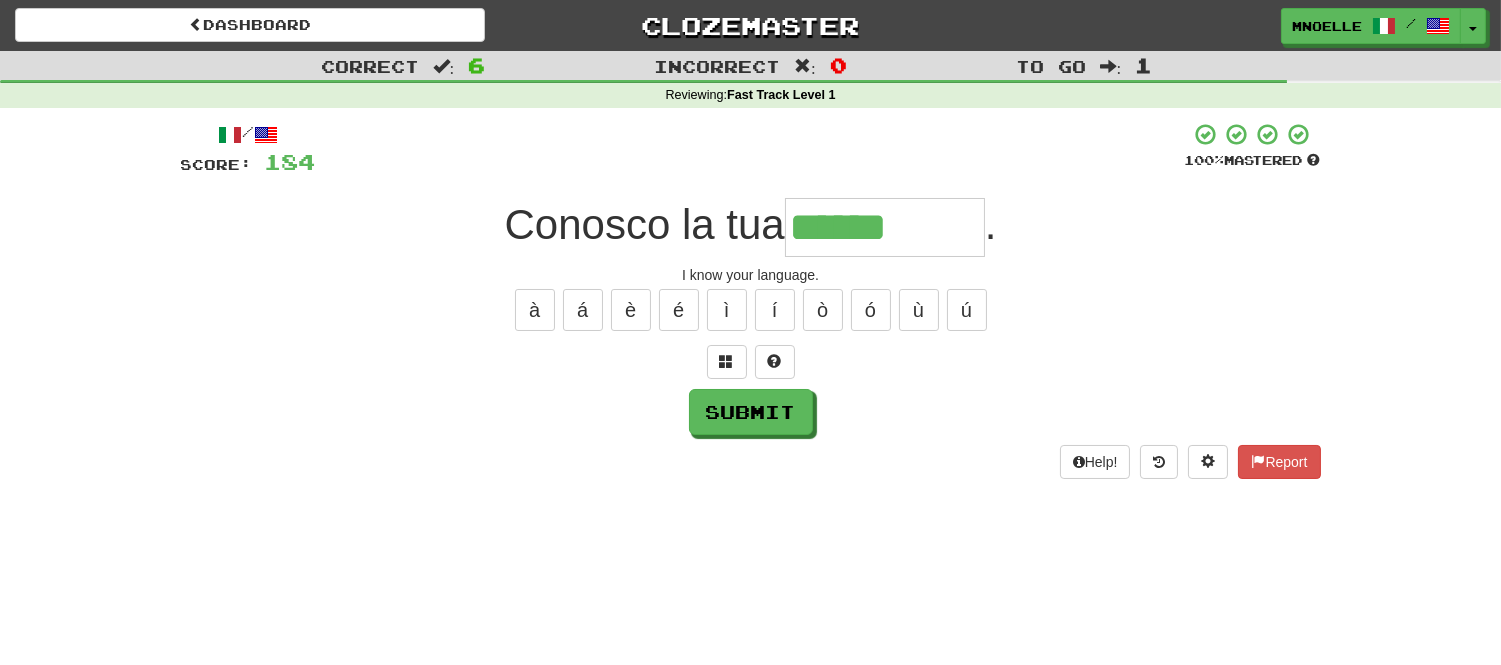 type on "******" 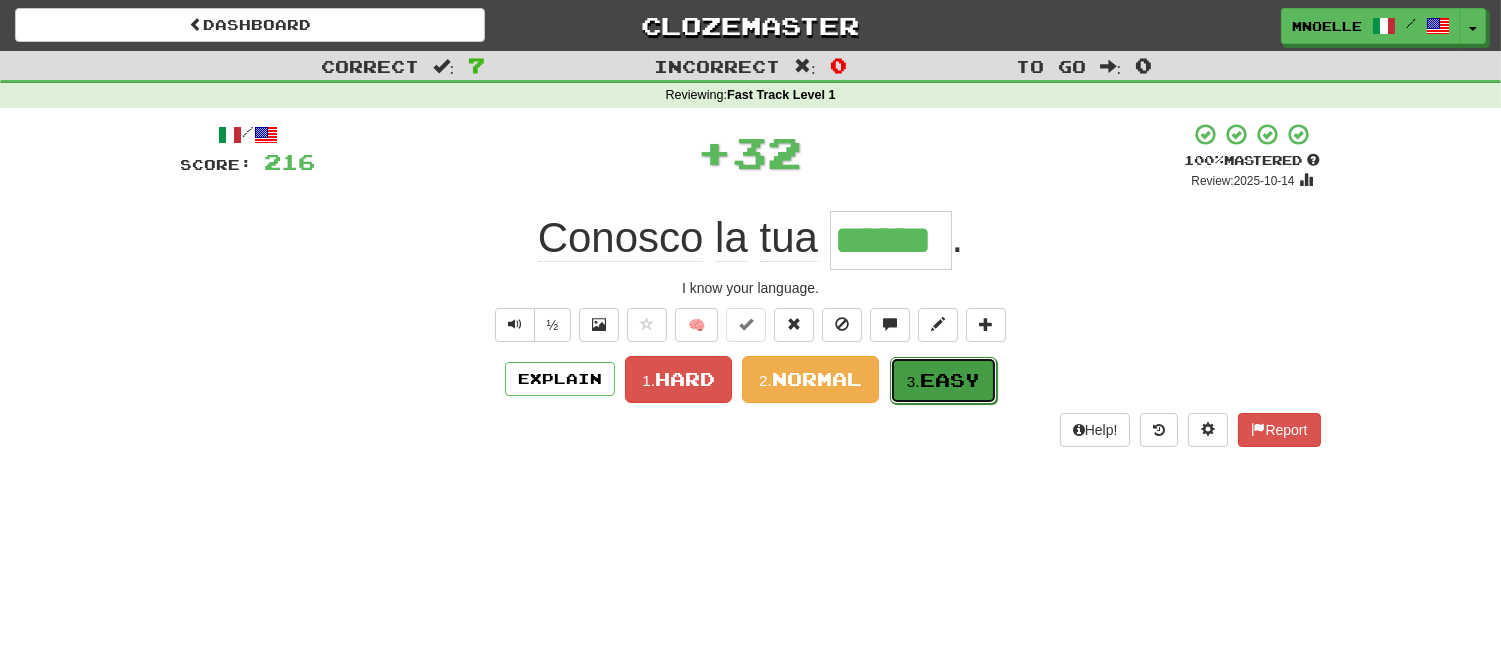 click on "Easy" at bounding box center [950, 380] 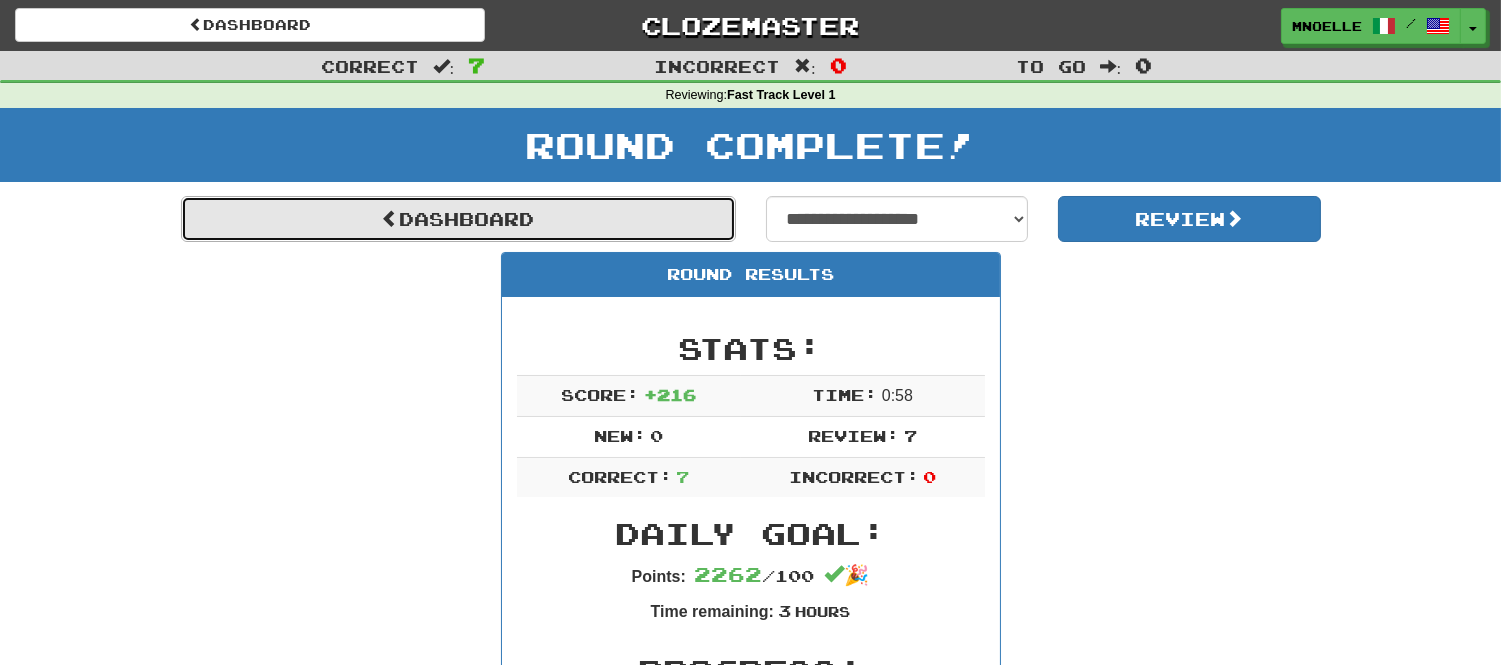 click on "Dashboard" at bounding box center [458, 219] 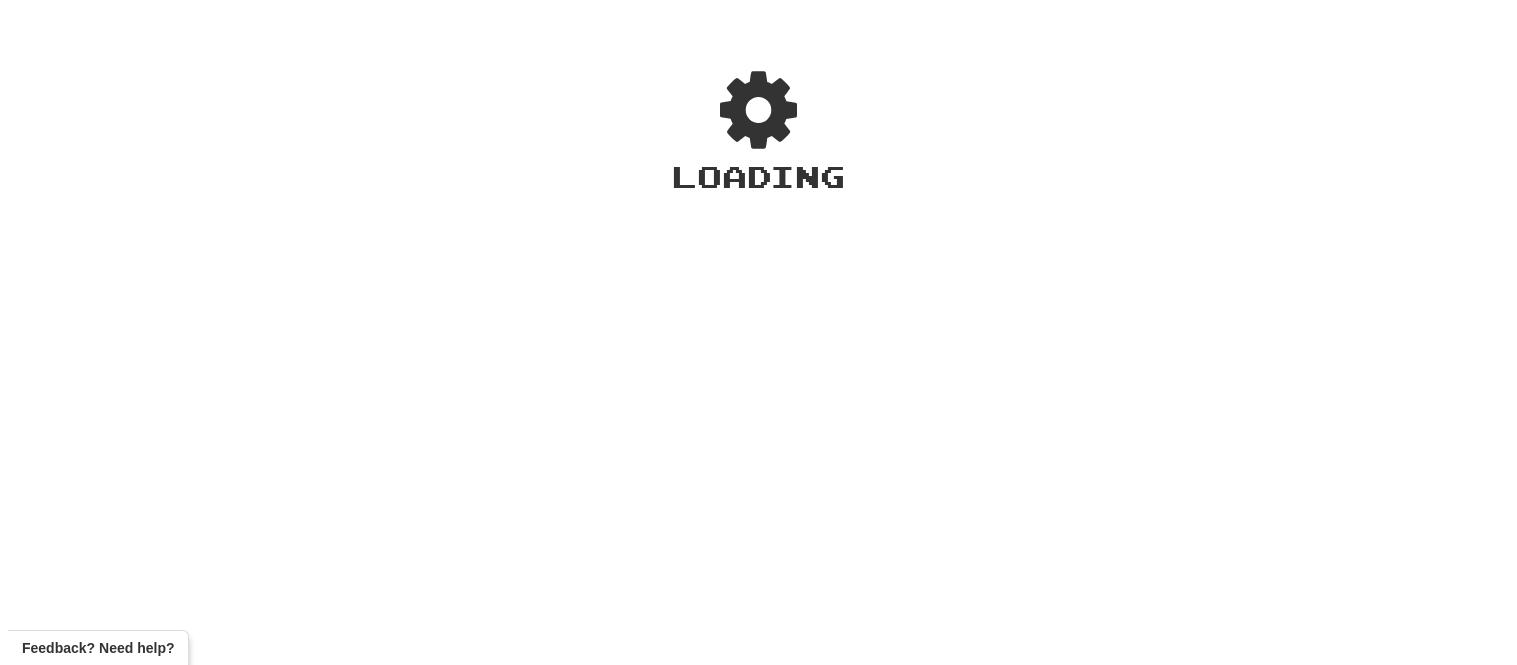 scroll, scrollTop: 0, scrollLeft: 0, axis: both 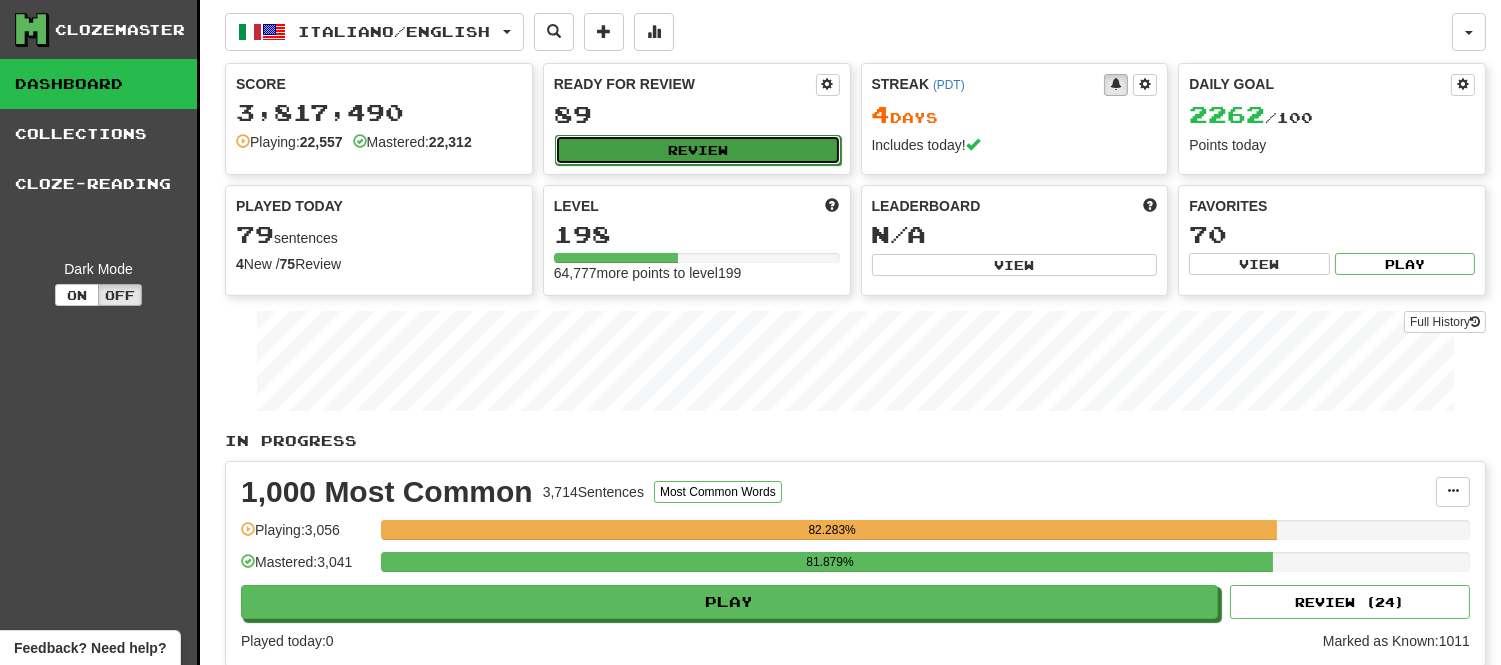 click on "Review" at bounding box center [698, 150] 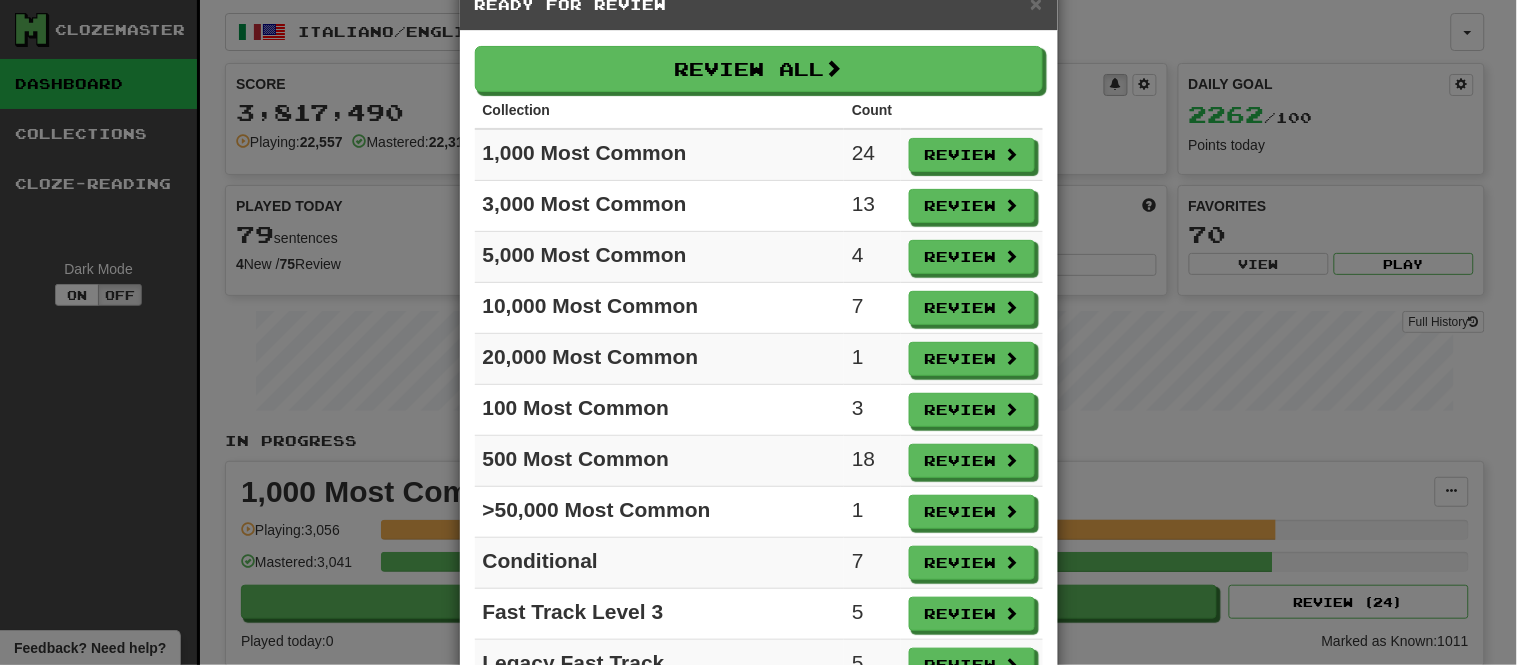 scroll, scrollTop: 43, scrollLeft: 0, axis: vertical 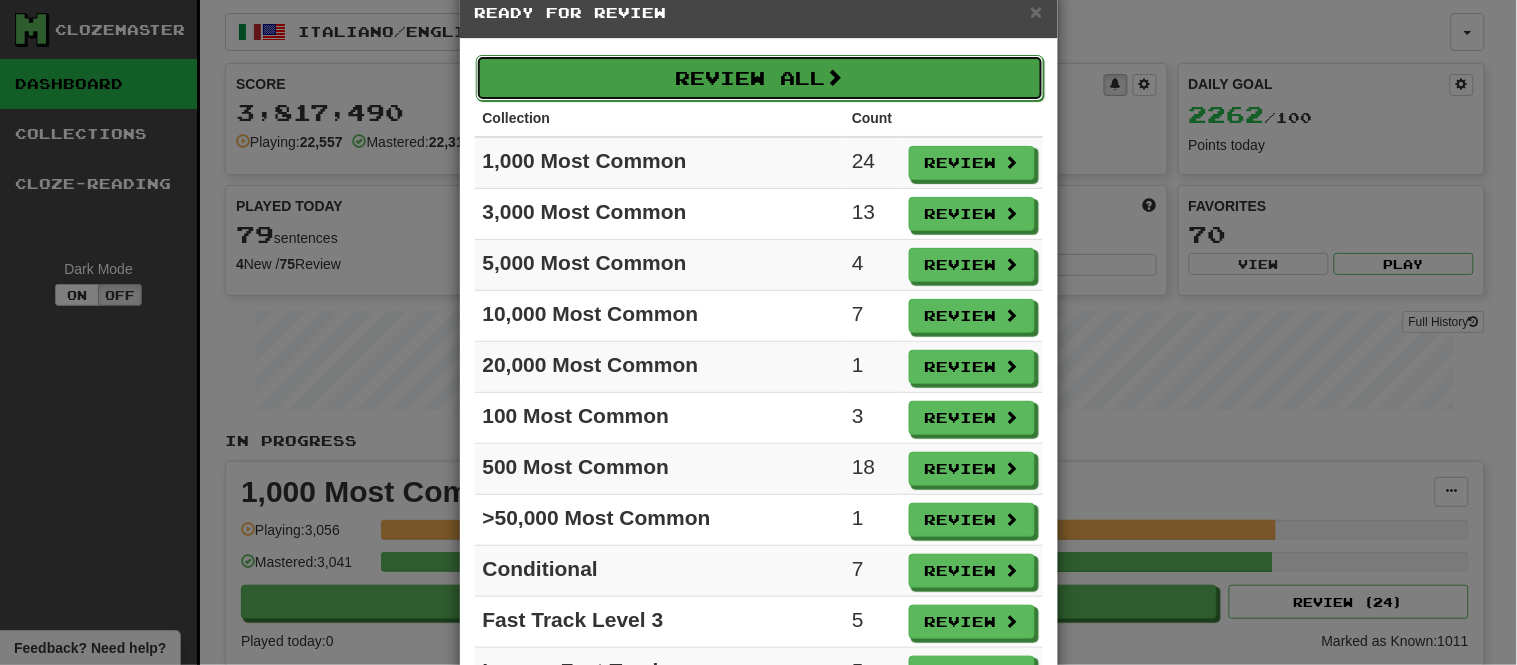 click on "Review All" at bounding box center [760, 78] 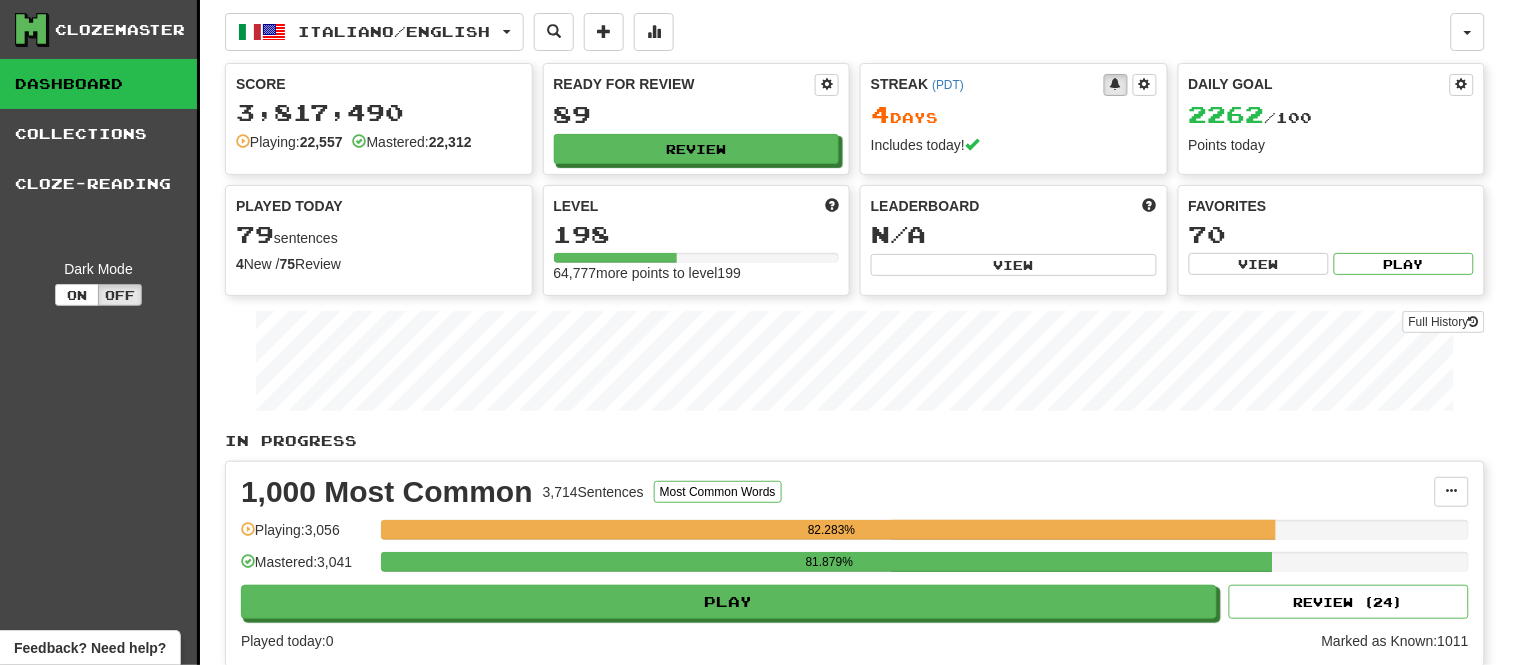 select on "**" 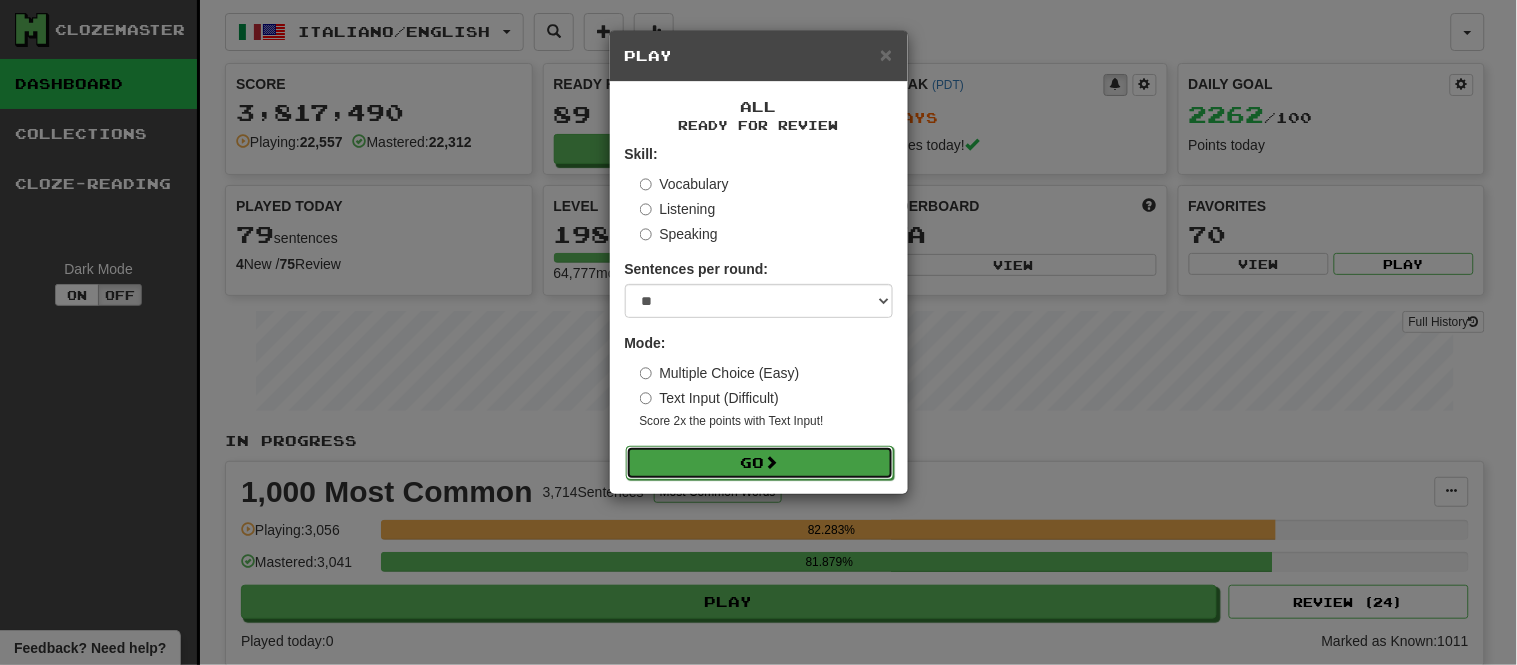 click on "Go" at bounding box center [760, 463] 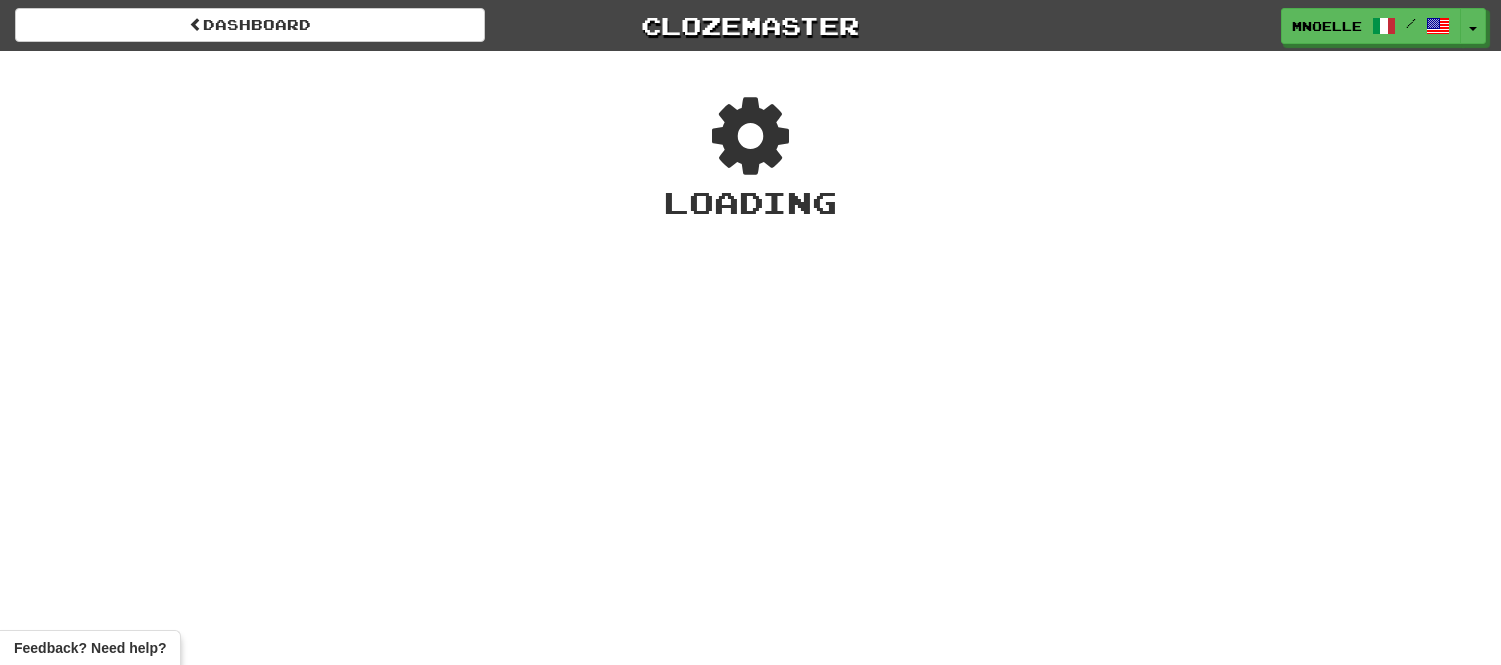 scroll, scrollTop: 0, scrollLeft: 0, axis: both 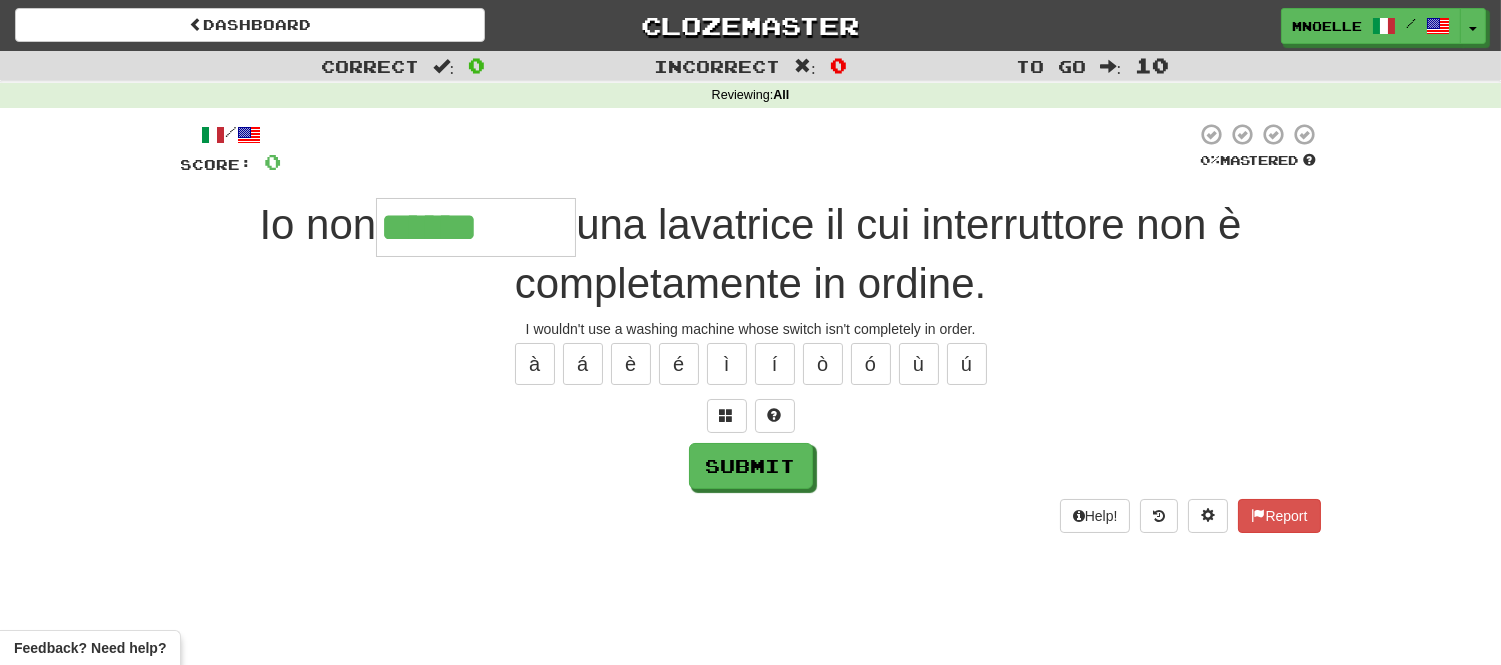 type on "******" 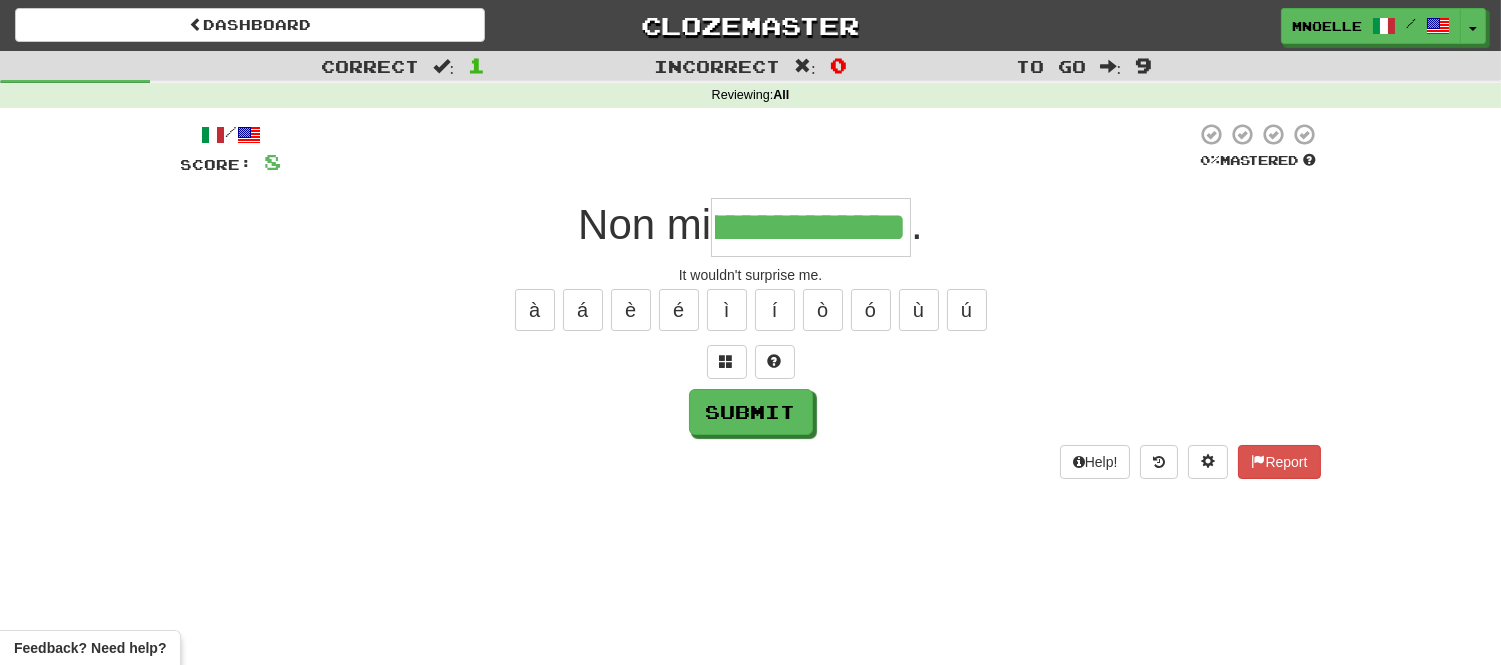 scroll, scrollTop: 0, scrollLeft: 104, axis: horizontal 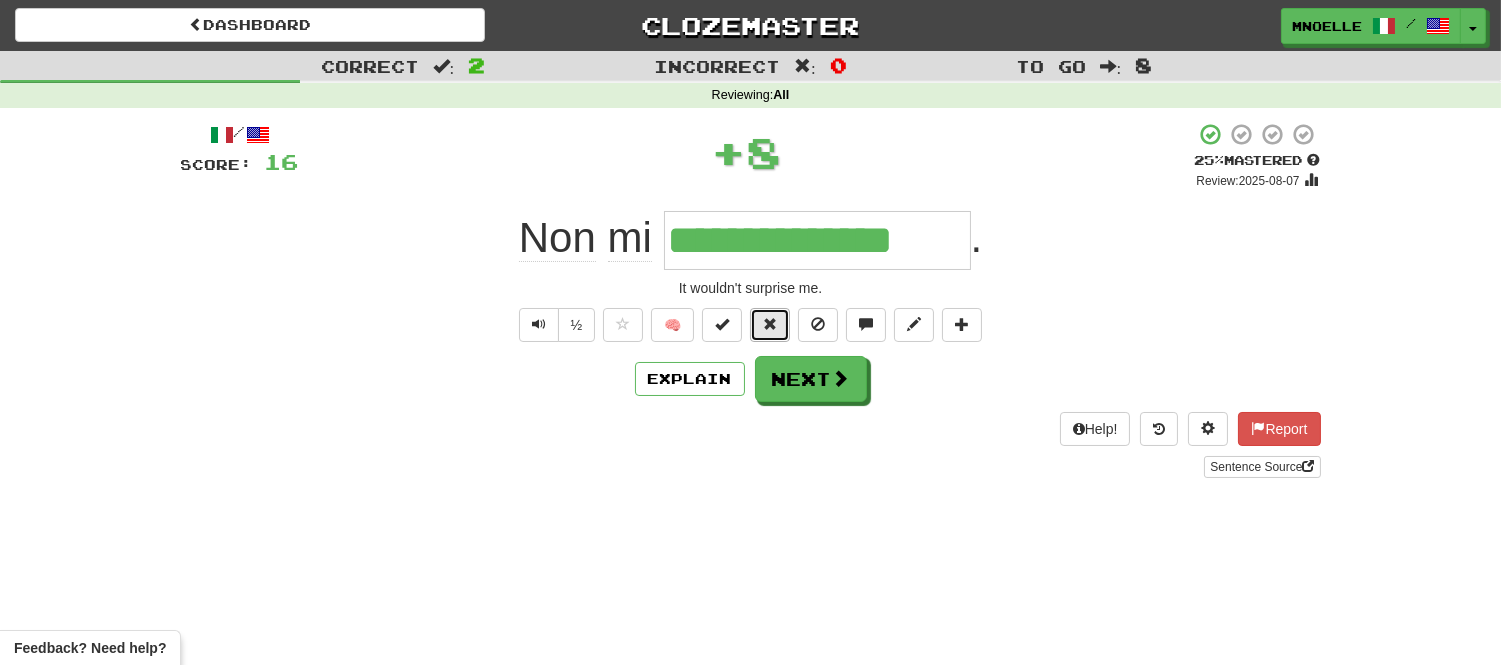 click at bounding box center (770, 324) 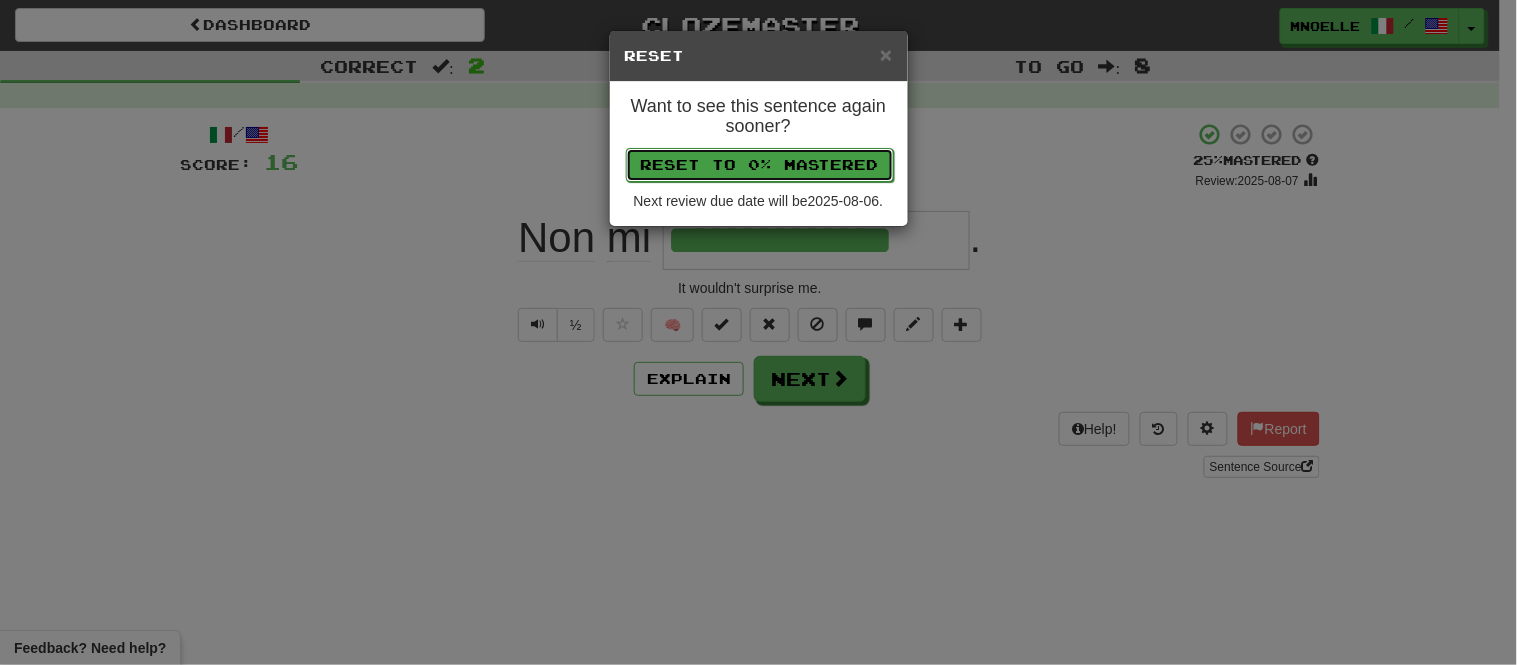 click on "Reset to 0% Mastered" at bounding box center [760, 165] 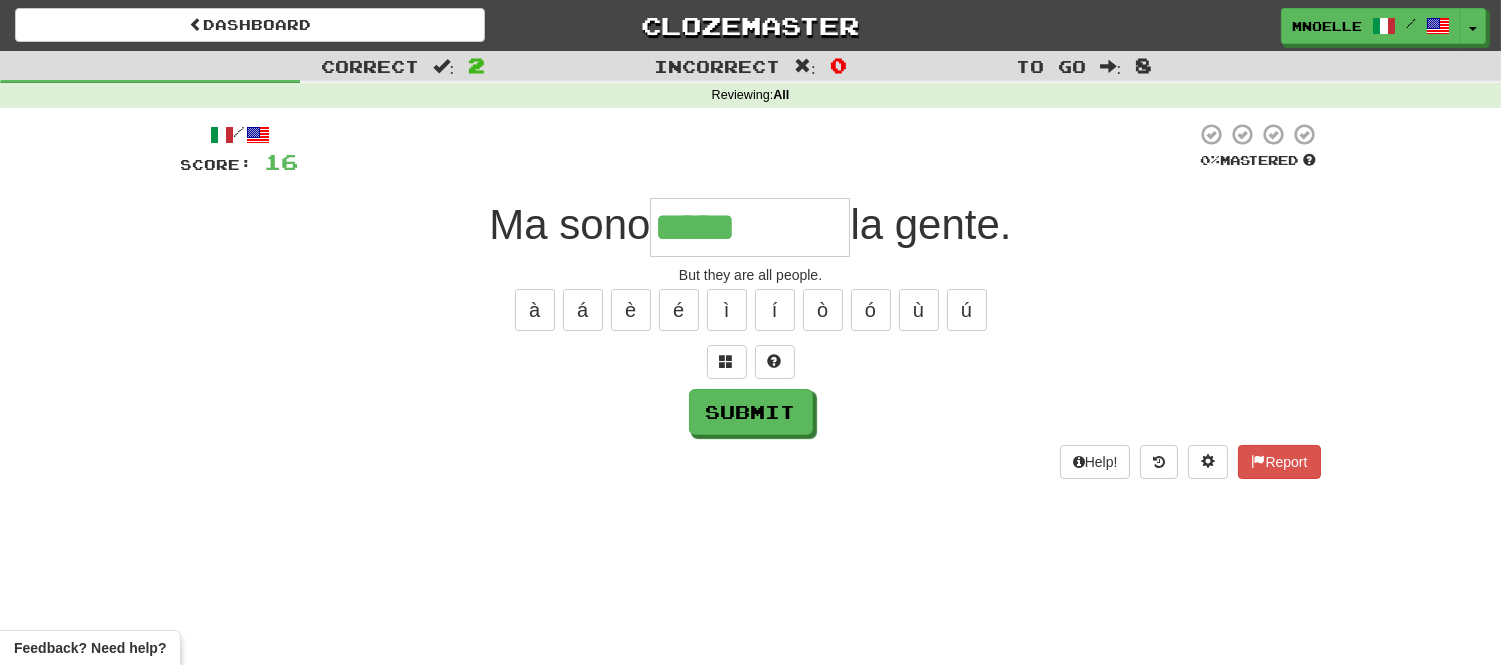 type on "*****" 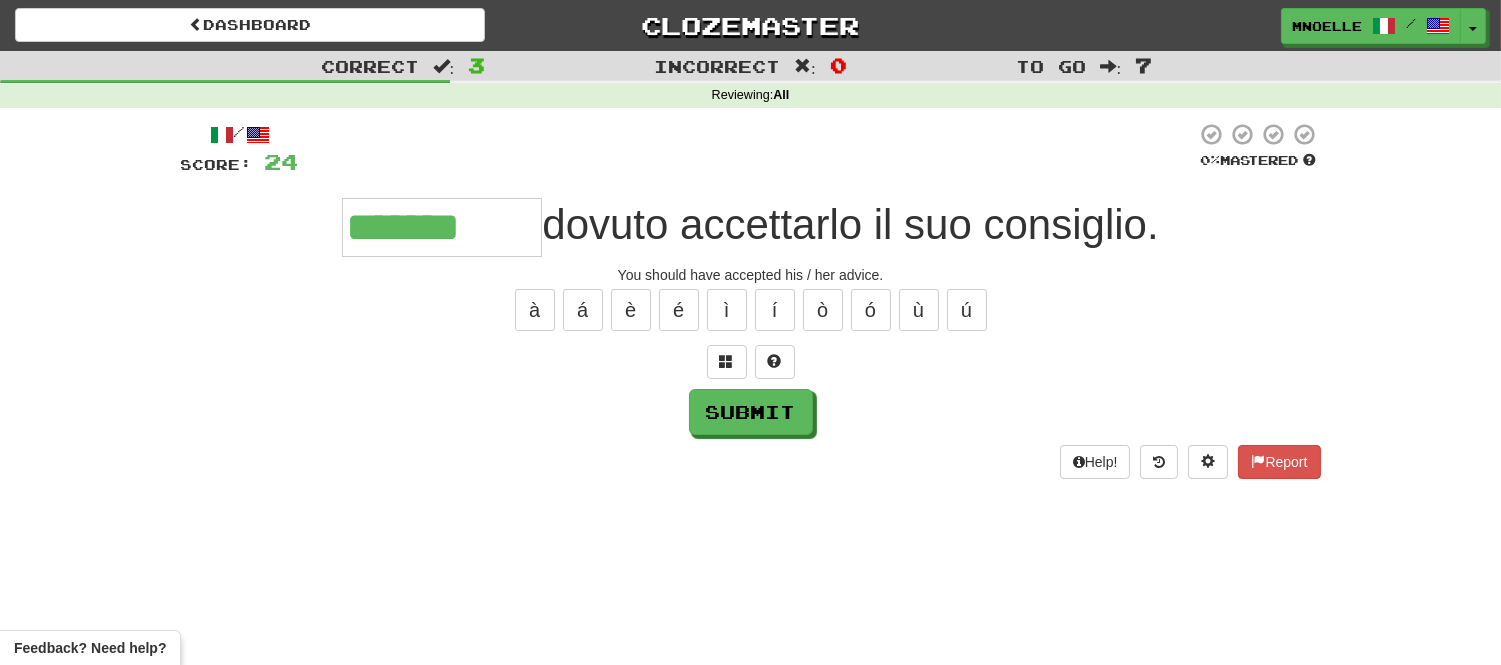 type on "*******" 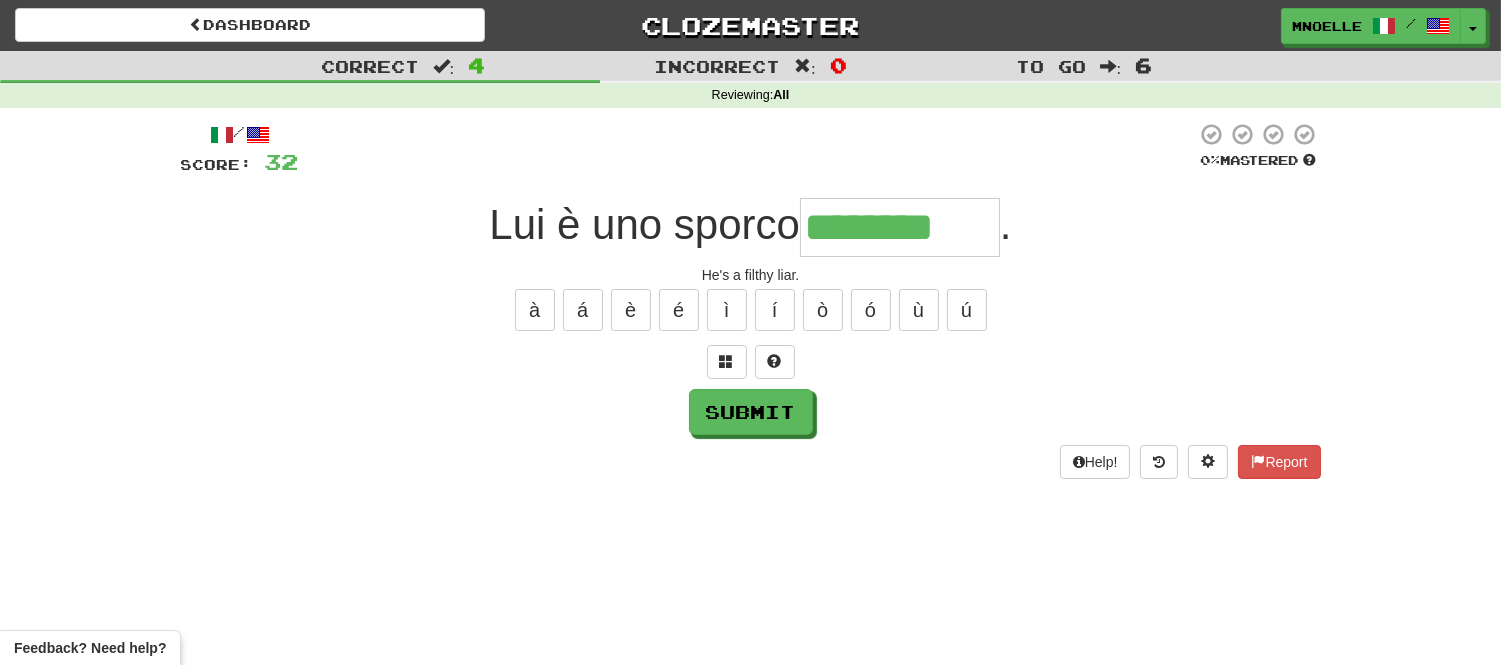 type on "********" 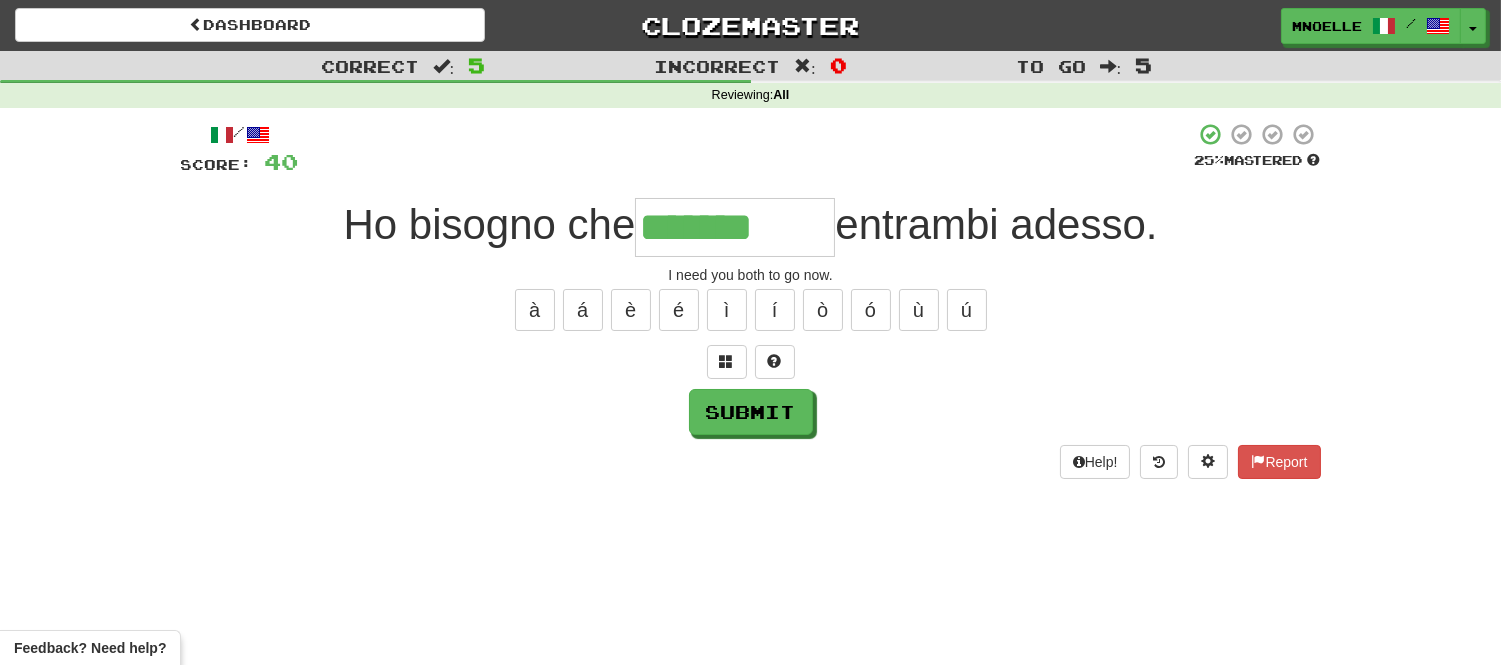 type on "*******" 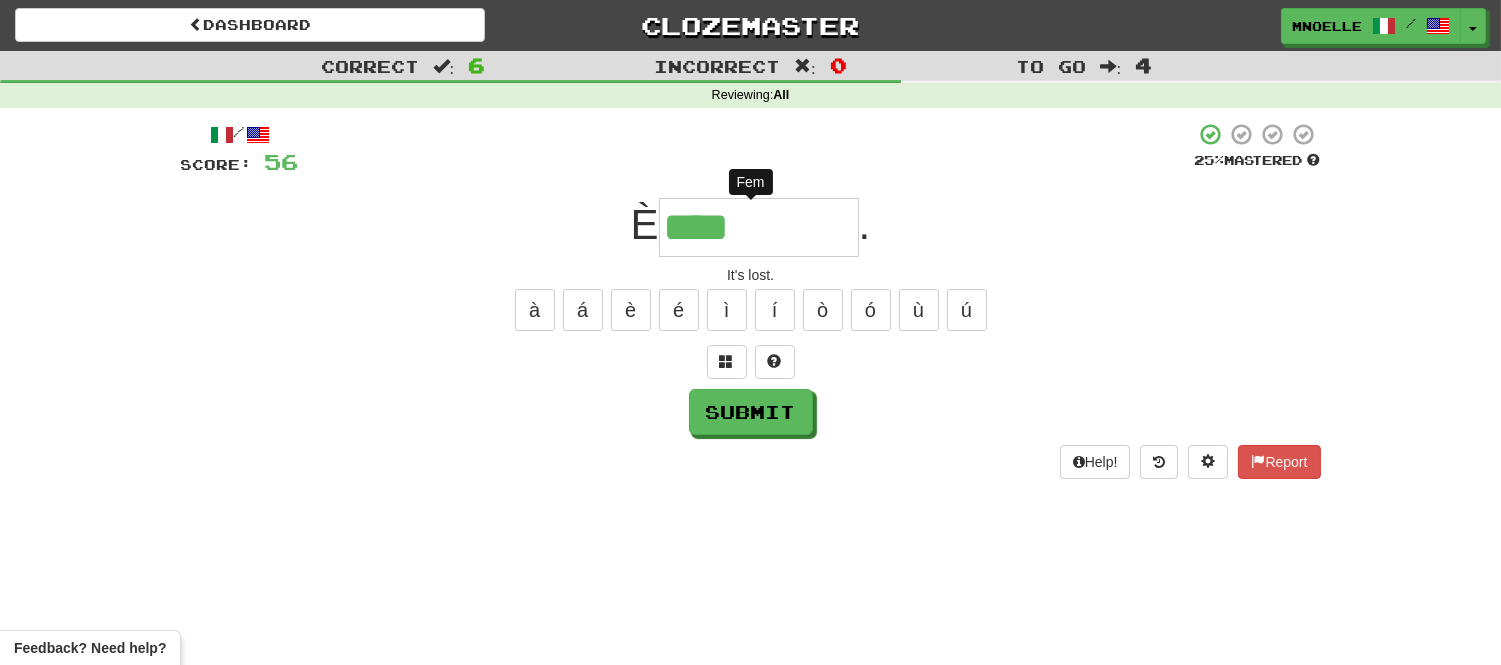 type on "*****" 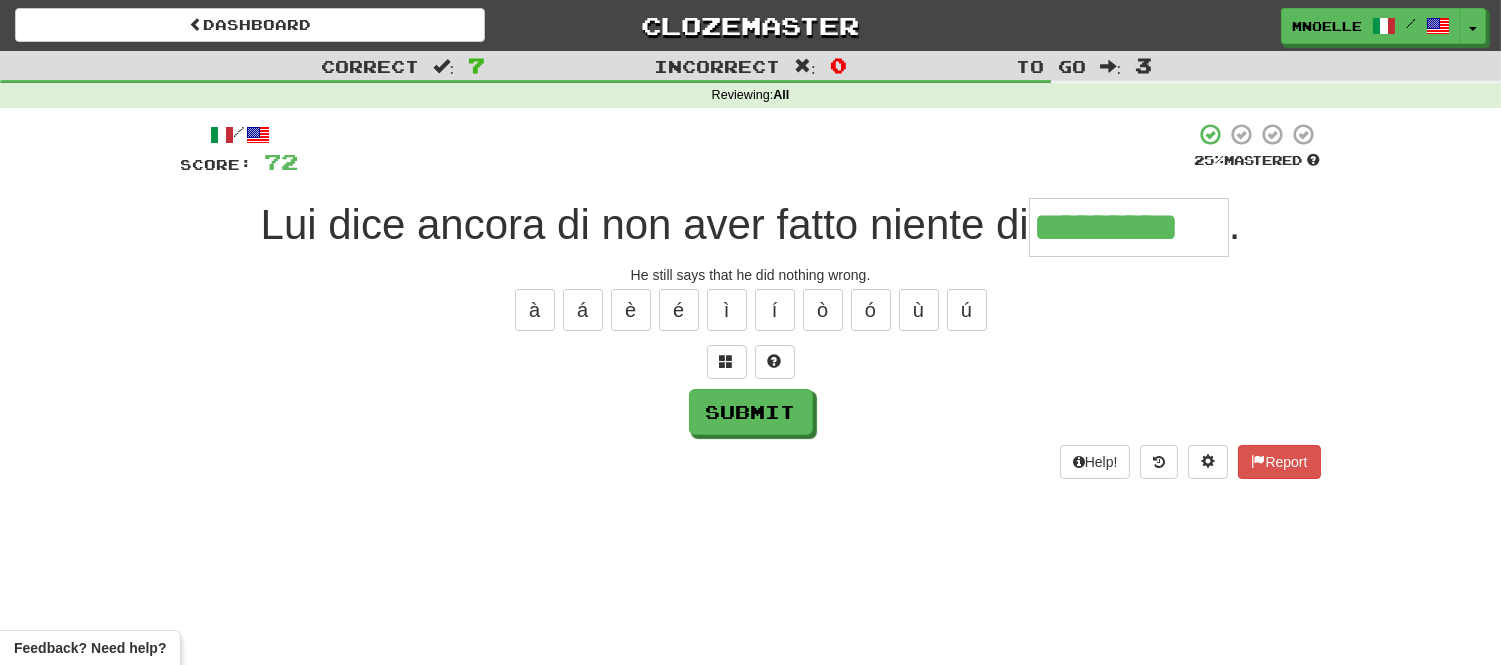 type on "*********" 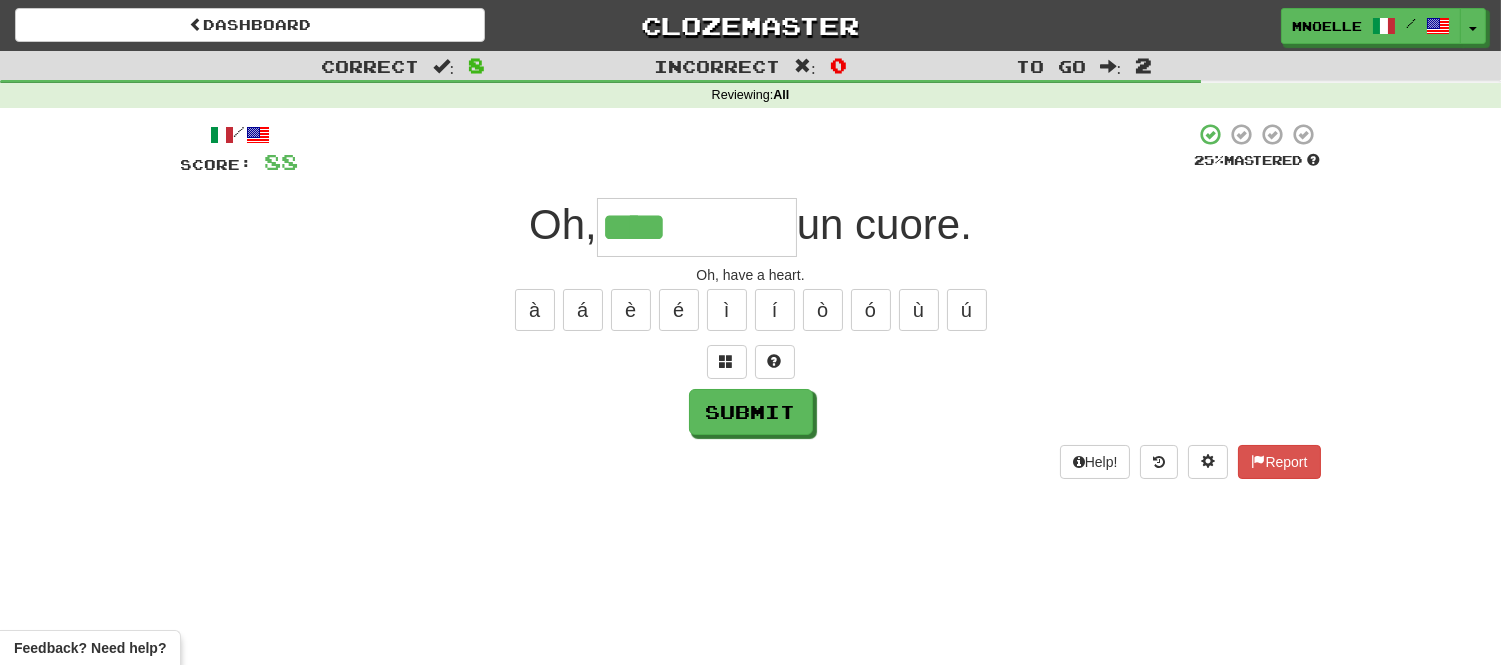 type on "****" 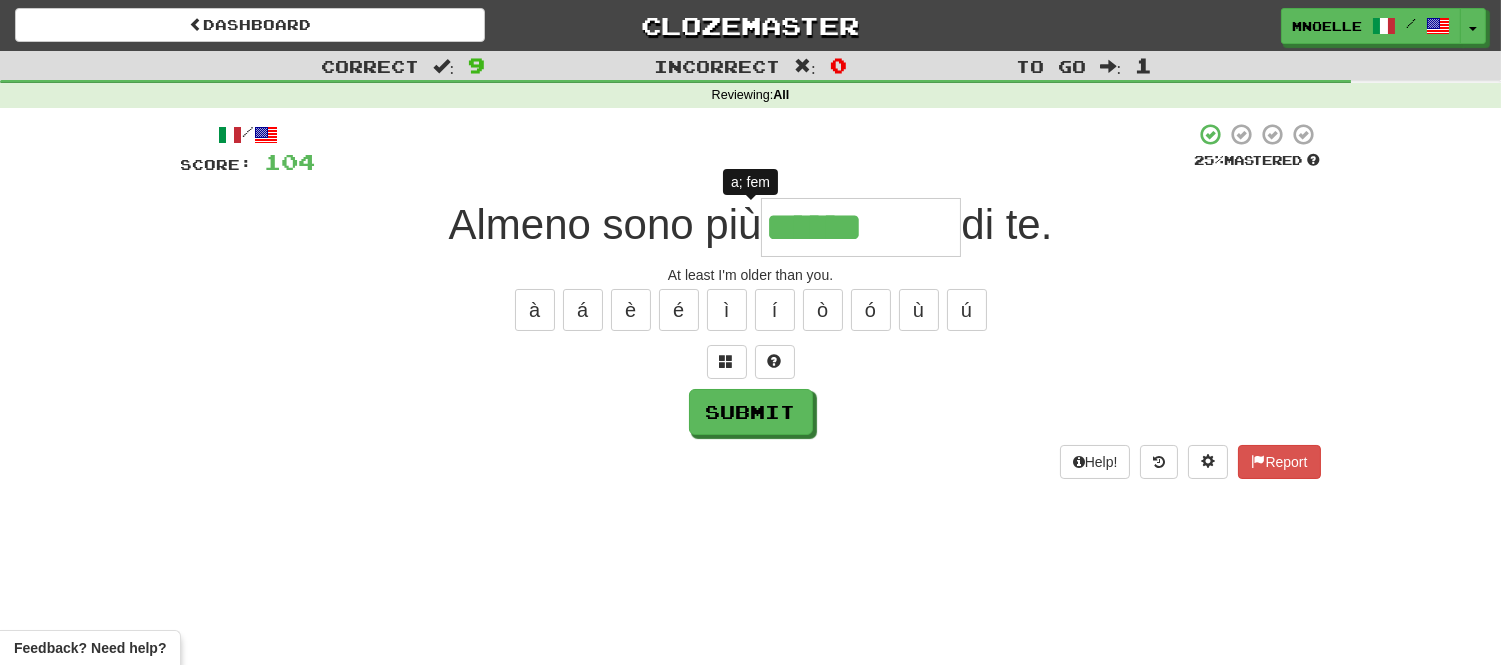 type on "*******" 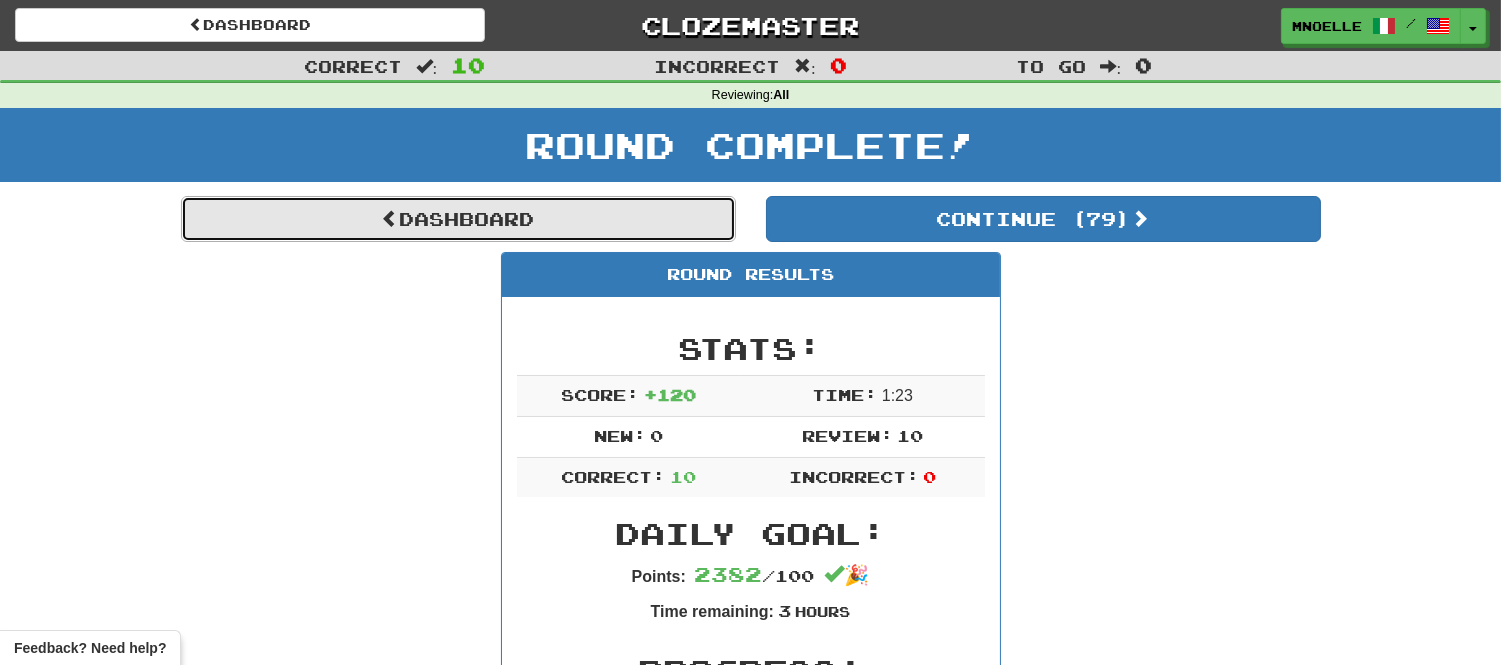 click on "Dashboard" at bounding box center (458, 219) 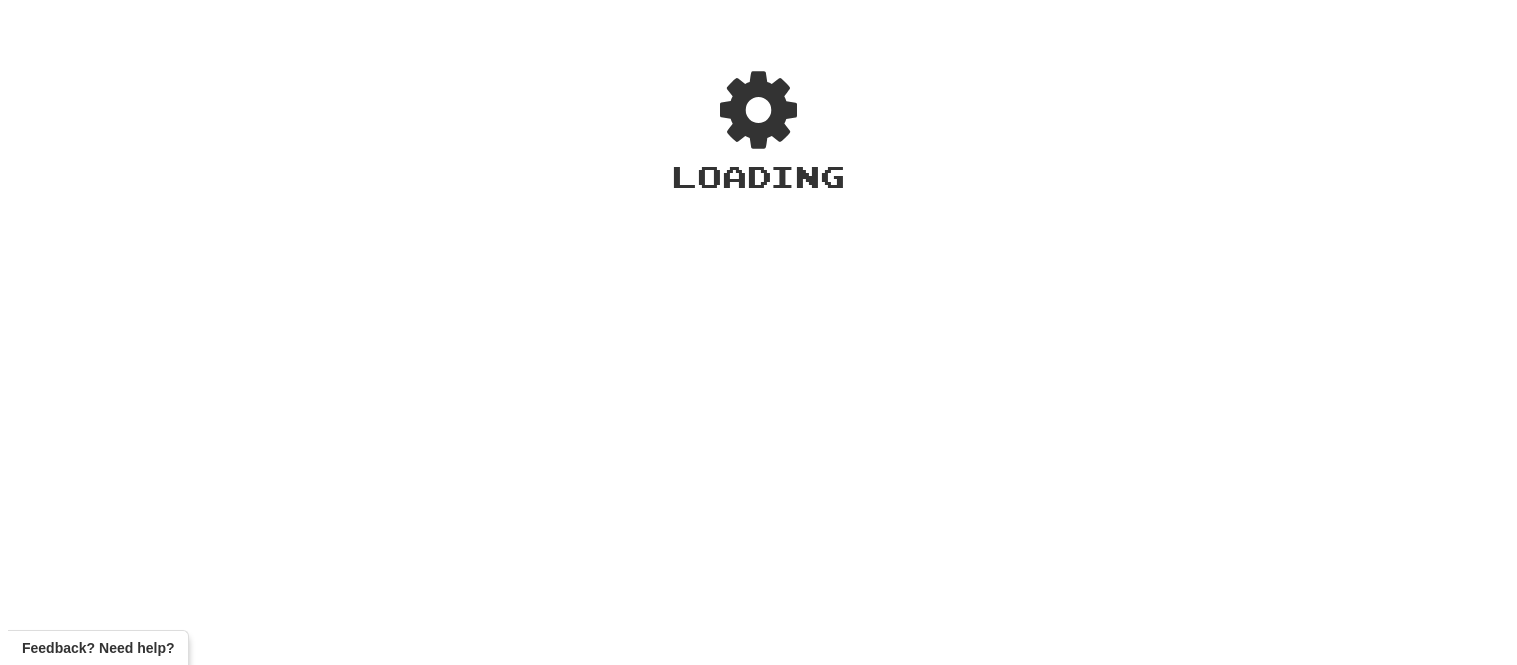 scroll, scrollTop: 0, scrollLeft: 0, axis: both 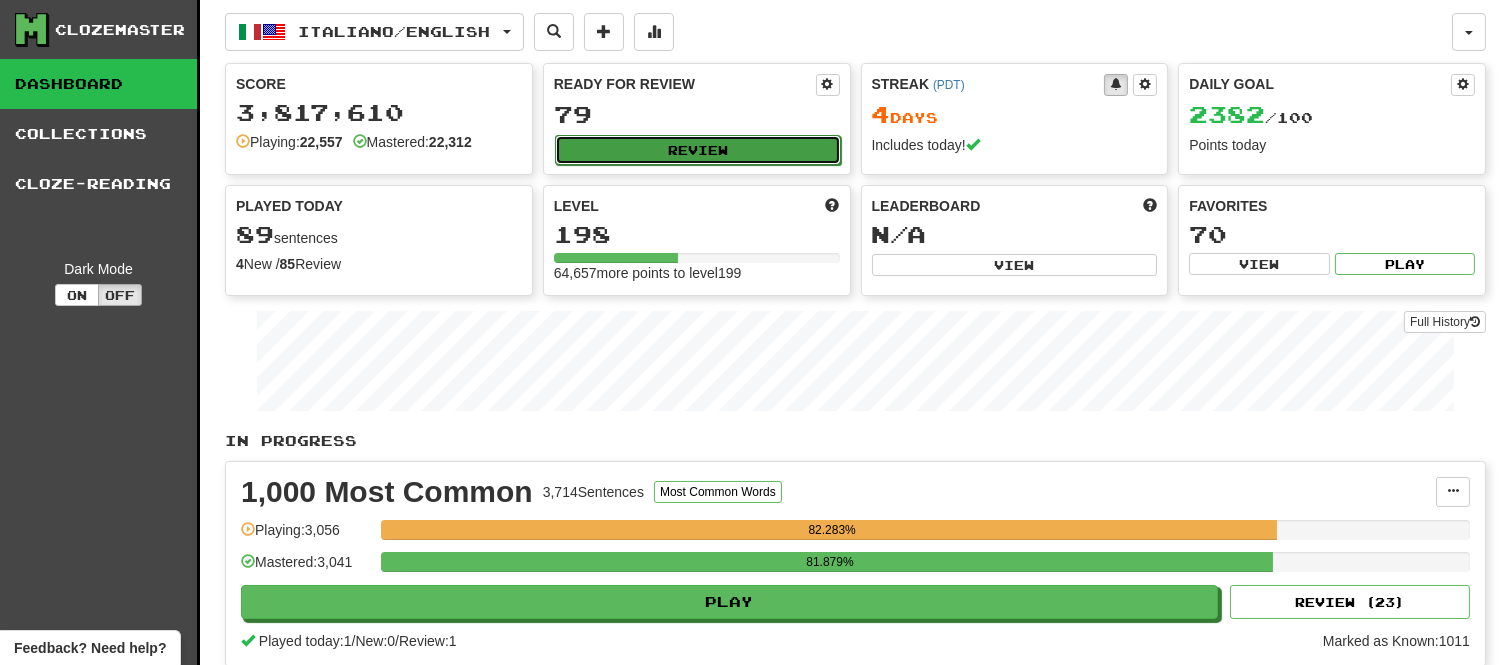 click on "Review" at bounding box center (698, 150) 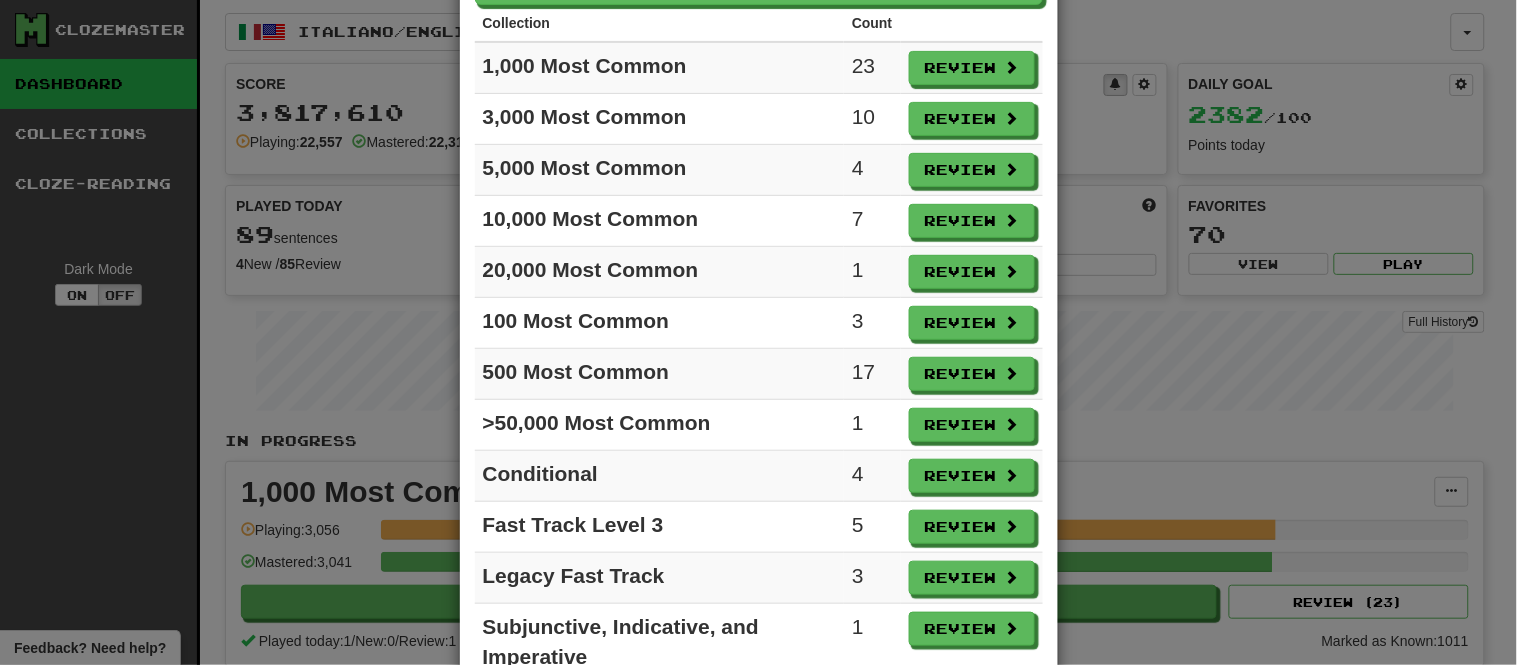 scroll, scrollTop: 140, scrollLeft: 0, axis: vertical 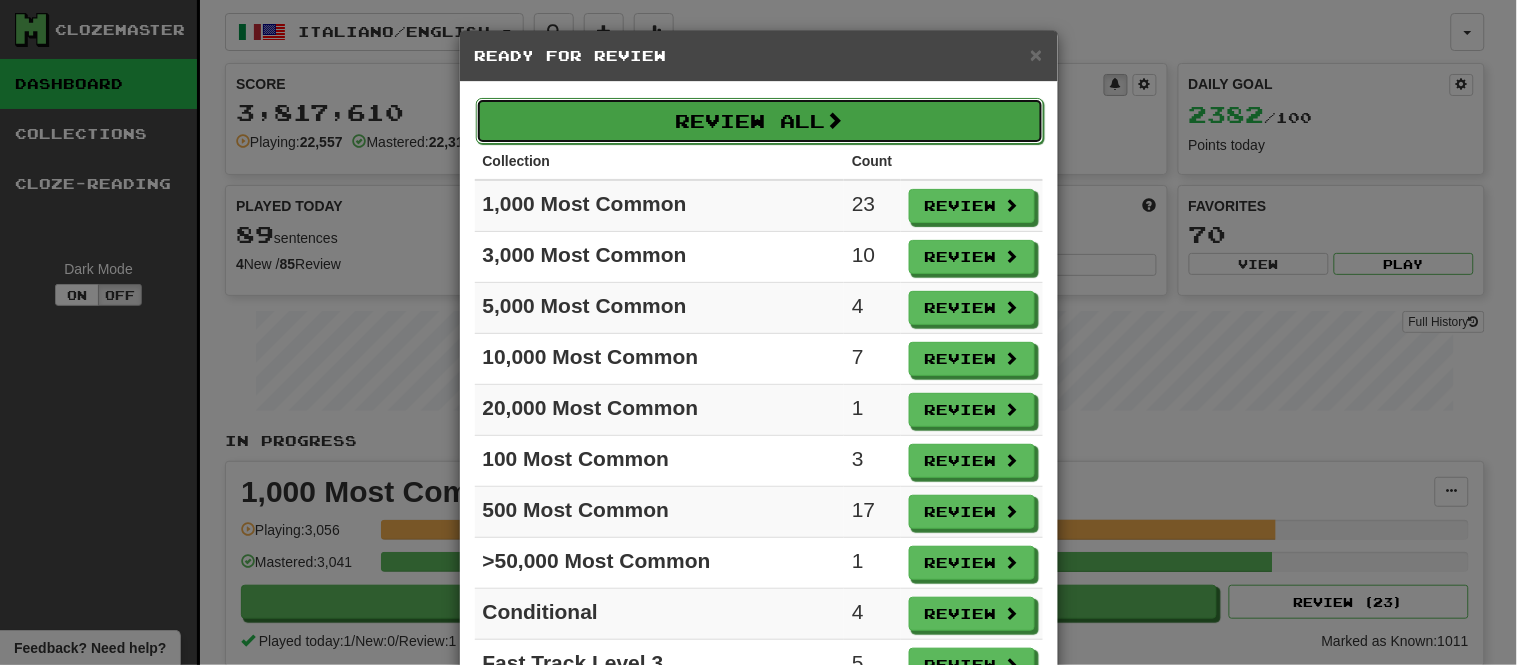 click on "Review All" at bounding box center [760, 121] 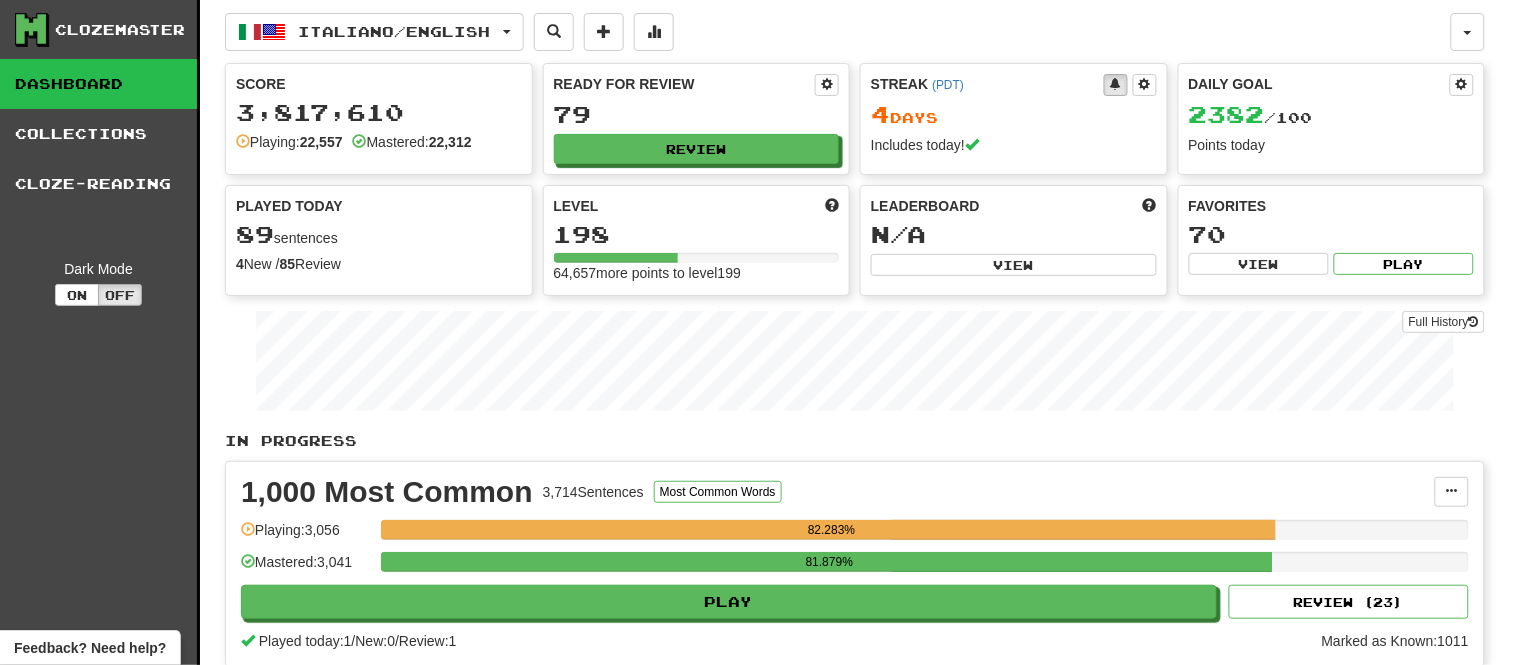 select on "**" 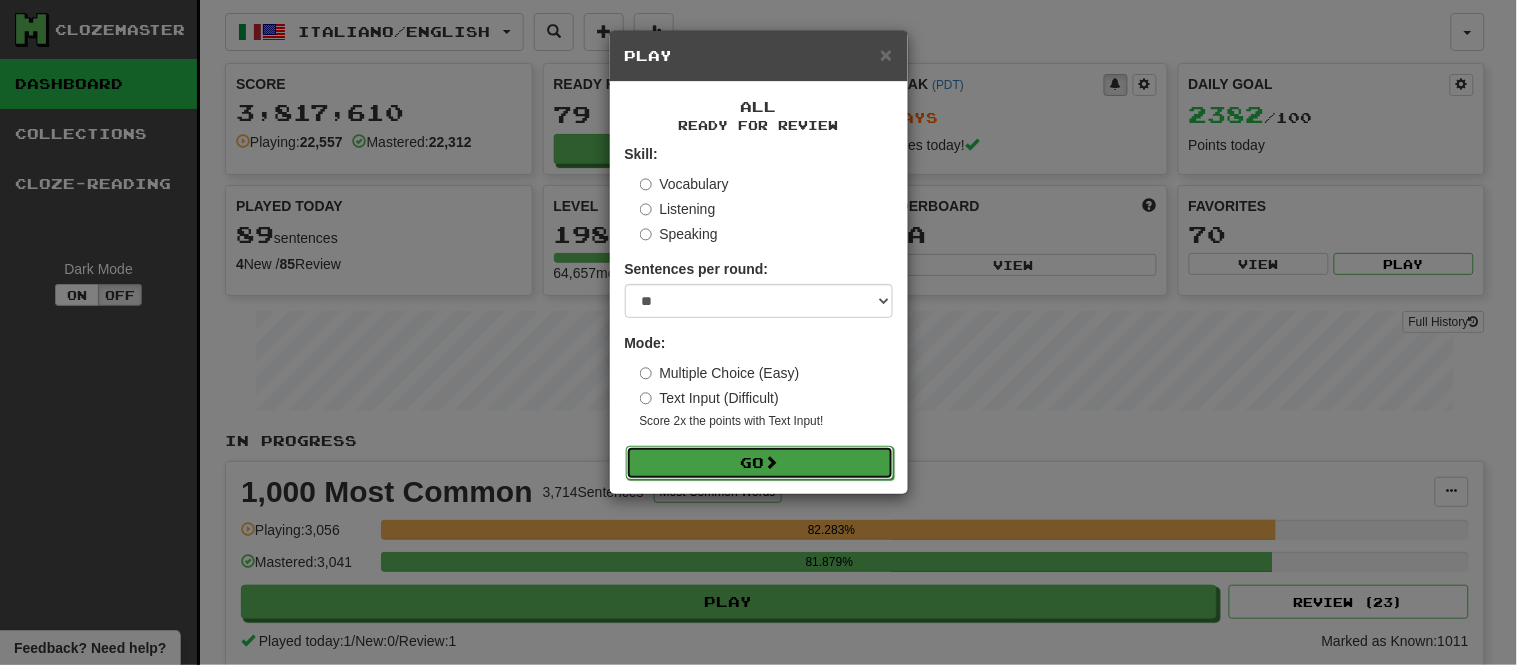 click on "Go" at bounding box center (760, 463) 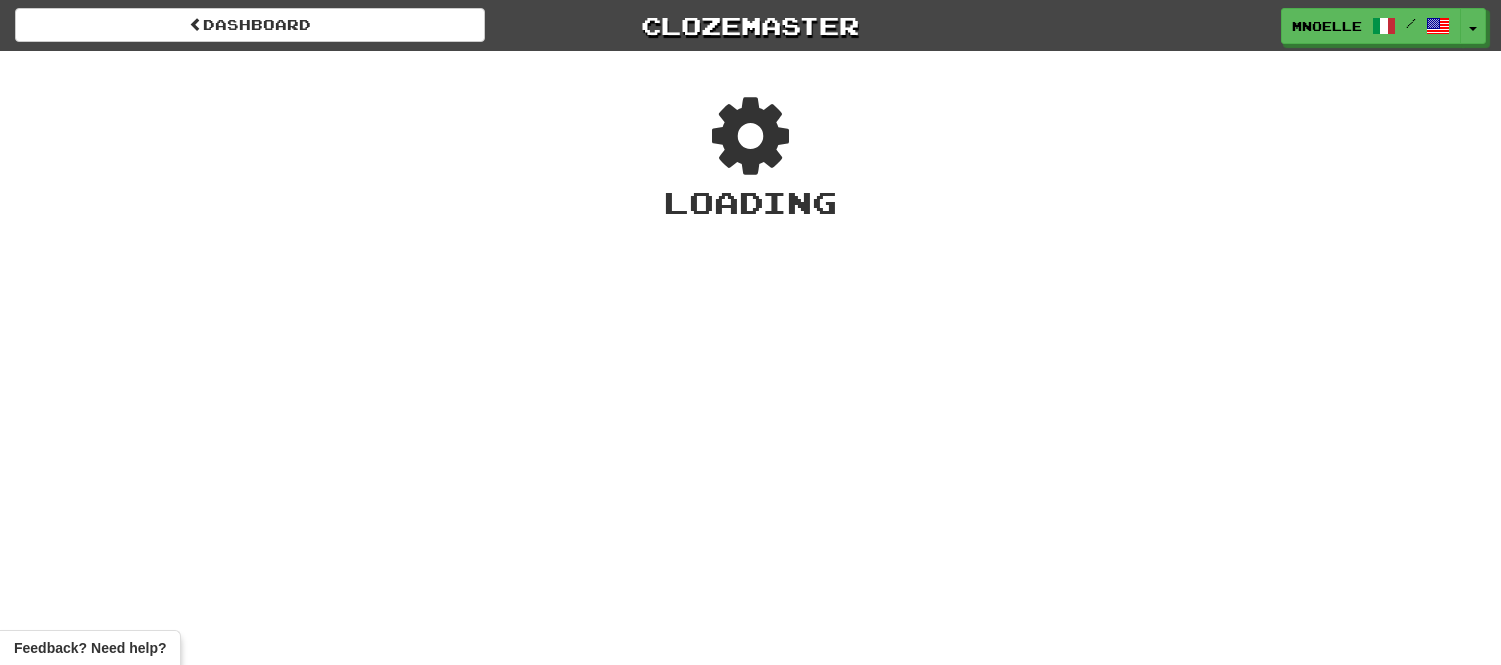 scroll, scrollTop: 0, scrollLeft: 0, axis: both 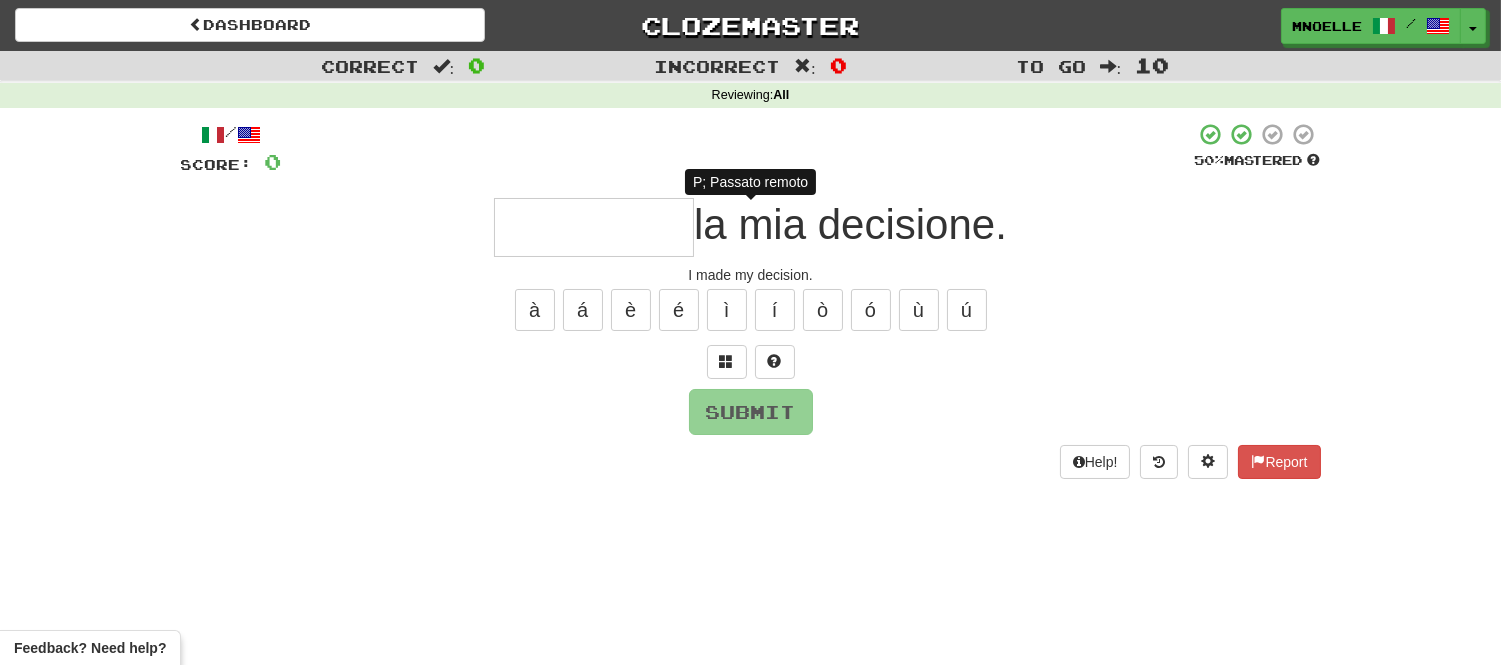 click at bounding box center (594, 227) 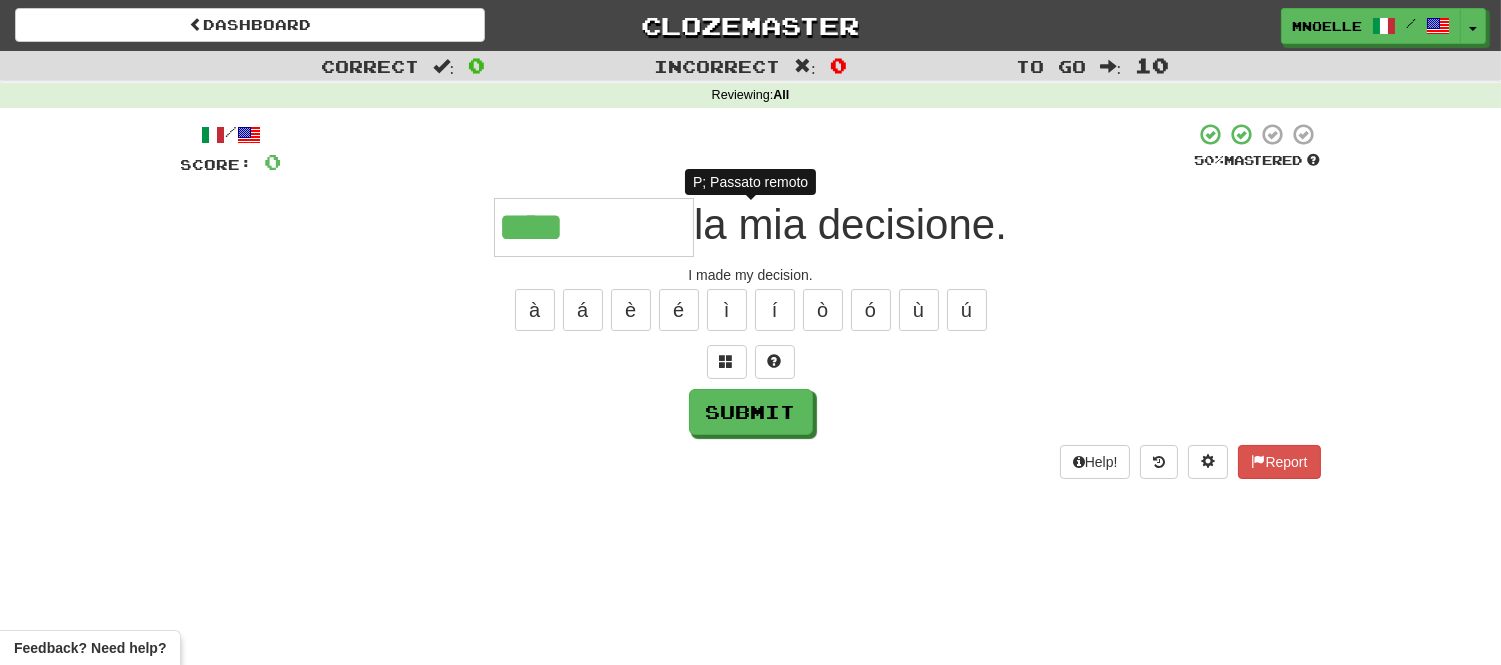 type on "*****" 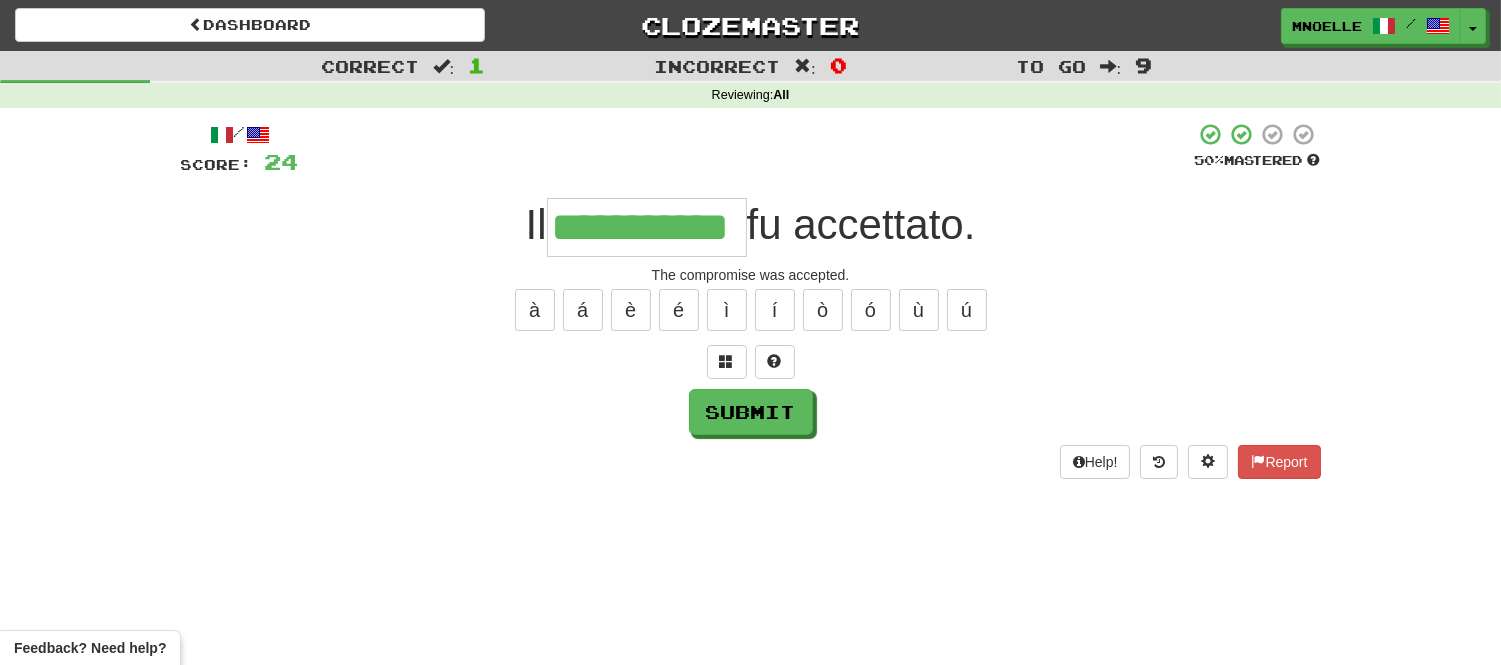 scroll, scrollTop: 0, scrollLeft: 71, axis: horizontal 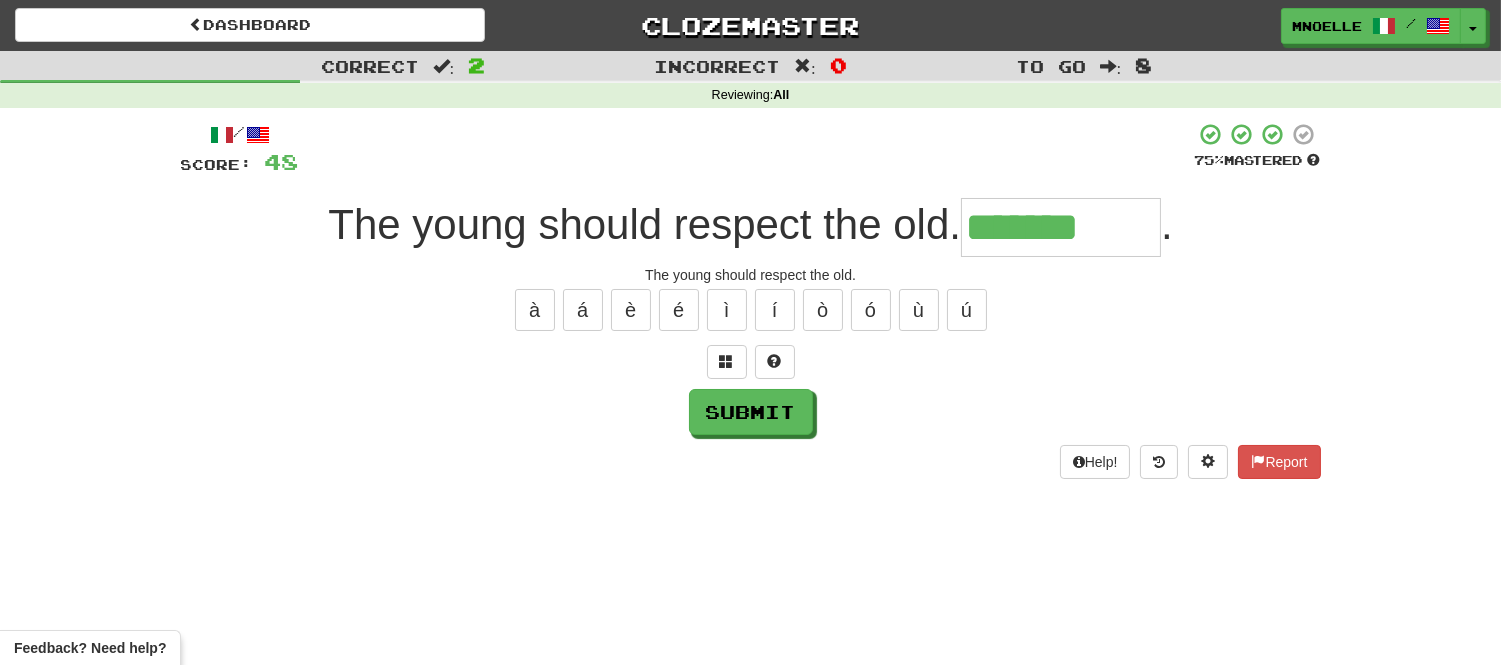 type on "*******" 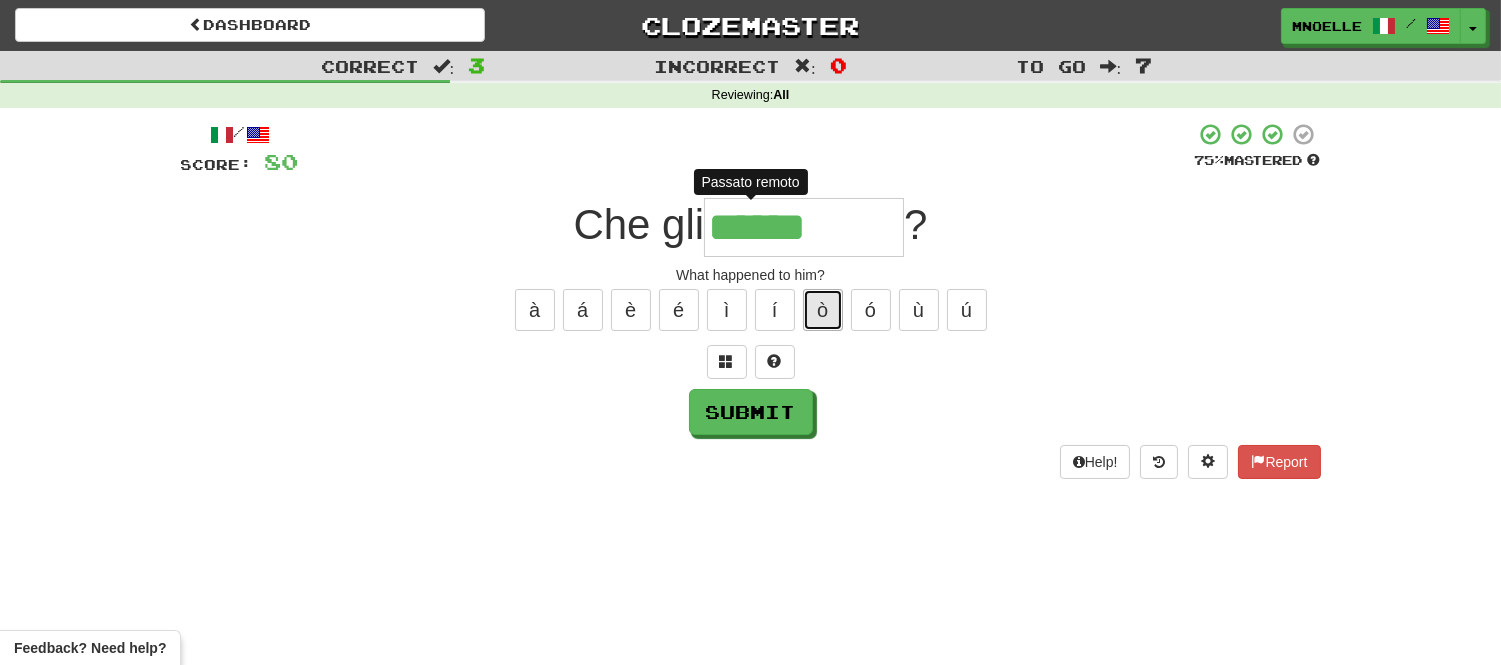 click on "ò" at bounding box center (823, 310) 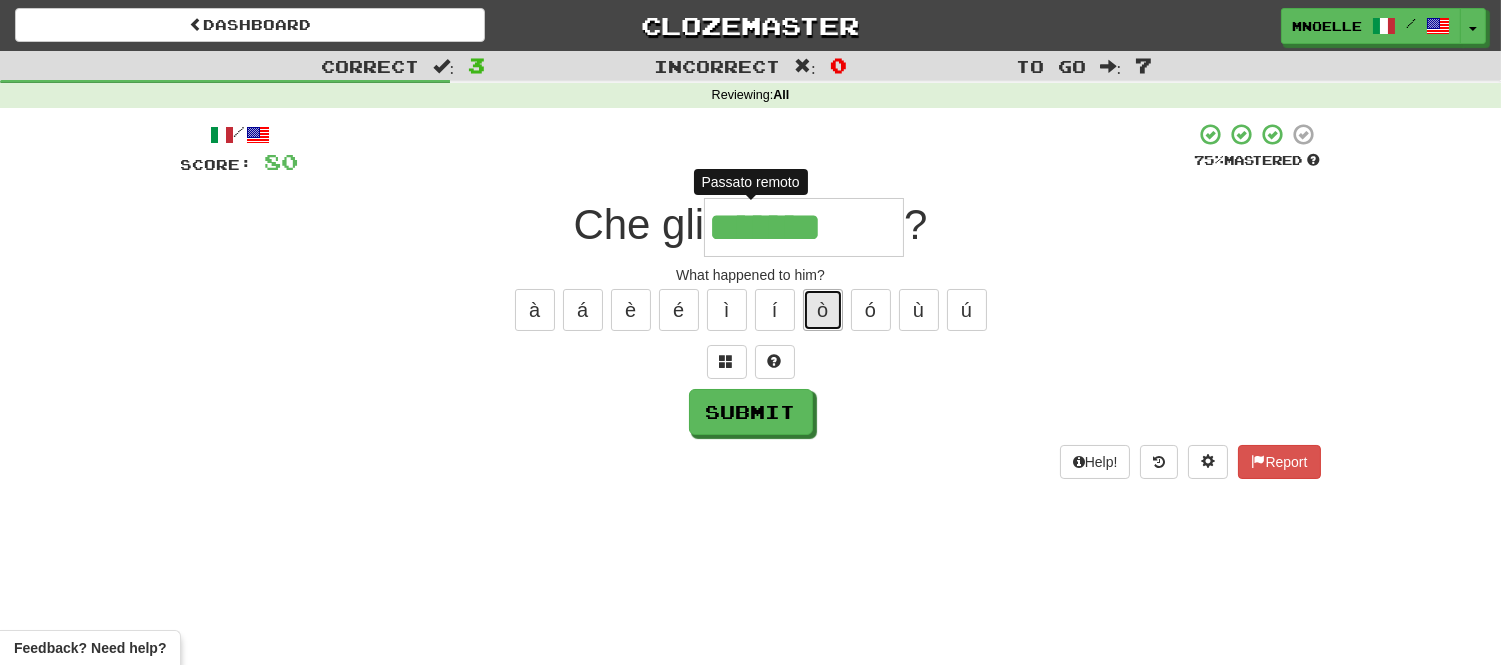 click on "ò" at bounding box center [823, 310] 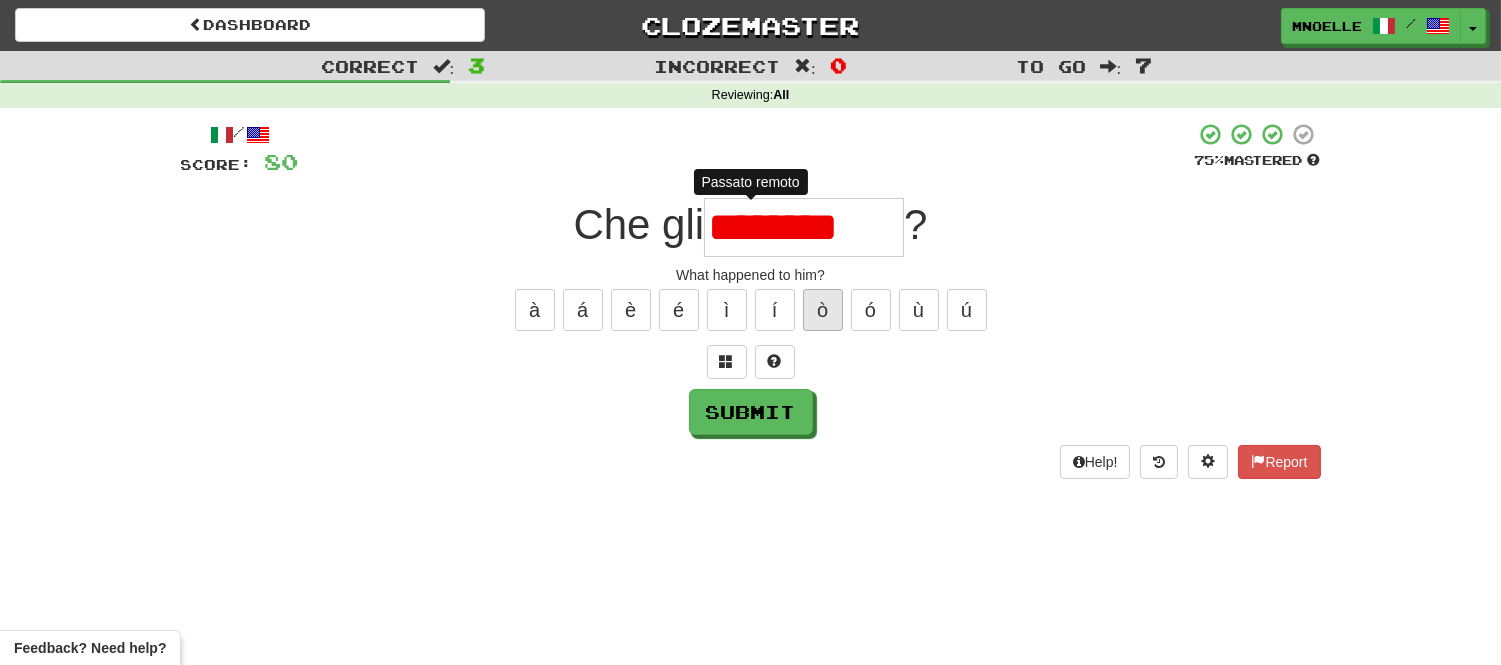 scroll, scrollTop: 0, scrollLeft: 0, axis: both 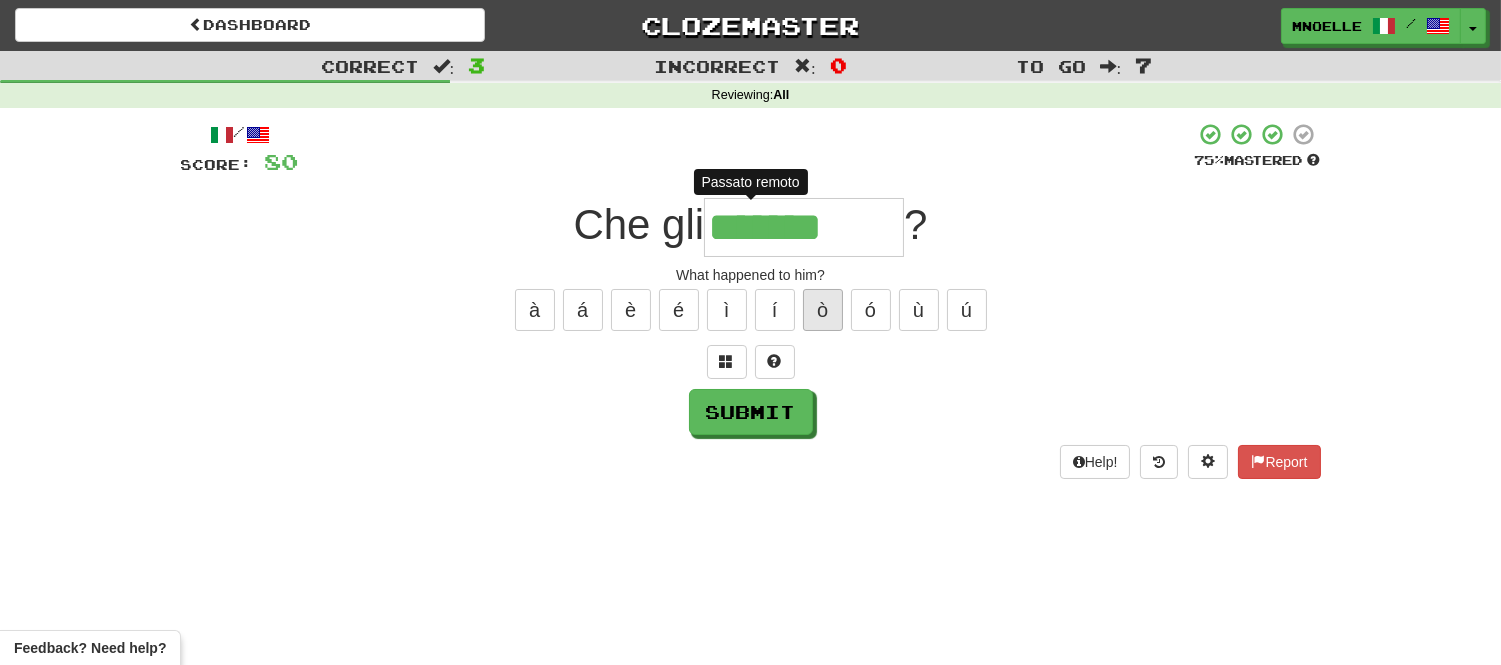 type on "********" 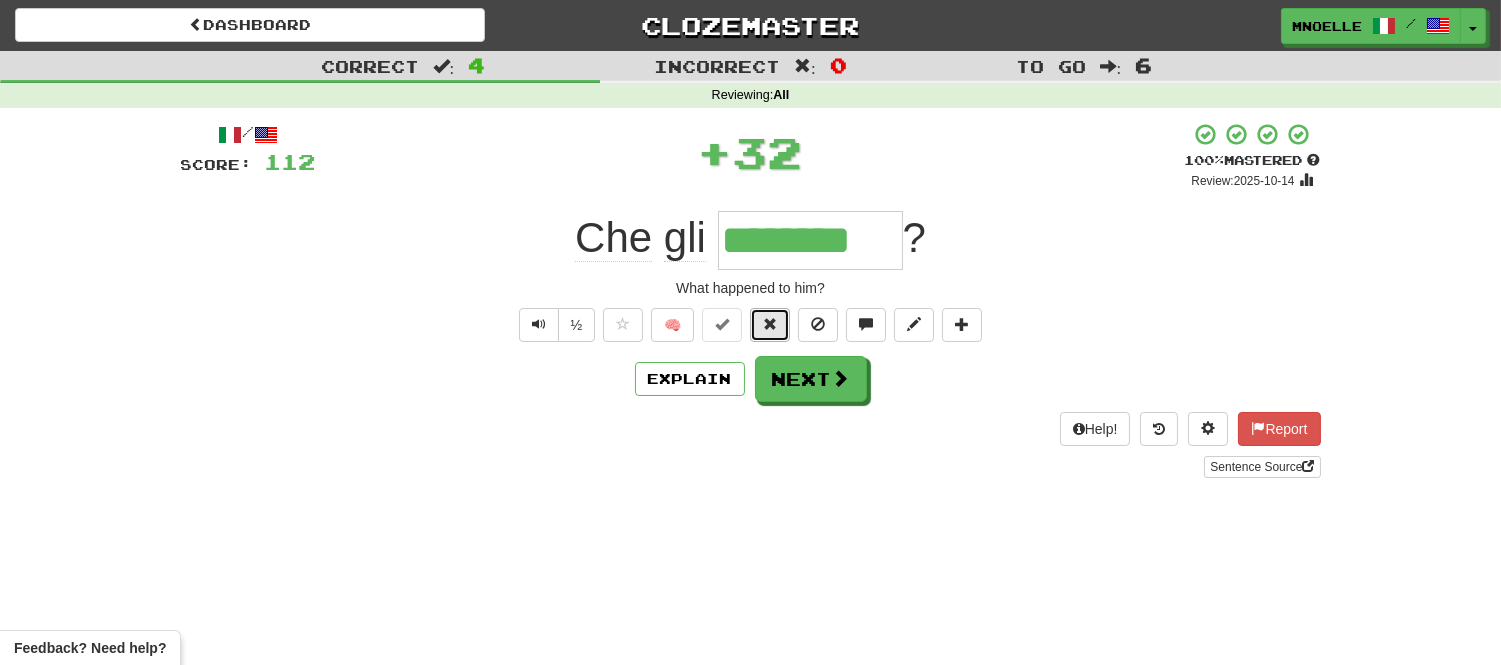 click at bounding box center (770, 325) 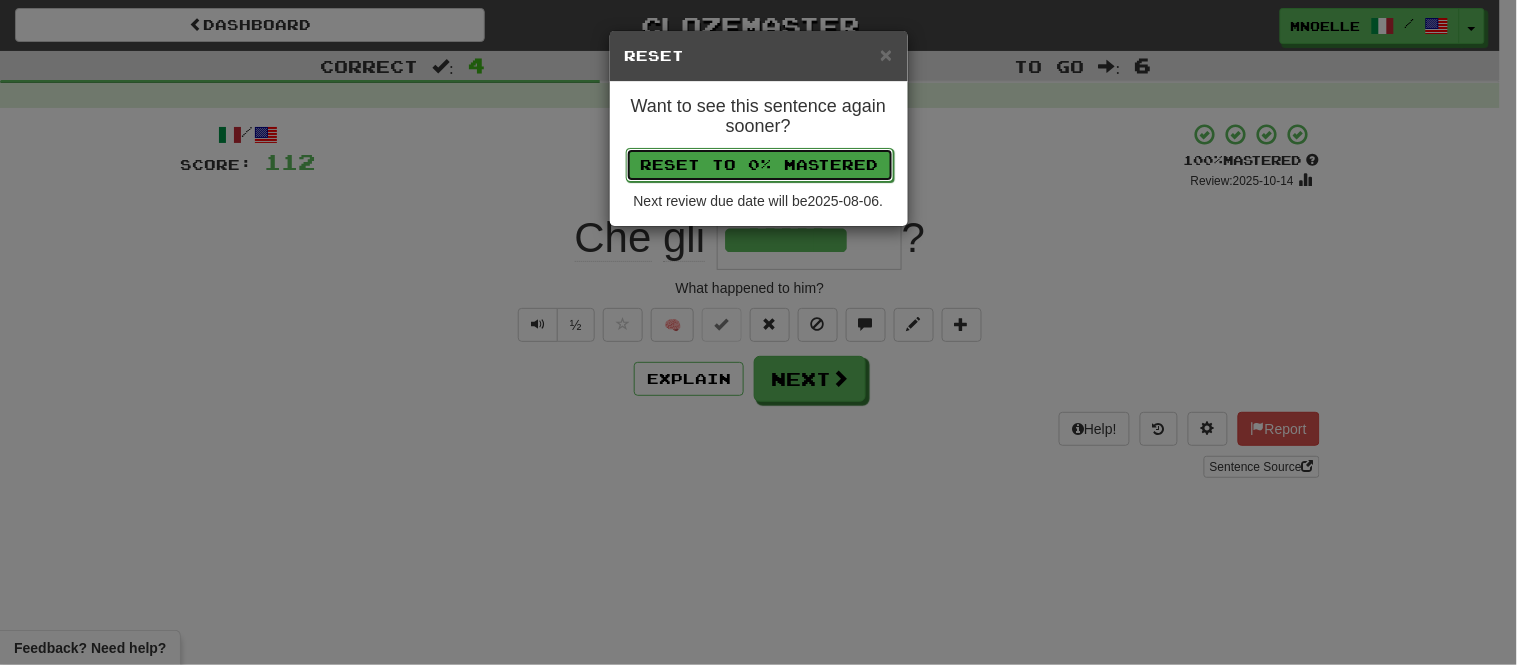 click on "Reset to 0% Mastered" at bounding box center (760, 165) 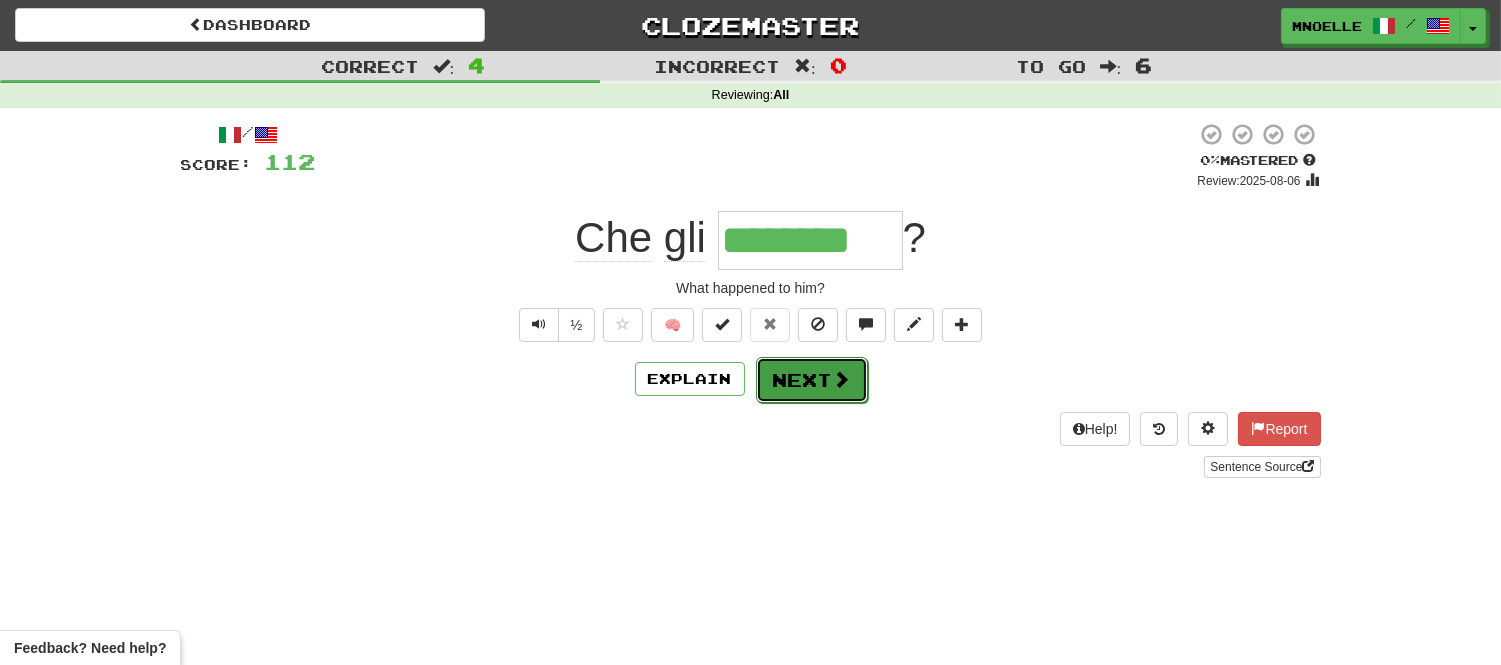 click on "Next" at bounding box center (812, 380) 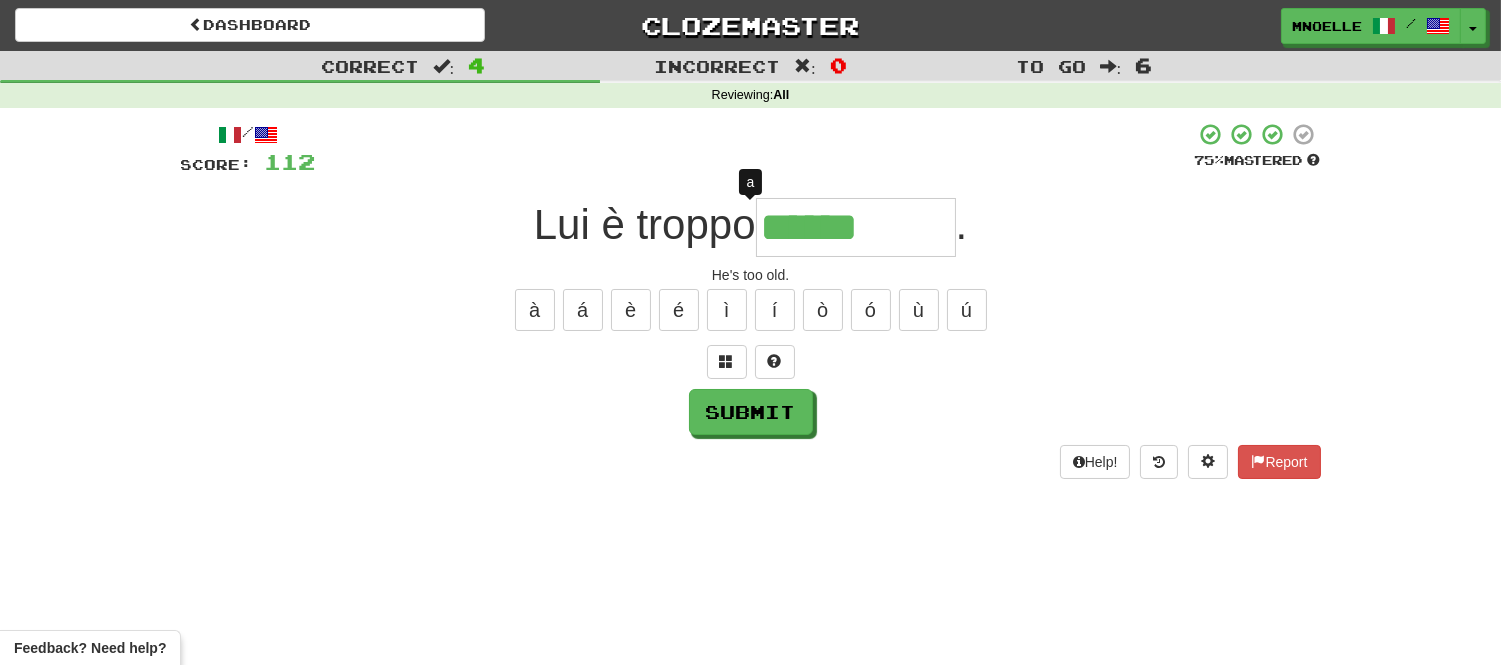 type on "*******" 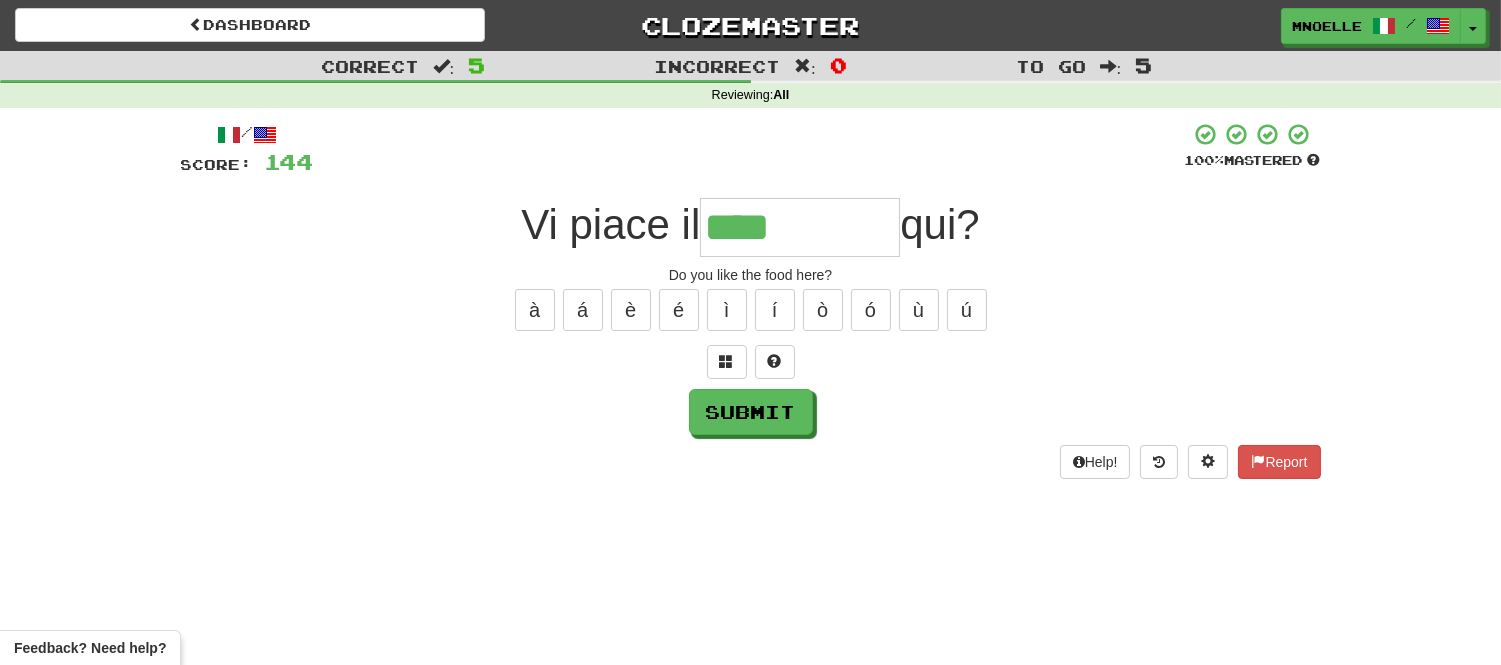 type on "****" 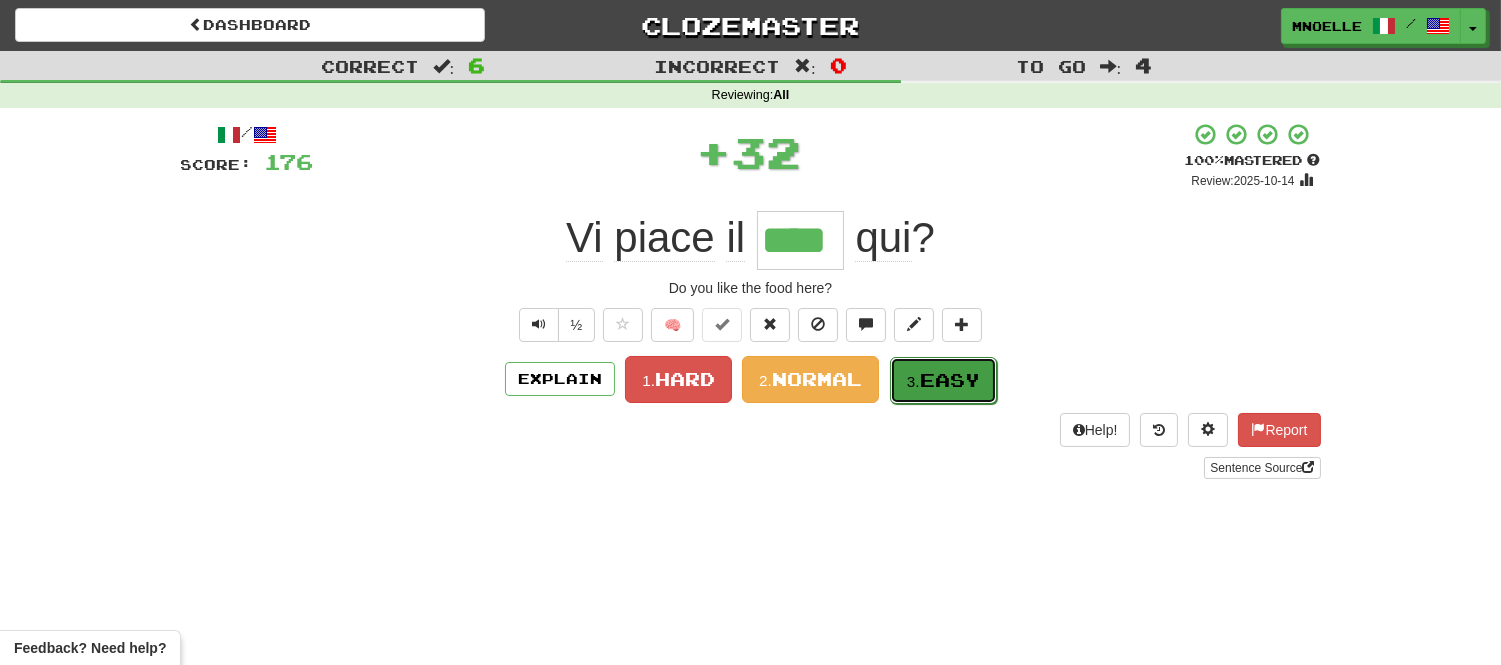 click on "3.  Easy" at bounding box center [943, 380] 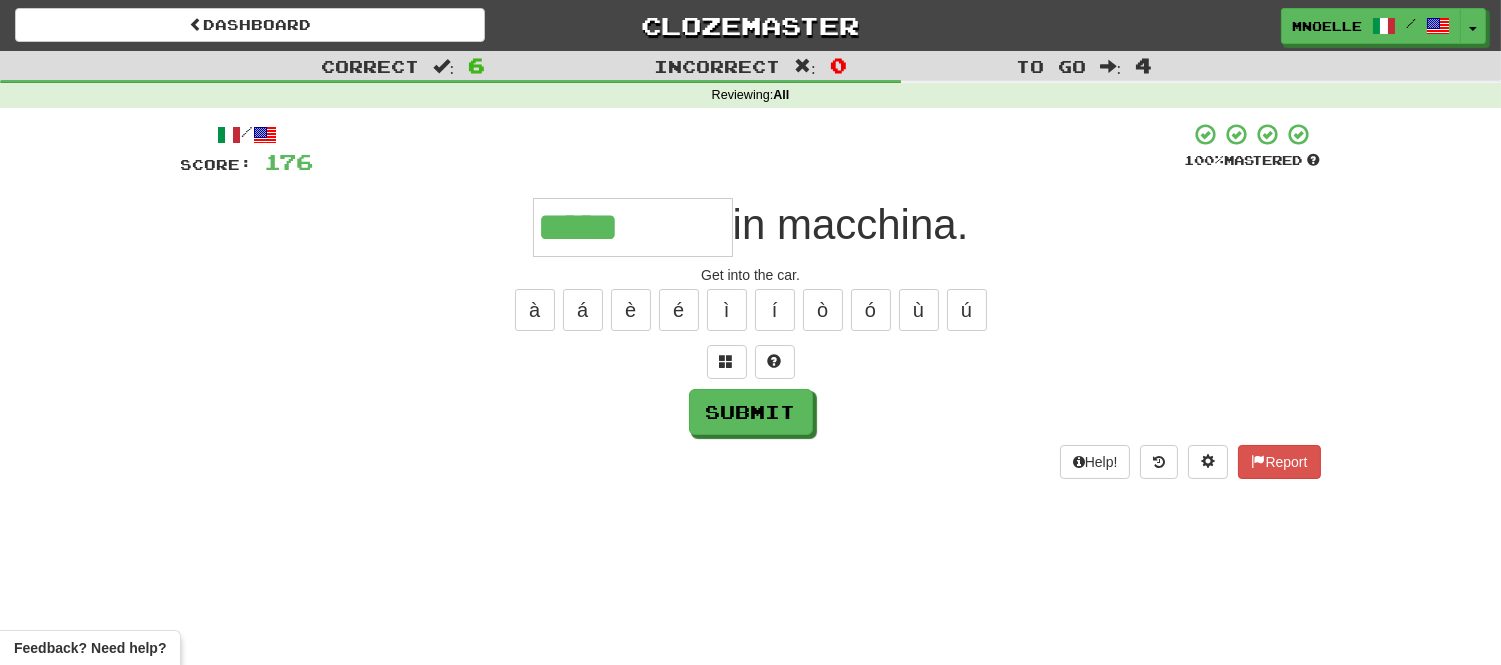 type on "*****" 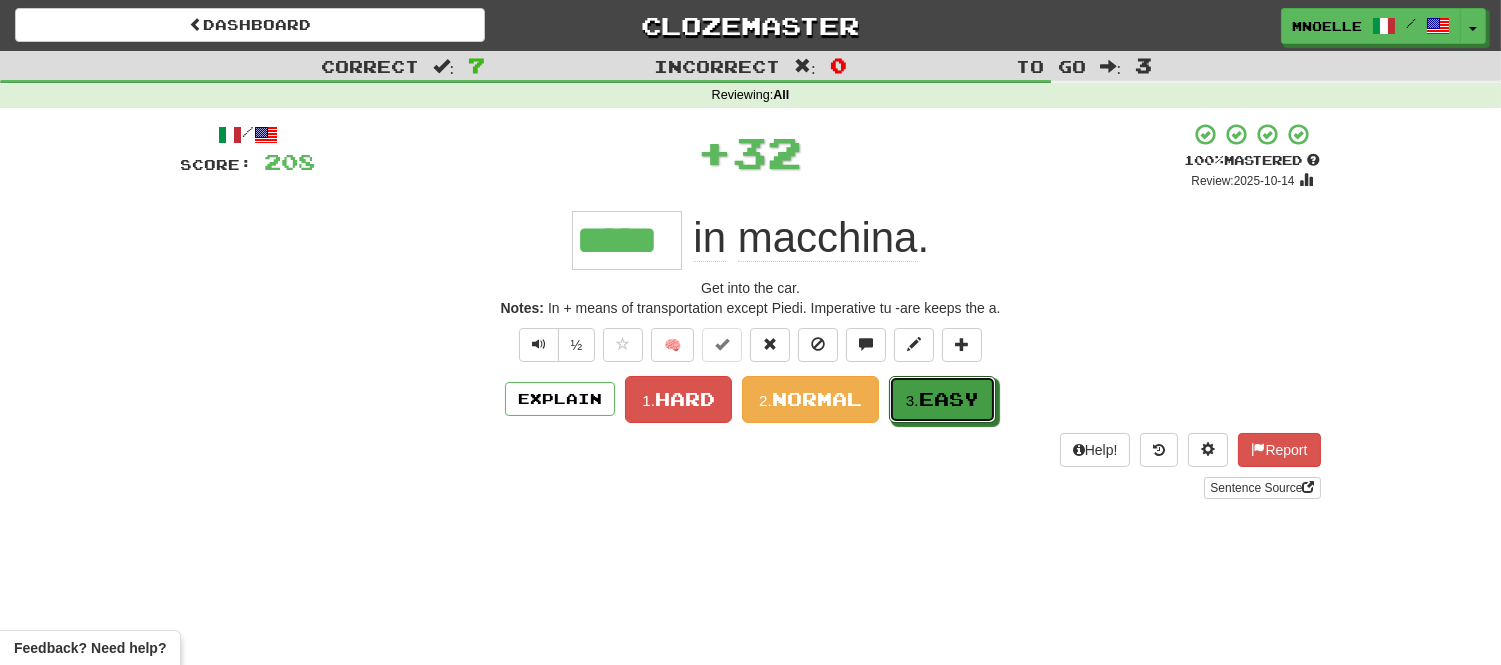 click on "Easy" at bounding box center (949, 399) 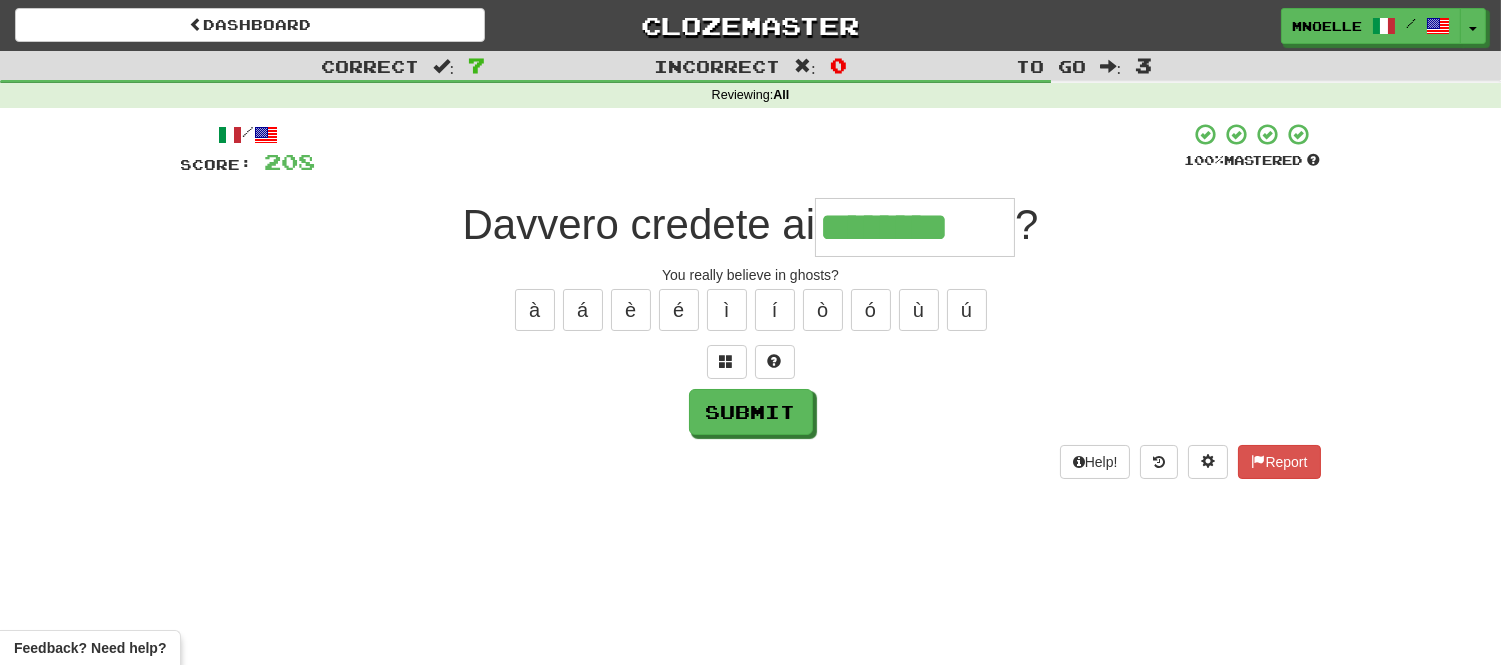 type on "********" 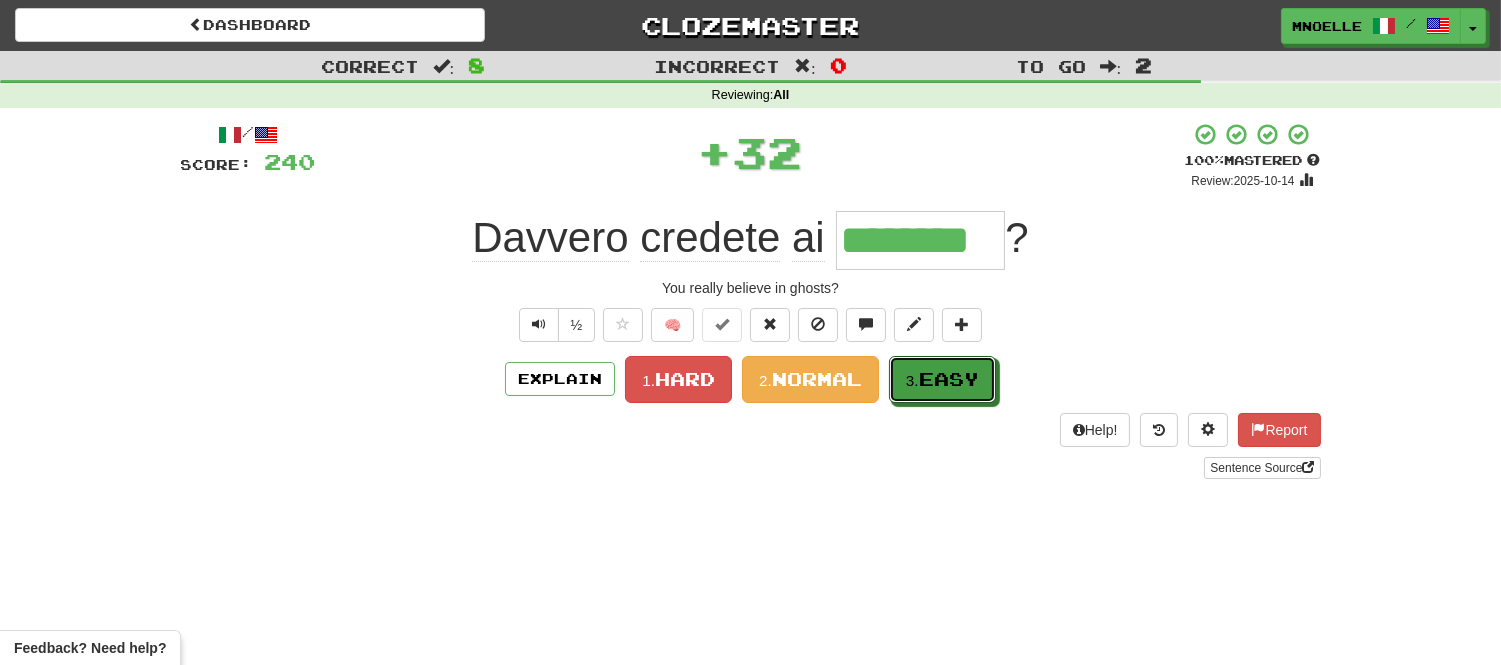 click on "3.  Easy" at bounding box center [942, 379] 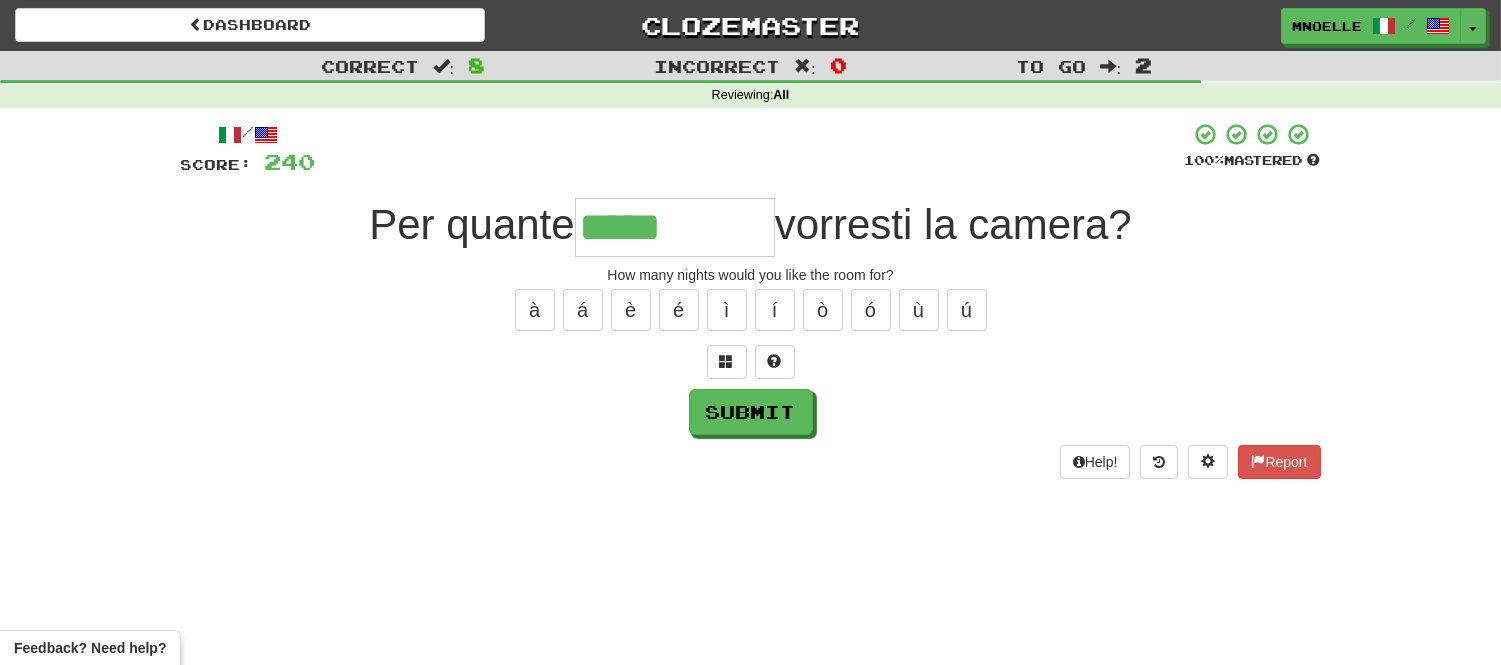 type on "*****" 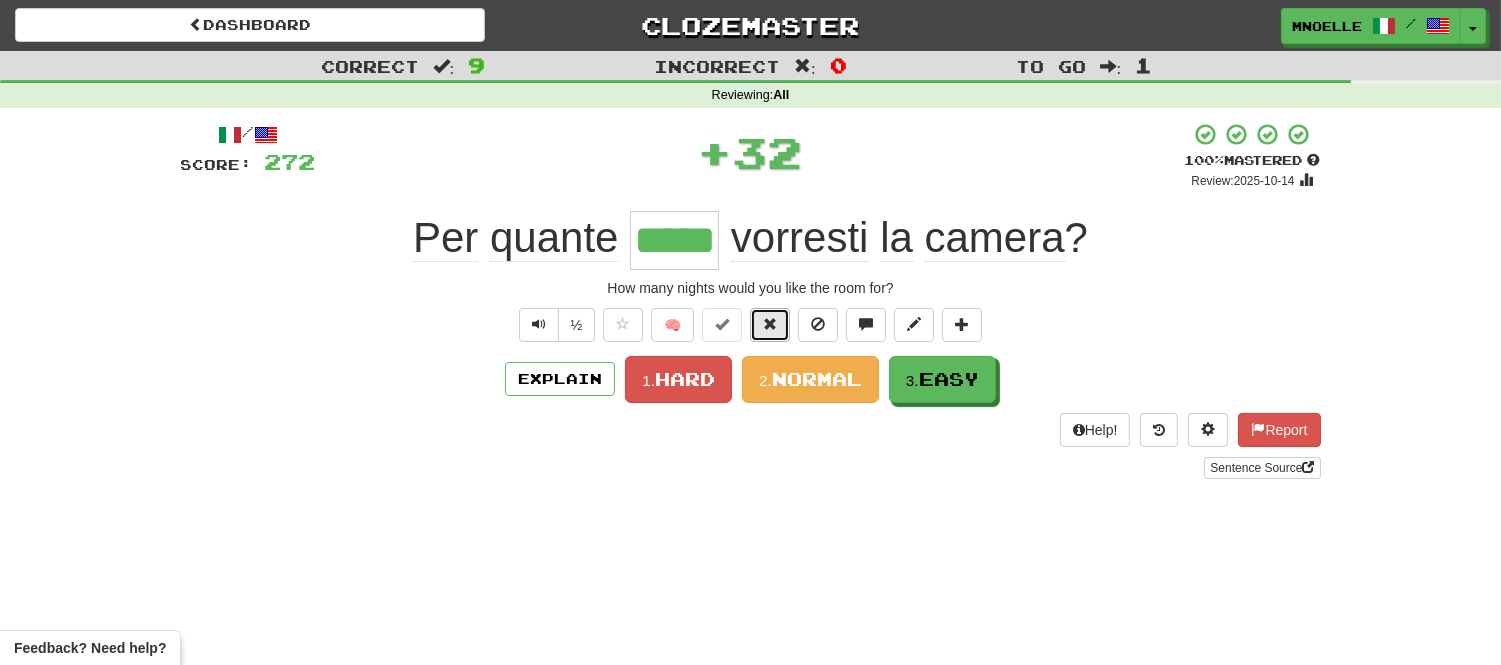 click at bounding box center [770, 324] 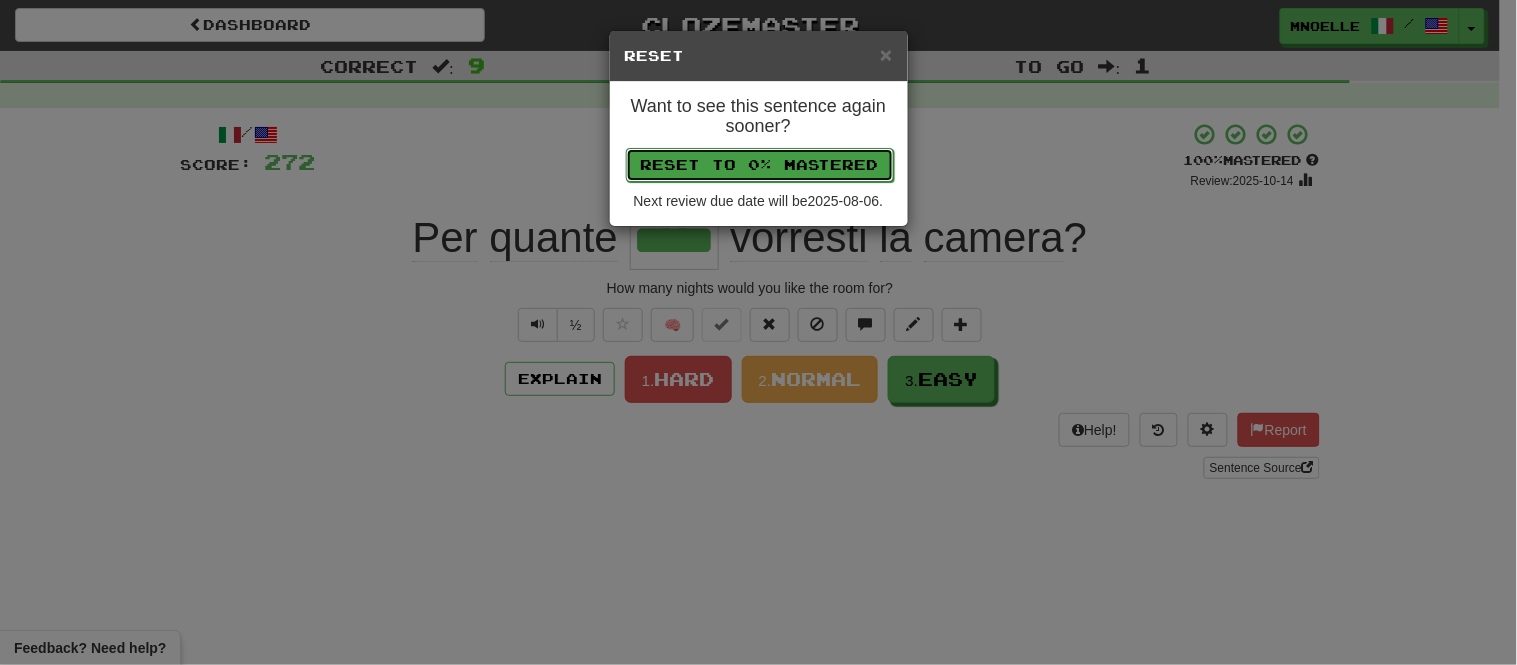 click on "Reset to 0% Mastered" at bounding box center (760, 165) 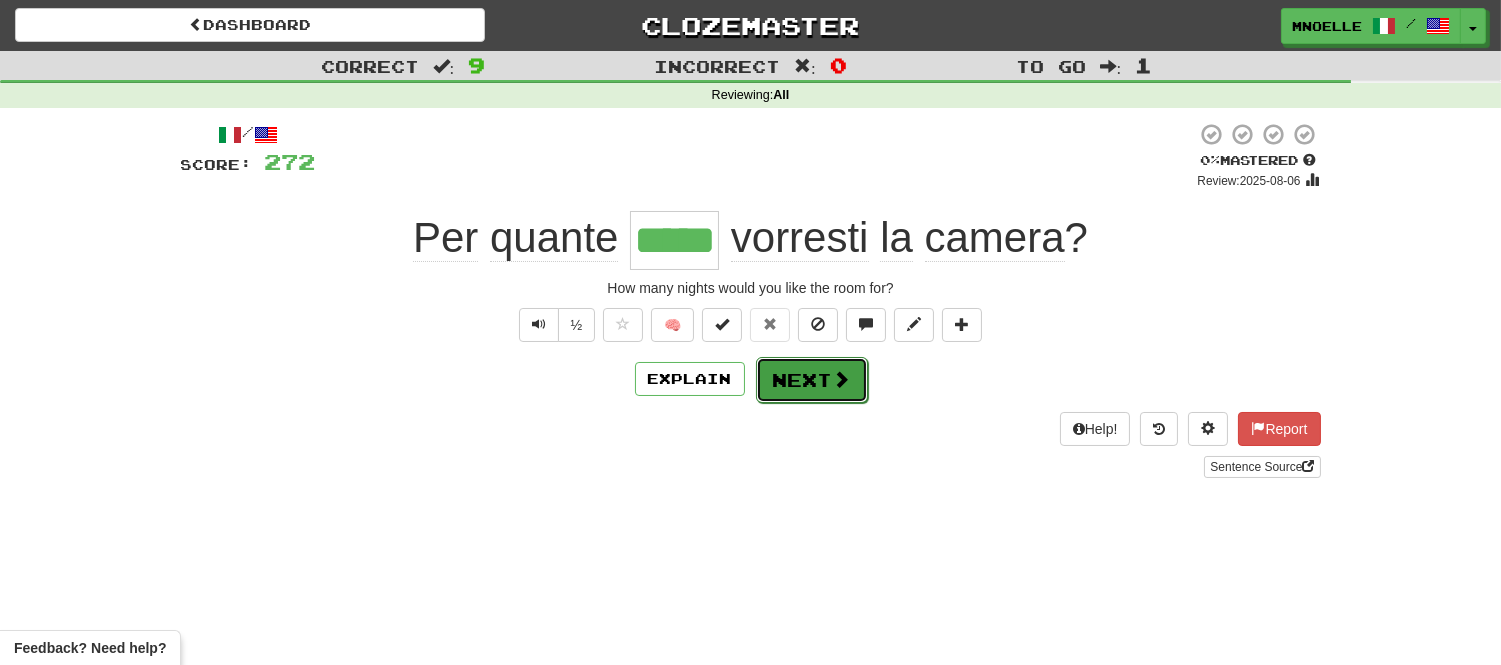 click on "Next" at bounding box center (812, 380) 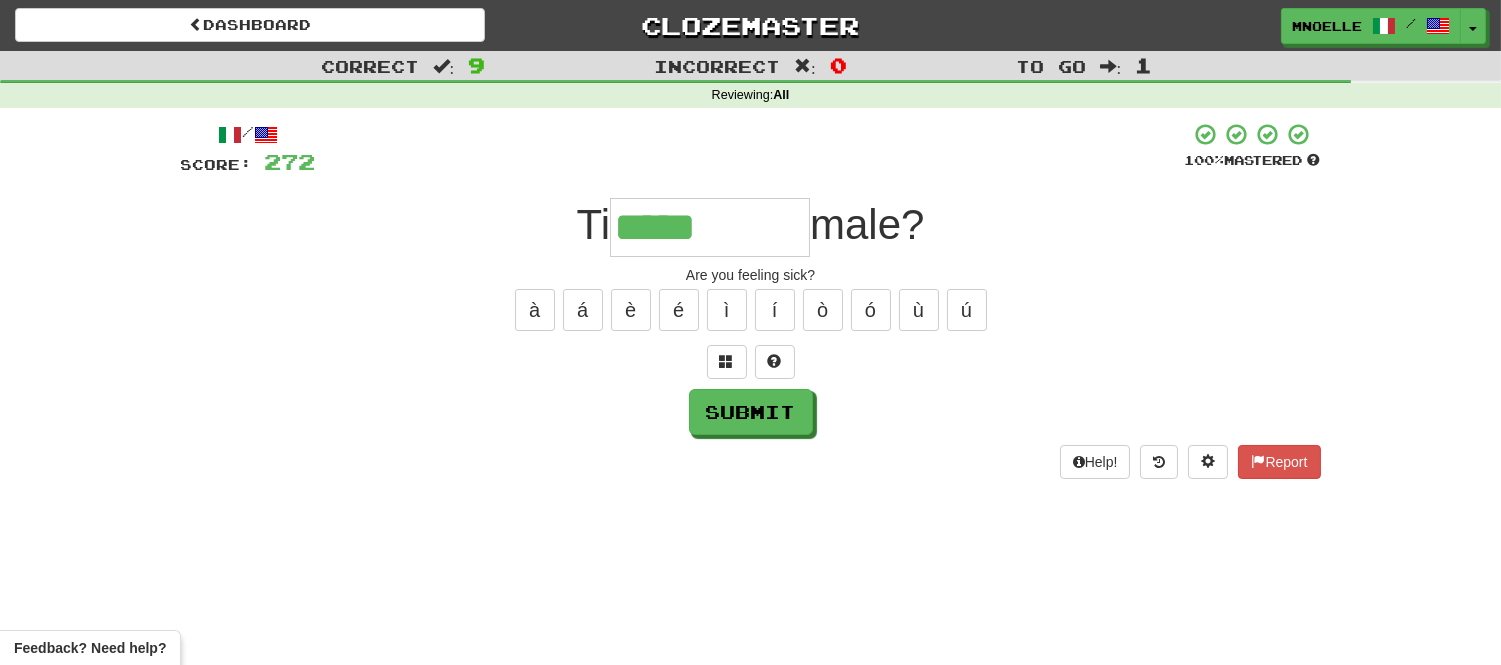 type on "*****" 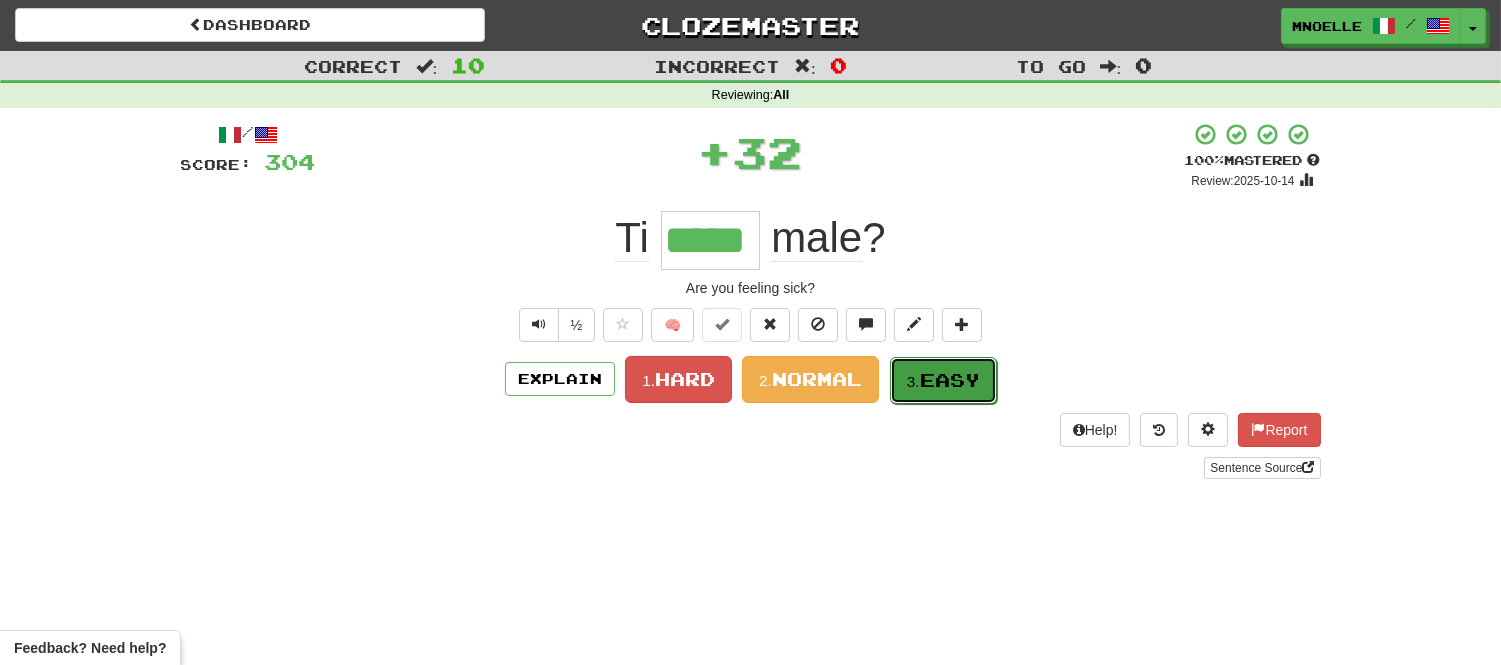 click on "Easy" at bounding box center (950, 380) 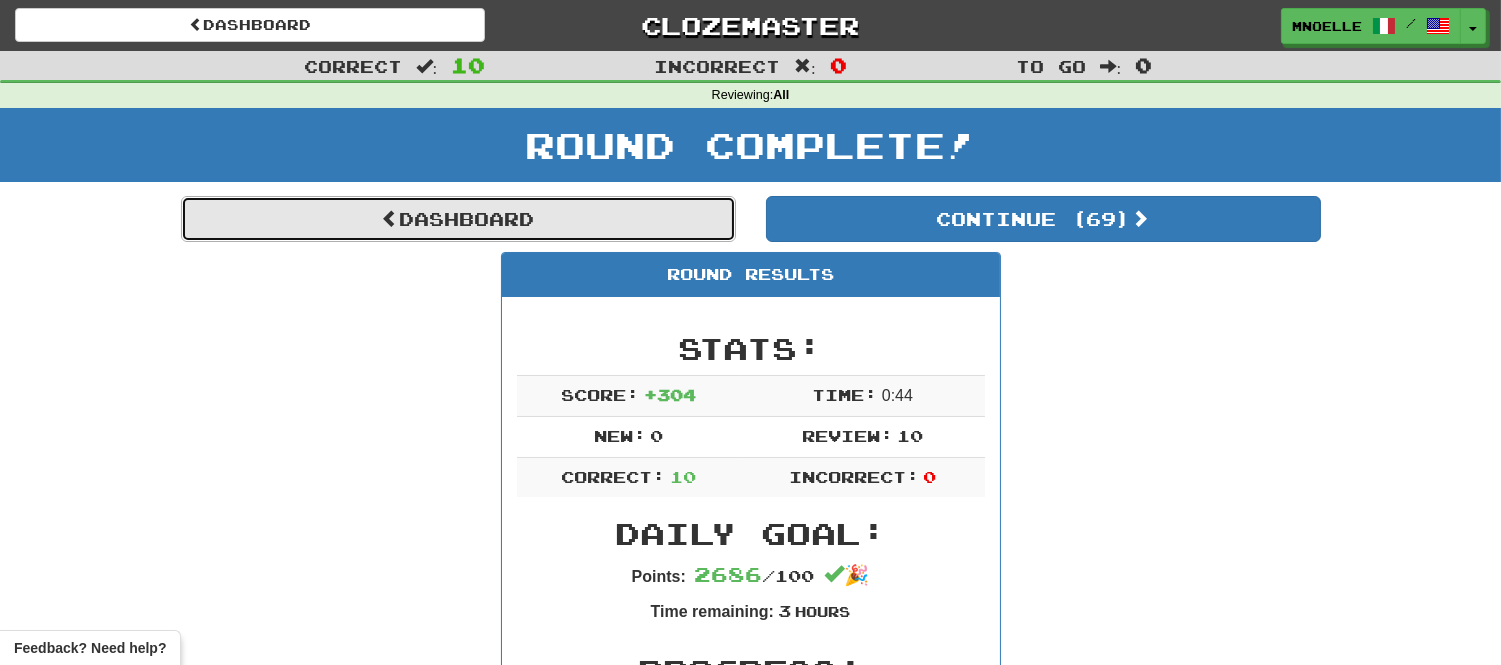 click on "Dashboard" at bounding box center [458, 219] 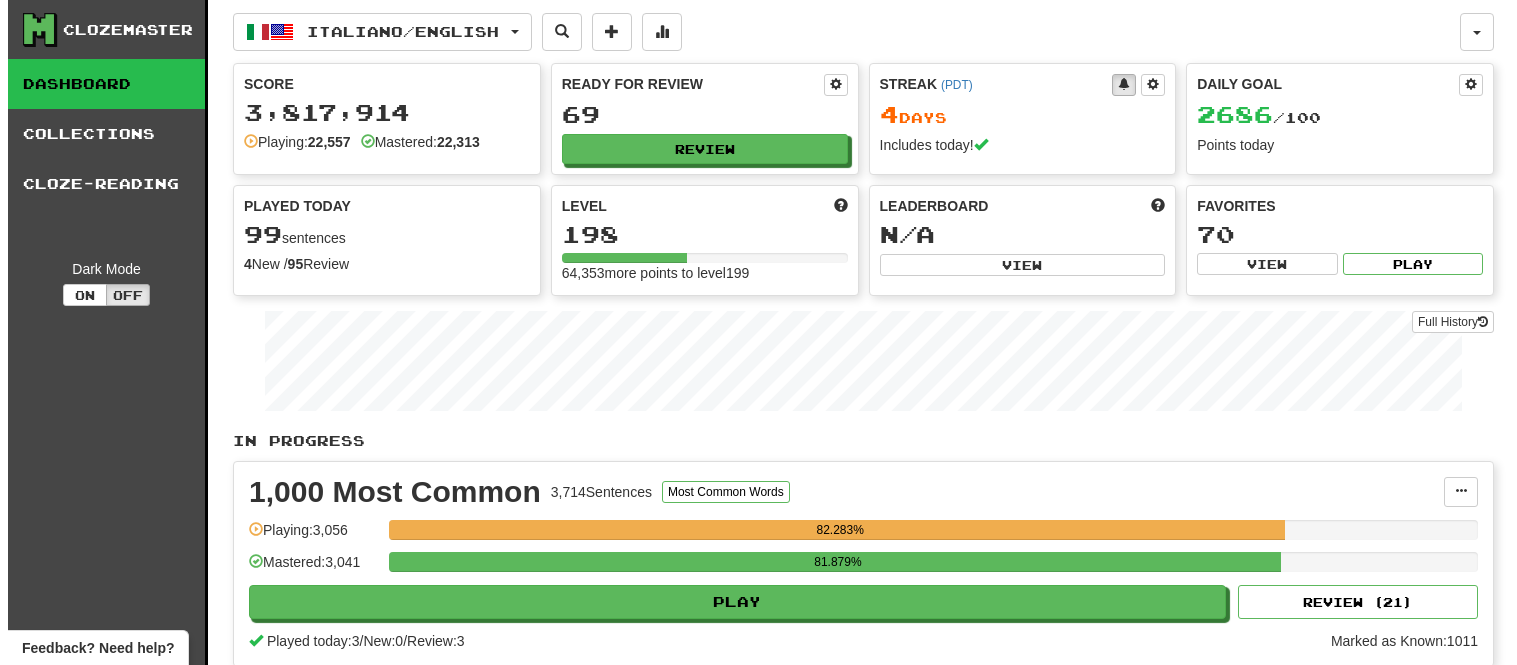scroll, scrollTop: 0, scrollLeft: 0, axis: both 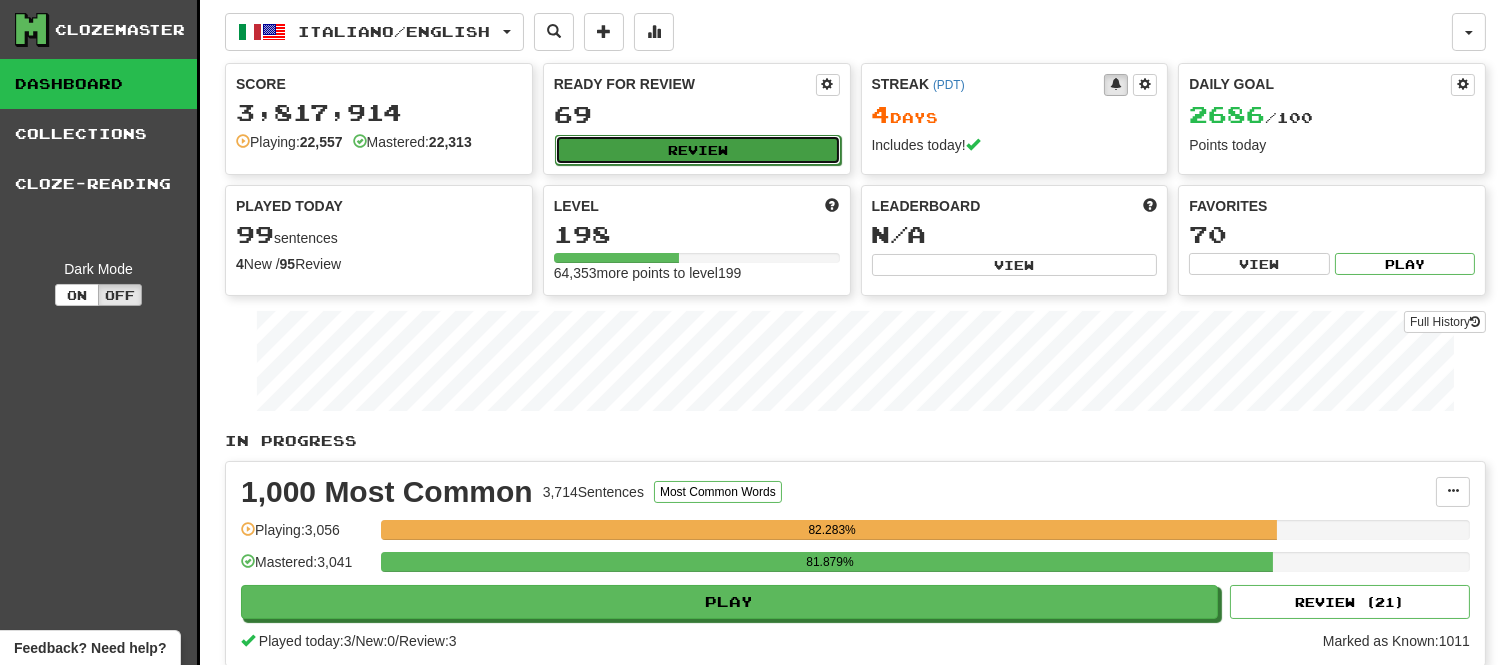 click on "Review" at bounding box center (698, 150) 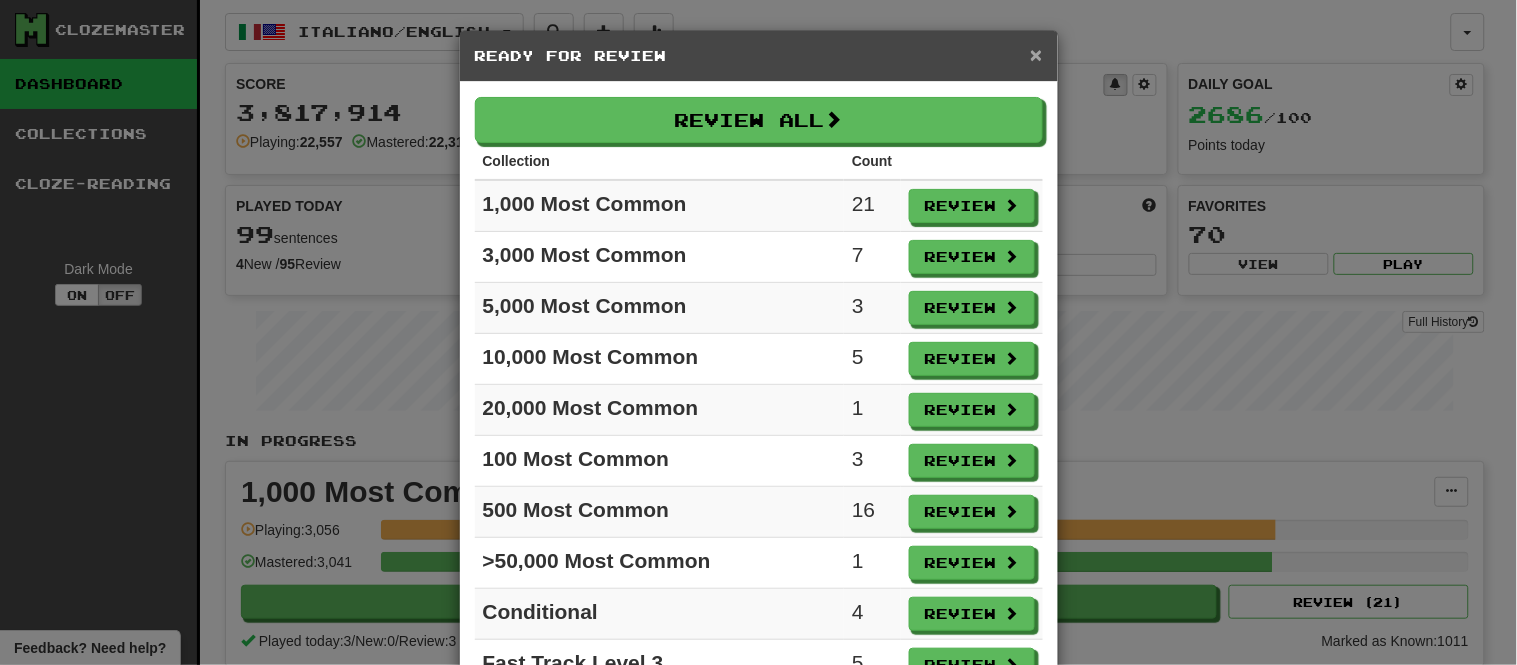 click on "×" at bounding box center [1036, 54] 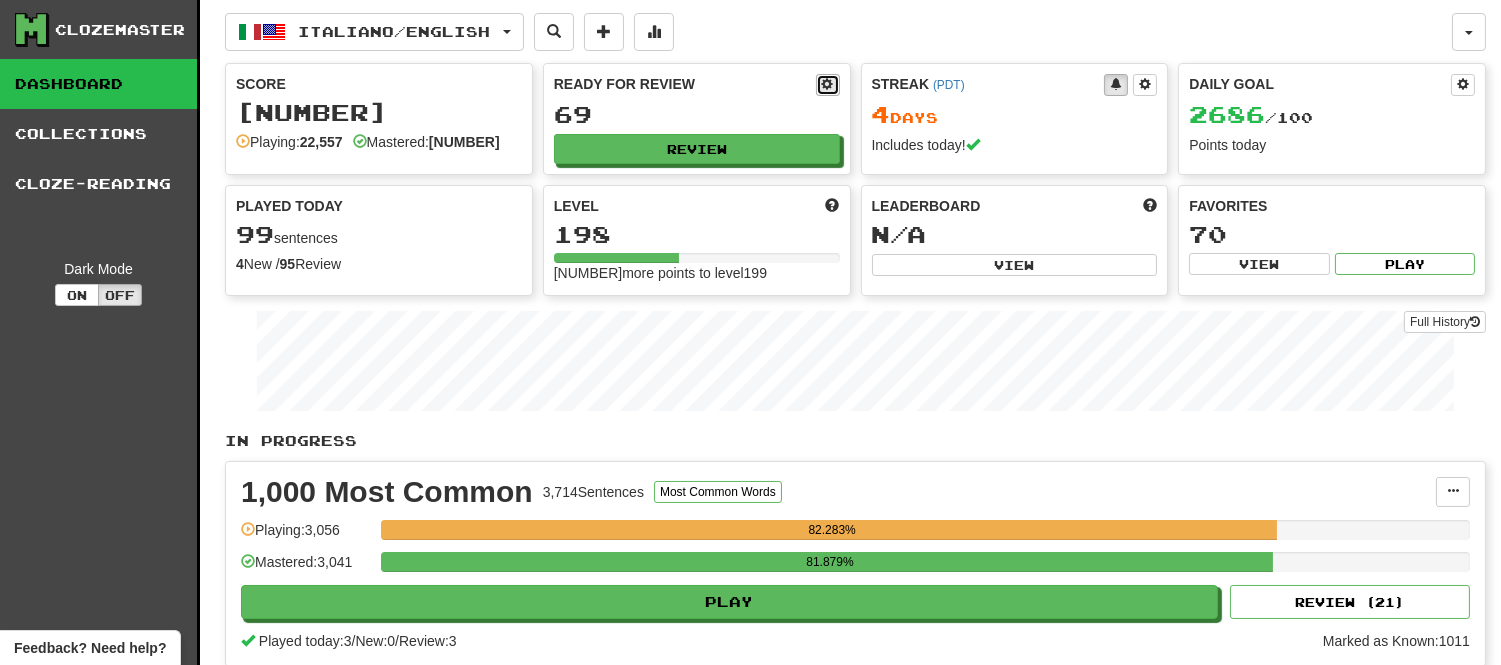 click 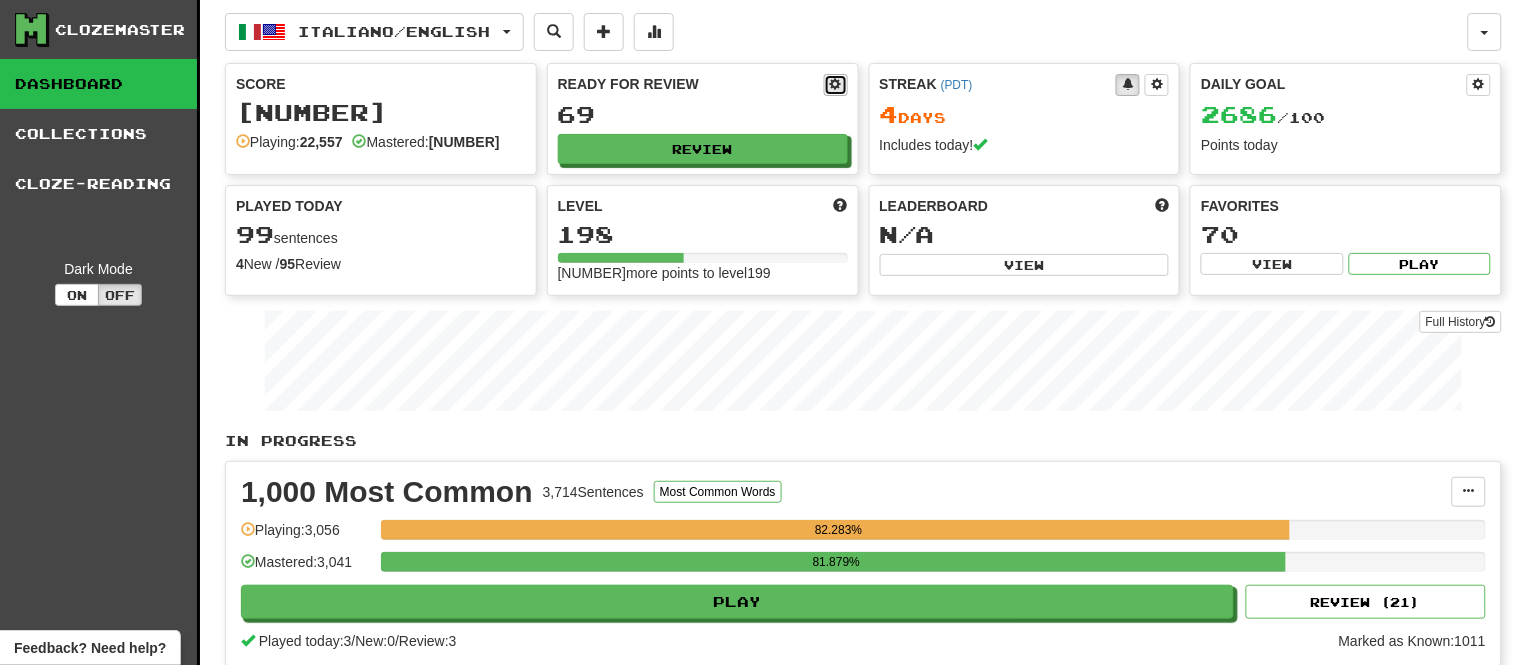 select on "*" 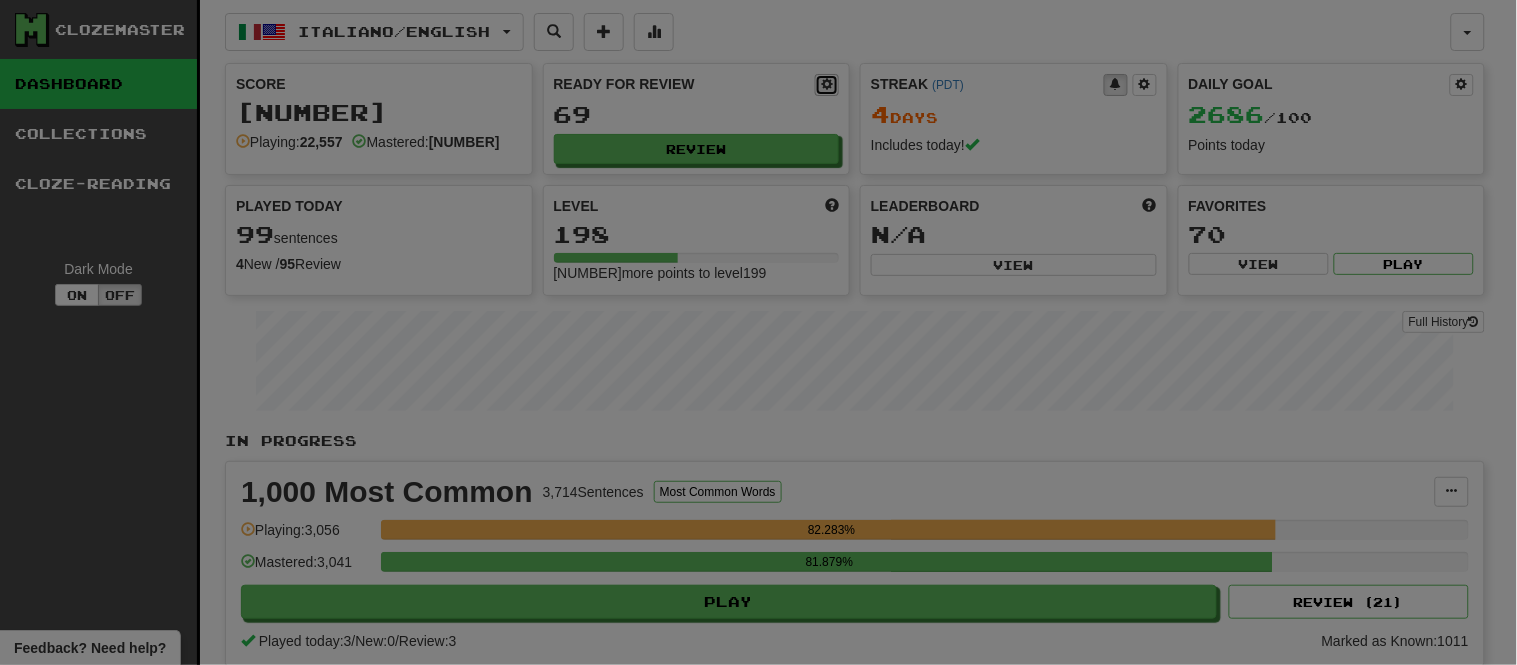 select on "*" 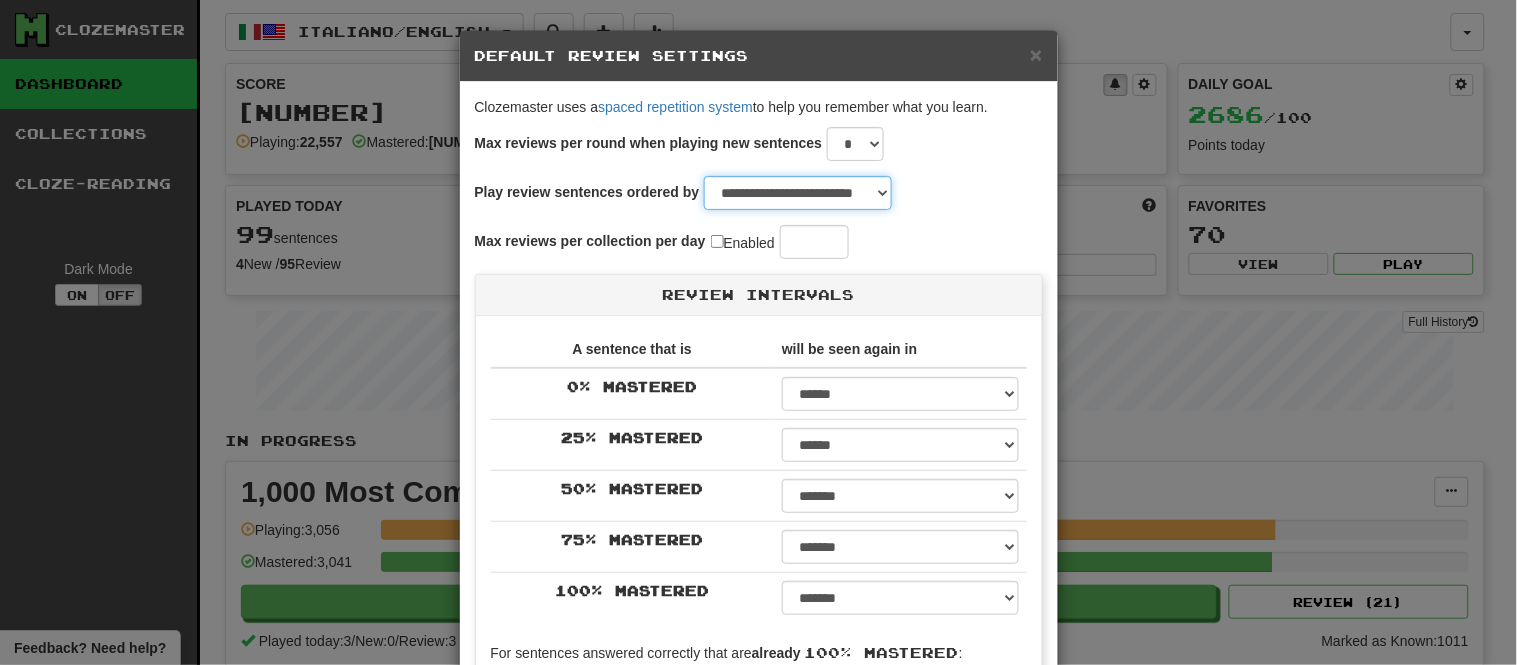 click on "**********" 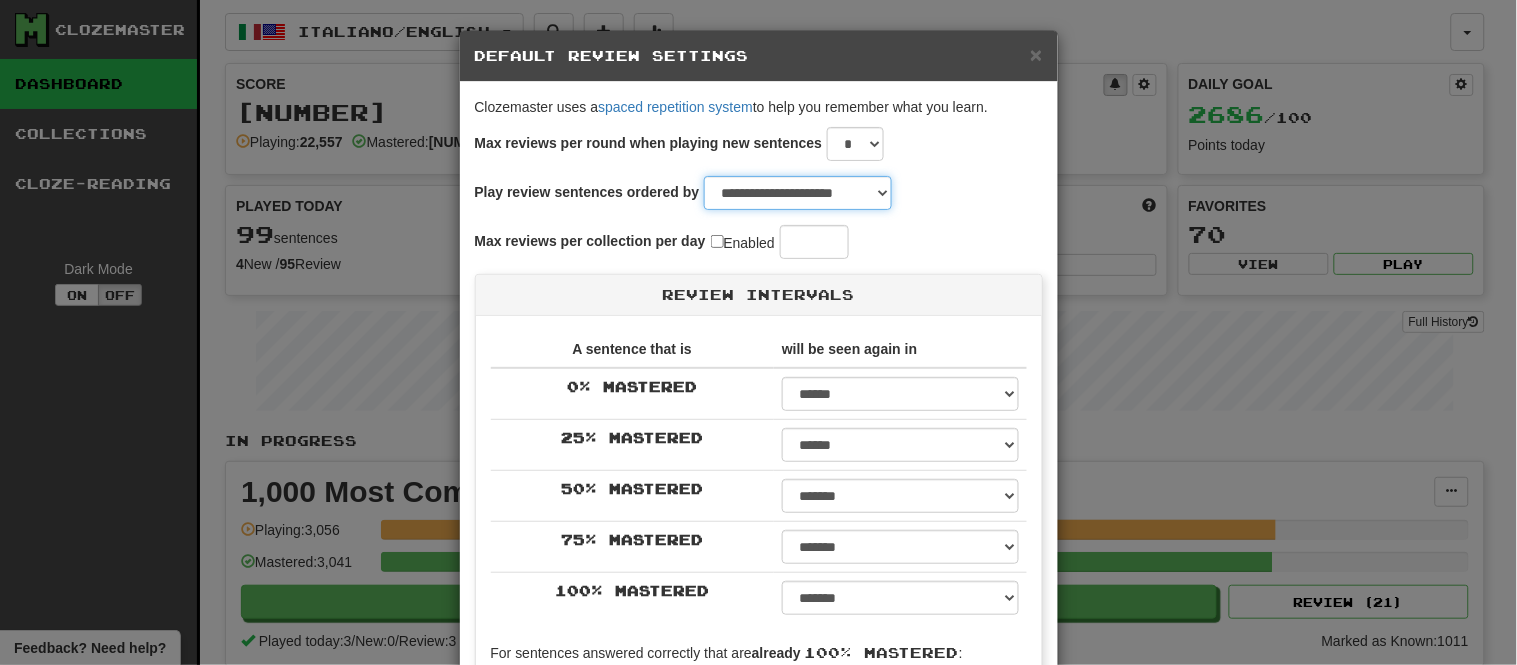 click on "**********" 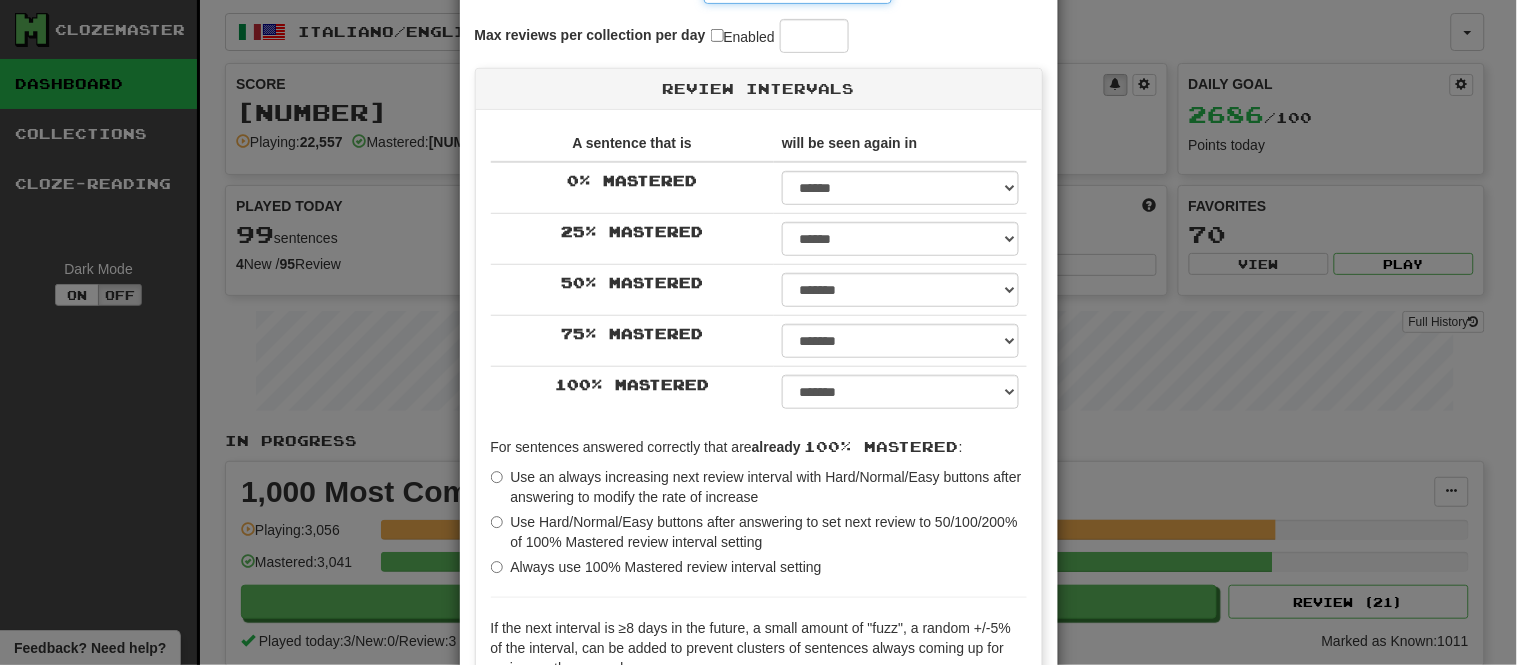 scroll, scrollTop: 441, scrollLeft: 0, axis: vertical 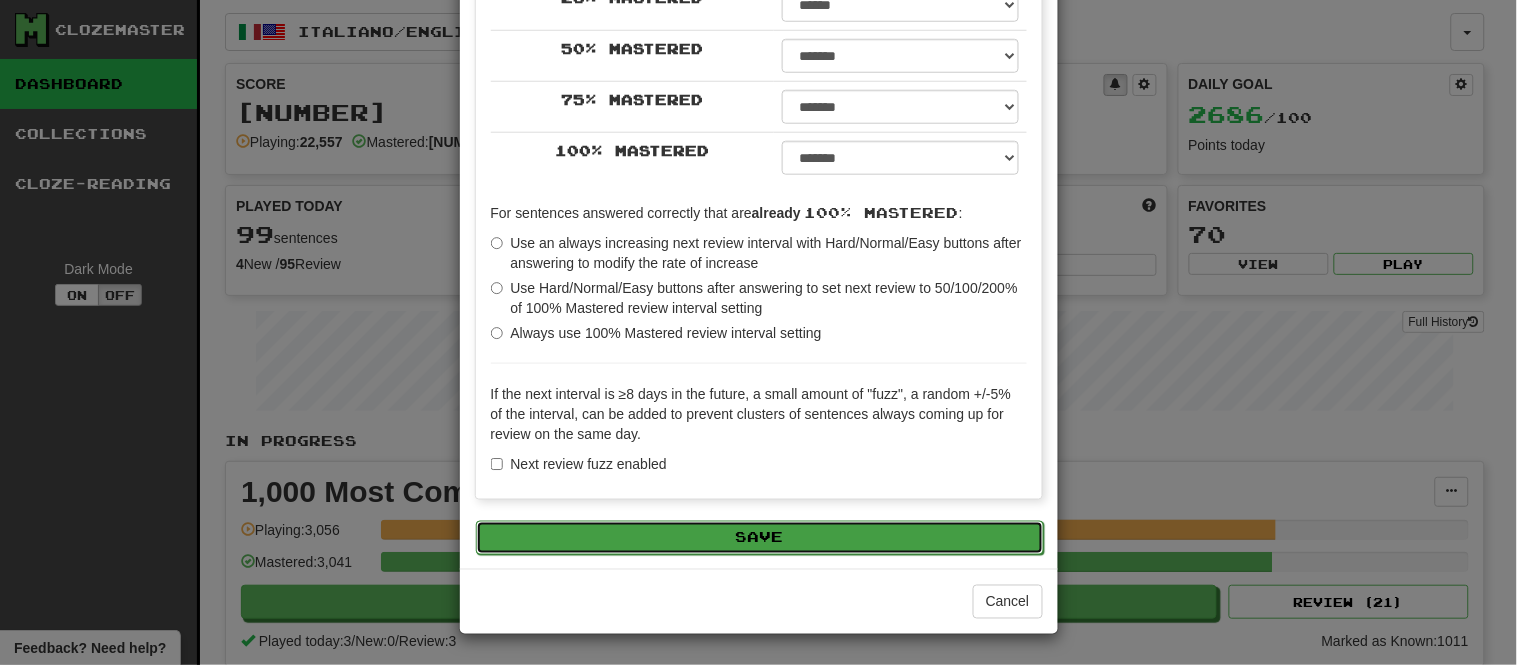 click on "Save" 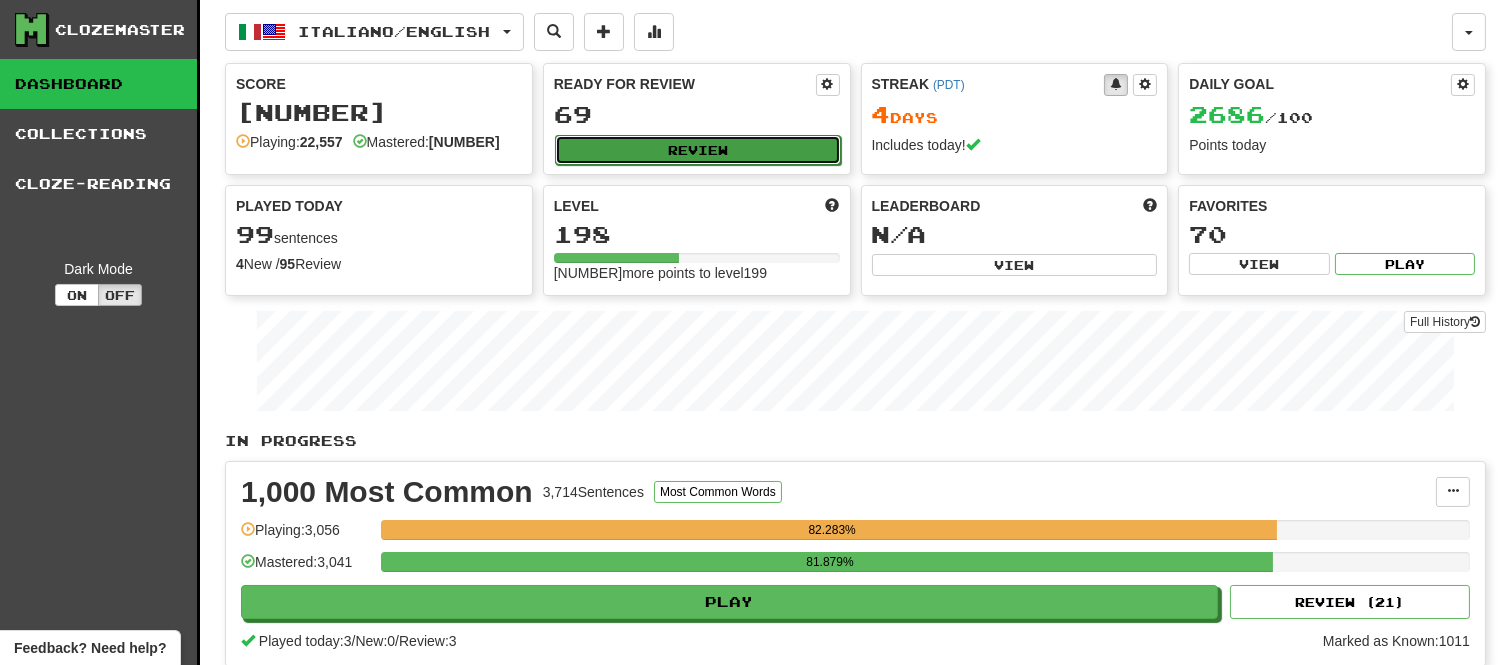 click on "Review" 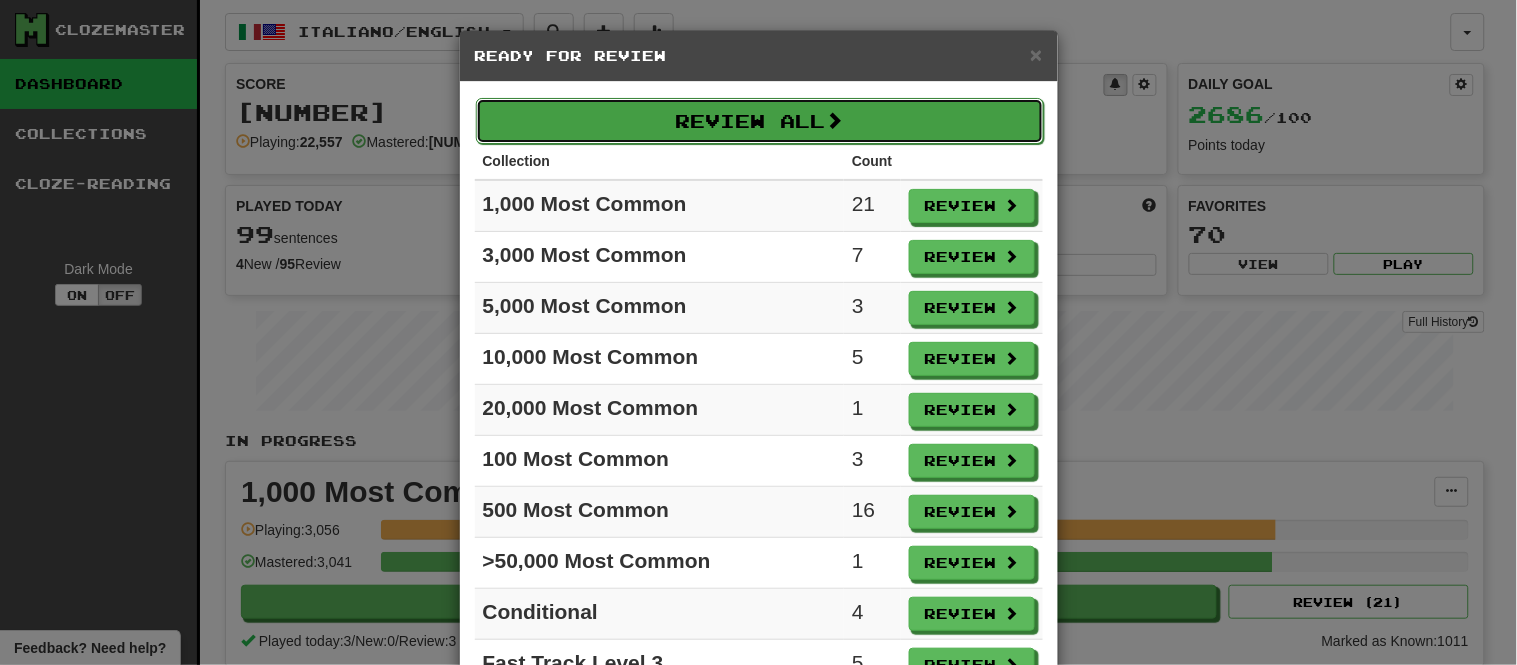 click on "Review All" 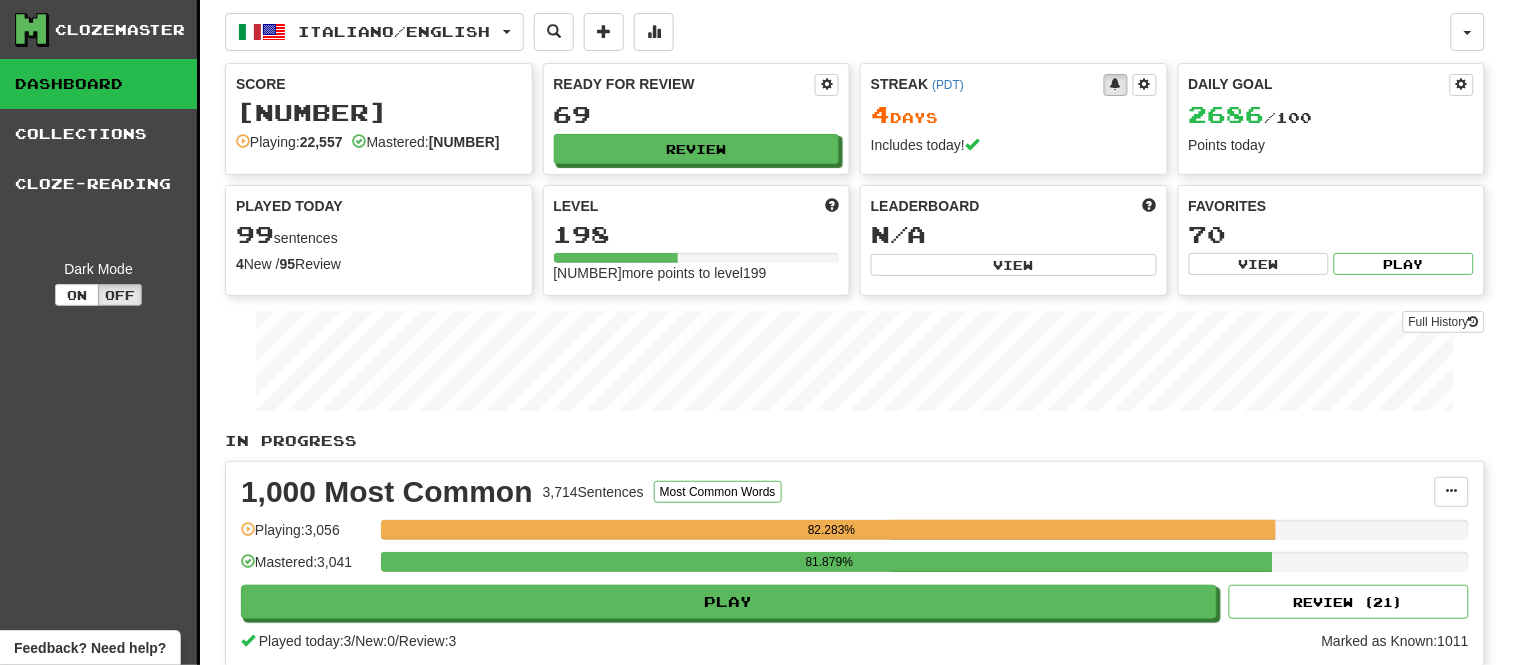 select on "**" 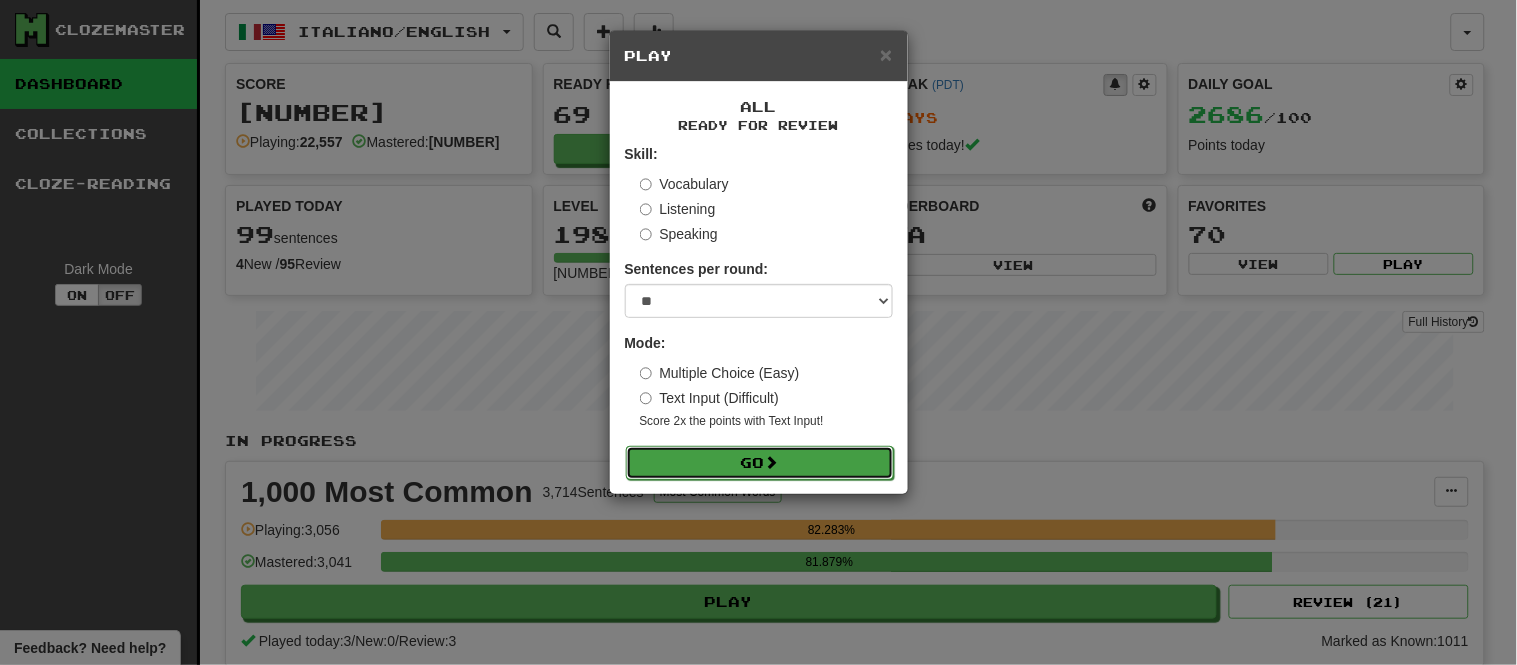 click on "Go" 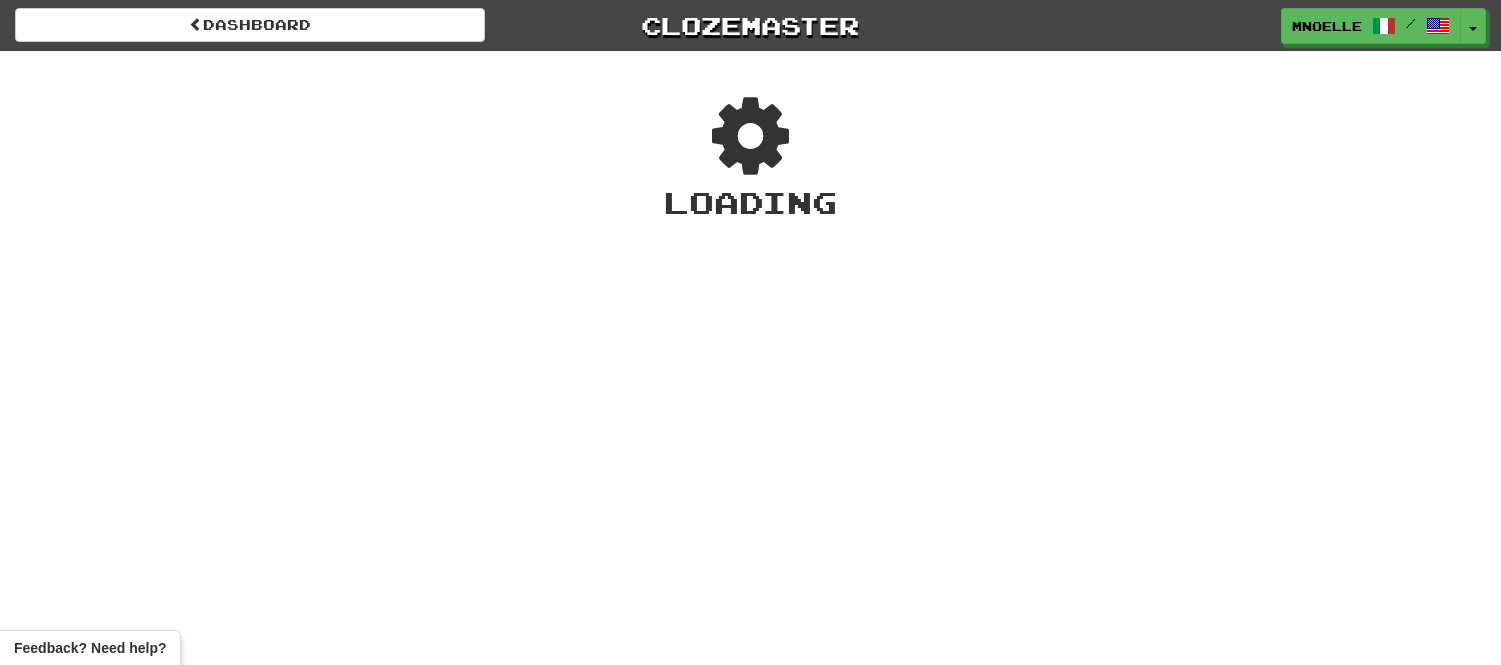 scroll, scrollTop: 0, scrollLeft: 0, axis: both 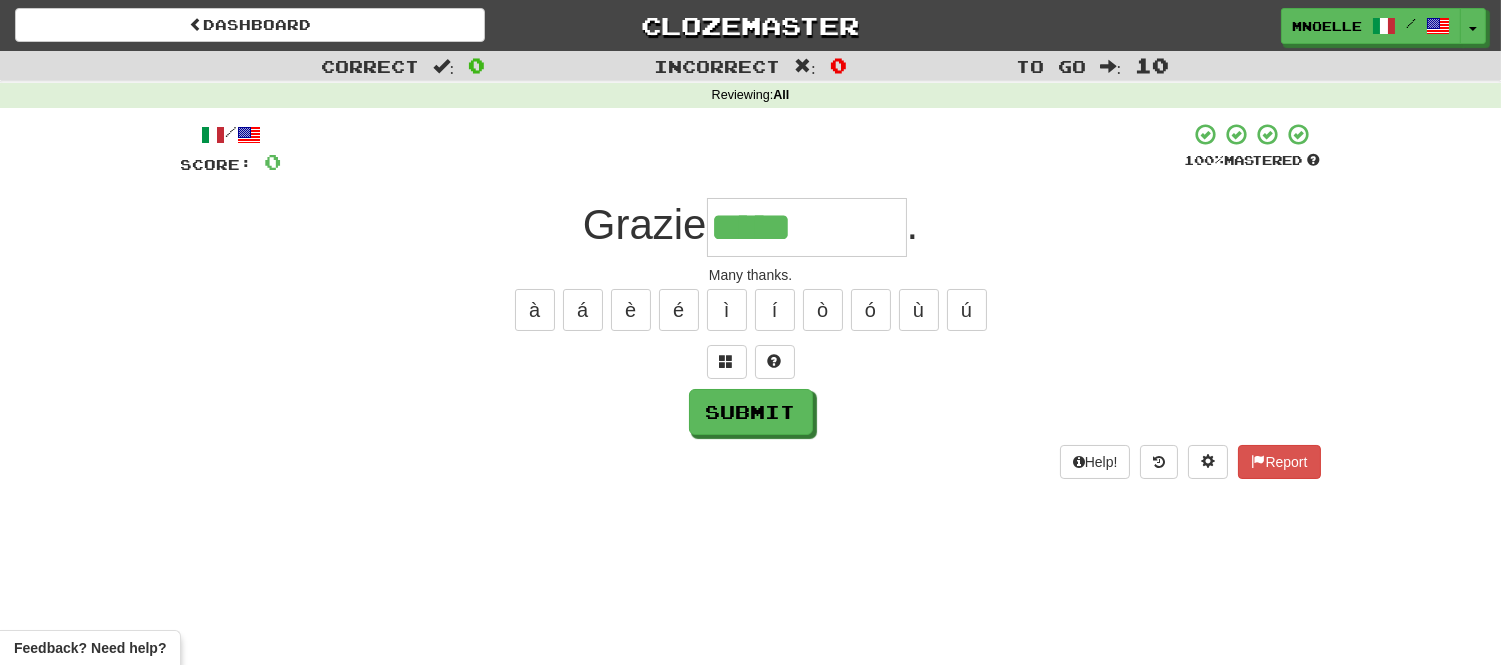 type on "*****" 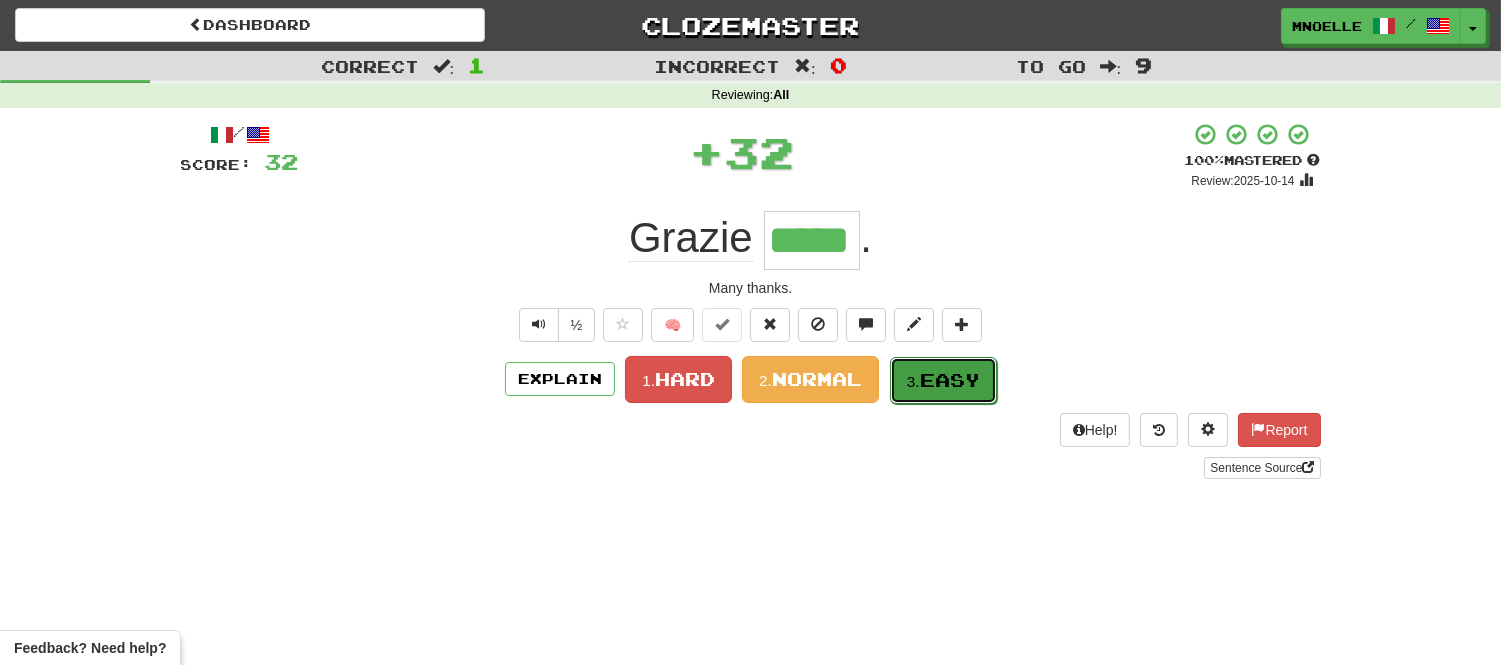 click on "Easy" at bounding box center (950, 380) 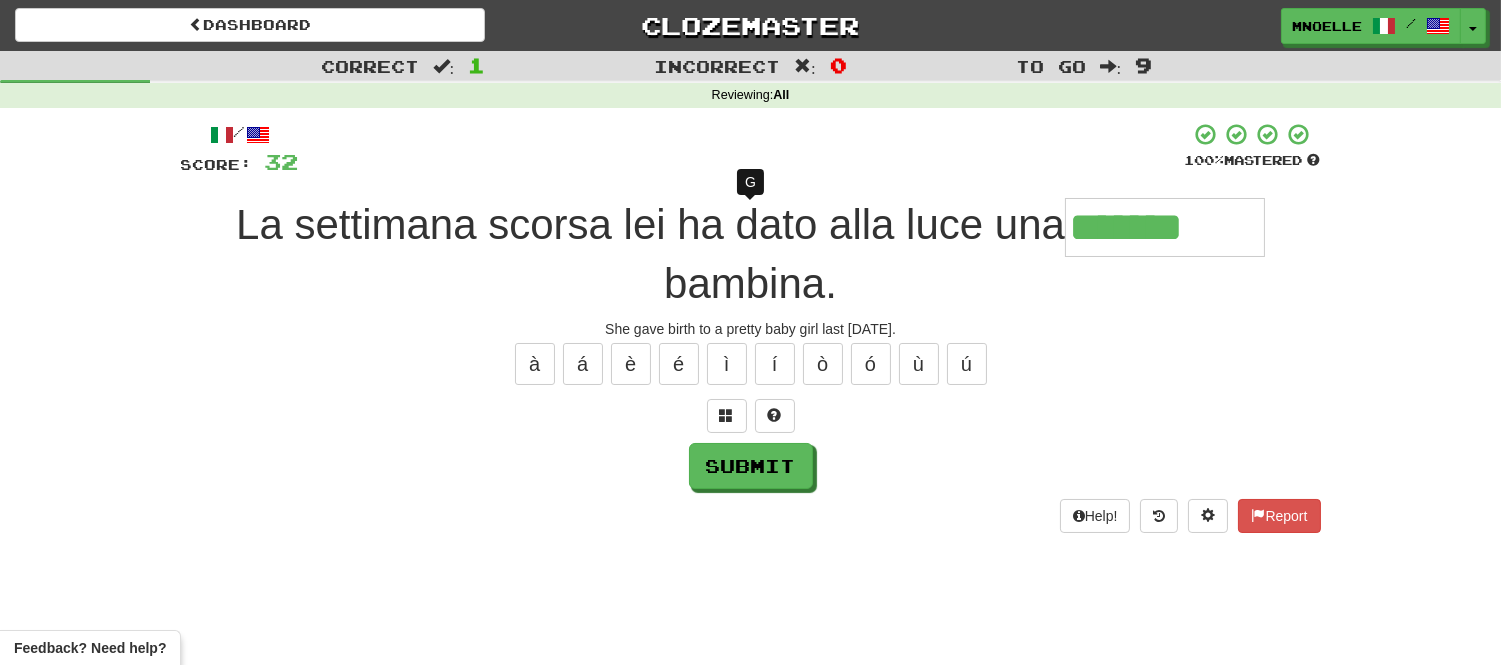 type on "********" 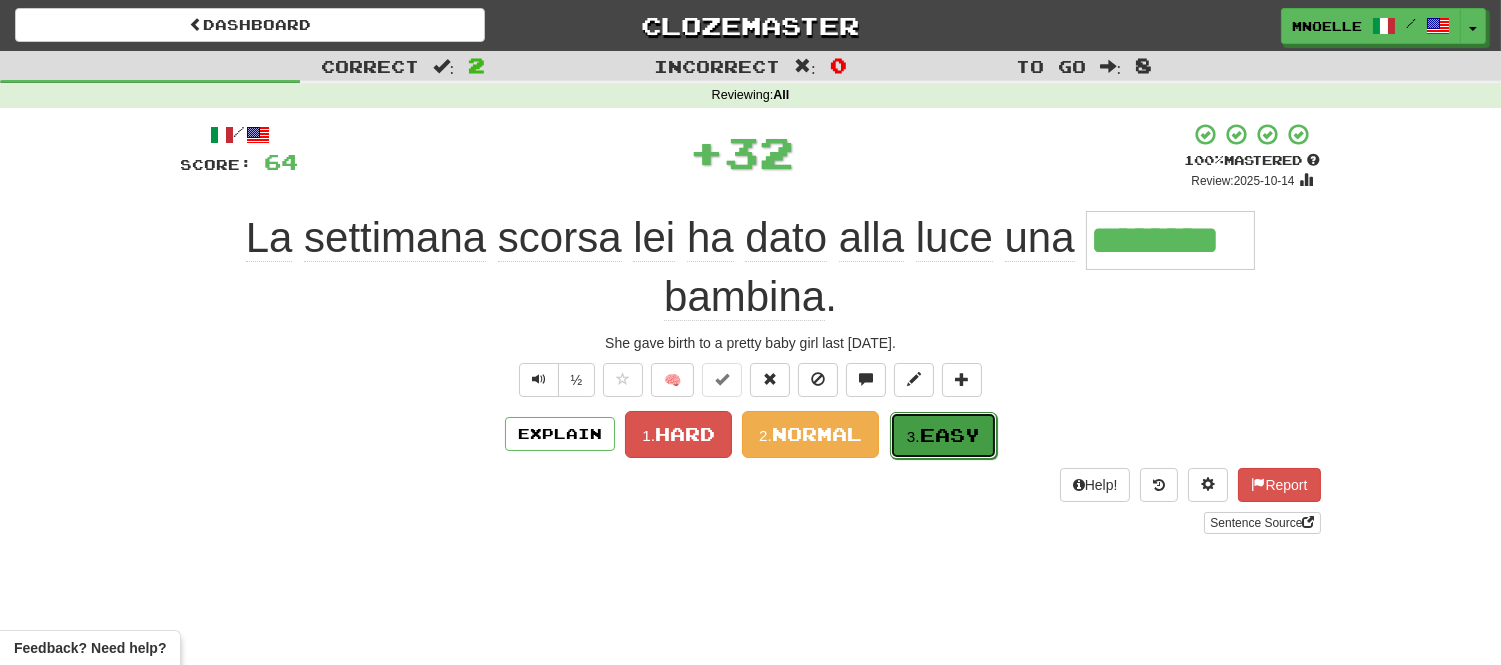 click on "Easy" at bounding box center [950, 435] 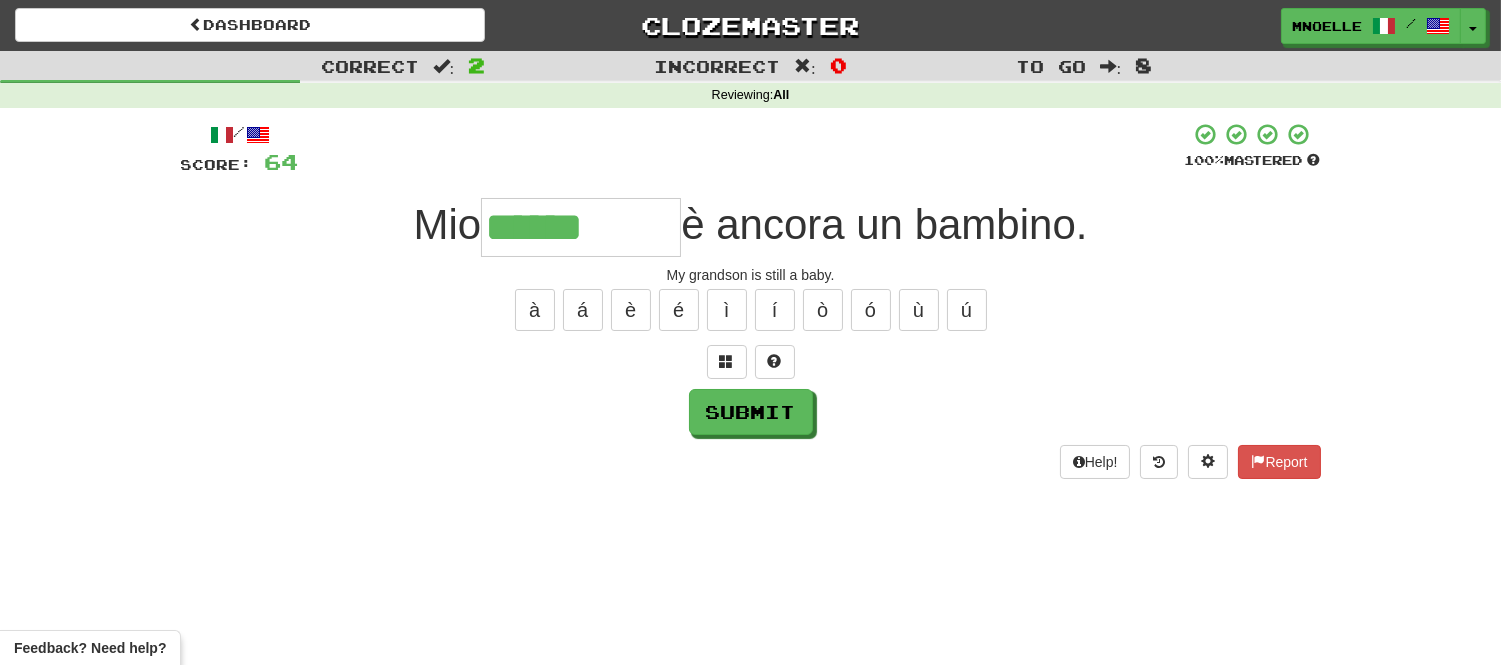 type on "******" 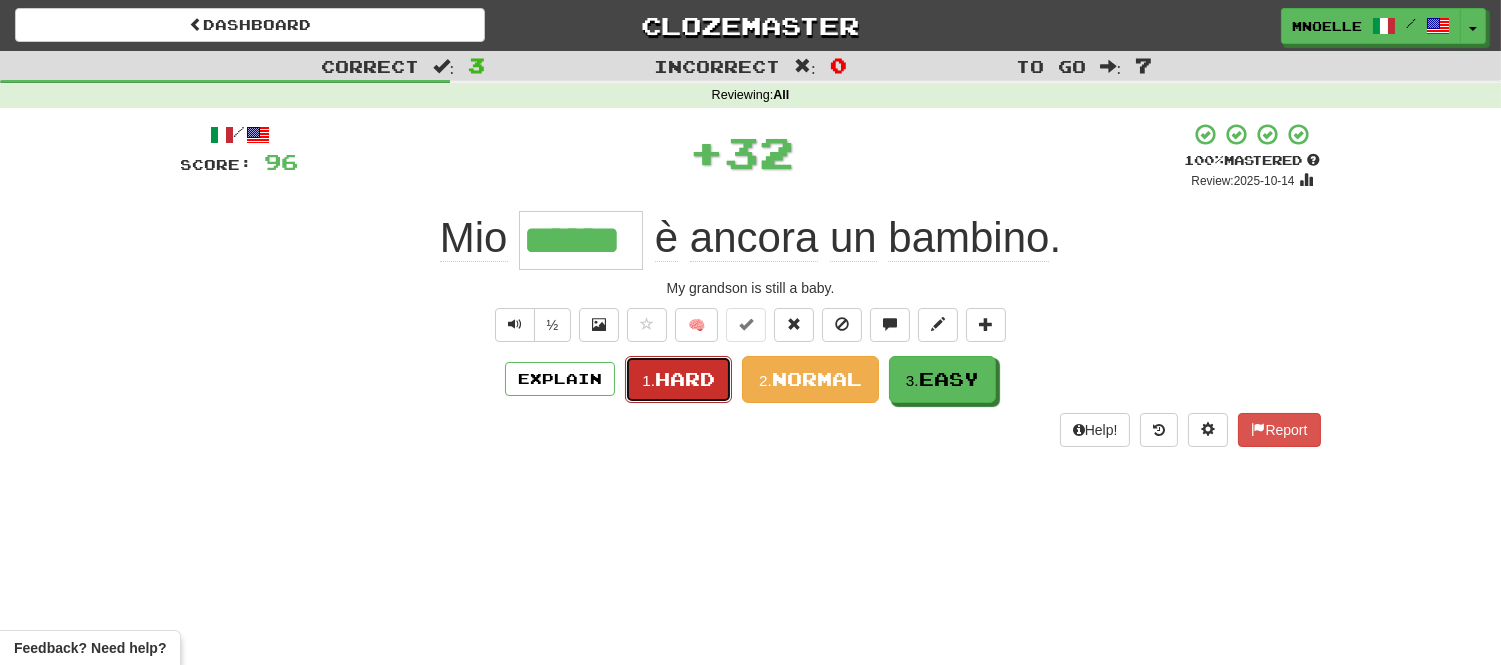 click on "Hard" at bounding box center (685, 379) 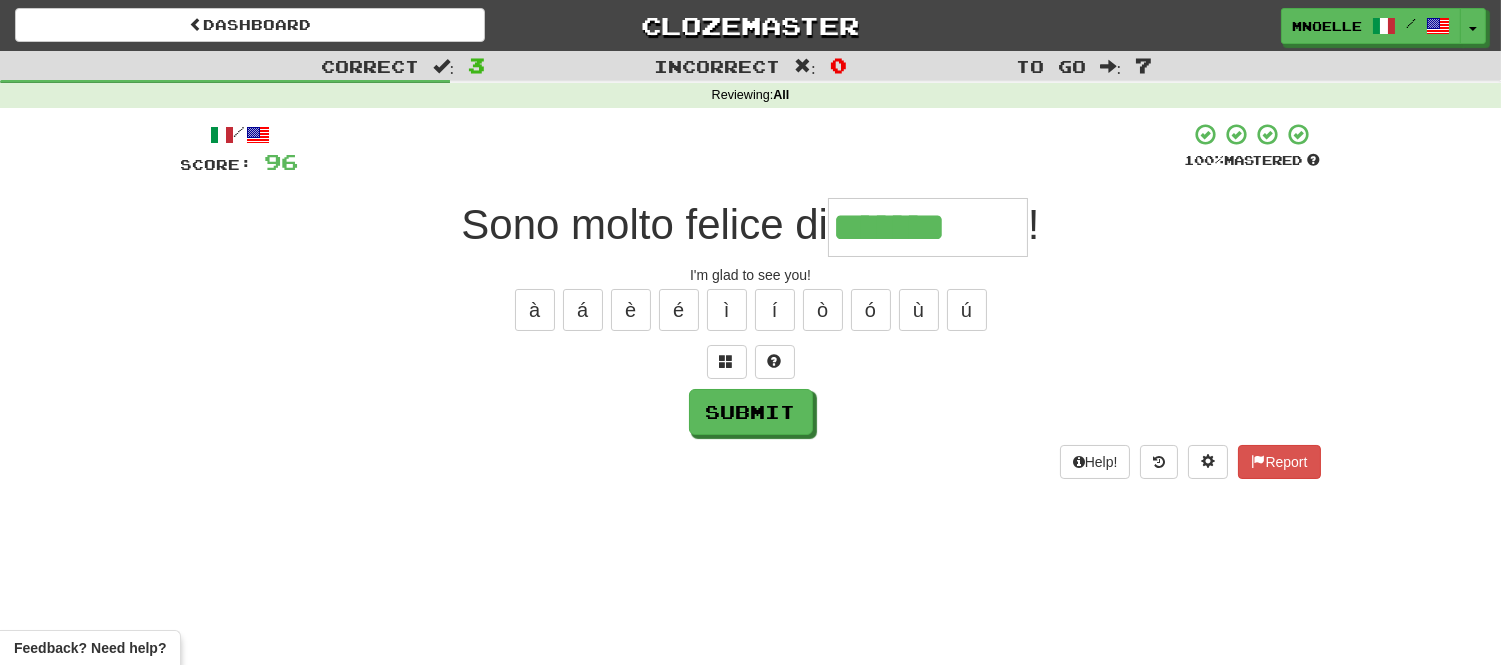 type on "*******" 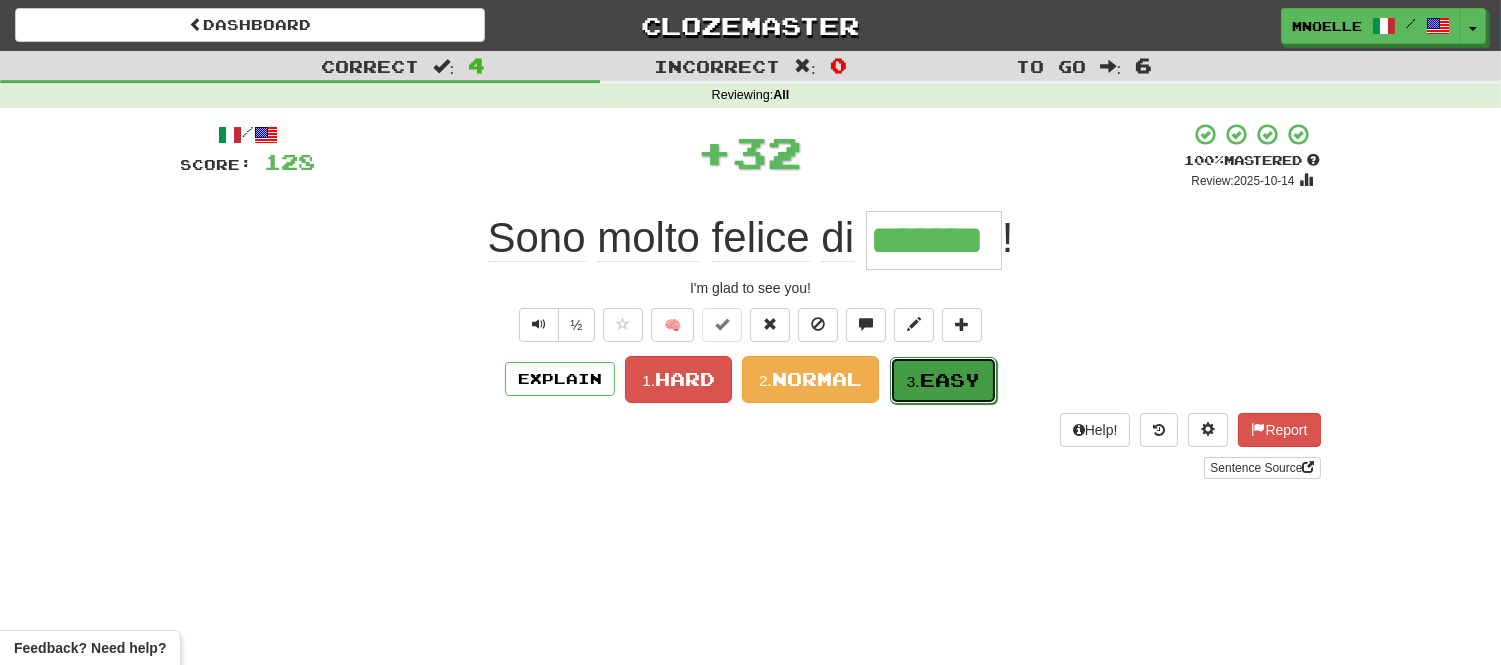 click on "Easy" at bounding box center [950, 380] 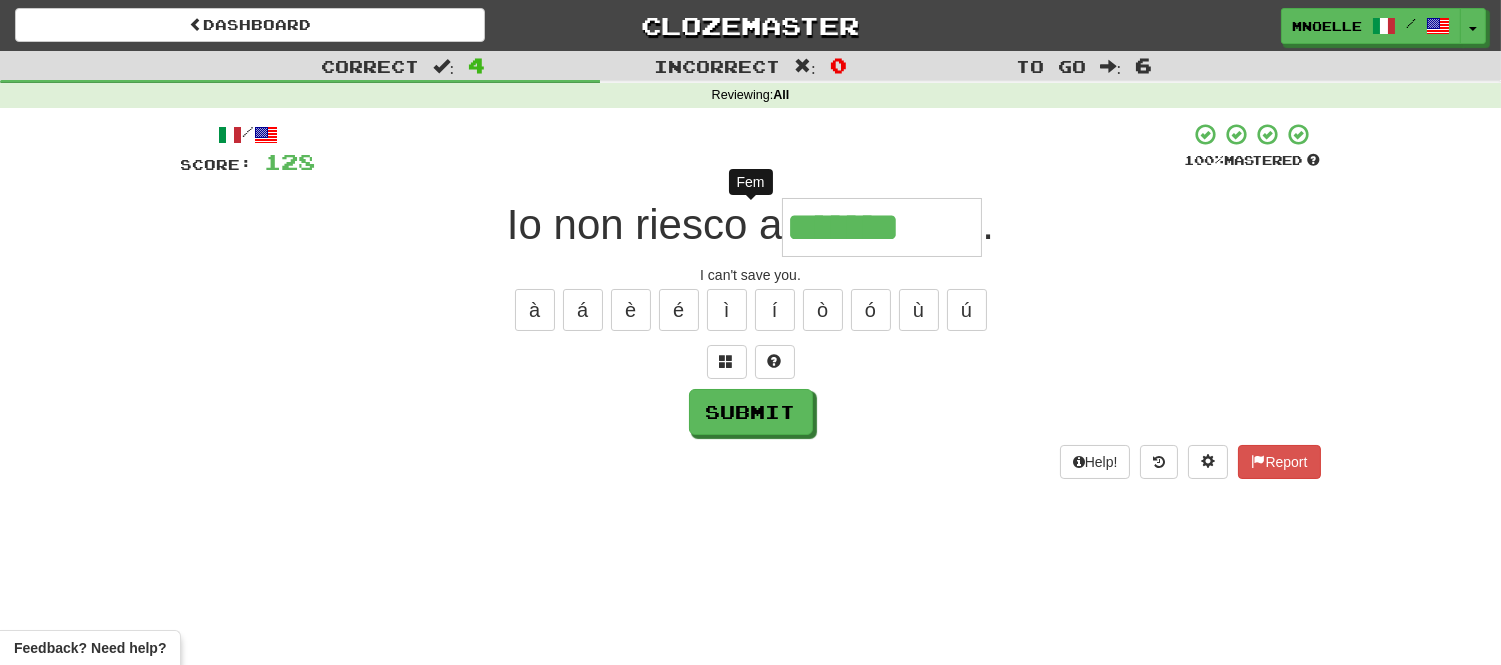 type on "********" 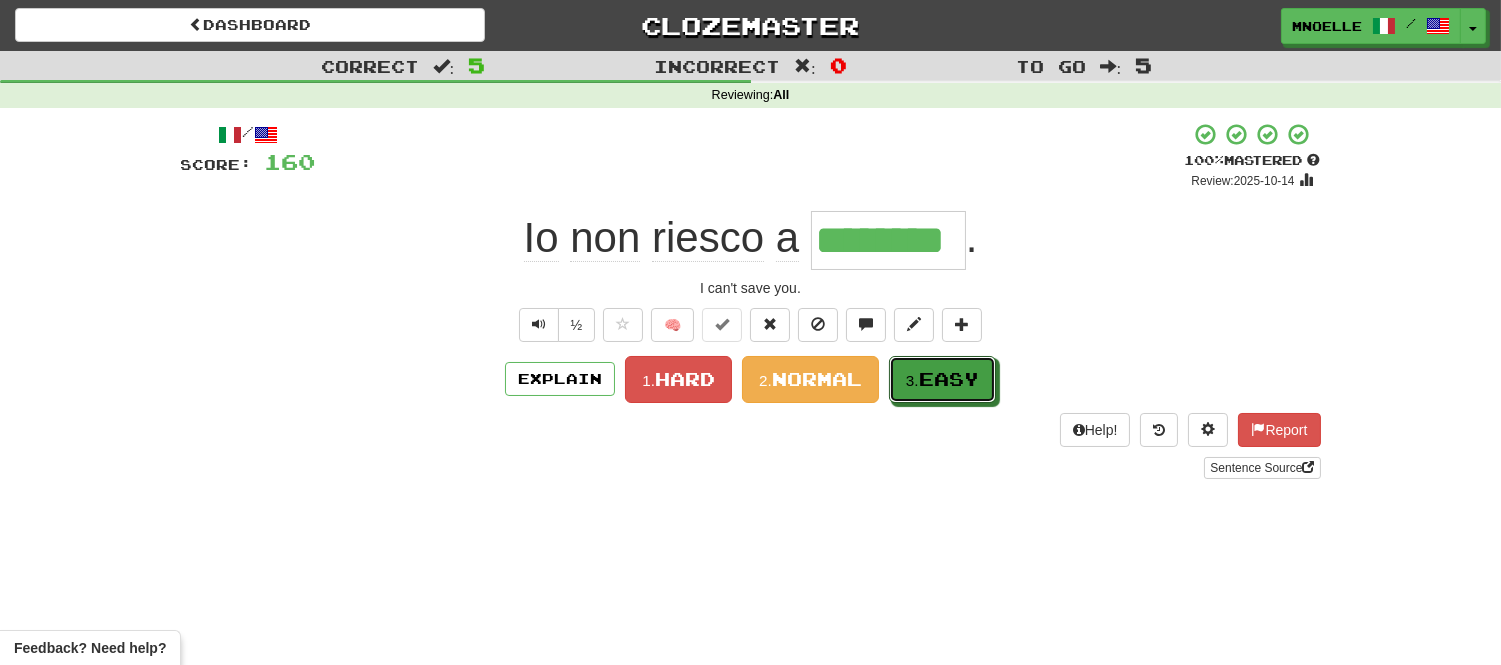 click on "Easy" at bounding box center [949, 379] 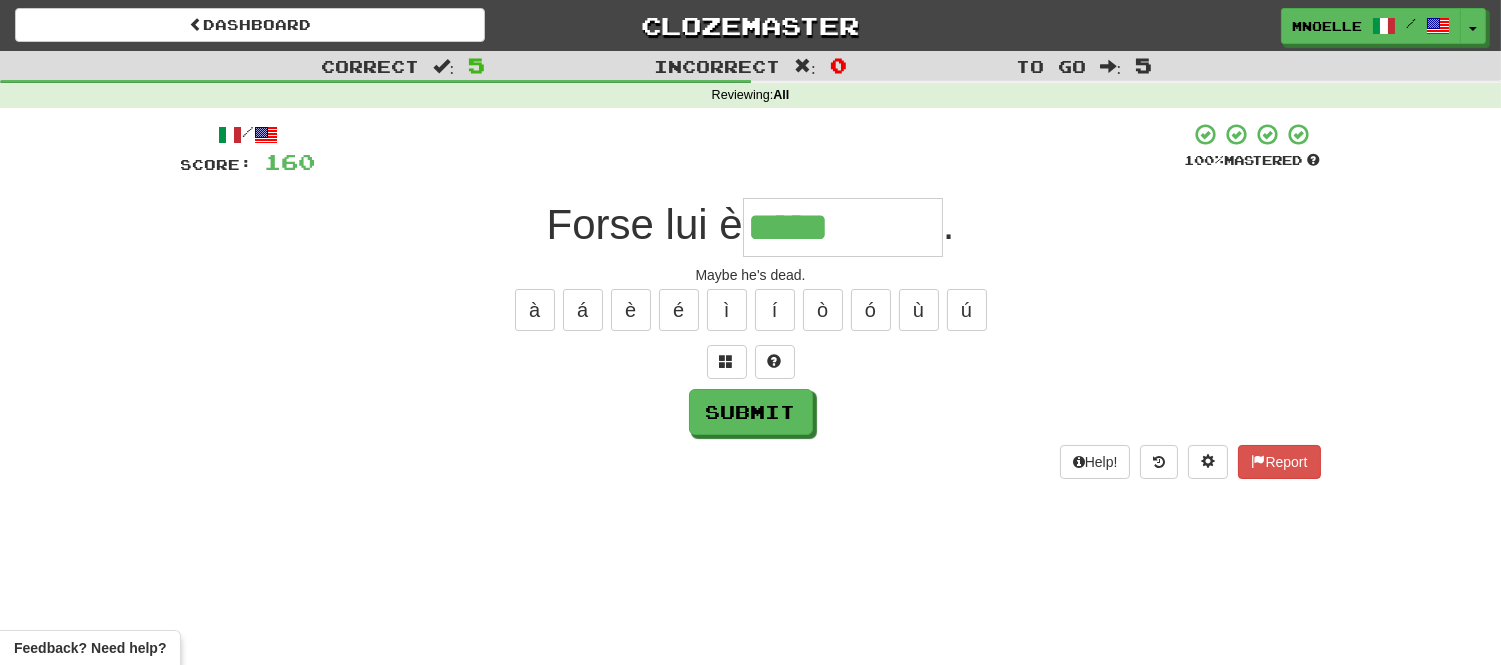 type on "*****" 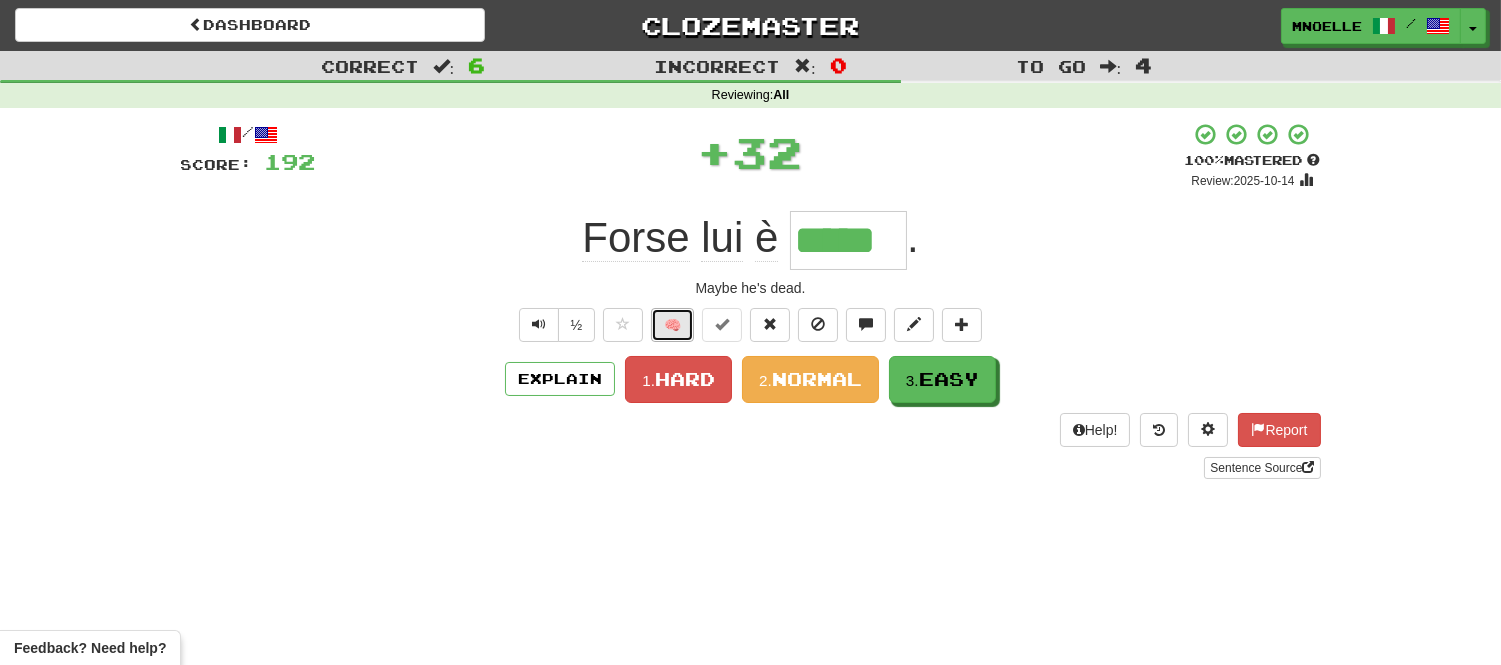 click on "🧠" at bounding box center (672, 325) 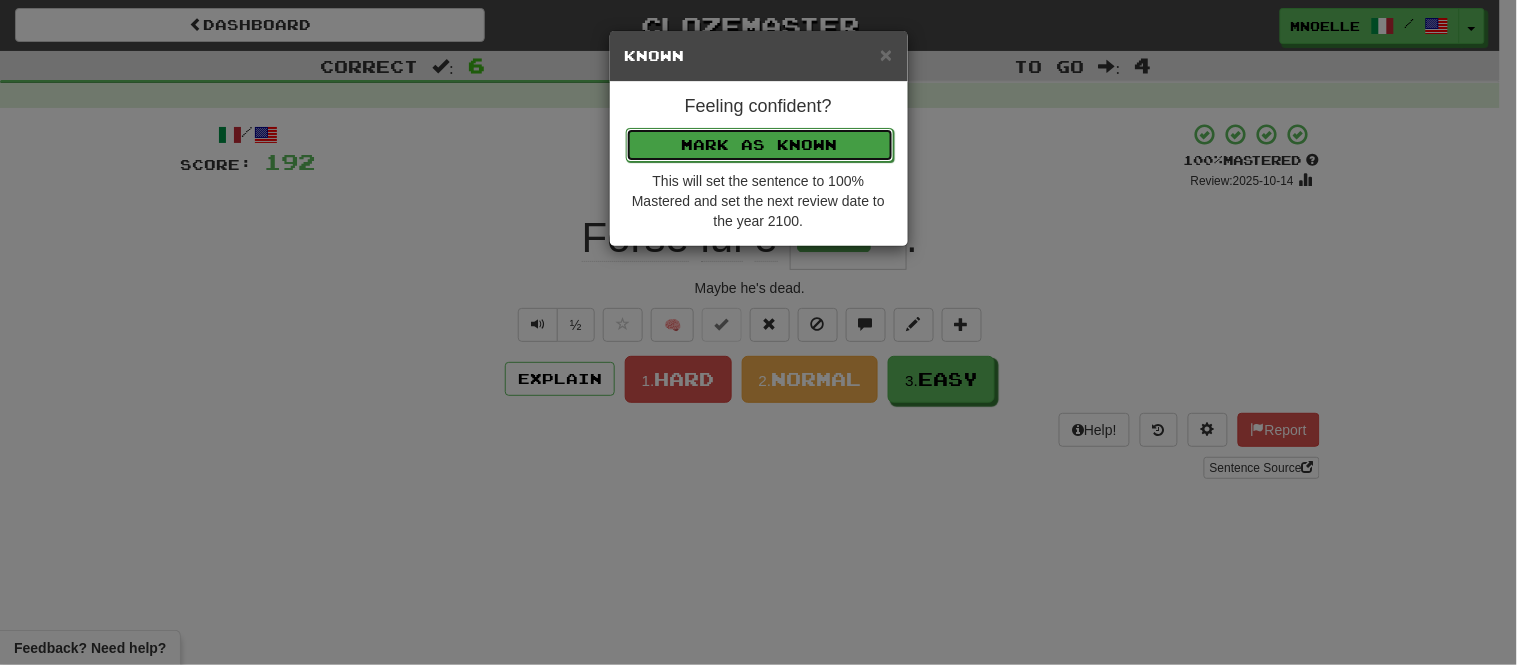 click on "Mark as Known" at bounding box center [760, 145] 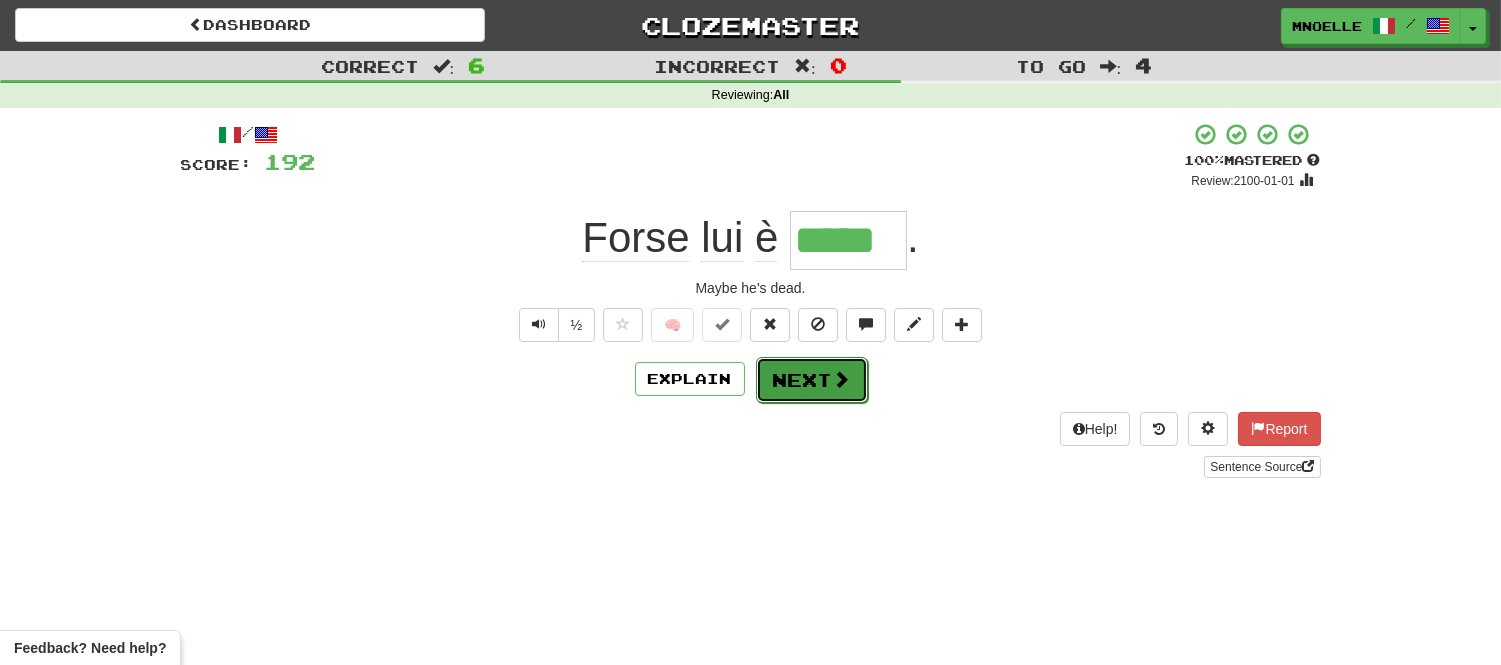 click on "Next" at bounding box center (812, 380) 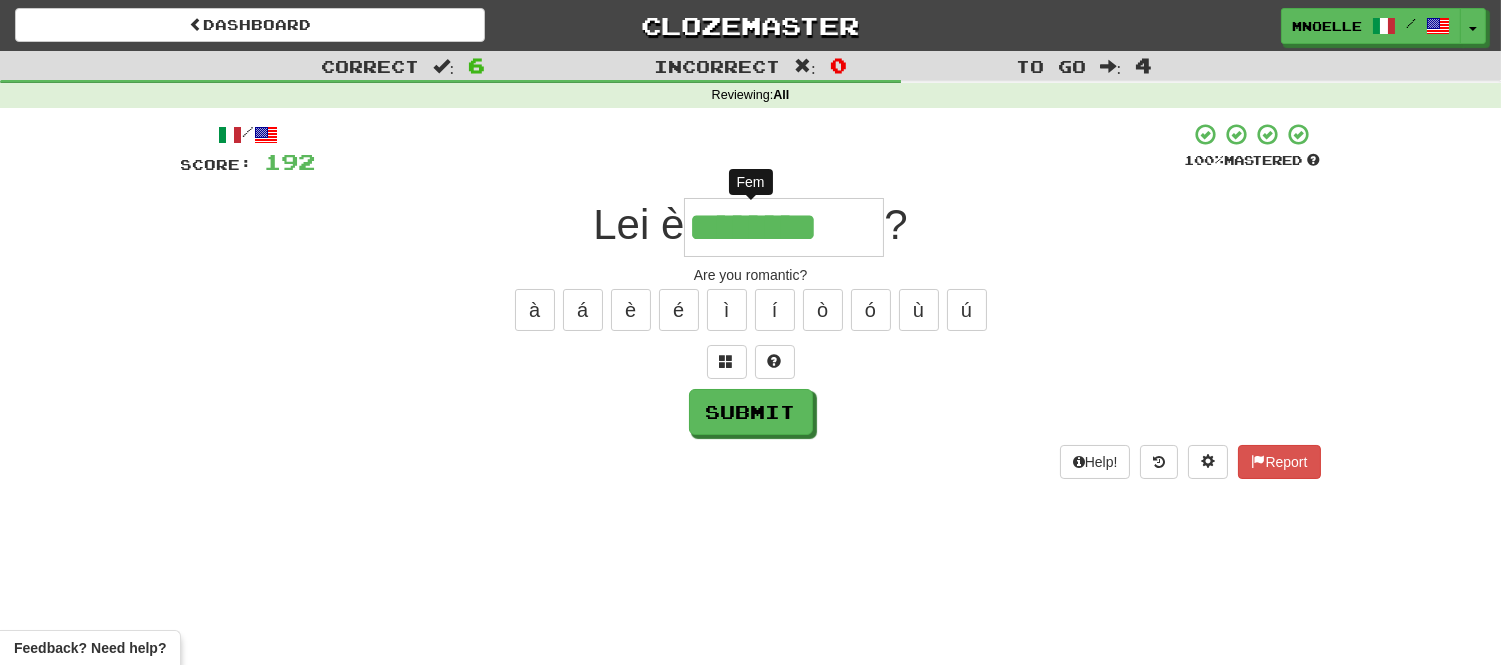 type on "*********" 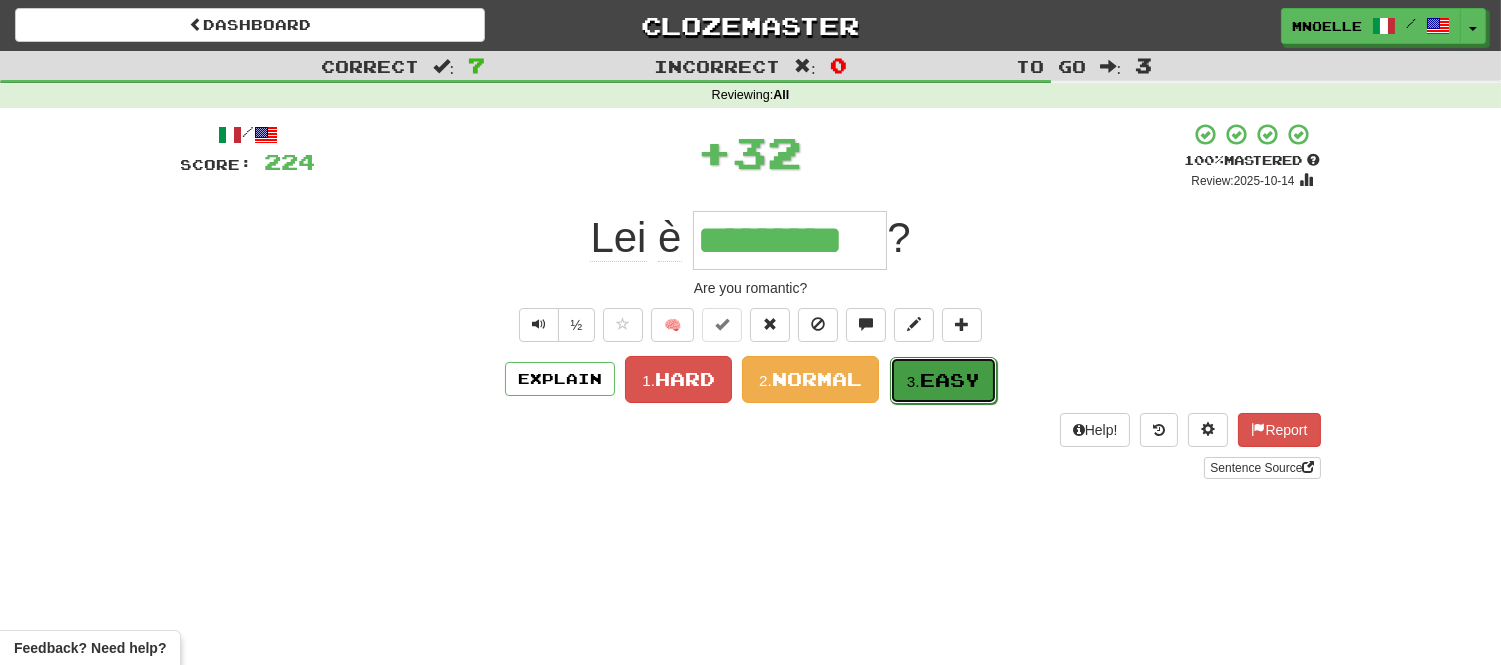 click on "Easy" at bounding box center [950, 380] 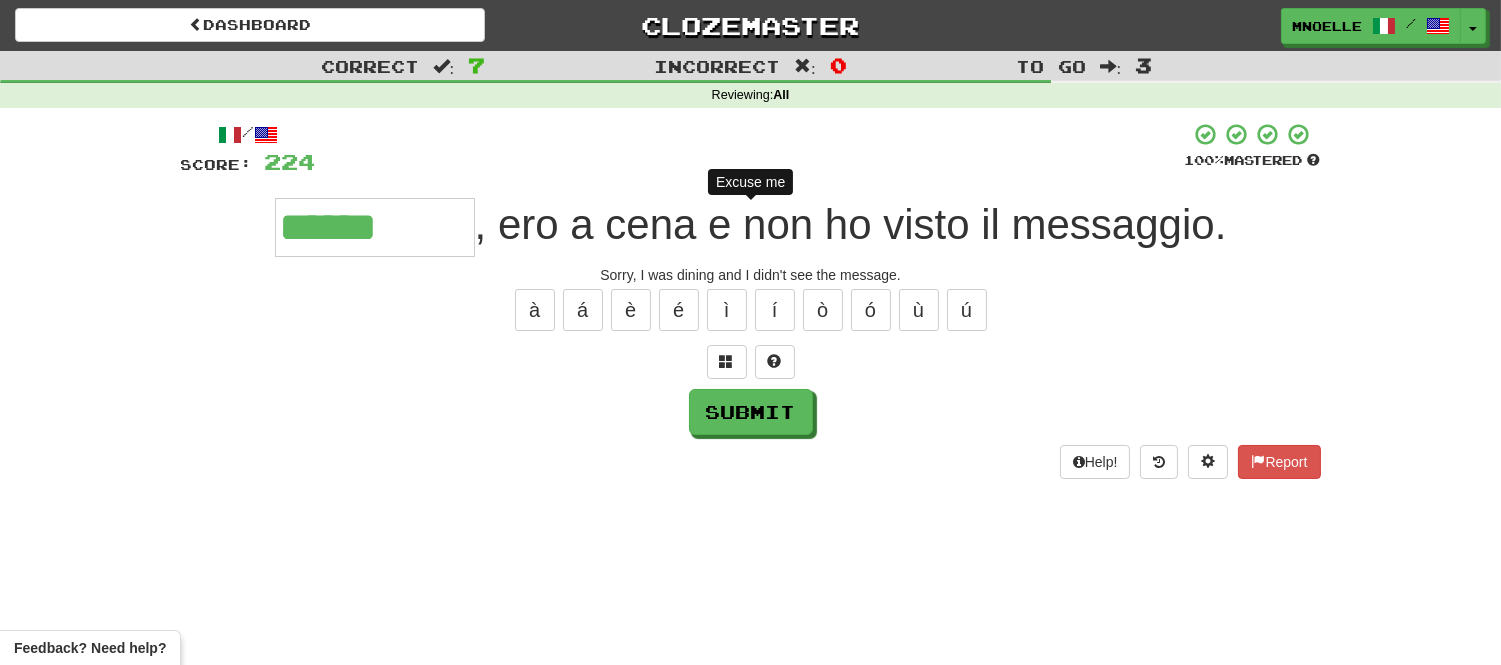 type on "*******" 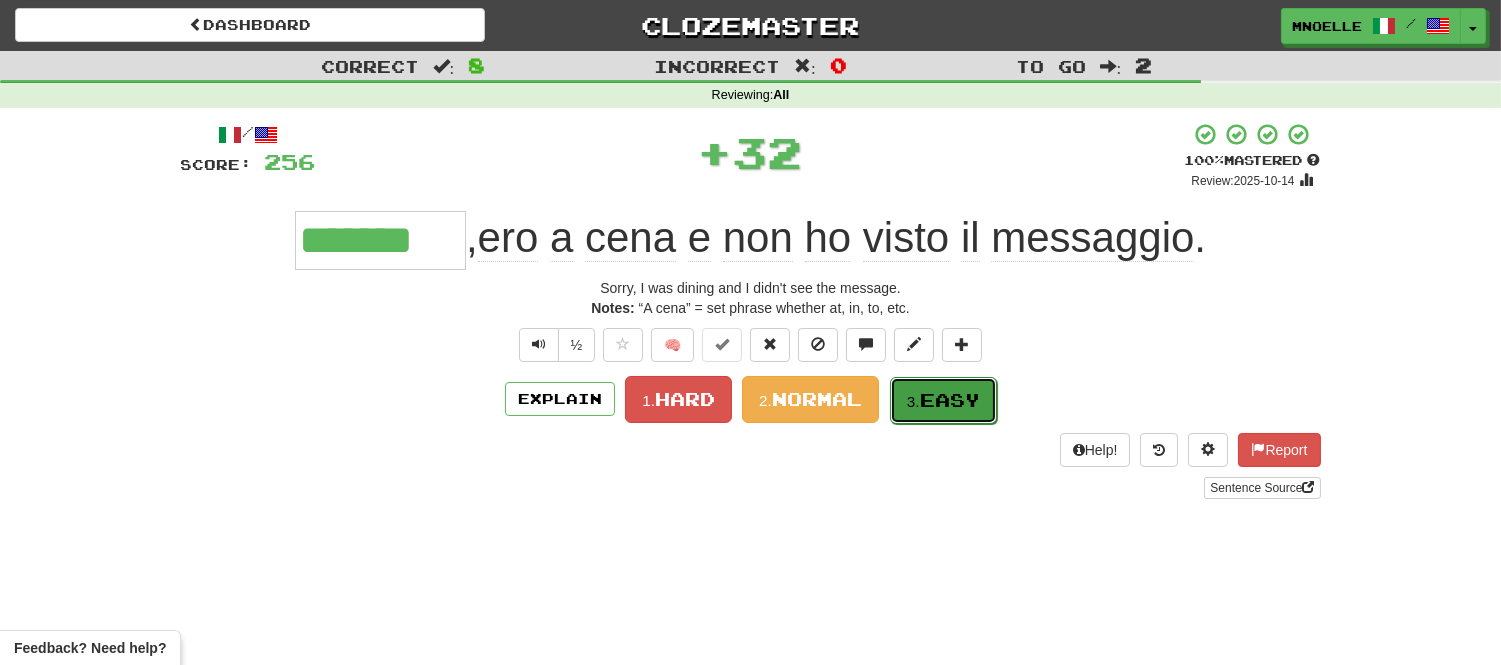 click on "Easy" at bounding box center (950, 400) 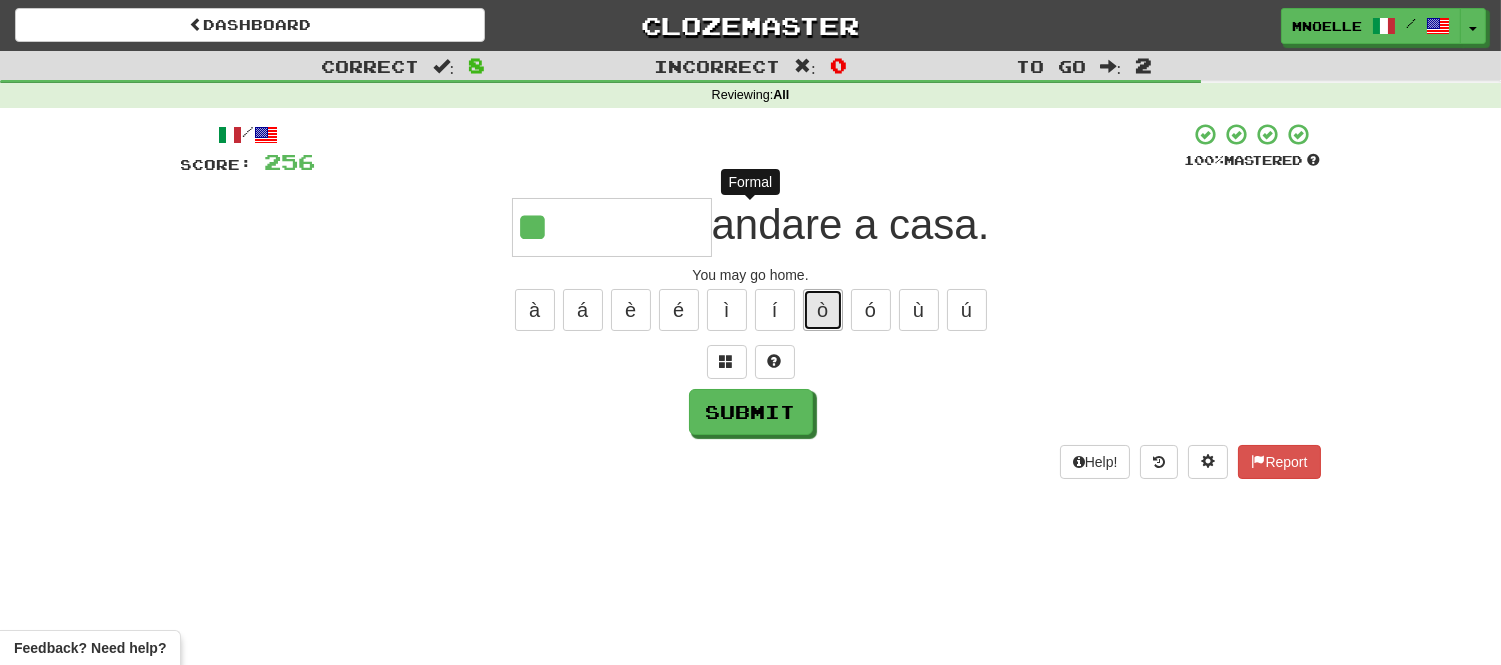 click on "ò" at bounding box center (823, 310) 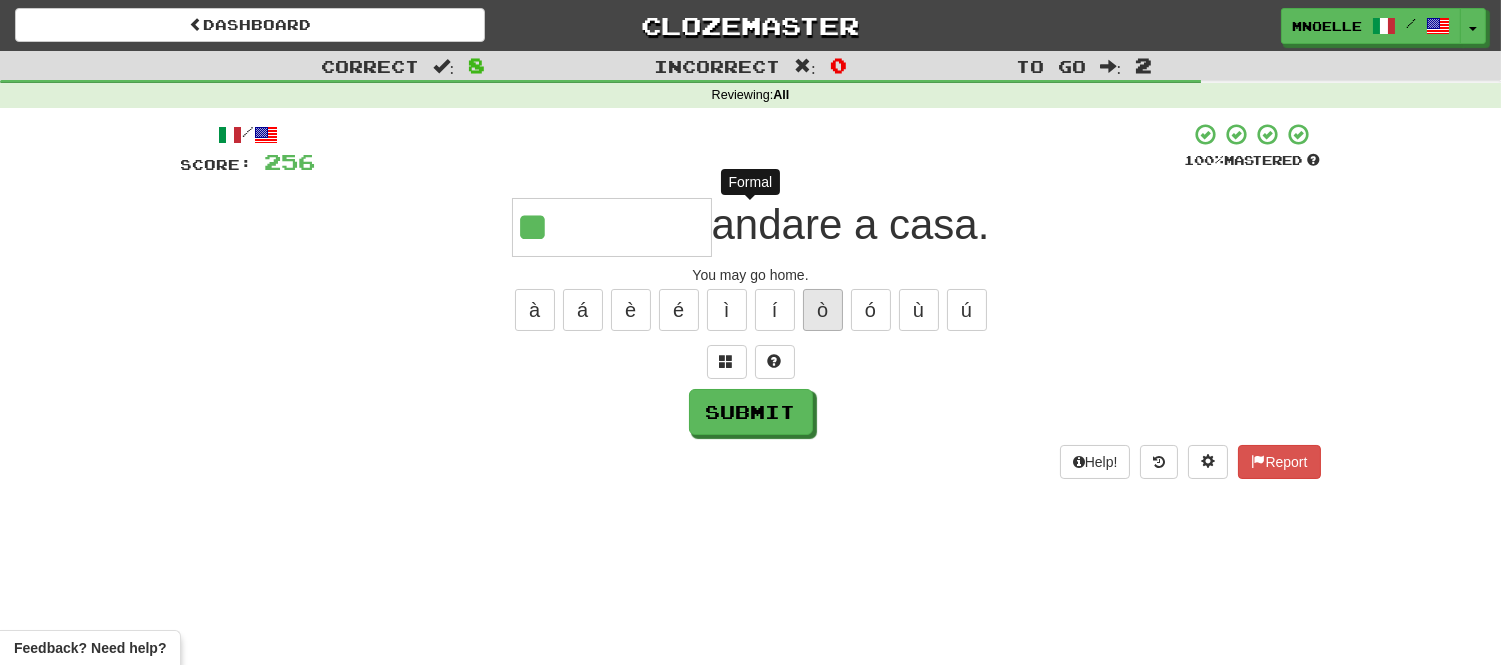 type on "***" 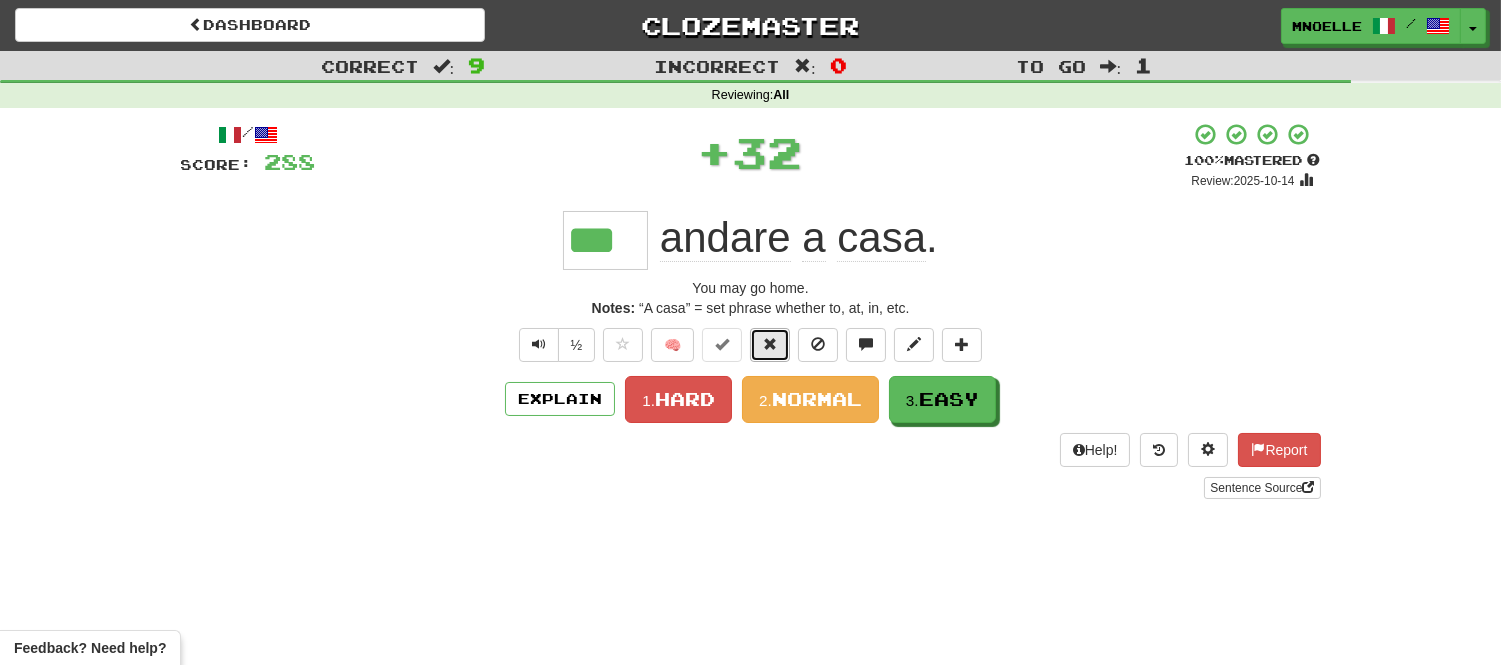 click at bounding box center (770, 344) 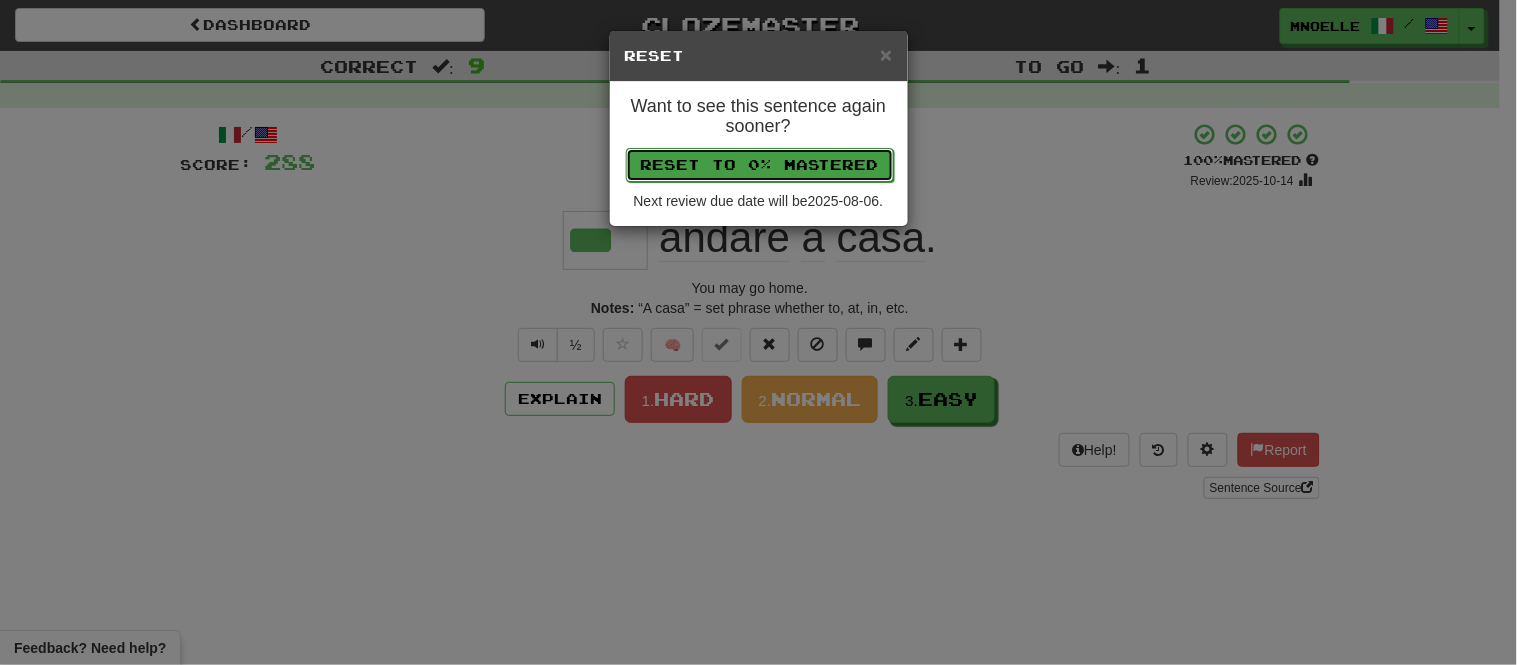 click on "Reset to 0% Mastered" at bounding box center [760, 165] 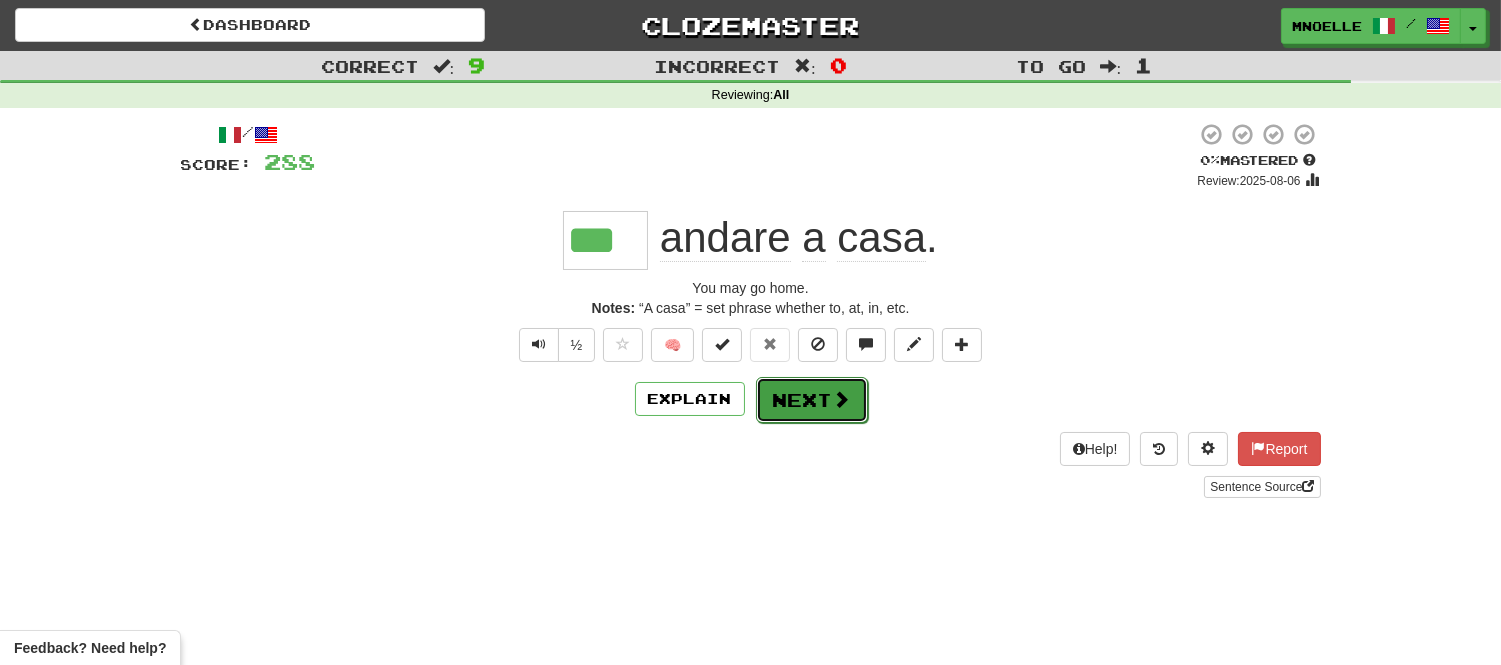 click on "Next" at bounding box center [812, 400] 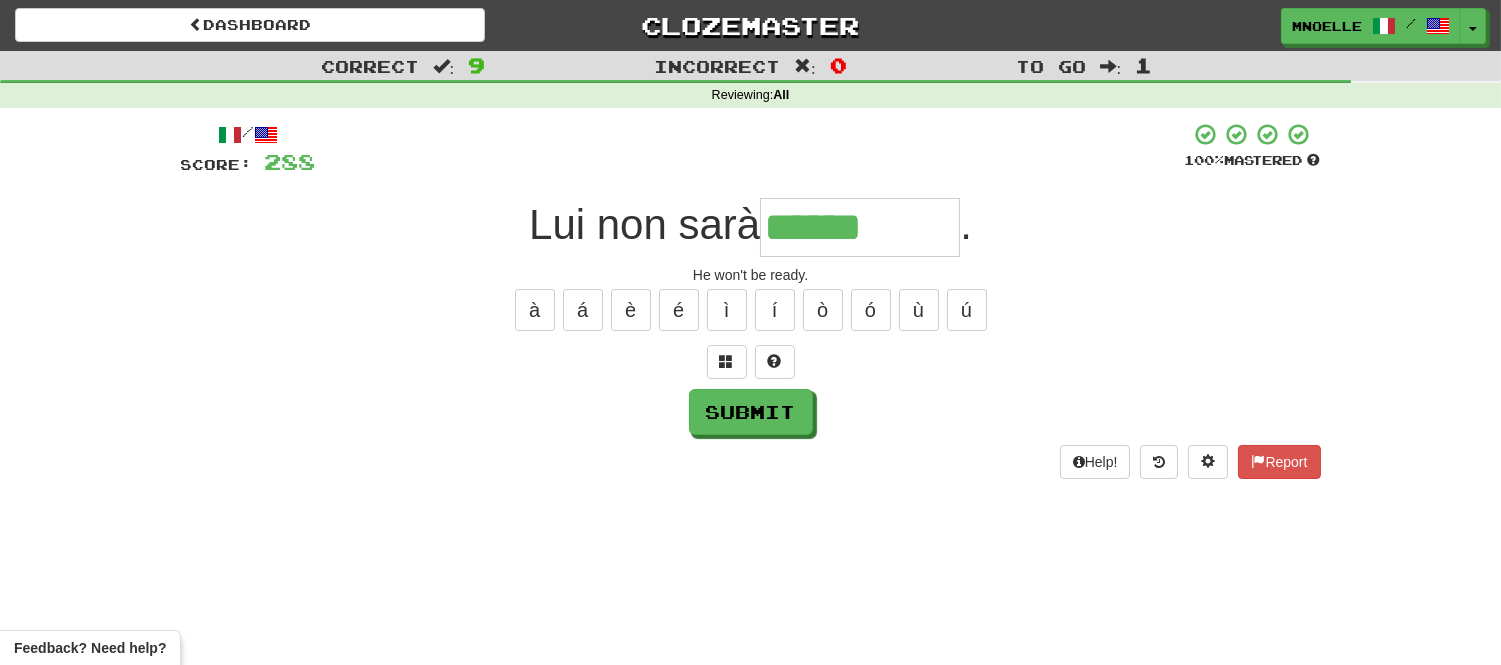type on "******" 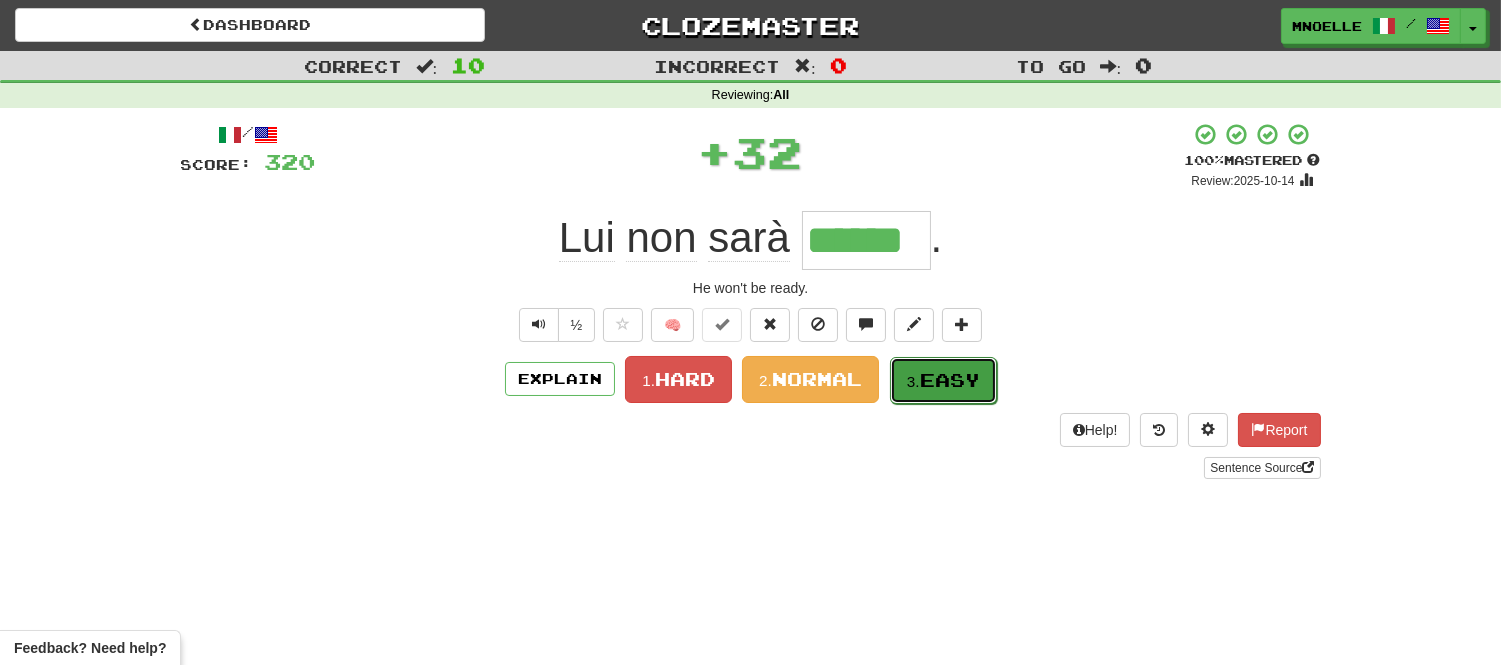click on "Easy" at bounding box center (950, 380) 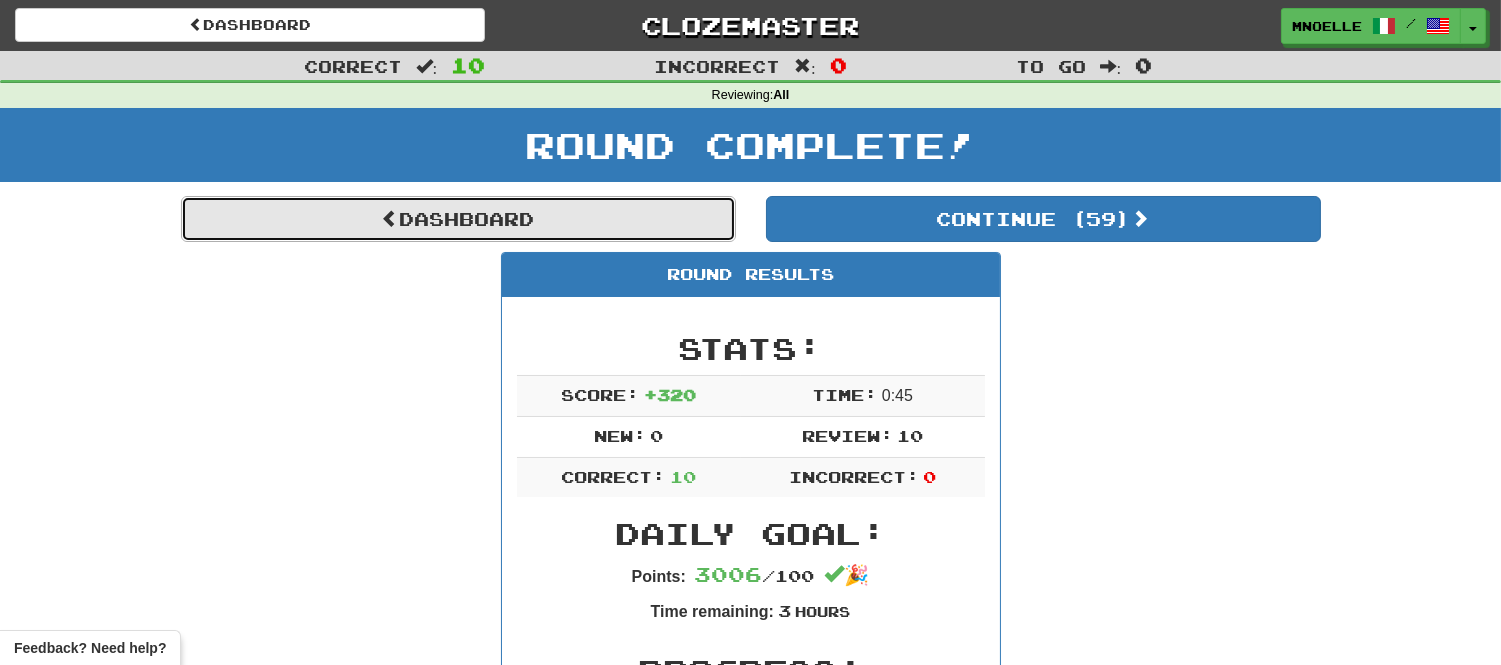 click on "Dashboard" at bounding box center (458, 219) 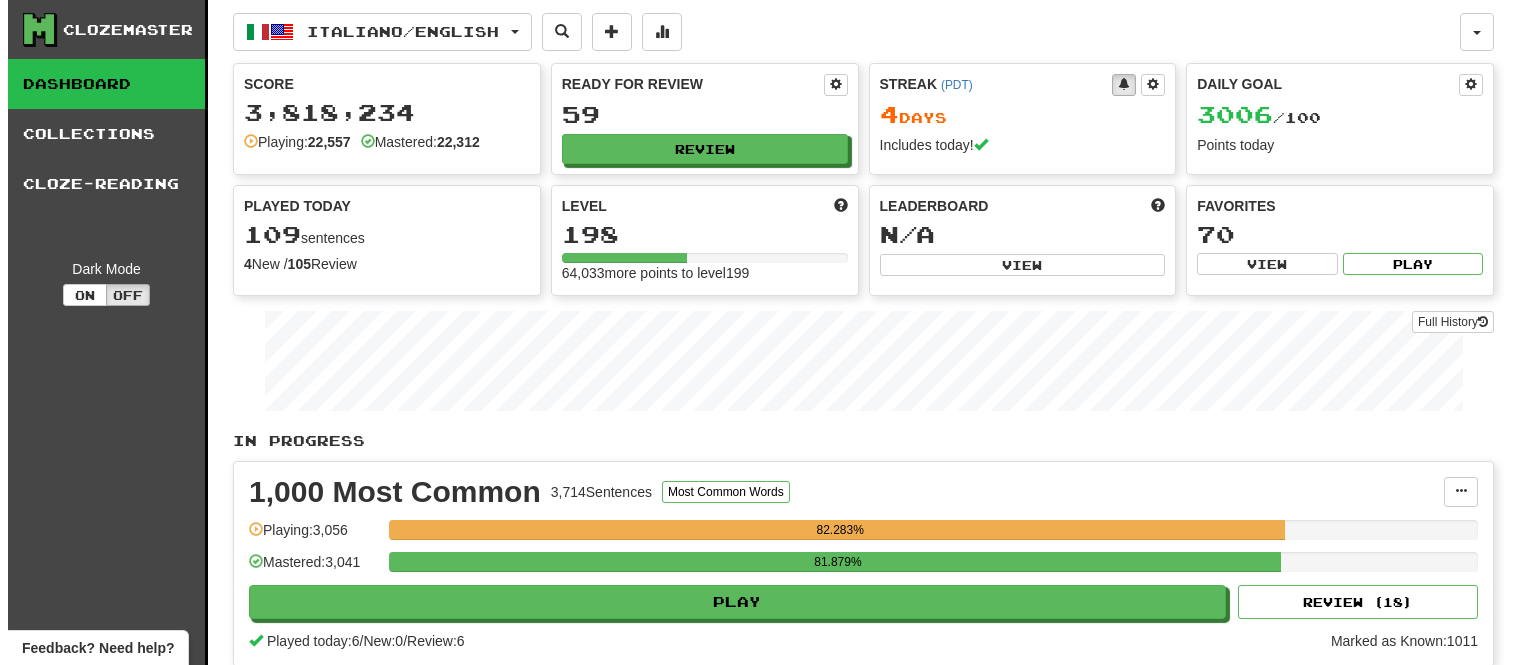 scroll, scrollTop: 0, scrollLeft: 0, axis: both 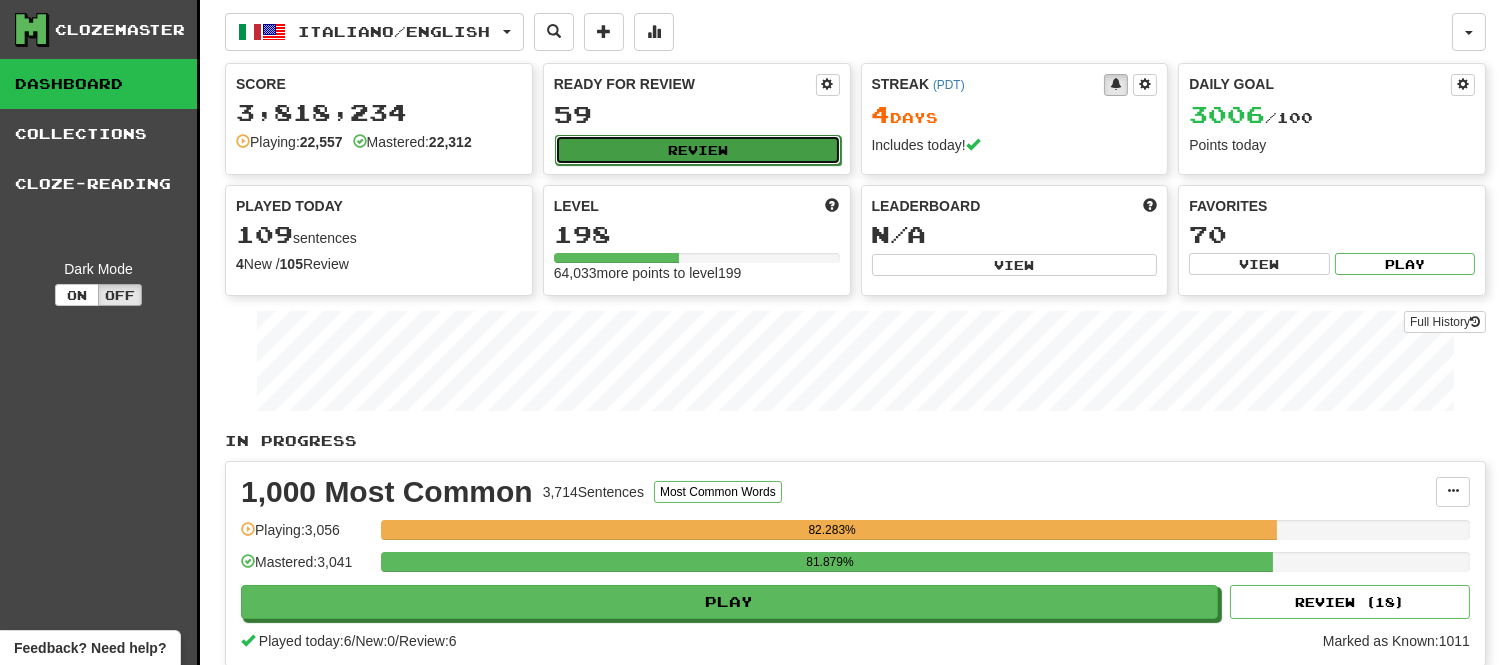 click on "Review" at bounding box center [698, 150] 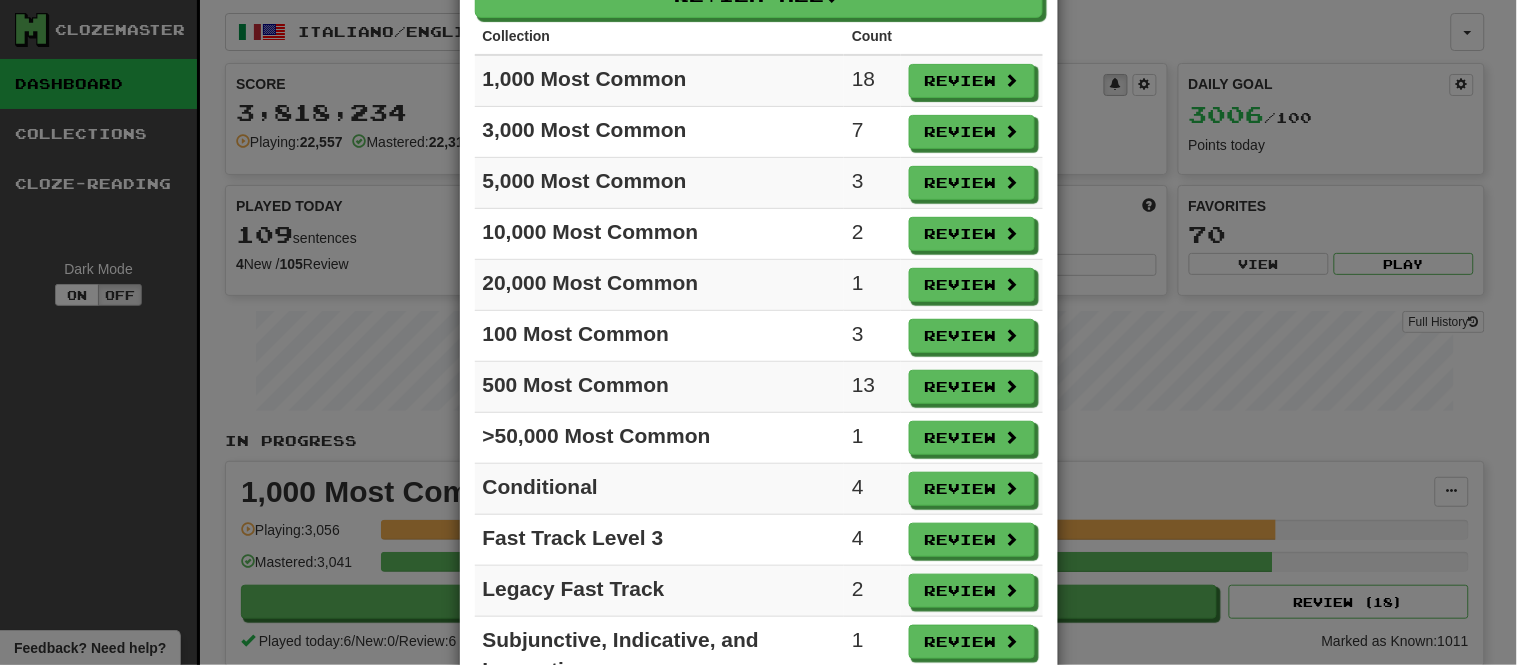scroll, scrollTop: 221, scrollLeft: 0, axis: vertical 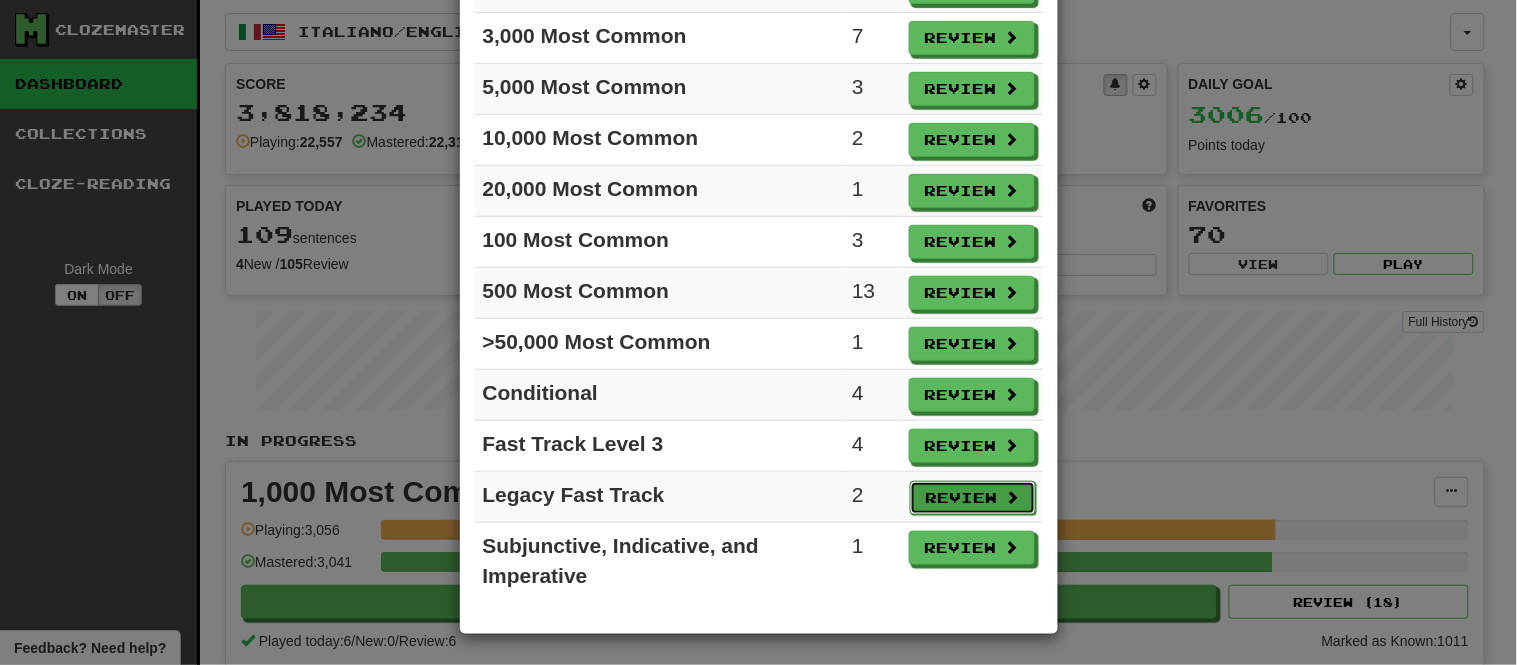 click on "Review" at bounding box center (973, 498) 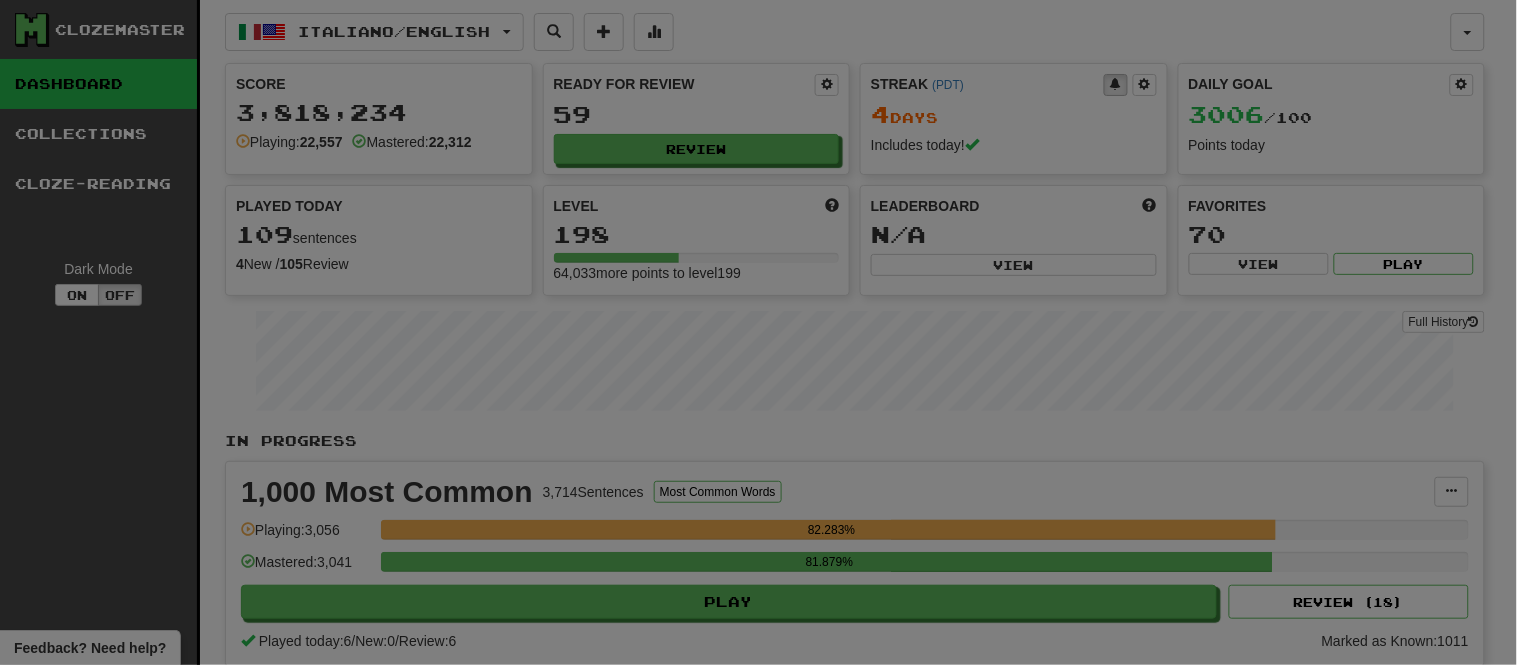 select on "**" 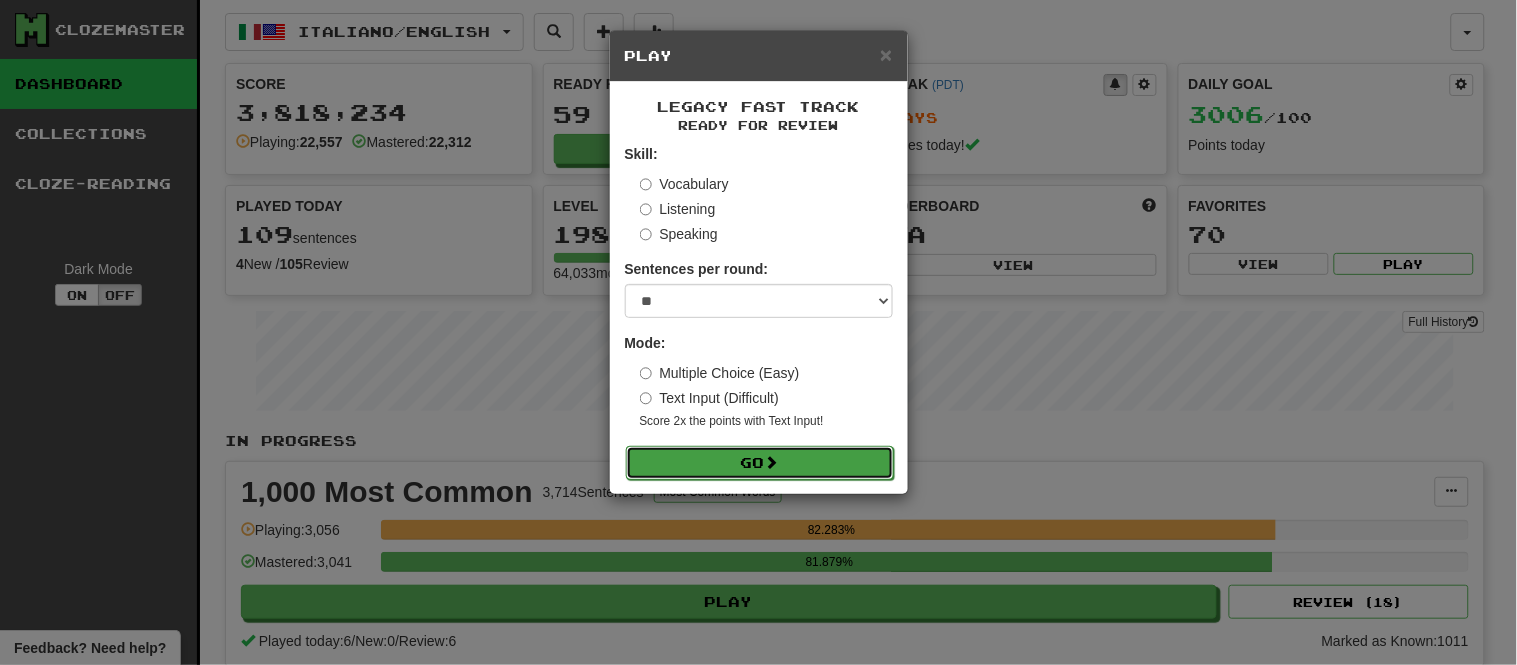 click on "Go" at bounding box center (760, 463) 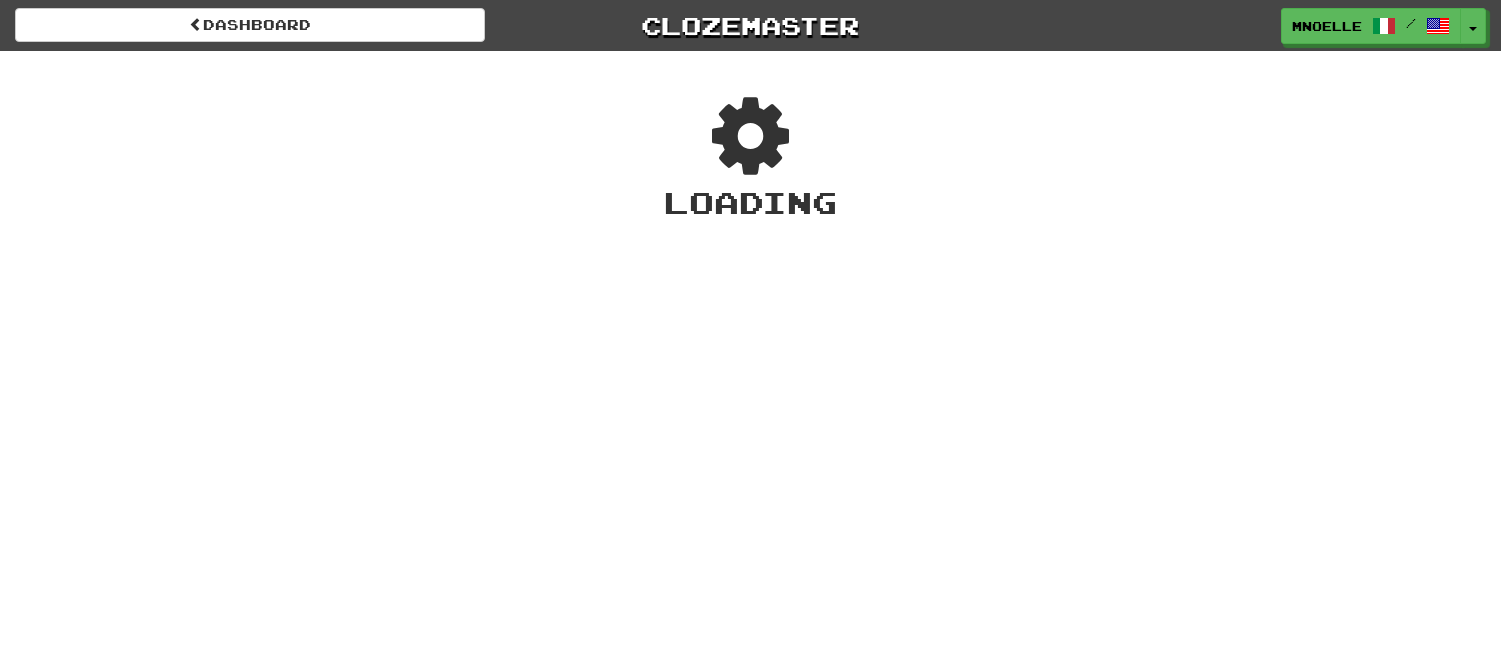 scroll, scrollTop: 0, scrollLeft: 0, axis: both 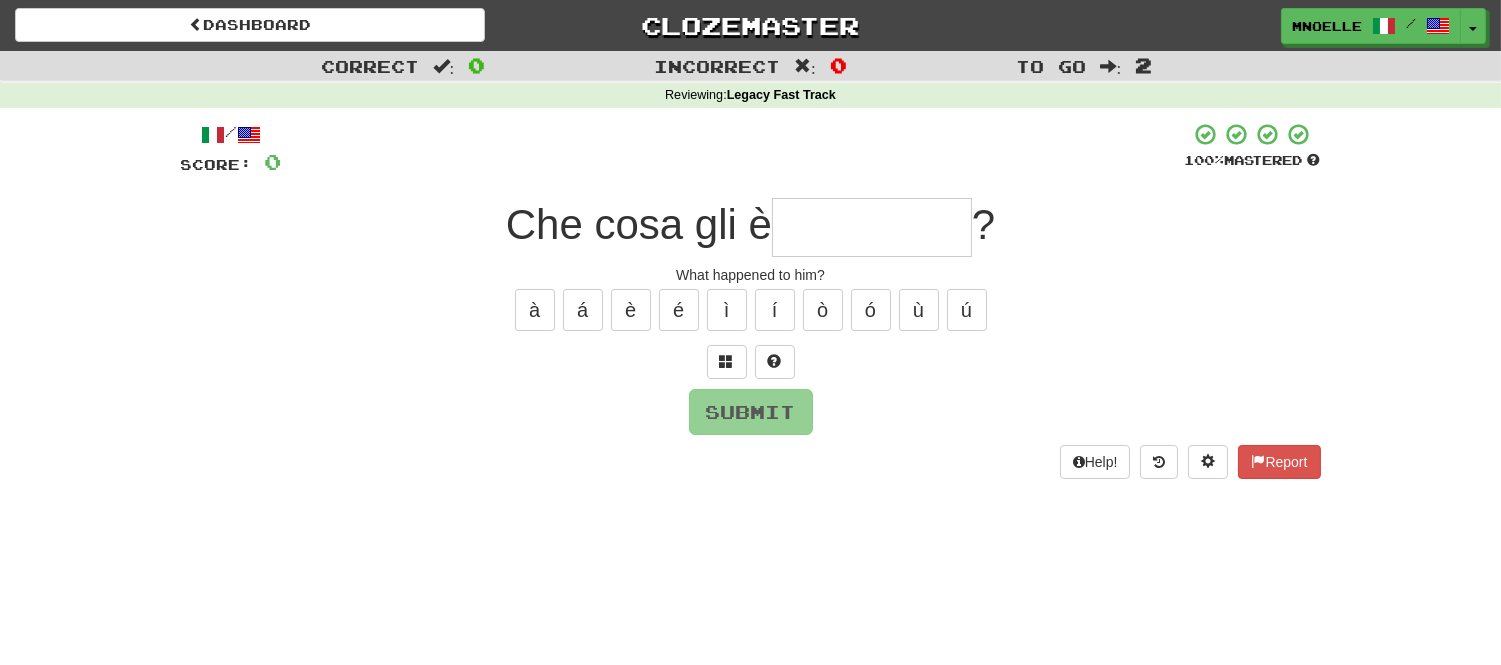 click at bounding box center (872, 227) 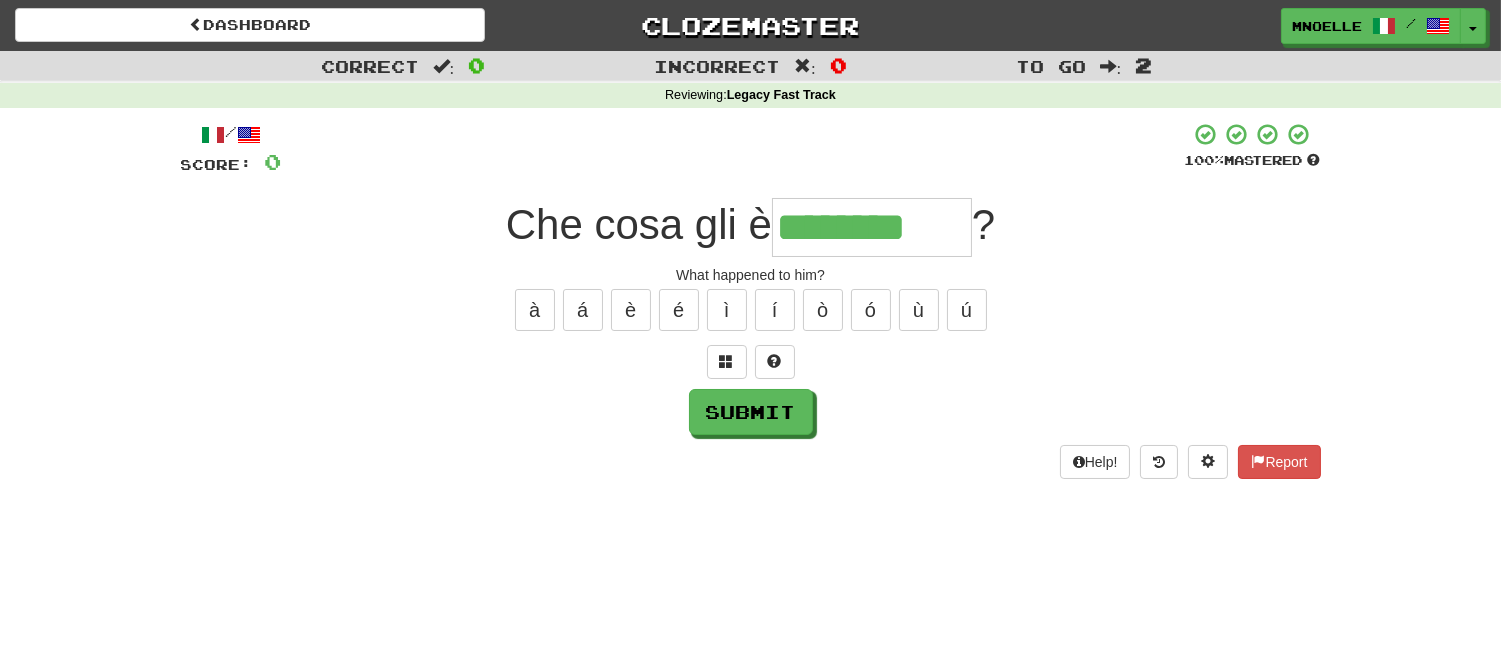 type on "********" 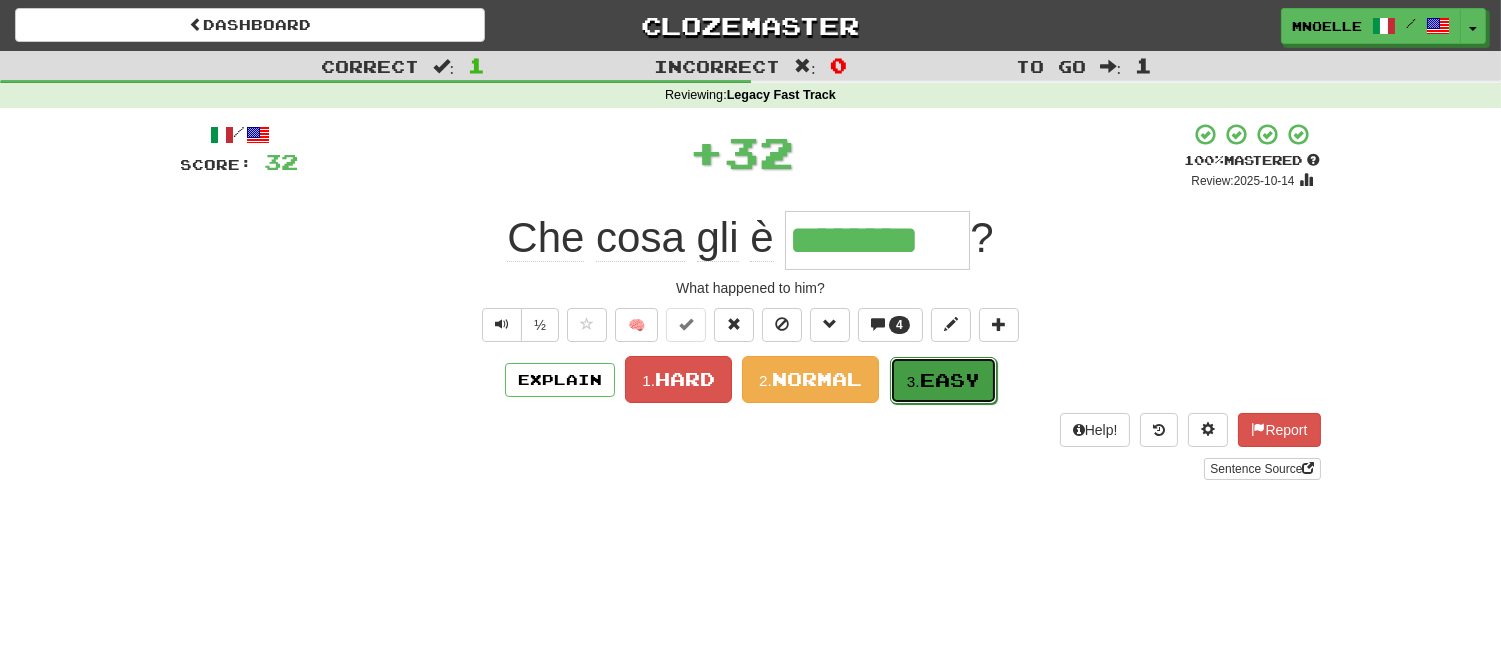 click on "3." at bounding box center (913, 381) 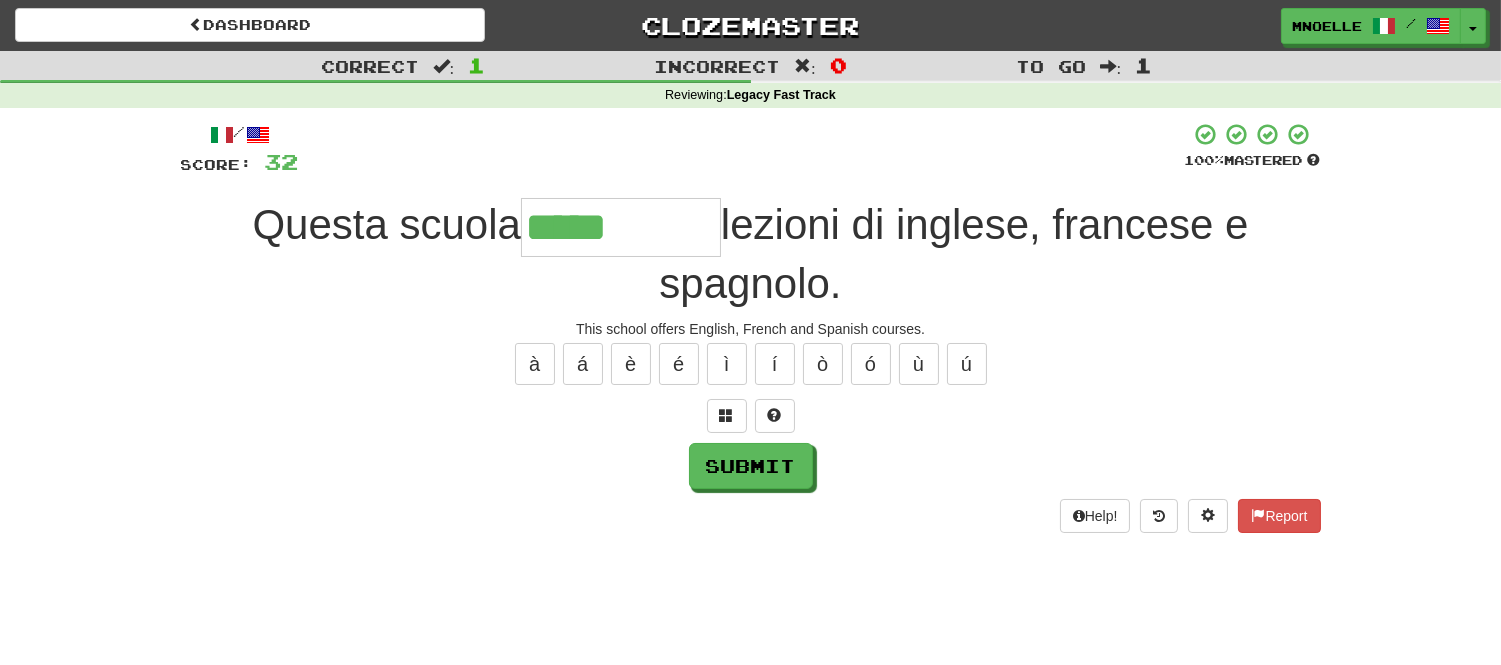 type on "*****" 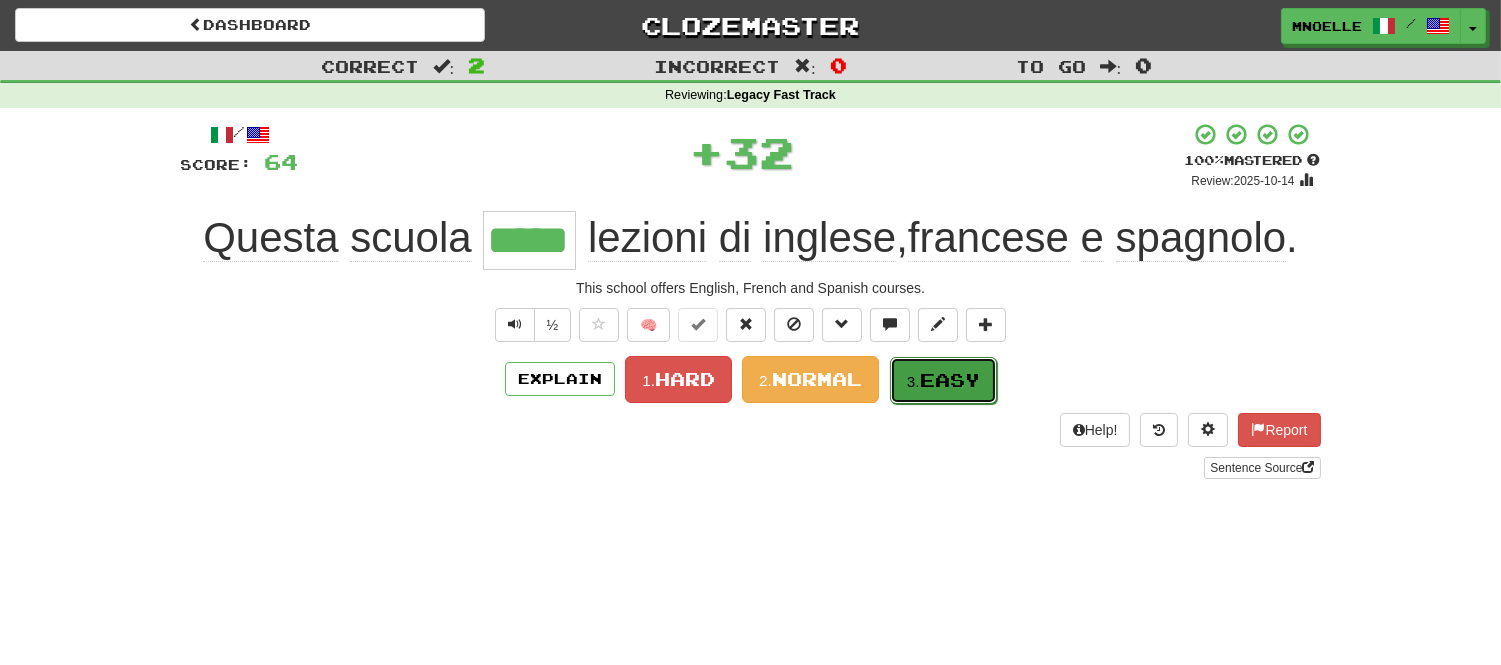 click on "Easy" at bounding box center (950, 380) 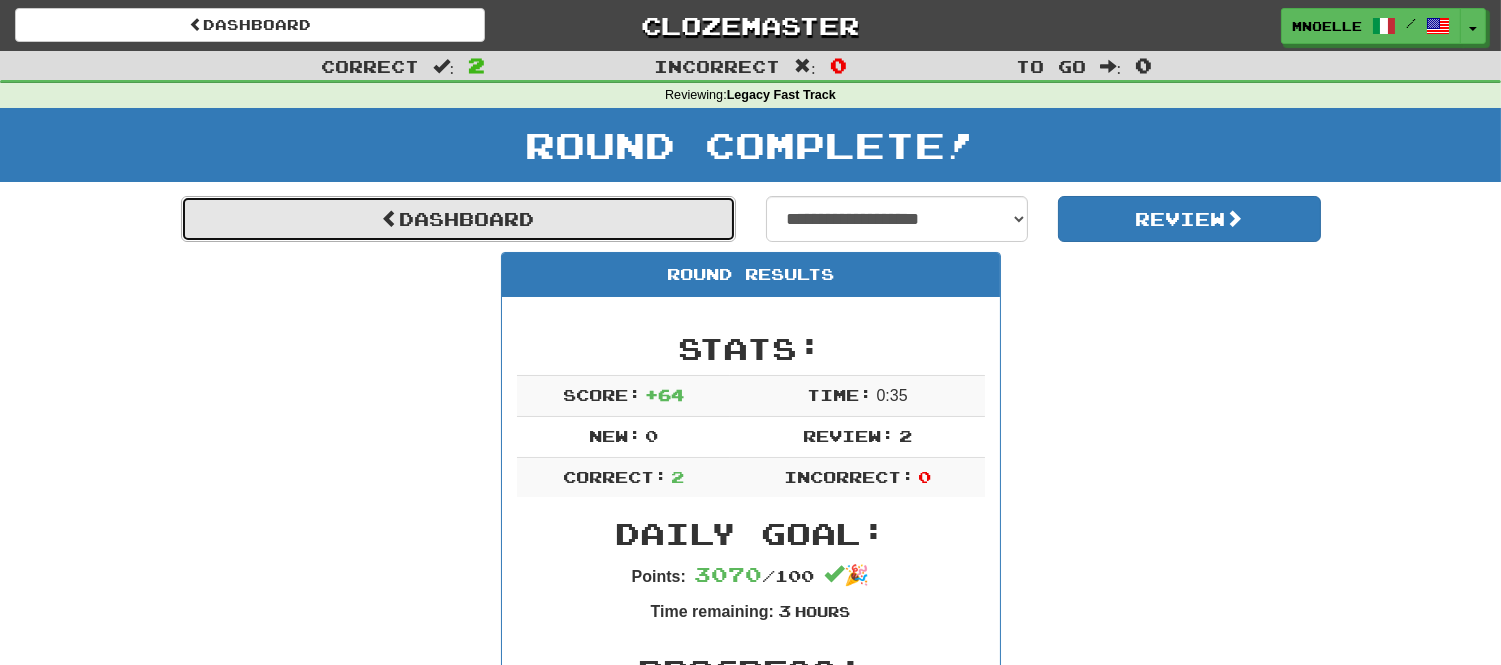 click on "Dashboard" at bounding box center (458, 219) 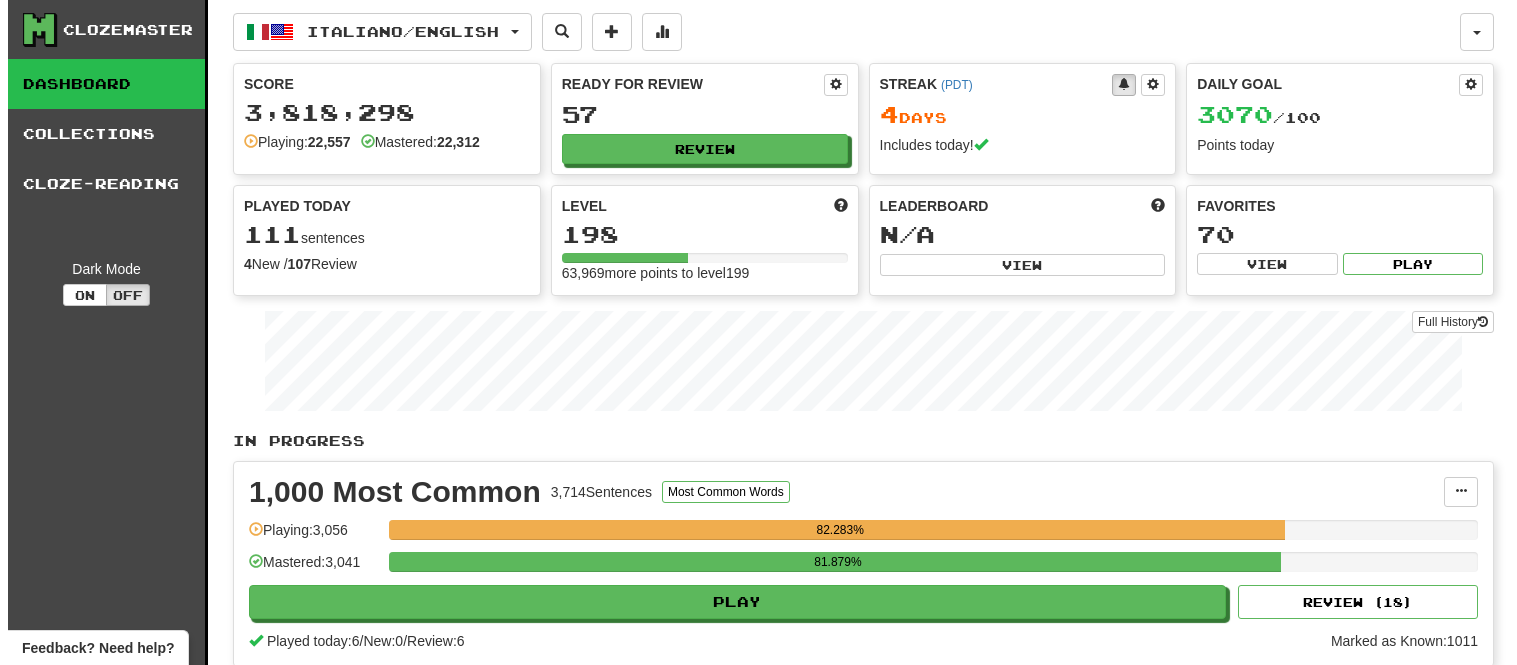 scroll, scrollTop: 0, scrollLeft: 0, axis: both 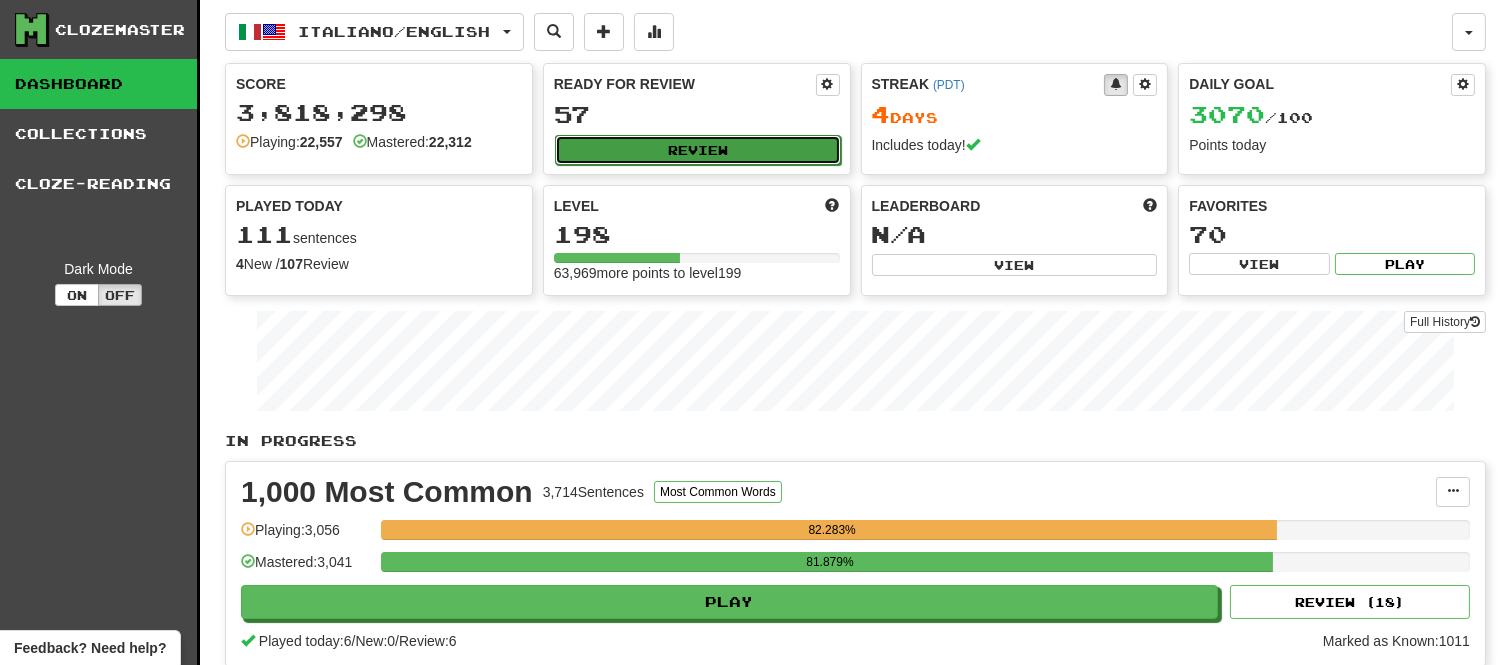 click on "Review" at bounding box center [698, 150] 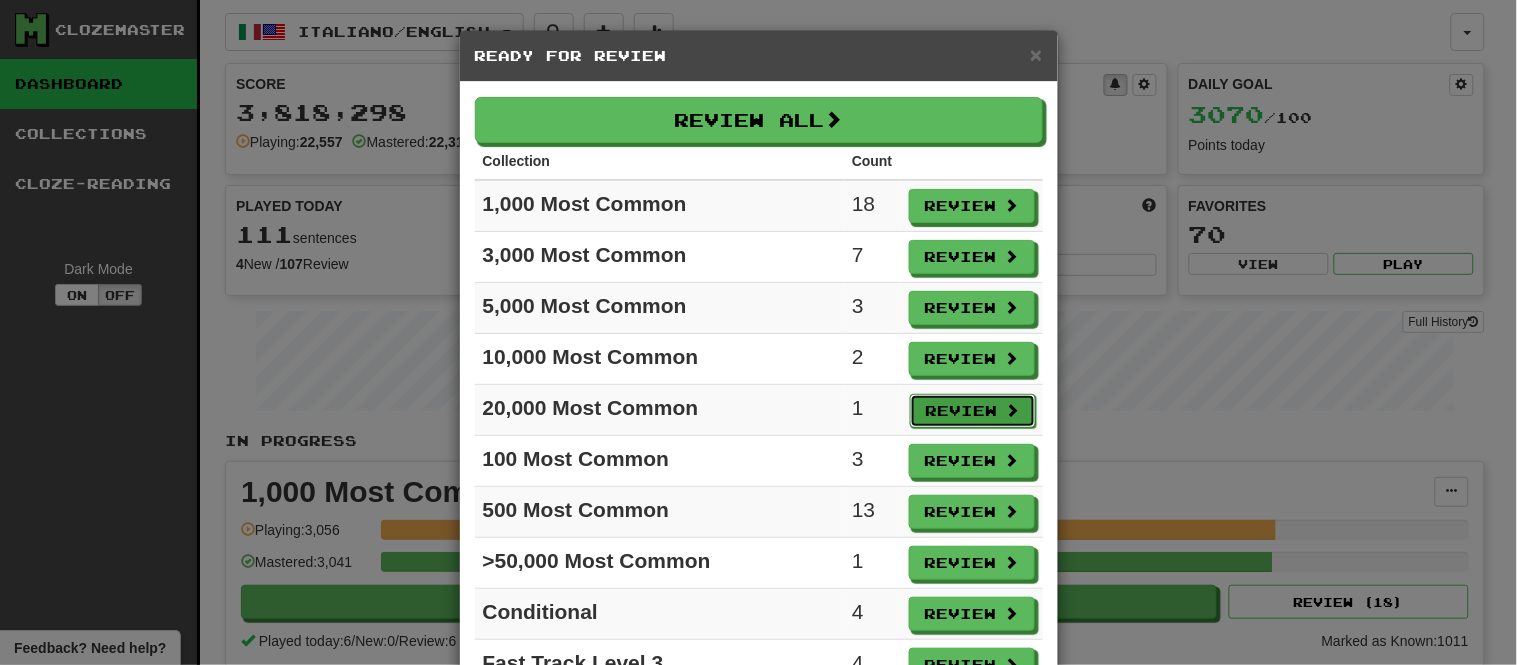 click on "Review" at bounding box center [973, 411] 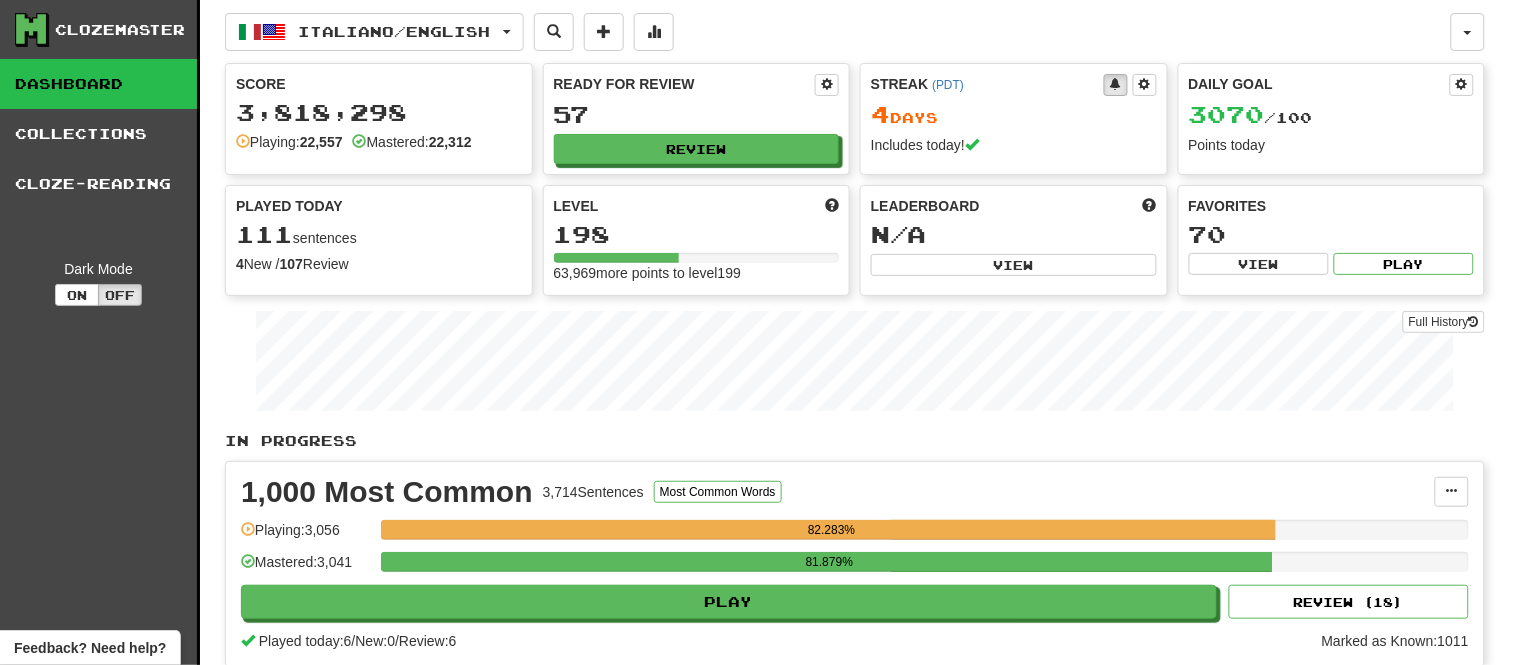 select on "**" 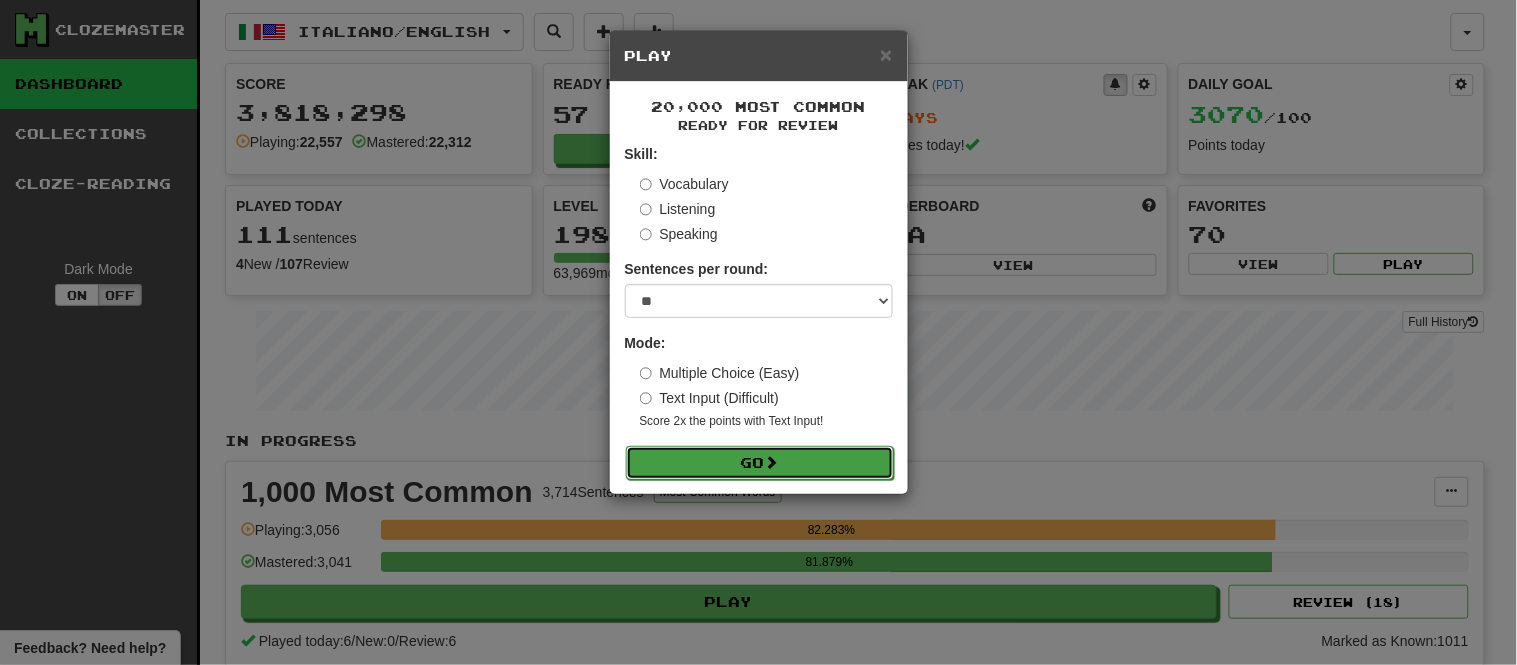 click on "Go" at bounding box center [760, 463] 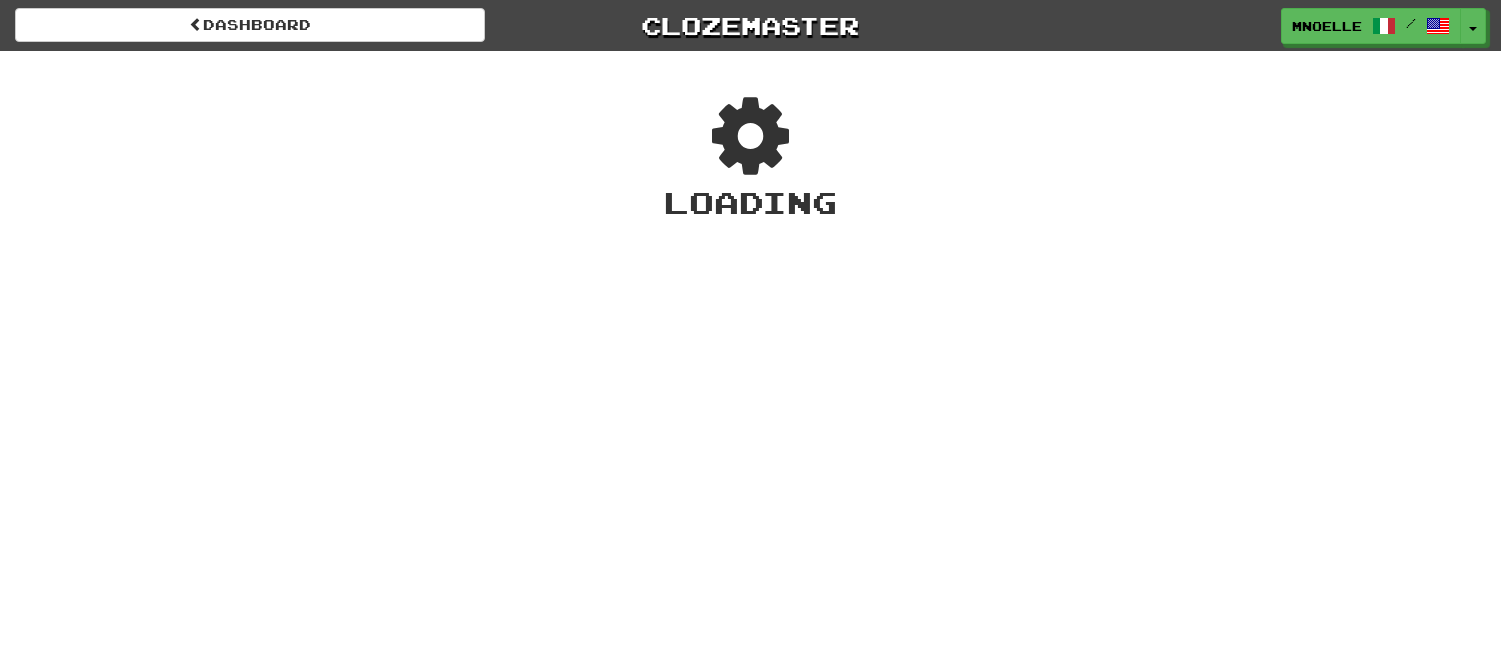 scroll, scrollTop: 0, scrollLeft: 0, axis: both 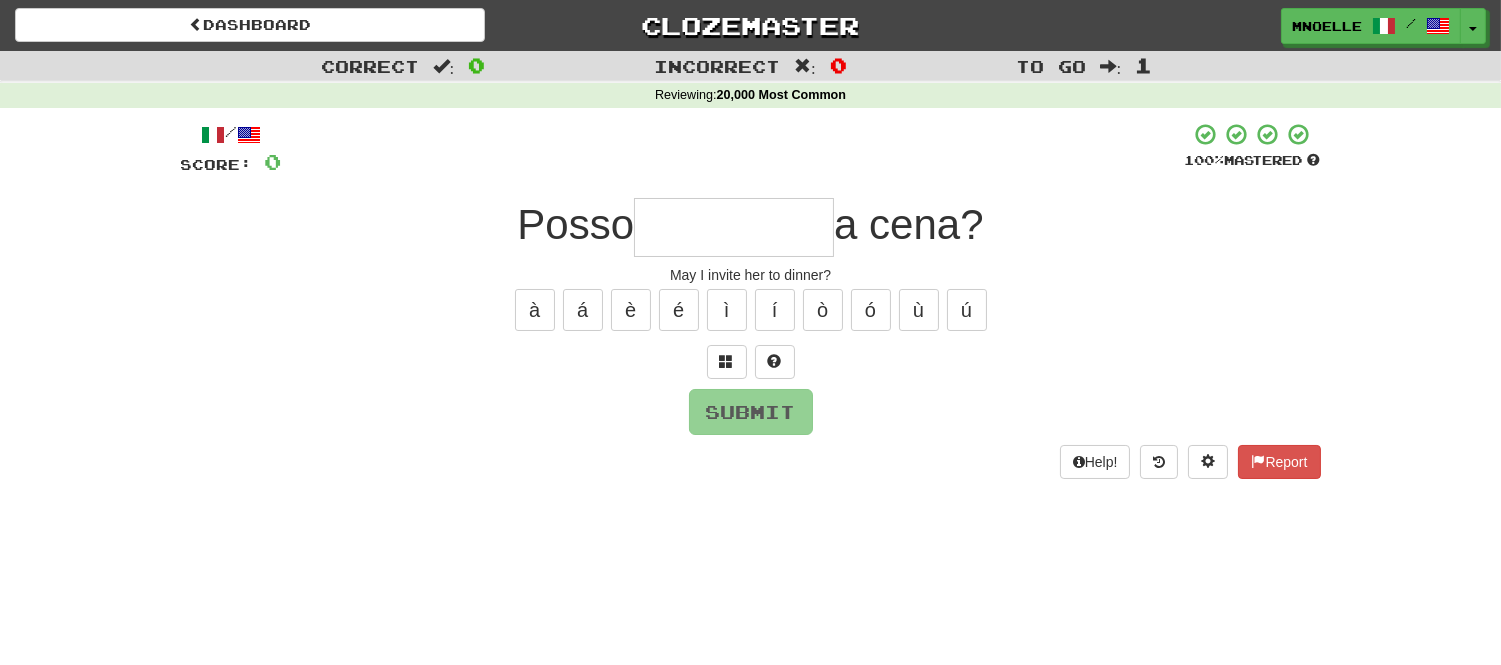 click at bounding box center (734, 227) 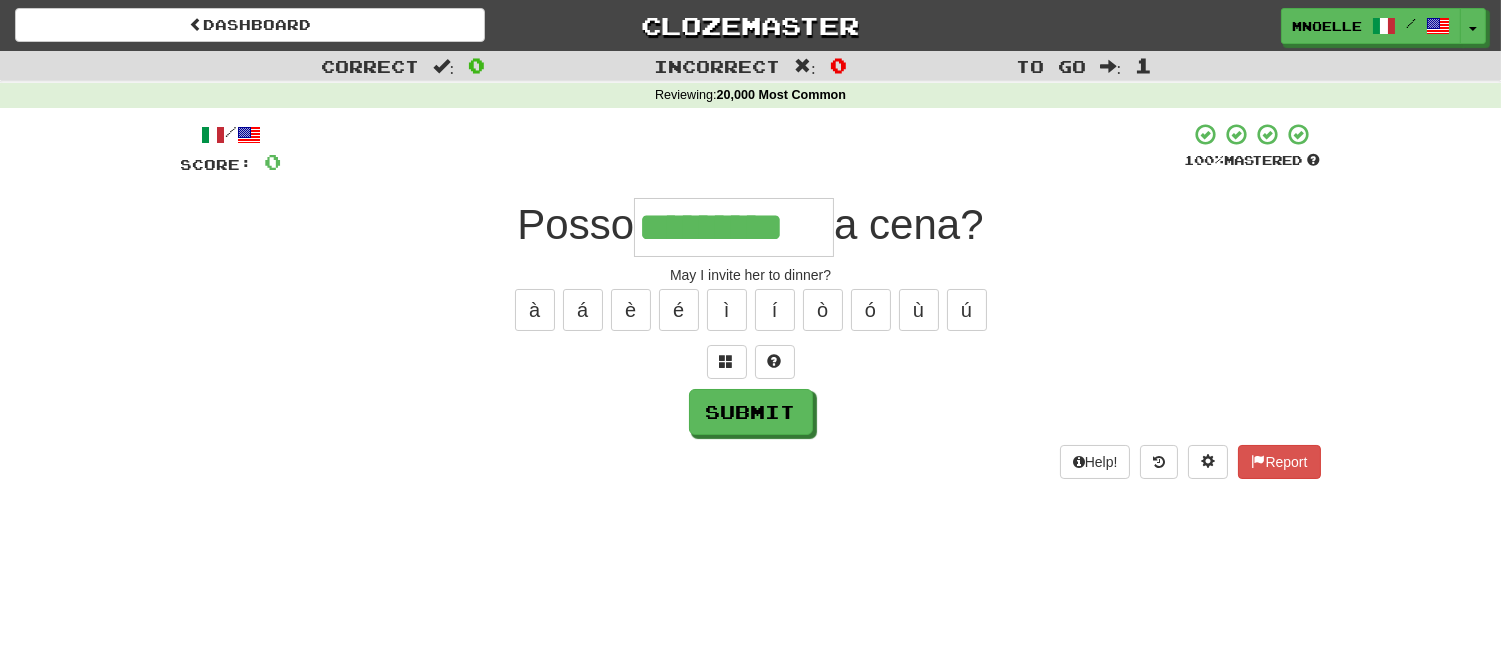 type on "*********" 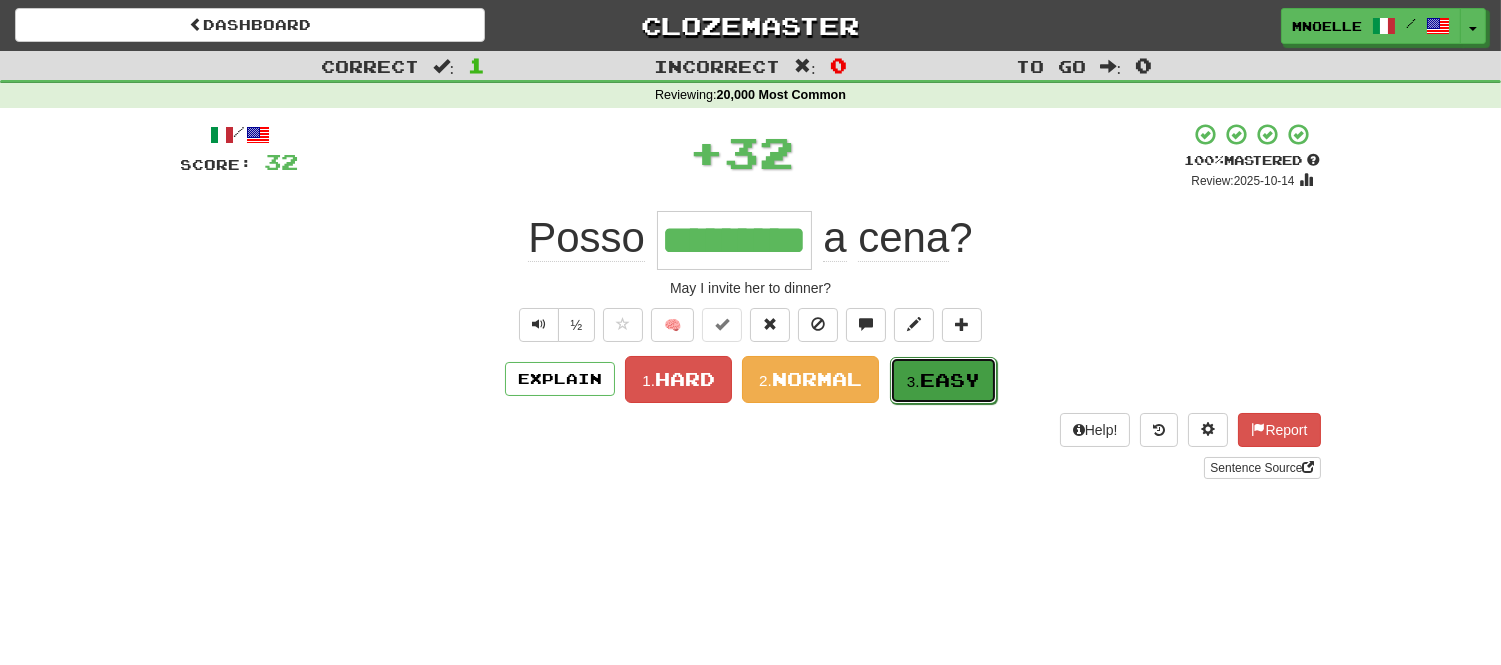 click on "Easy" at bounding box center (950, 380) 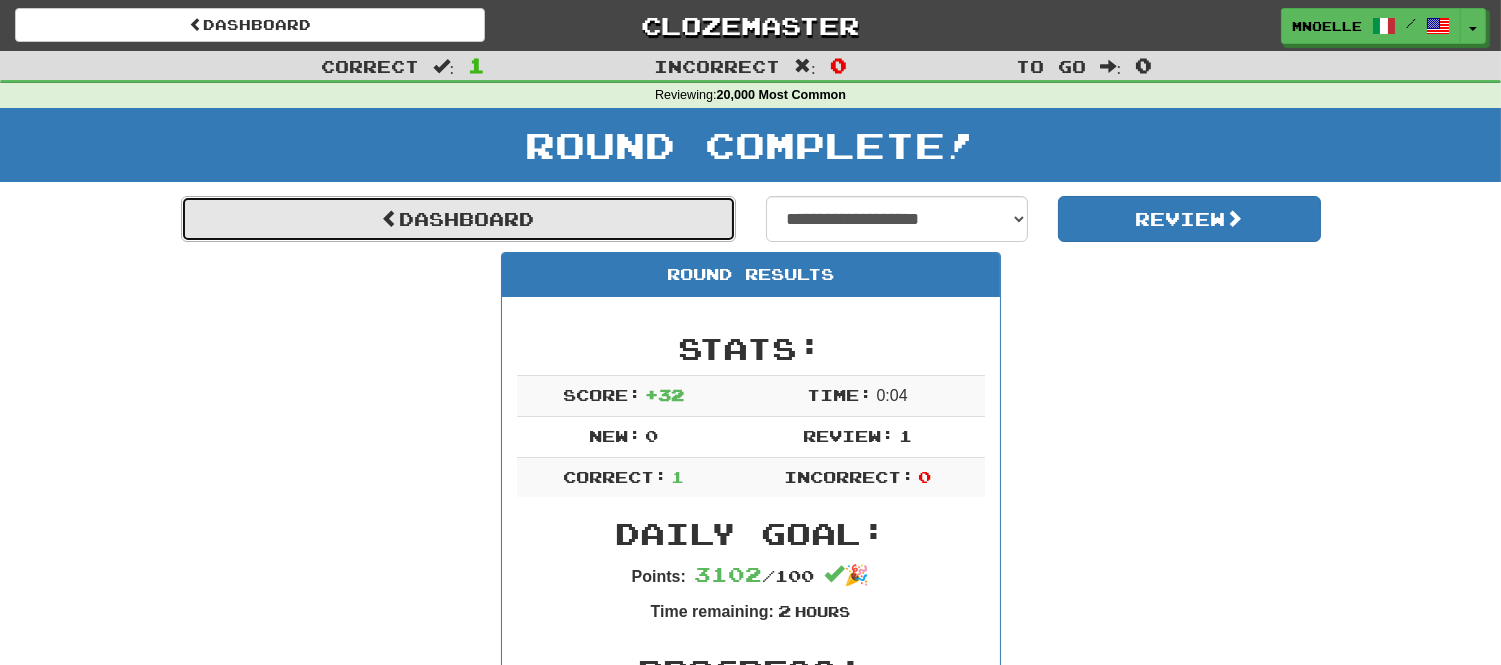 click on "Dashboard" at bounding box center (458, 219) 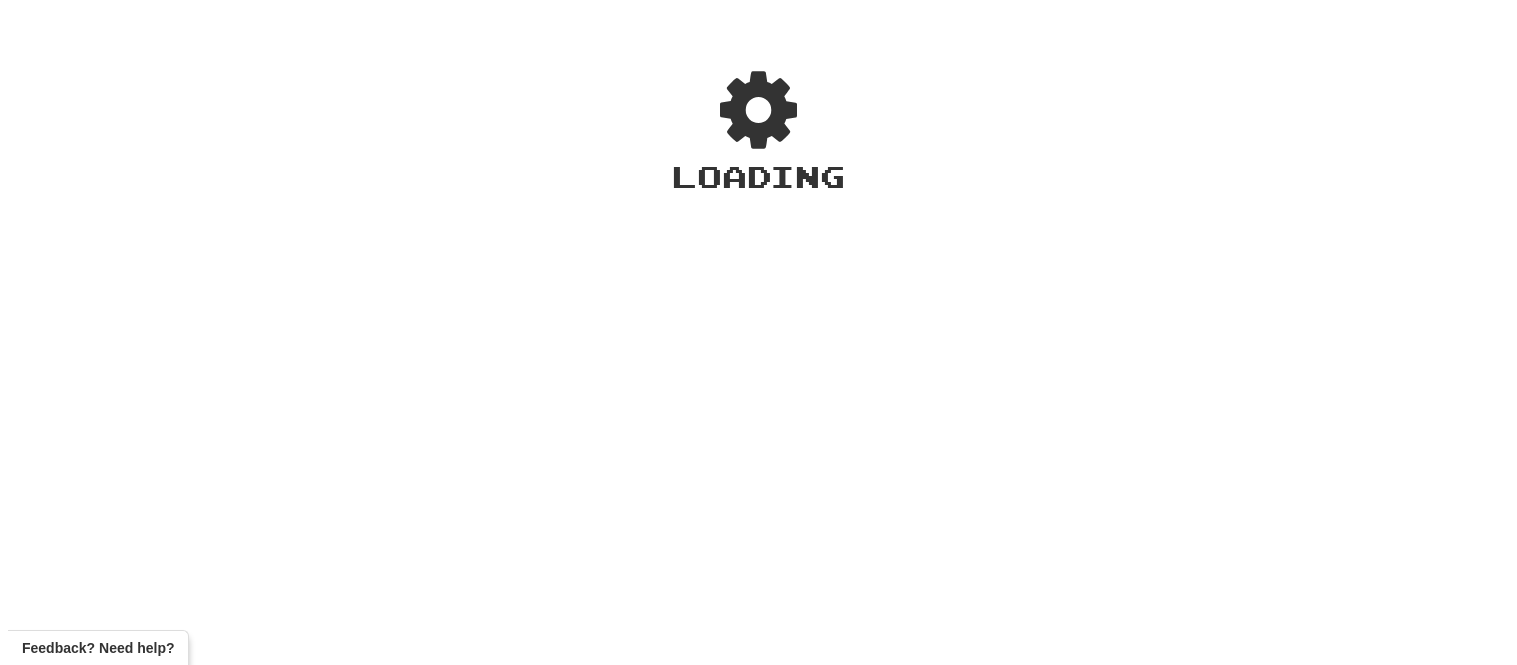 scroll, scrollTop: 0, scrollLeft: 0, axis: both 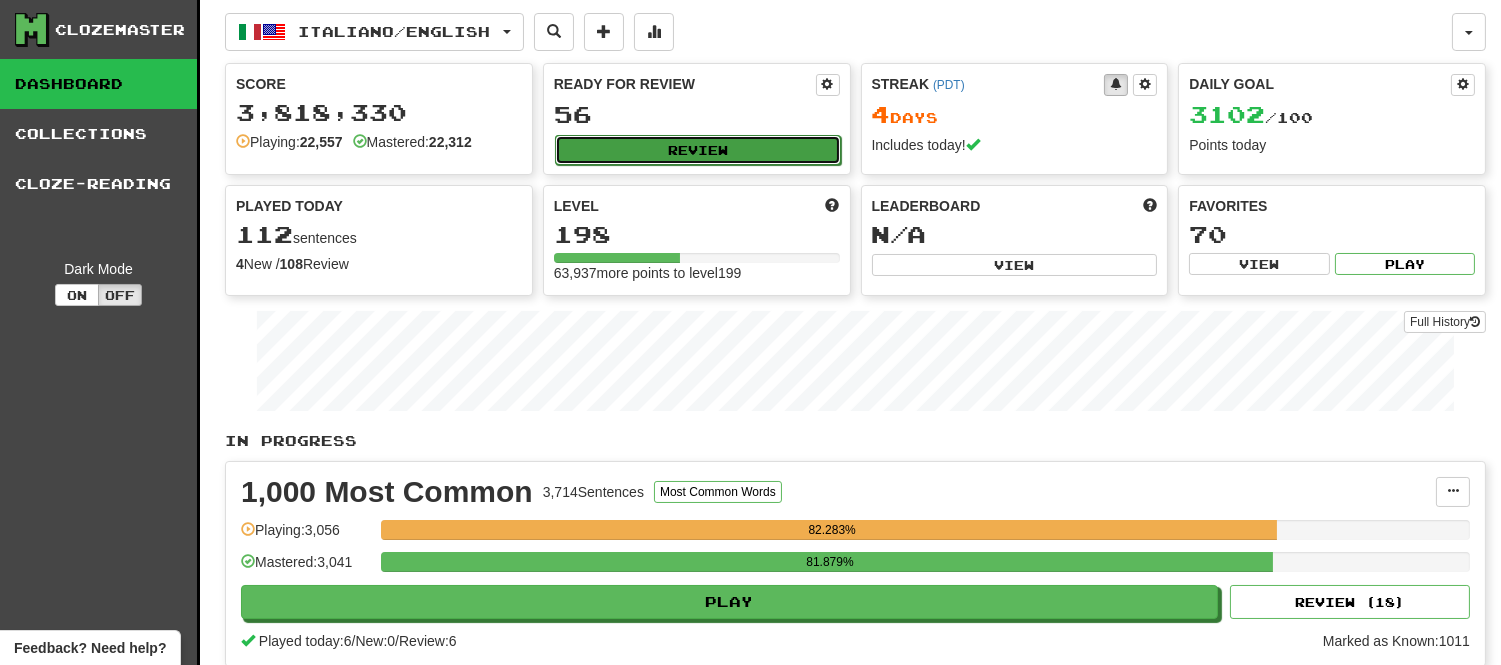 click on "Review" at bounding box center (698, 150) 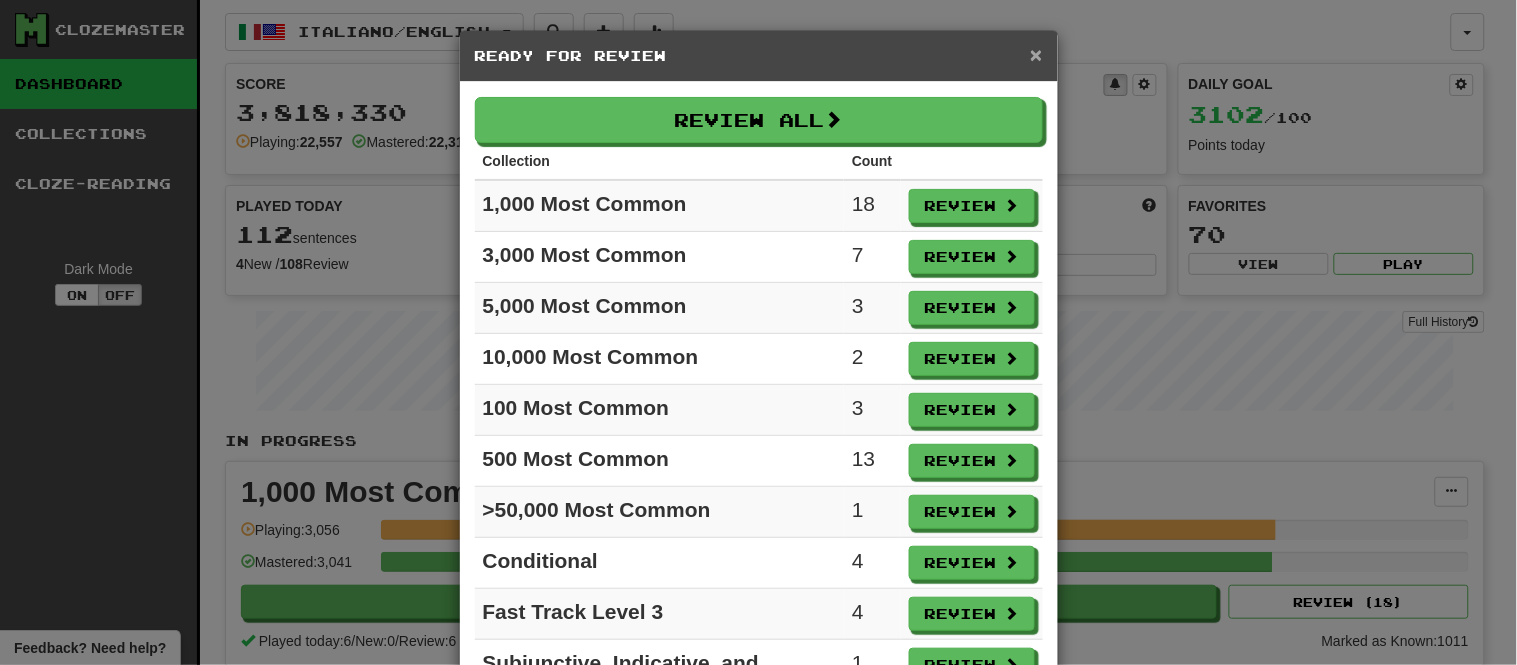 click on "×" at bounding box center [1036, 54] 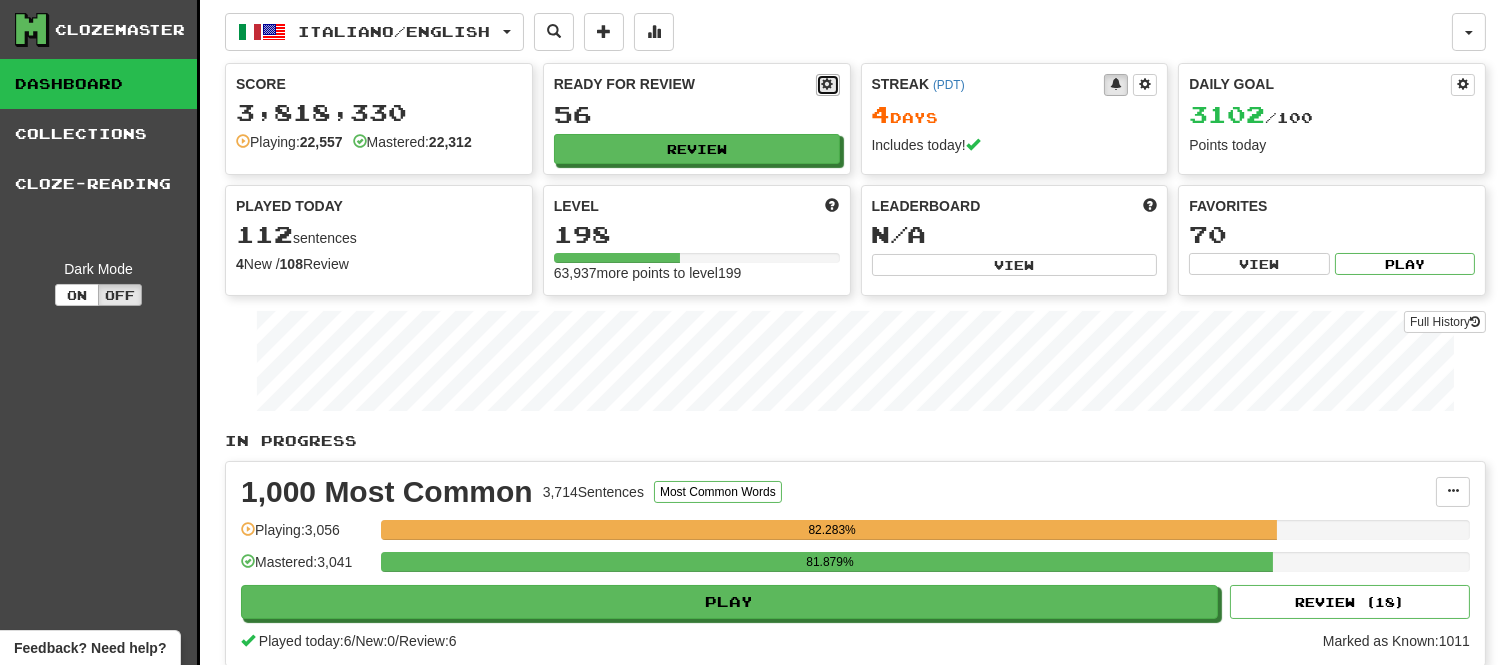 click at bounding box center [828, 85] 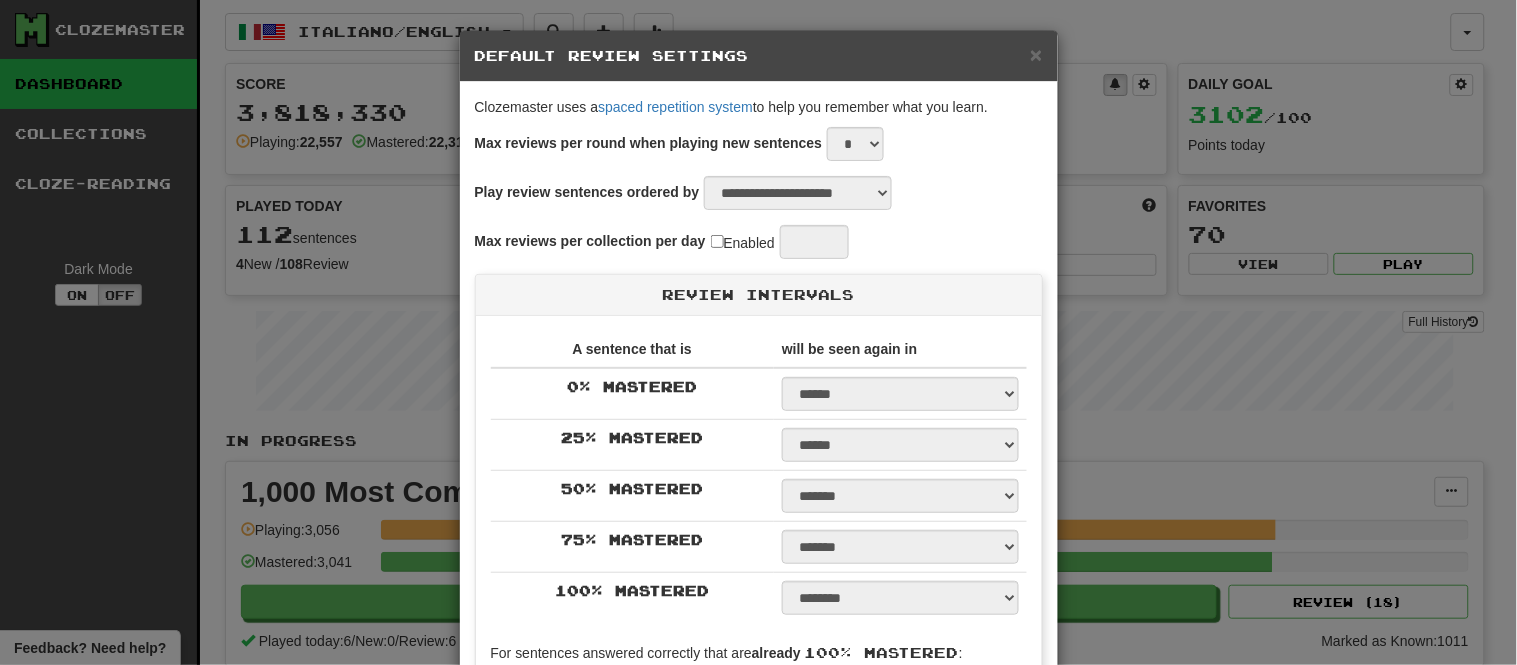 select on "*" 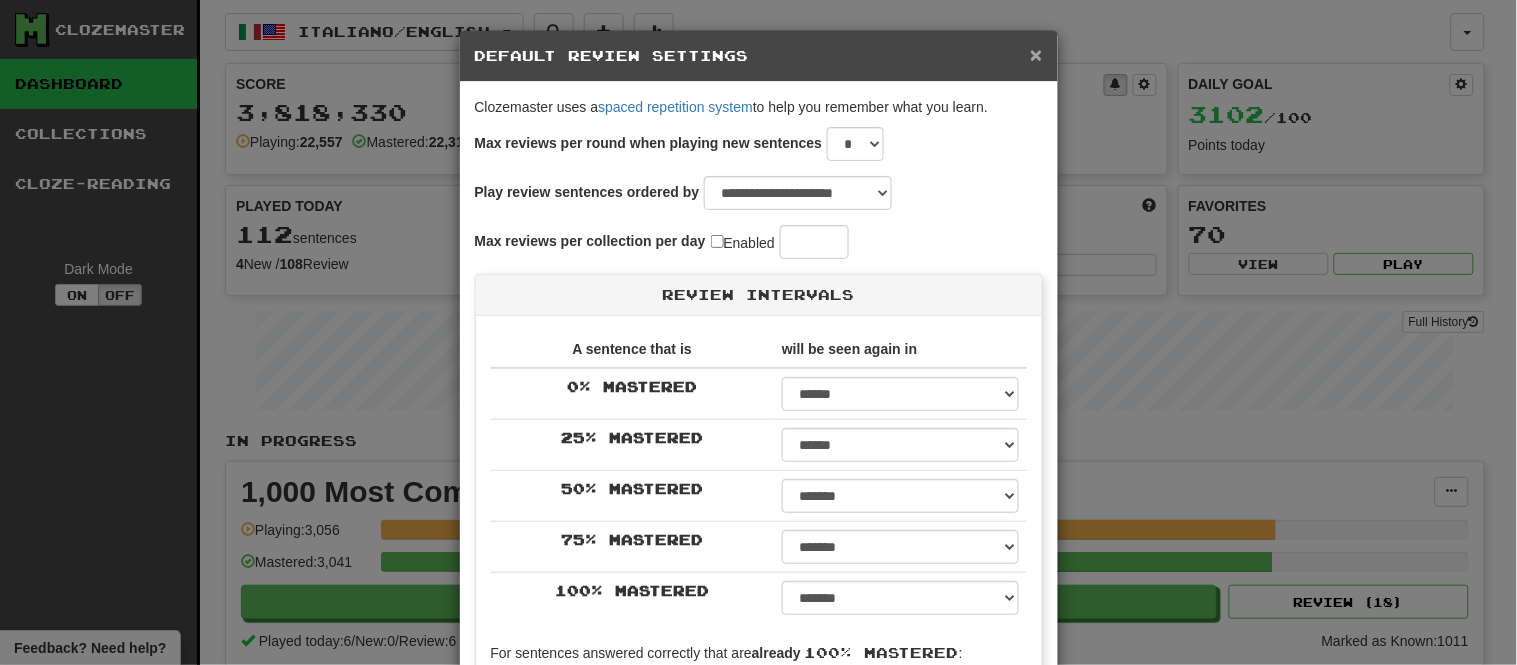 click on "×" at bounding box center (1036, 54) 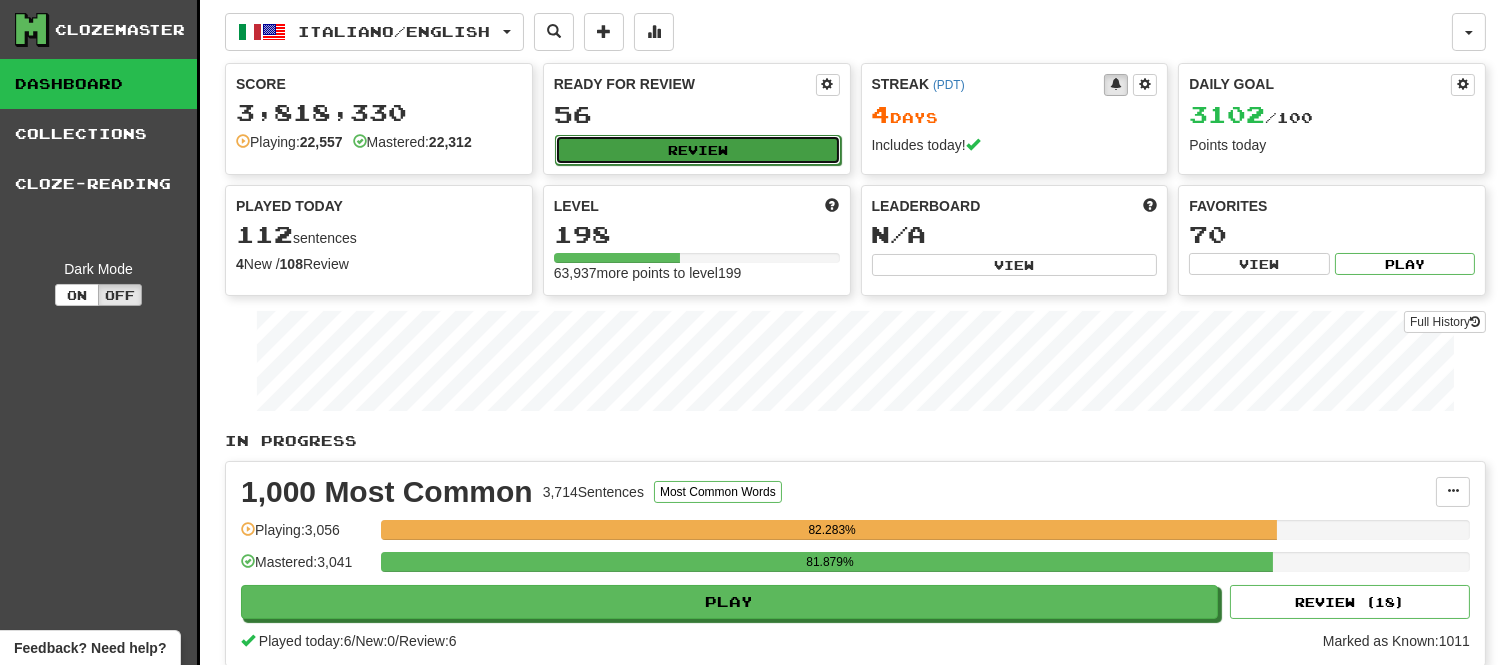 click on "Review" at bounding box center [698, 150] 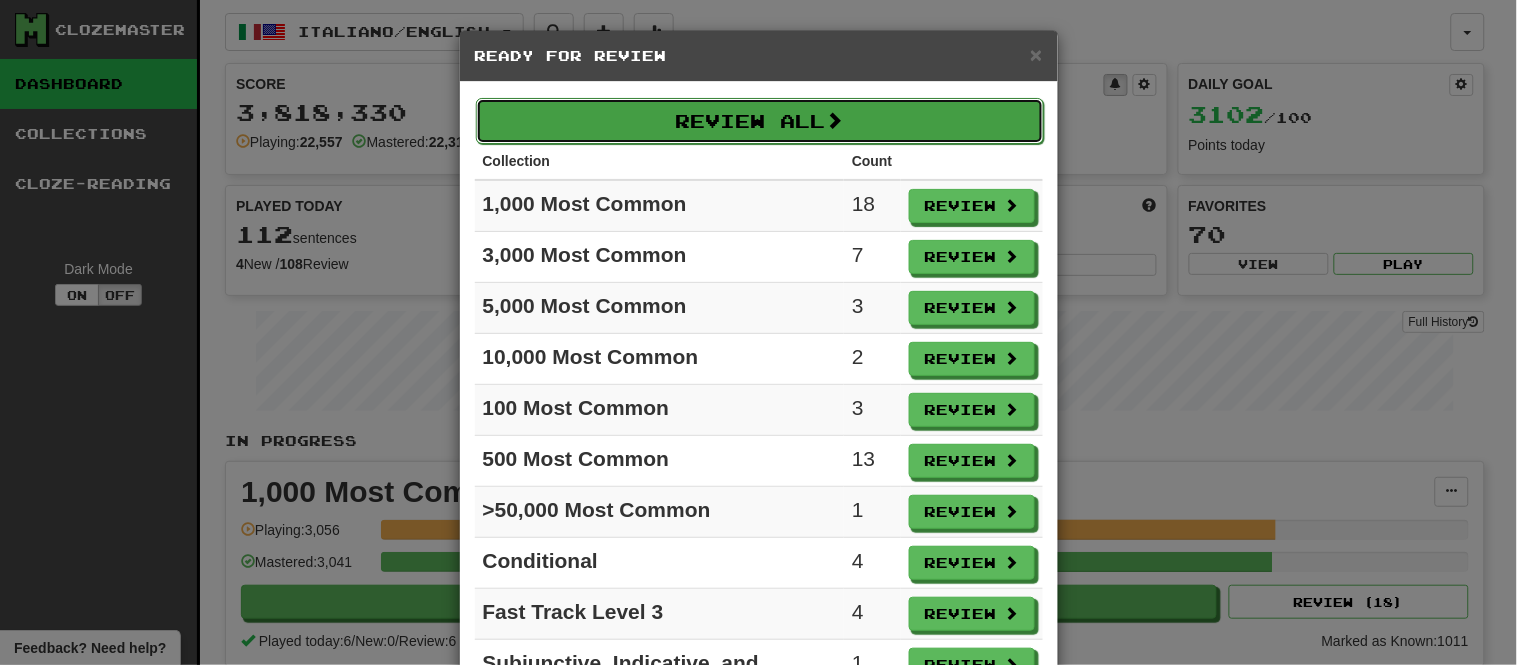click on "Review All" at bounding box center (760, 121) 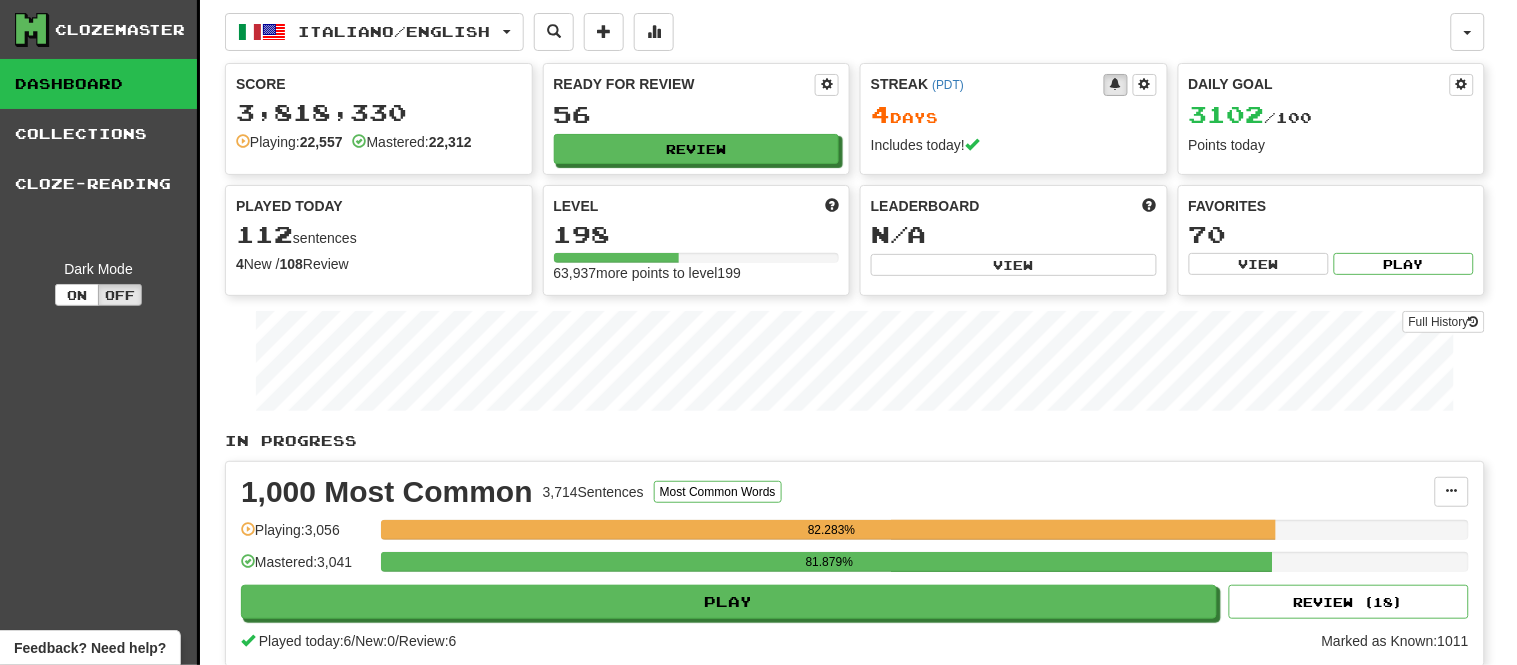 select on "**" 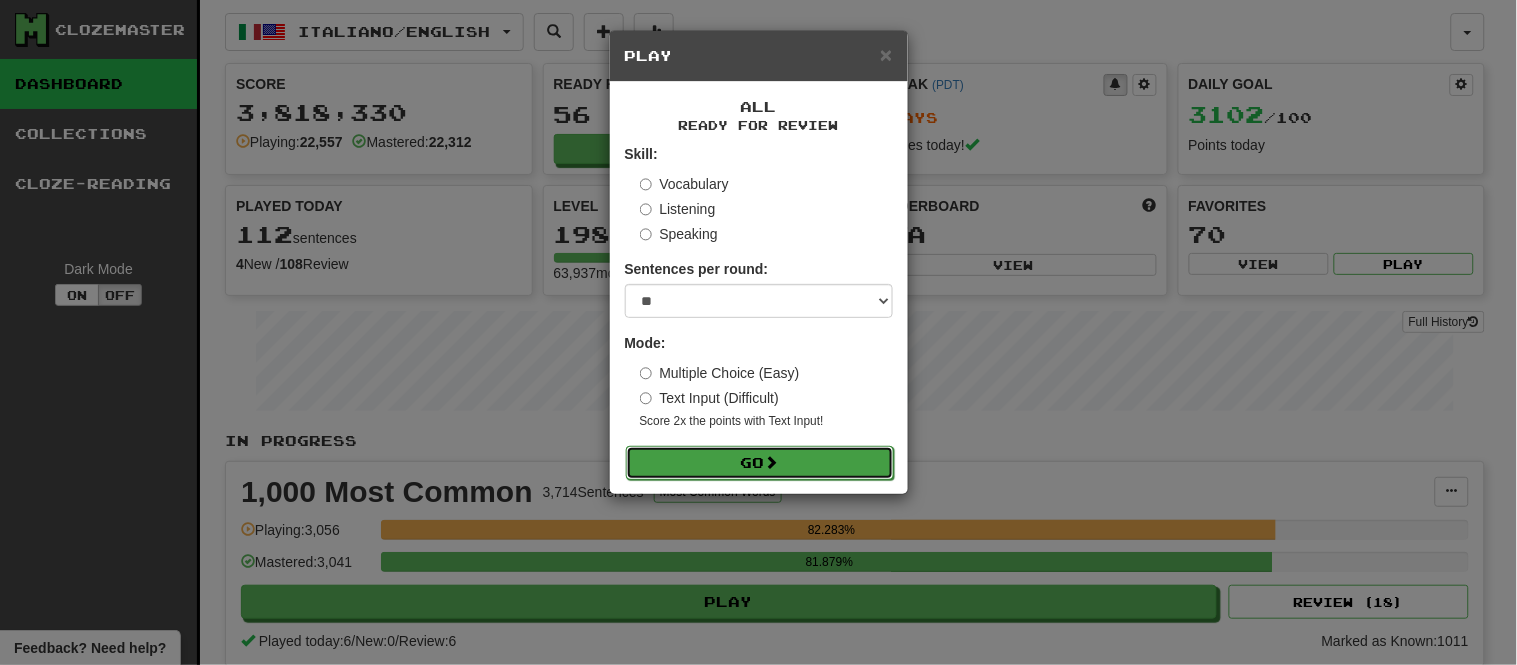 click on "Go" at bounding box center (760, 463) 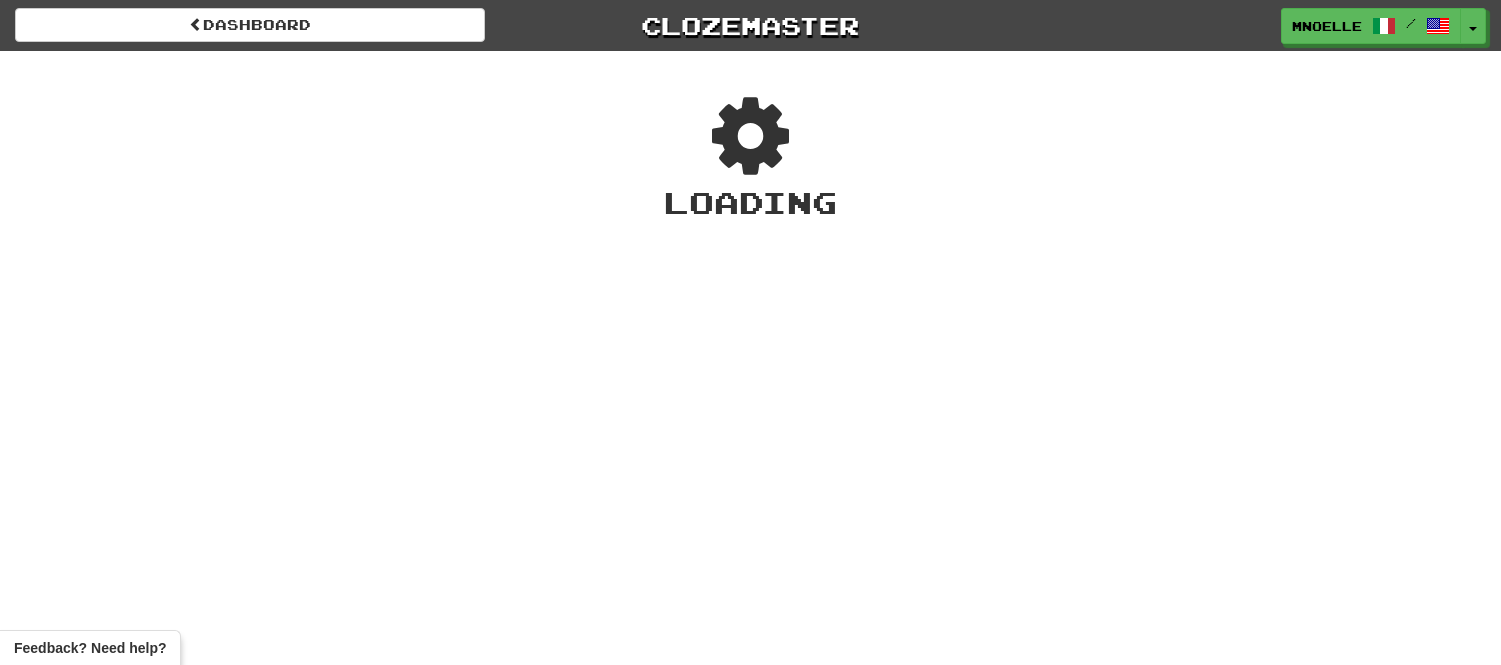 scroll, scrollTop: 0, scrollLeft: 0, axis: both 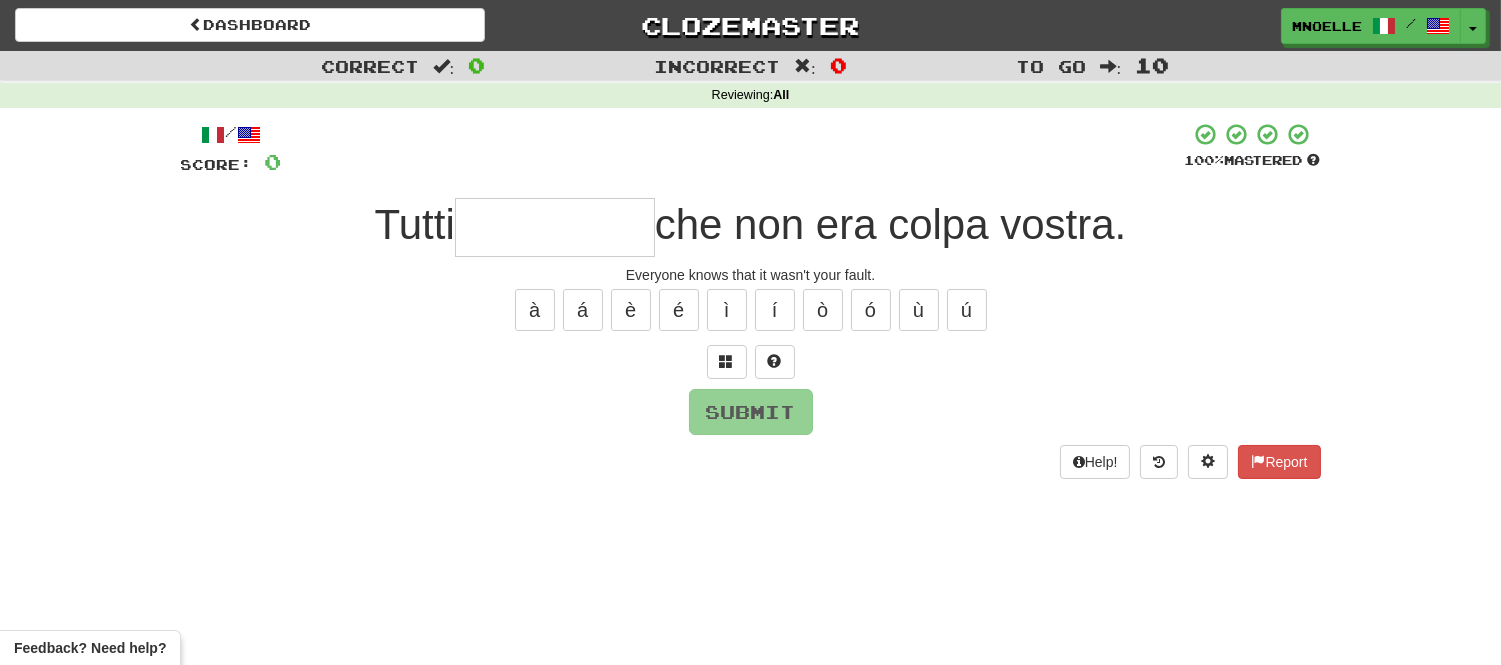 click at bounding box center [555, 227] 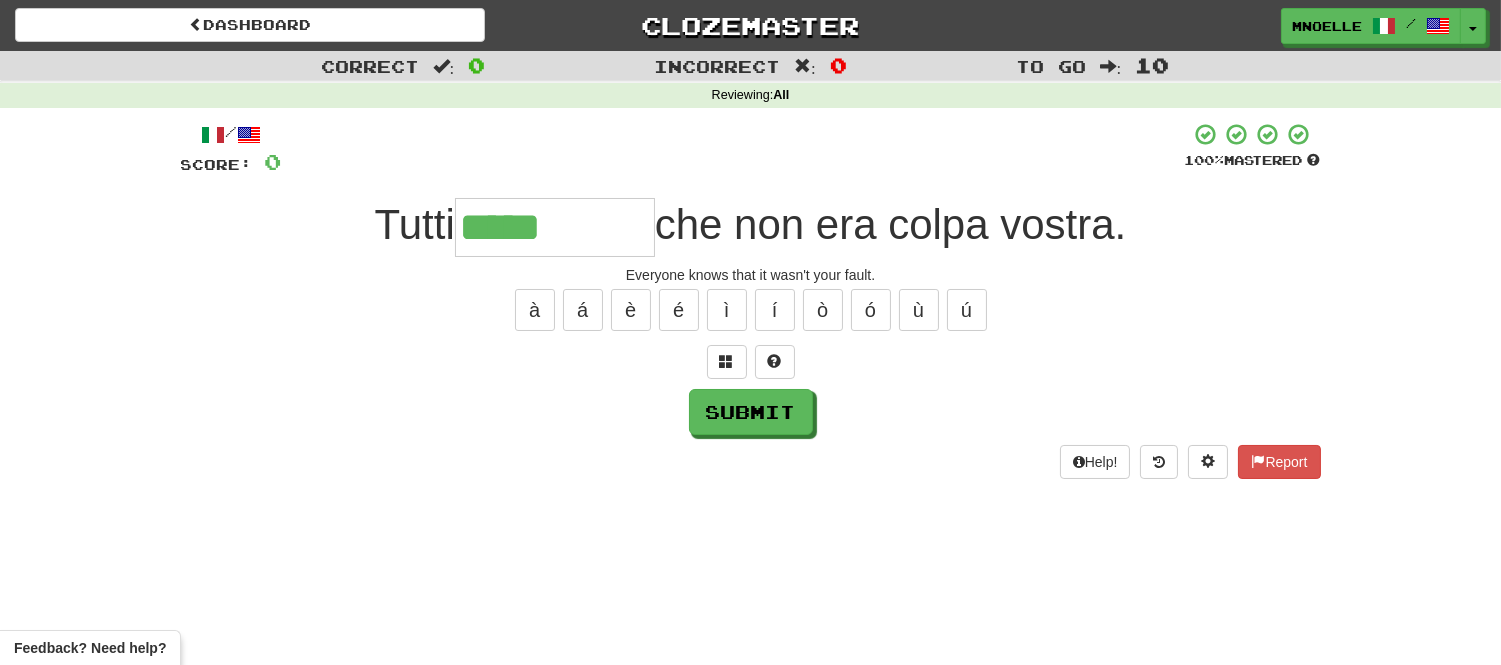 type on "*****" 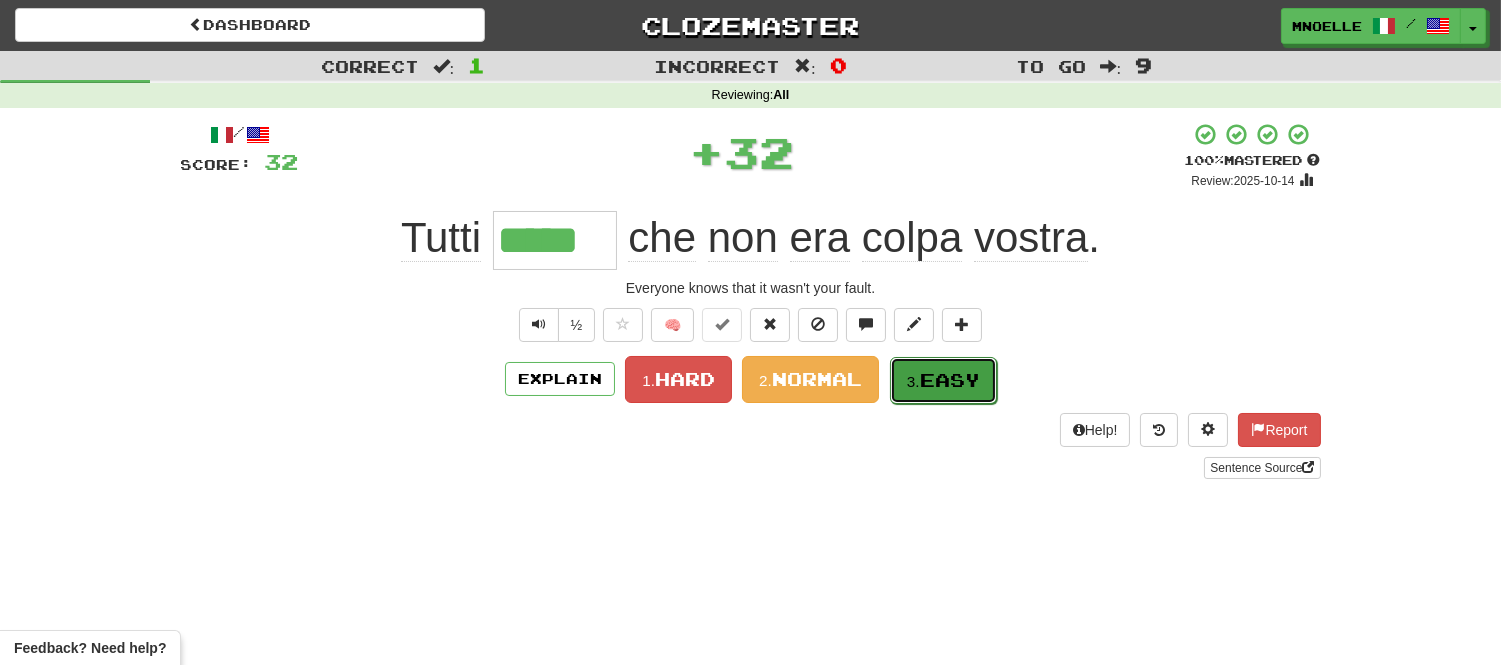 click on "Easy" at bounding box center [950, 380] 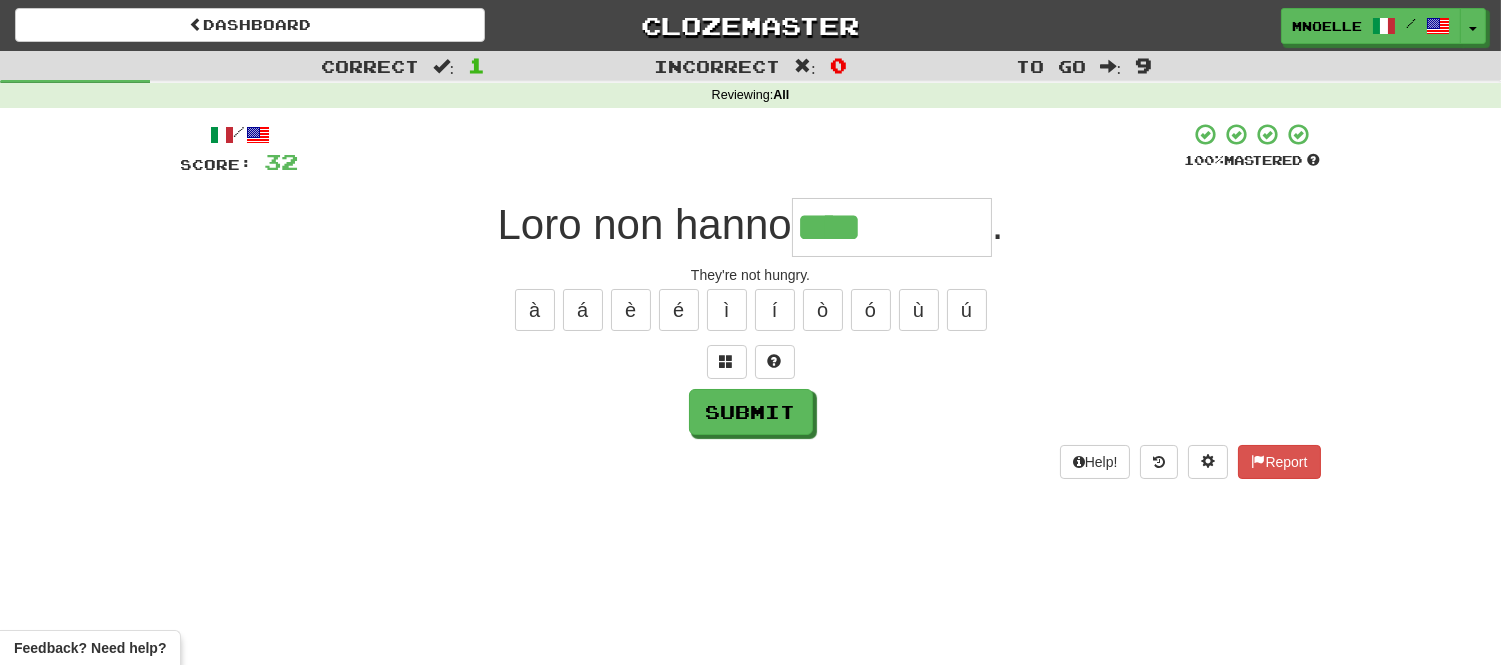 type on "****" 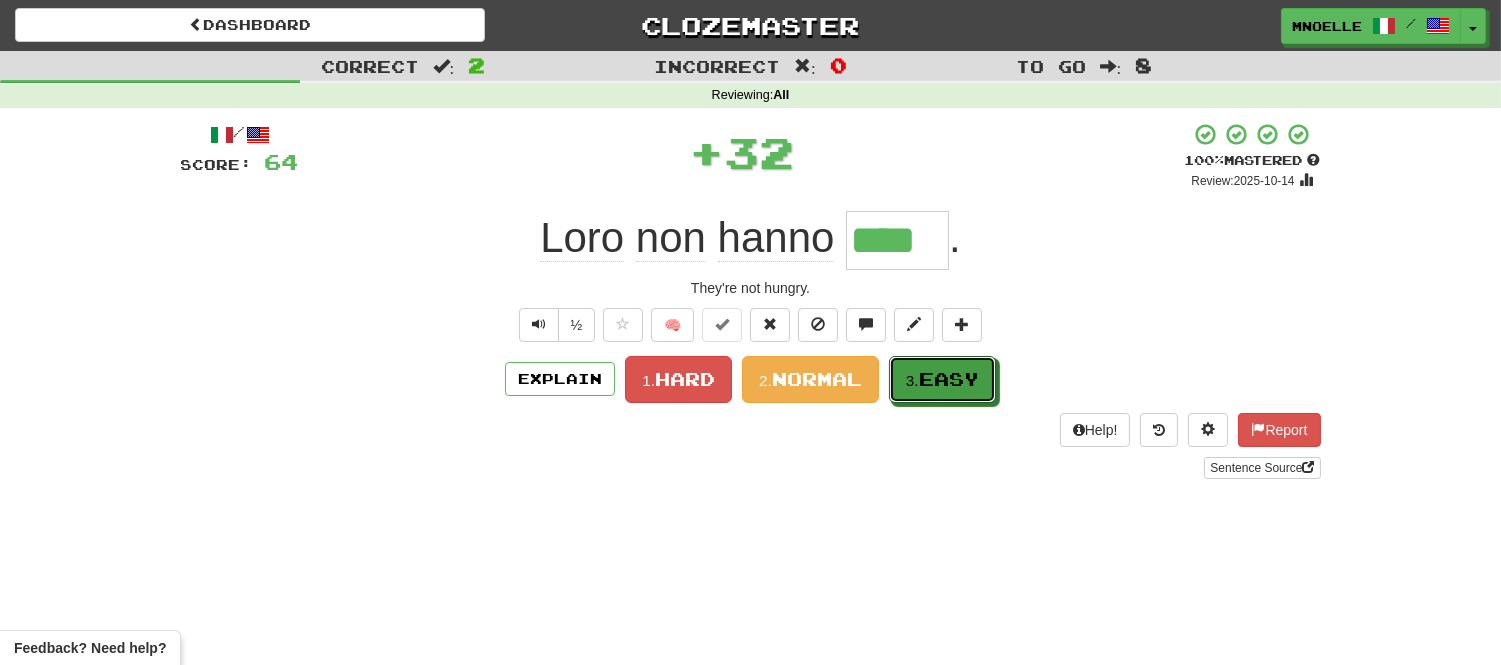 click on "Easy" at bounding box center [949, 379] 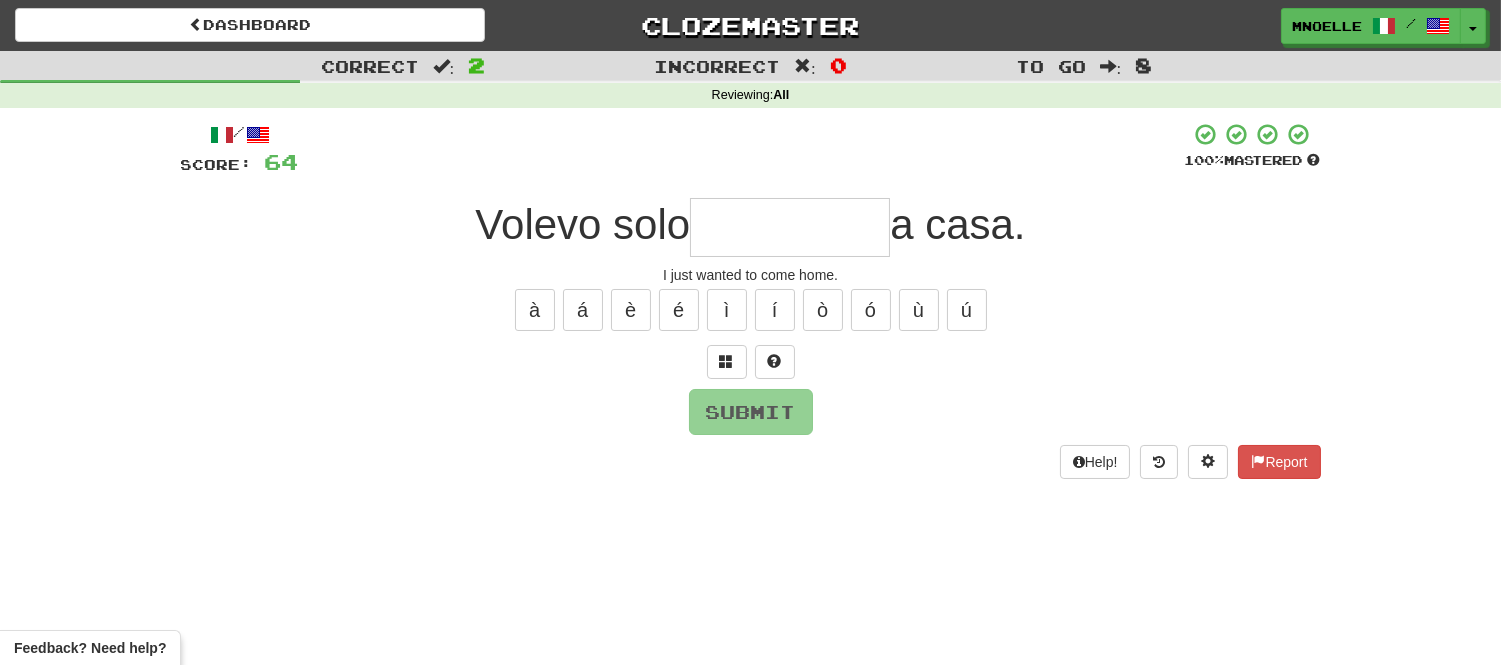 type on "*" 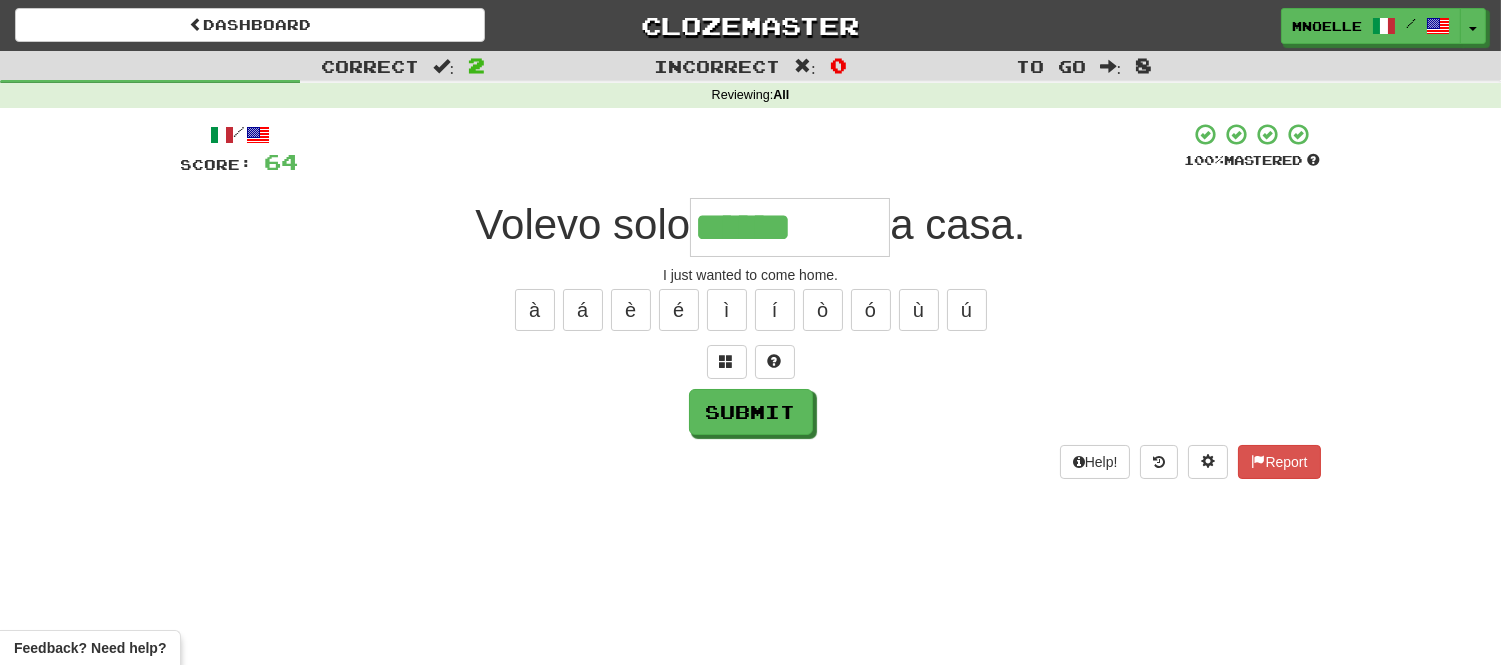 type on "******" 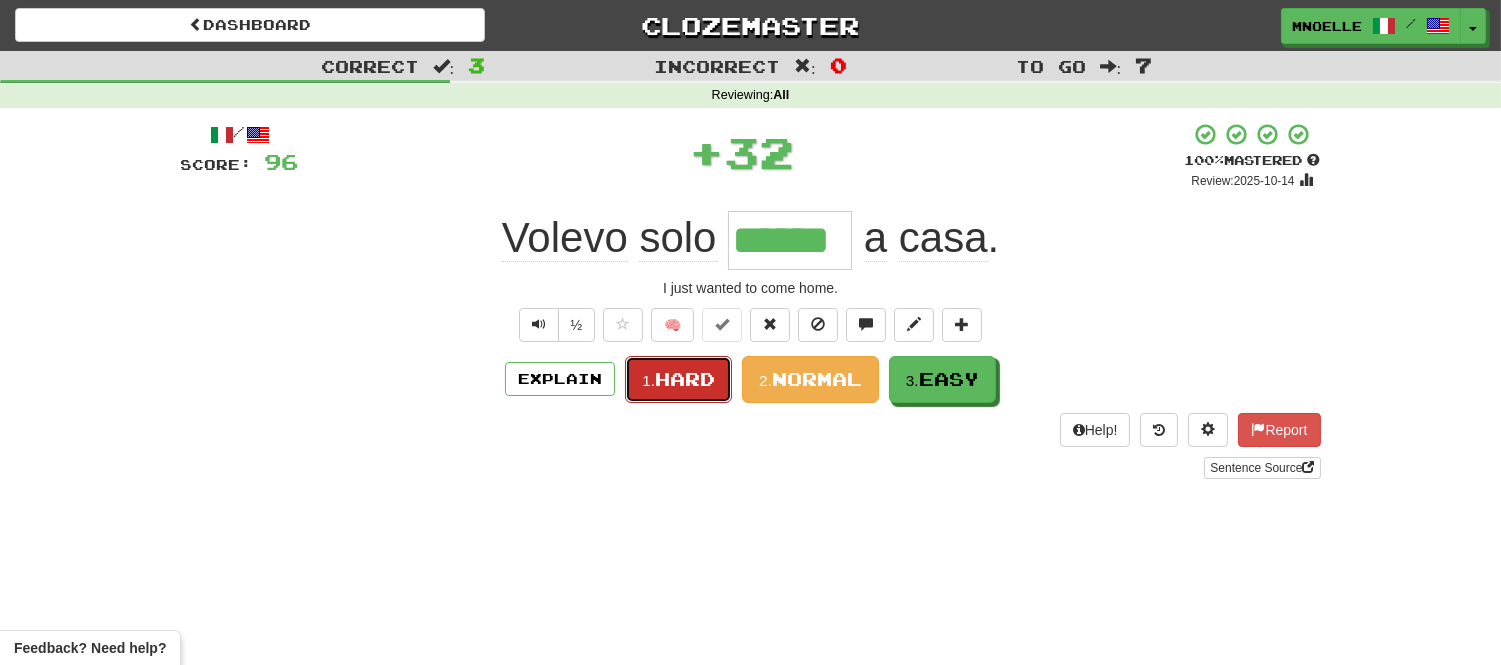 click on "1.  Hard" at bounding box center (678, 379) 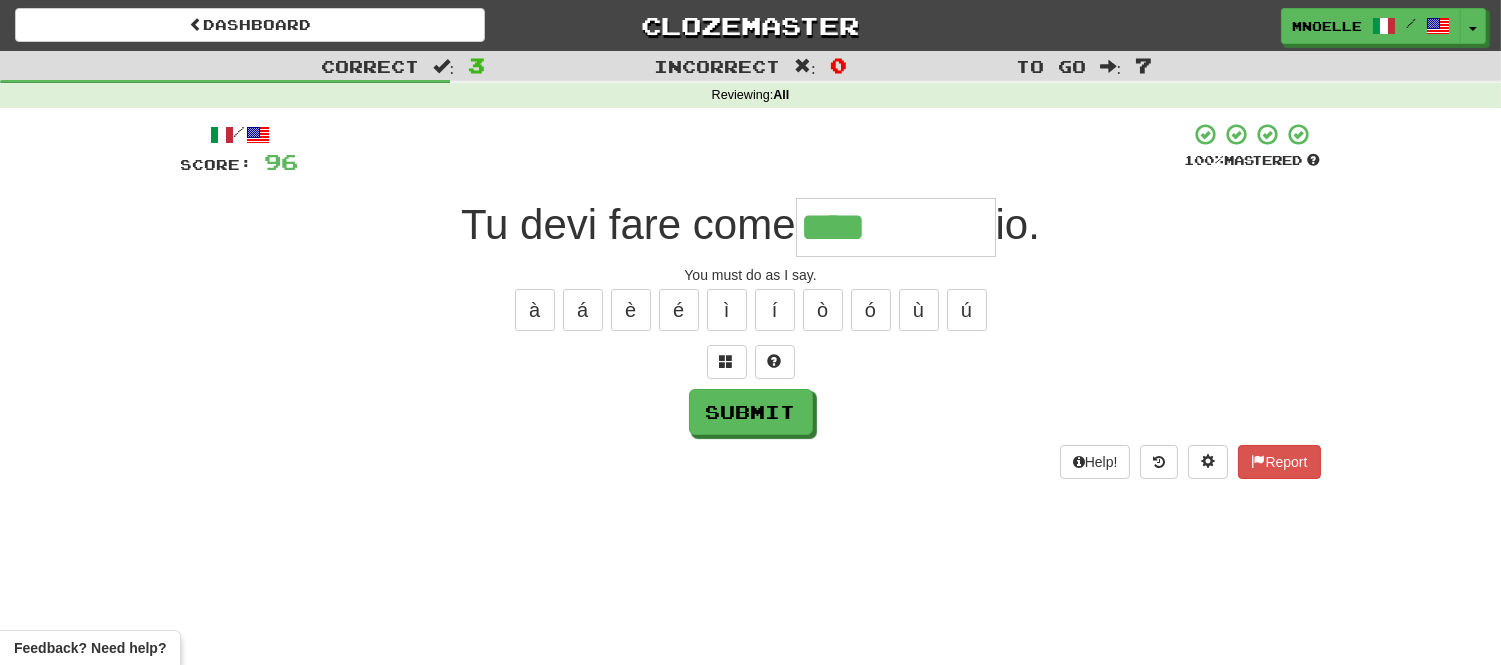 type on "****" 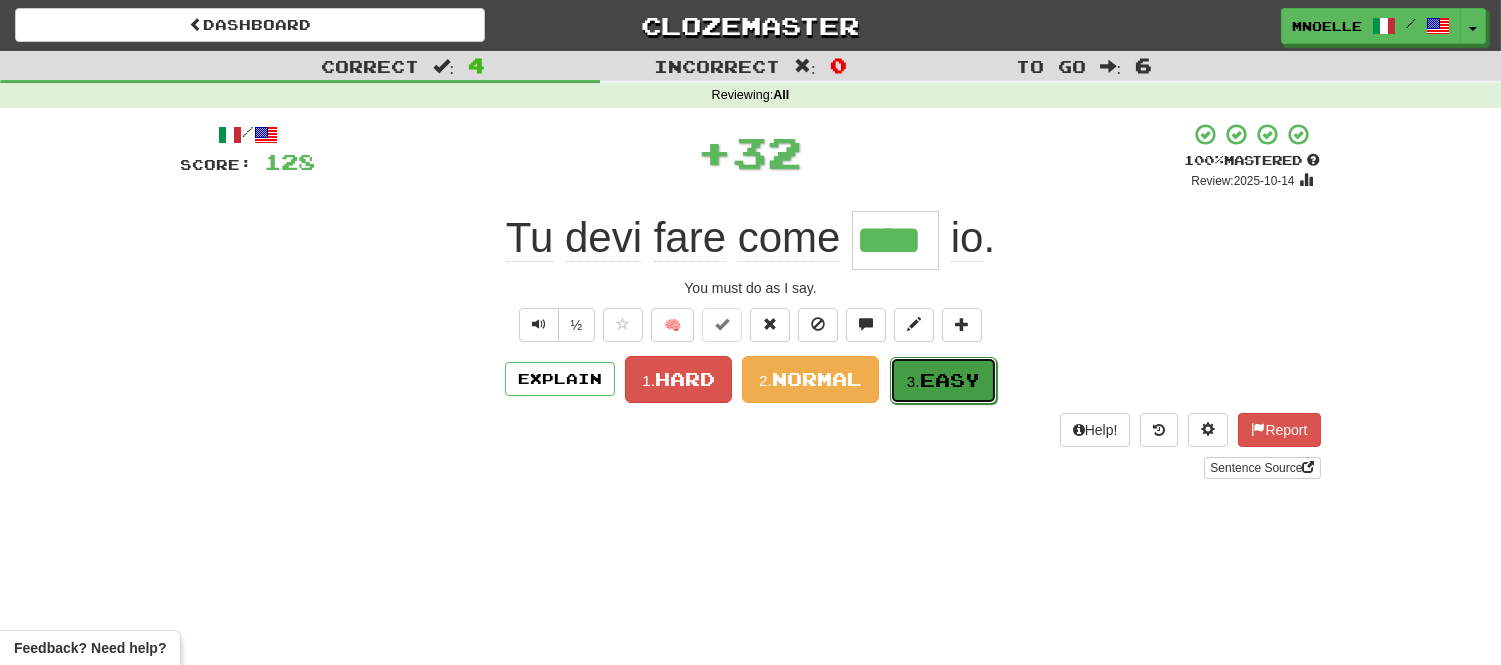 click on "Easy" at bounding box center [950, 380] 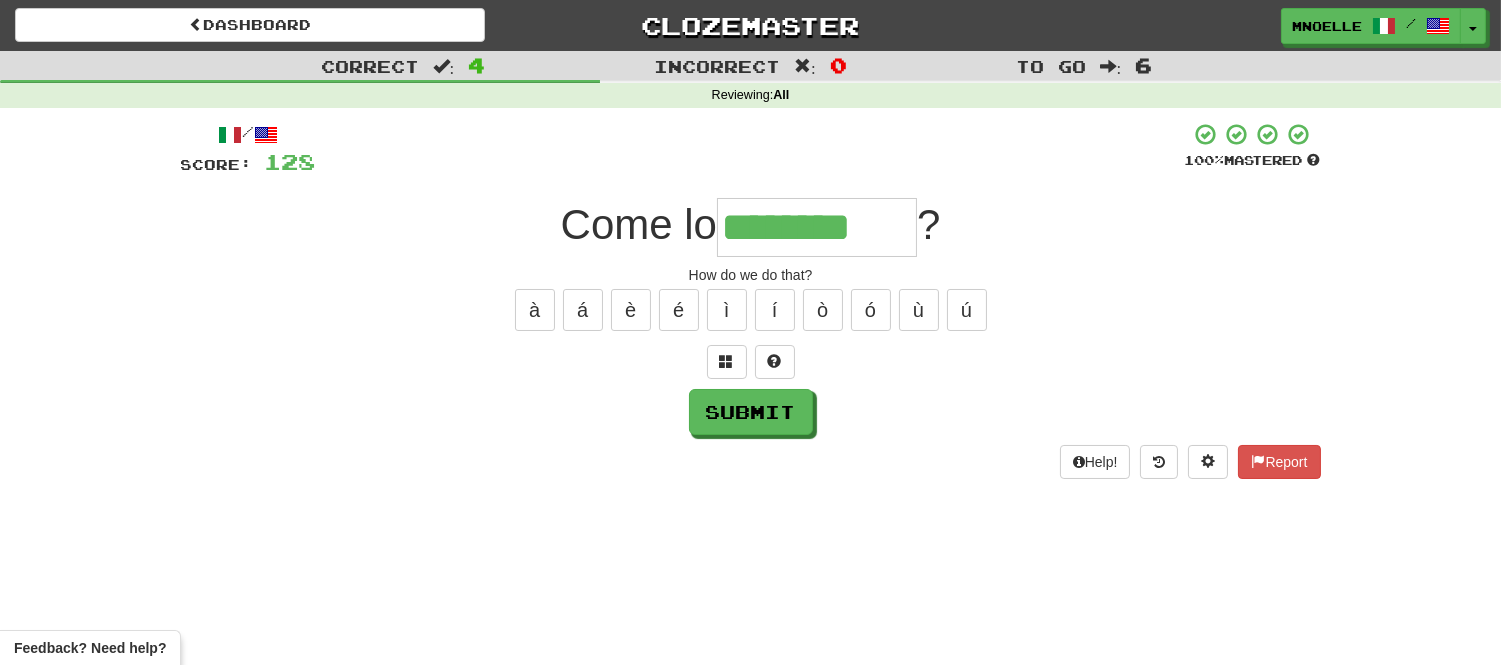 type on "********" 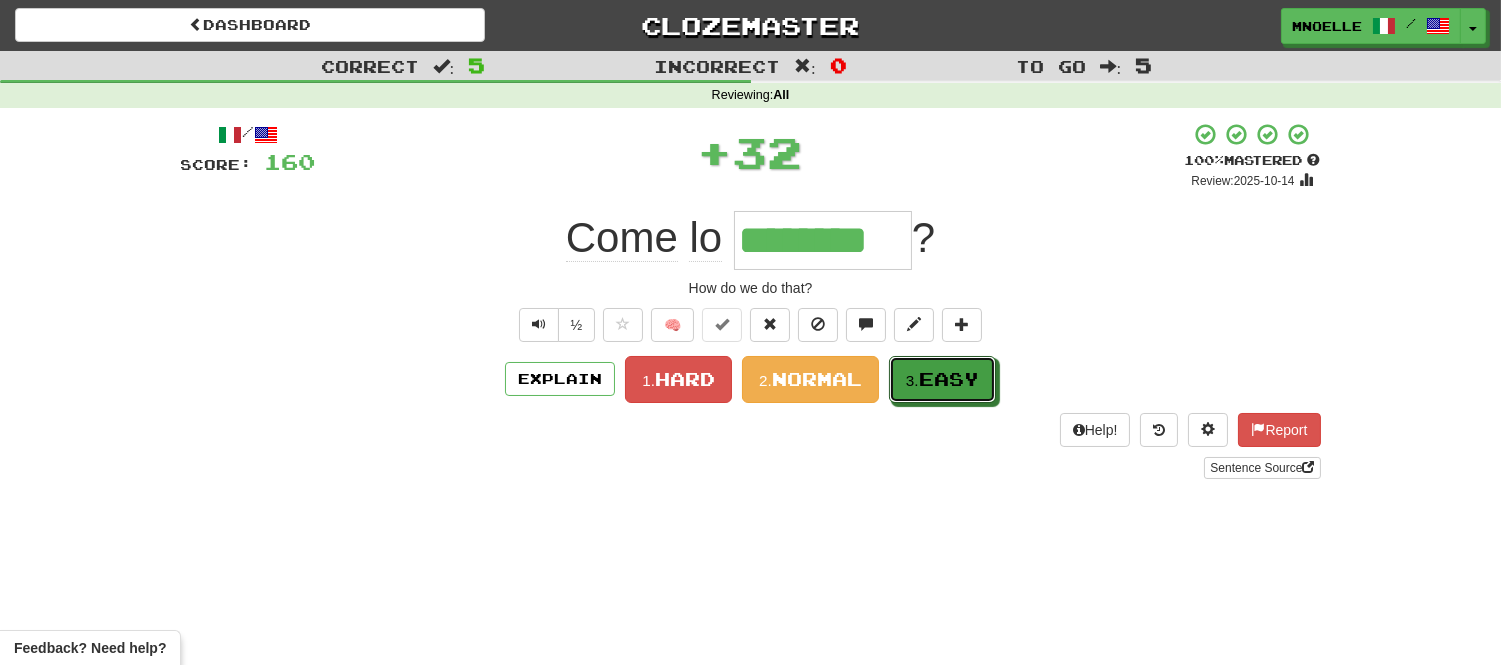 click on "Easy" at bounding box center [949, 379] 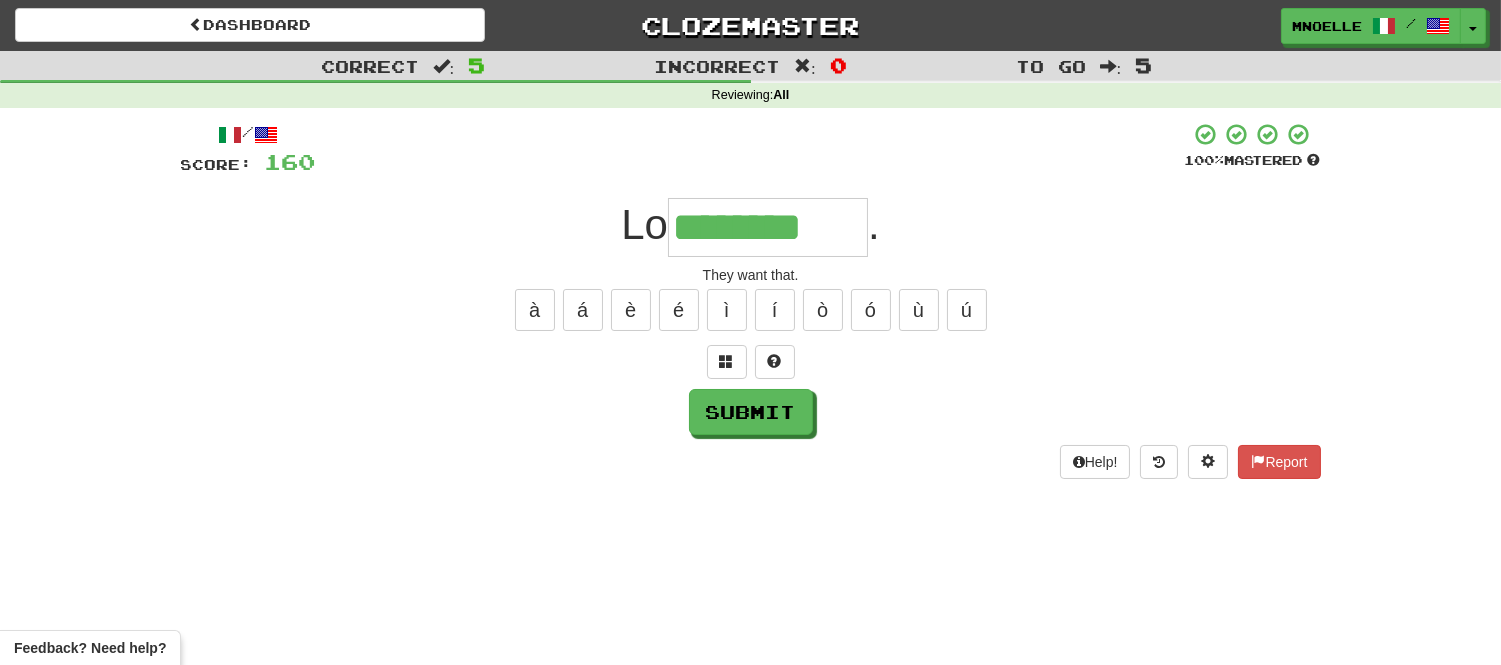 type on "********" 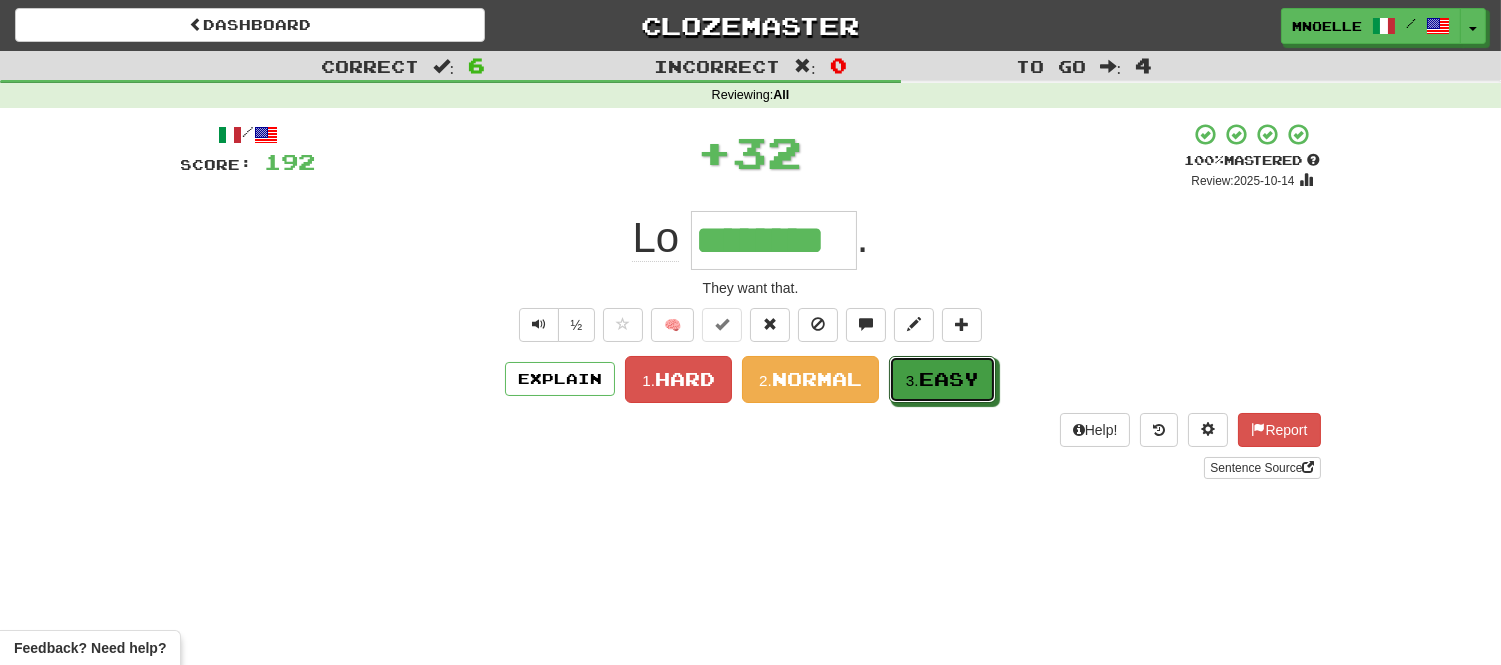 click on "Easy" at bounding box center (949, 379) 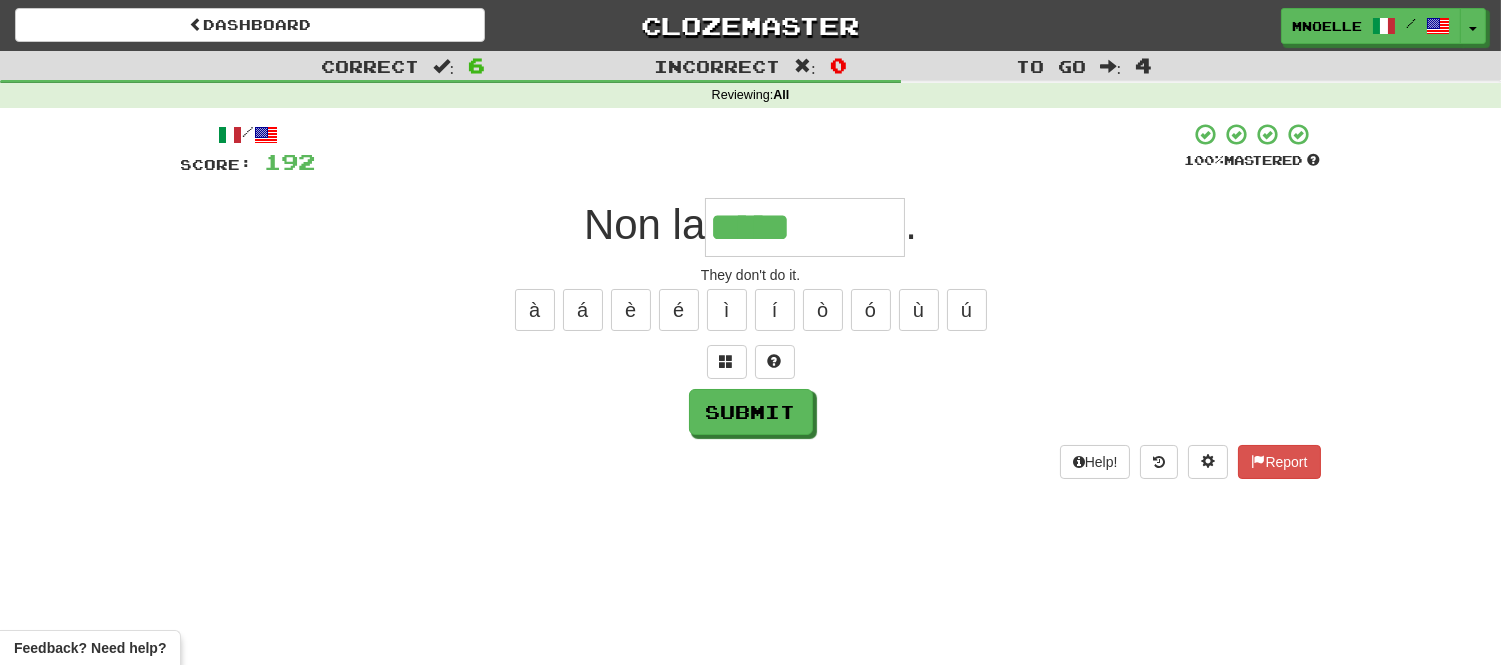 type on "*****" 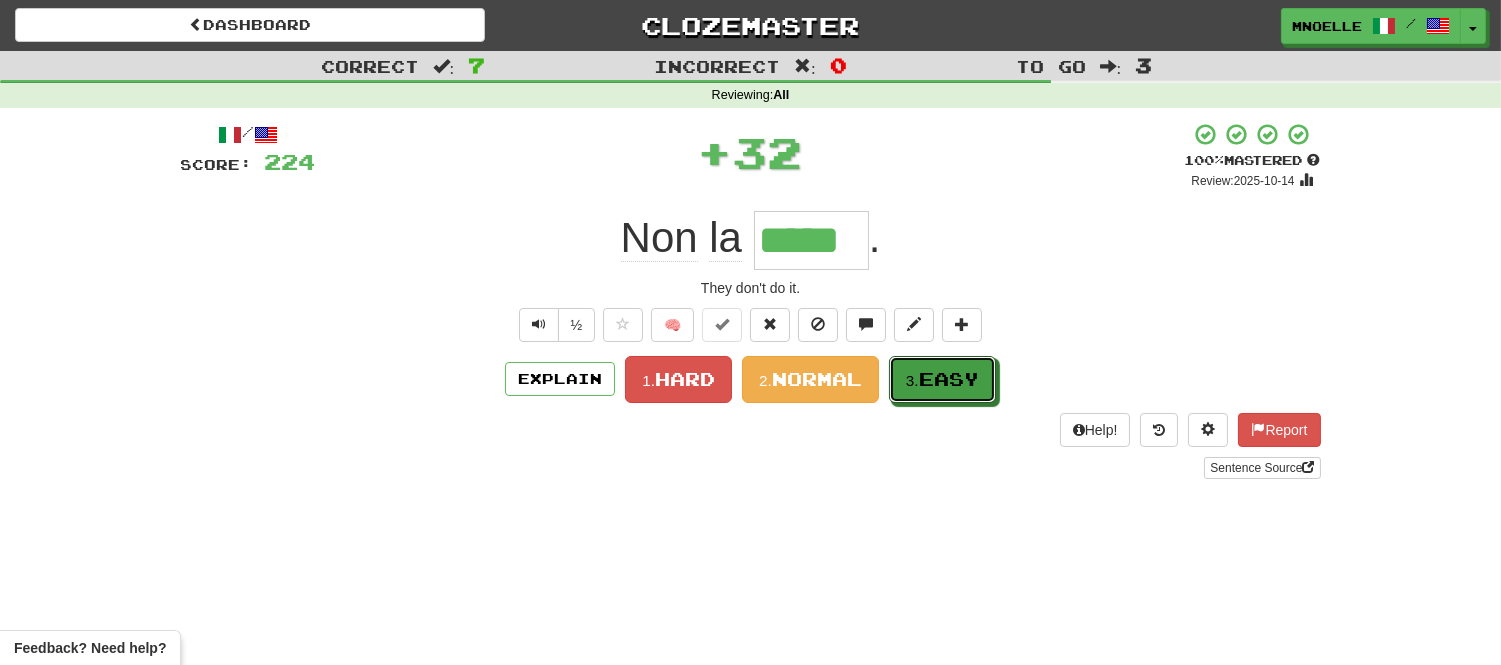 click on "Easy" at bounding box center [949, 379] 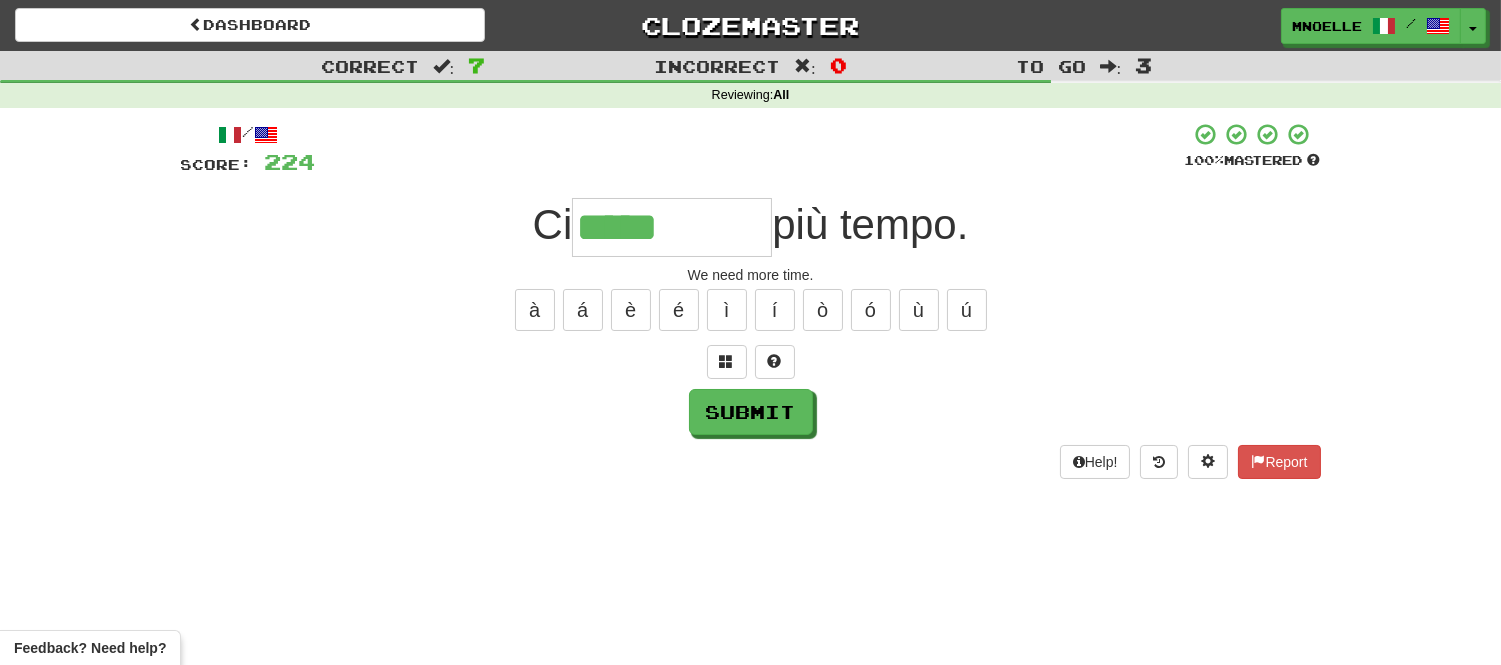 type on "*****" 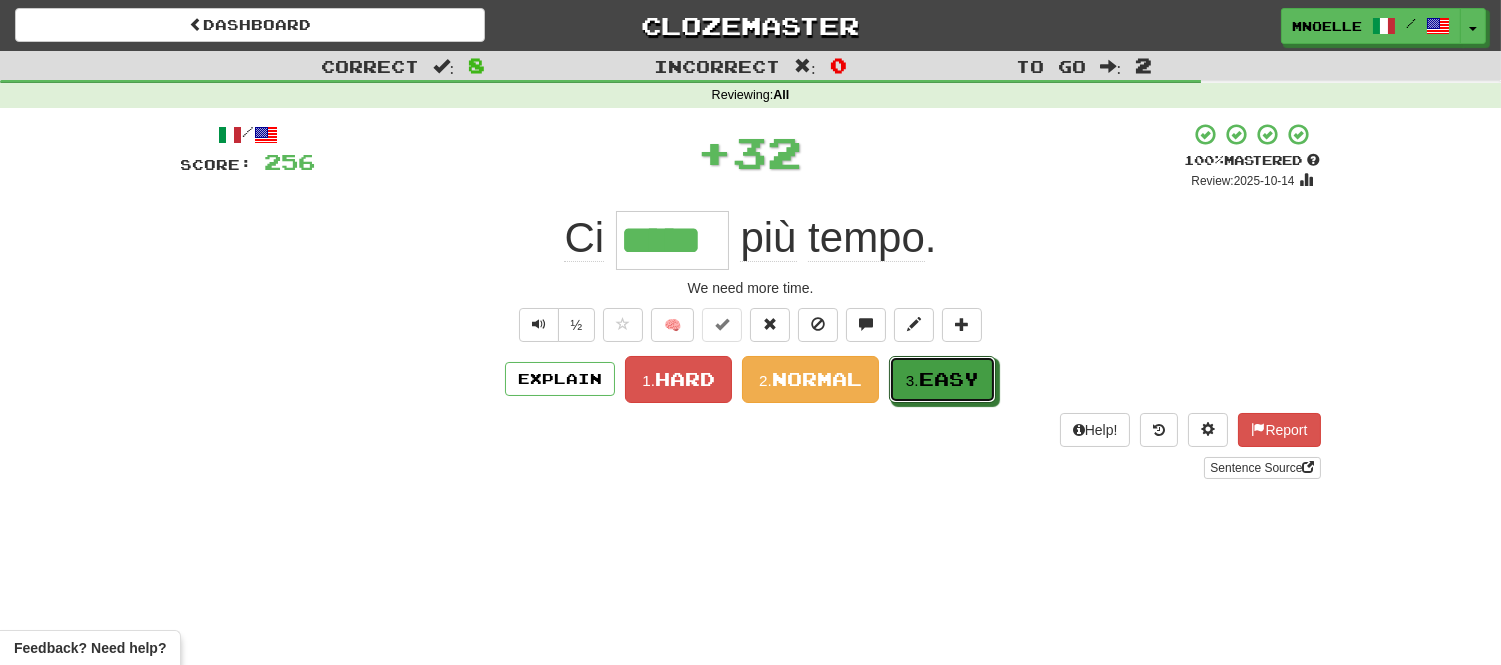 click on "Easy" at bounding box center (949, 379) 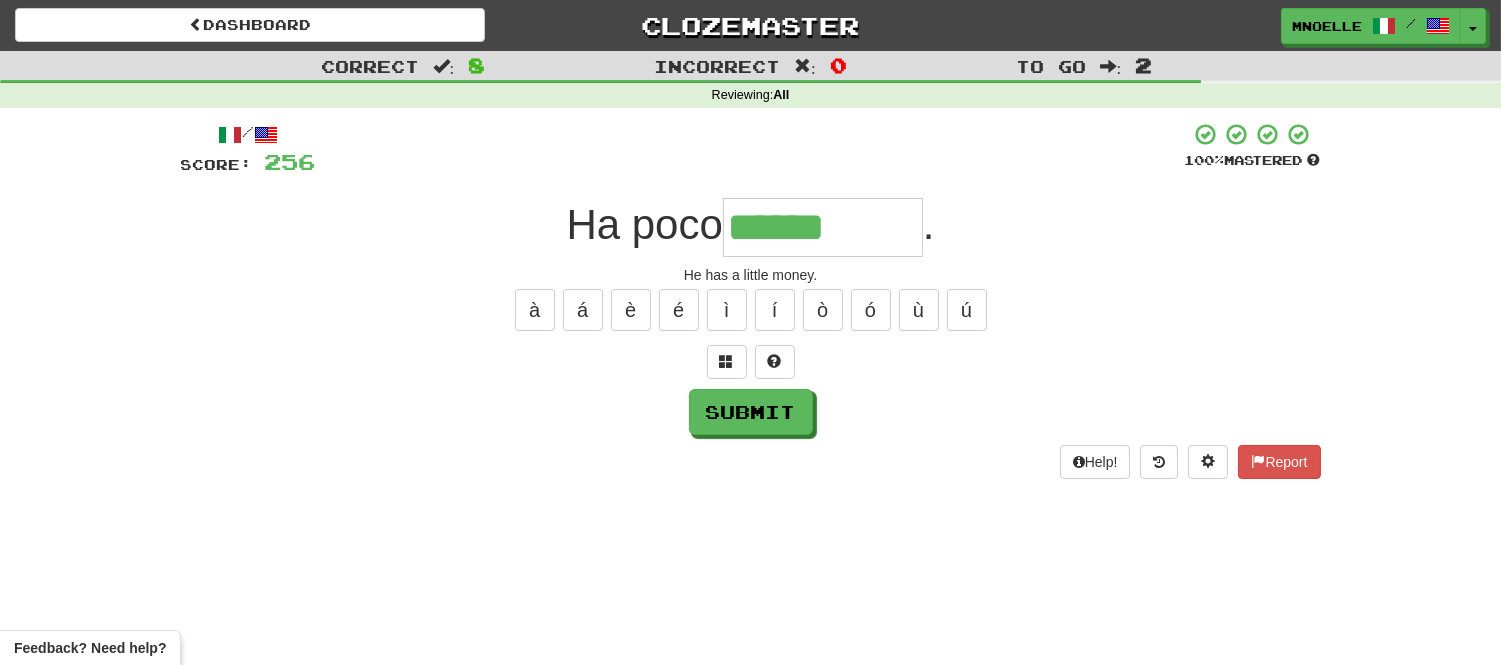 type on "******" 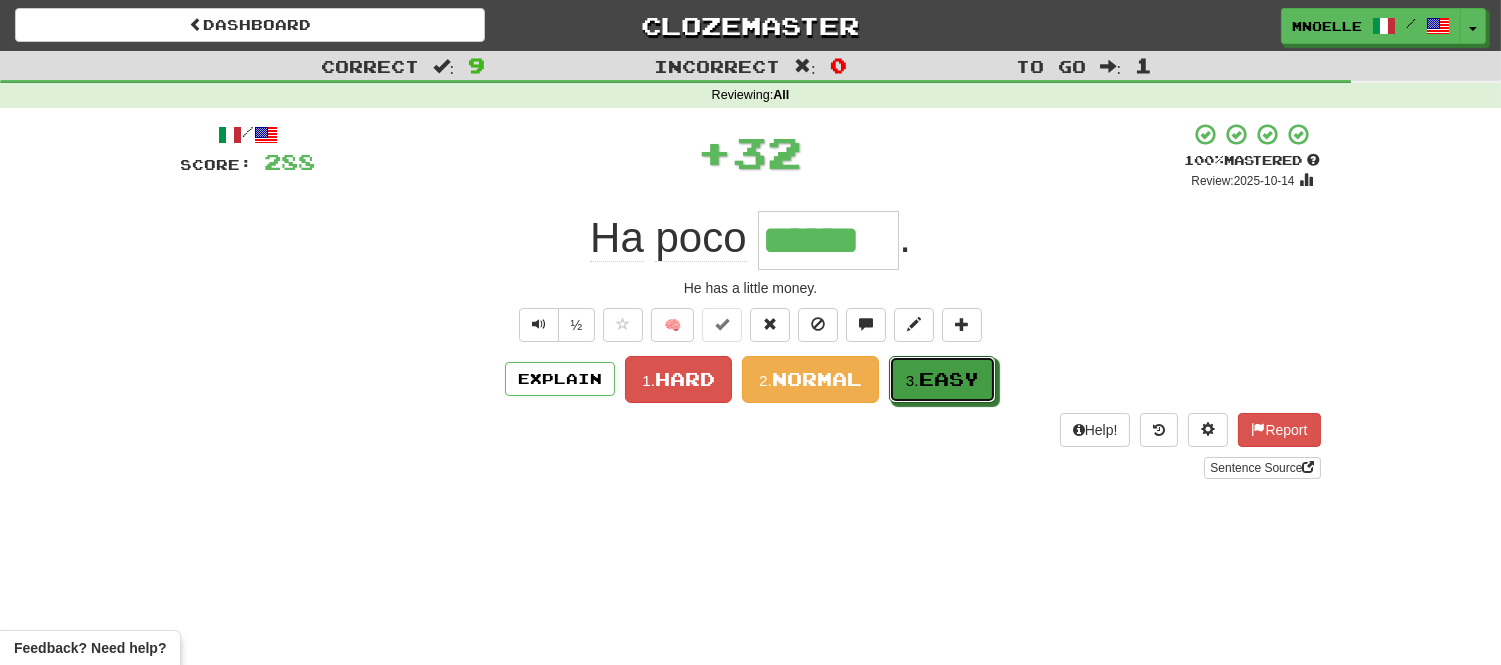 click on "Easy" at bounding box center [949, 379] 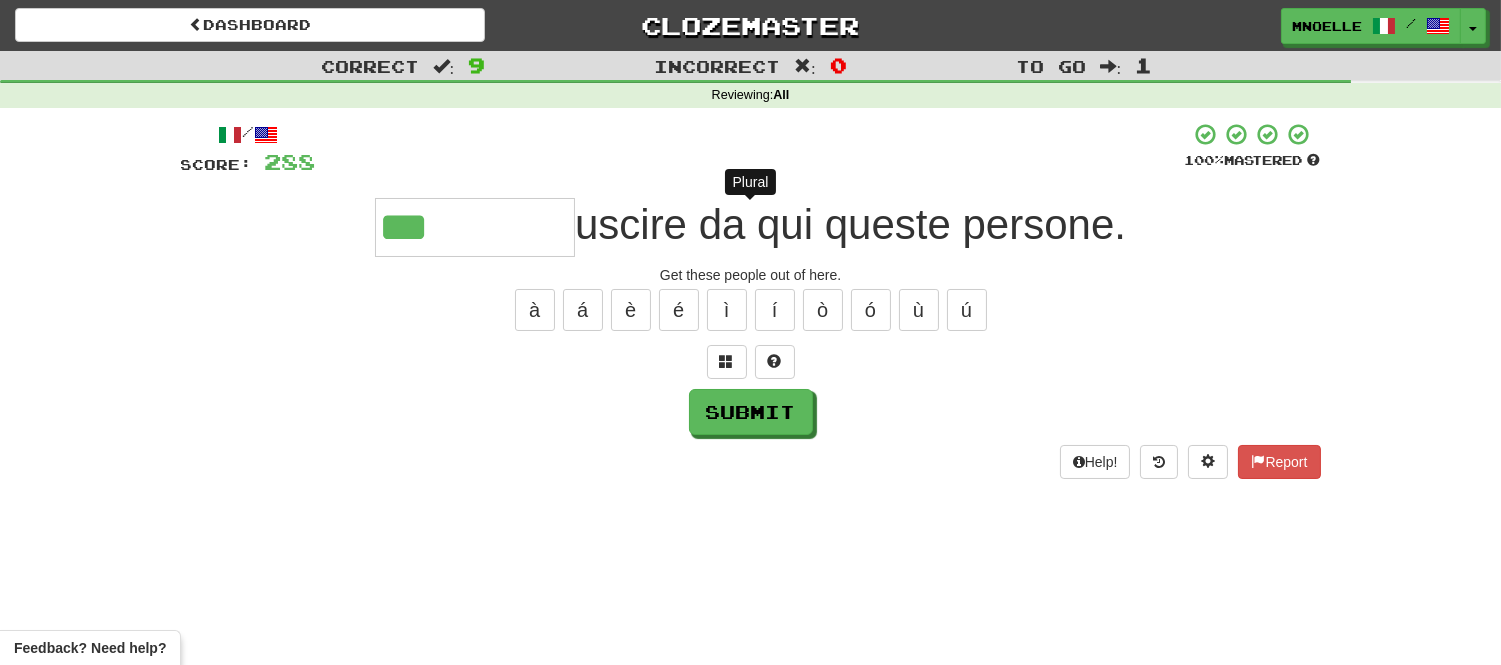 type on "****" 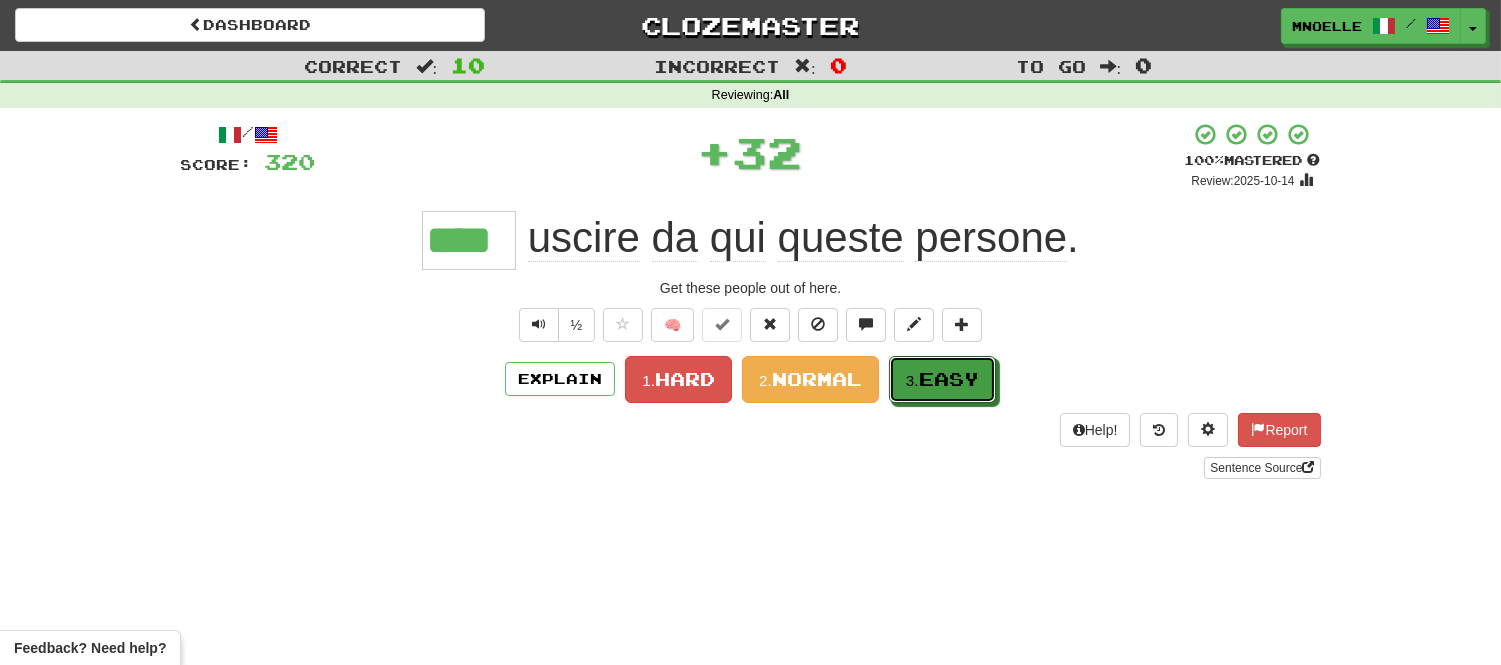 click on "Easy" at bounding box center [949, 379] 